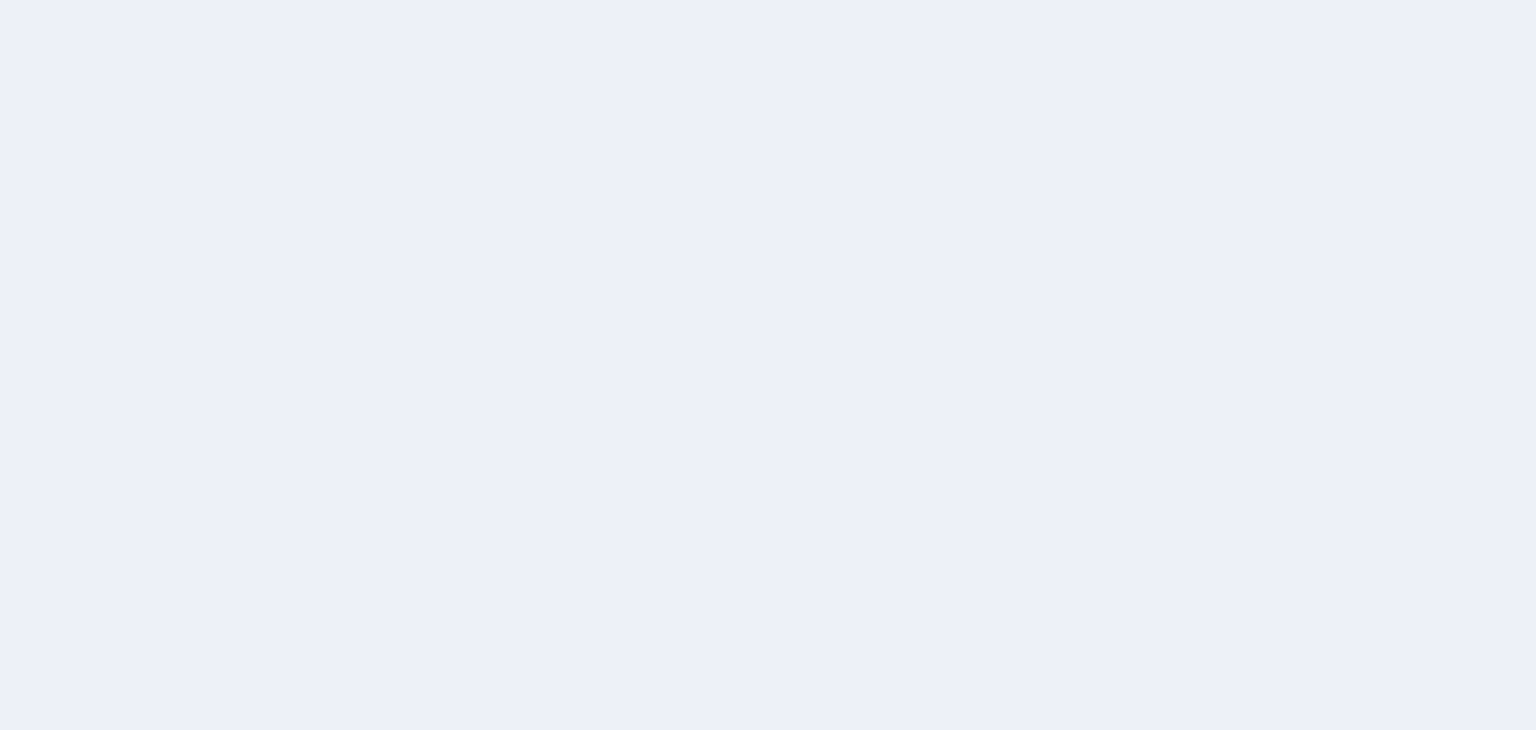 scroll, scrollTop: 0, scrollLeft: 0, axis: both 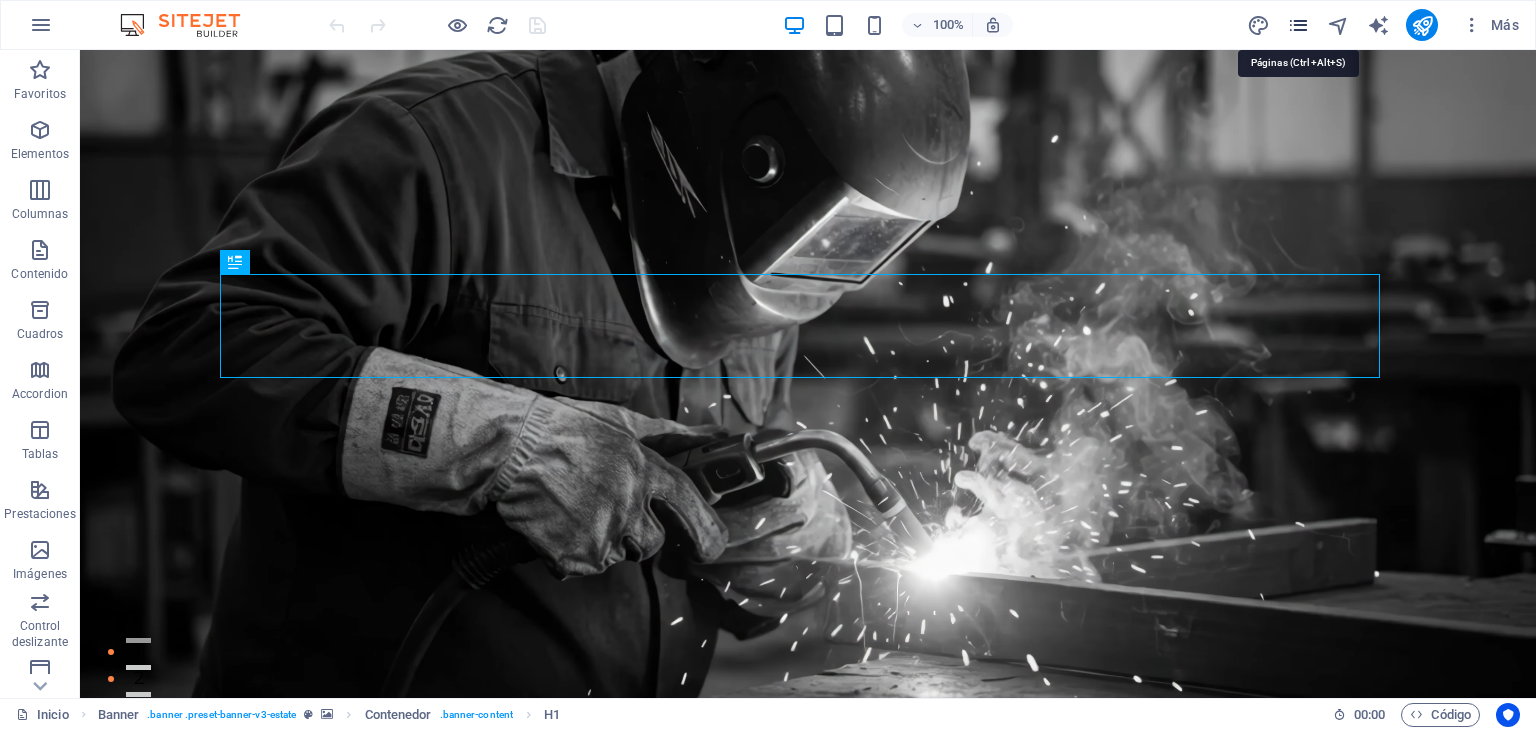 click at bounding box center [1298, 25] 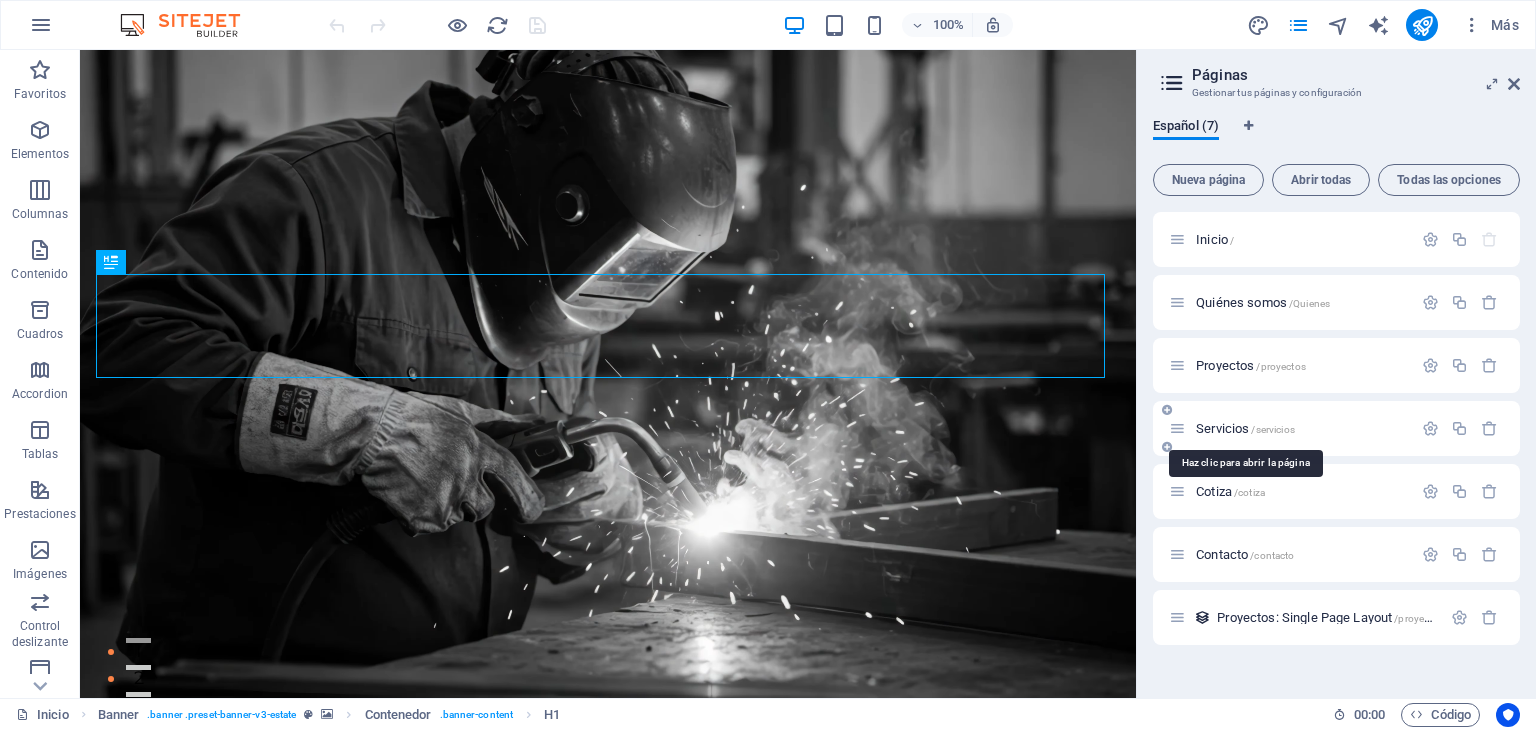 click on "Servicios /servicios" at bounding box center [1245, 428] 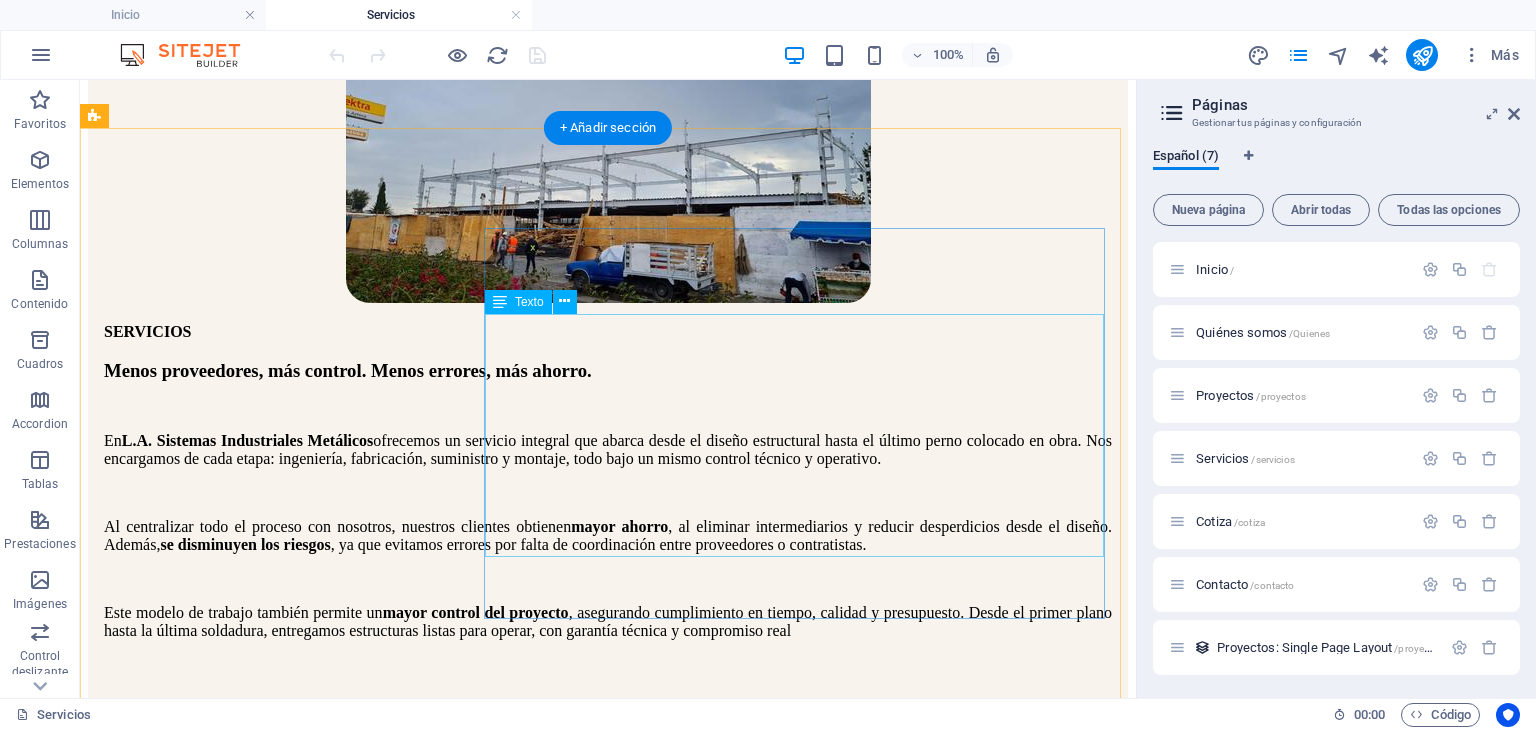 scroll, scrollTop: 1000, scrollLeft: 0, axis: vertical 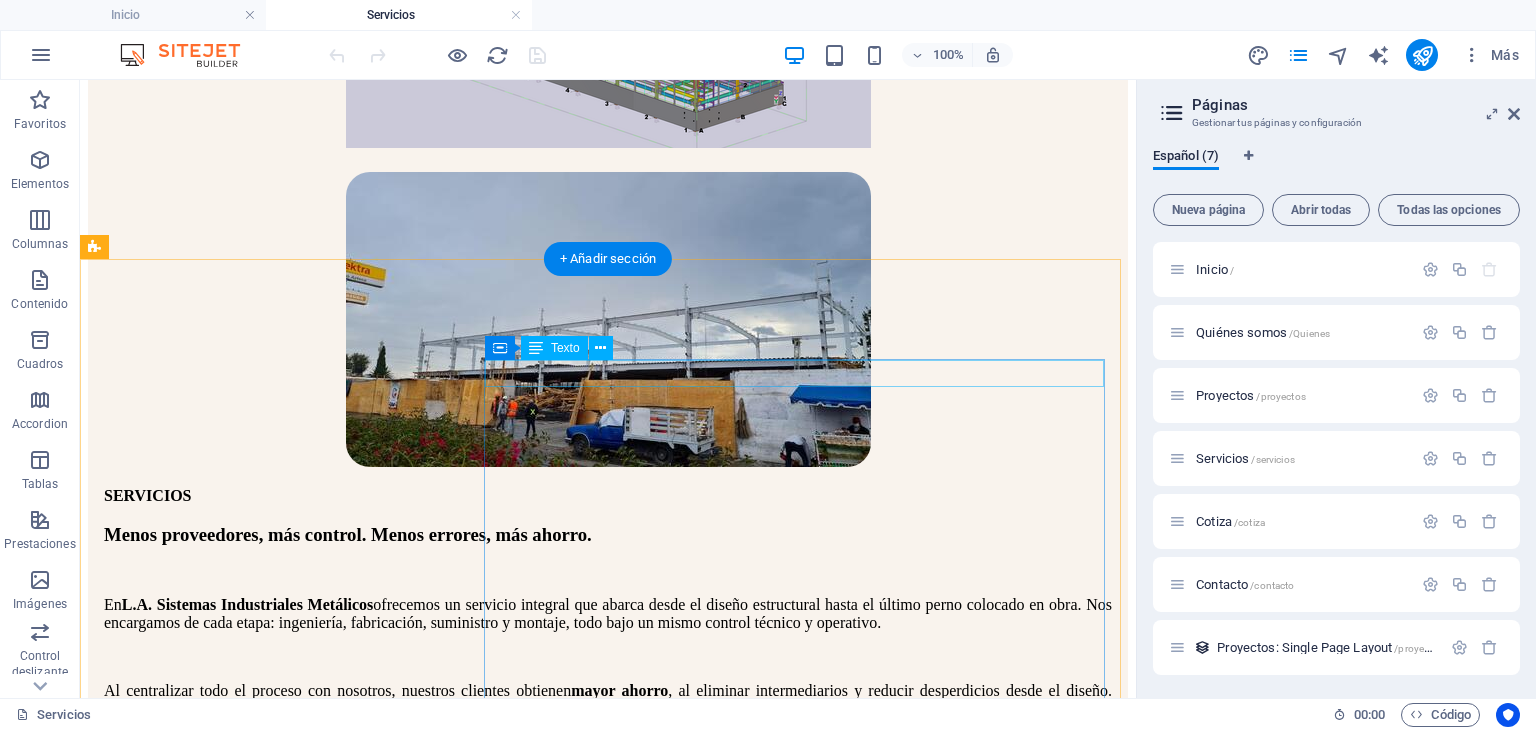 click on "CO-FOUNDER AND CEO" at bounding box center (608, 2401) 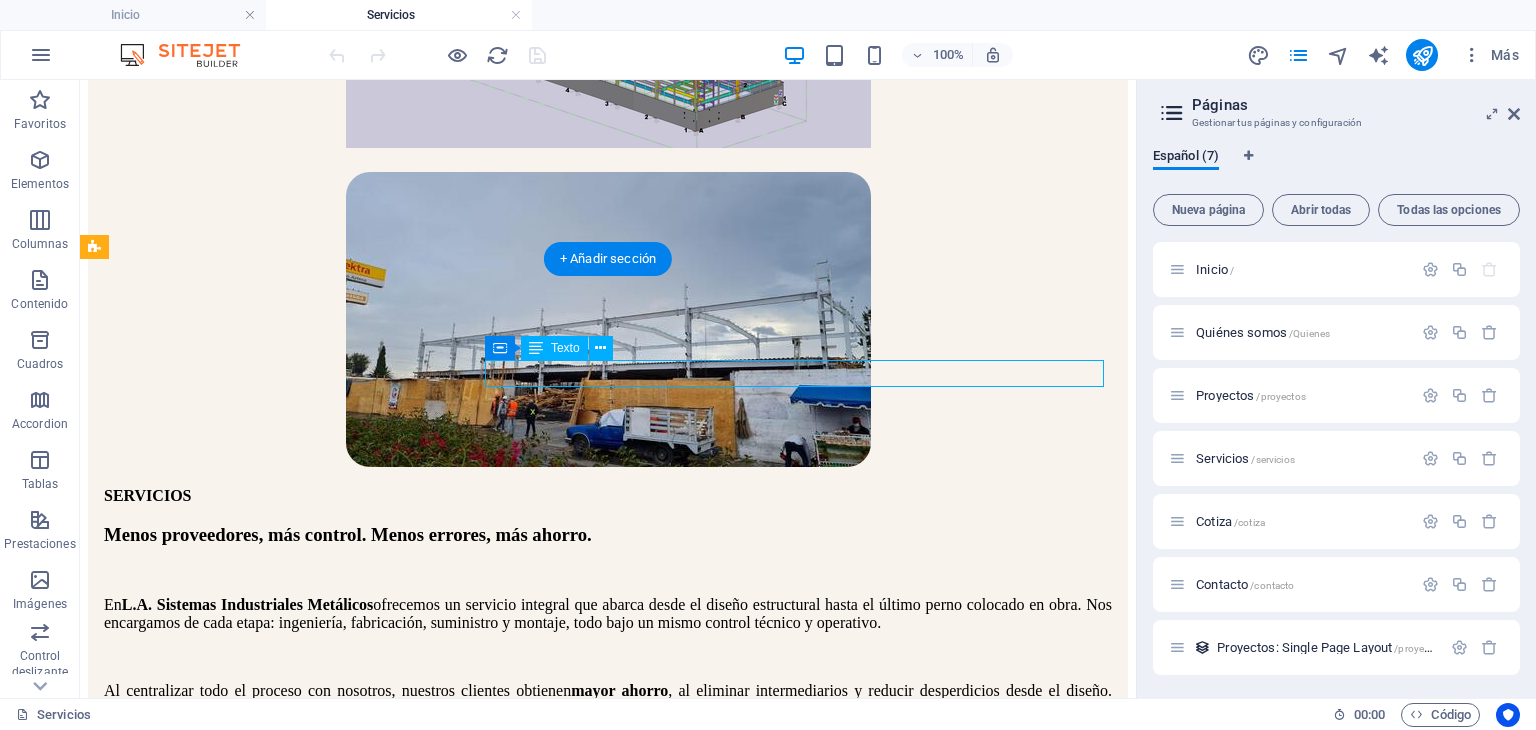 click on "CO-FOUNDER AND CEO" at bounding box center (608, 2401) 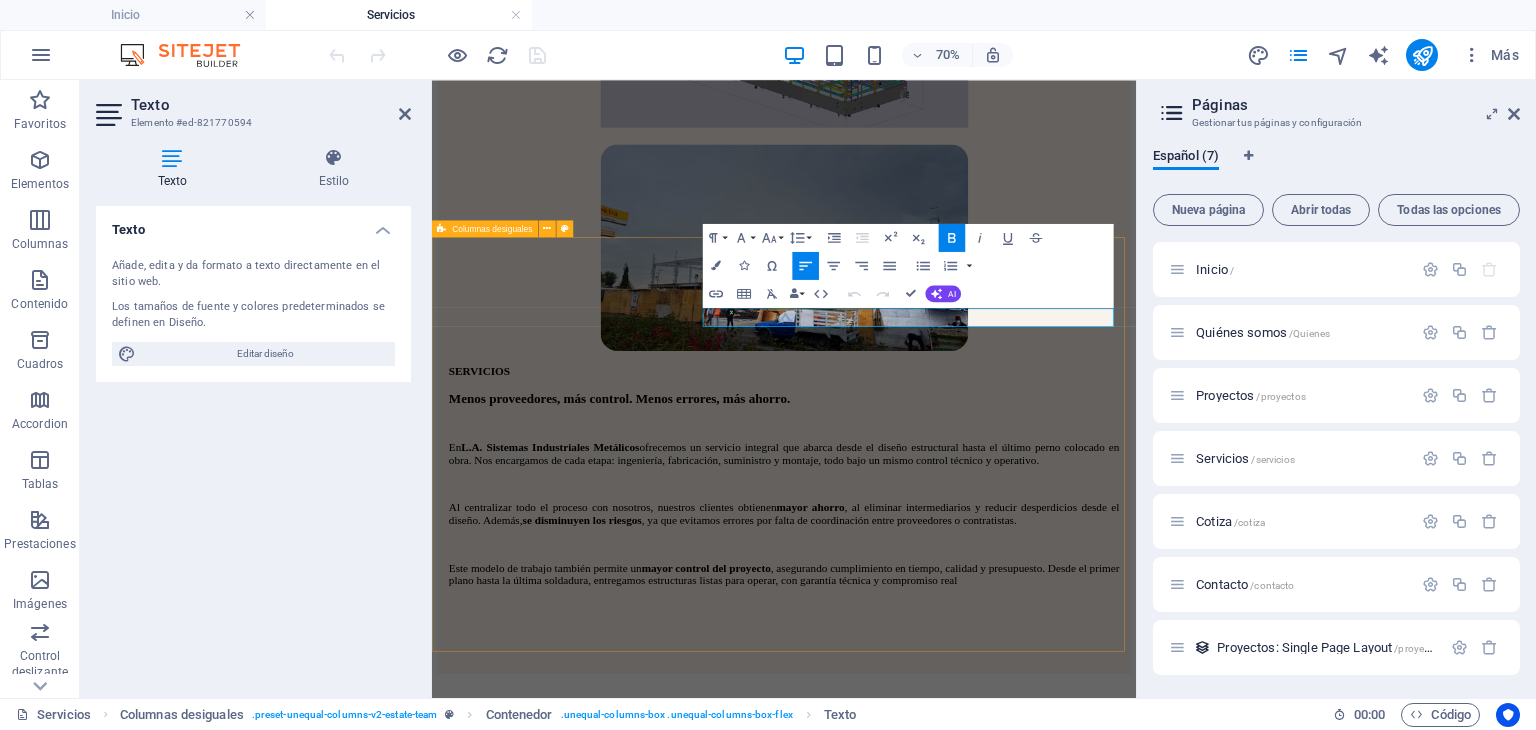 scroll, scrollTop: 869, scrollLeft: 0, axis: vertical 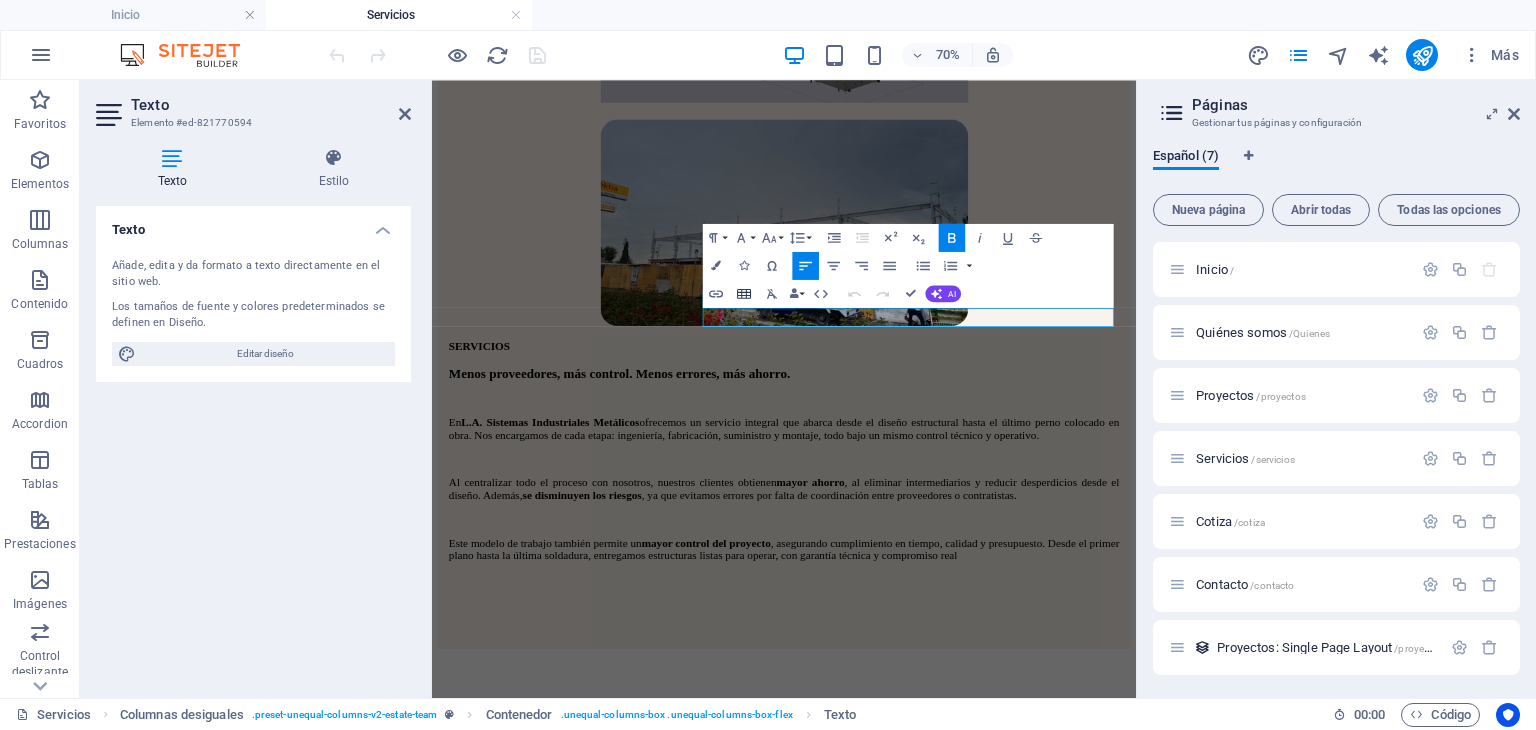 drag, startPoint x: 780, startPoint y: 293, endPoint x: 746, endPoint y: 303, distance: 35.44009 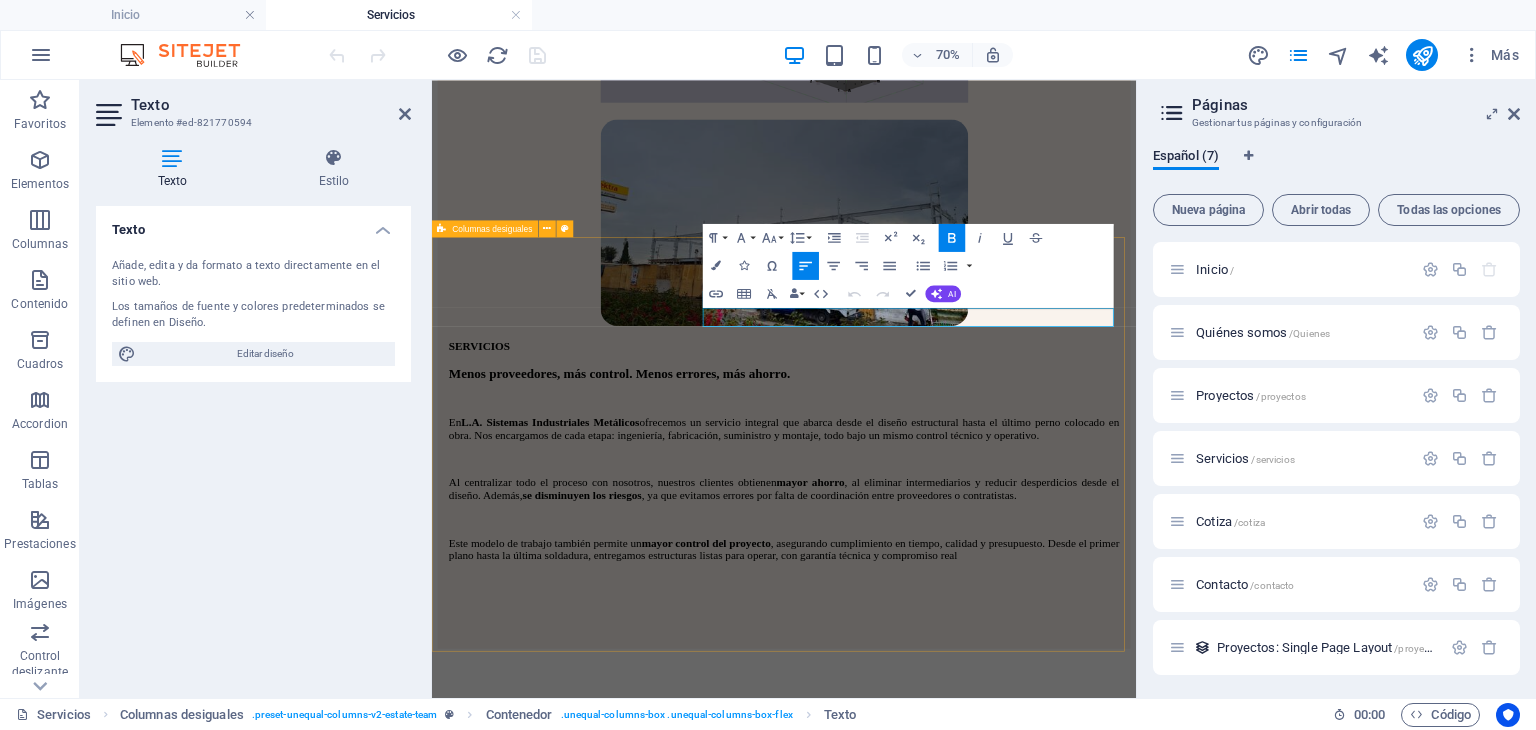 drag, startPoint x: 1045, startPoint y: 419, endPoint x: 779, endPoint y: 441, distance: 266.90823 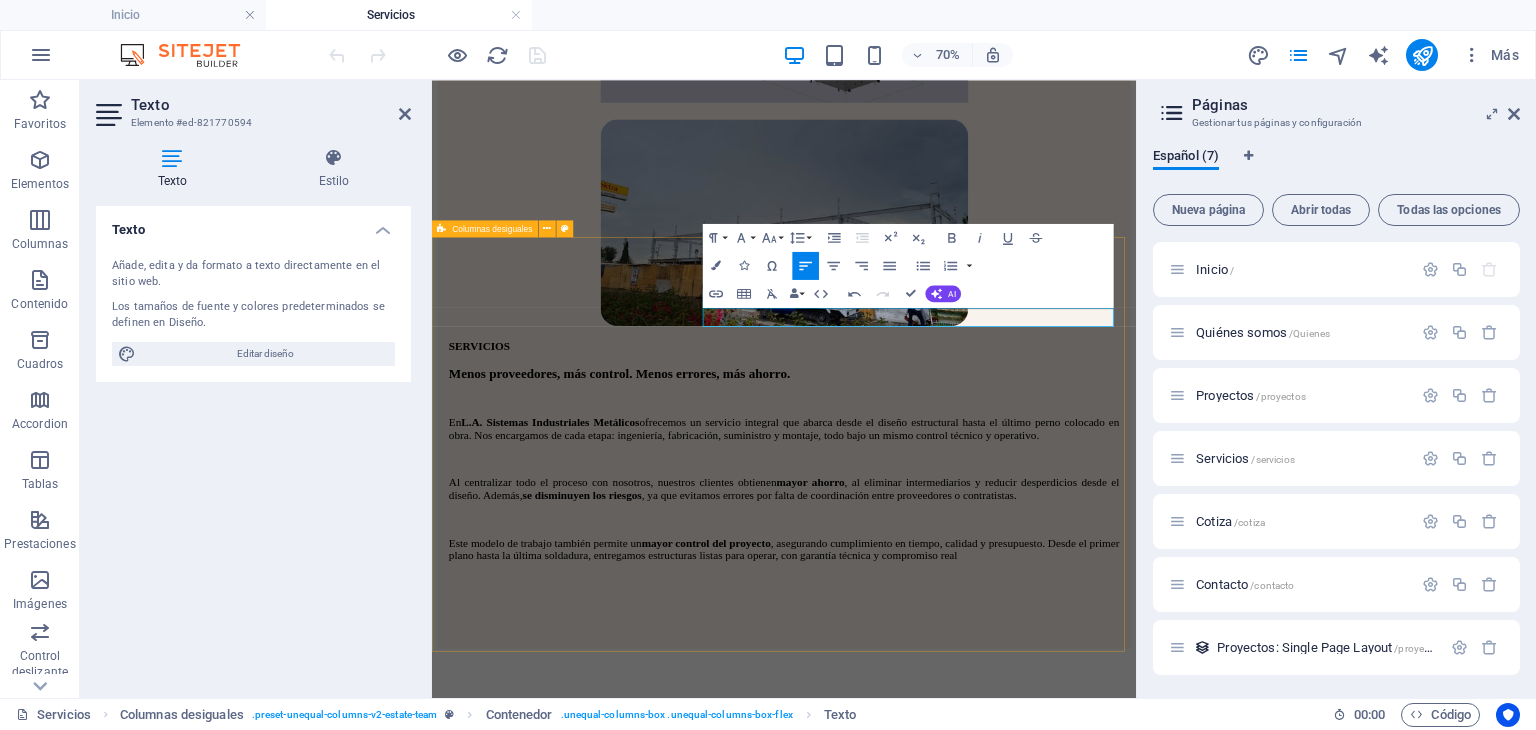 drag, startPoint x: 1067, startPoint y: 631, endPoint x: 1230, endPoint y: 461, distance: 235.51857 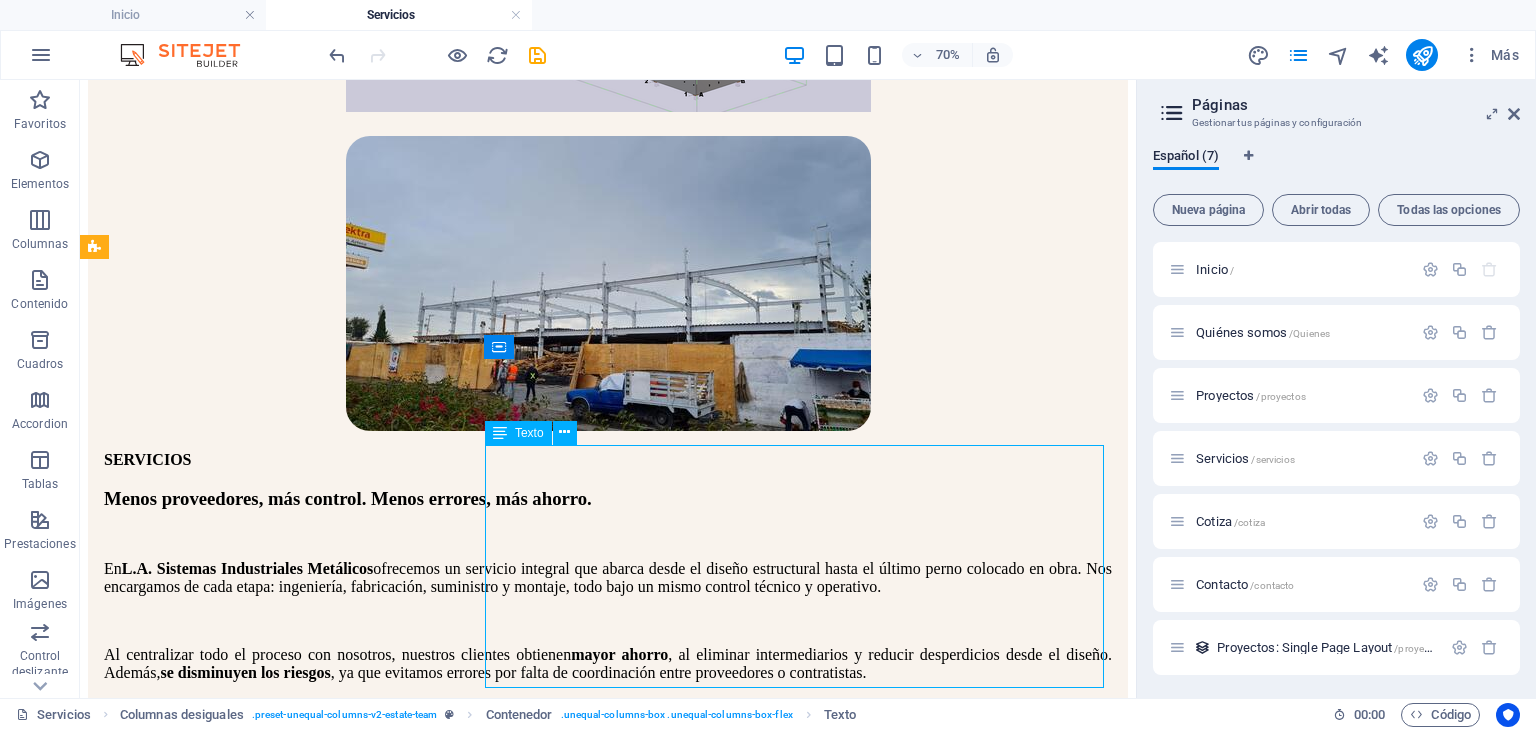 scroll, scrollTop: 833, scrollLeft: 0, axis: vertical 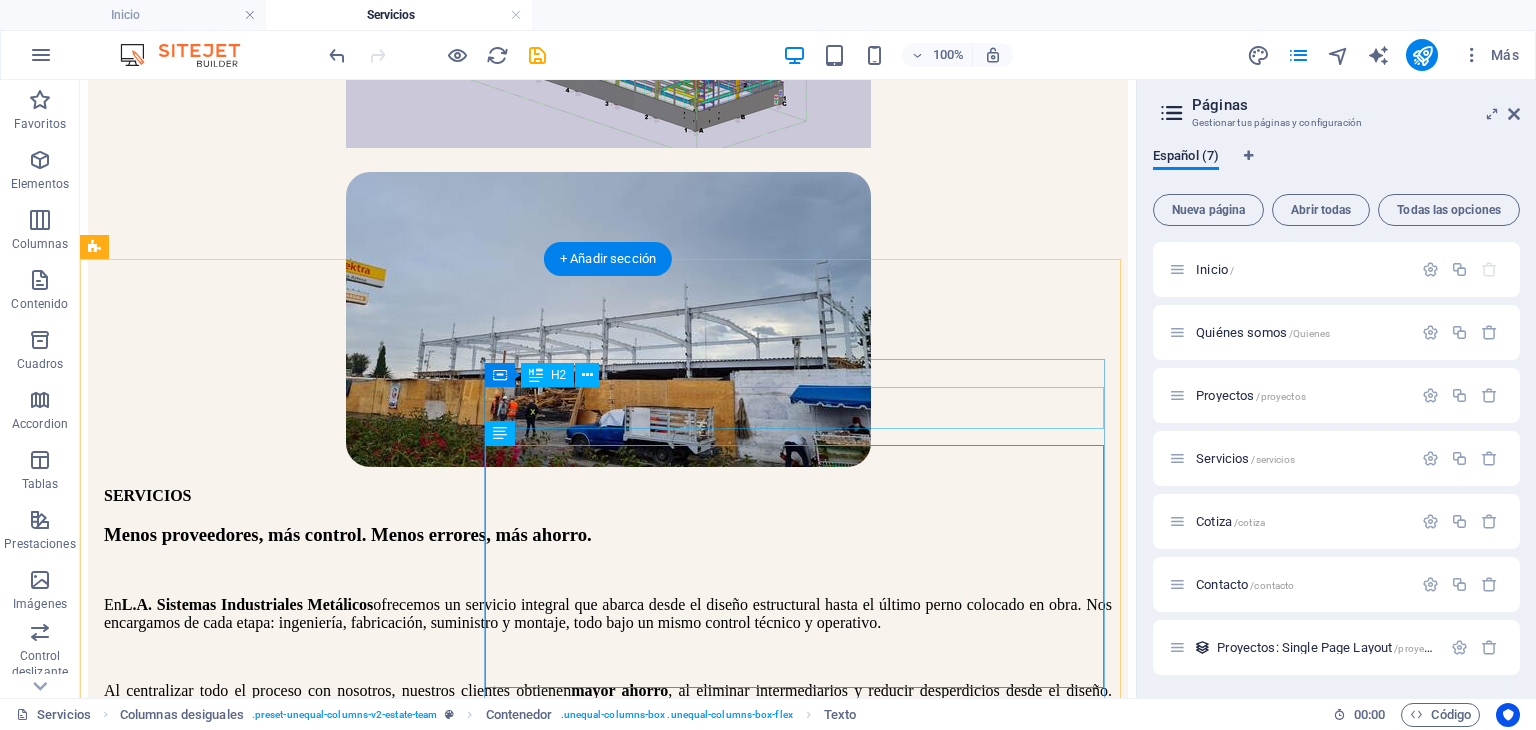 click on "Ben marcus" at bounding box center (608, 2443) 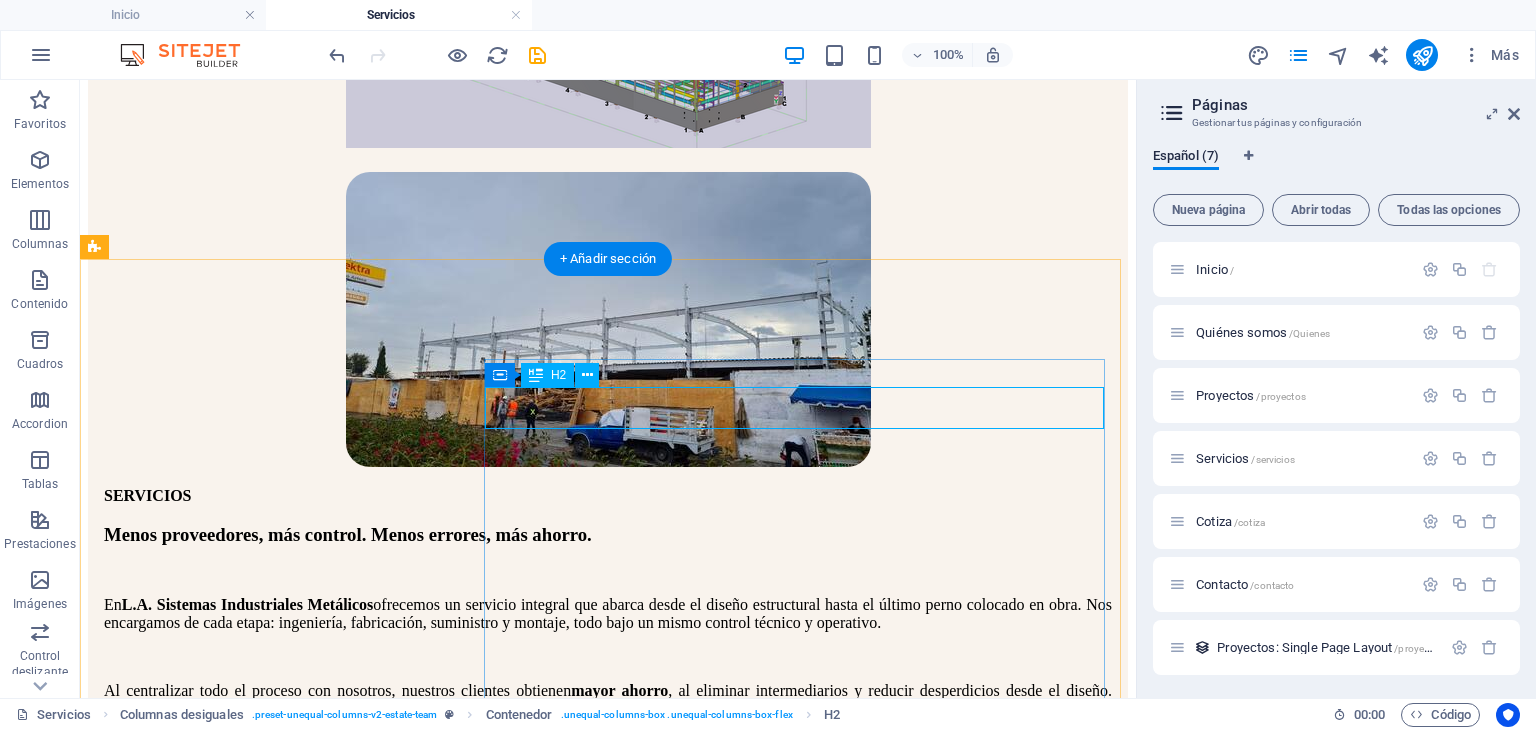 click on "Ben marcus" at bounding box center (608, 2443) 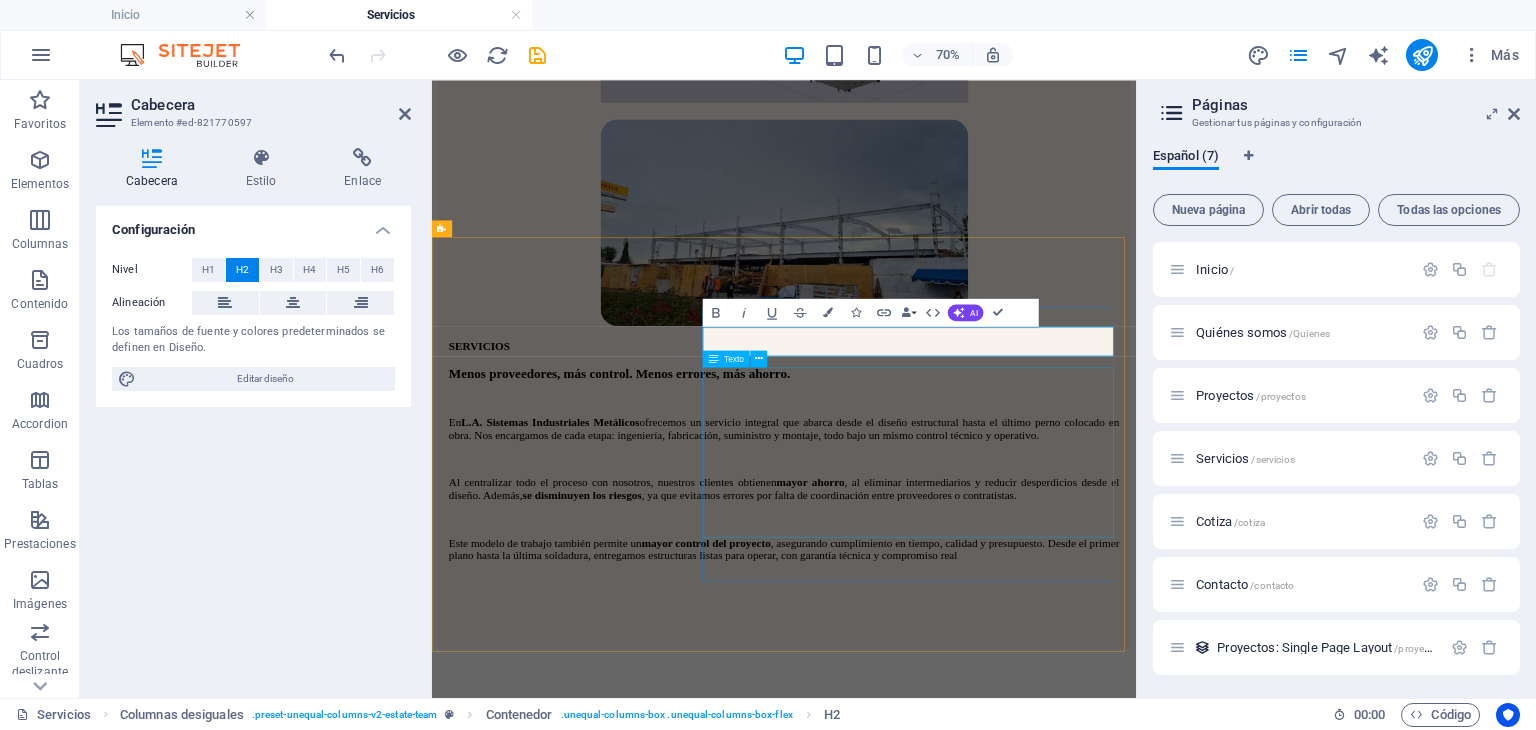 type 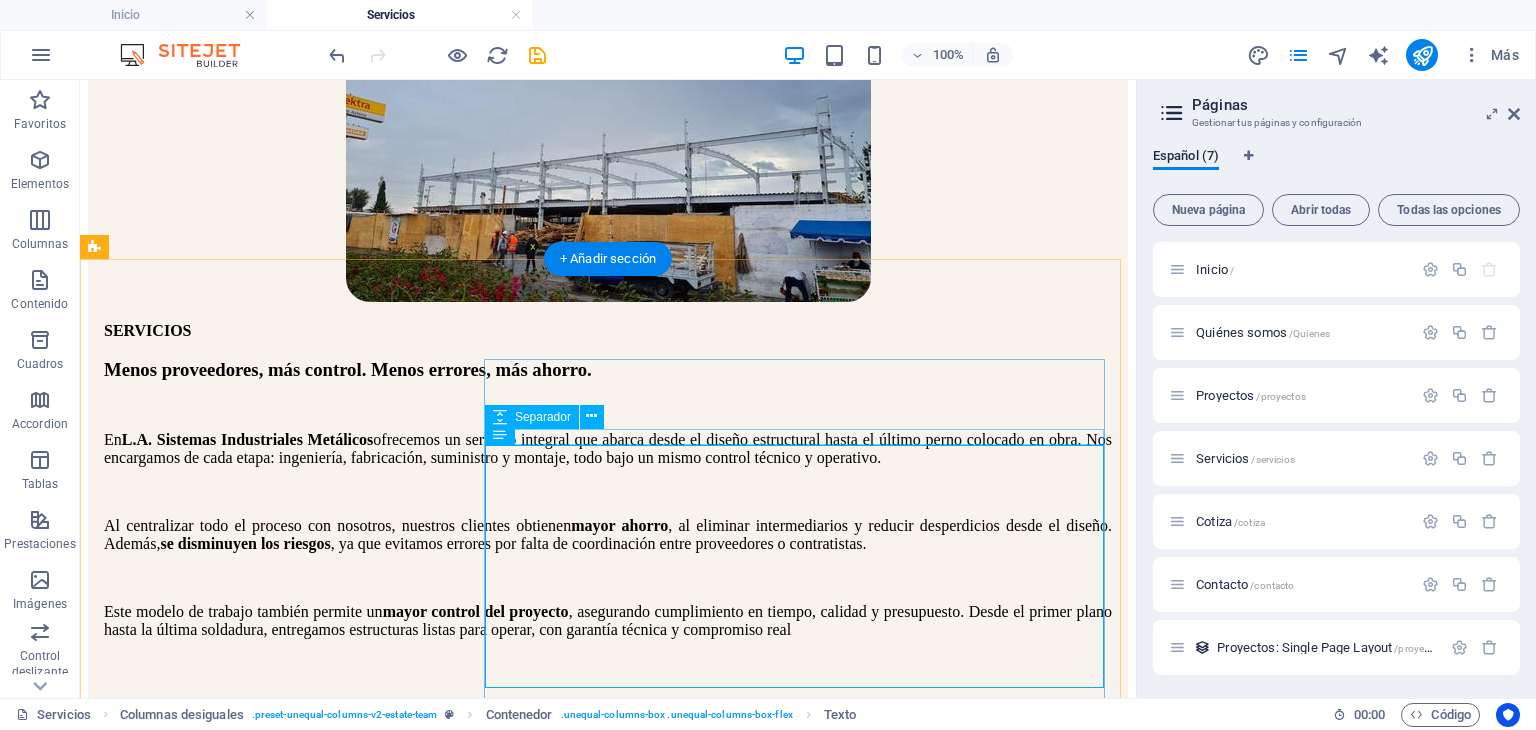 scroll, scrollTop: 1000, scrollLeft: 0, axis: vertical 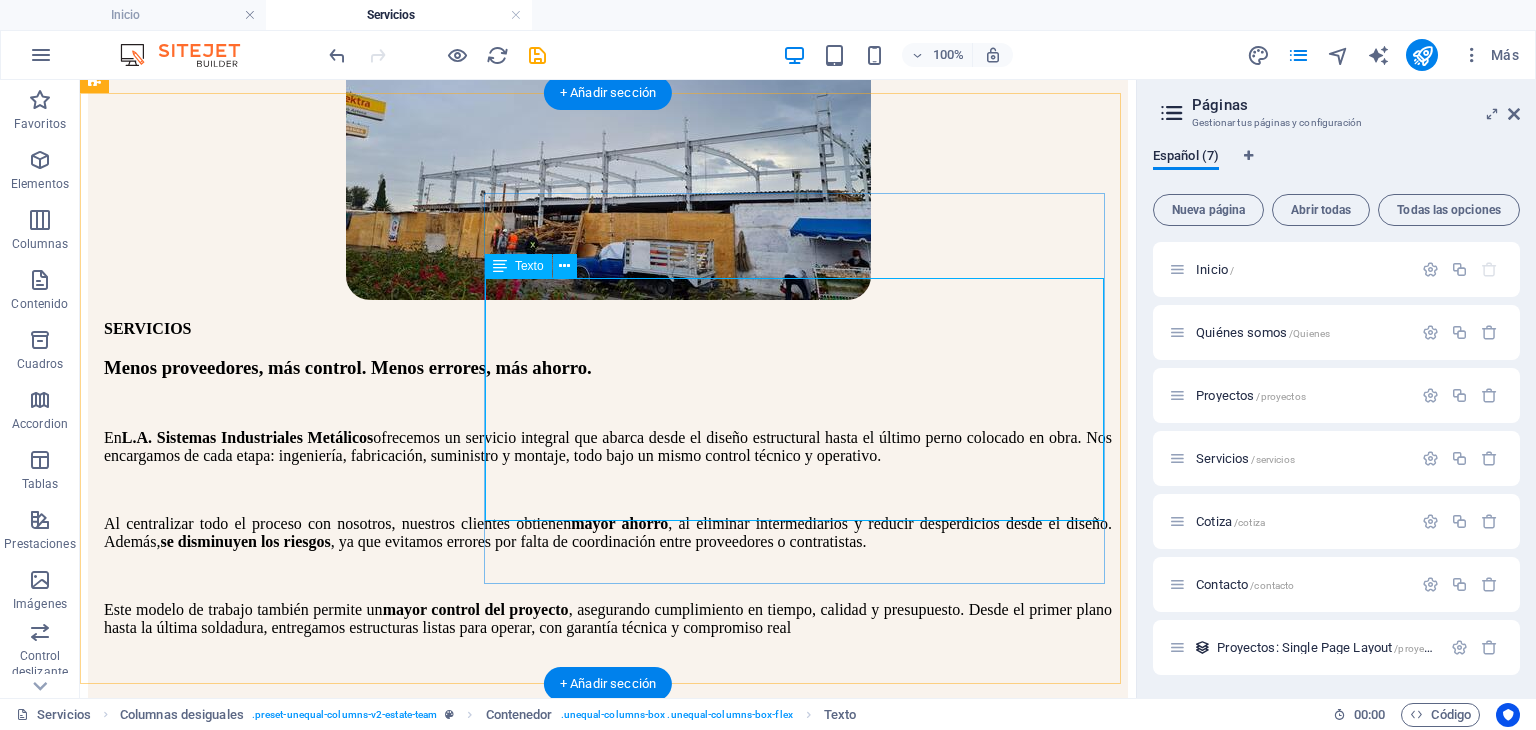 click on "At vero eos et accusamus et iusto odio dignissimos ducimus qui blanditiis praesentium voluptatum deleniti atque corrupti quos dolores et quas molestias excepturi sint occaecati cupiditate non provident. At vero eos et accusamus et iusto odio dignissimos ducimus qui blanditiis praesentium voluptatum deleniti atque corrupti quos dolores et quas molestias excepturi sint occaecati cupiditate non provident. At vero eos et accusamus et iusto odio dignissimos ducimus qui blanditiis praesentium voluptatum deleniti atque corrupti quos dolores." at bounding box center (608, 2378) 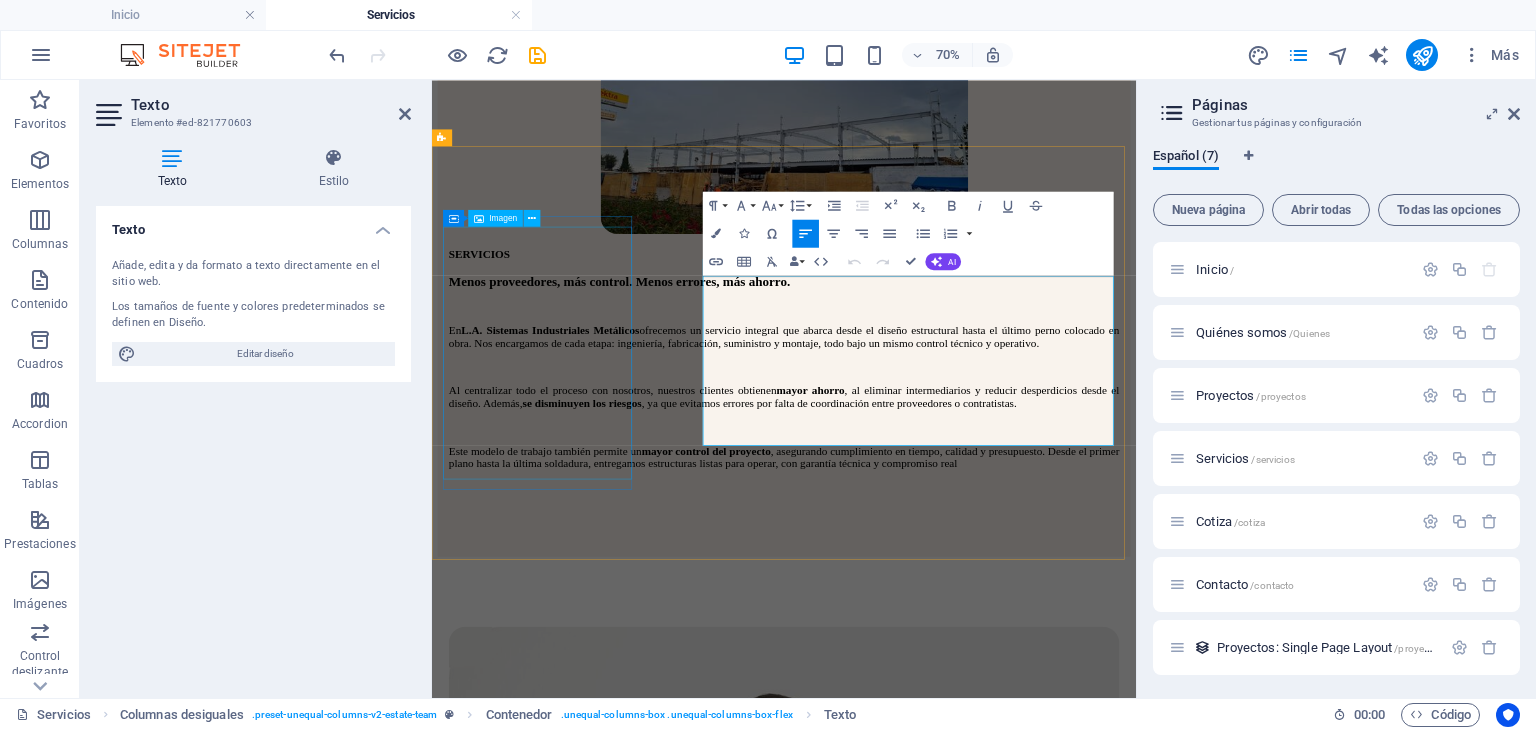 drag, startPoint x: 1388, startPoint y: 589, endPoint x: 657, endPoint y: 327, distance: 776.53394 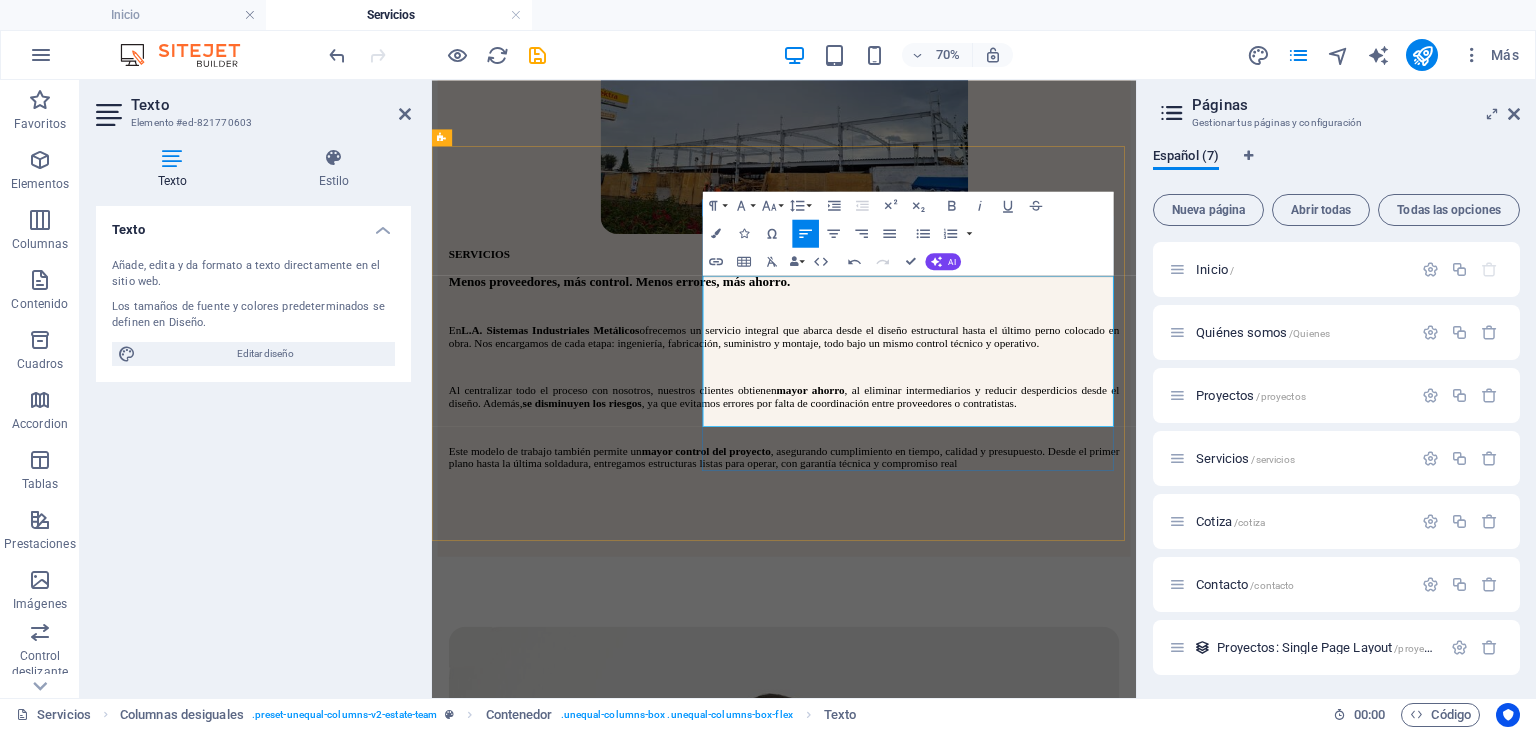click on "Sistemas Industriales Metálicos" at bounding box center [581, 2283] 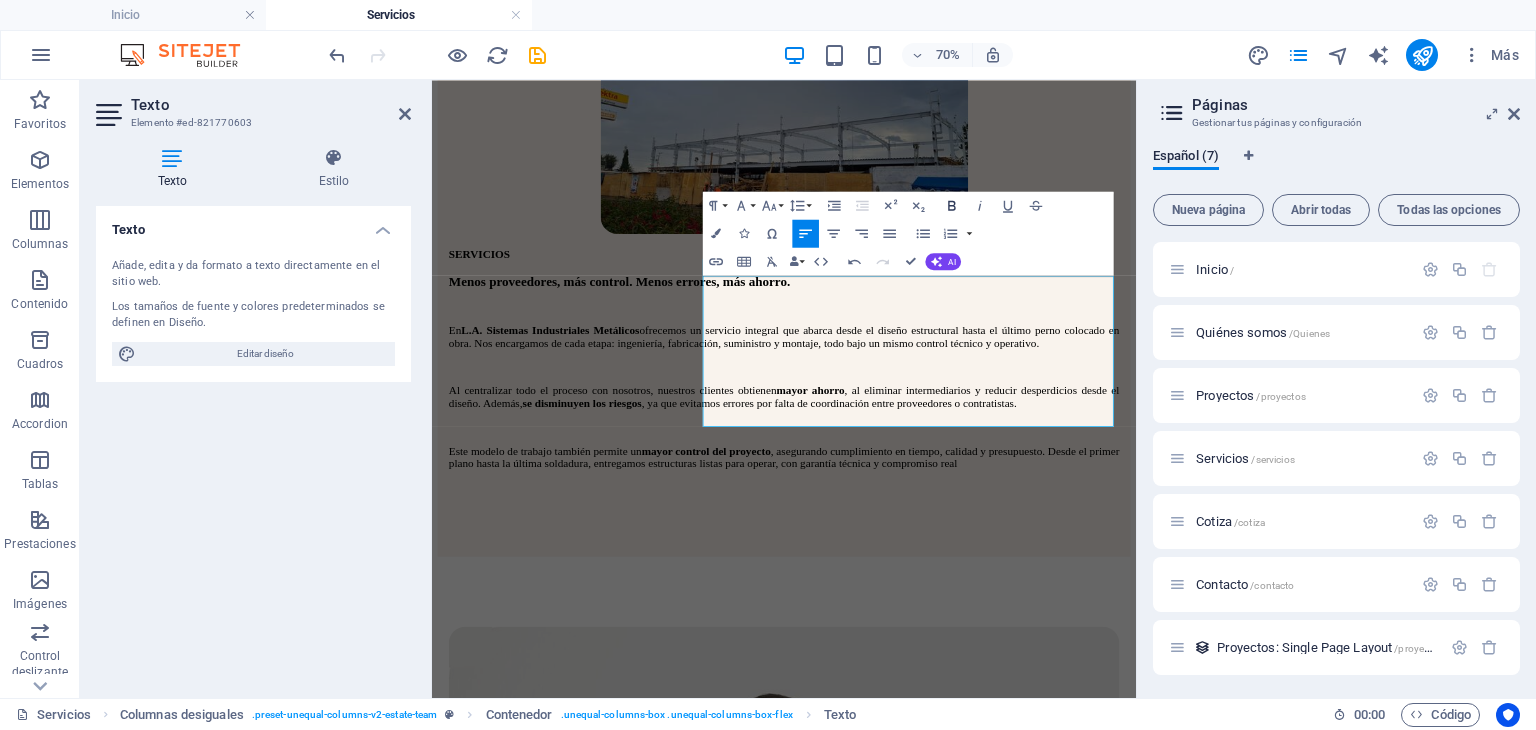 click 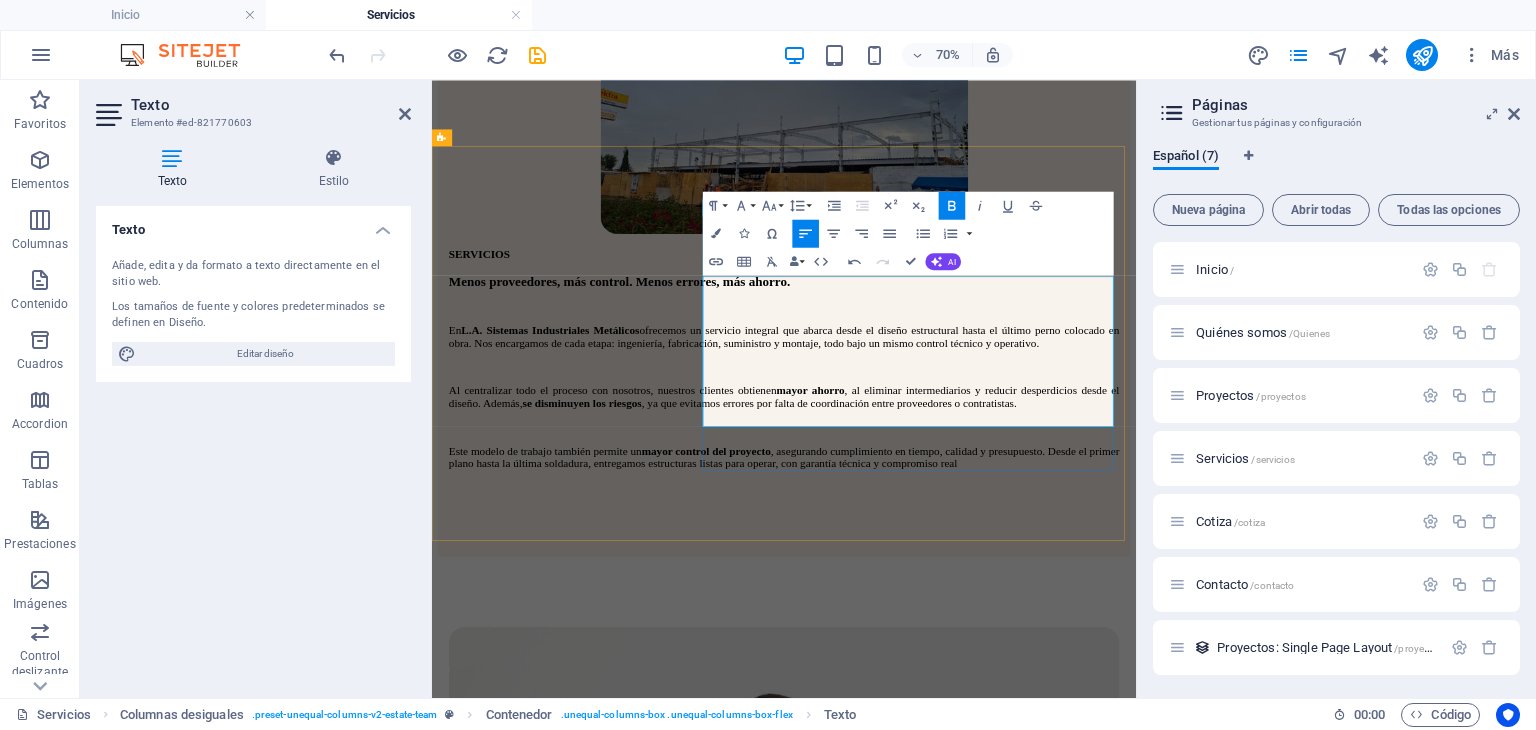 click on "En L.A. Sistemas Industriales Metálicos desarrollamos proyectos llave en mano , desde el diseño, gestión de trámites y permisos, hasta la construcción completa: obra civil, estructura metálica, instalaciones y acabados. Al trabajar con un solo responsable, se reducen riesgos, costos y tiempos, asegurando una ejecución eficiente, sin contratiempos y con mayor control. Entregamos espacios listos para operar, alineados a tus necesidades y cumpliendo con las normativas aplicables." at bounding box center (935, 2311) 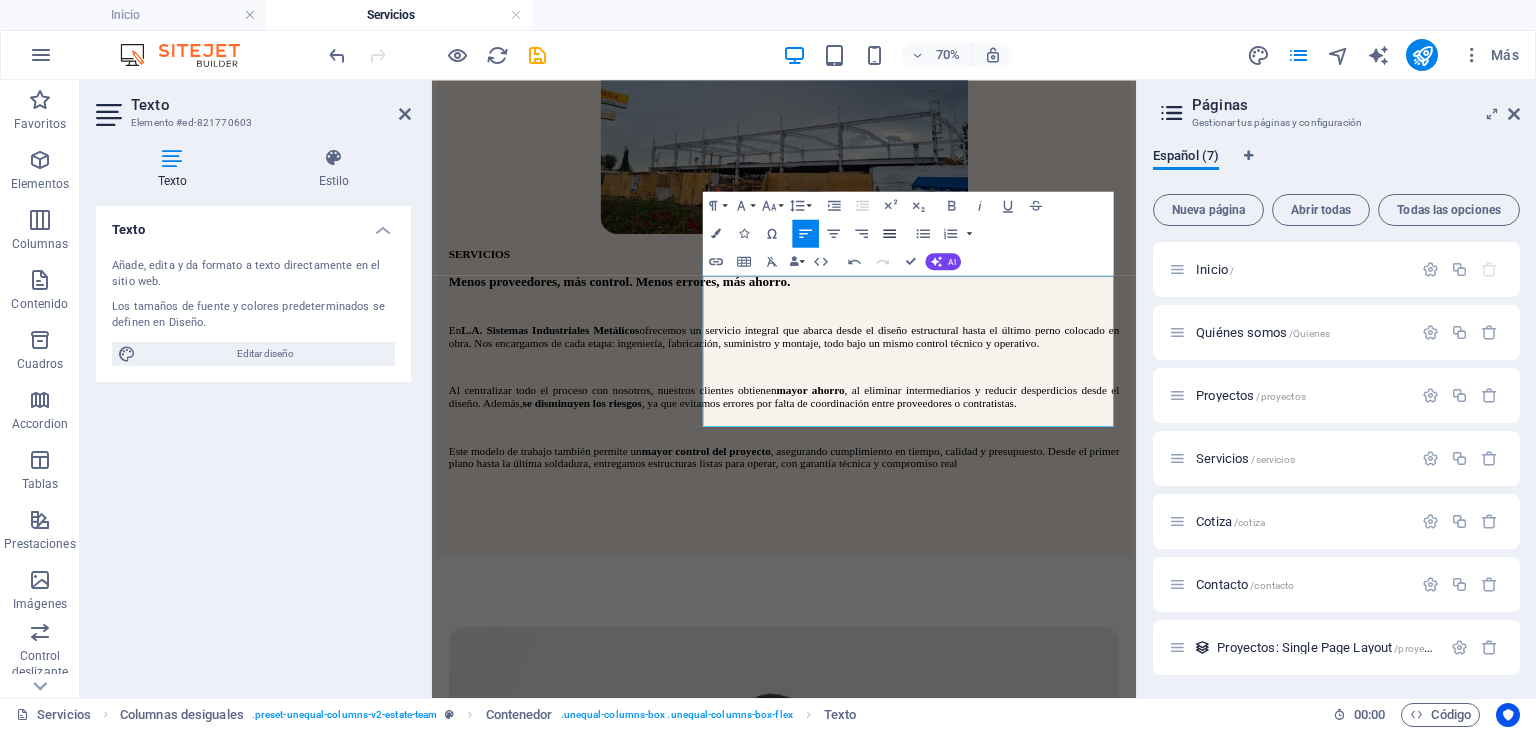 click 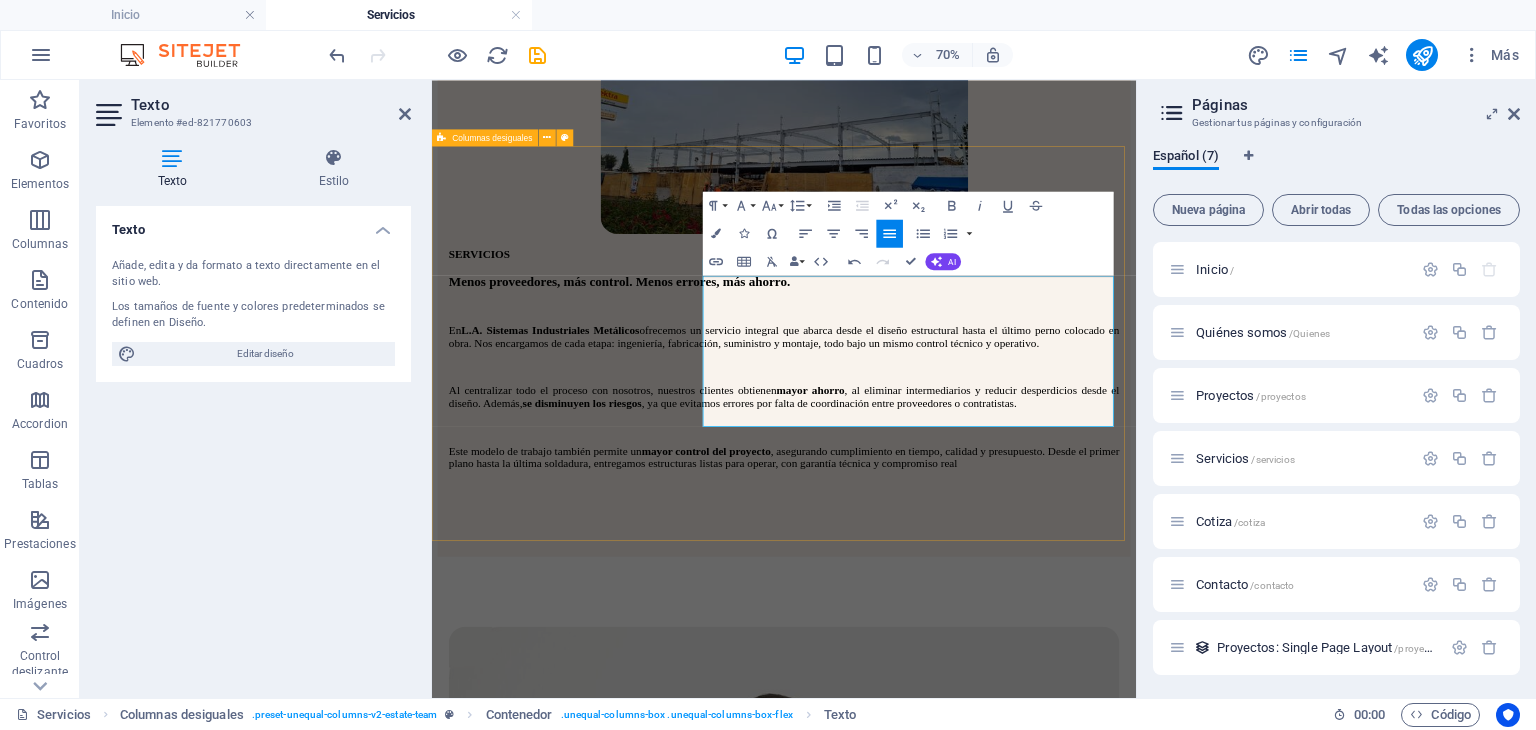 click on "PROYECTOS LLAVE EN MANO En L.A. Sistemas Industriales Metálicos desarrollamos proyectos llave en mano , desde el diseño, gestión de trámites y permisos, hasta la construcción completa: obra civil, estructura metálica, instalaciones y acabados. Al trabajar con un solo responsable, se reducen riesgos, costos y tiempos, asegurando una ejecución eficiente, sin contratiempos y con mayor control. Entregamos espacios listos para operar, alineados a tus necesidades y cumpliendo con las normativas aplicables." at bounding box center (935, 3874) 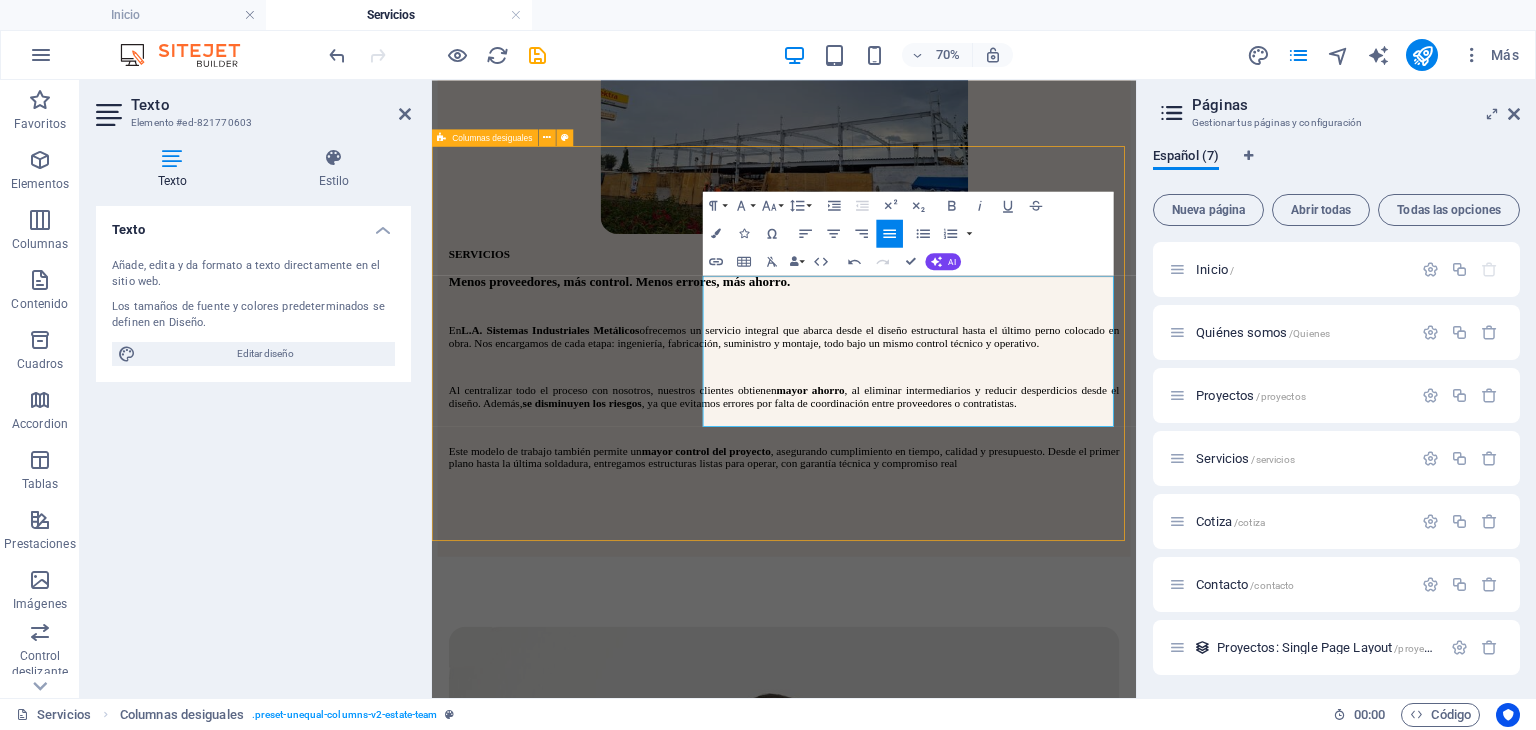 scroll, scrollTop: 928, scrollLeft: 0, axis: vertical 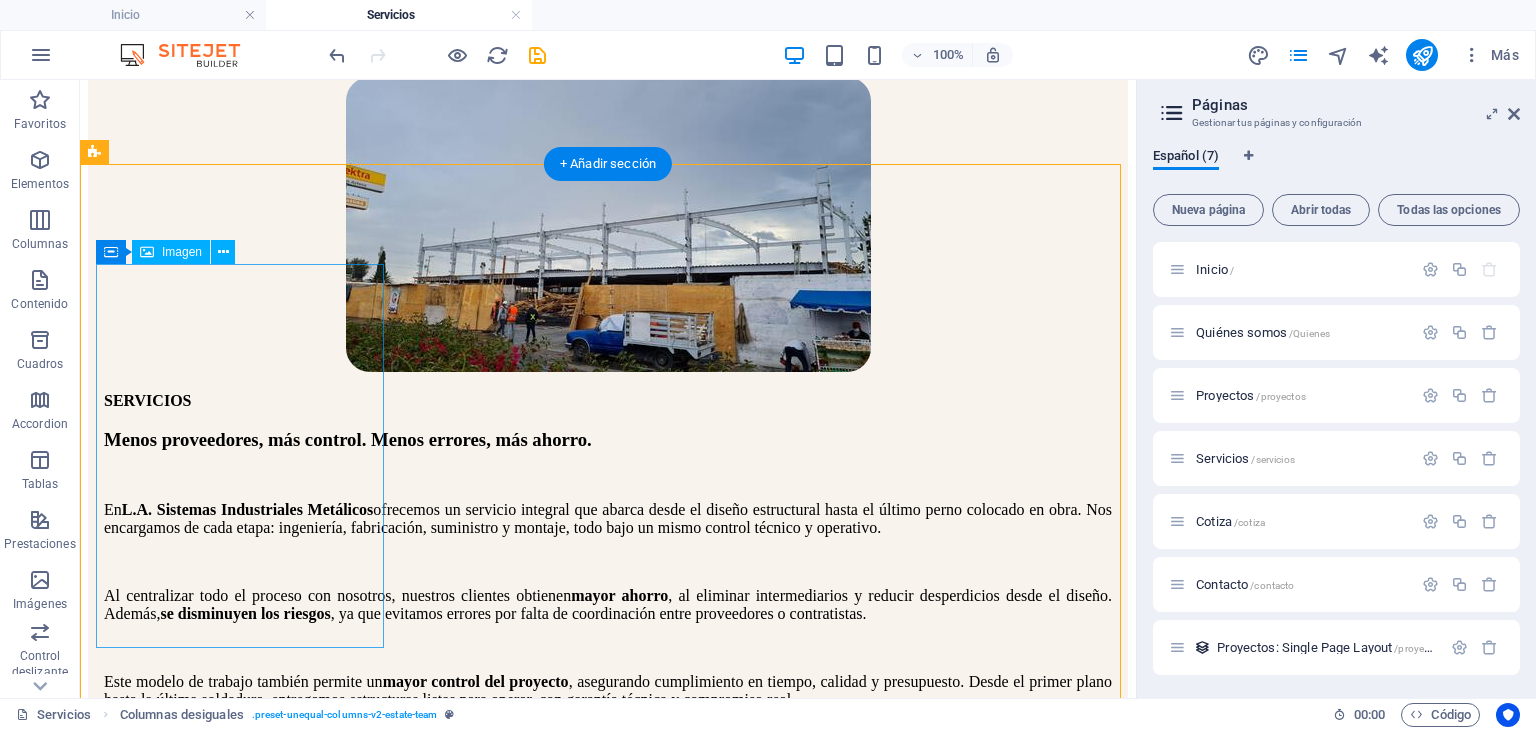 click at bounding box center [608, 1607] 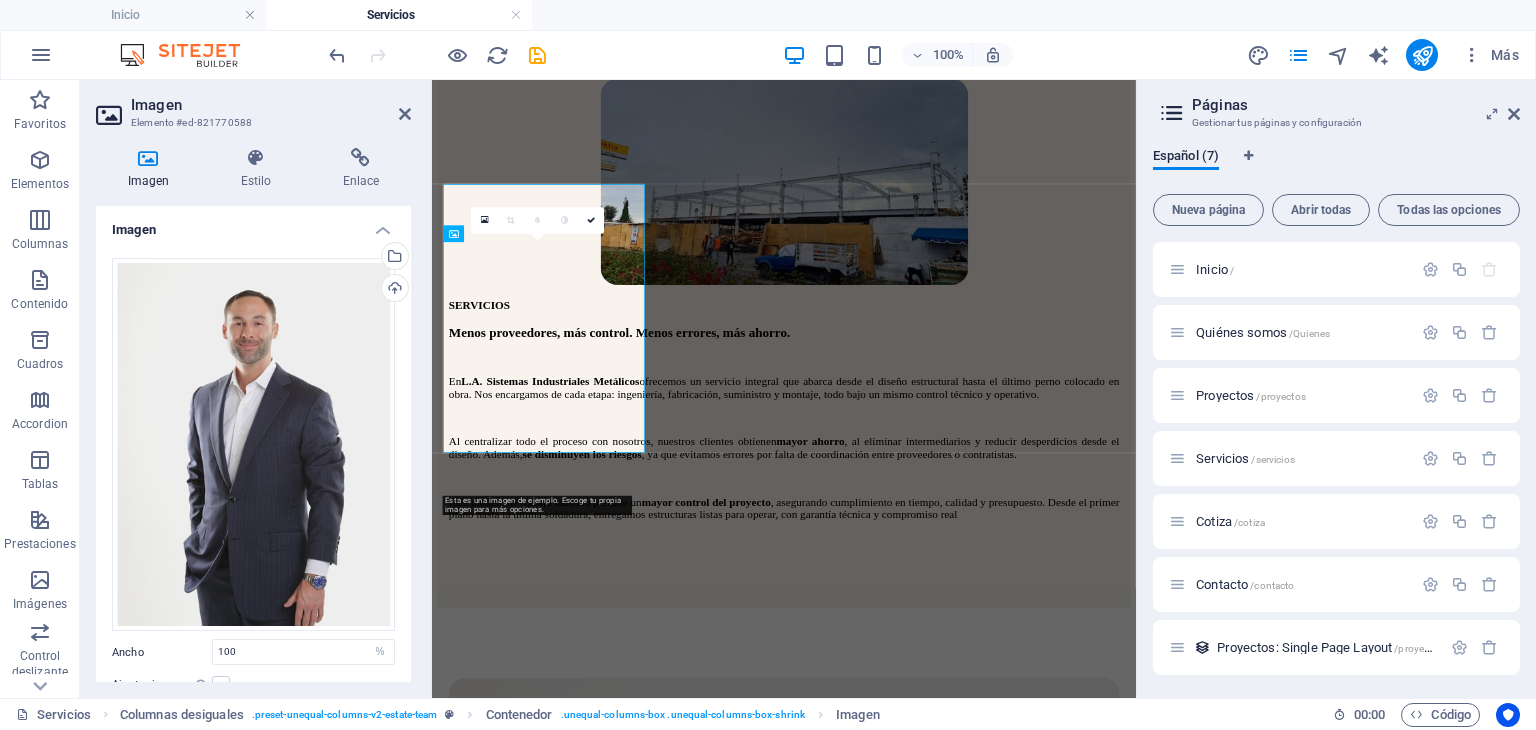 scroll, scrollTop: 964, scrollLeft: 0, axis: vertical 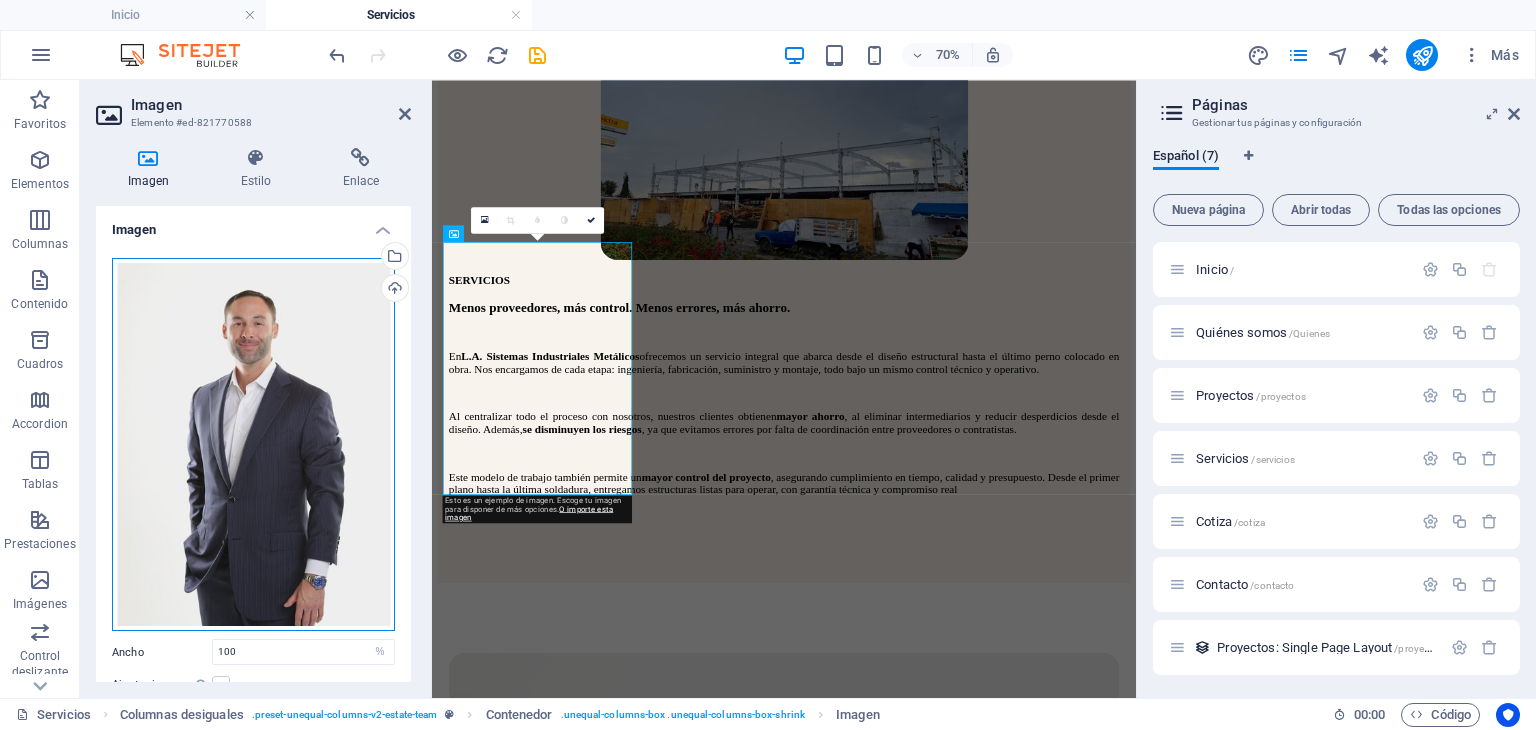 click on "Arrastra archivos aquí, haz clic para escoger archivos o  selecciona archivos de Archivos o de nuestra galería gratuita de fotos y vídeos" at bounding box center (253, 445) 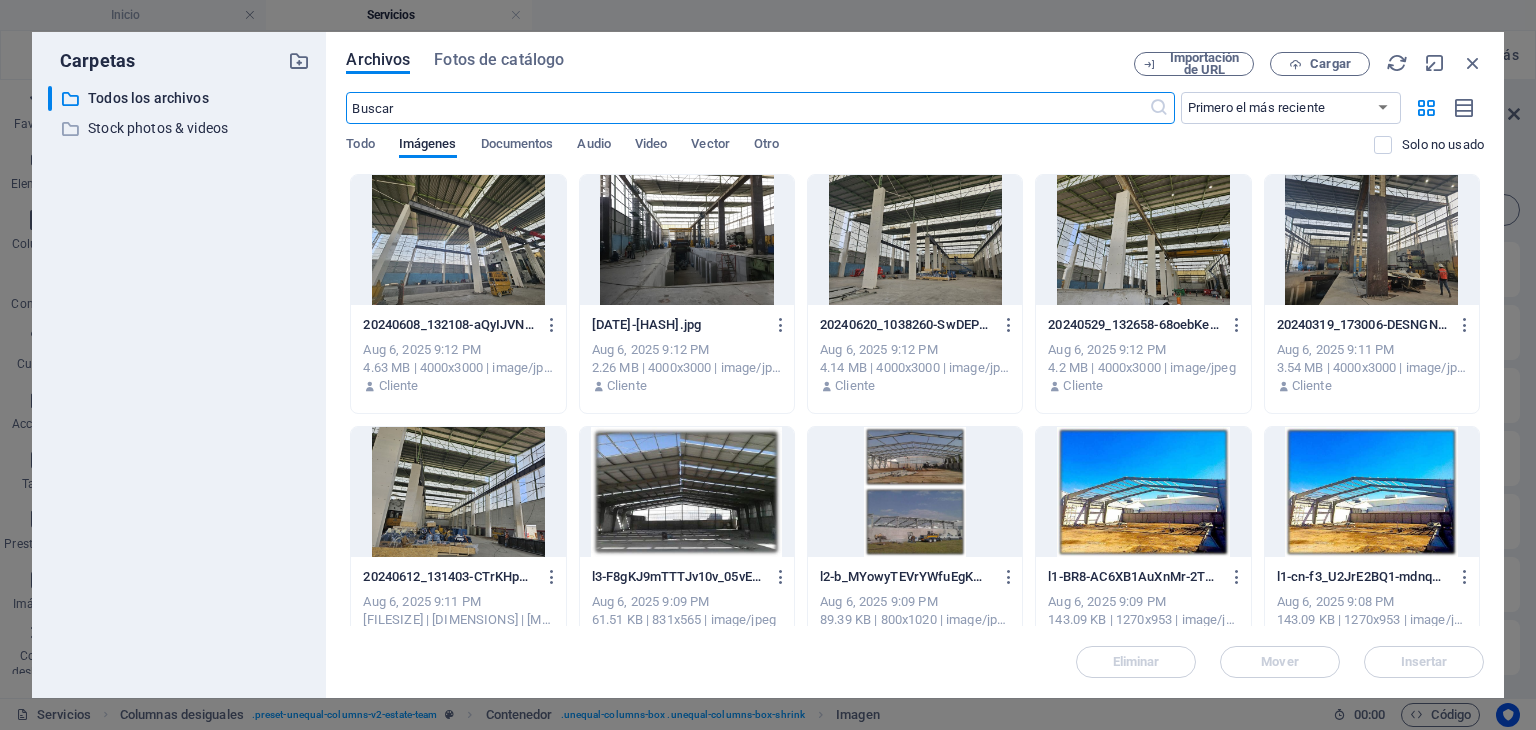 scroll, scrollTop: 962, scrollLeft: 0, axis: vertical 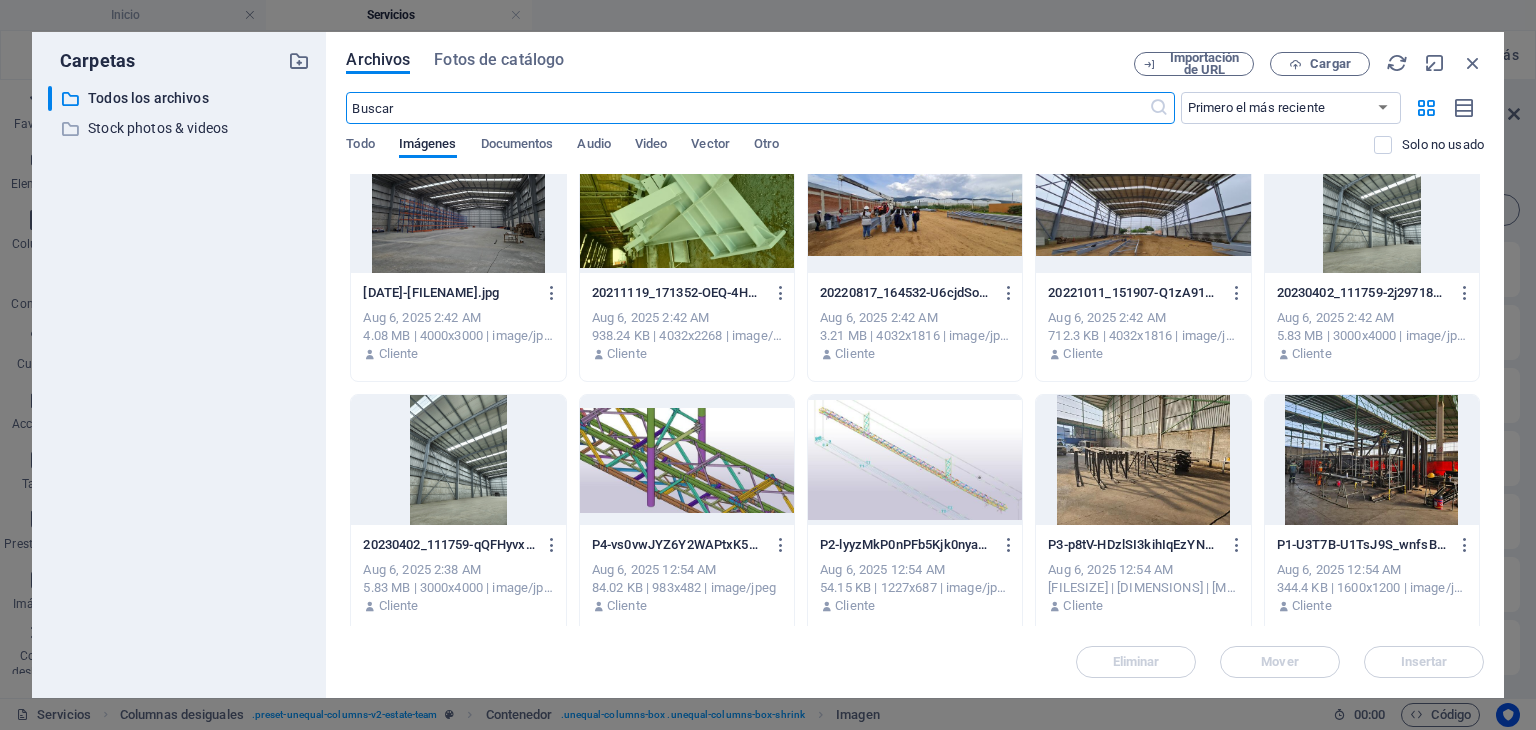 click at bounding box center [458, 208] 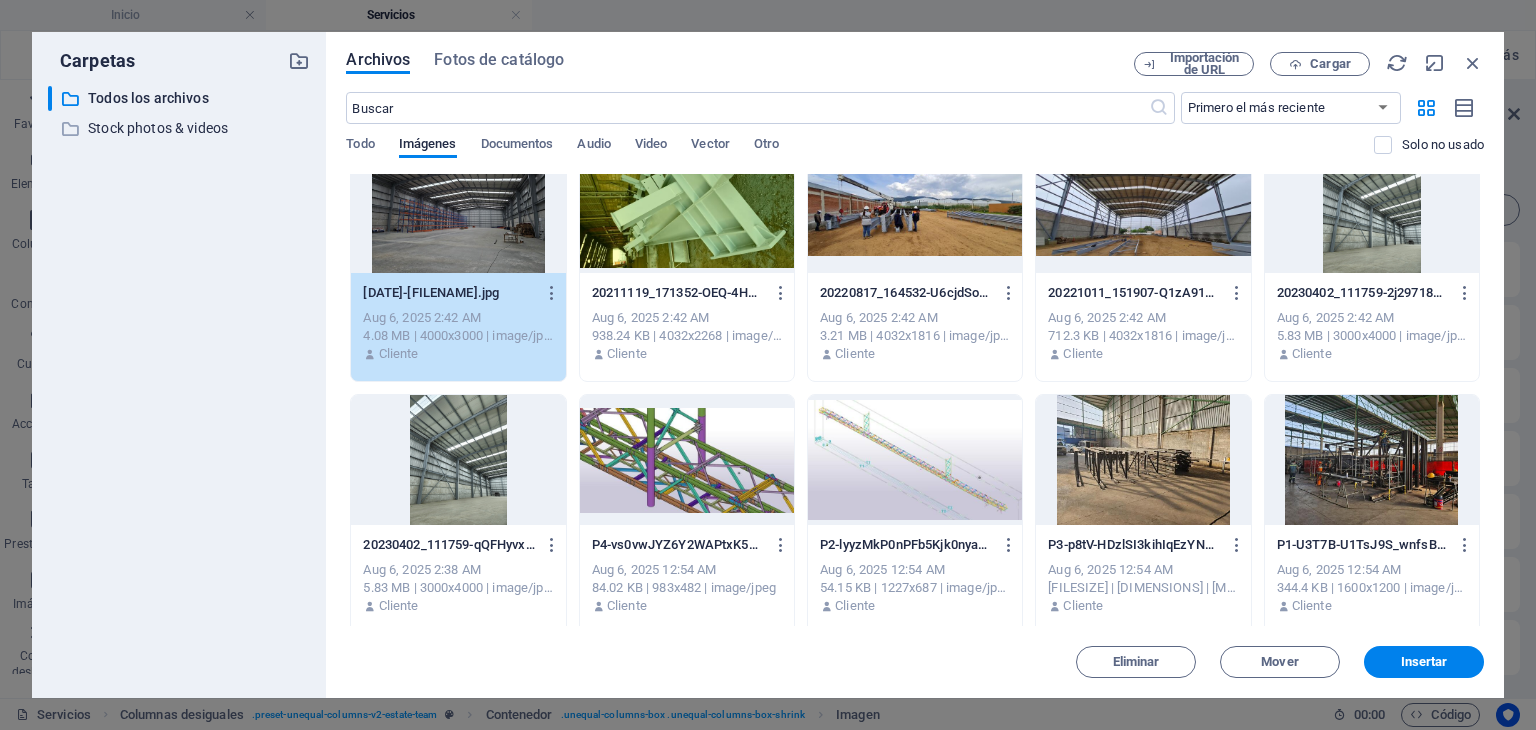 drag, startPoint x: 437, startPoint y: 225, endPoint x: 7, endPoint y: 205, distance: 430.46487 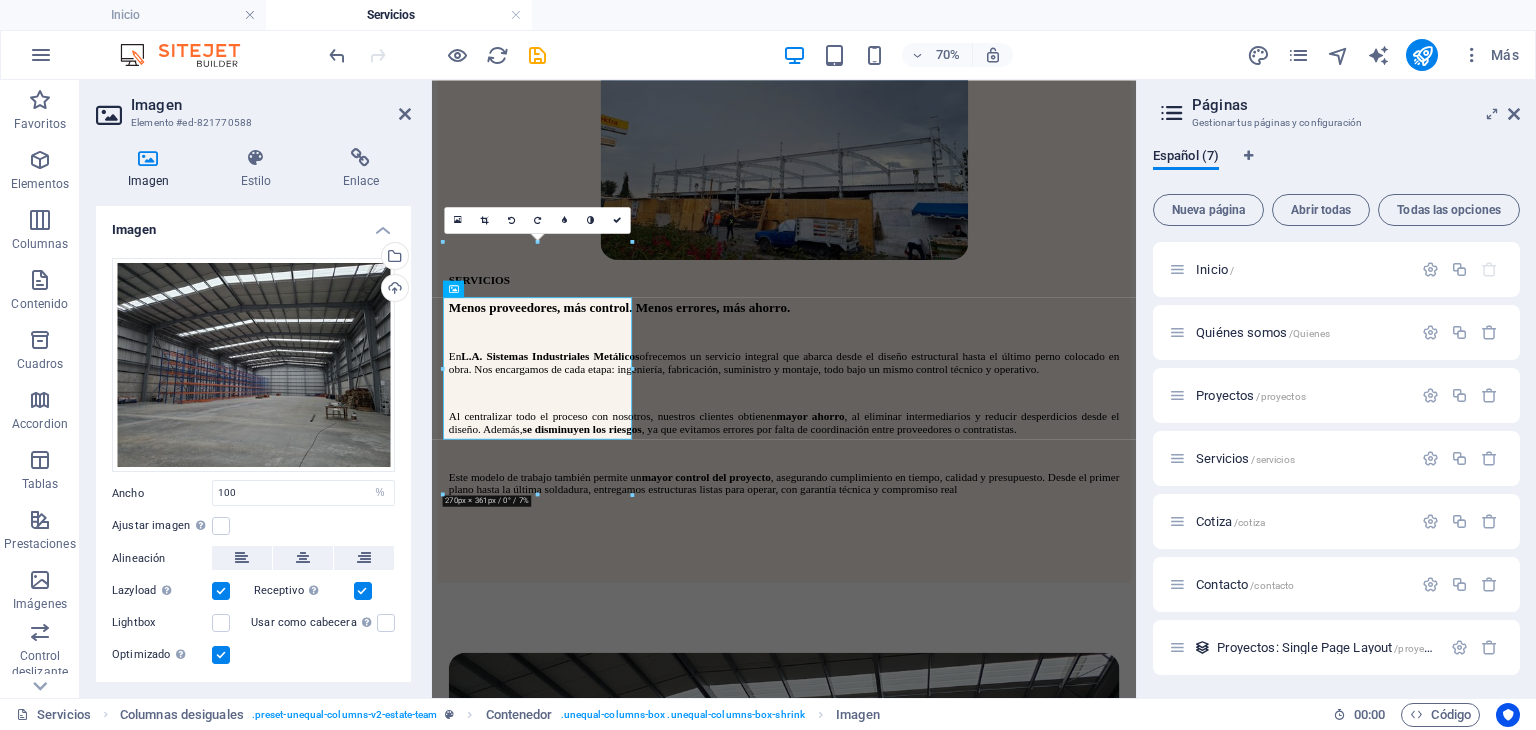 click at bounding box center (633, 495) 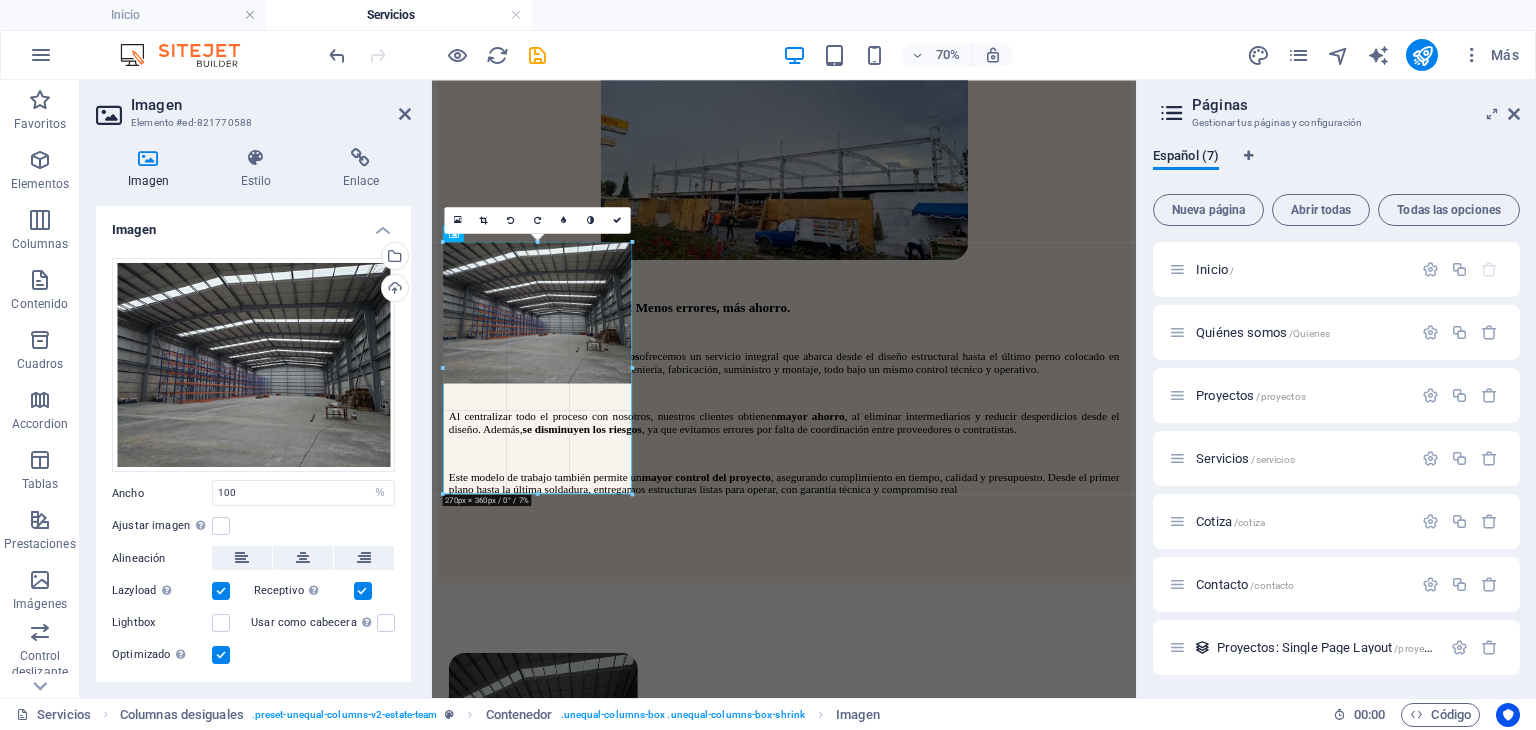 type on "269" 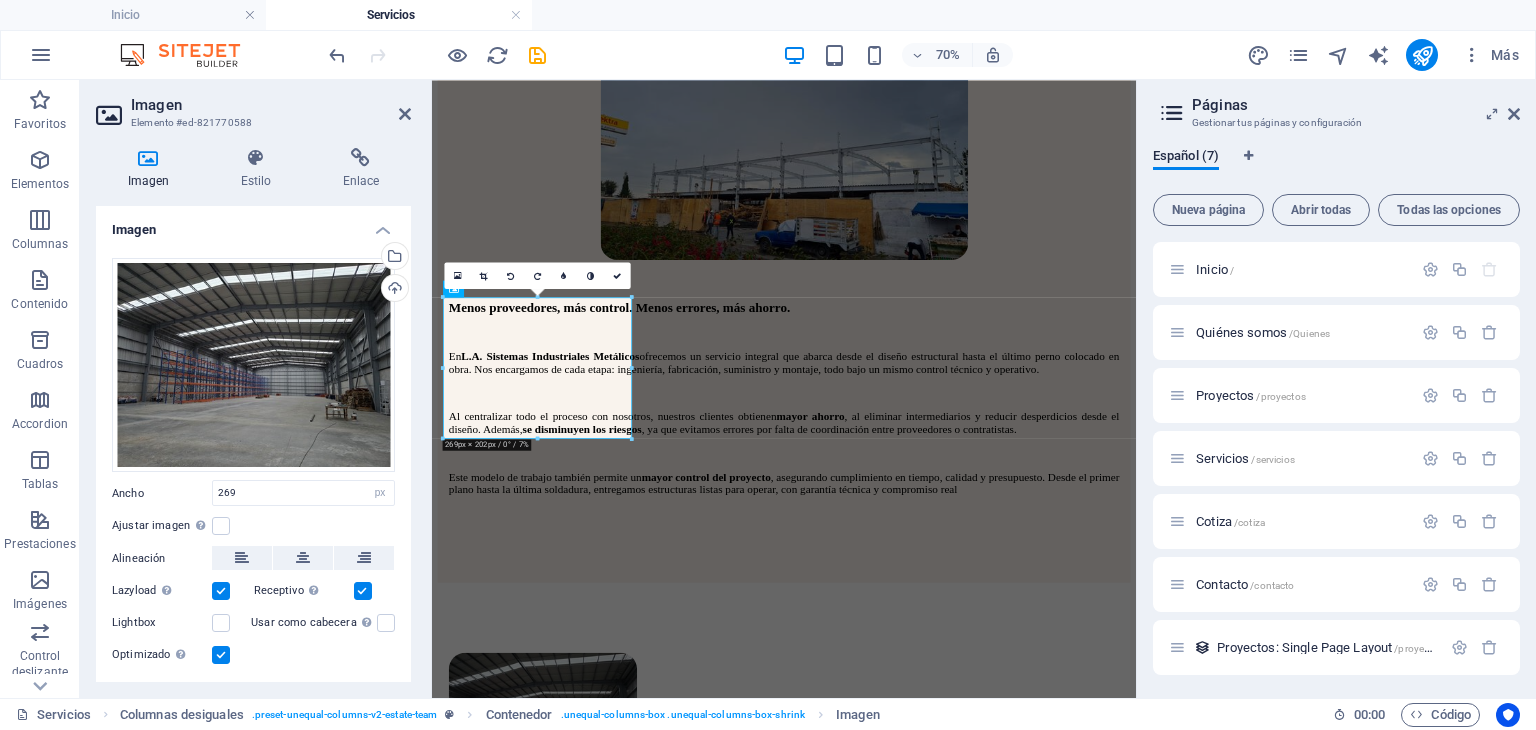 click on "Imagen" at bounding box center (271, 105) 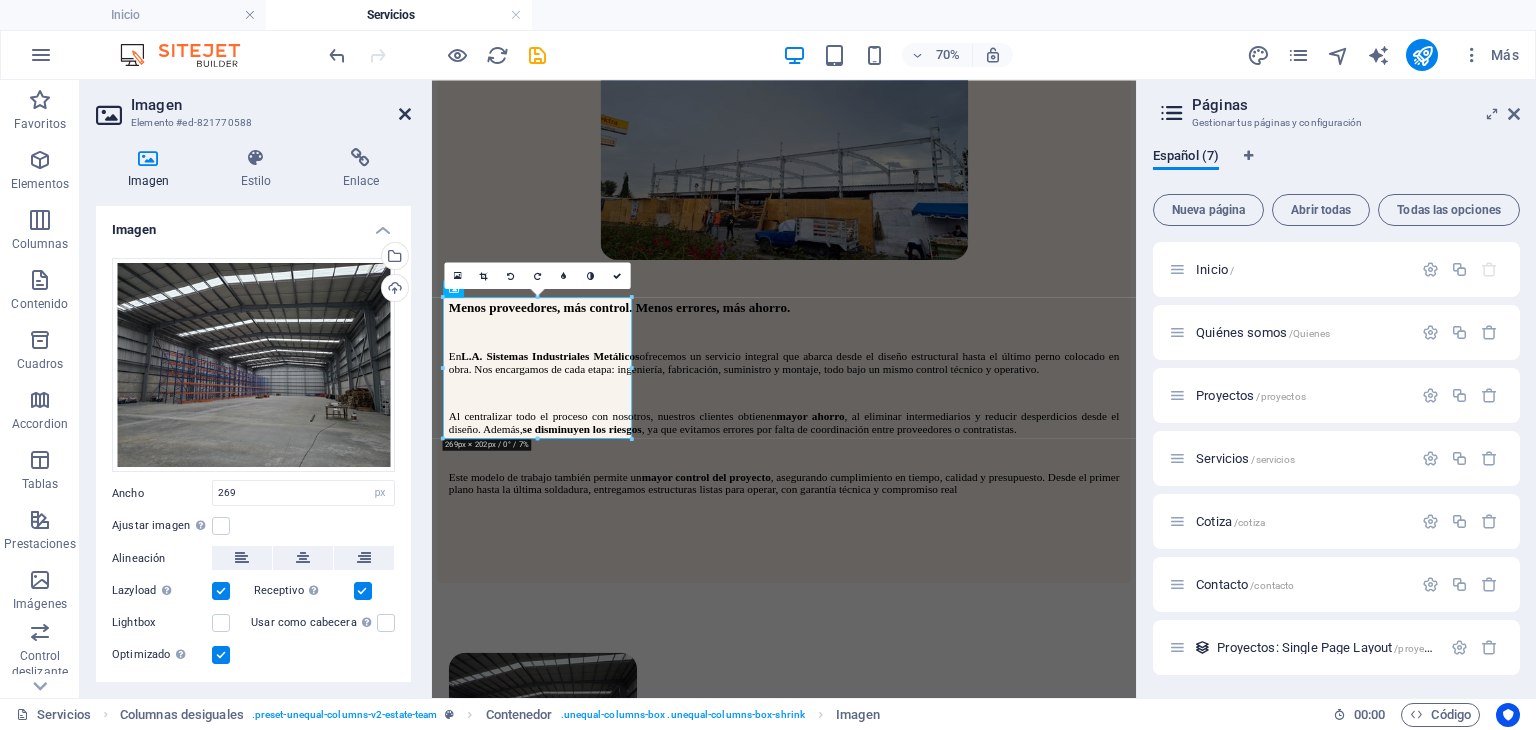 click at bounding box center (405, 114) 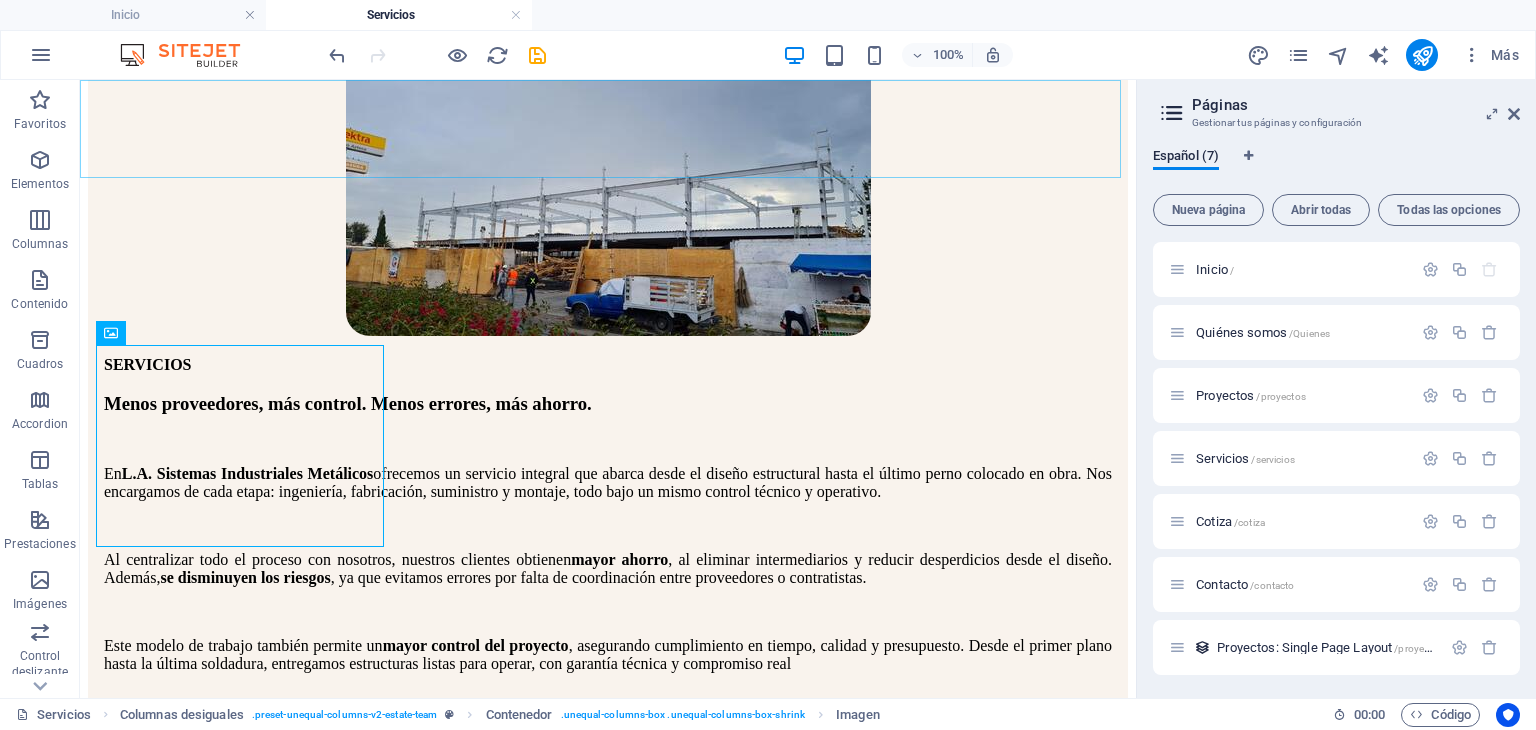 scroll, scrollTop: 928, scrollLeft: 0, axis: vertical 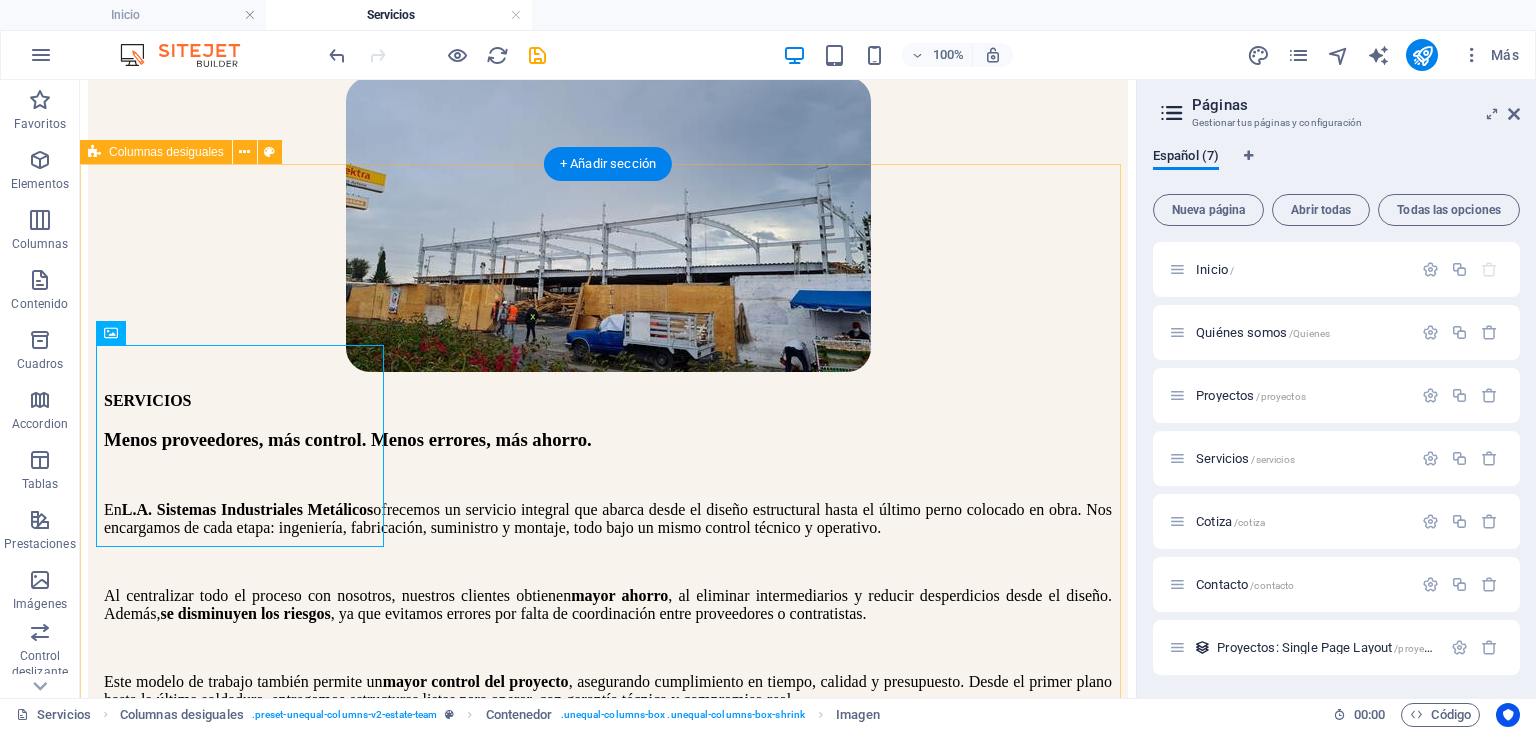 click on "PROYECTOS LLAVE EN MANO En L.A. Sistemas Industriales Metálicos desarrollamos proyectos llave en mano , desde el diseño, gestión de trámites y permisos, hasta la construcción completa: obra civil, estructura metálica, instalaciones y acabados. Al trabajar con un solo responsable, se reducen riesgos, costos y tiempos, asegurando una ejecución eficiente, sin contratiempos y con mayor control. Entregamos espacios listos para operar, alineados a tus necesidades y cumpliendo con las normativas aplicables." at bounding box center (608, 3525) 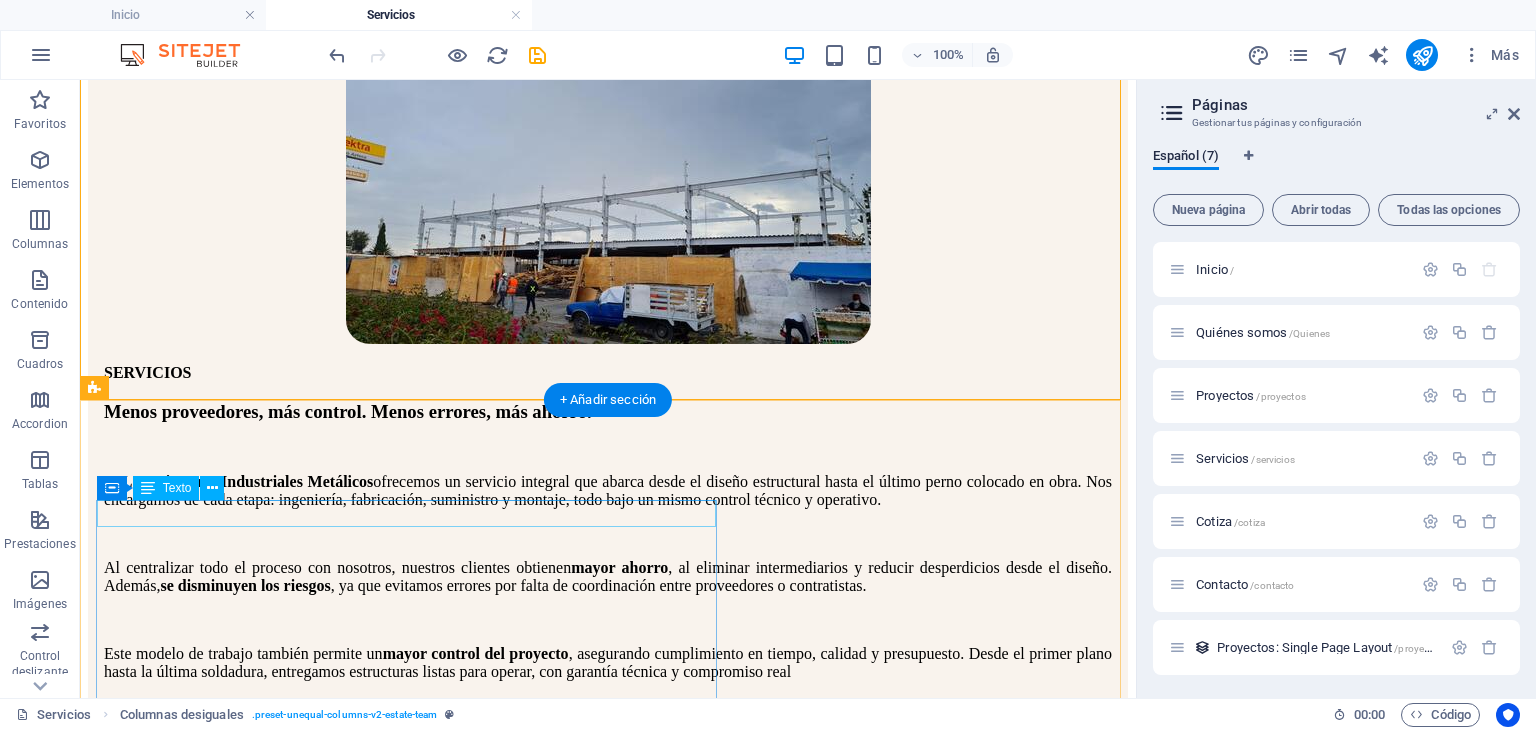 scroll, scrollTop: 928, scrollLeft: 0, axis: vertical 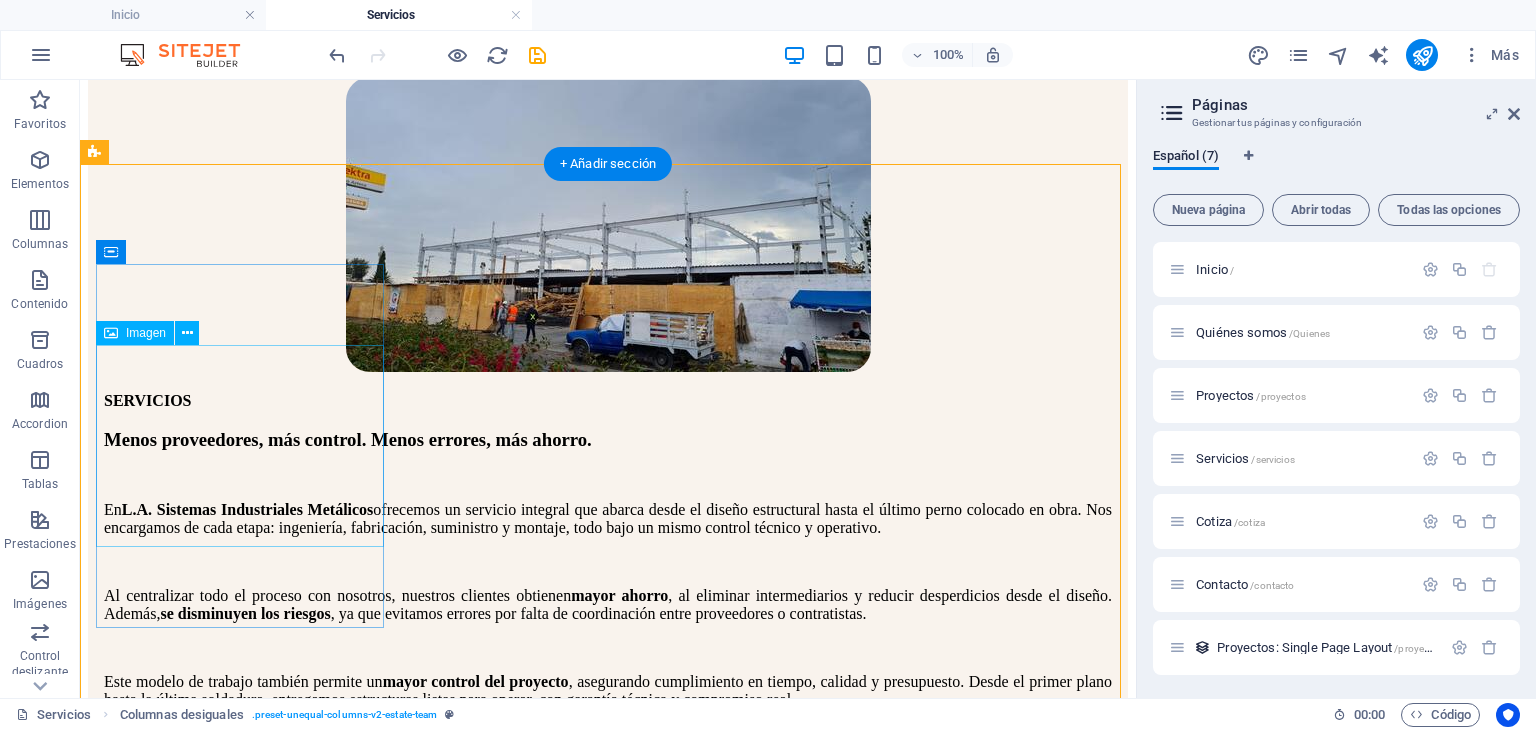 click at bounding box center (608, 1036) 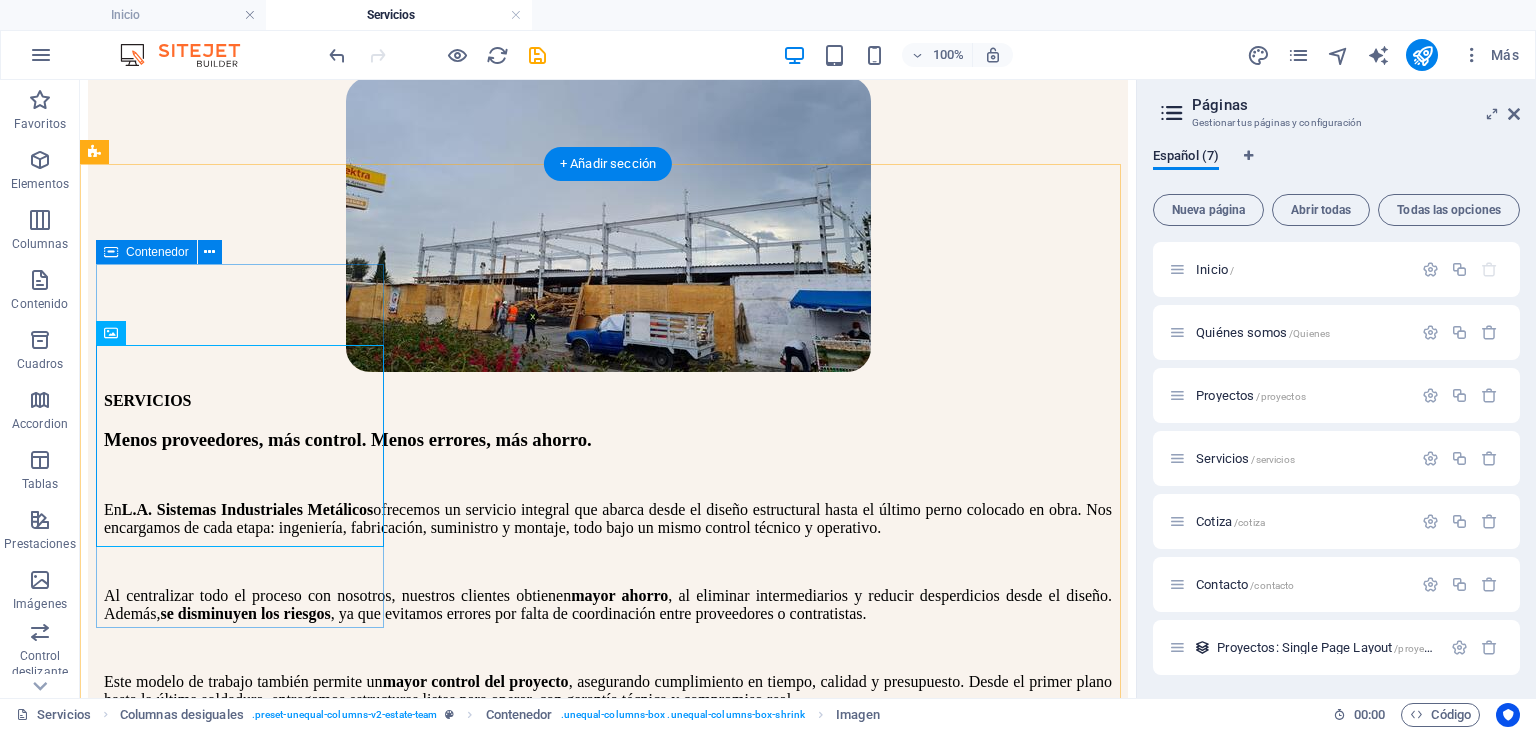 click at bounding box center [608, 1036] 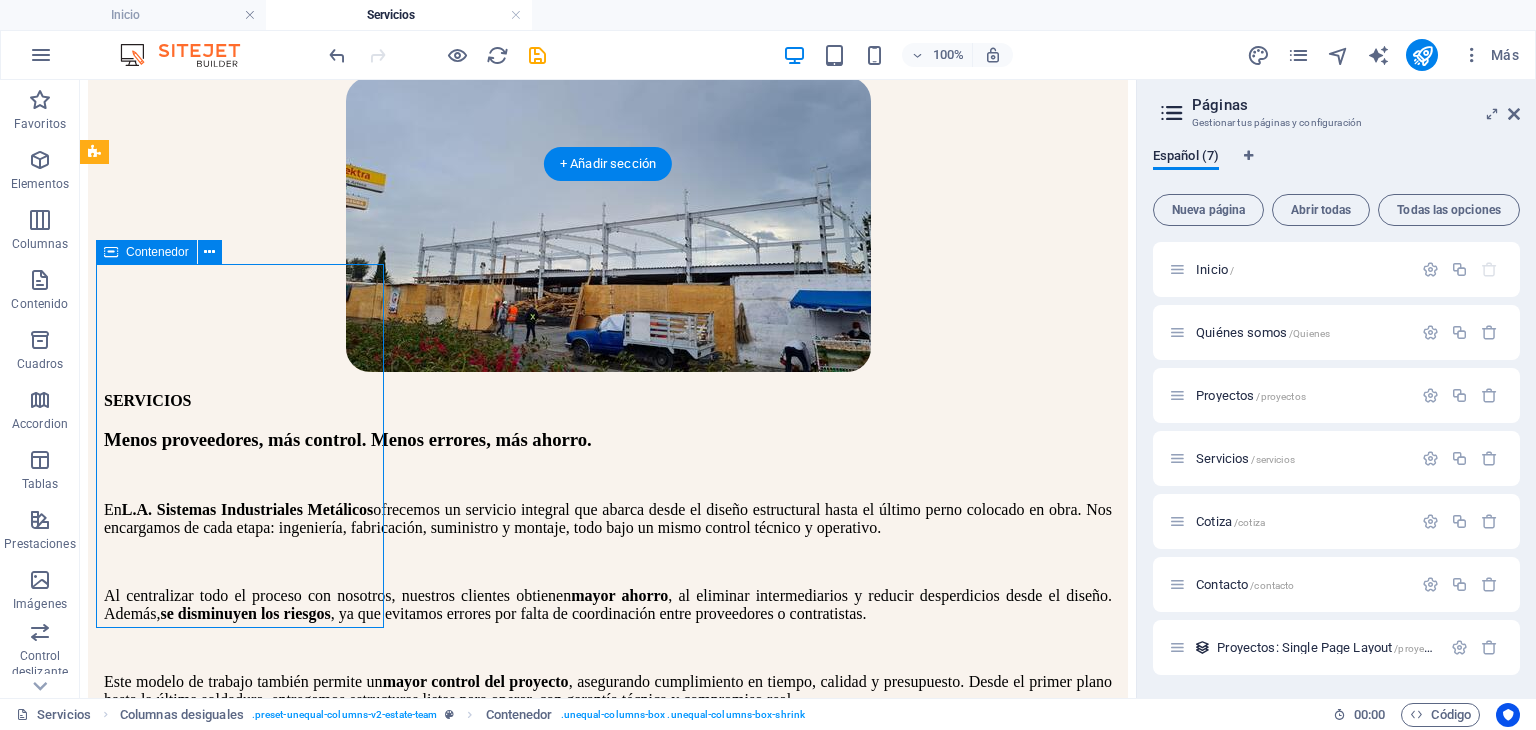 click at bounding box center [608, 1036] 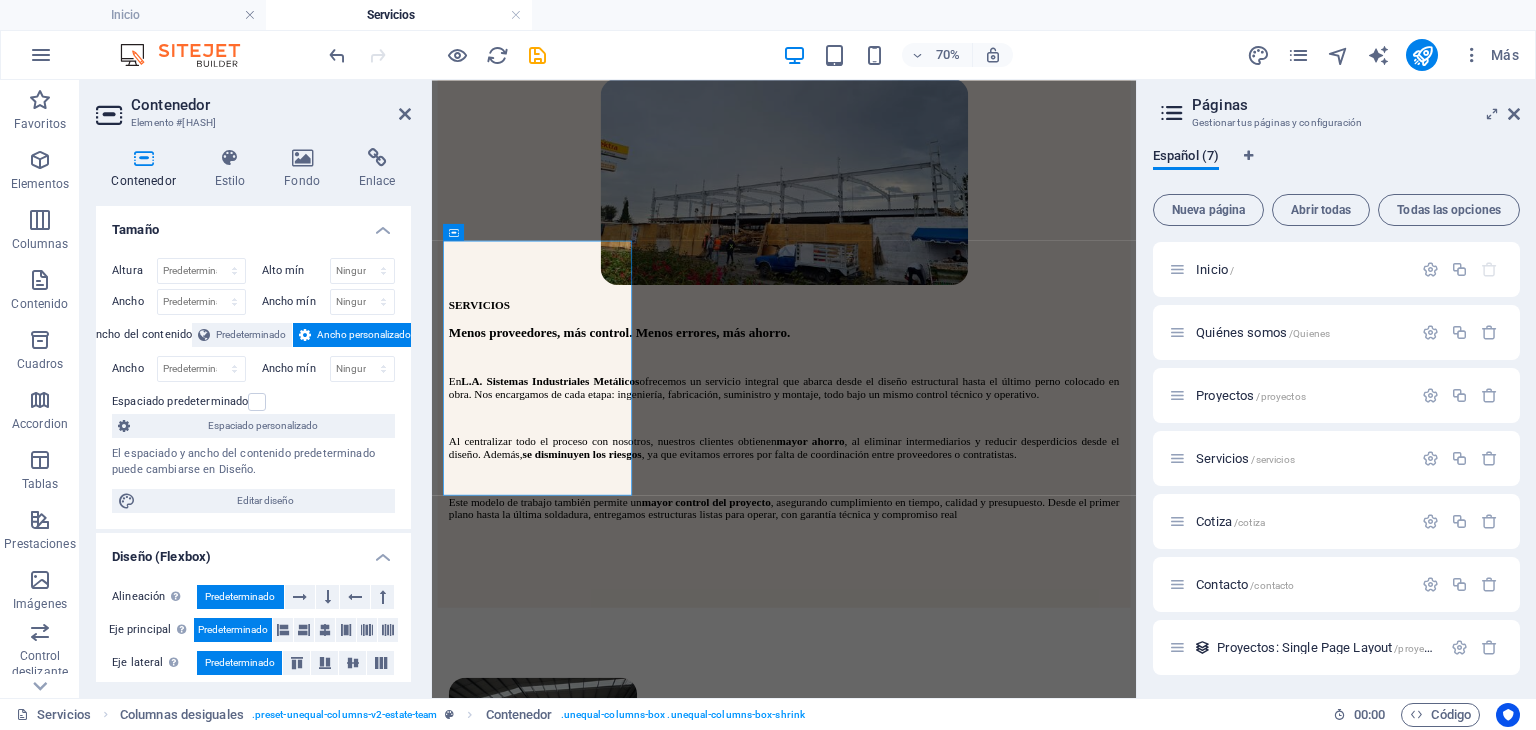 scroll, scrollTop: 964, scrollLeft: 0, axis: vertical 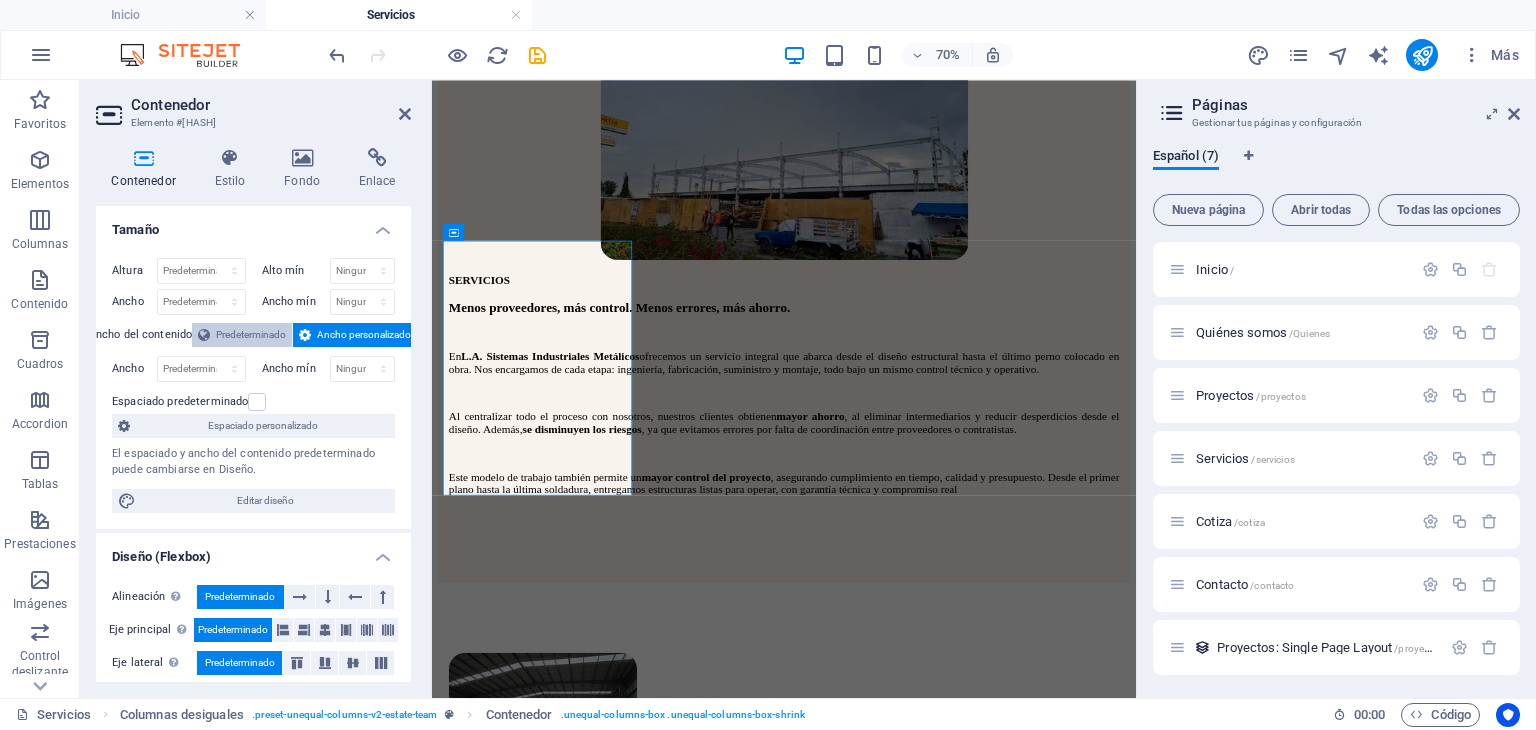 click on "Predeterminado" at bounding box center [251, 335] 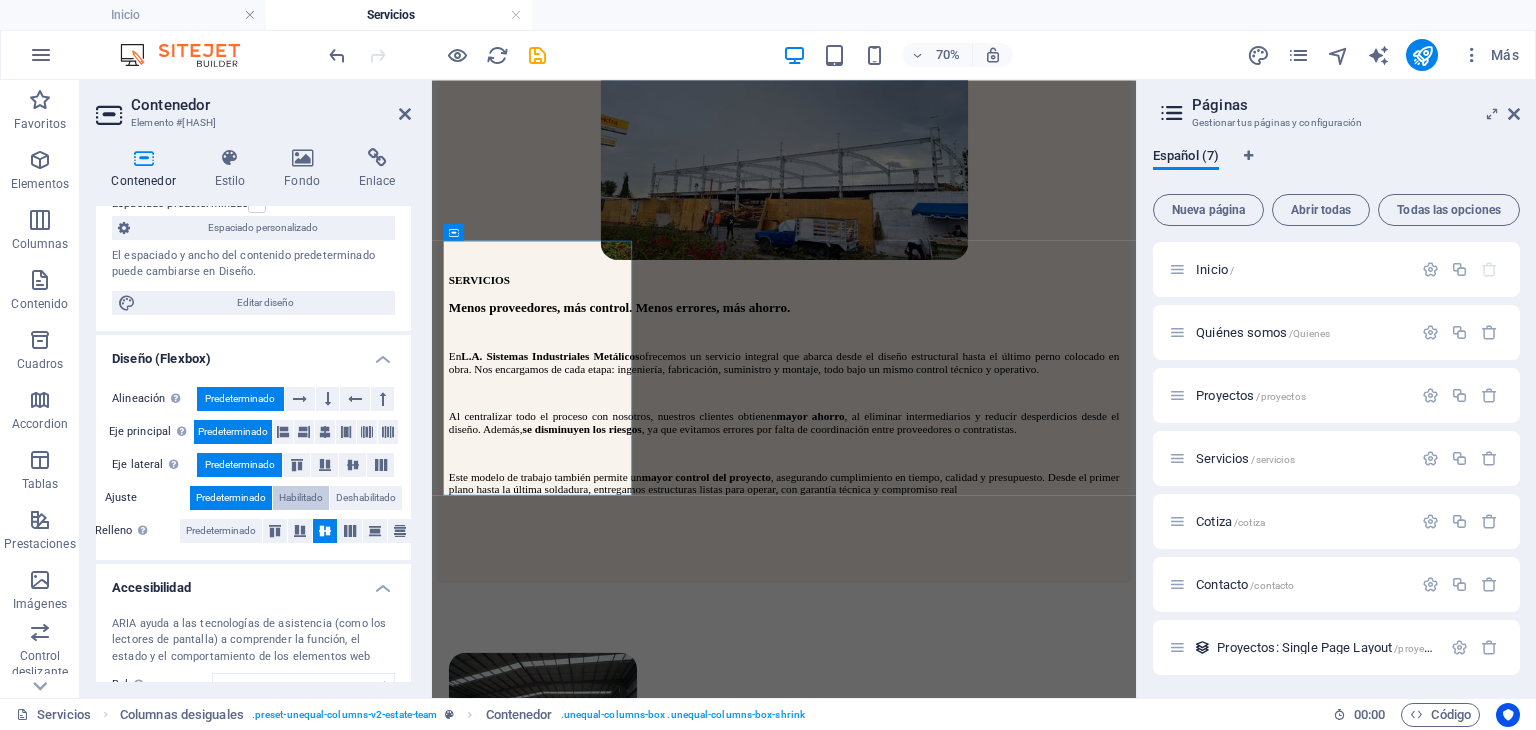 scroll, scrollTop: 166, scrollLeft: 0, axis: vertical 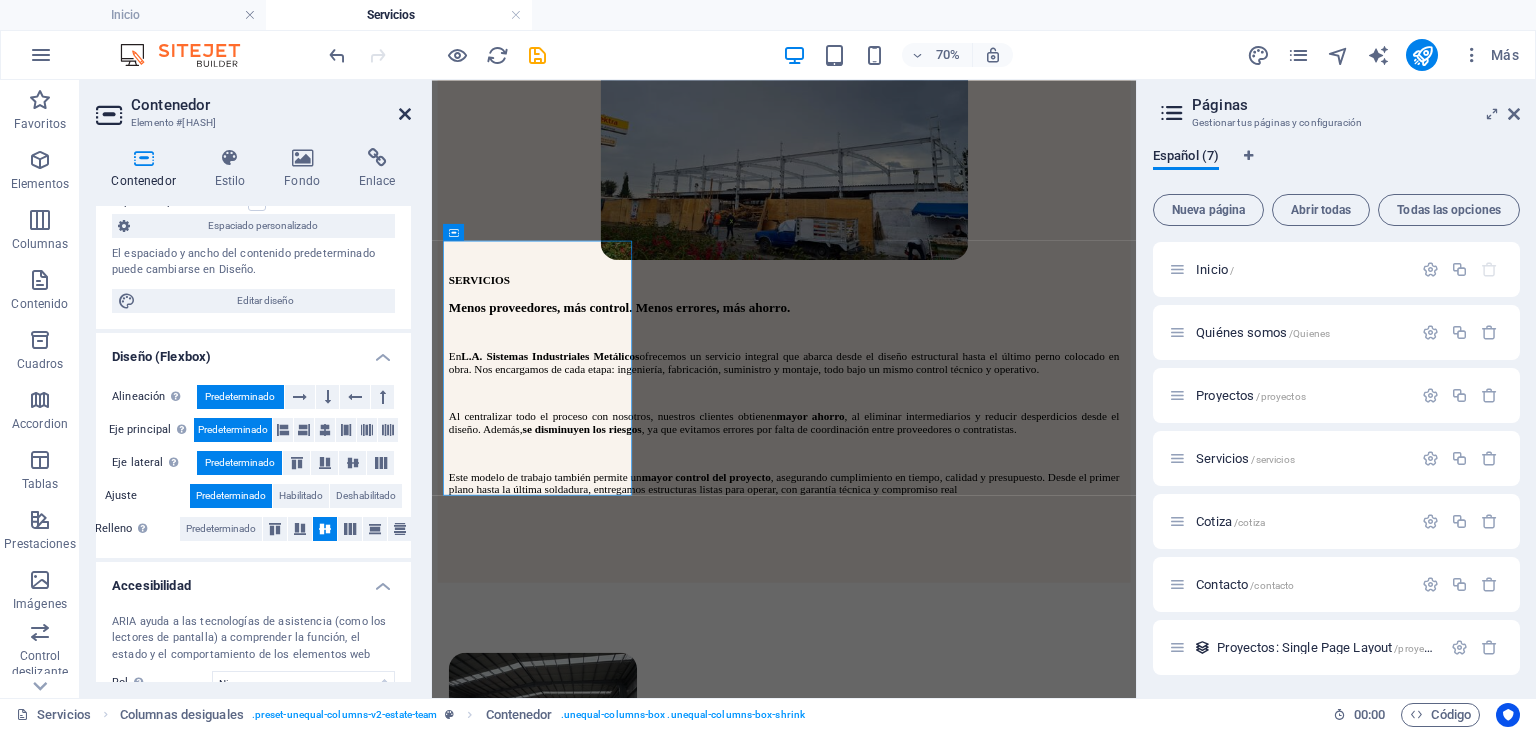 click at bounding box center (405, 114) 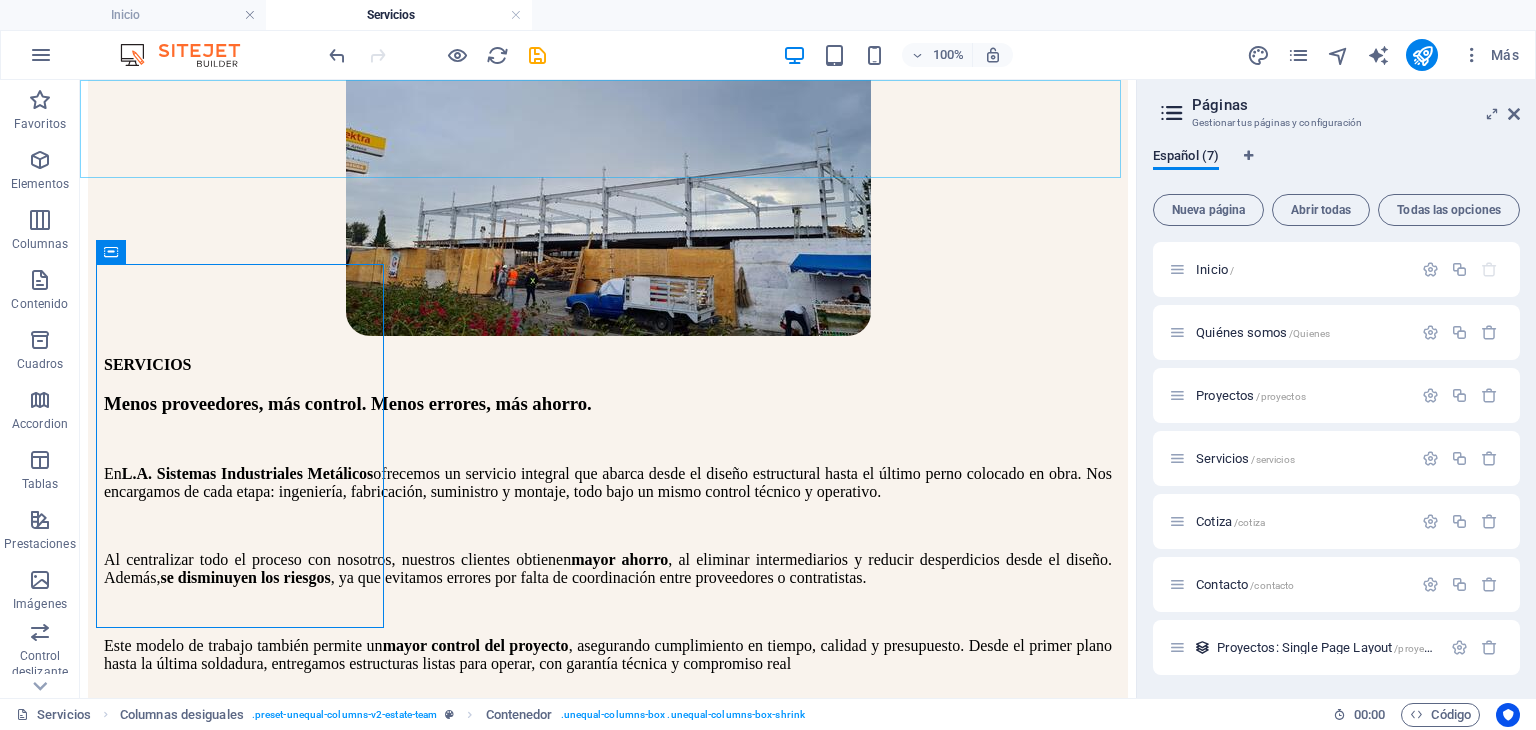 scroll, scrollTop: 928, scrollLeft: 0, axis: vertical 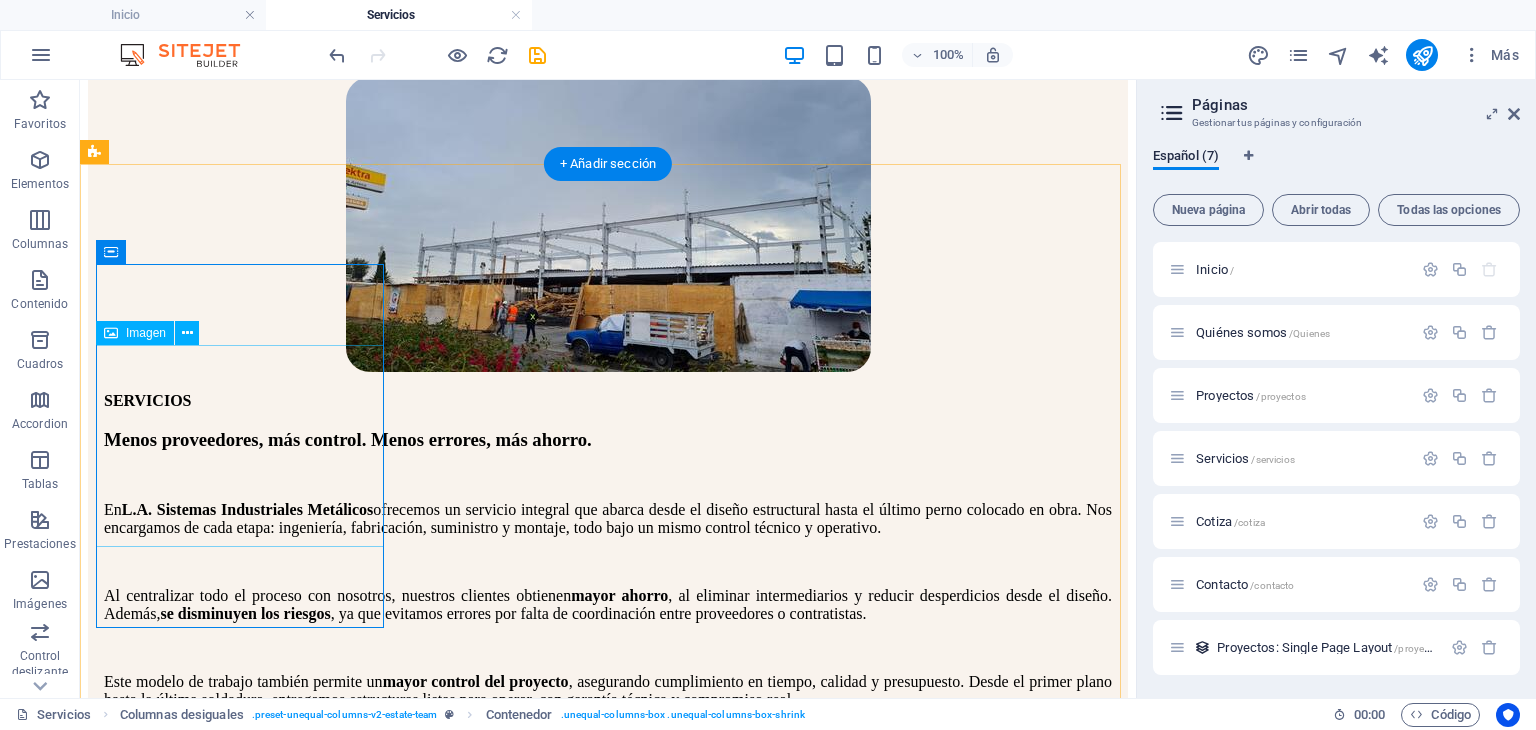 click at bounding box center (608, 1036) 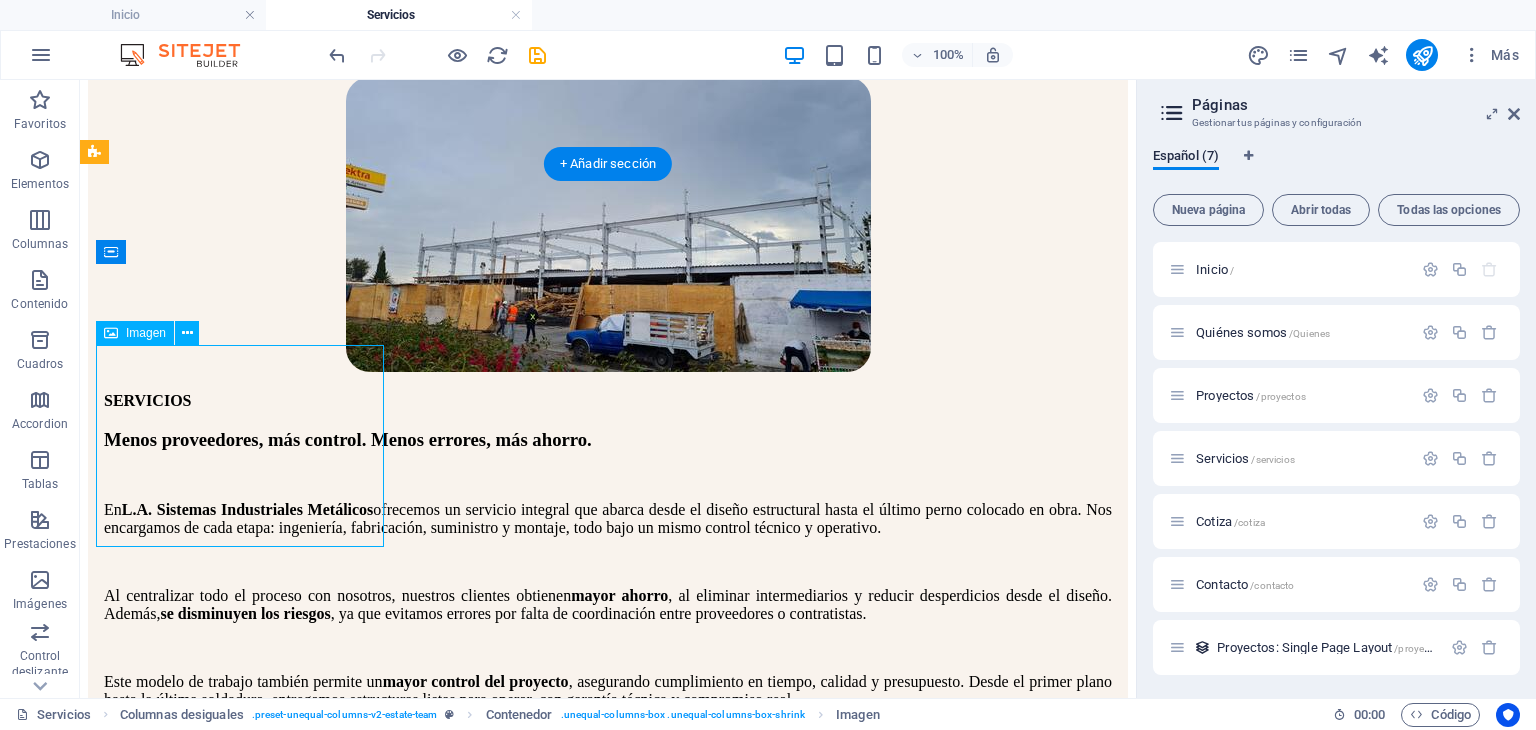click at bounding box center [608, 1036] 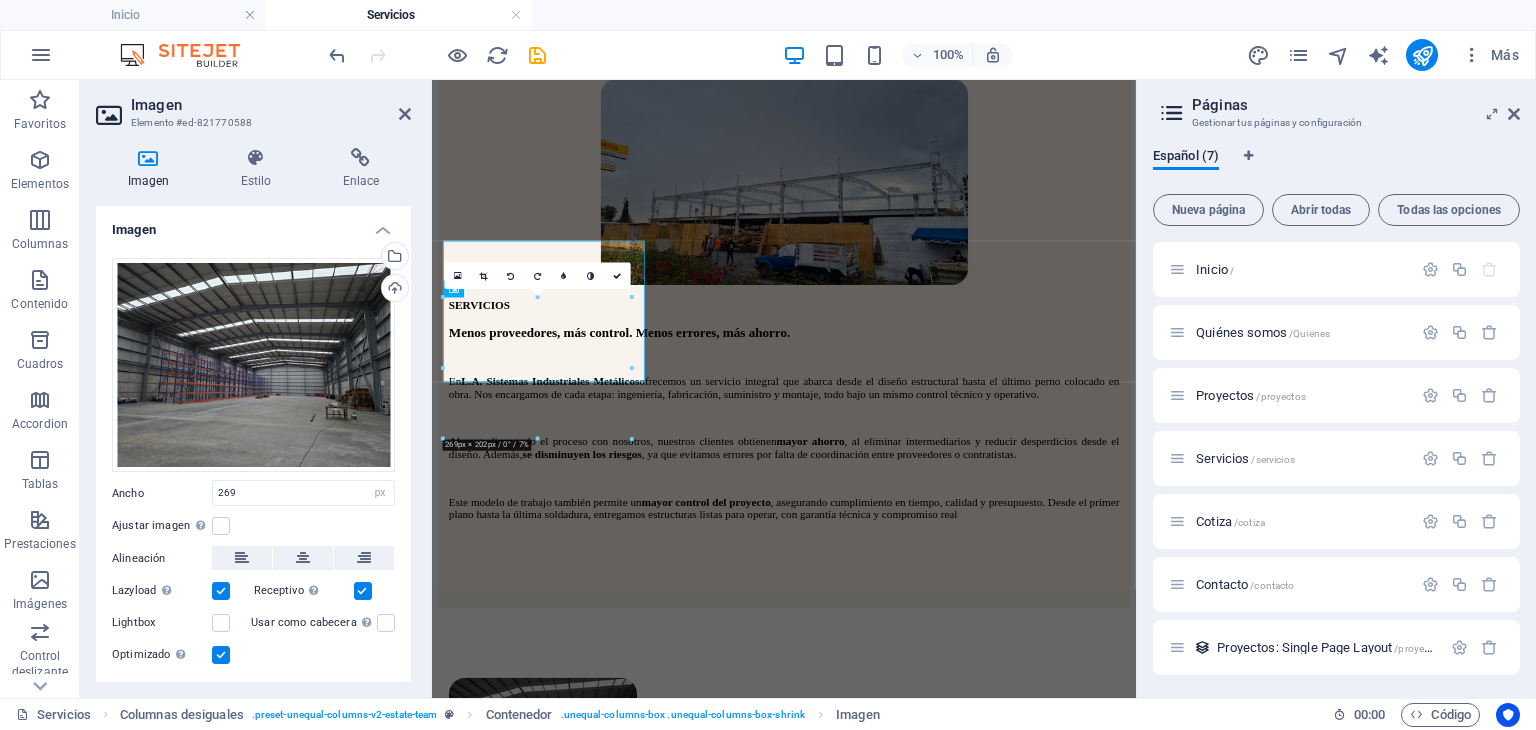 scroll, scrollTop: 964, scrollLeft: 0, axis: vertical 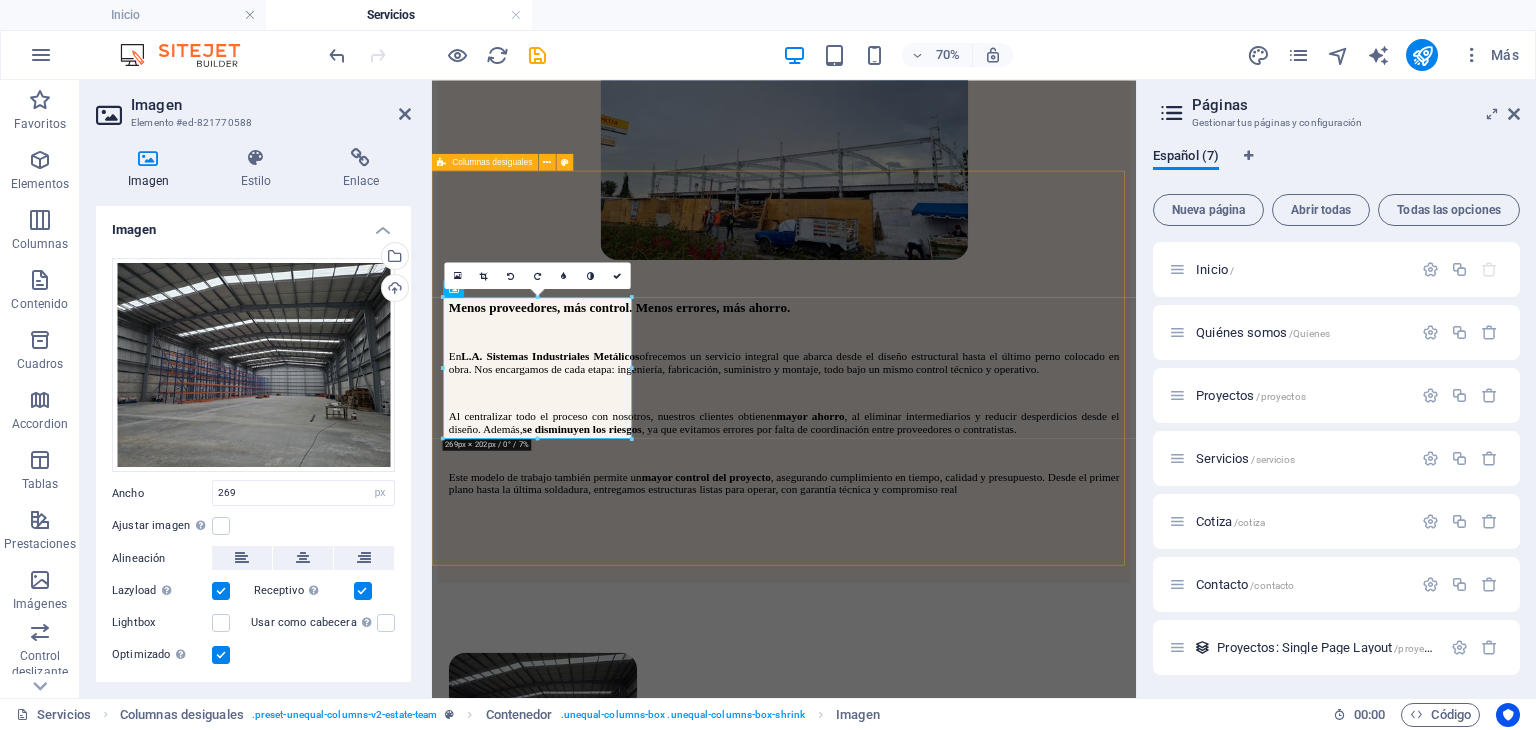 drag, startPoint x: 1067, startPoint y: 517, endPoint x: 758, endPoint y: 621, distance: 326.0322 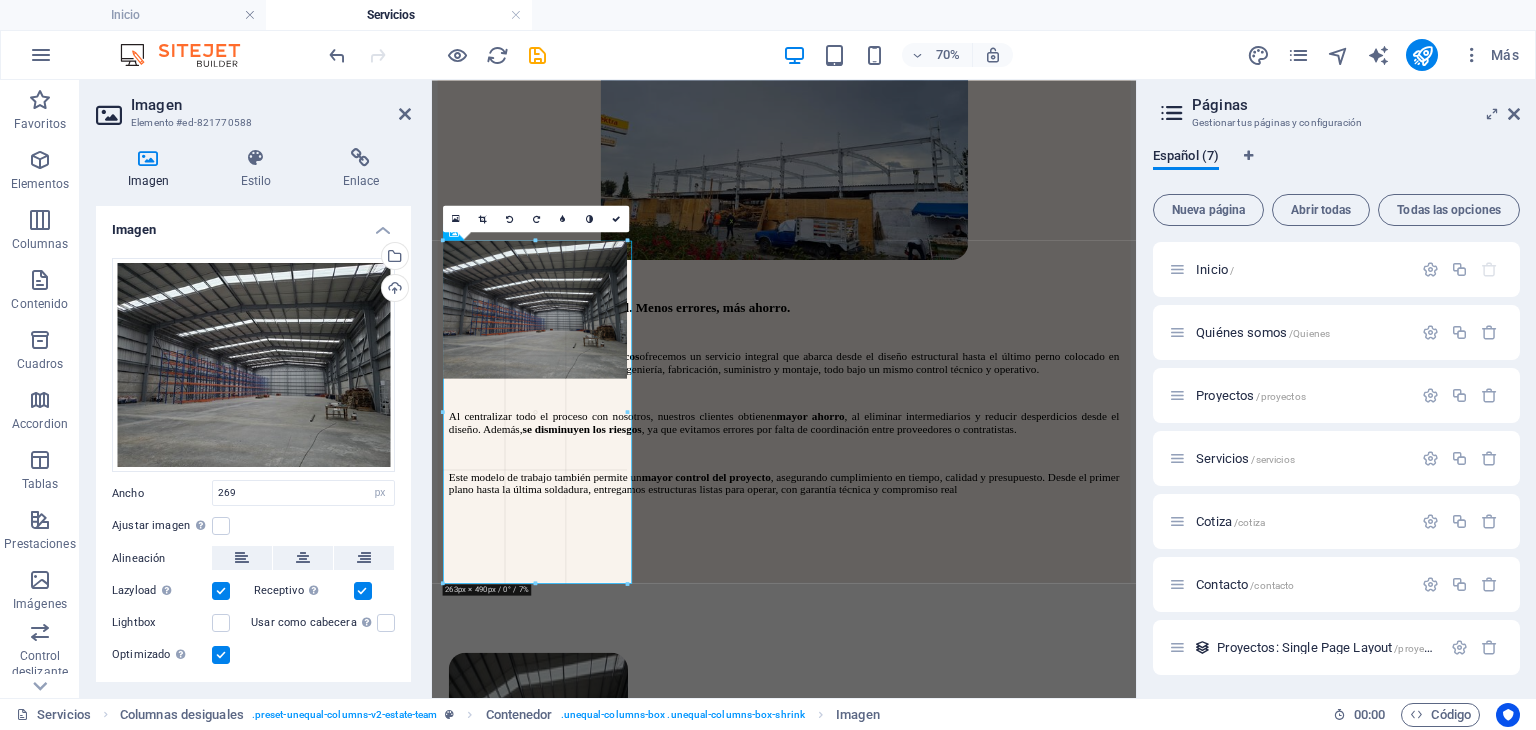 drag, startPoint x: 630, startPoint y: 438, endPoint x: 622, endPoint y: 425, distance: 15.264338 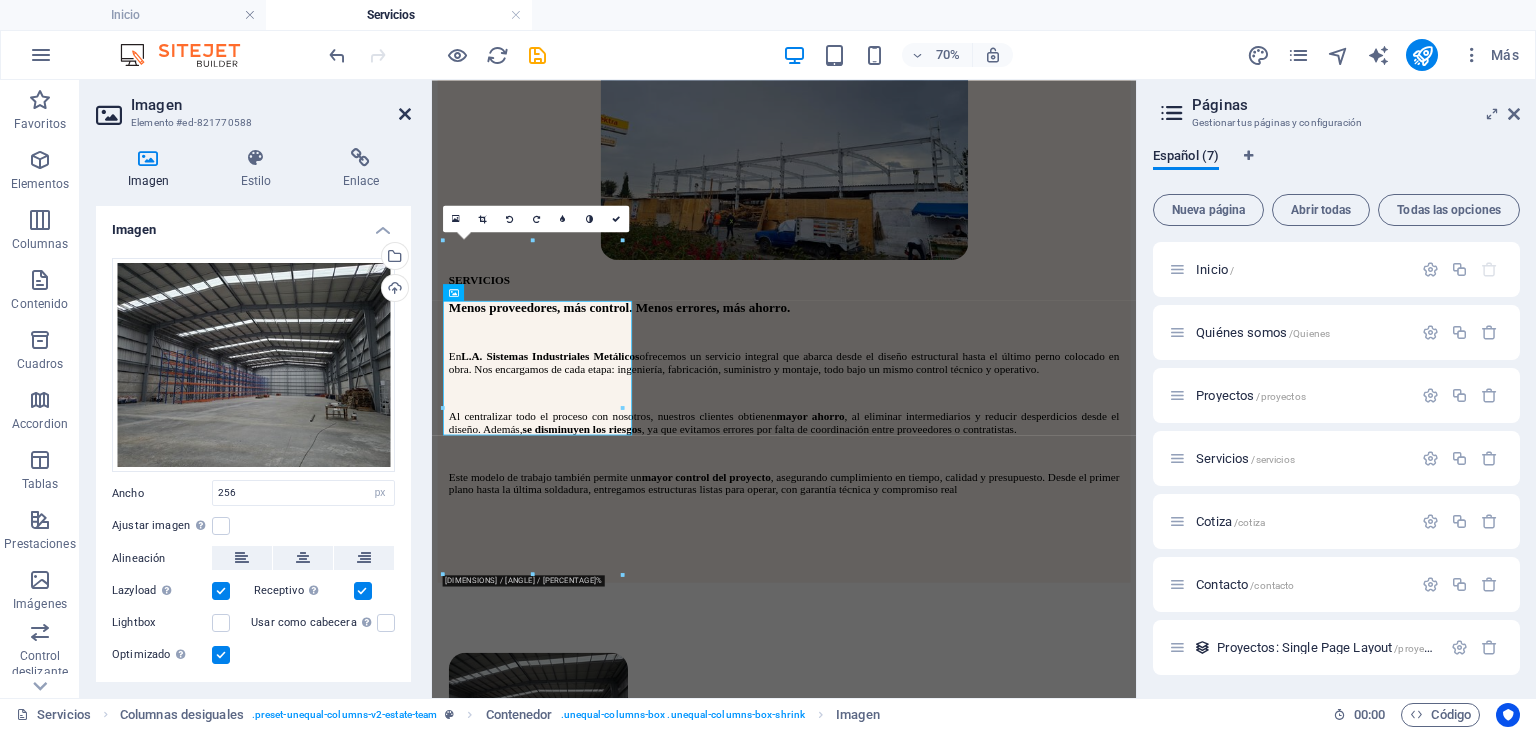click at bounding box center [405, 114] 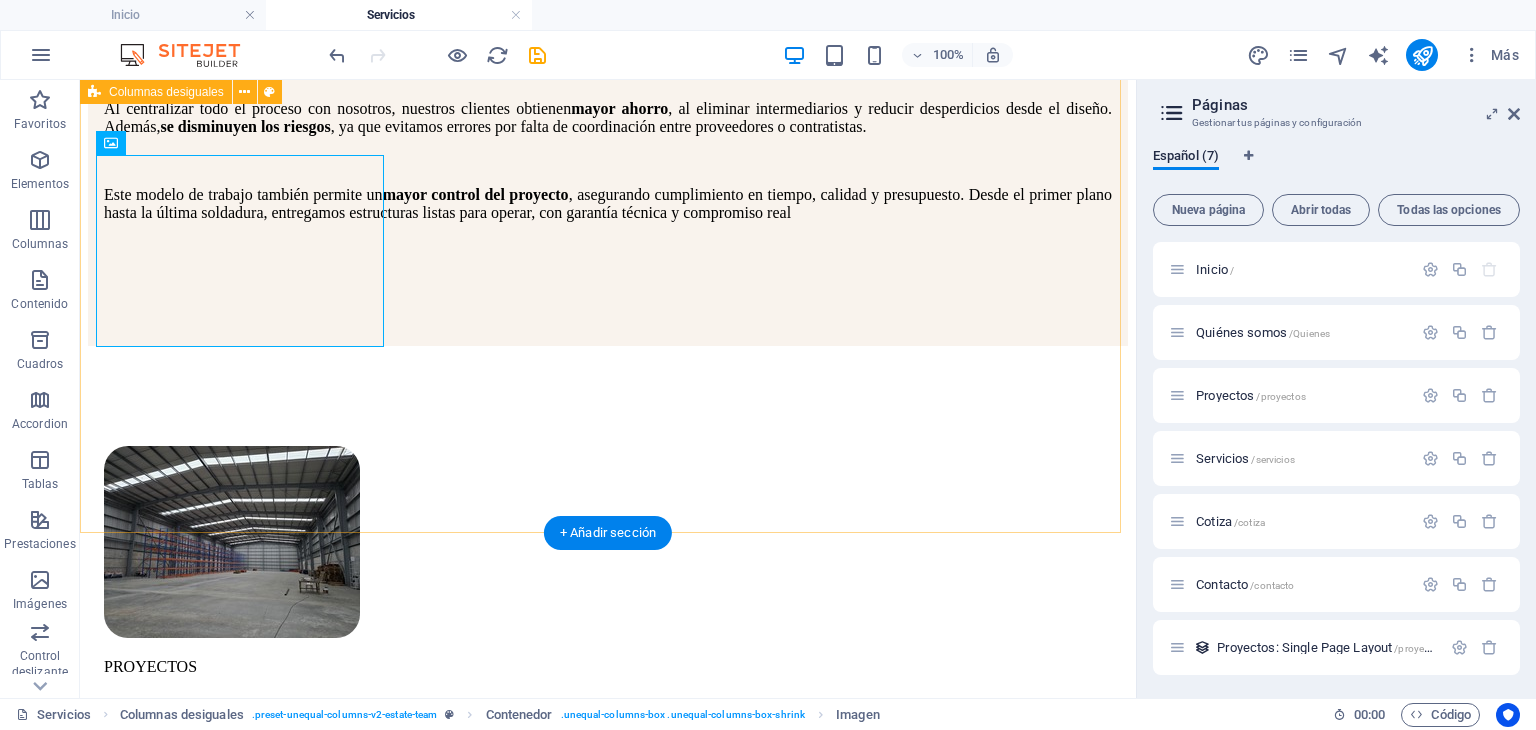 scroll, scrollTop: 1428, scrollLeft: 0, axis: vertical 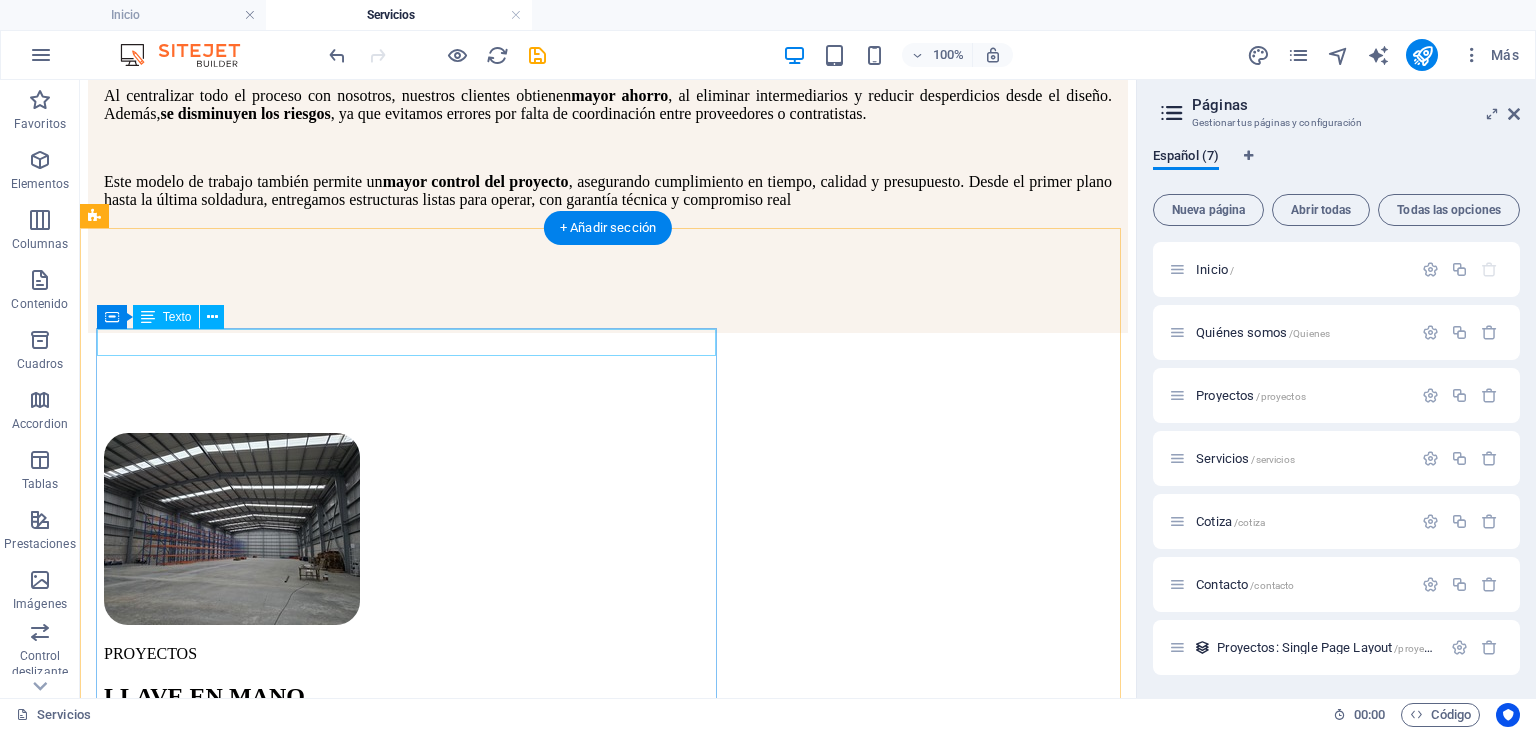 click on "CO-FOUNDER AND CREATIVE DIRECTOR" at bounding box center [608, 5834] 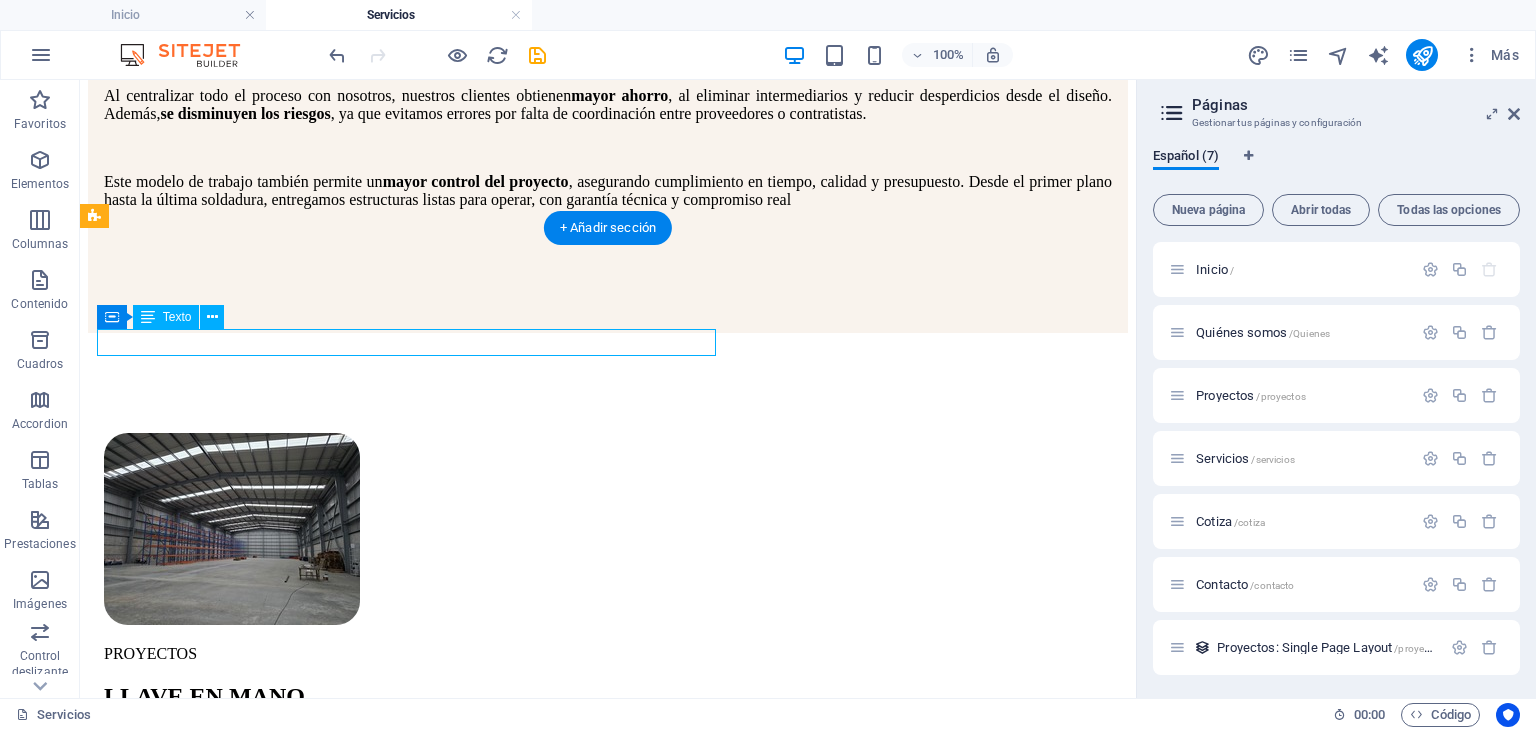 click on "CO-FOUNDER AND CREATIVE DIRECTOR" at bounding box center (608, 5834) 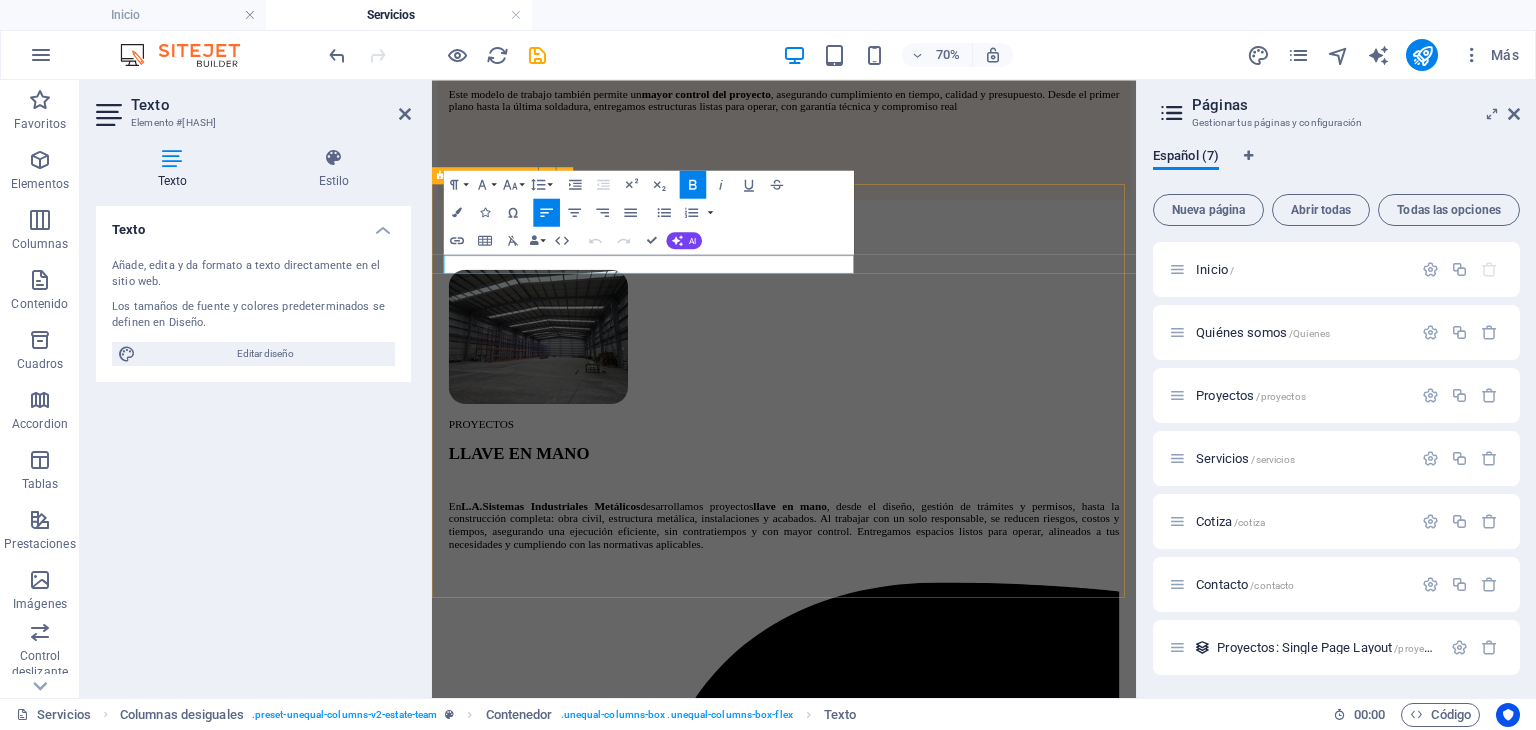 drag, startPoint x: 813, startPoint y: 330, endPoint x: 858, endPoint y: 322, distance: 45.705578 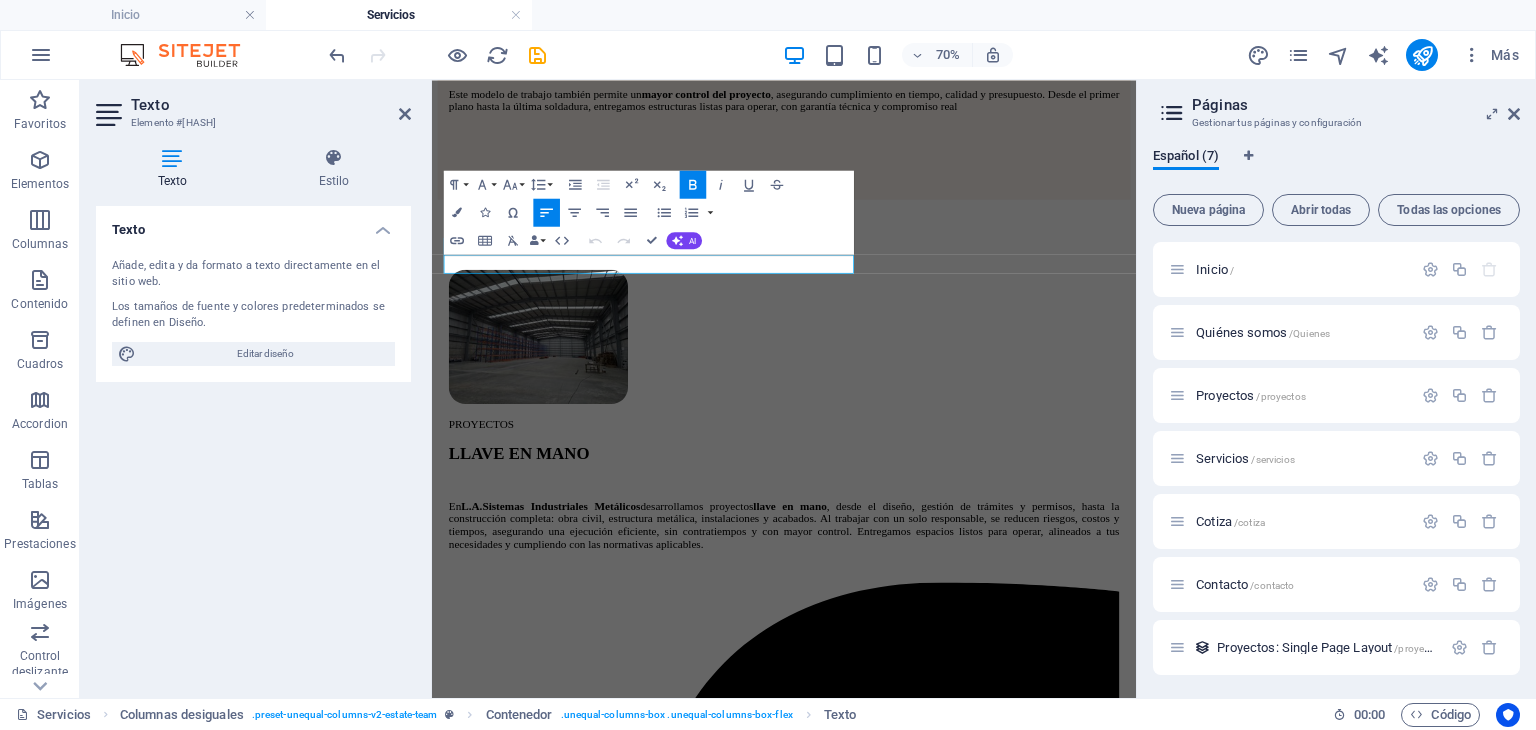 type 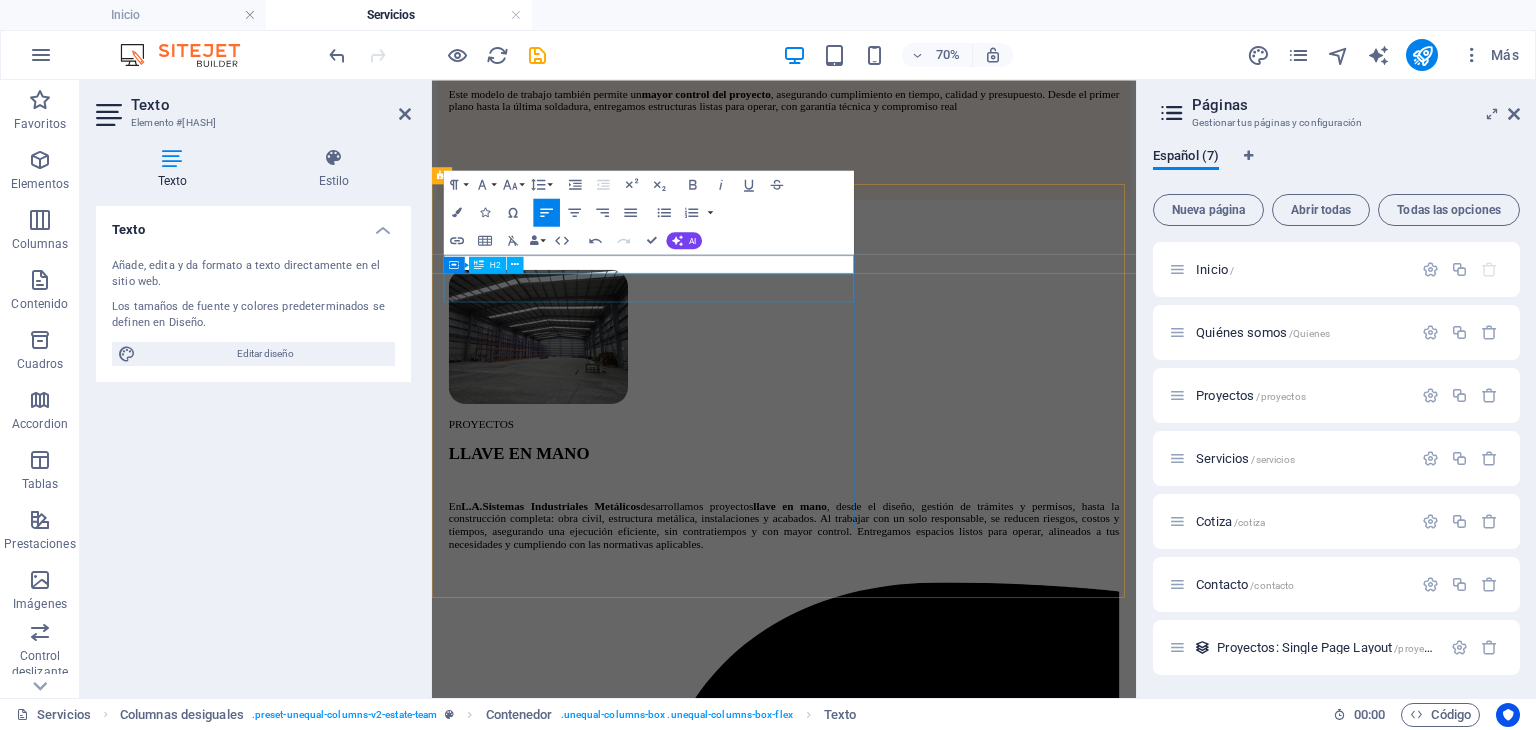 click on "Jess White" at bounding box center [935, 5560] 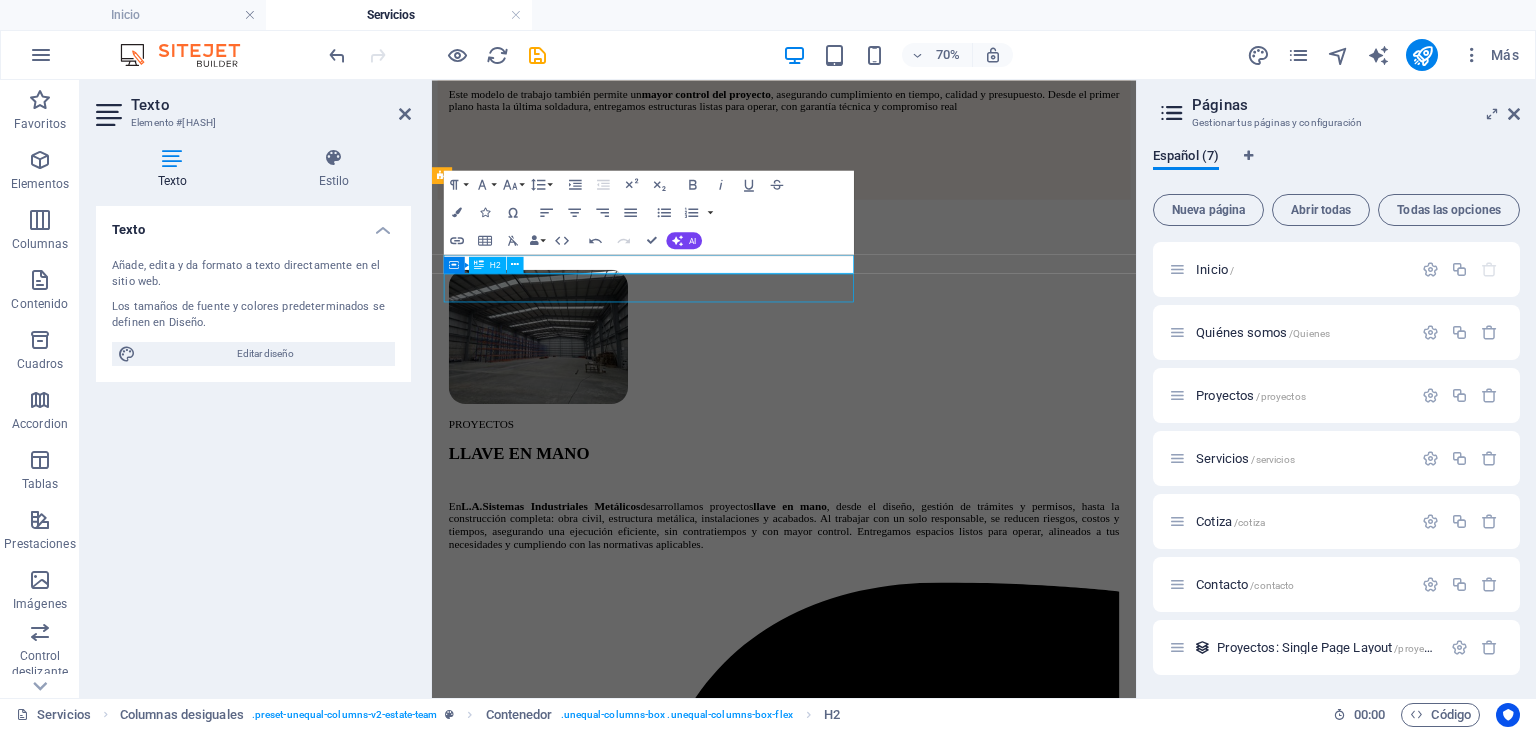 scroll, scrollTop: 1428, scrollLeft: 0, axis: vertical 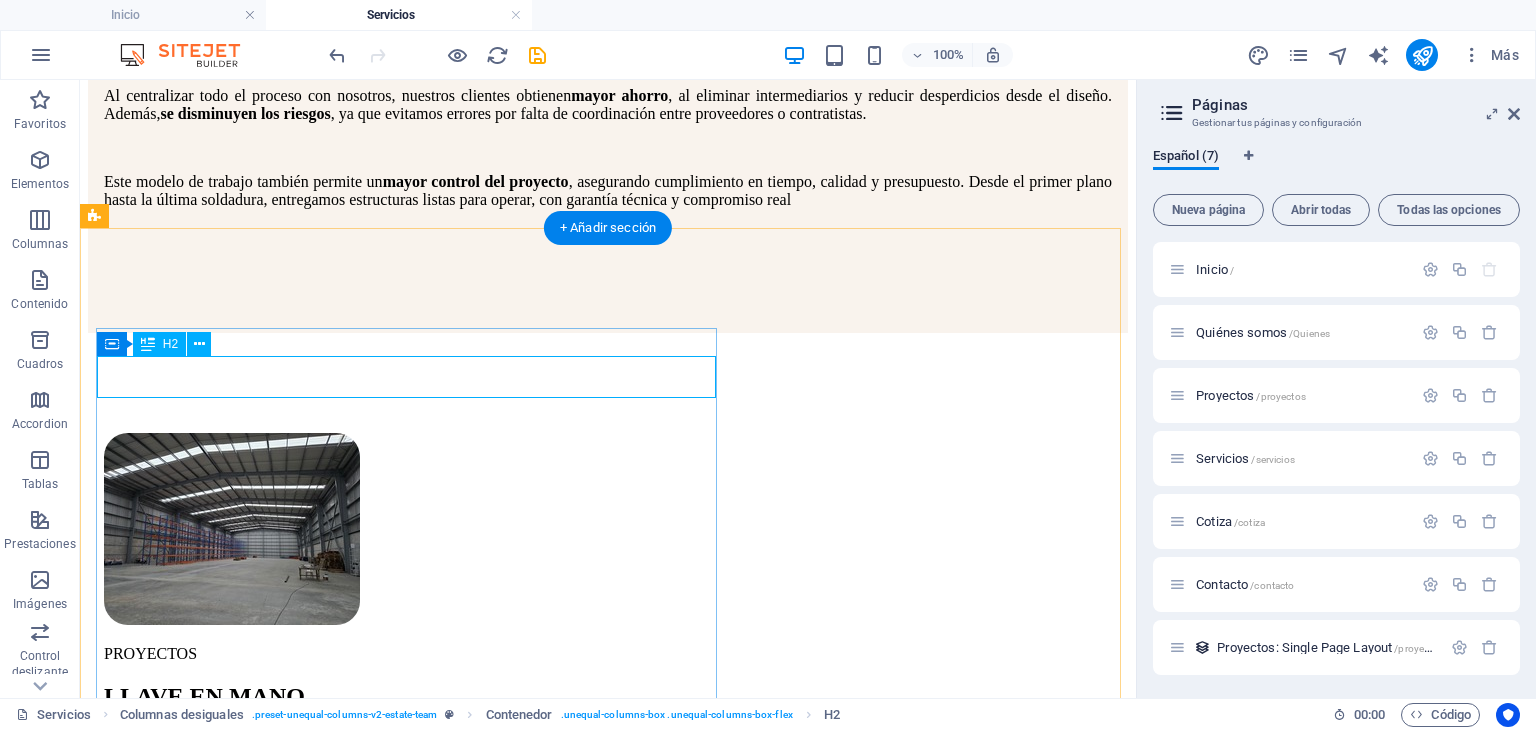 click on "Jess White" at bounding box center [608, 5876] 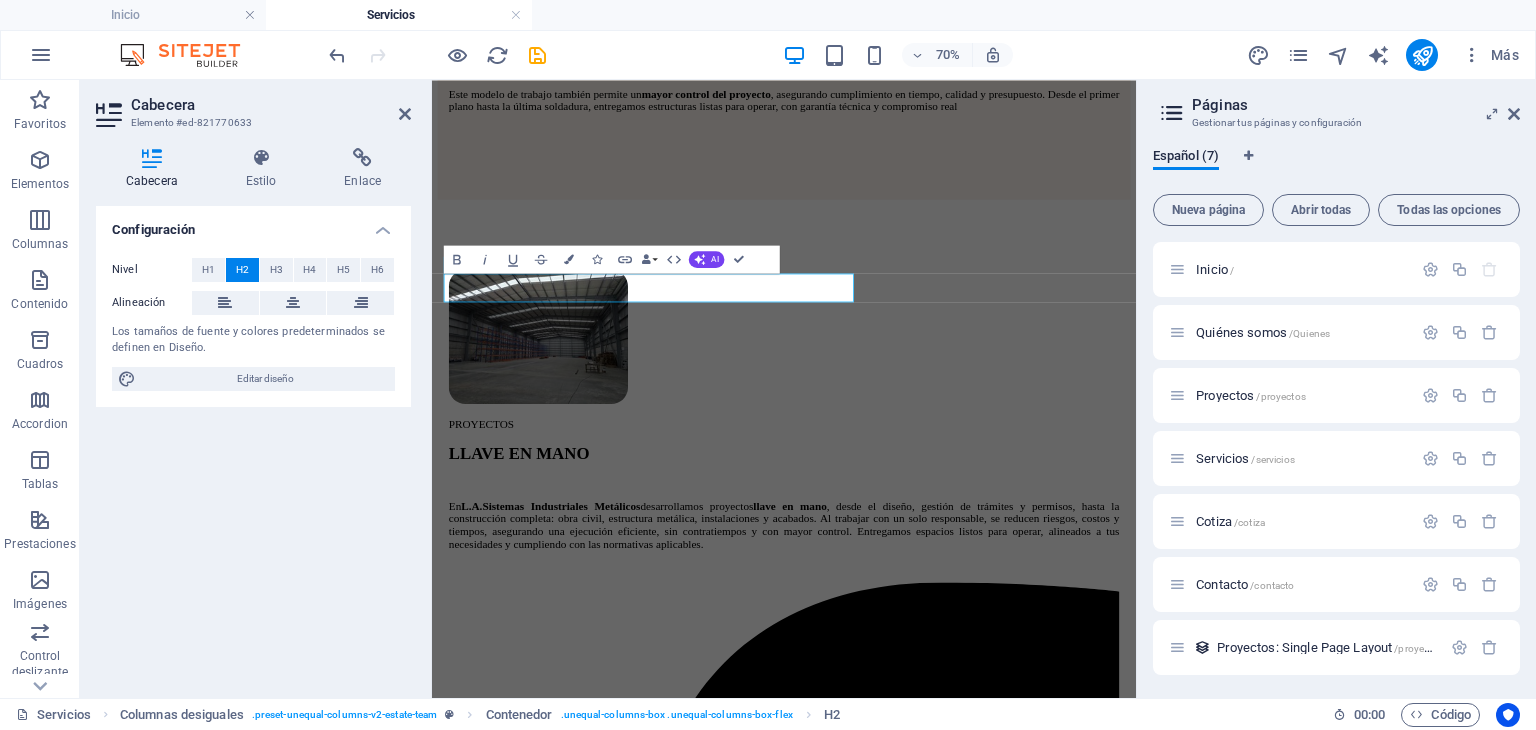 type 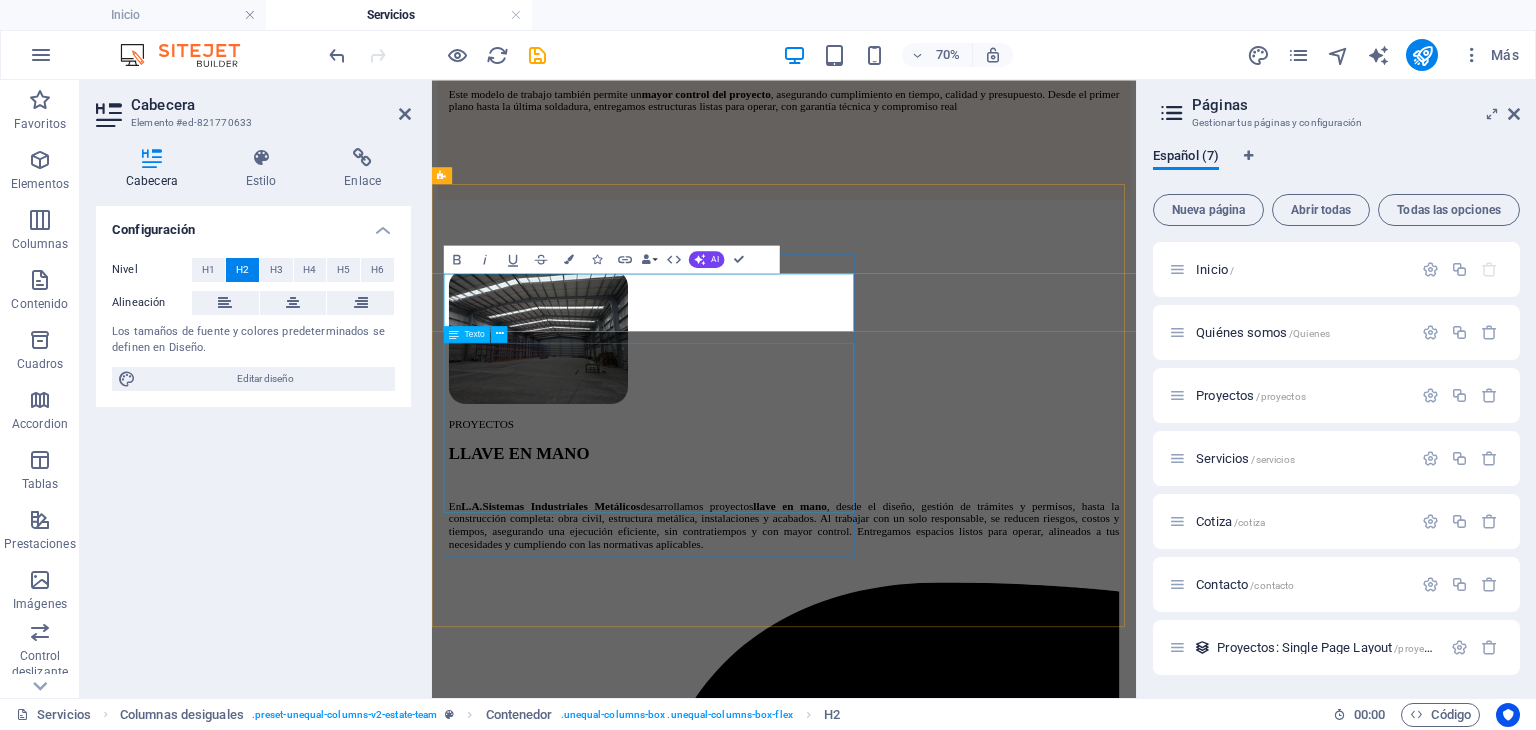 click on "At vero eos et accusamus et iusto odio dignissimos ducimus qui blanditiis praesentium voluptatum deleniti atque corrupti quos dolores et quas molestias excepturi sint occaecati cupiditate non provident. At vero eos et accusamus et iusto odio dignissimos ducimus qui blanditiis praesentium voluptatum deleniti atque corrupti quos dolores et quas molestias excepturi sint occaecati cupiditate non provident. At vero eos et accusamus et iusto odio dignissimos ducimus qui blanditiis praesentium voluptatum deleniti atque corrupti quos dolores." at bounding box center (935, 5662) 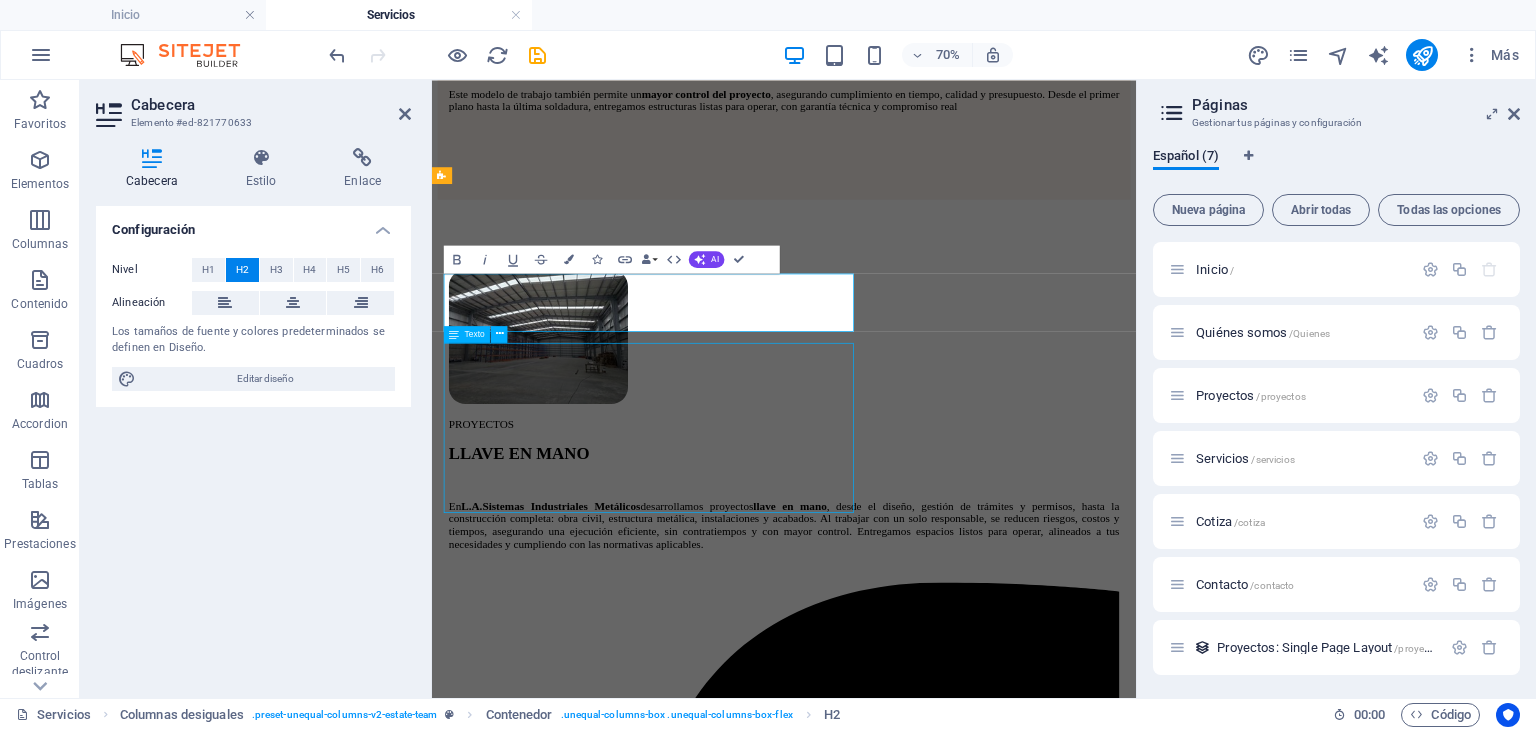 click on "At vero eos et accusamus et iusto odio dignissimos ducimus qui blanditiis praesentium voluptatum deleniti atque corrupti quos dolores et quas molestias excepturi sint occaecati cupiditate non provident. At vero eos et accusamus et iusto odio dignissimos ducimus qui blanditiis praesentium voluptatum deleniti atque corrupti quos dolores et quas molestias excepturi sint occaecati cupiditate non provident. At vero eos et accusamus et iusto odio dignissimos ducimus qui blanditiis praesentium voluptatum deleniti atque corrupti quos dolores." at bounding box center [935, 5662] 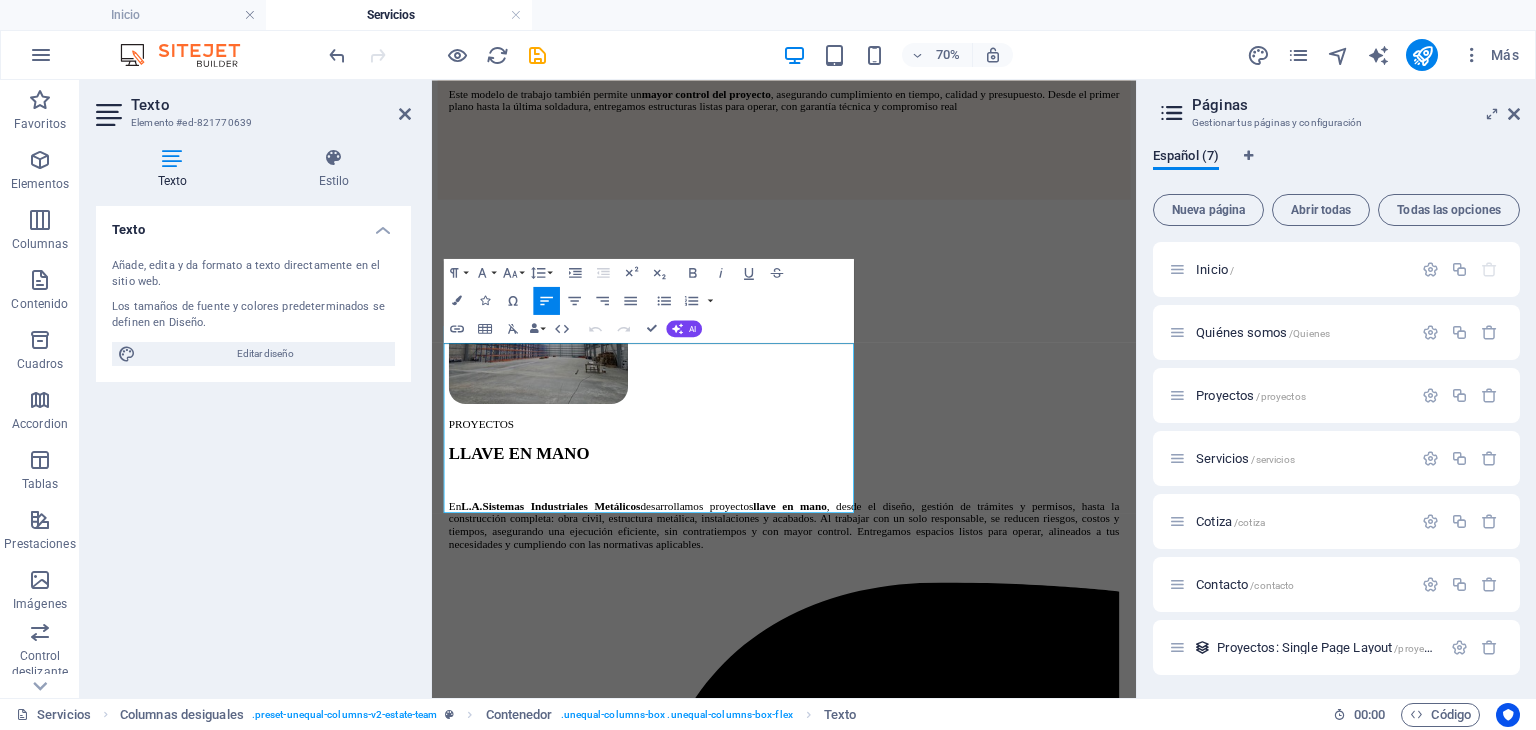 drag, startPoint x: 1023, startPoint y: 682, endPoint x: 489, endPoint y: 512, distance: 560.407 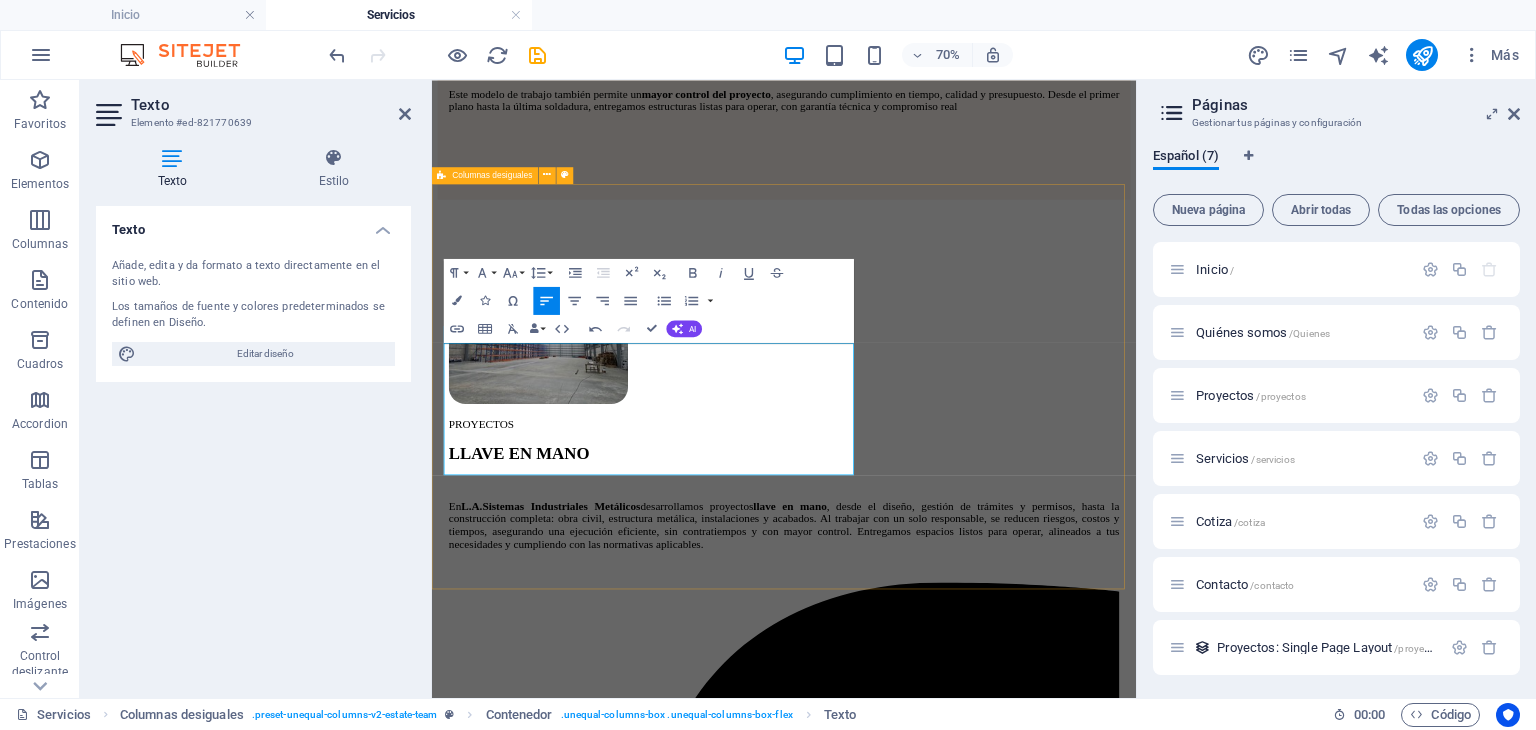 click on "PROYECTOS SUMINISTRO, FABRICACION Y MONTAJE Ofrecemos el servicio completo de  suministro, fabricación y montaje de estructuras metálicas , asegurando calidad, cumplimiento normativo y eficiencia en cada etapa. Nuestra experiencia nos permite garantizar tiempos de entrega ajustados, ejecución precisa en obra y soluciones adaptadas a las necesidades del proyecto, ya sea industrial, comercial o corporativo." at bounding box center [935, 8497] 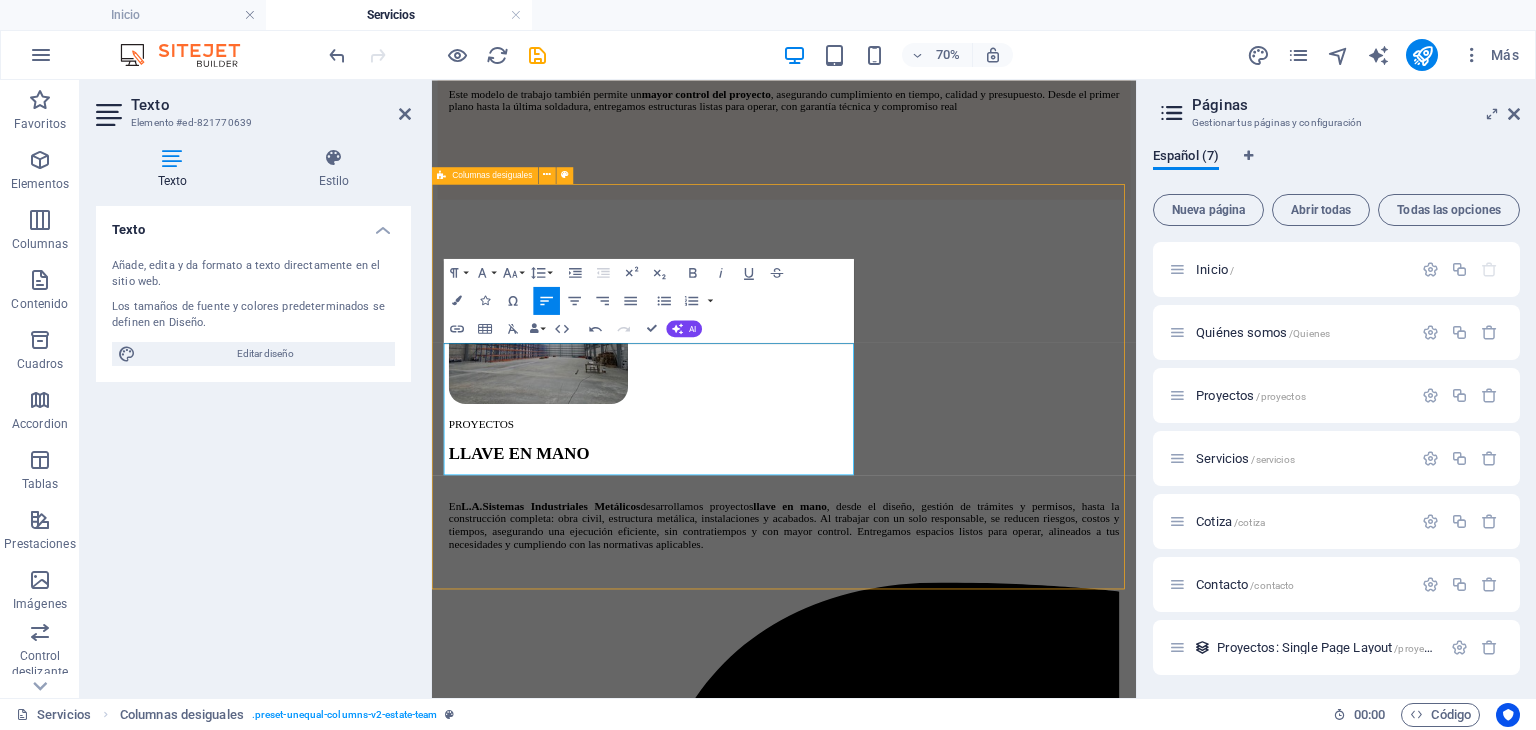 scroll, scrollTop: 1444, scrollLeft: 0, axis: vertical 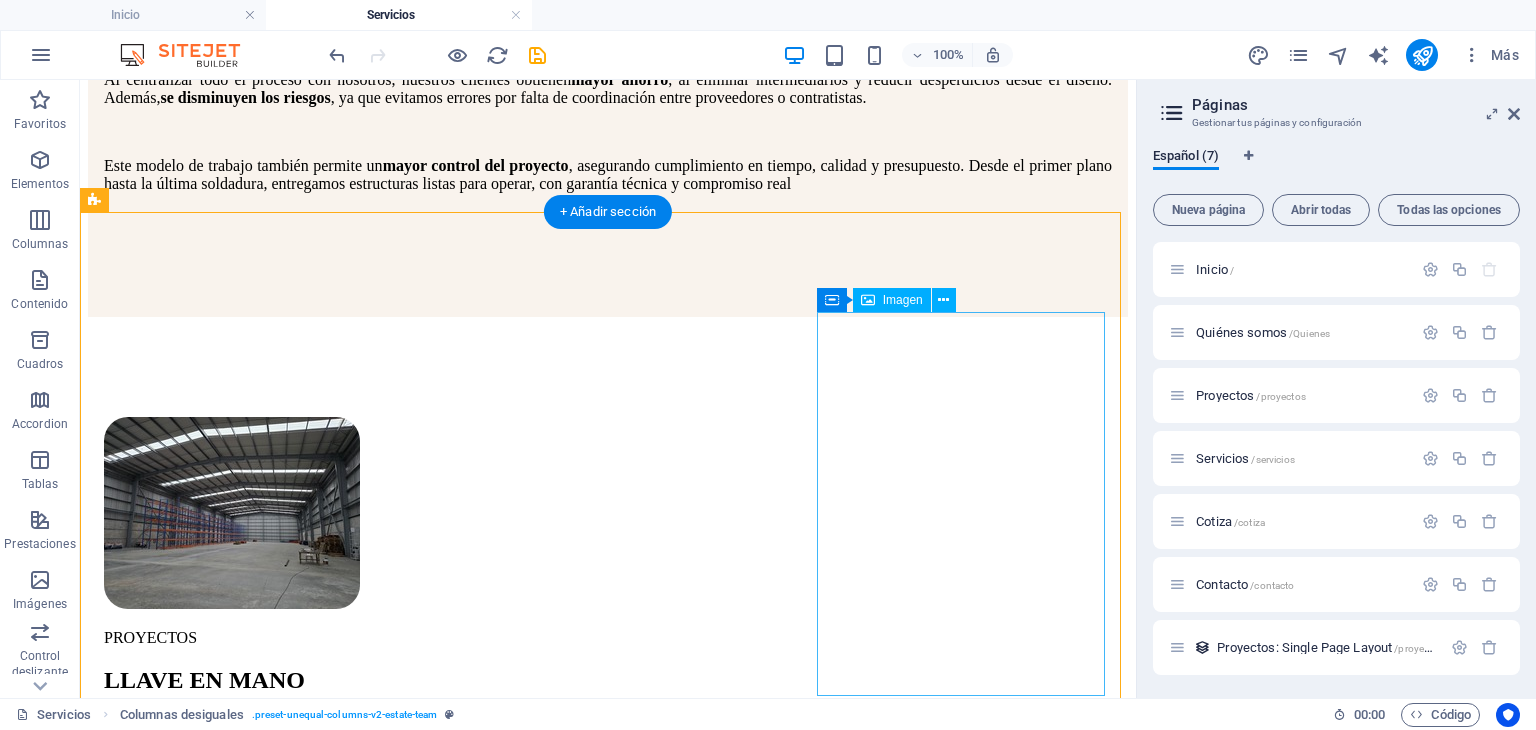 click at bounding box center [608, 11428] 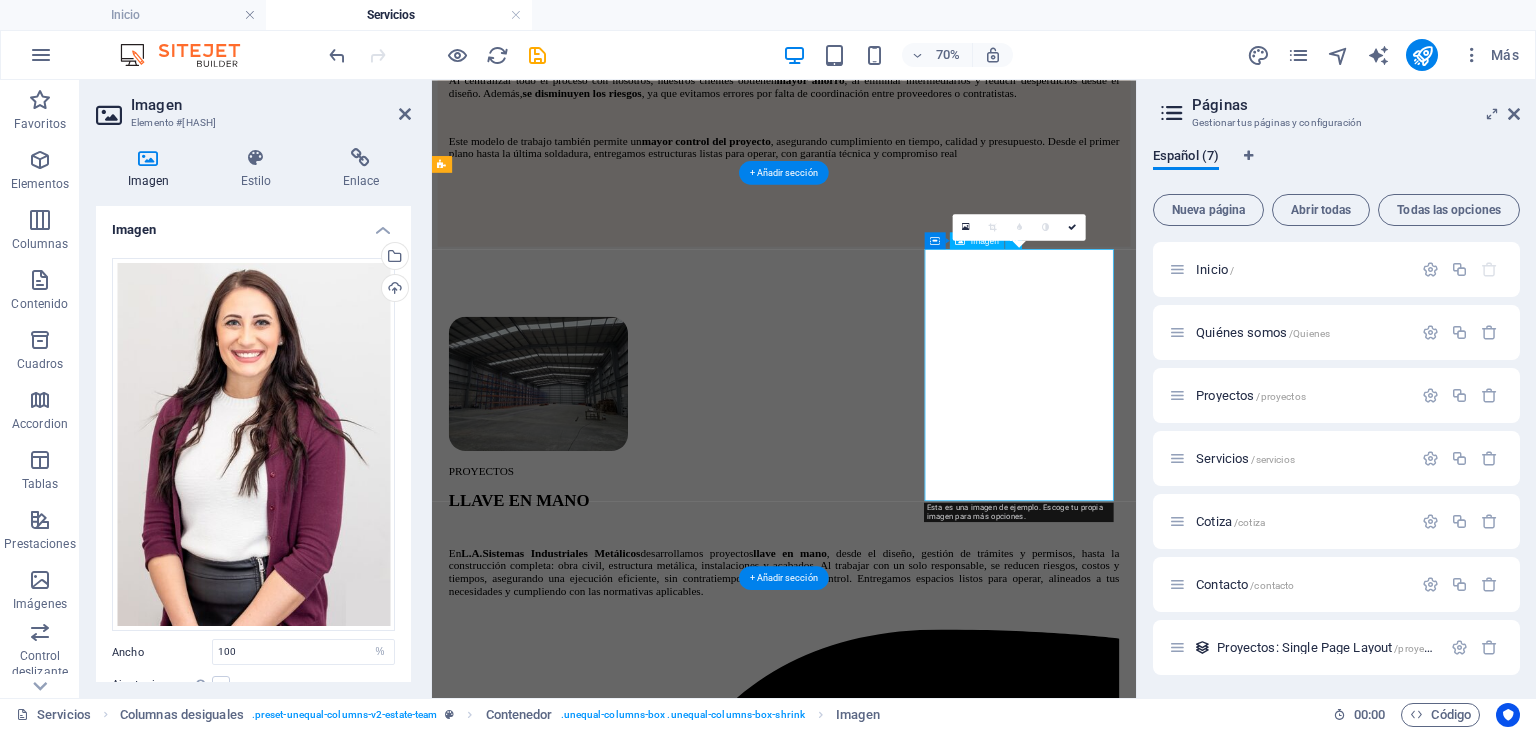 scroll, scrollTop: 1526, scrollLeft: 0, axis: vertical 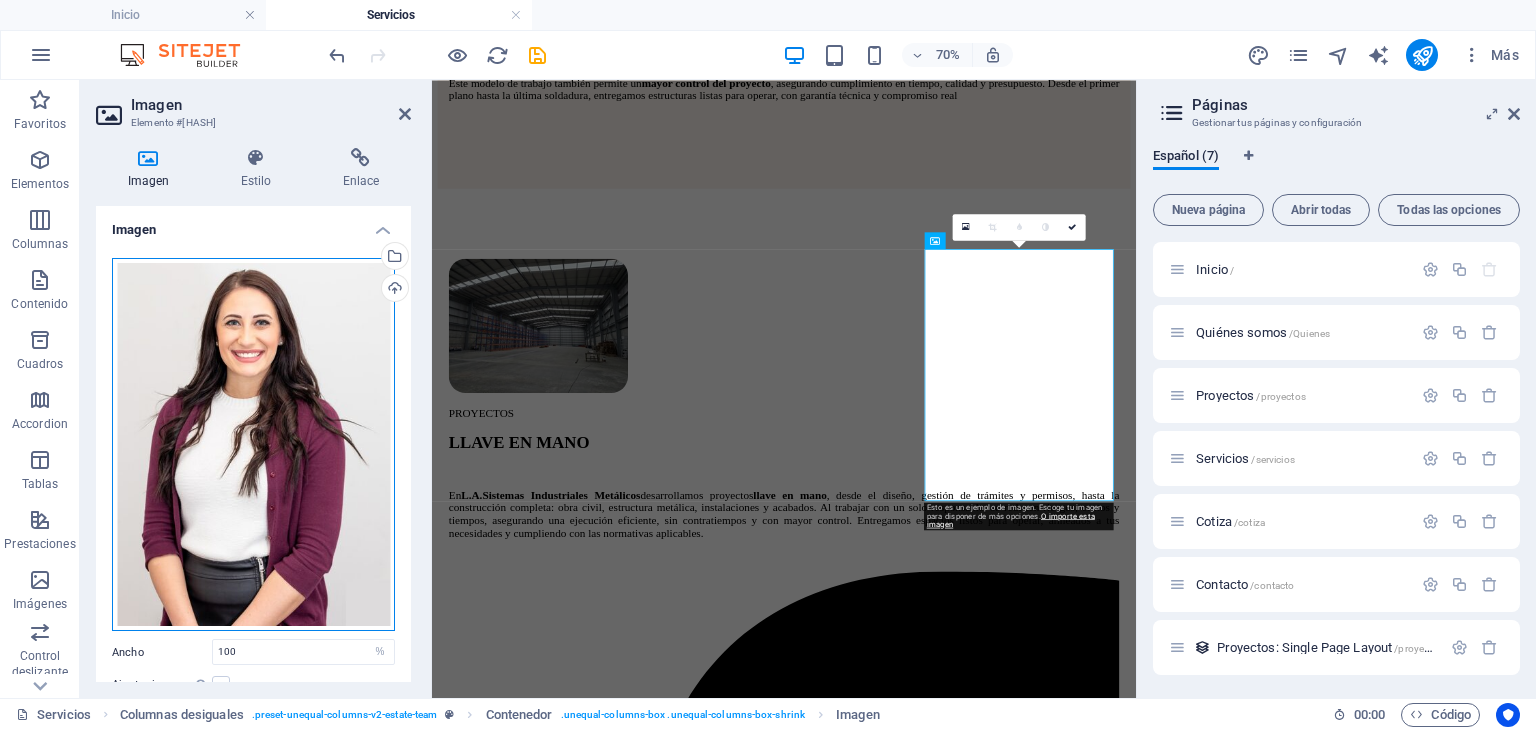 click on "Arrastra archivos aquí, haz clic para escoger archivos o  selecciona archivos de Archivos o de nuestra galería gratuita de fotos y vídeos" at bounding box center (253, 445) 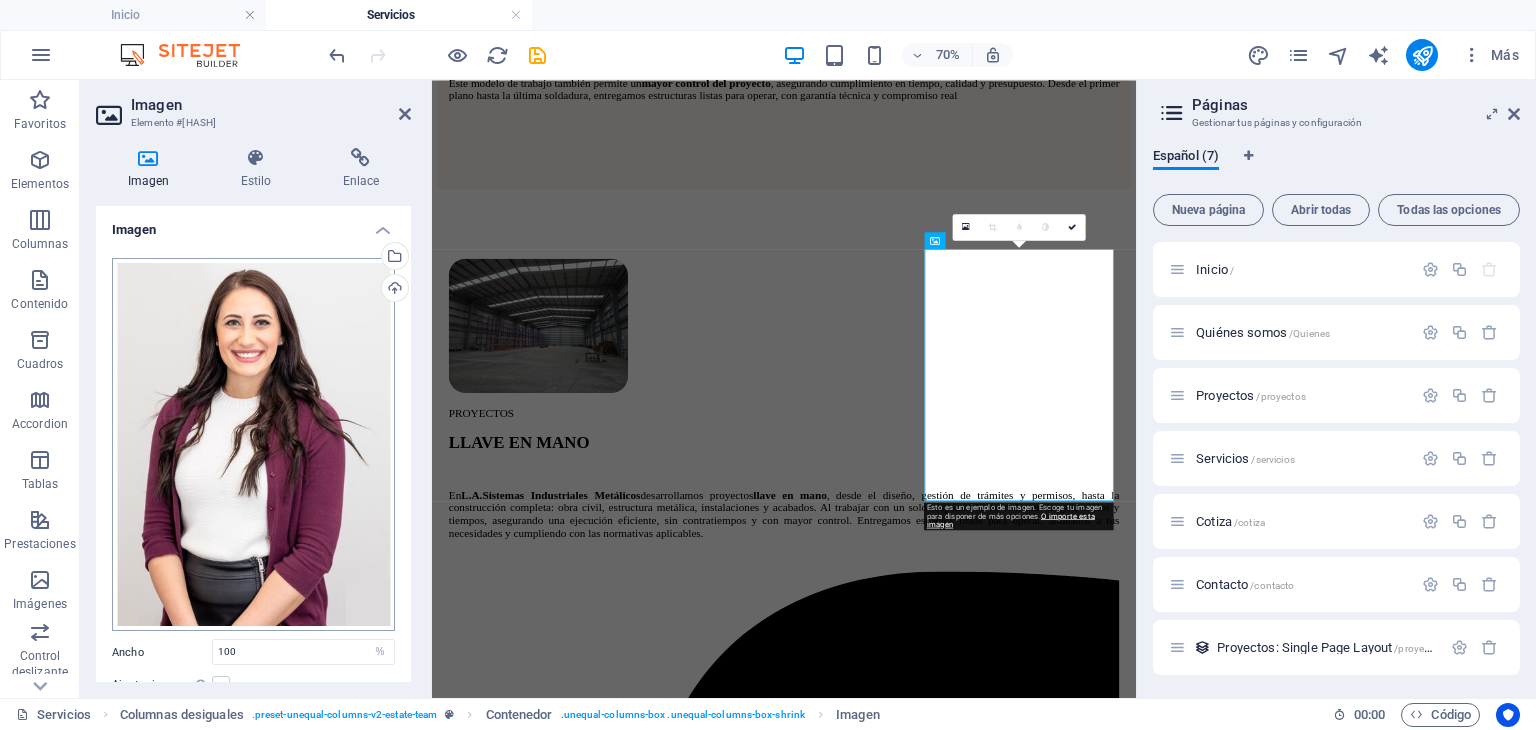 scroll, scrollTop: 1274, scrollLeft: 0, axis: vertical 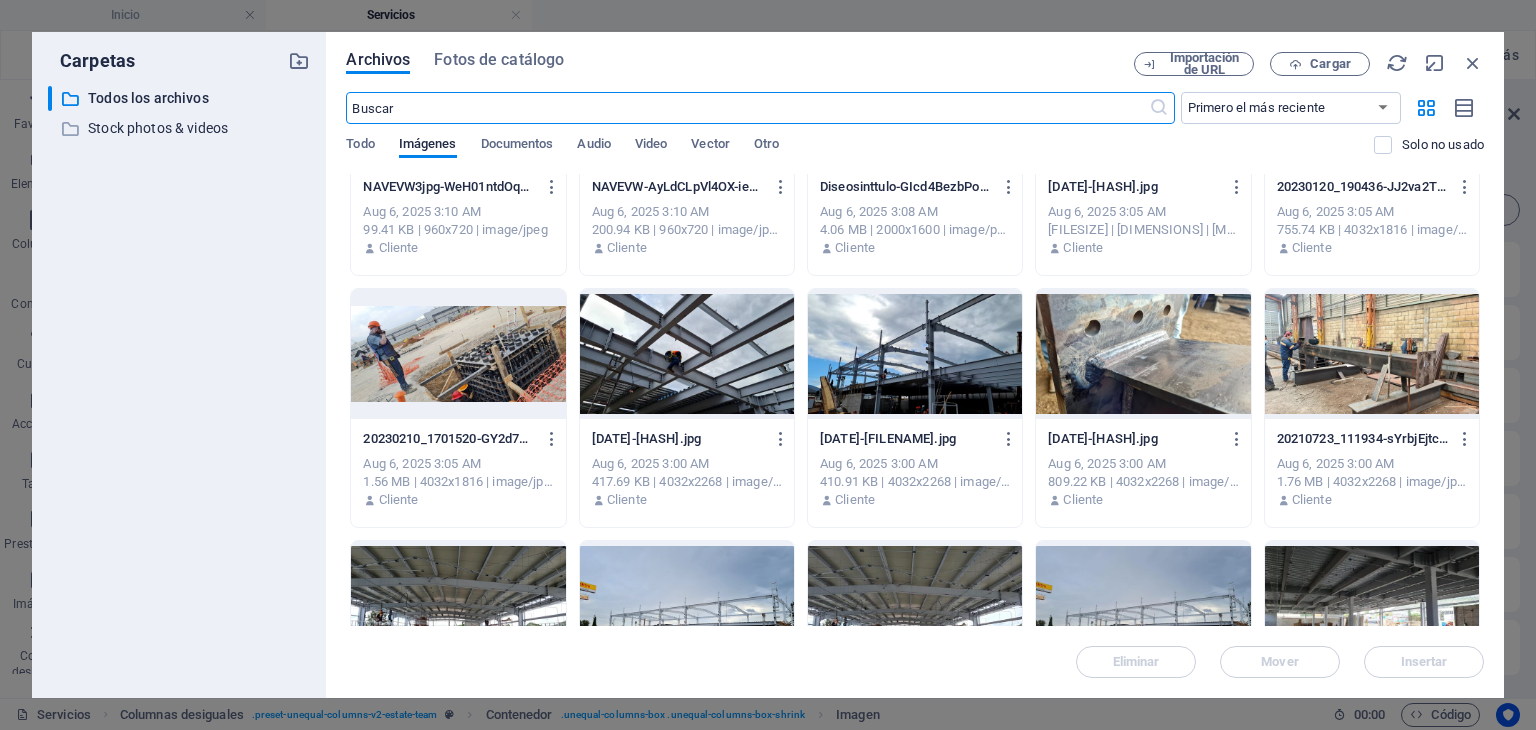 click at bounding box center [915, 354] 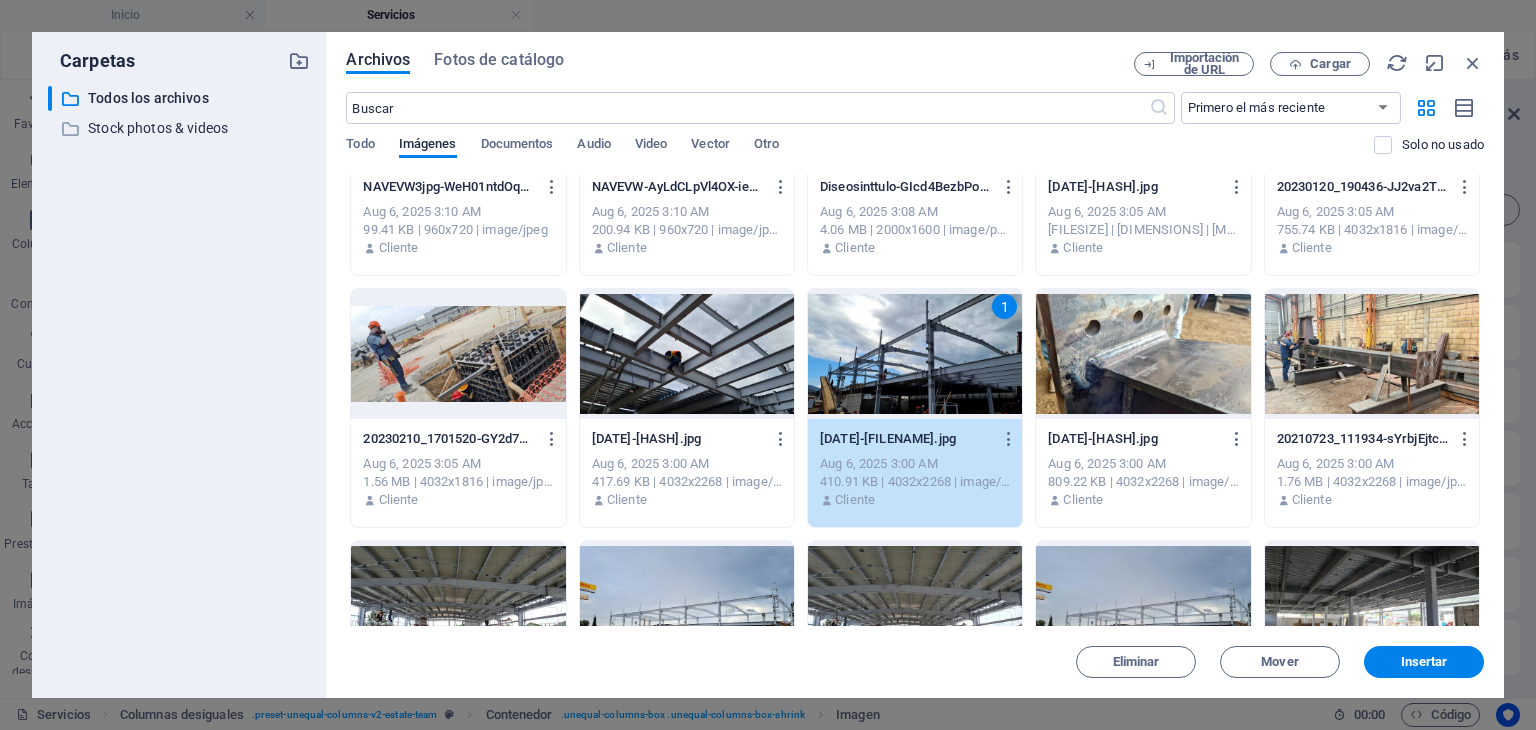 click on "1" at bounding box center [915, 354] 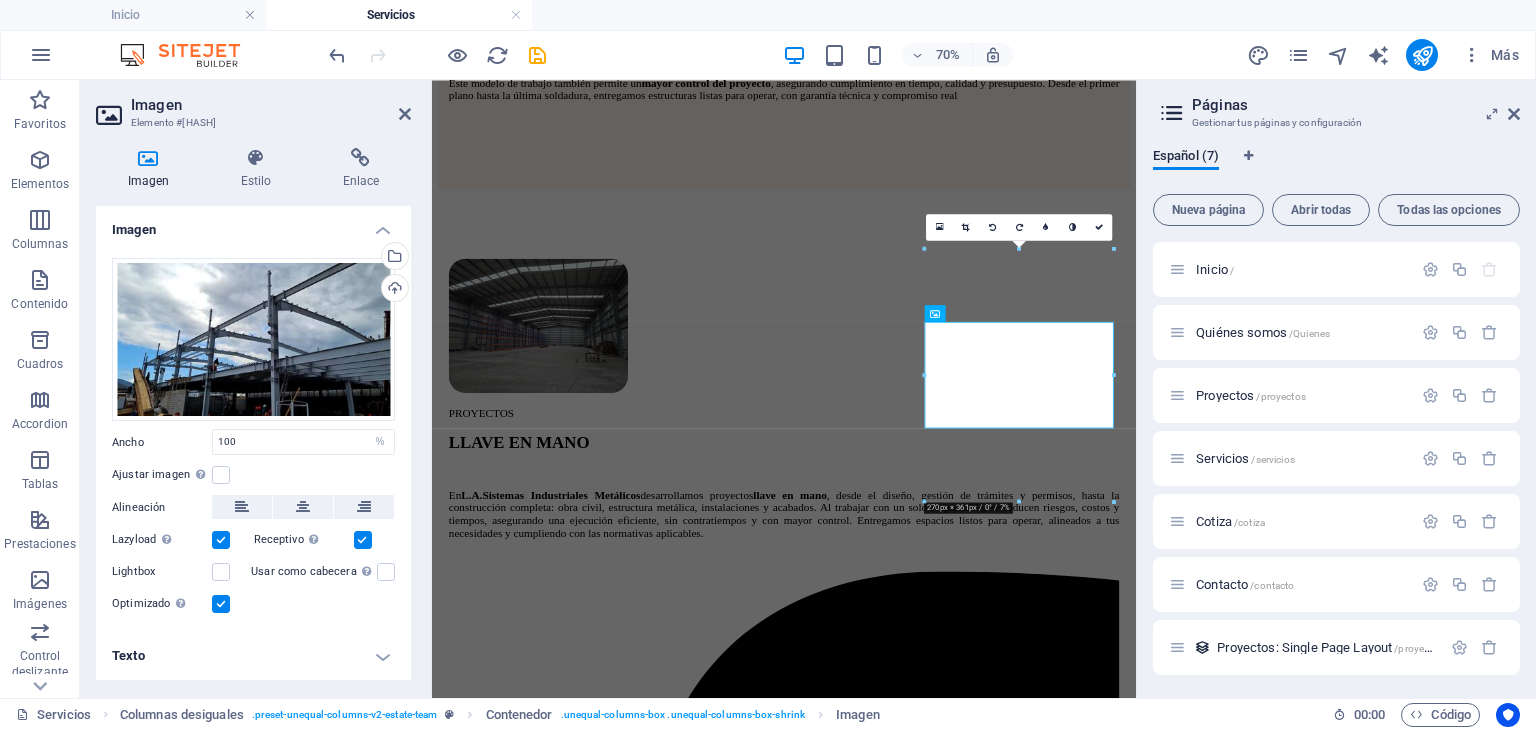 click on "Imagen" at bounding box center (271, 105) 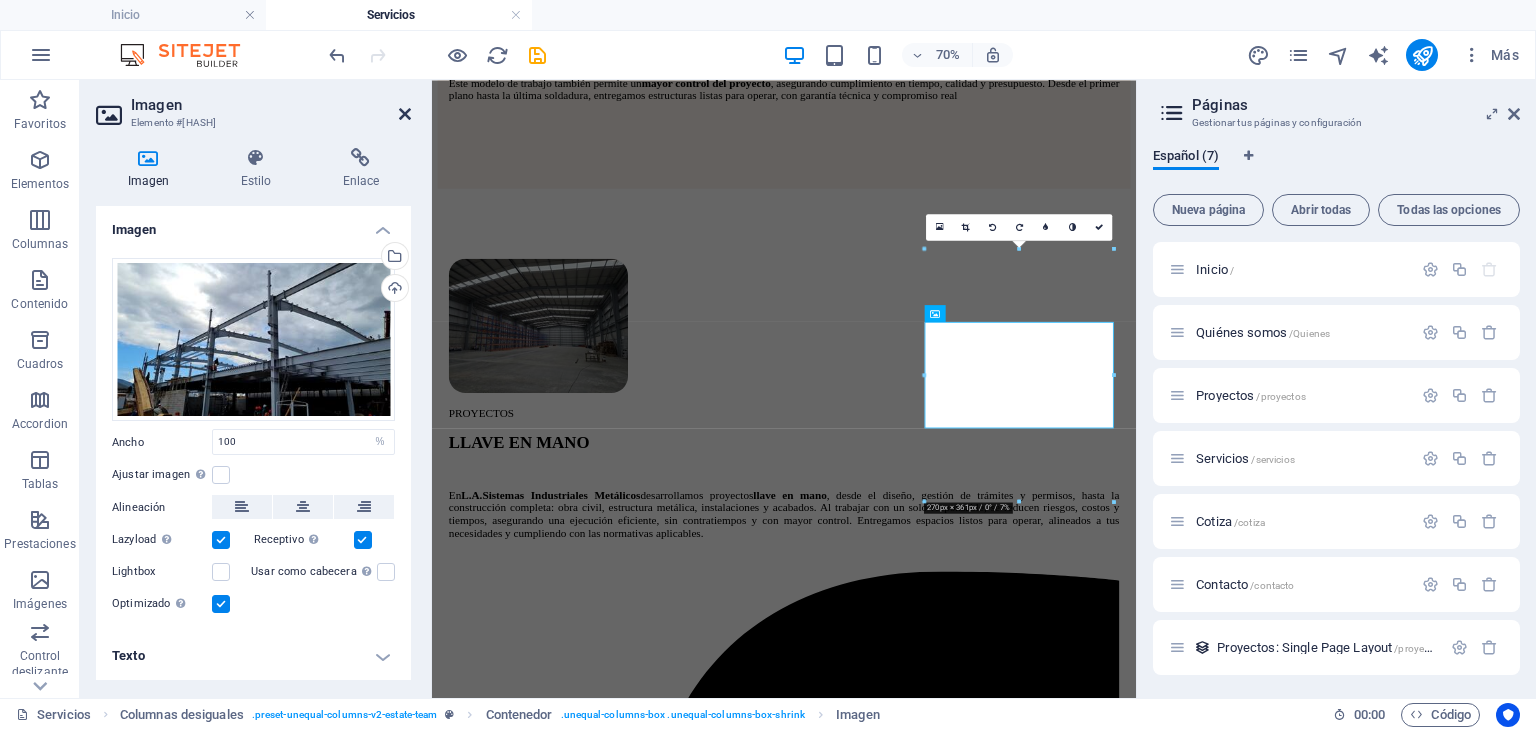click at bounding box center [405, 114] 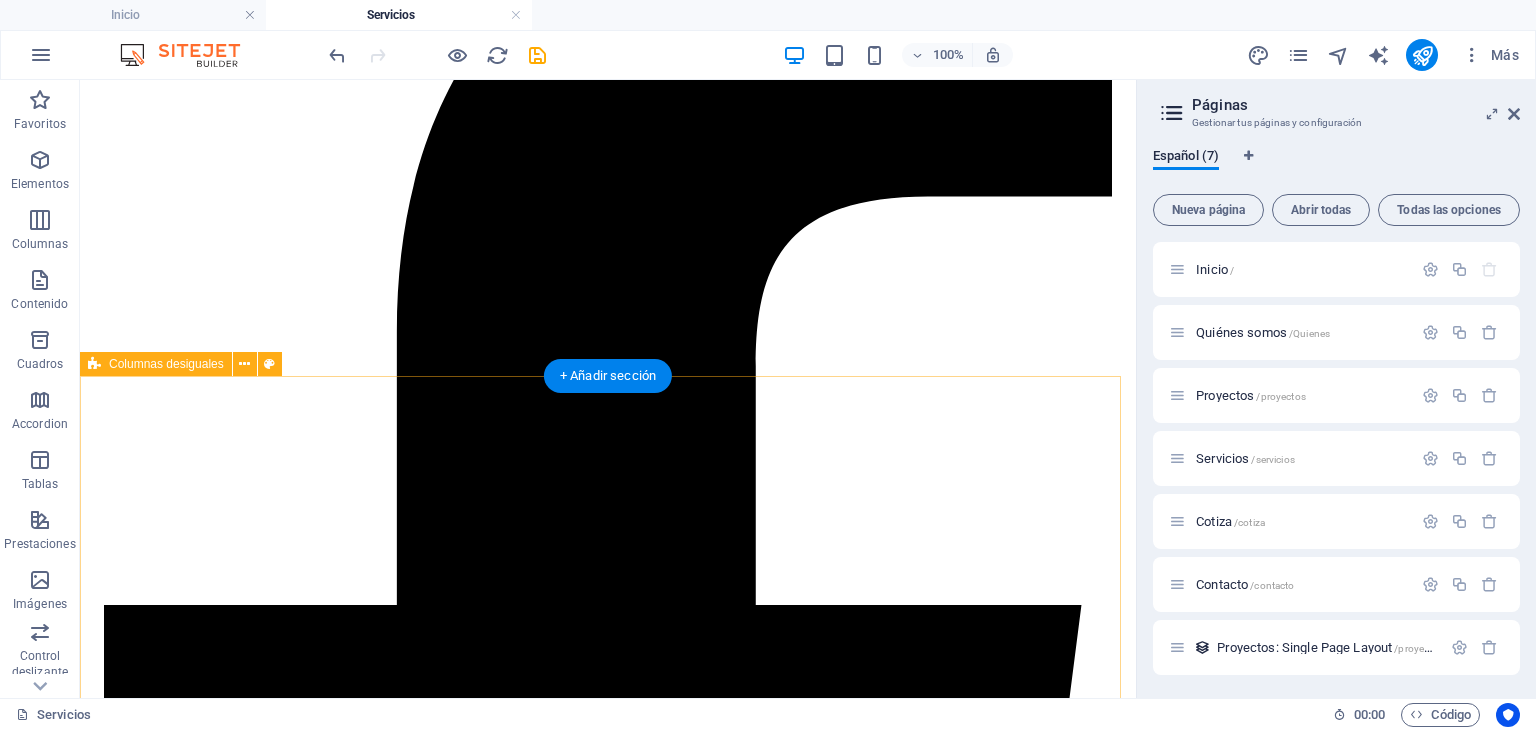 scroll, scrollTop: 2424, scrollLeft: 0, axis: vertical 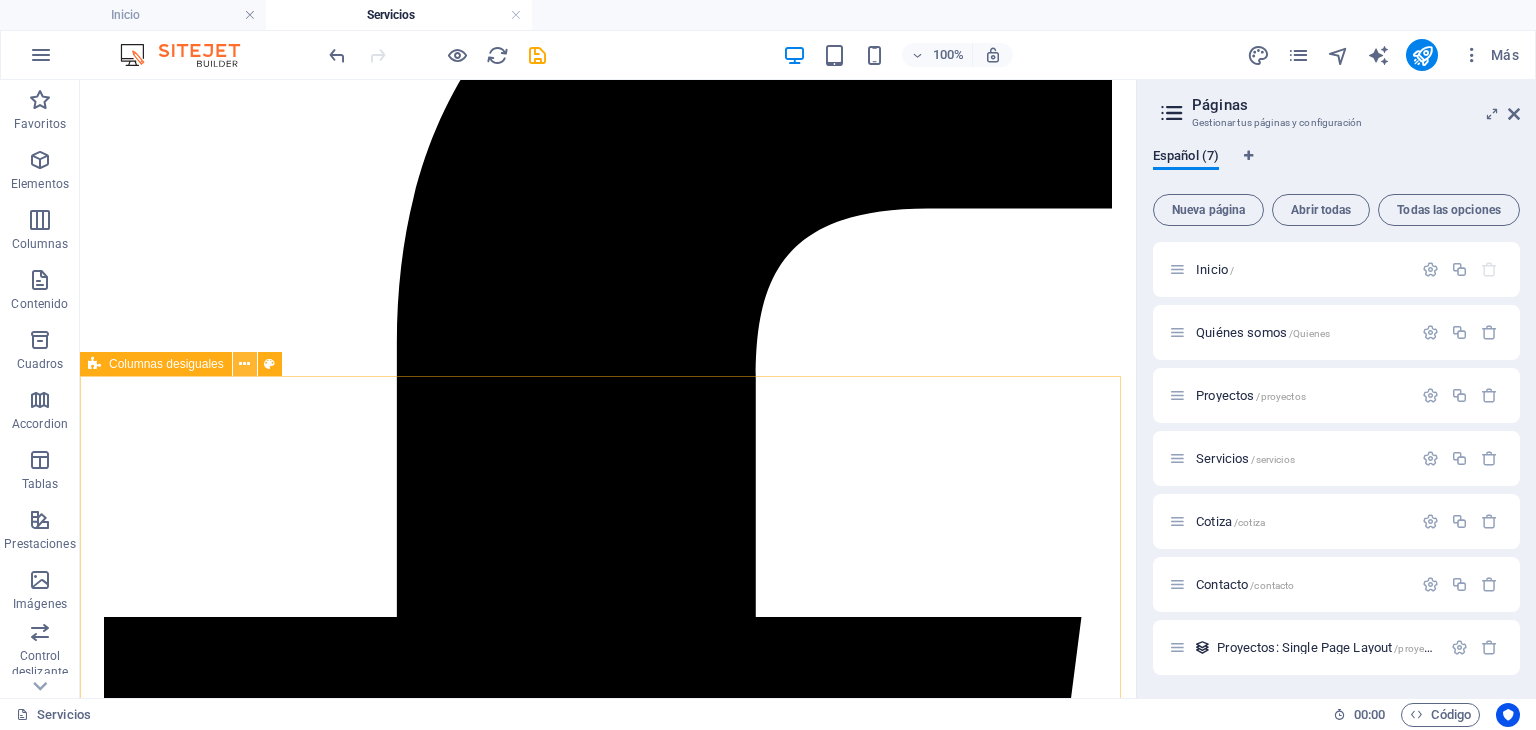 click at bounding box center (244, 364) 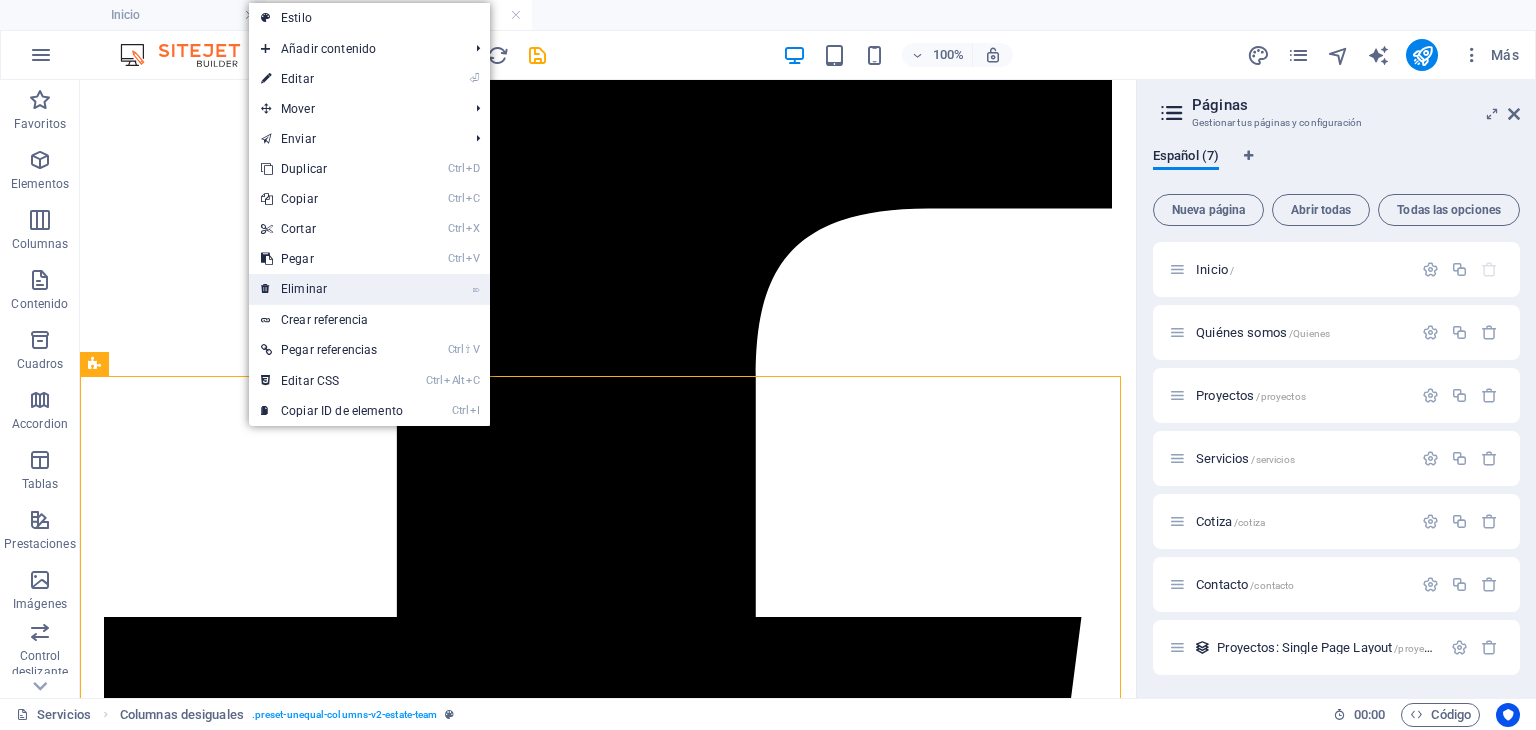 click on "⌦  Eliminar" at bounding box center [332, 289] 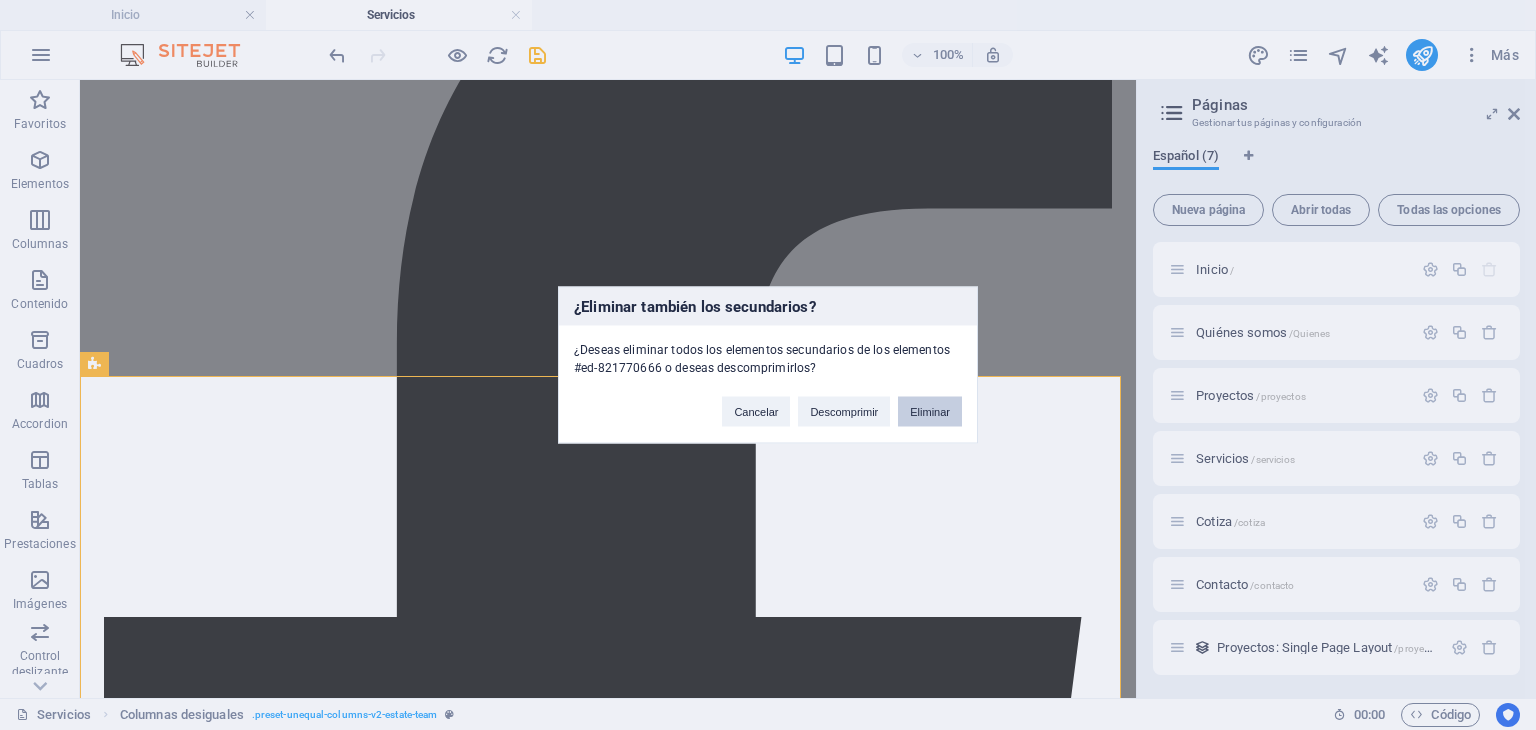 click on "Eliminar" at bounding box center [930, 412] 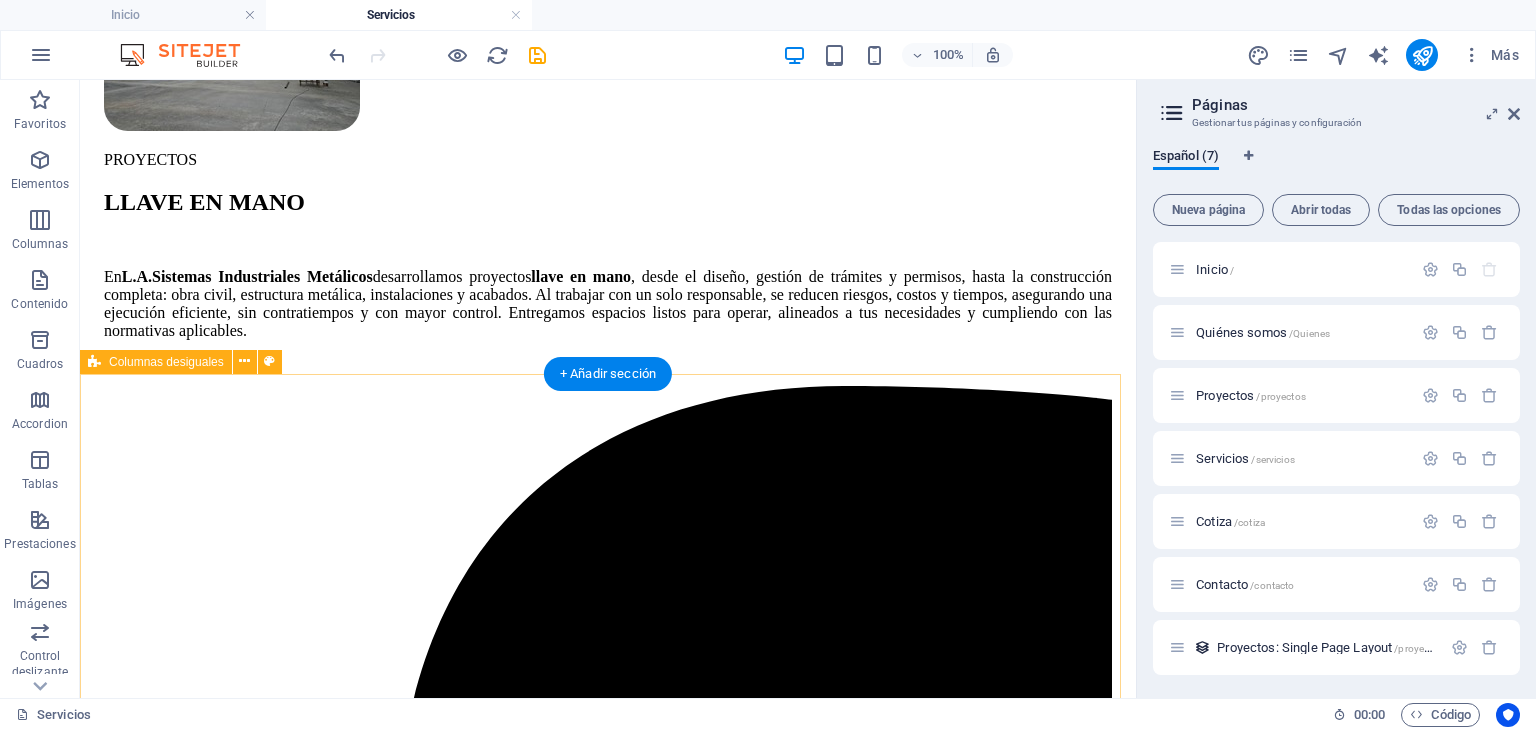 scroll, scrollTop: 1833, scrollLeft: 0, axis: vertical 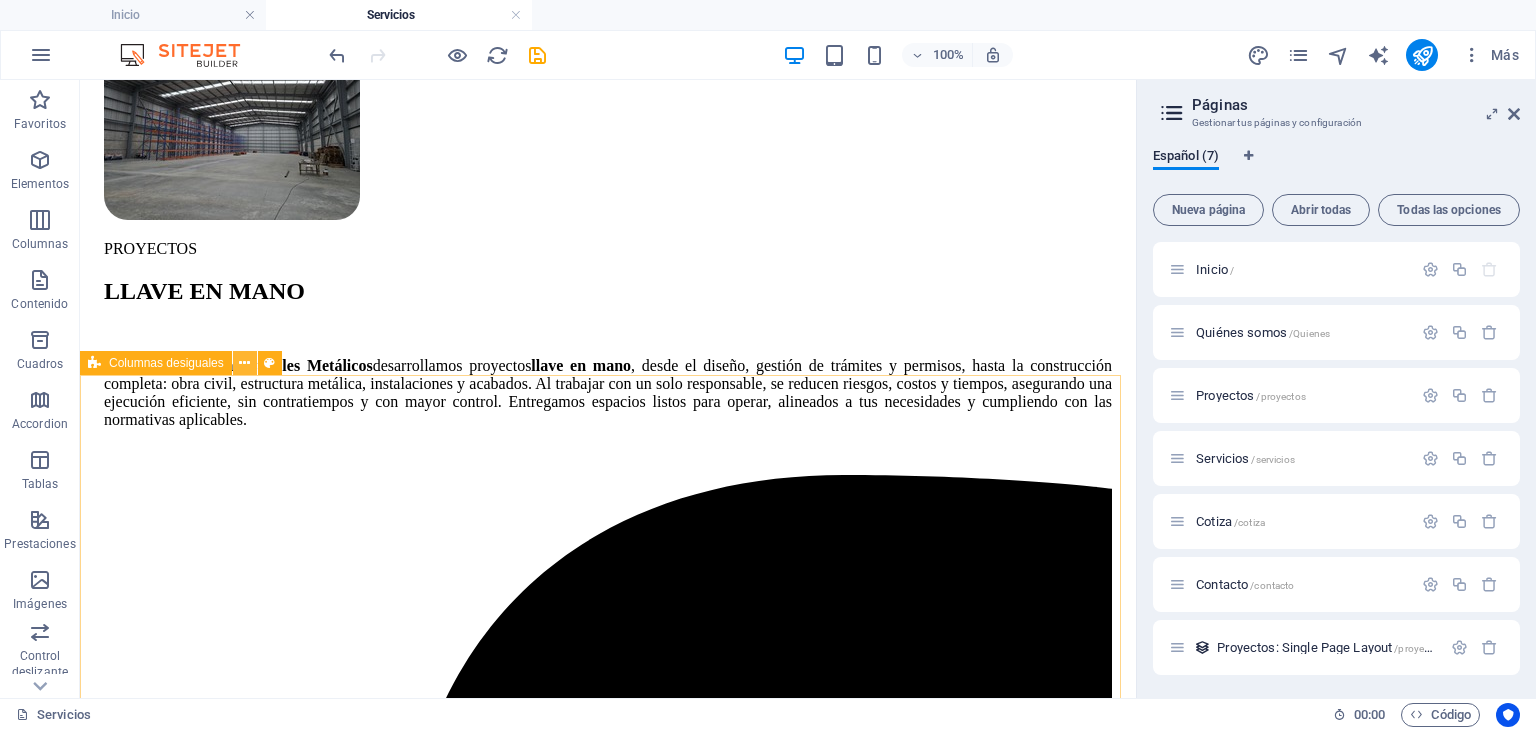 click at bounding box center (244, 363) 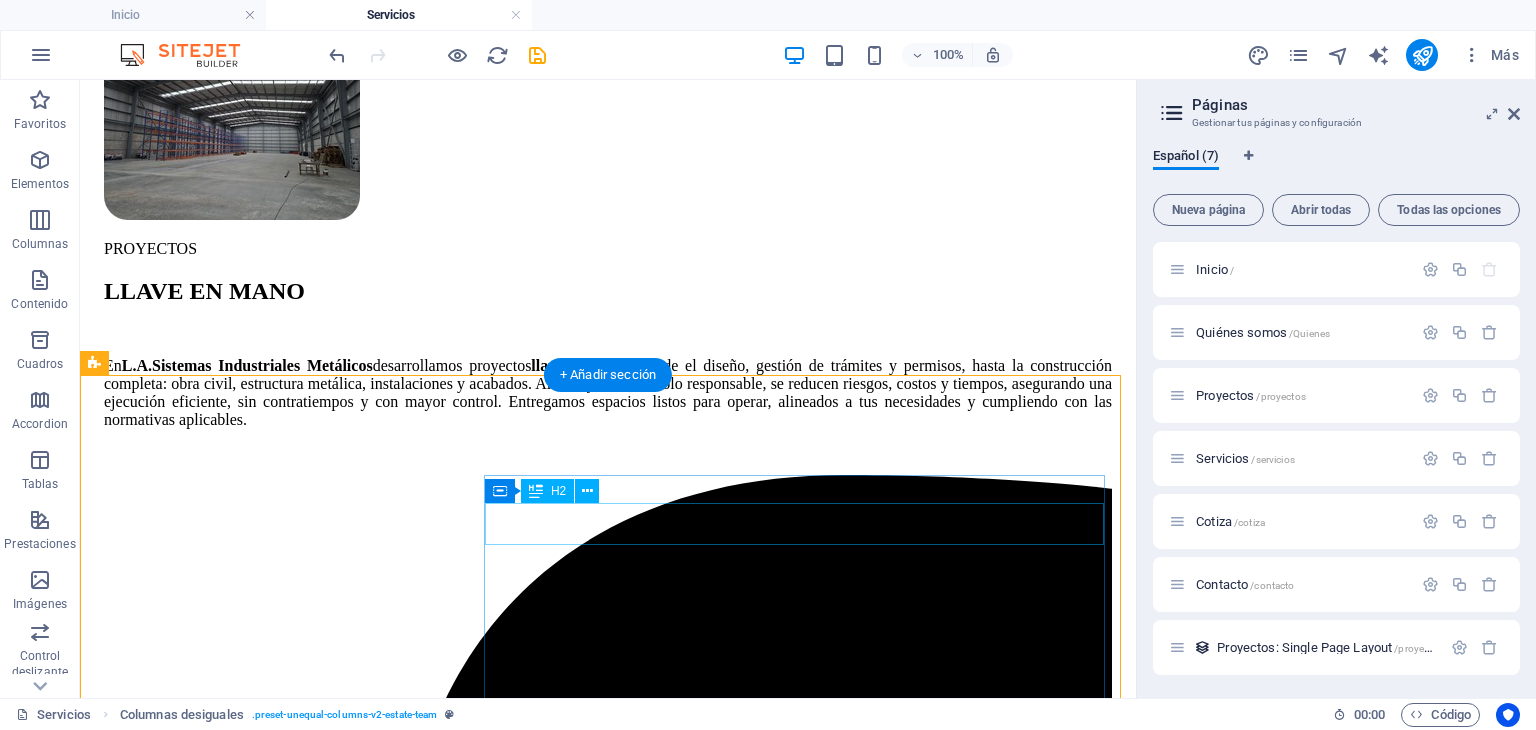 click on "[FIRST] [LAST]" at bounding box center [608, 12550] 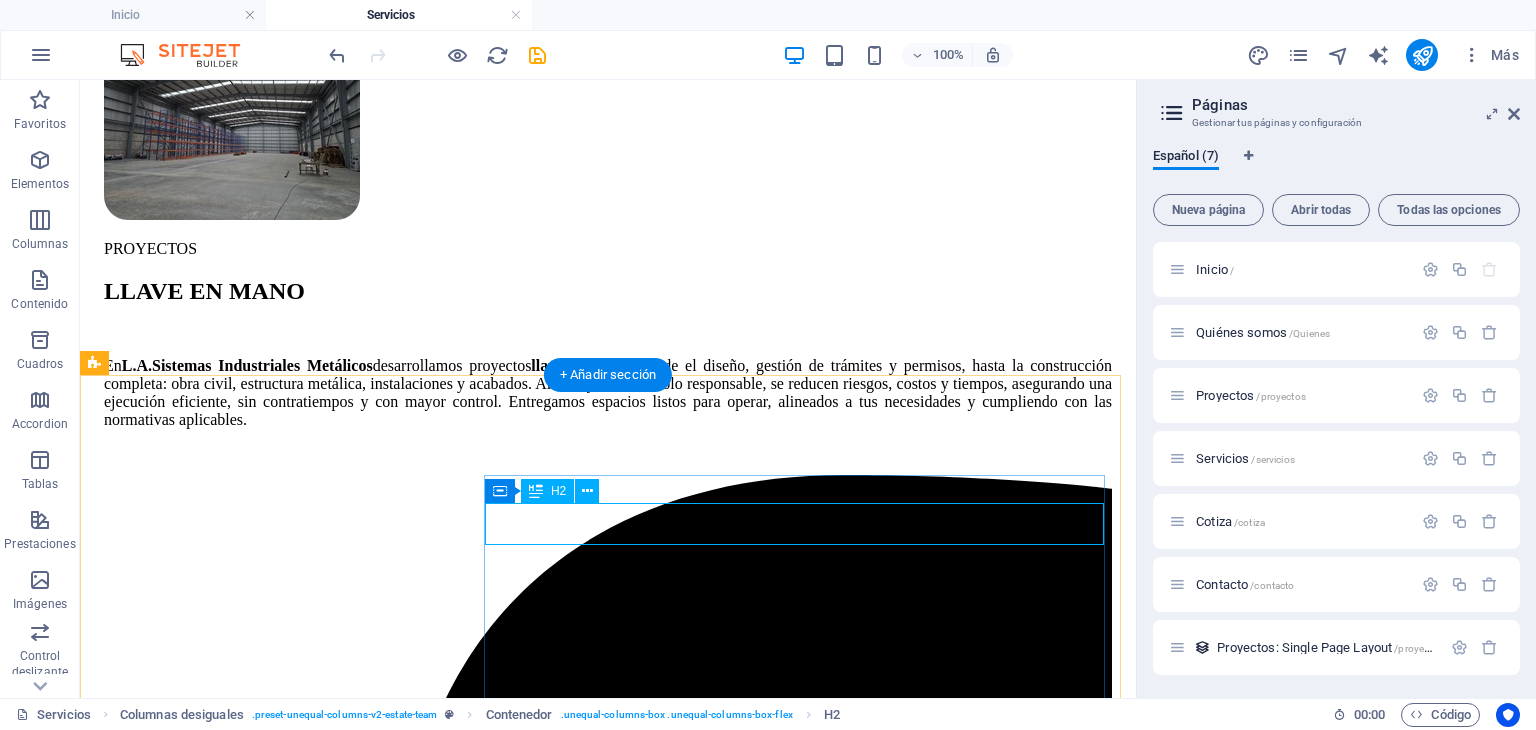 click on "[FIRST] [LAST]" at bounding box center (608, 12550) 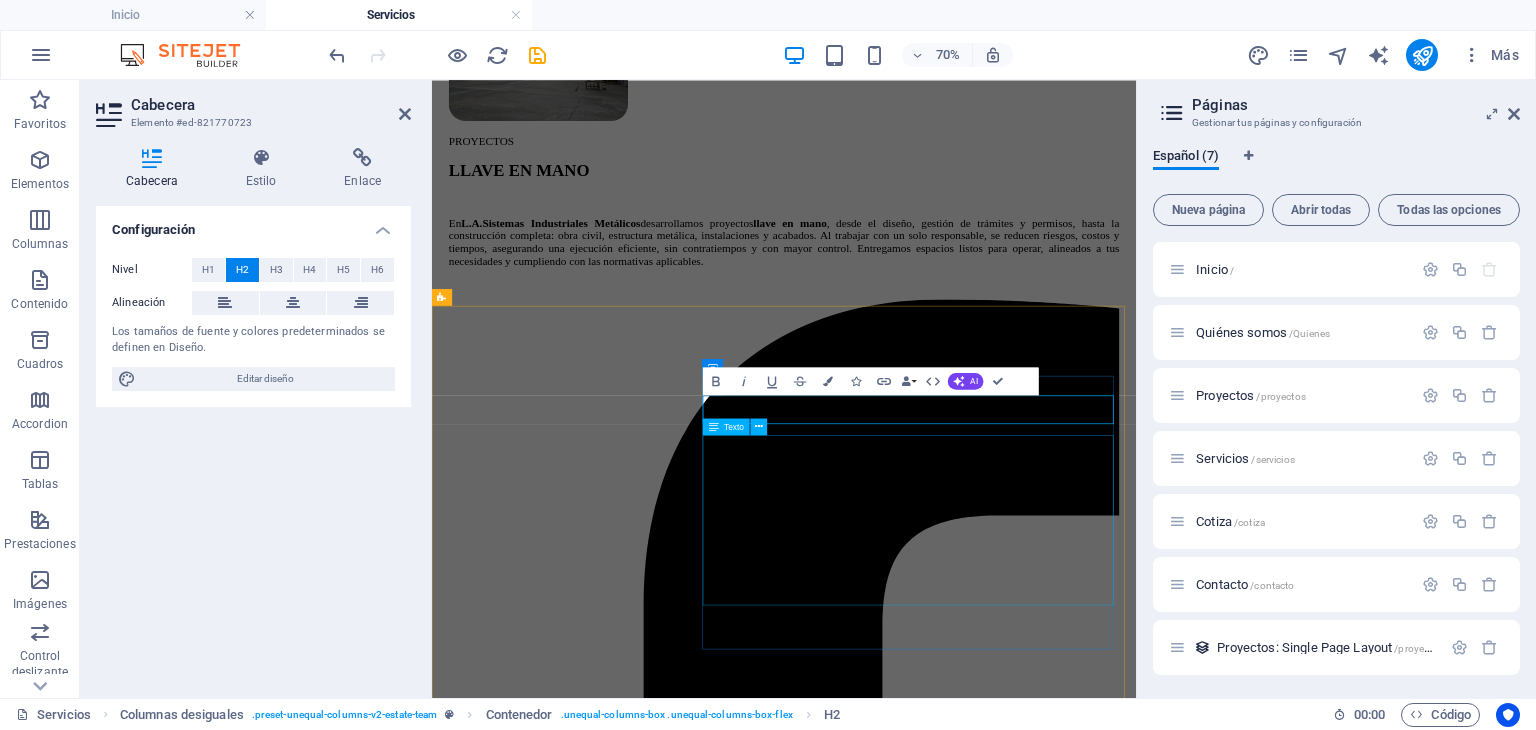 click on "At vero eos et accusamus et iusto odio dignissimos ducimus qui blanditiis praesentium voluptatum deleniti atque corrupti quos dolores et quas molestias excepturi sint occaecati cupiditate non provident. At vero eos et accusamus et iusto odio dignissimos ducimus qui blanditiis praesentium voluptatum deleniti atque corrupti quos dolores et quas molestias excepturi sint occaecati cupiditate non provident. At vero eos et accusamus et iusto odio dignissimos ducimus qui blanditiis praesentium voluptatum deleniti atque corrupti quos dolores." at bounding box center (935, 12008) 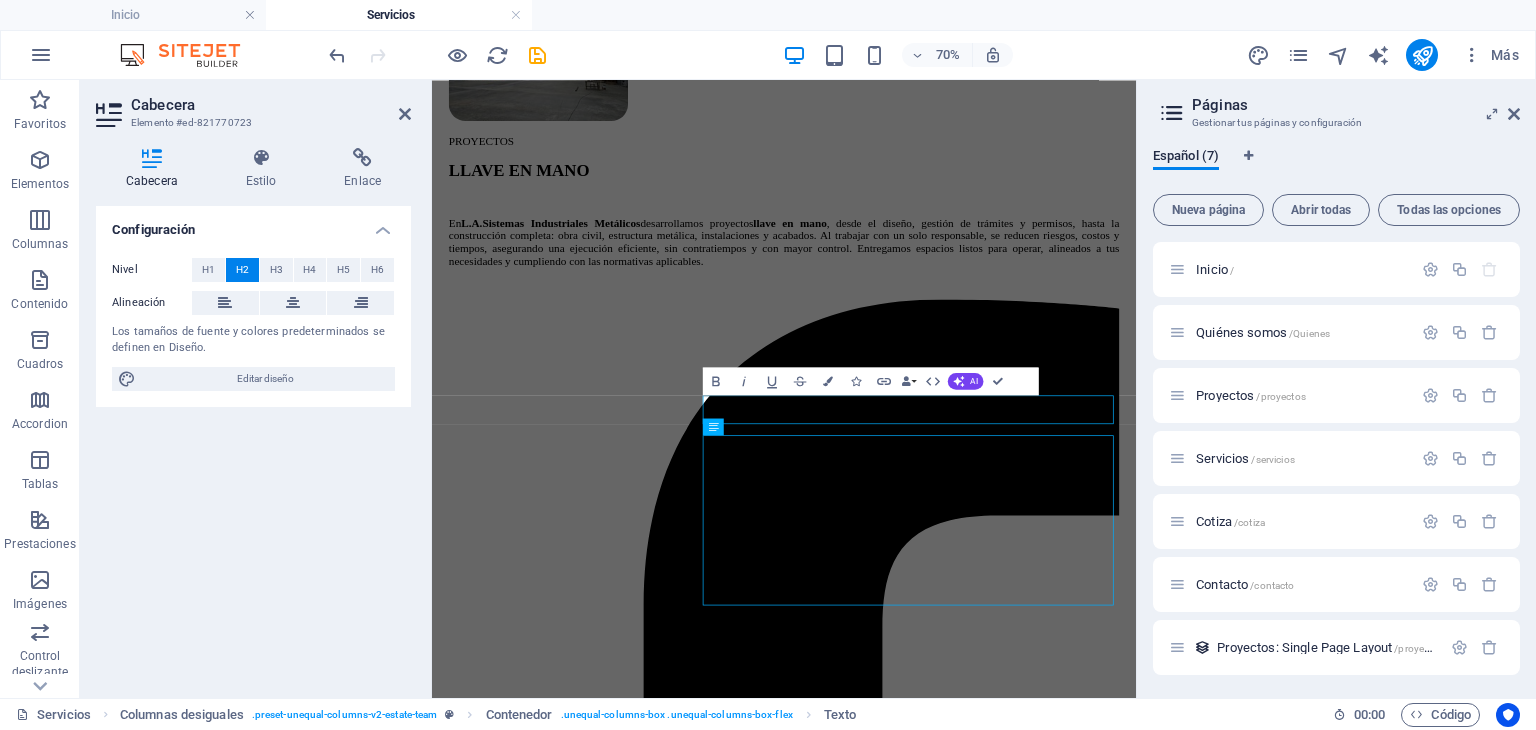 scroll, scrollTop: 1833, scrollLeft: 0, axis: vertical 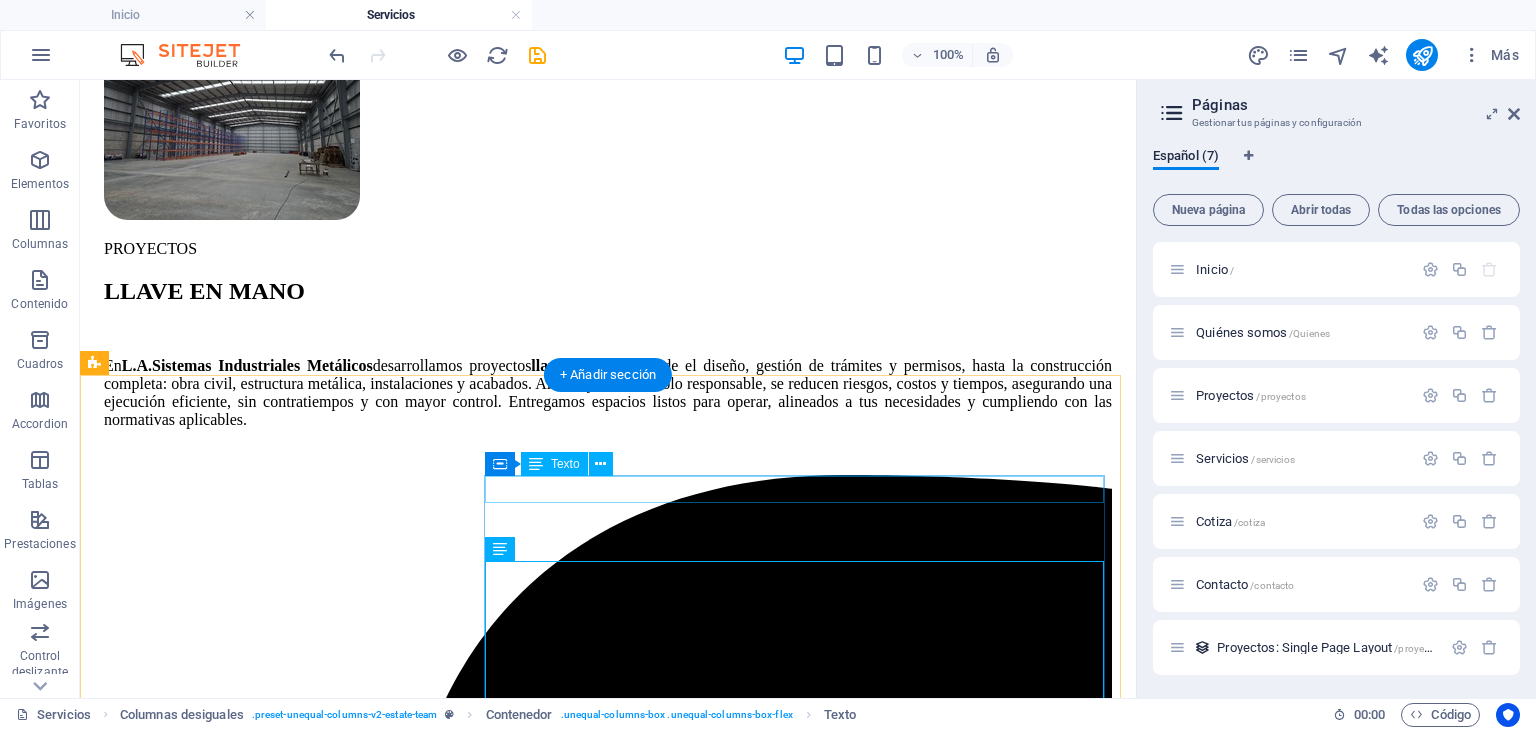 click on "GENERAL MANAGER" at bounding box center [608, 12508] 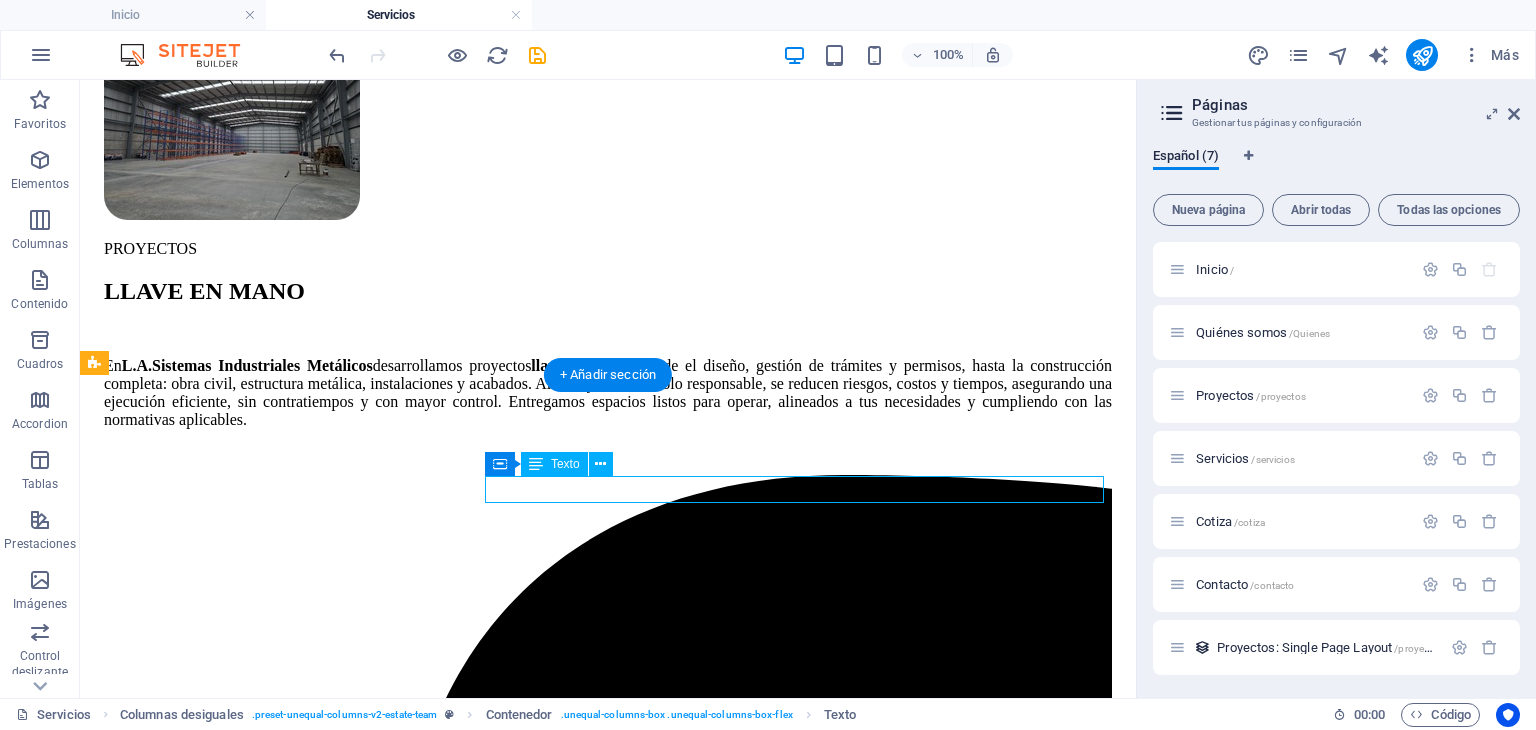 click on "GENERAL MANAGER" at bounding box center [608, 12508] 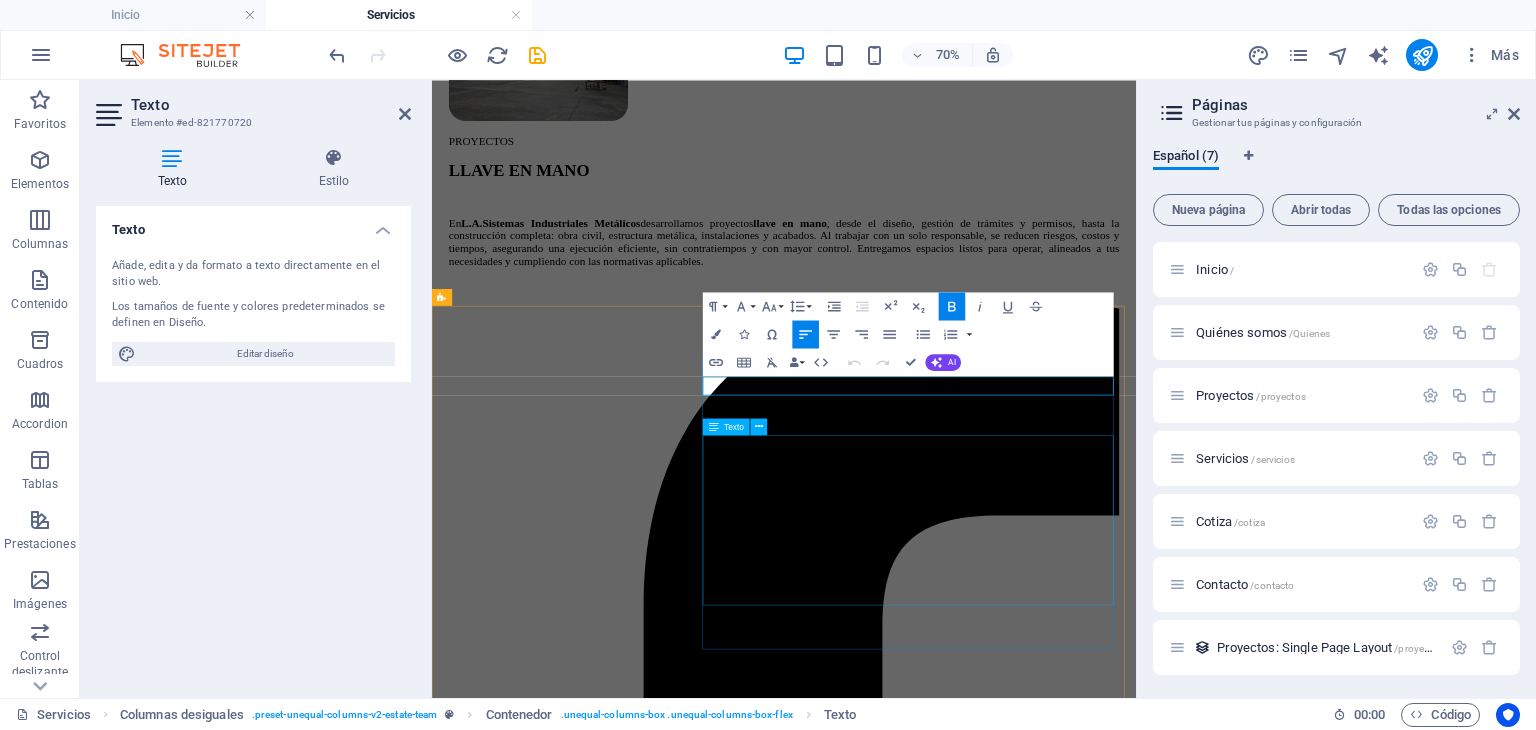click on "At vero eos et accusamus et iusto odio dignissimos ducimus qui blanditiis praesentium voluptatum deleniti atque corrupti quos dolores et quas molestias excepturi sint occaecati cupiditate non provident. At vero eos et accusamus et iusto odio dignissimos ducimus qui blanditiis praesentium voluptatum deleniti atque corrupti quos dolores et quas molestias excepturi sint occaecati cupiditate non provident. At vero eos et accusamus et iusto odio dignissimos ducimus qui blanditiis praesentium voluptatum deleniti atque corrupti quos dolores." at bounding box center [935, 12008] 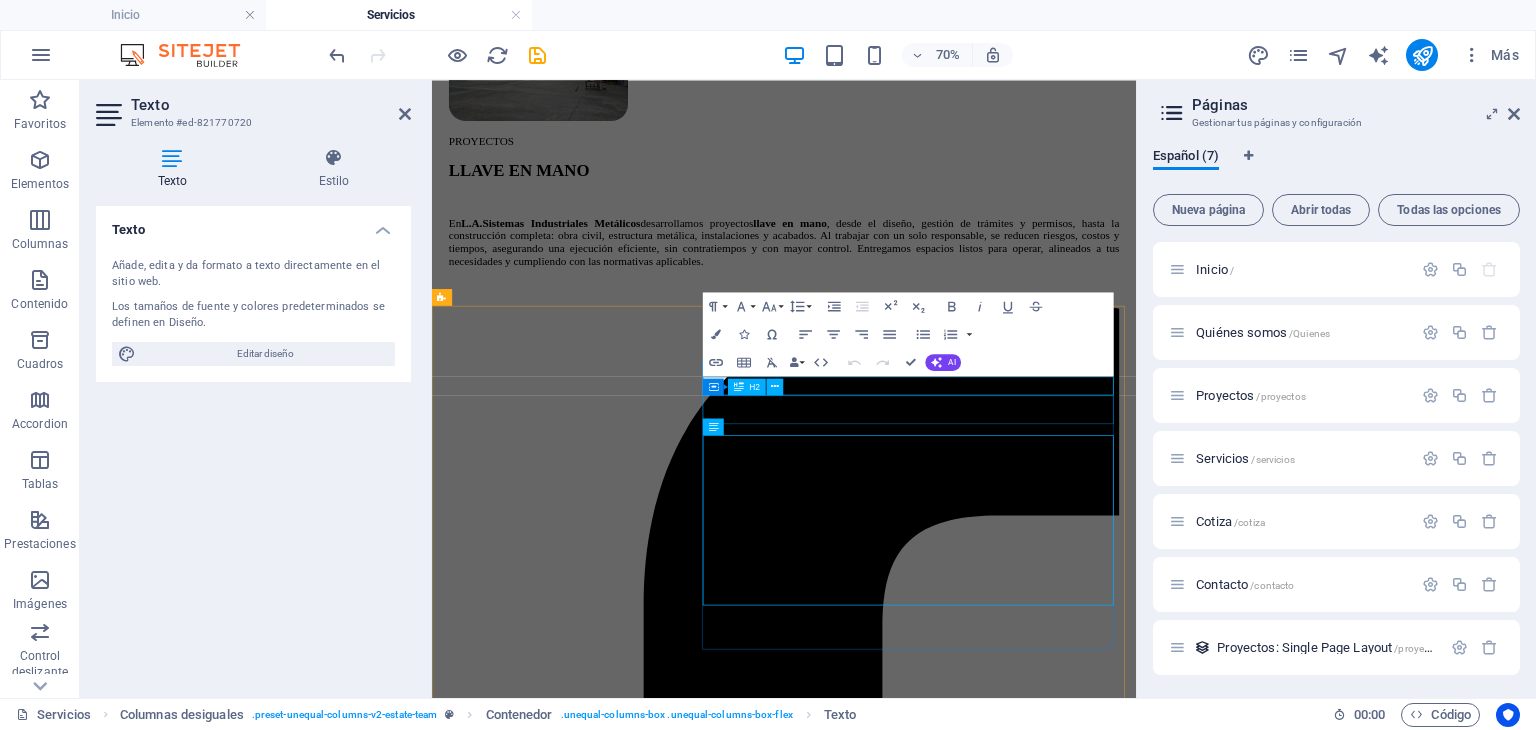 scroll, scrollTop: 1833, scrollLeft: 0, axis: vertical 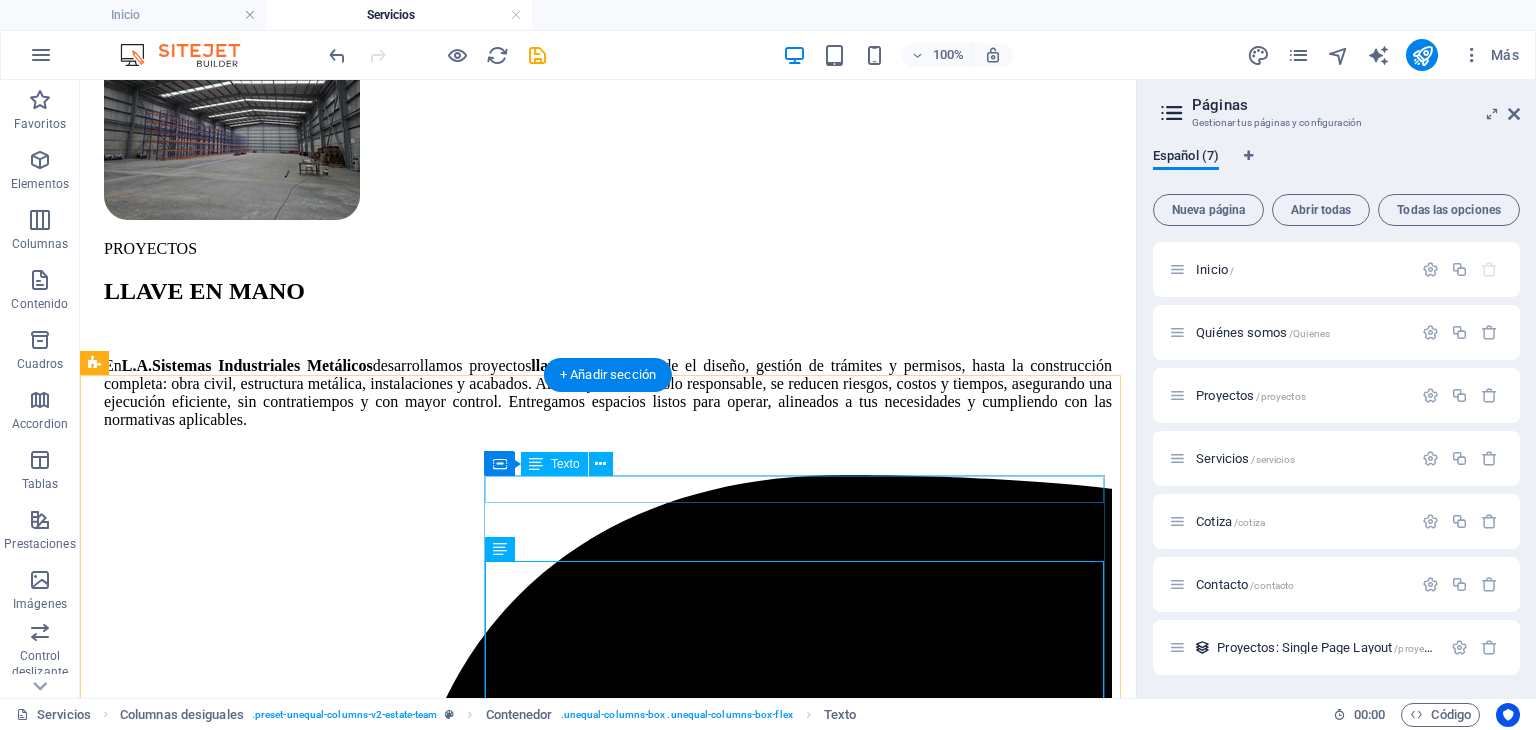 click on "GENERAL MANAGER" at bounding box center [608, 12508] 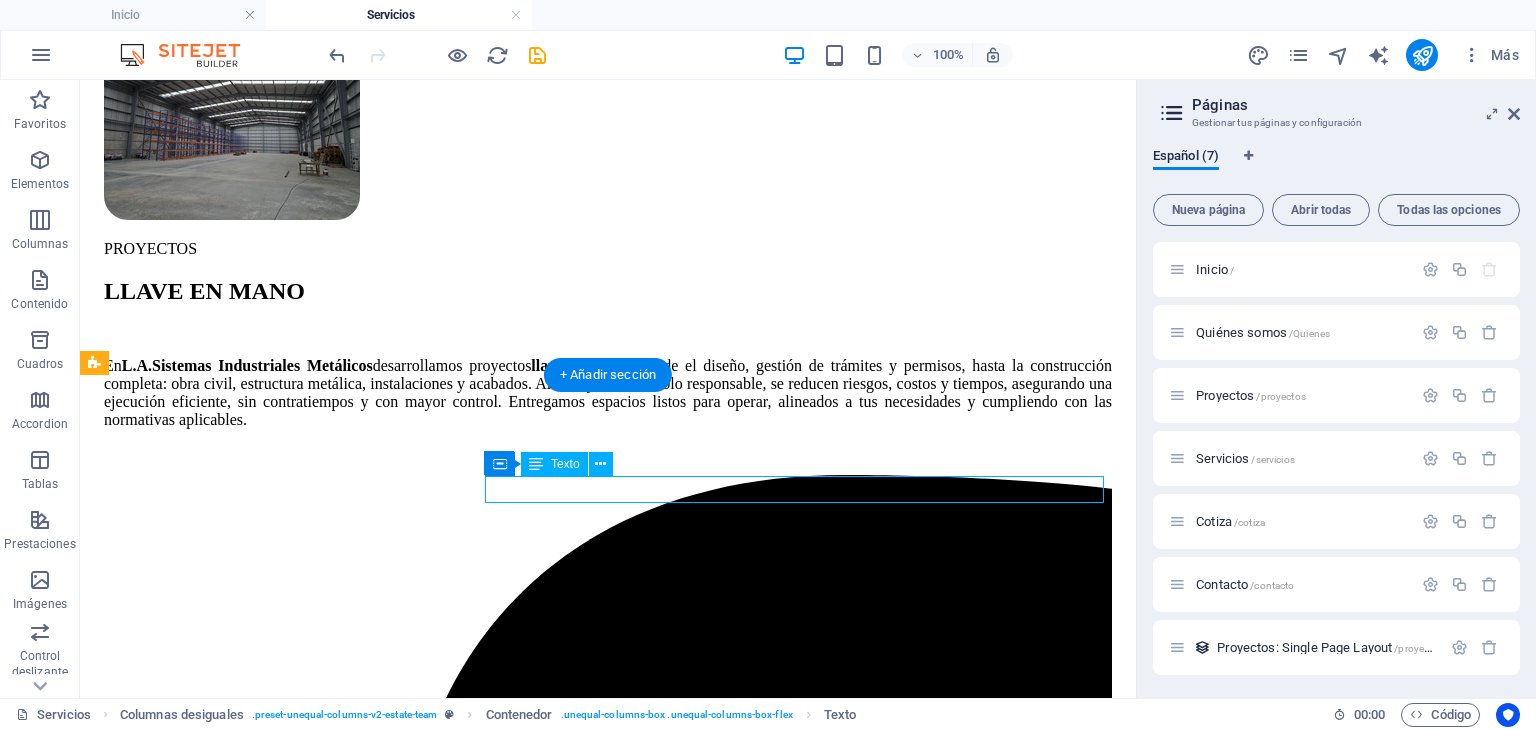 click on "GENERAL MANAGER" at bounding box center (608, 12508) 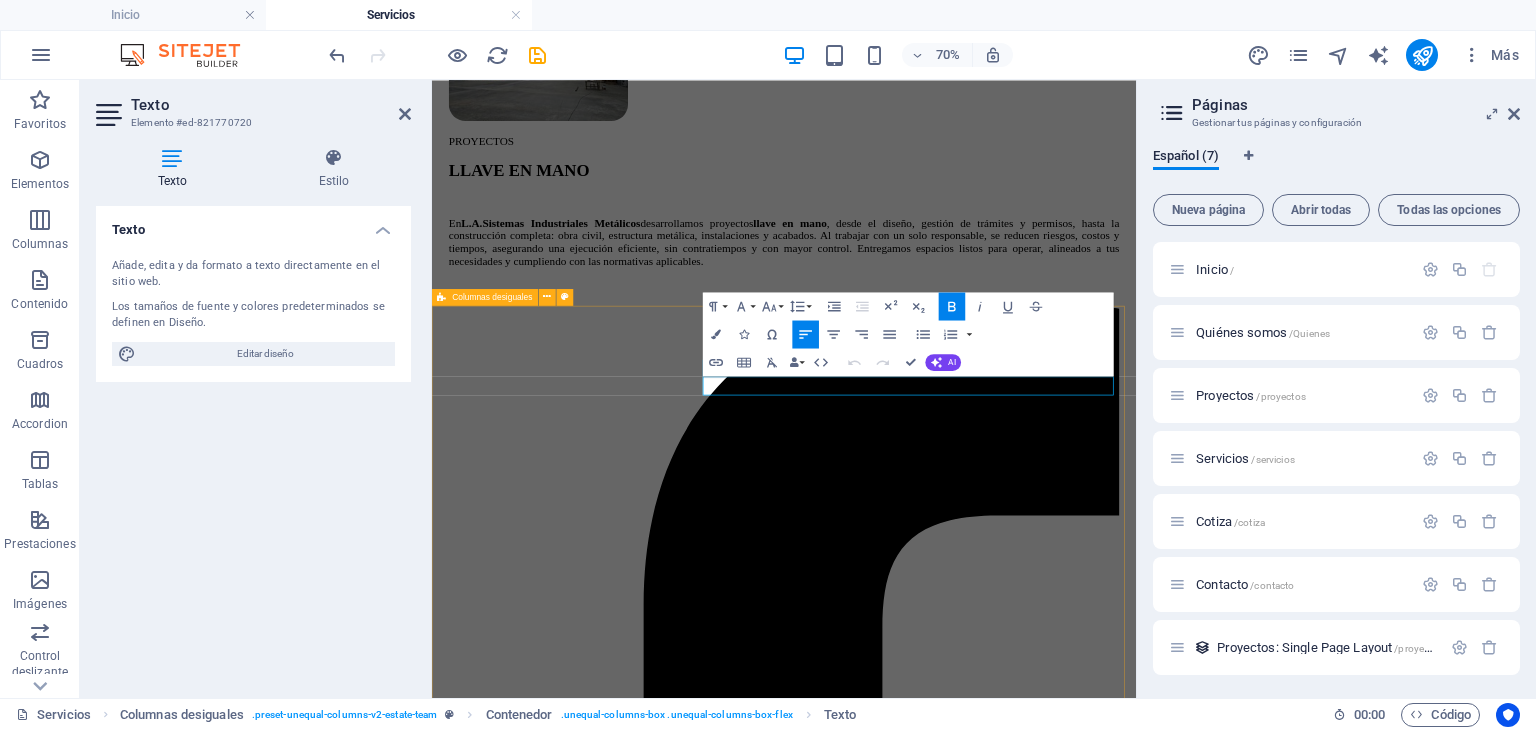 drag, startPoint x: 996, startPoint y: 521, endPoint x: 781, endPoint y: 500, distance: 216.02315 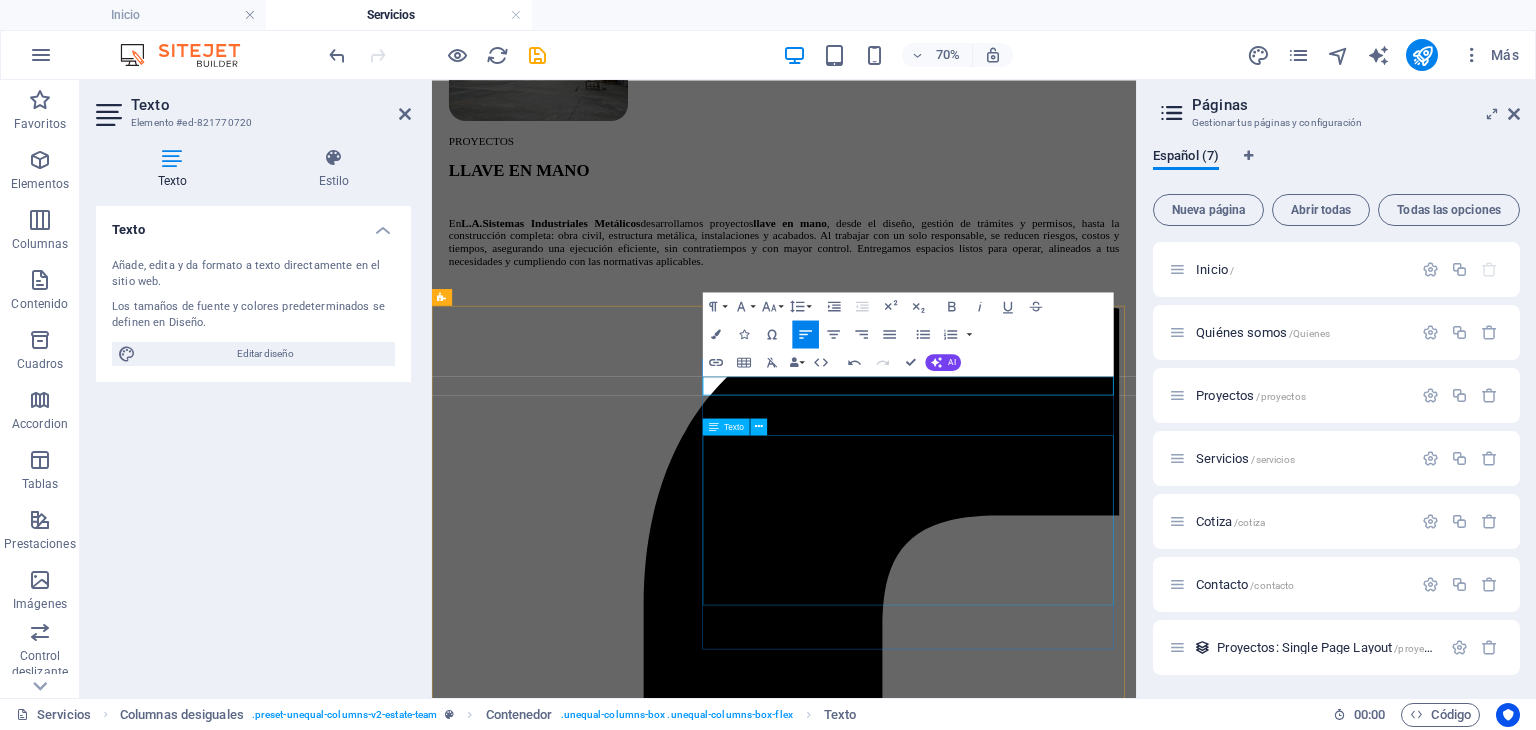 click on "At vero eos et accusamus et iusto odio dignissimos ducimus qui blanditiis praesentium voluptatum deleniti atque corrupti quos dolores et quas molestias excepturi sint occaecati cupiditate non provident. At vero eos et accusamus et iusto odio dignissimos ducimus qui blanditiis praesentium voluptatum deleniti atque corrupti quos dolores et quas molestias excepturi sint occaecati cupiditate non provident. At vero eos et accusamus et iusto odio dignissimos ducimus qui blanditiis praesentium voluptatum deleniti atque corrupti quos dolores." at bounding box center [935, 12008] 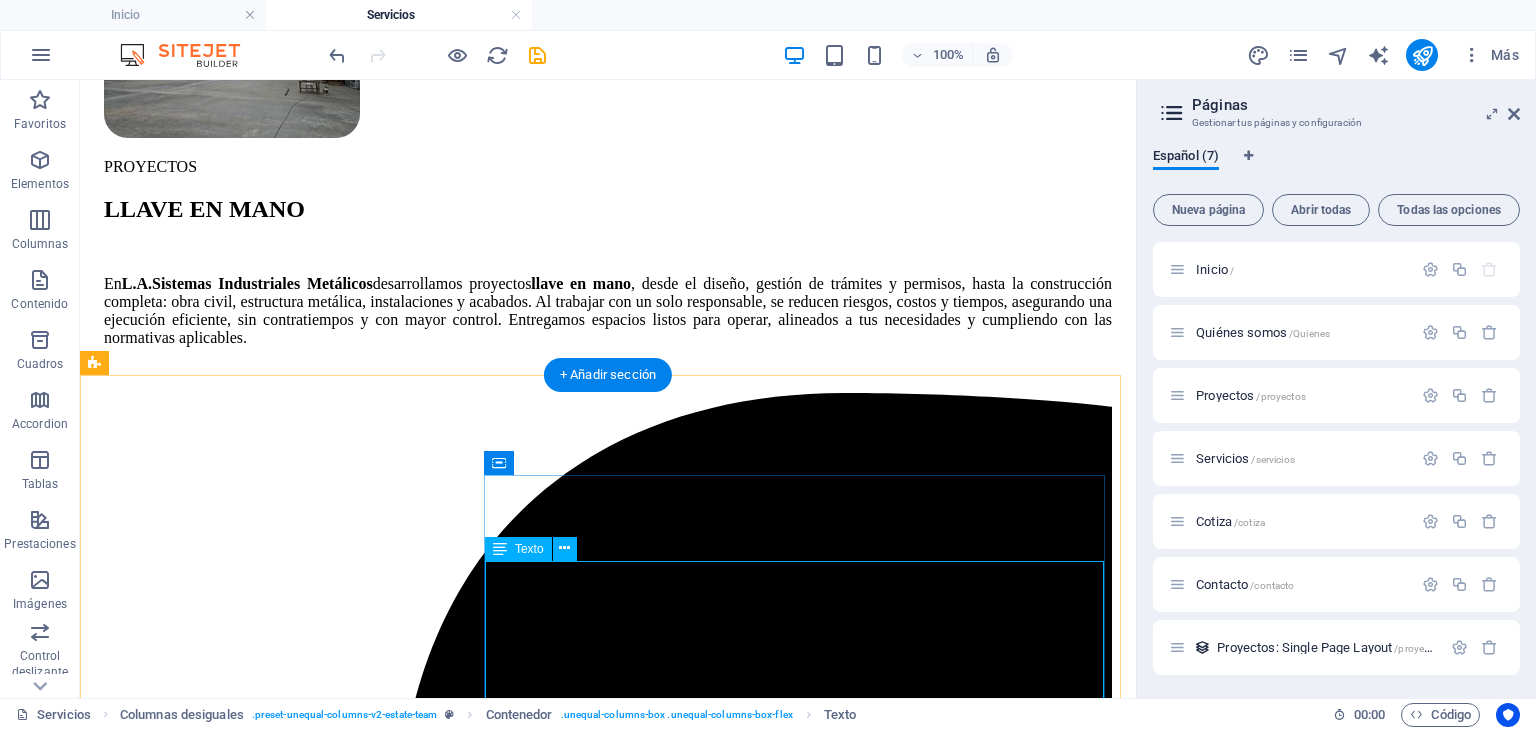 scroll, scrollTop: 1833, scrollLeft: 0, axis: vertical 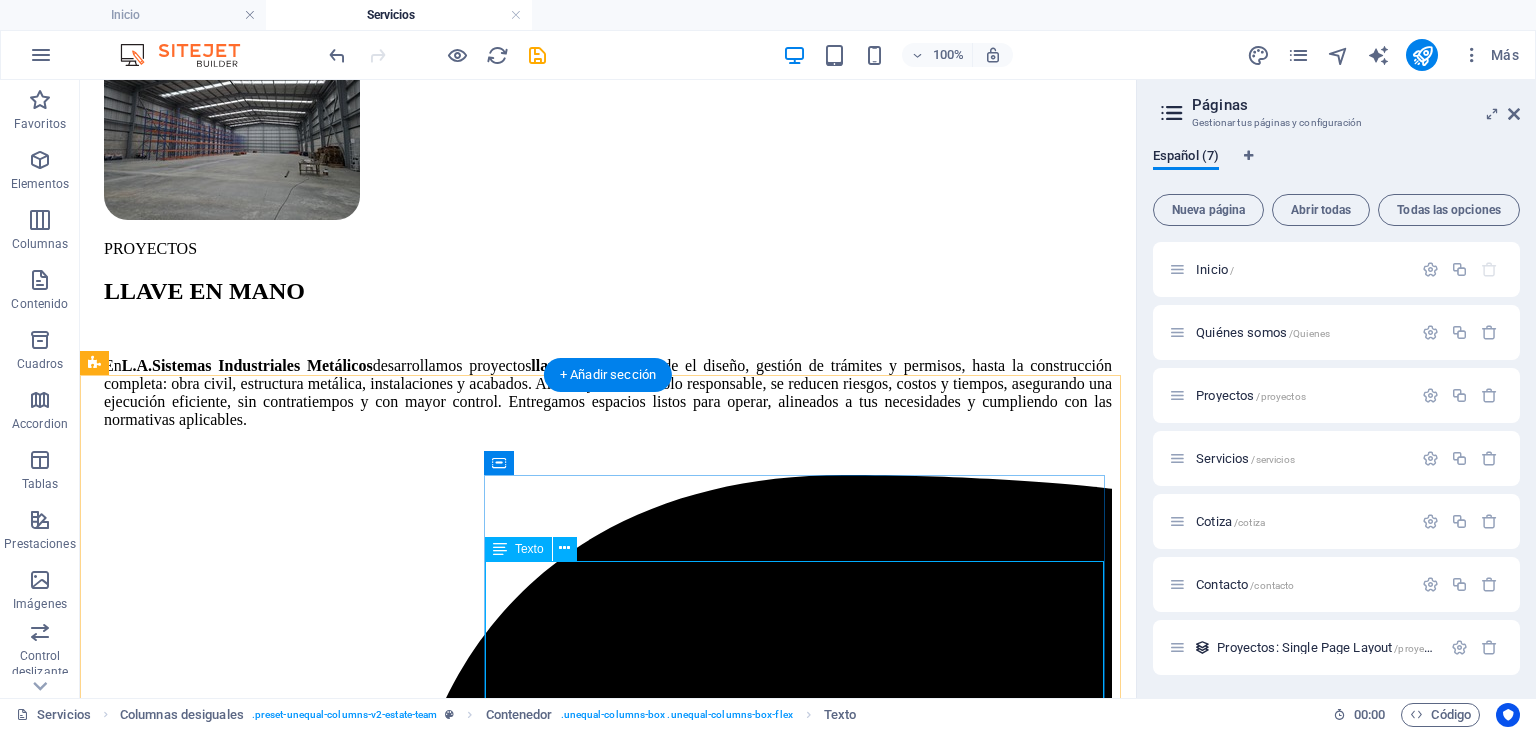 click on "At vero eos et accusamus et iusto odio dignissimos ducimus qui blanditiis praesentium voluptatum deleniti atque corrupti quos dolores et quas molestias excepturi sint occaecati cupiditate non provident. At vero eos et accusamus et iusto odio dignissimos ducimus qui blanditiis praesentium voluptatum deleniti atque corrupti quos dolores et quas molestias excepturi sint occaecati cupiditate non provident. At vero eos et accusamus et iusto odio dignissimos ducimus qui blanditiis praesentium voluptatum deleniti atque corrupti quos dolores." at bounding box center [608, 12652] 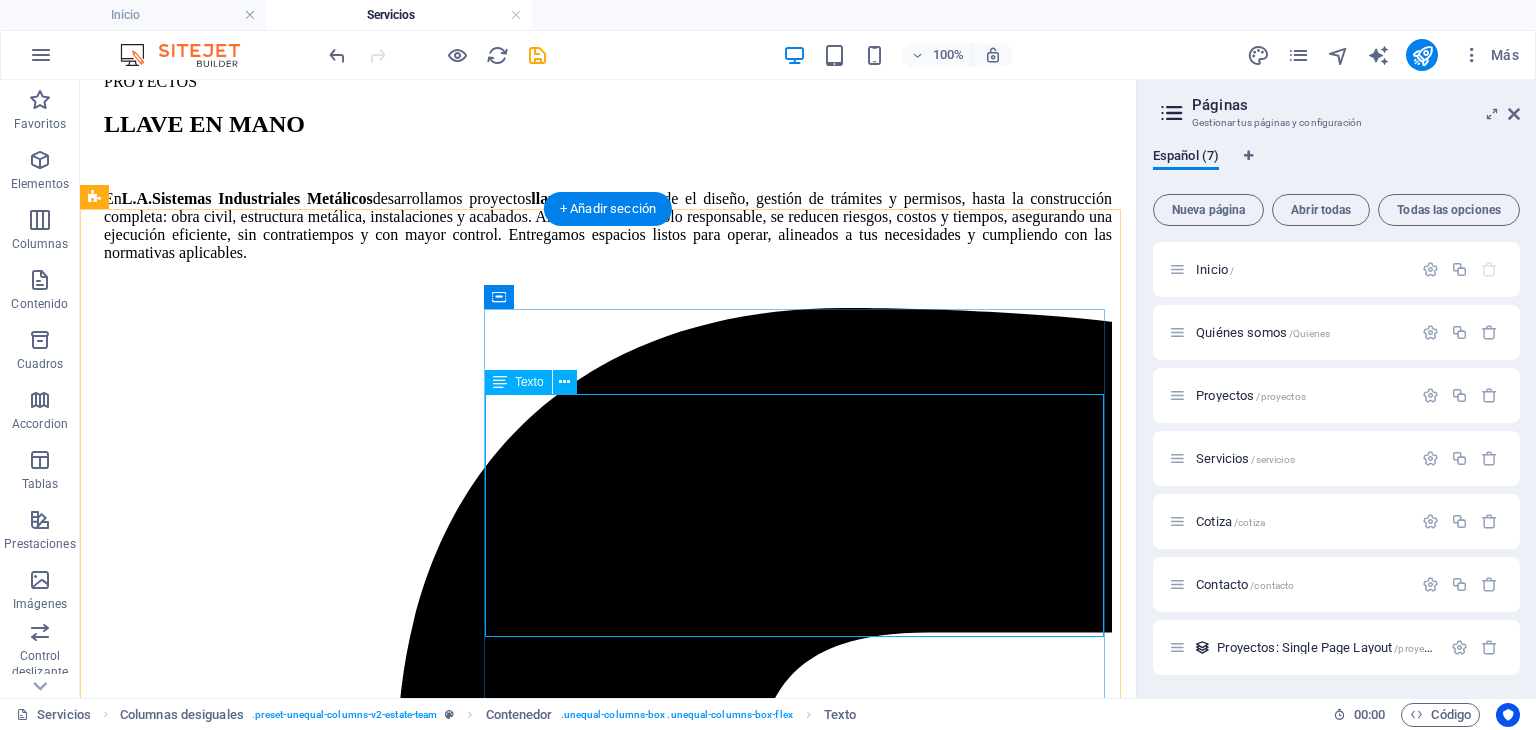 click on "At vero eos et accusamus et iusto odio dignissimos ducimus qui blanditiis praesentium voluptatum deleniti atque corrupti quos dolores et quas molestias excepturi sint occaecati cupiditate non provident. At vero eos et accusamus et iusto odio dignissimos ducimus qui blanditiis praesentium voluptatum deleniti atque corrupti quos dolores et quas molestias excepturi sint occaecati cupiditate non provident. At vero eos et accusamus et iusto odio dignissimos ducimus qui blanditiis praesentium voluptatum deleniti atque corrupti quos dolores." at bounding box center (608, 12485) 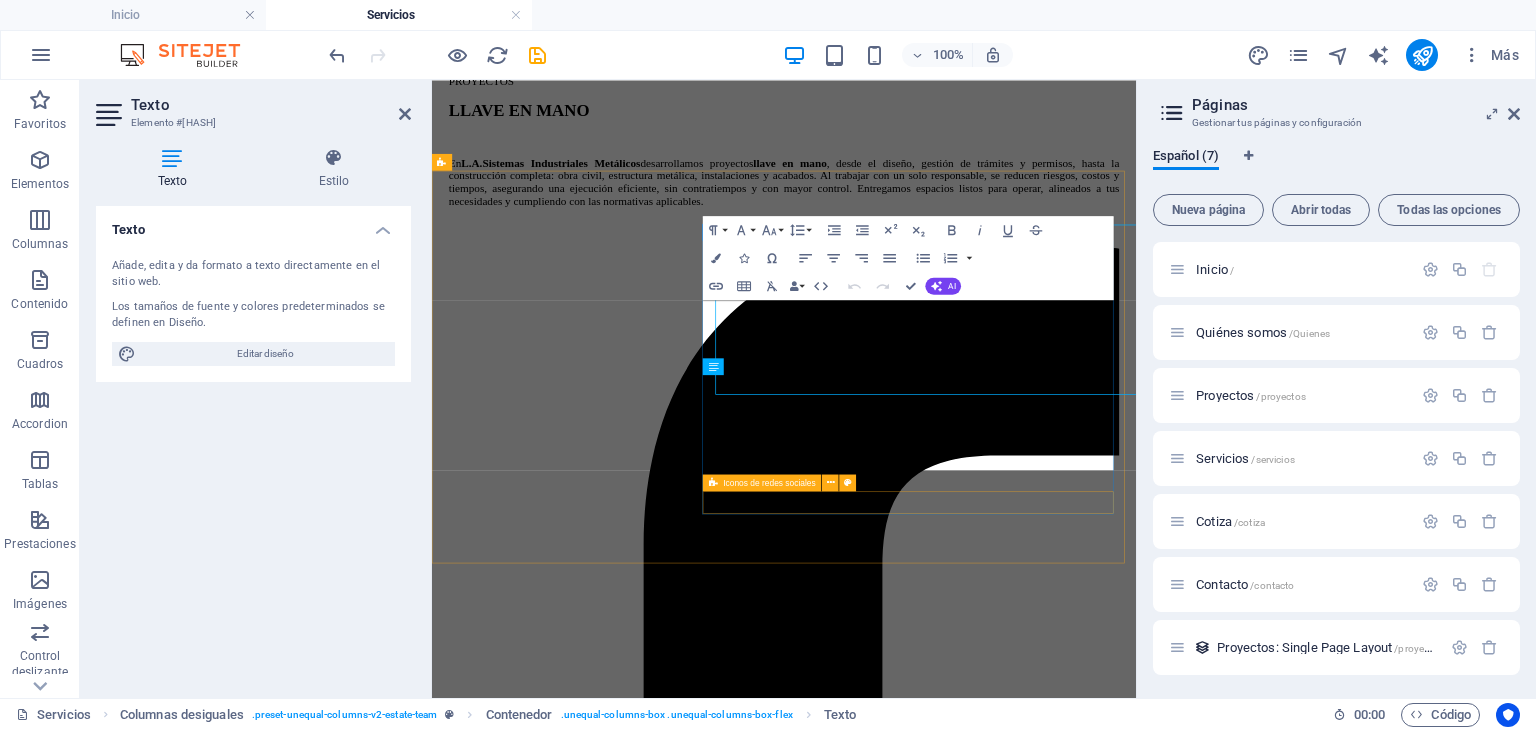 scroll, scrollTop: 2108, scrollLeft: 0, axis: vertical 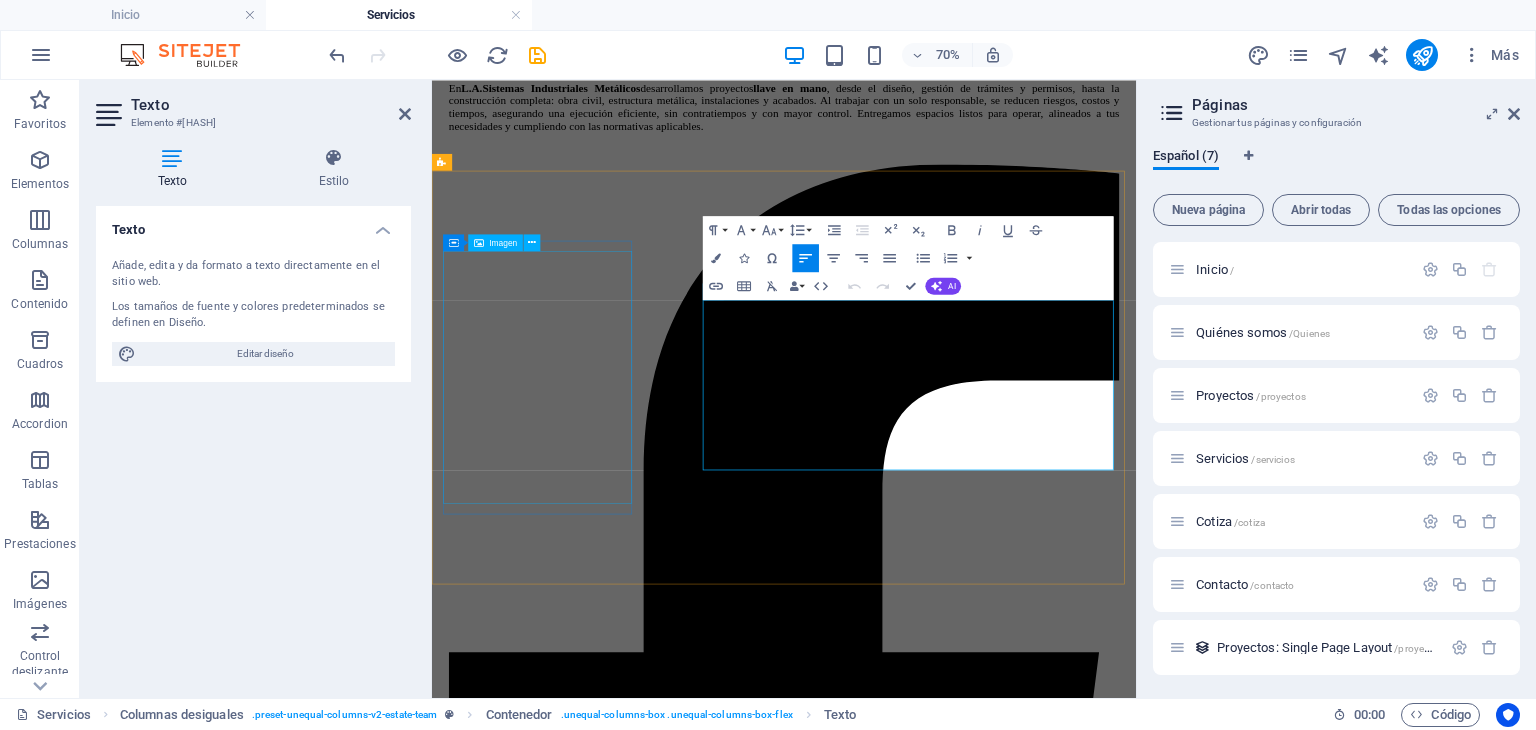 drag, startPoint x: 1393, startPoint y: 625, endPoint x: 731, endPoint y: 377, distance: 706.9286 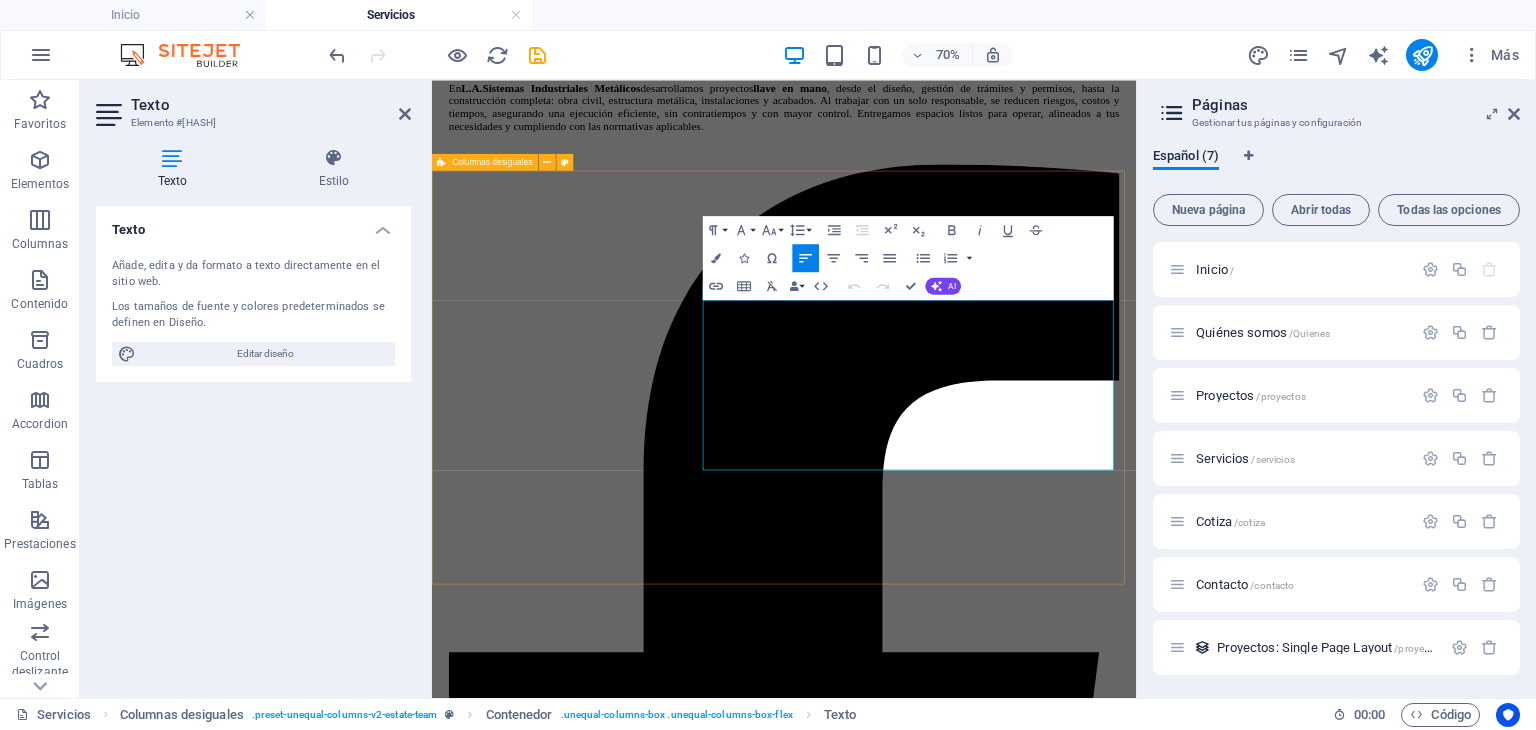 scroll, scrollTop: 2160, scrollLeft: 0, axis: vertical 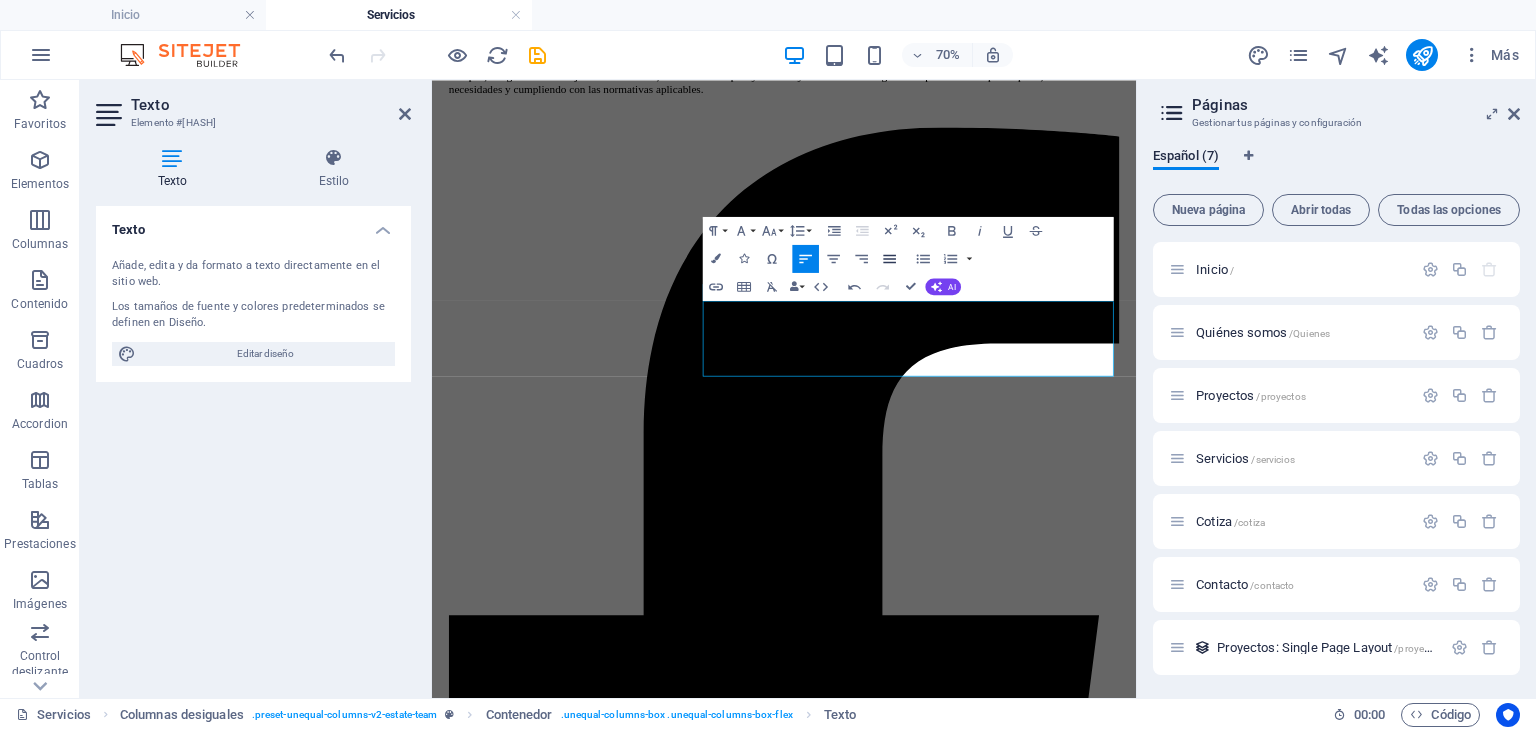 click on "Align Justify" at bounding box center [890, 258] 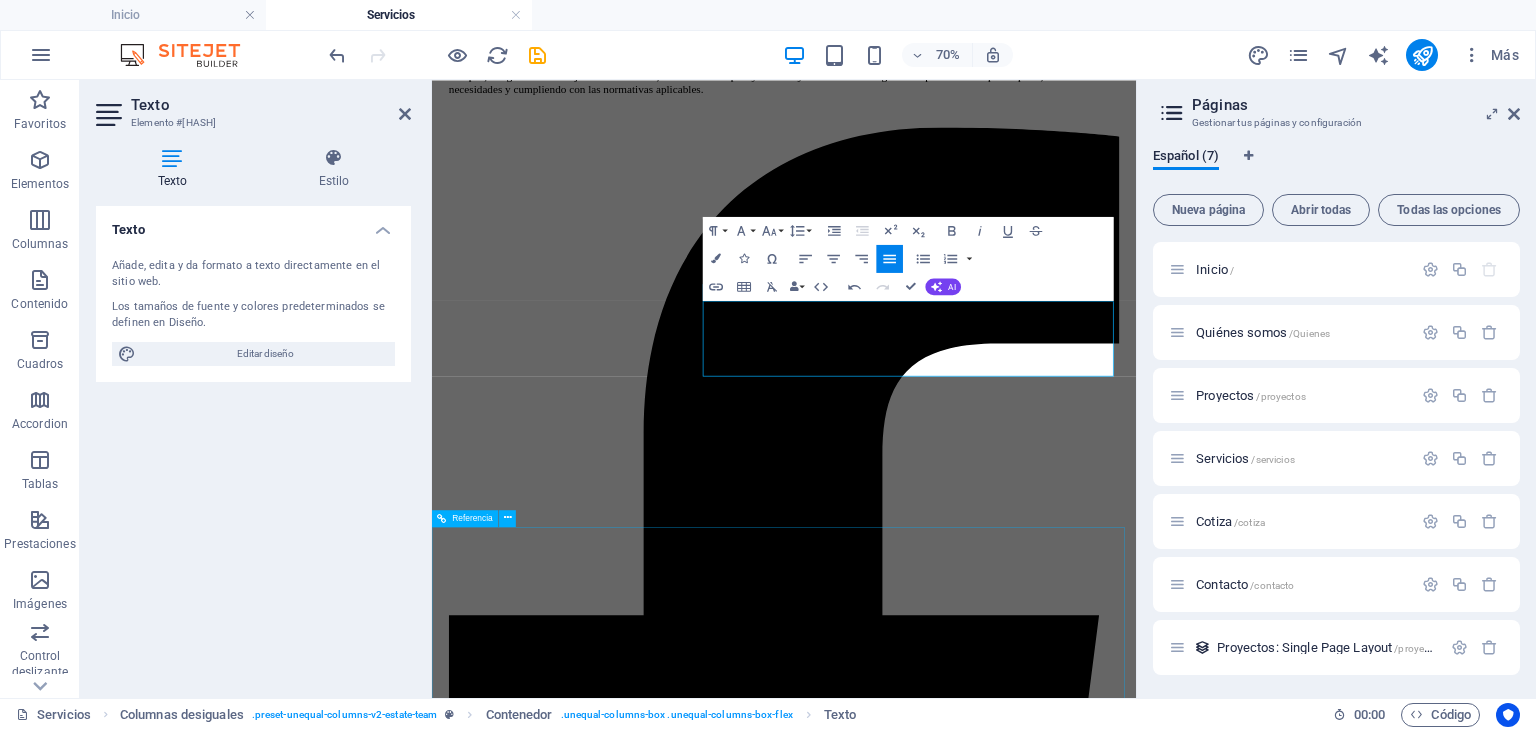 click on "PAGINAS INICIO QUIENES SOMOS PROYECTOS SERVICIOS COTIZA CONTACTO CONTACTO: UBICACION:
A. López Mateos Norte La Resurrección, 72227 Heroica Puebla de Zaragoza, Pue. EMAIL: [EMAIL]
NUMERO DE TELEFONO:
[PHONE] Social media Copyright © 2023 Estator. All rights reserved.
Privacy Policy   |   Legal Notice" at bounding box center (935, 19106) 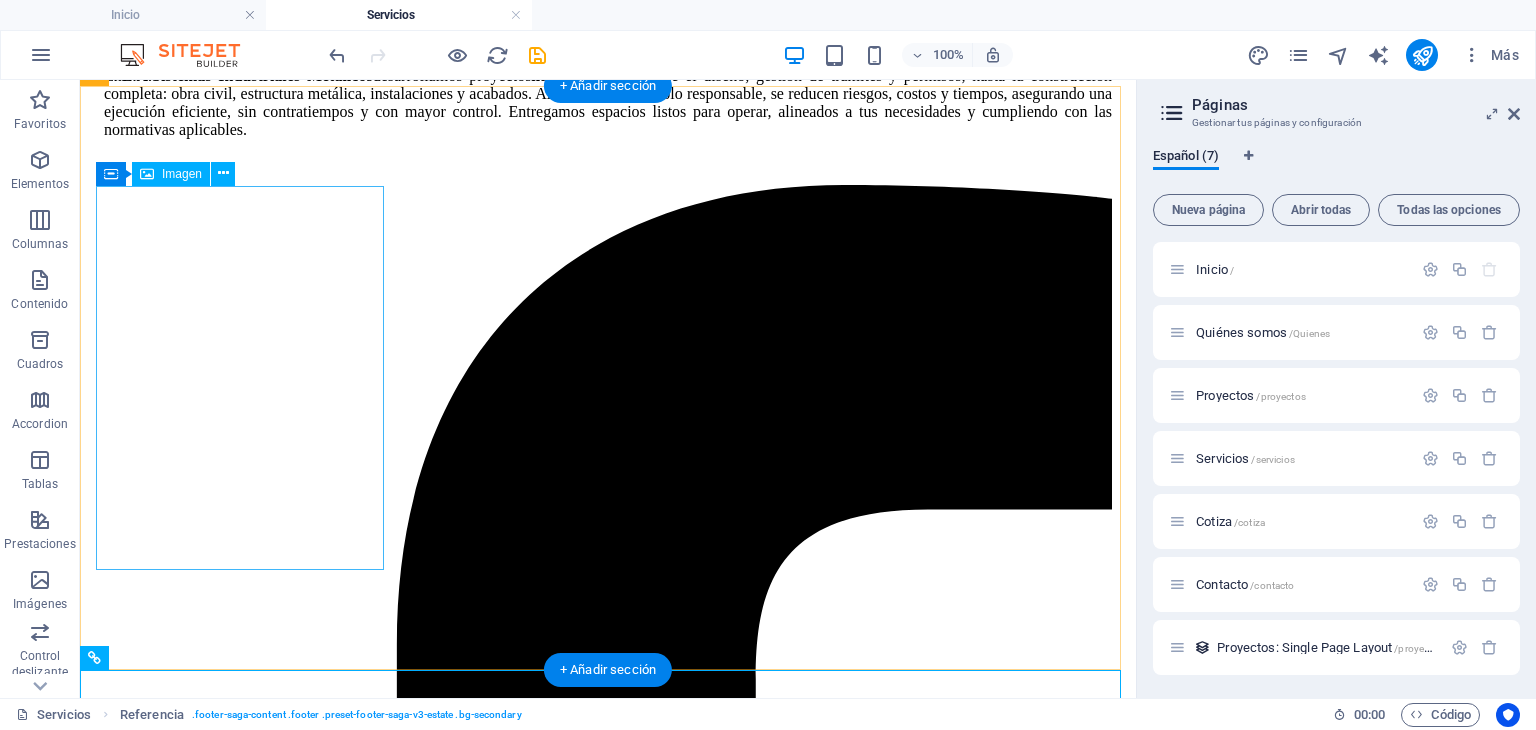 click at bounding box center [608, 11520] 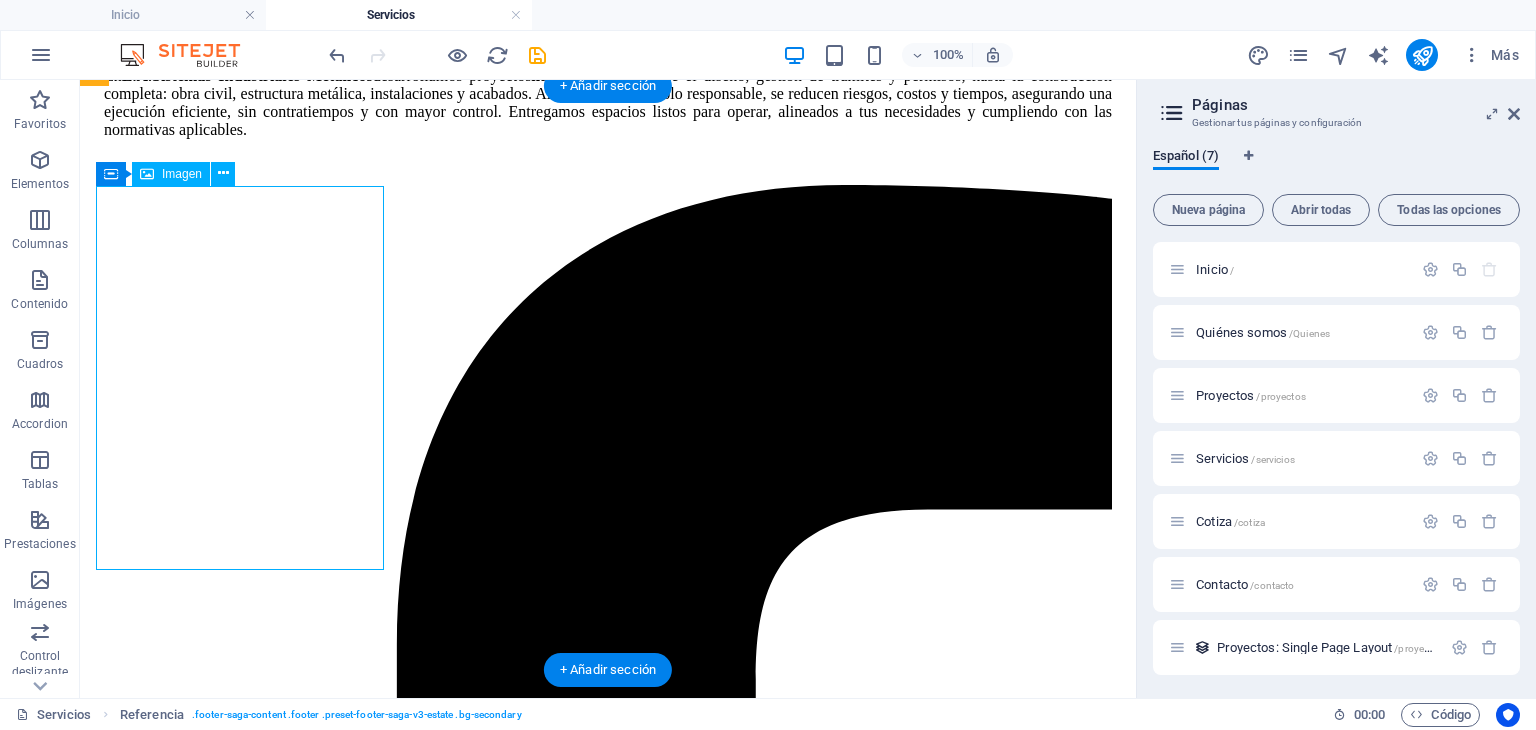 click at bounding box center (608, 11520) 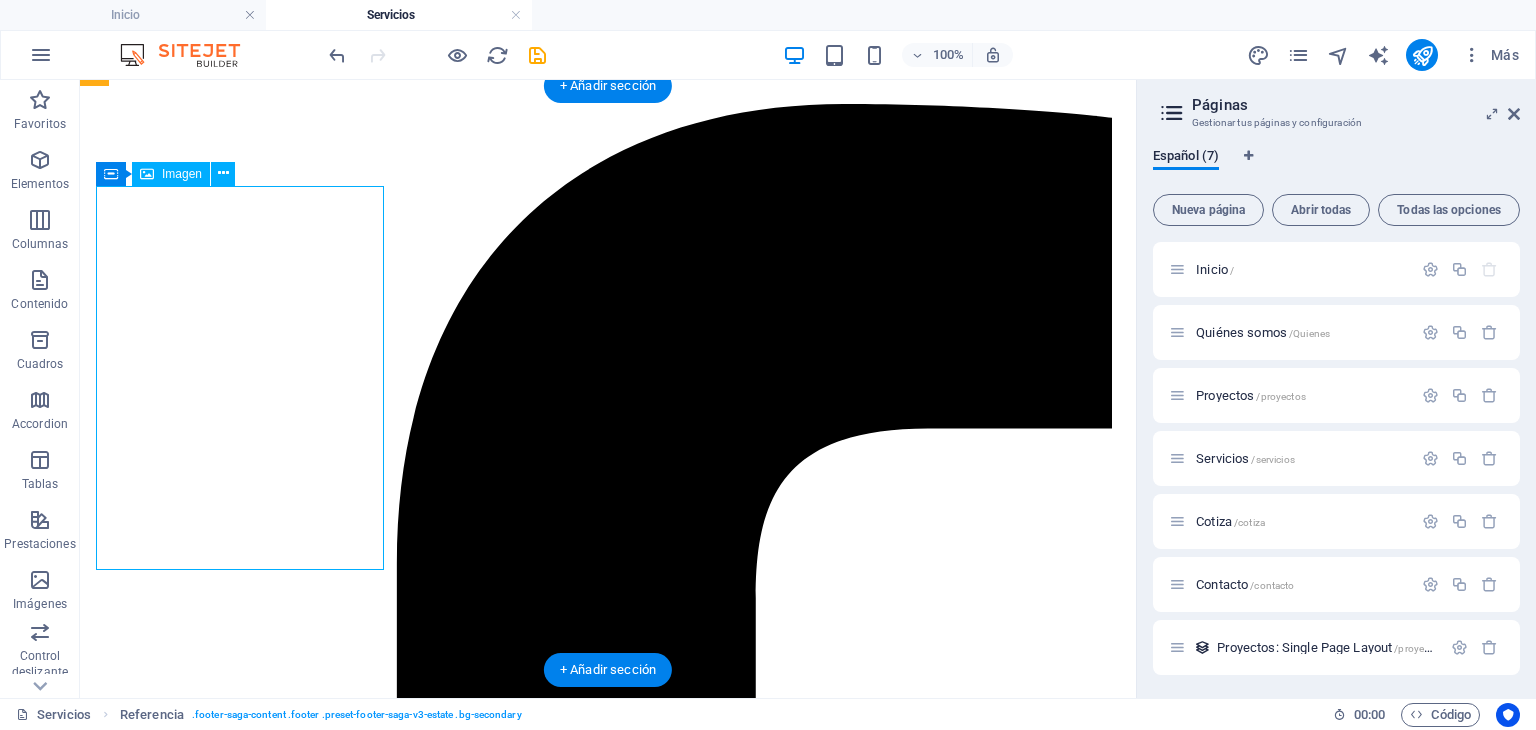 select on "%" 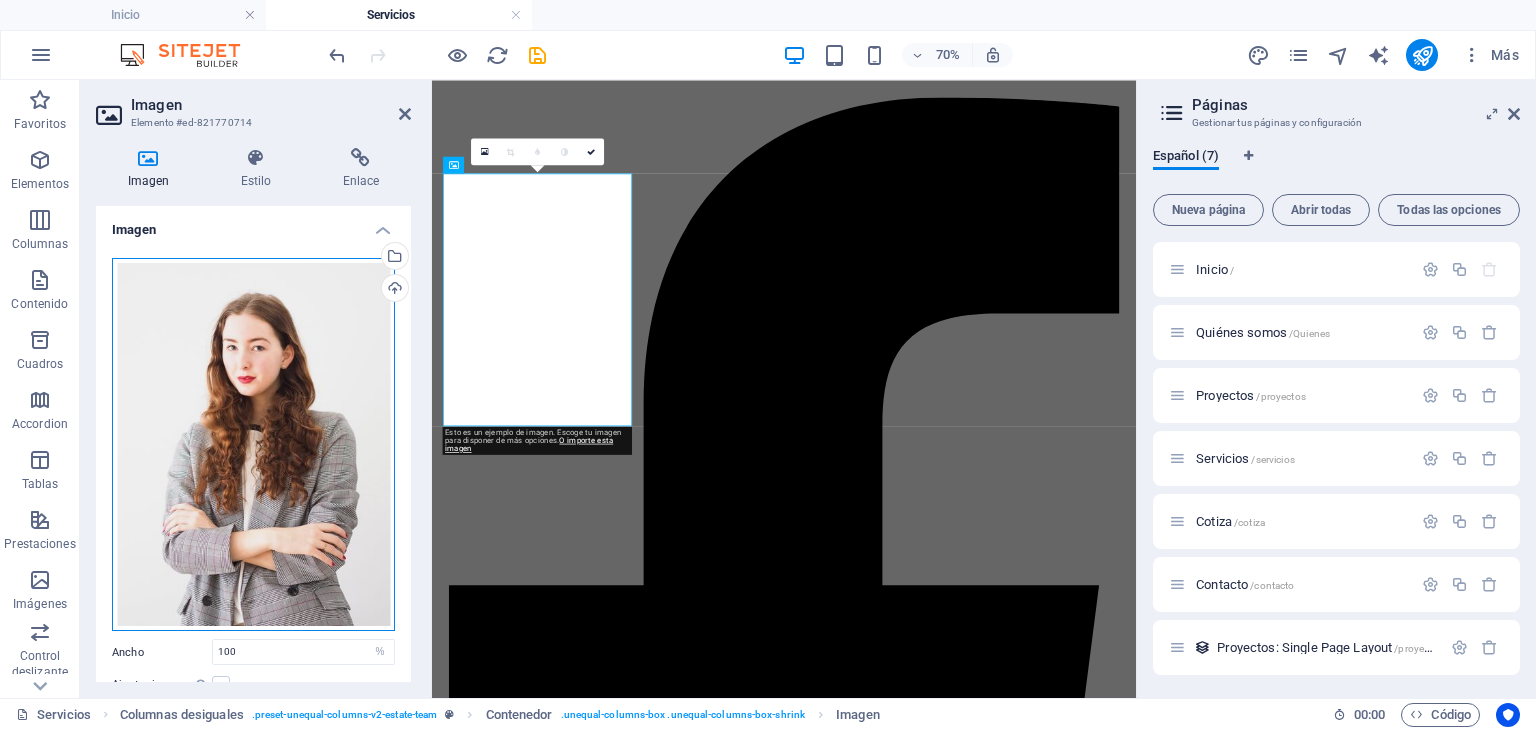 click on "Arrastra archivos aquí, haz clic para escoger archivos o  selecciona archivos de Archivos o de nuestra galería gratuita de fotos y vídeos" at bounding box center (253, 445) 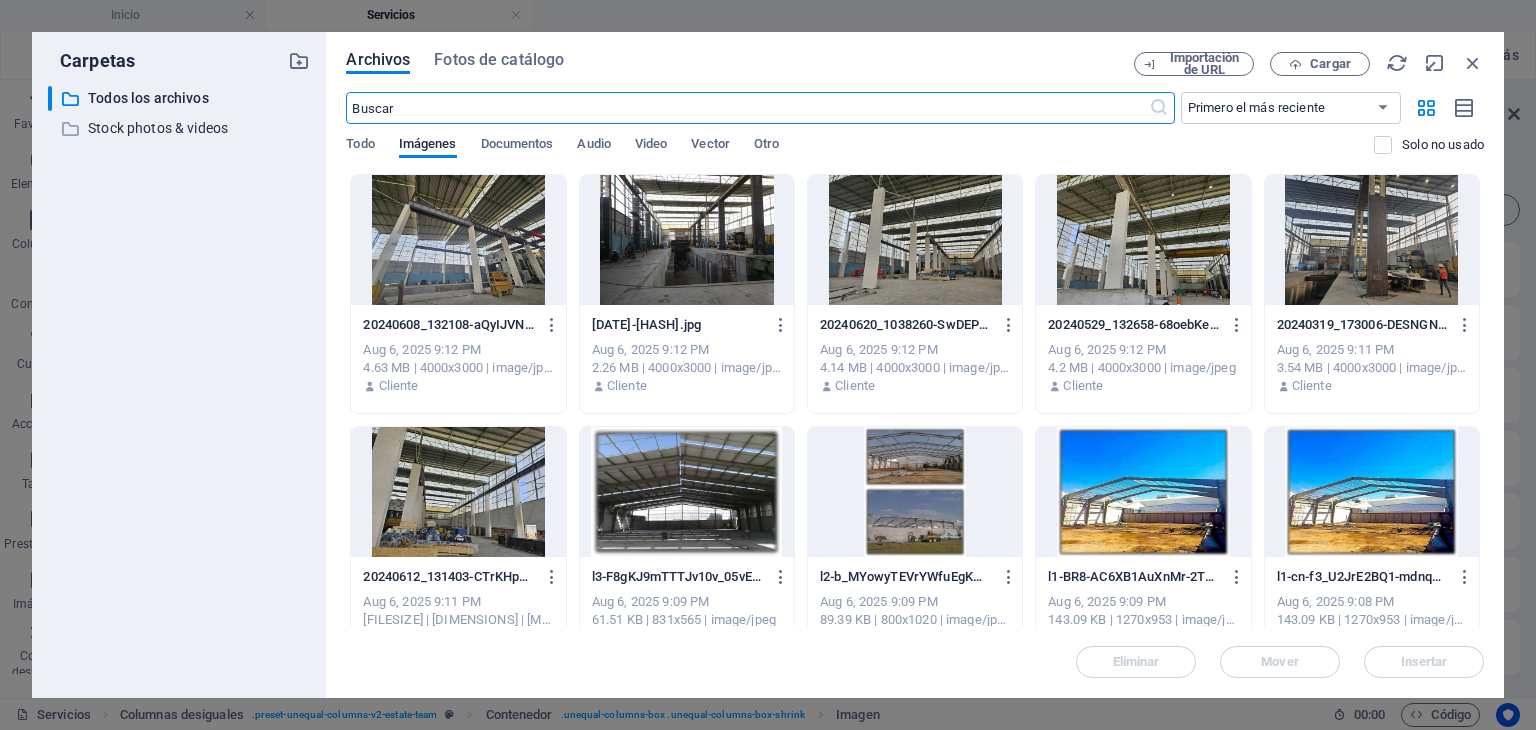 scroll, scrollTop: 584, scrollLeft: 0, axis: vertical 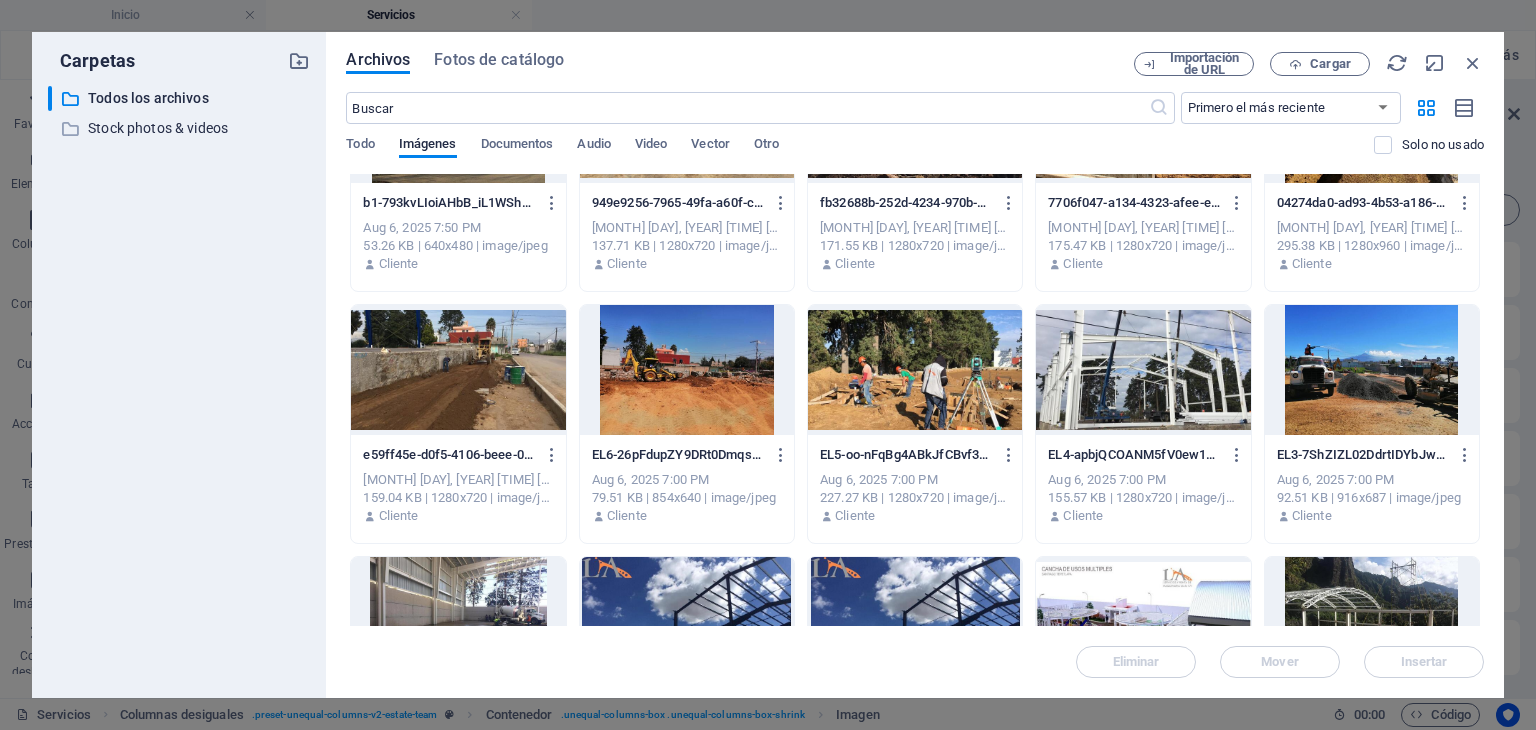 click at bounding box center [915, 370] 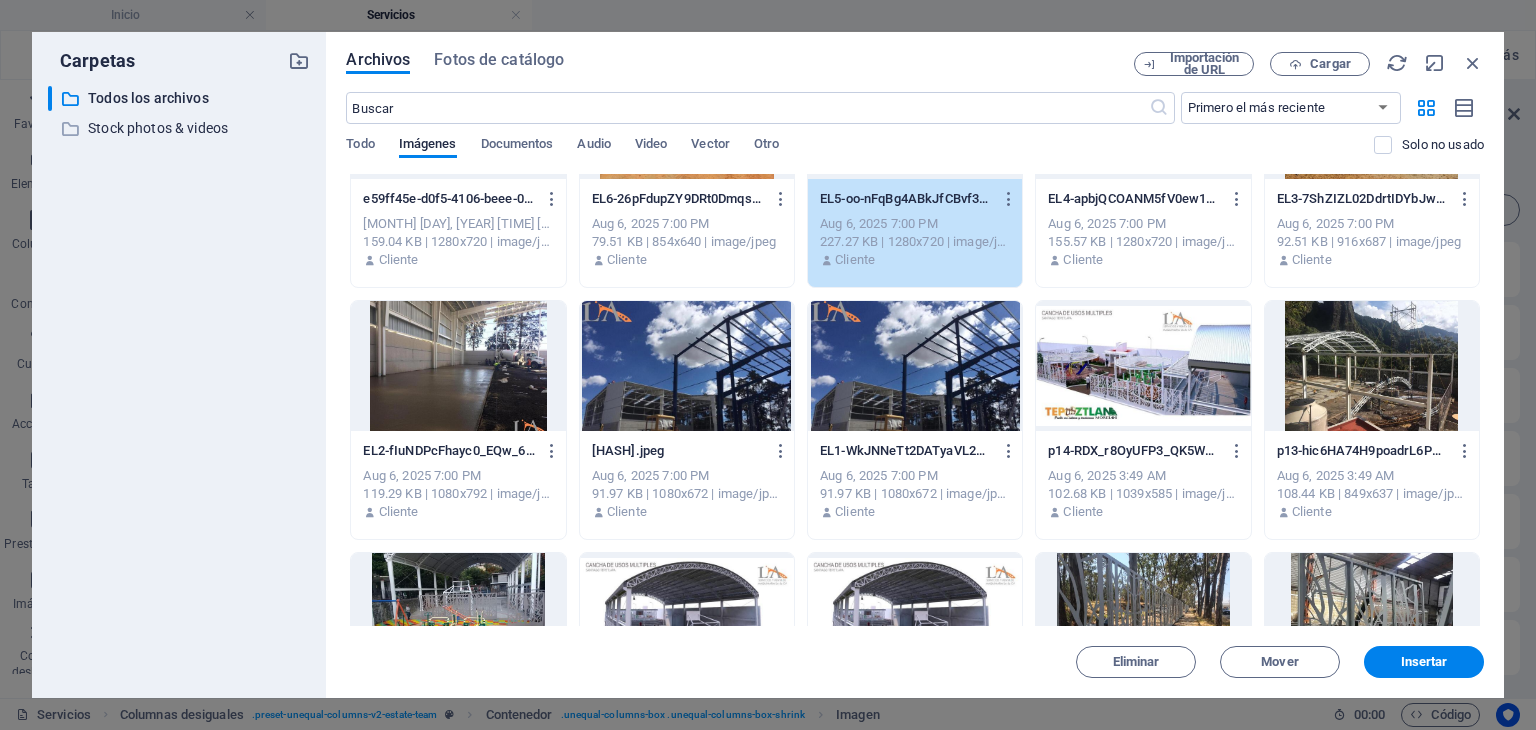 scroll, scrollTop: 1548, scrollLeft: 0, axis: vertical 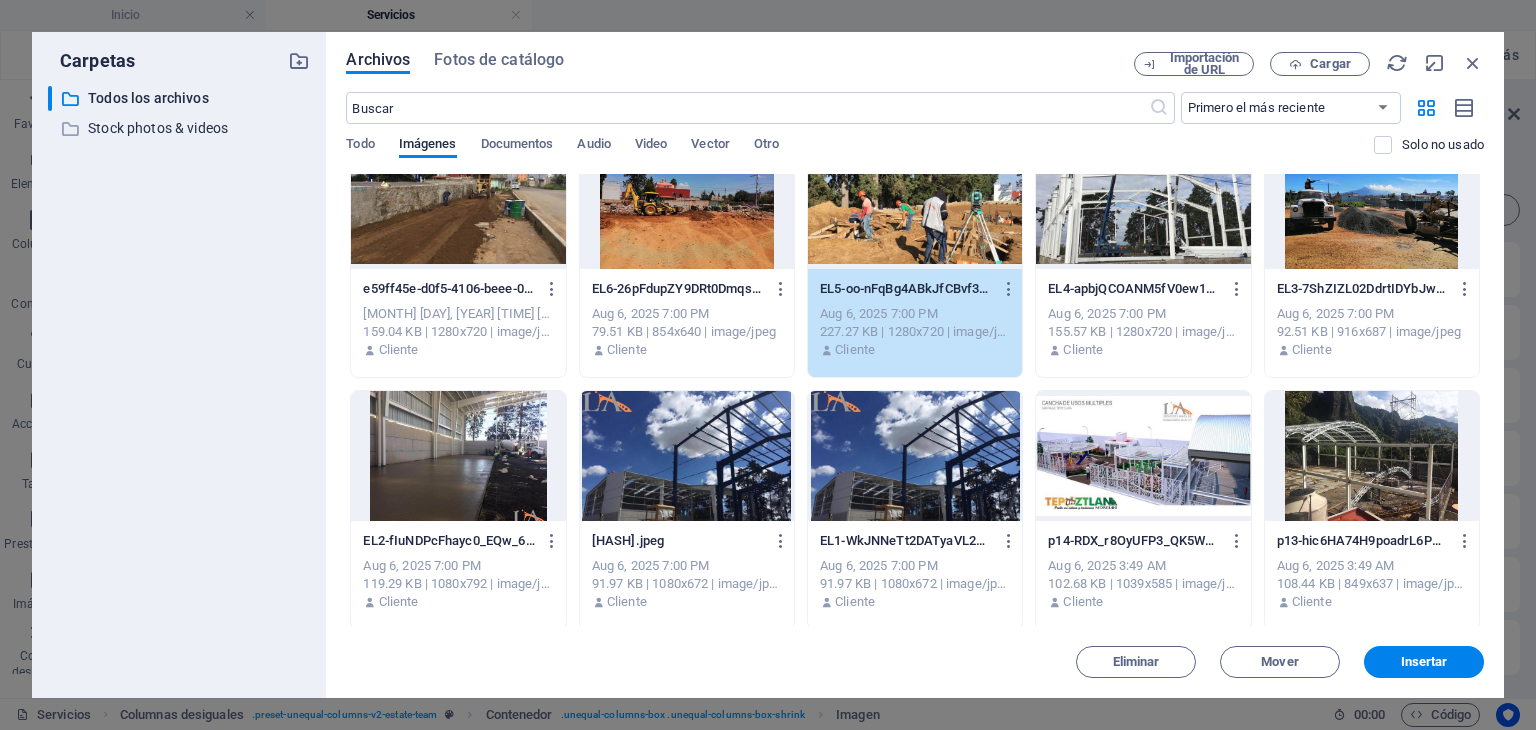 click on "1" at bounding box center (915, 204) 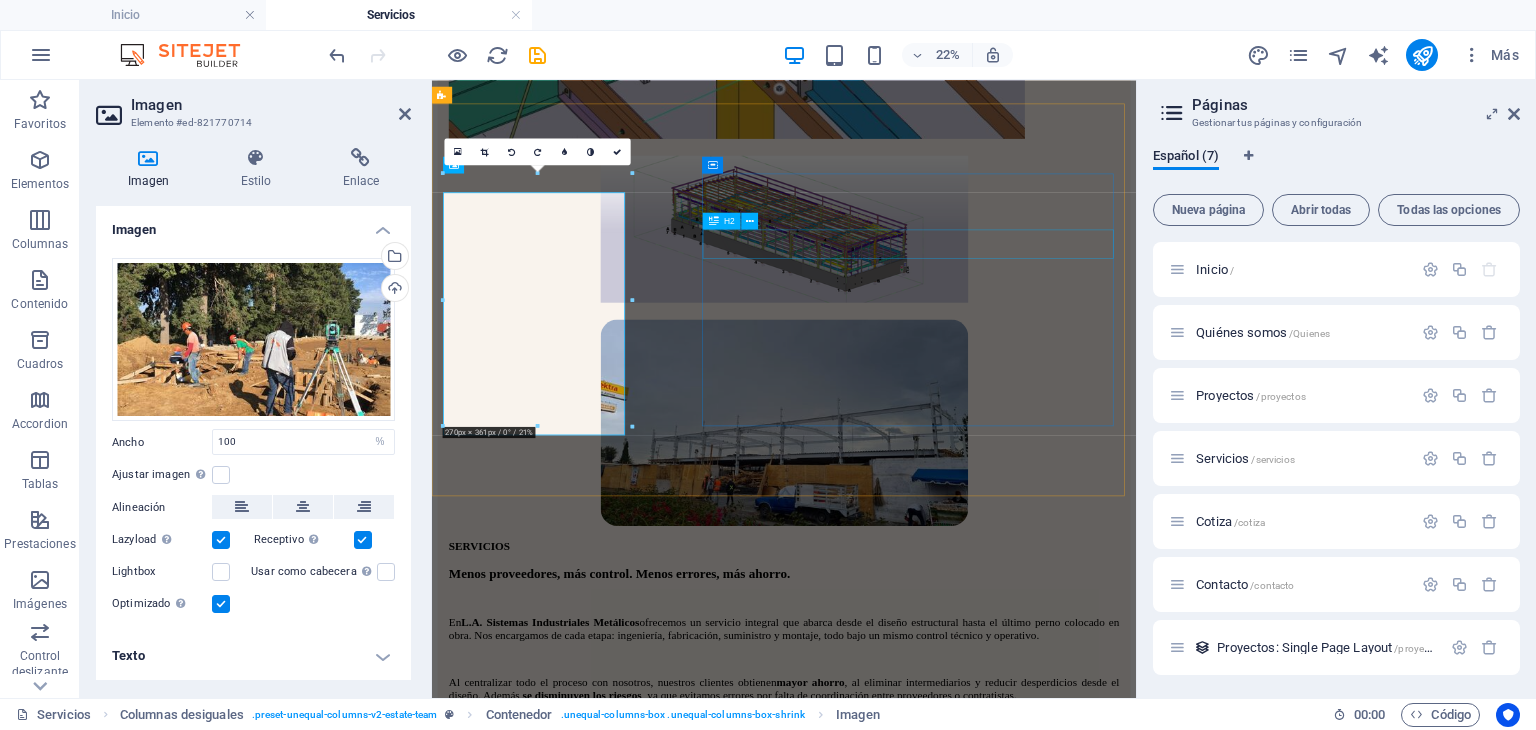 scroll, scrollTop: 2204, scrollLeft: 0, axis: vertical 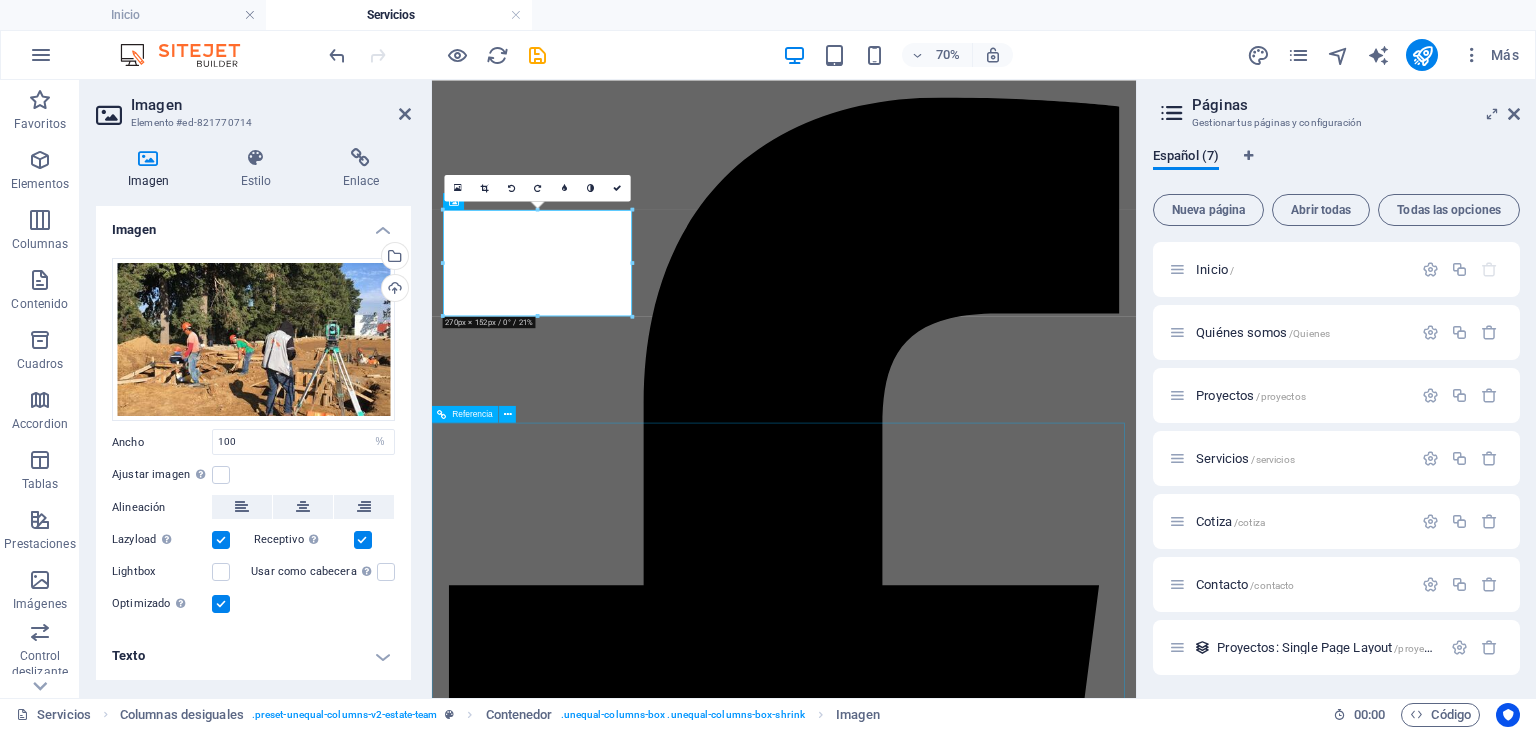 drag, startPoint x: 1163, startPoint y: 664, endPoint x: 1300, endPoint y: 485, distance: 225.41074 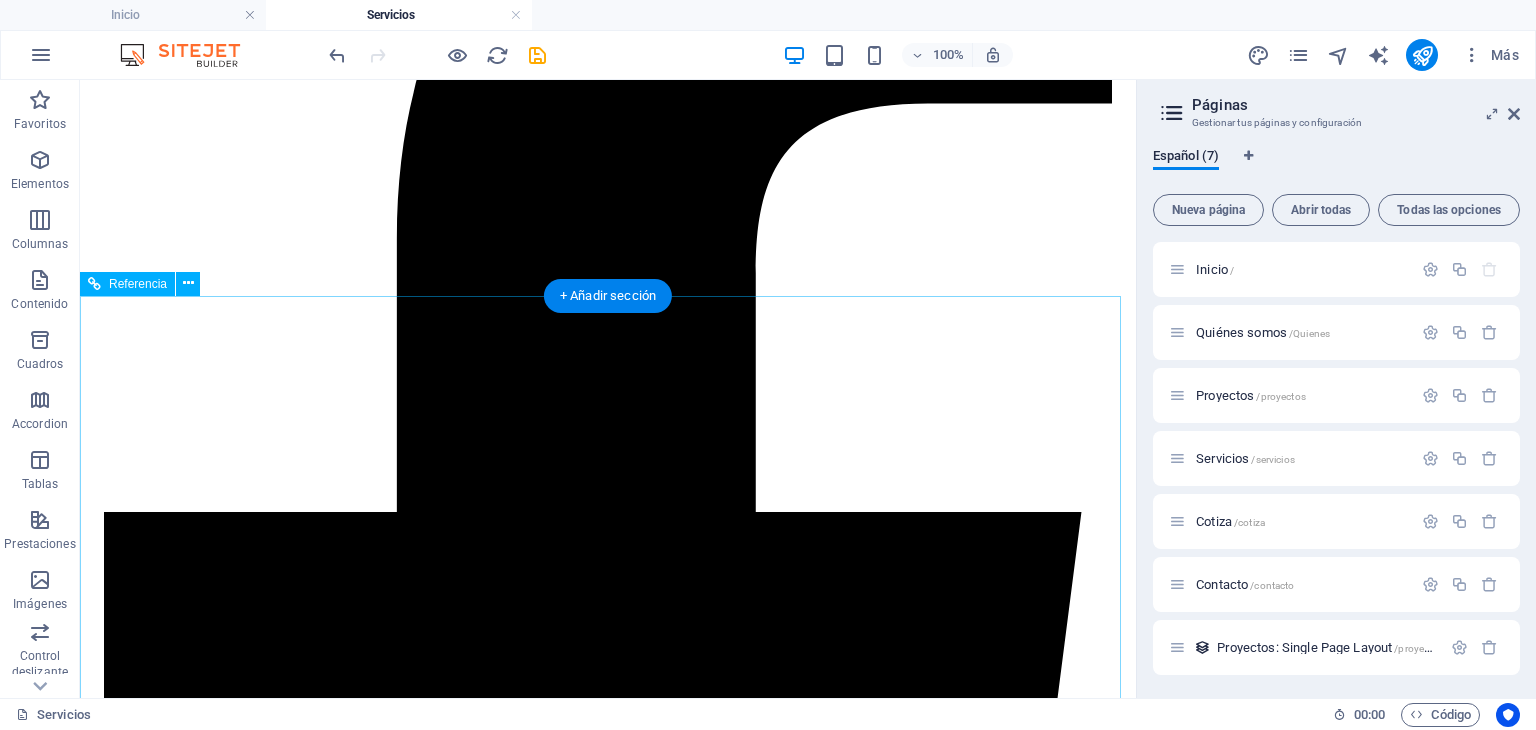 scroll, scrollTop: 2531, scrollLeft: 0, axis: vertical 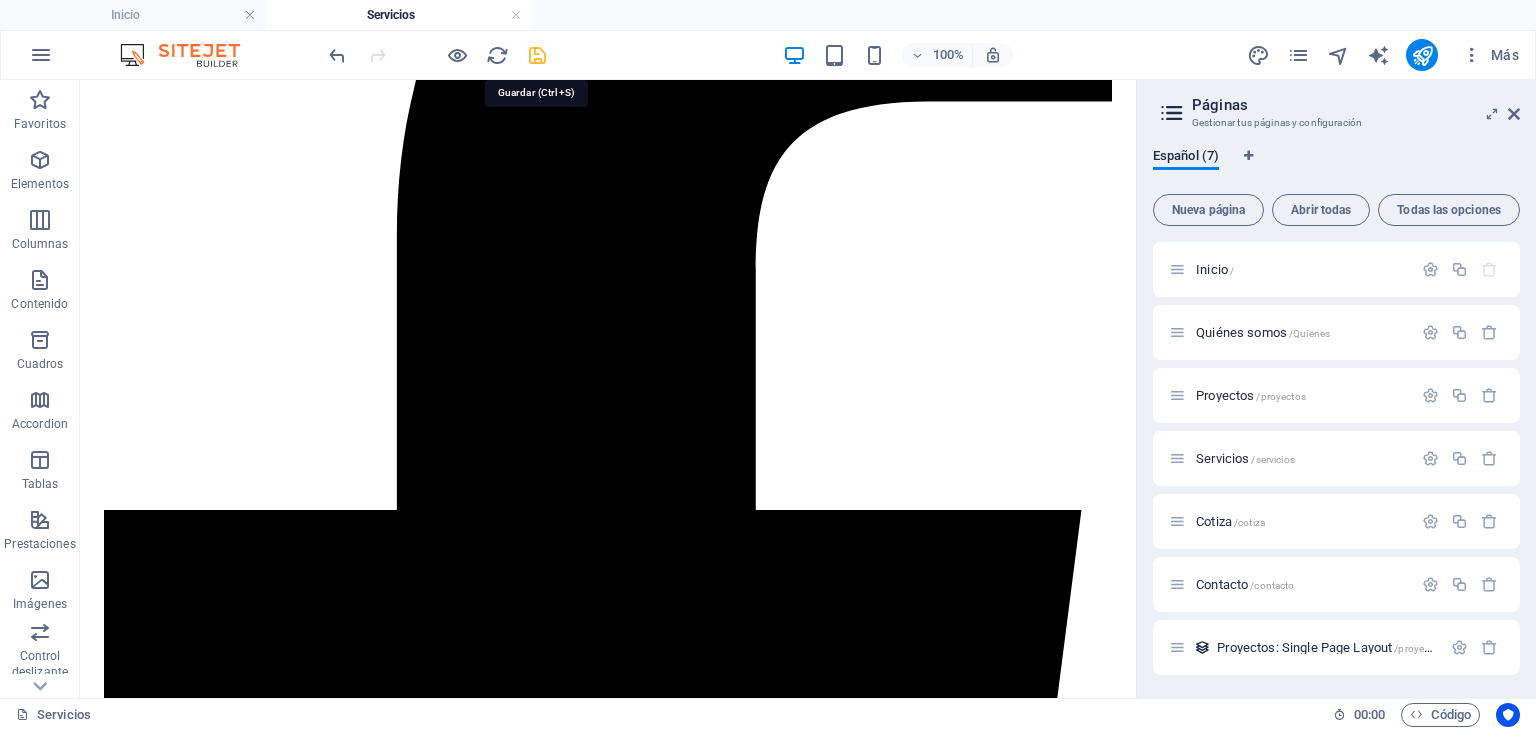 click at bounding box center [537, 55] 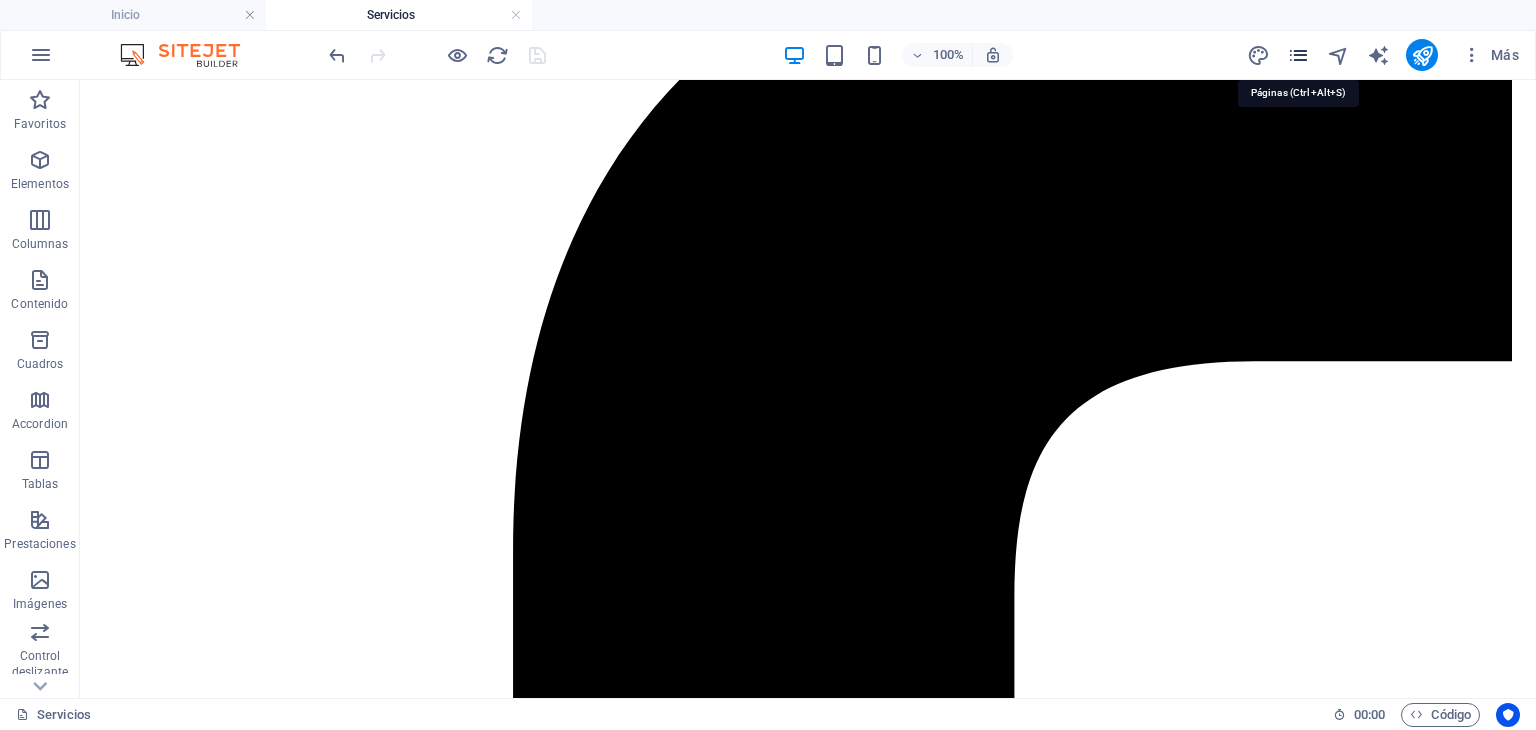 click at bounding box center [1298, 55] 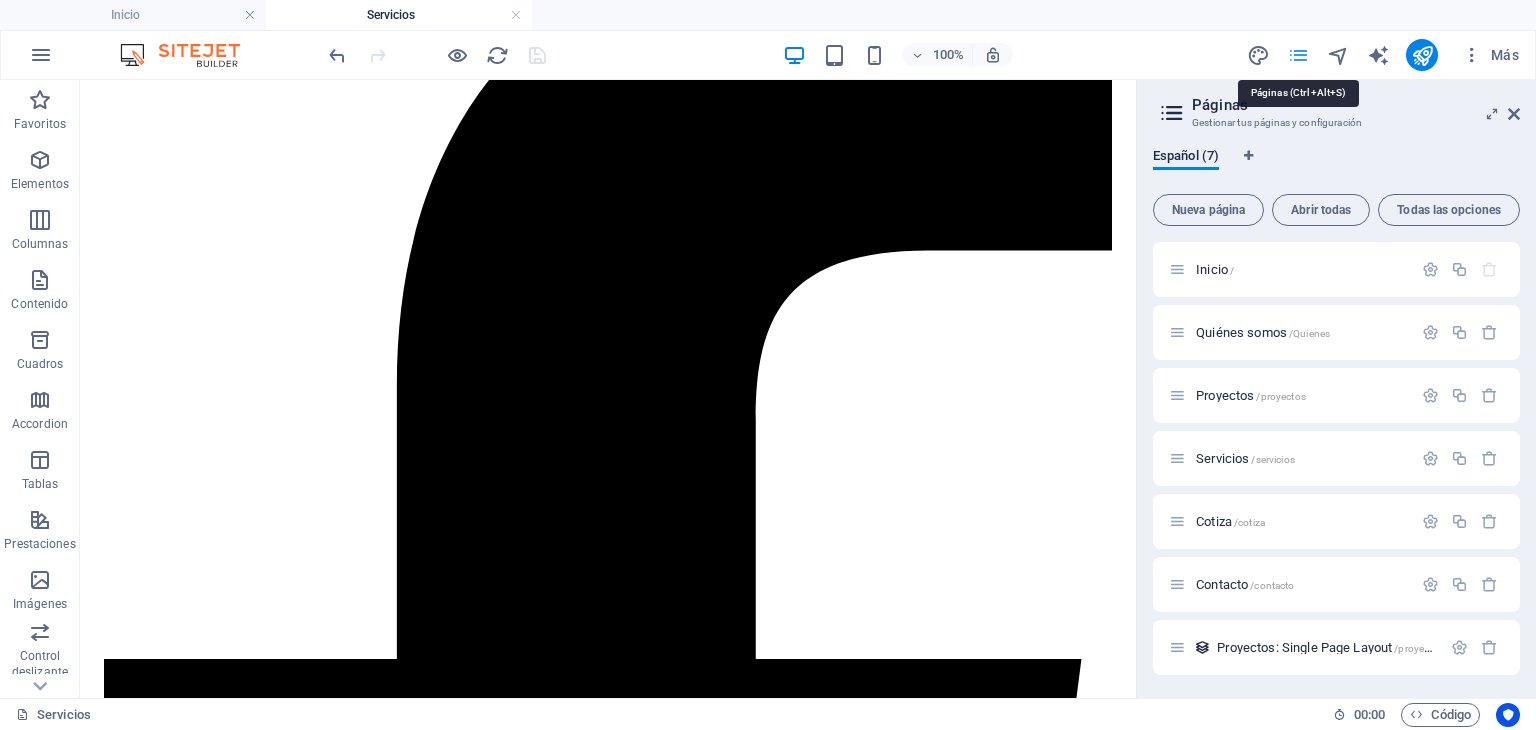 scroll, scrollTop: 2531, scrollLeft: 0, axis: vertical 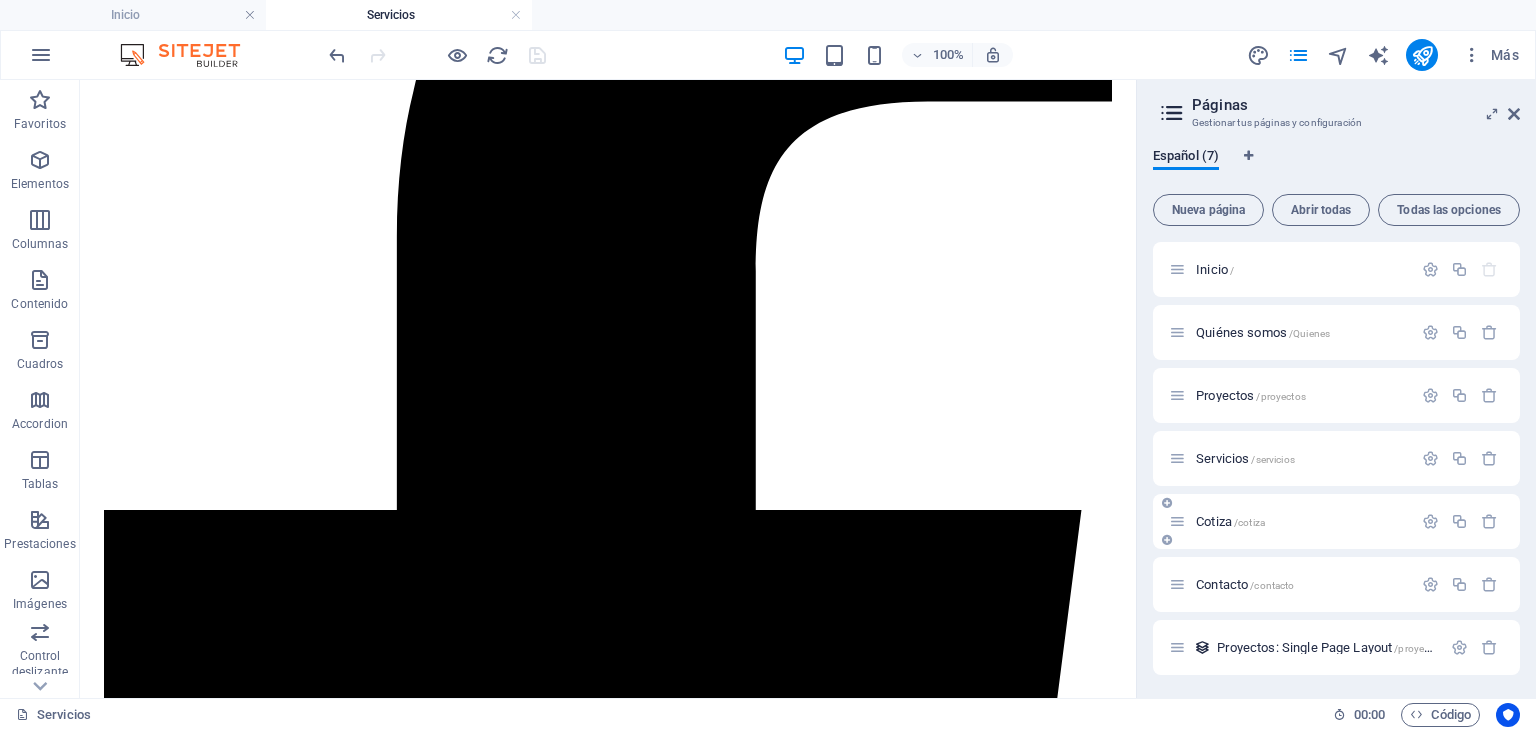 click on "Cotiza /cotiza" at bounding box center [1230, 521] 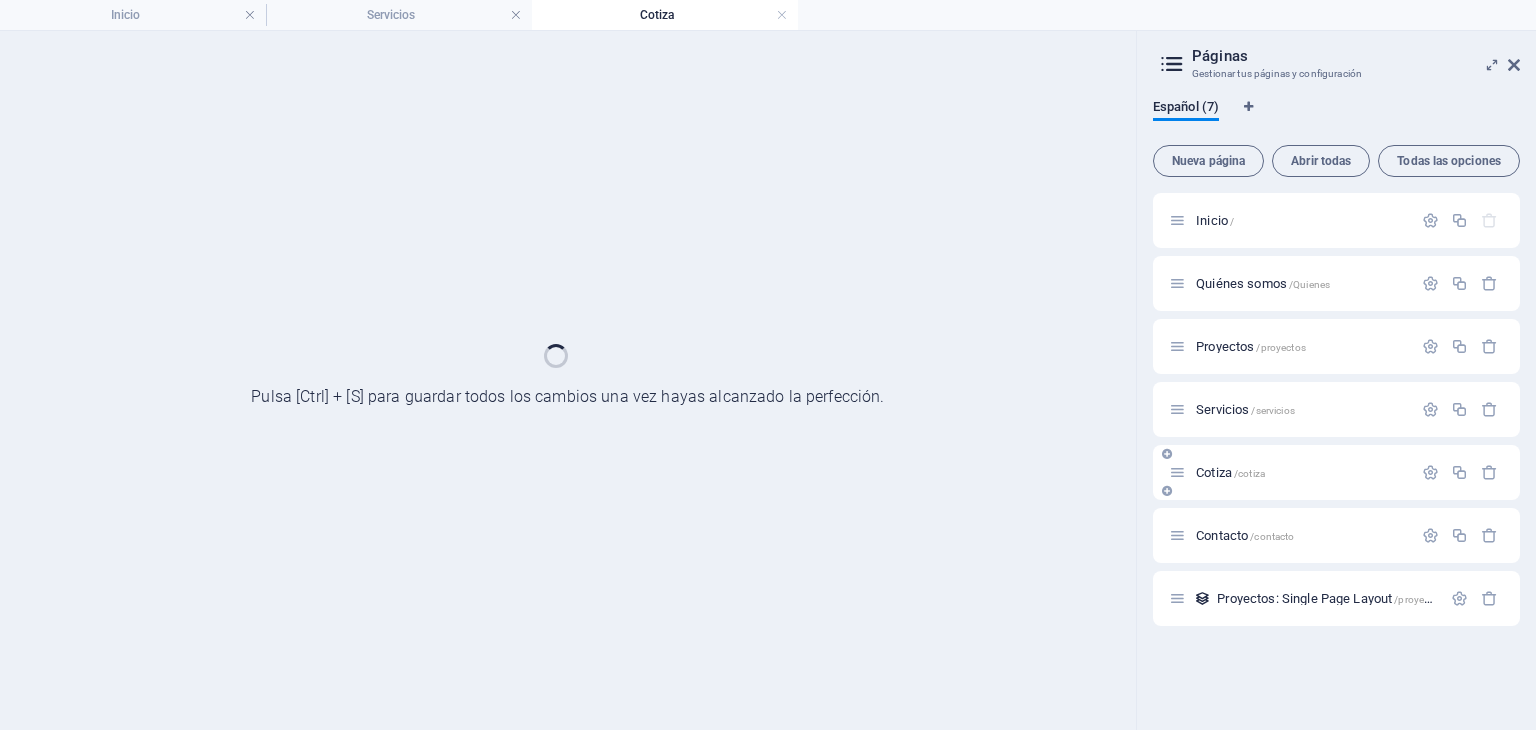 scroll, scrollTop: 0, scrollLeft: 0, axis: both 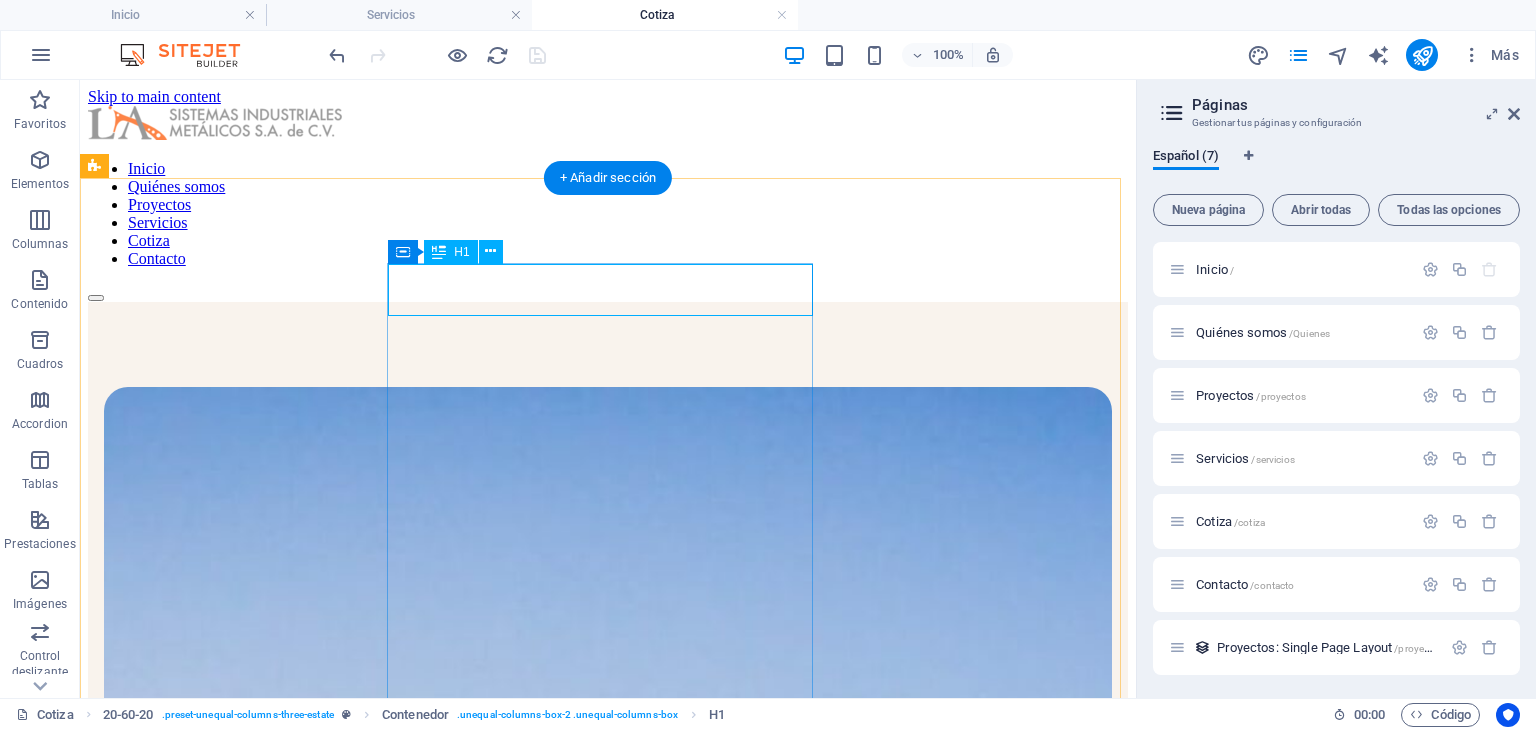 click on "contact us" at bounding box center [608, 2051] 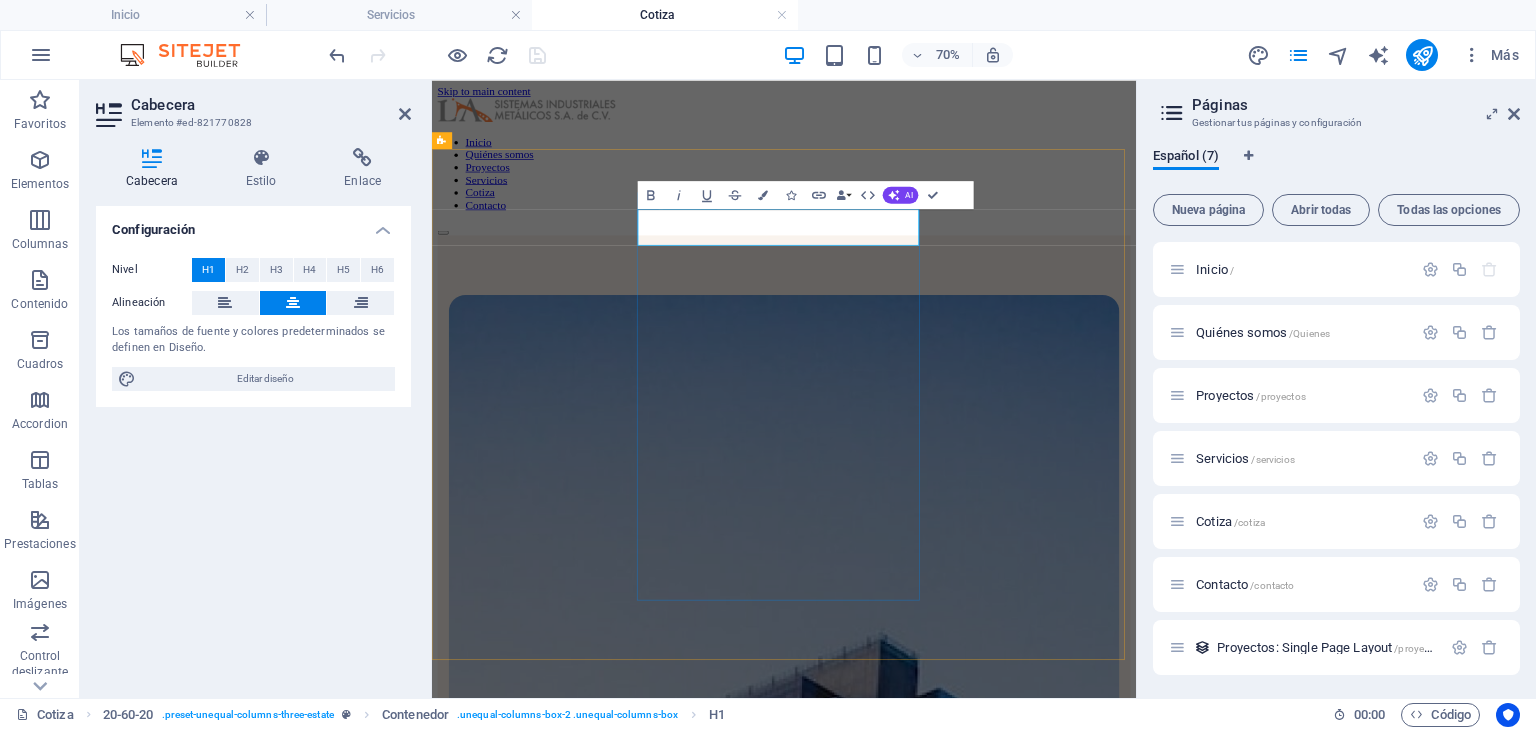 type 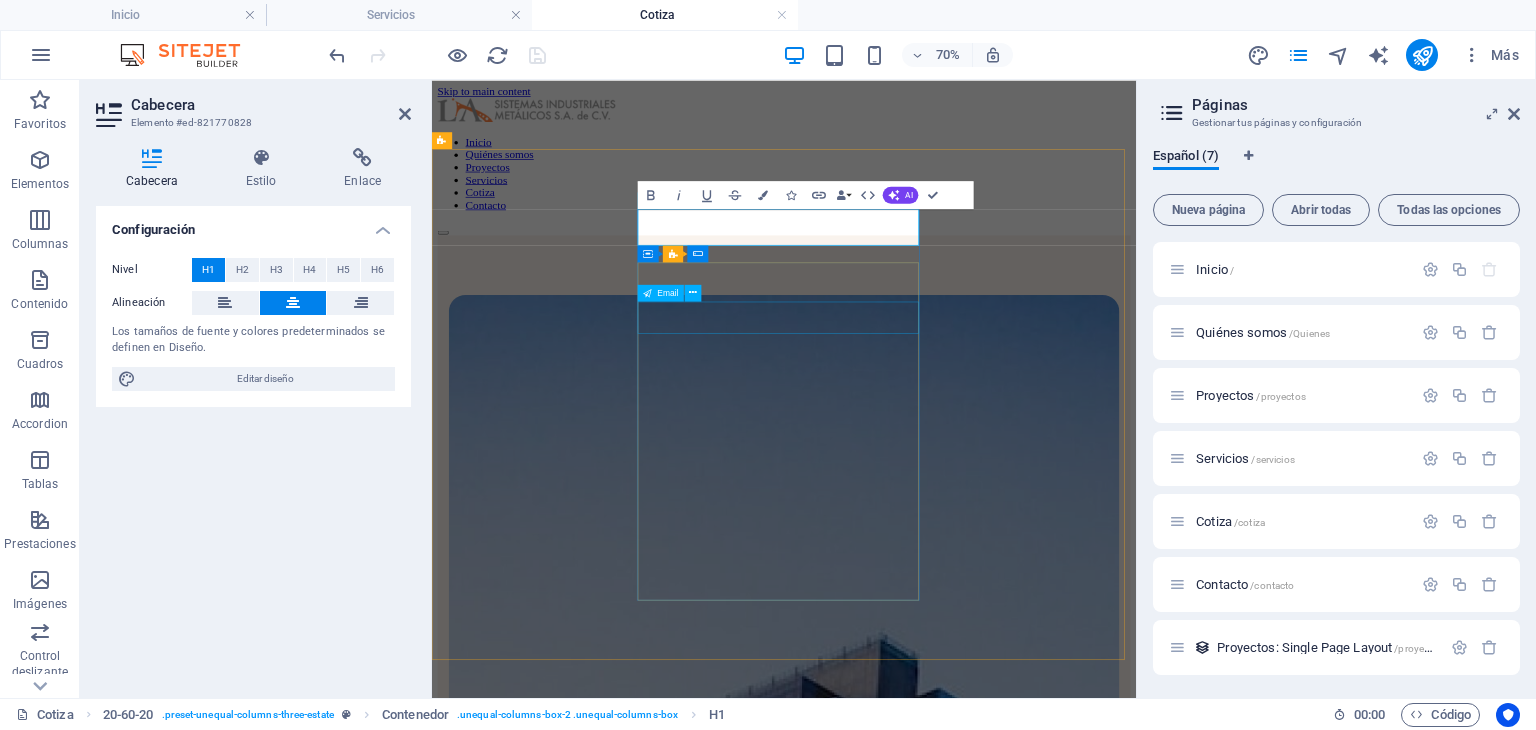 click at bounding box center [935, 2066] 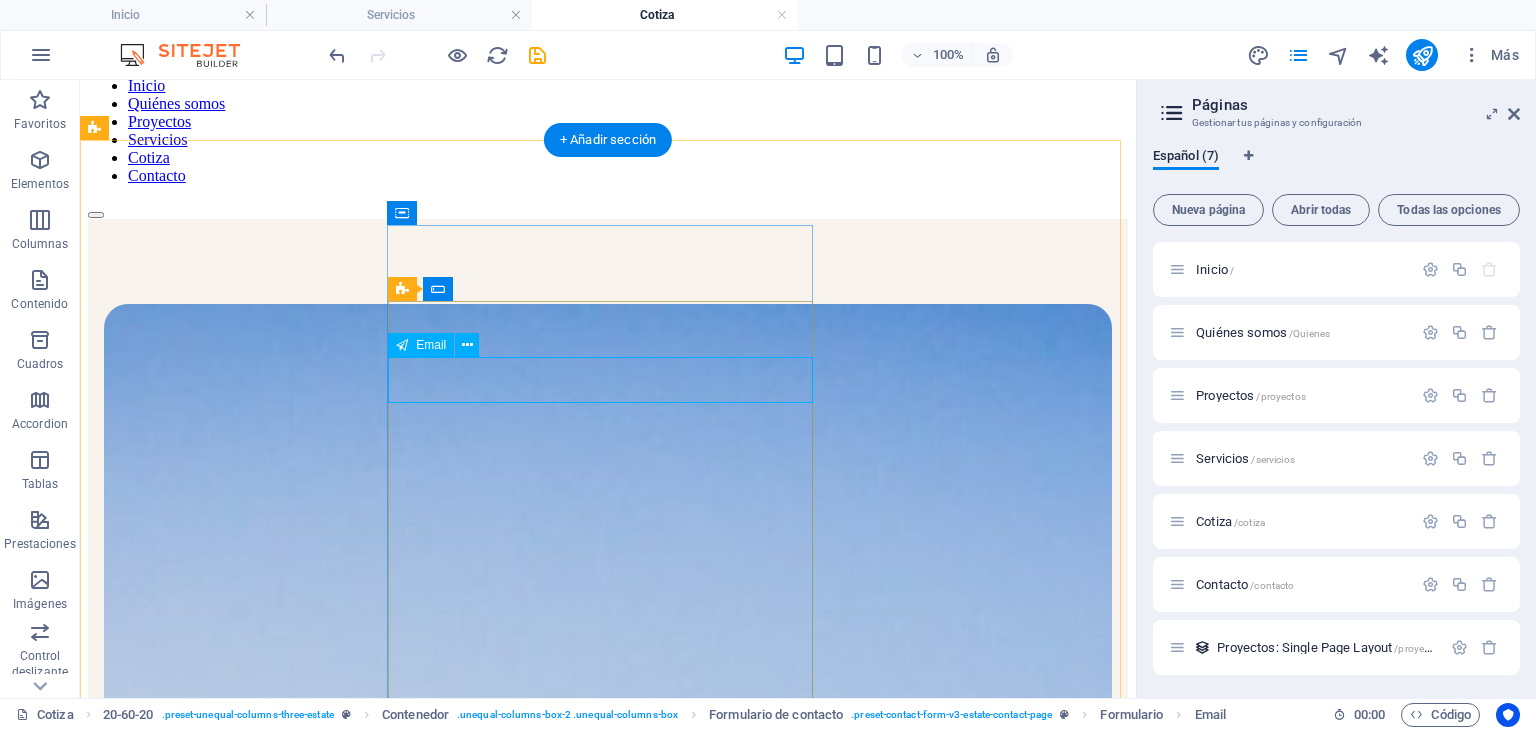 scroll, scrollTop: 166, scrollLeft: 0, axis: vertical 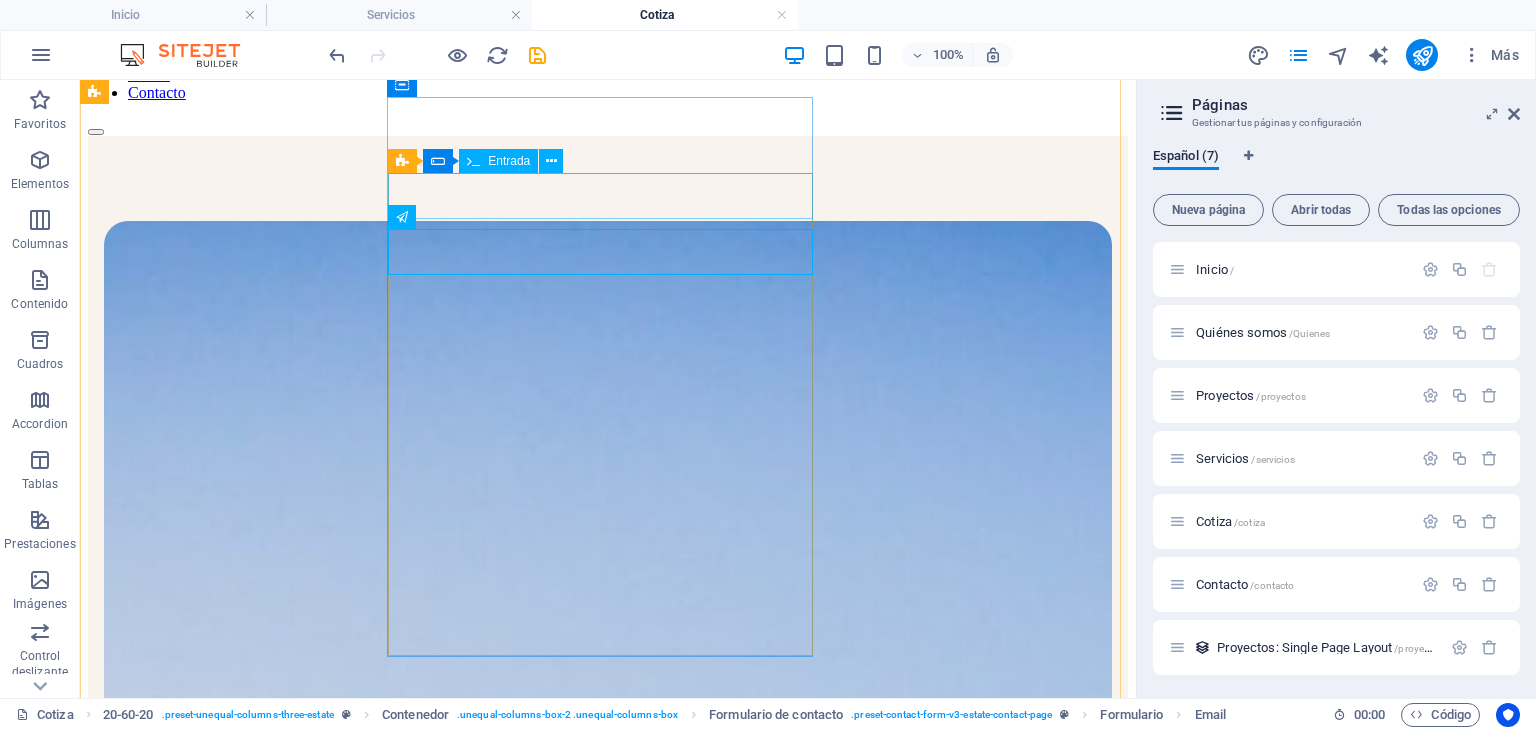 click at bounding box center (608, 1959) 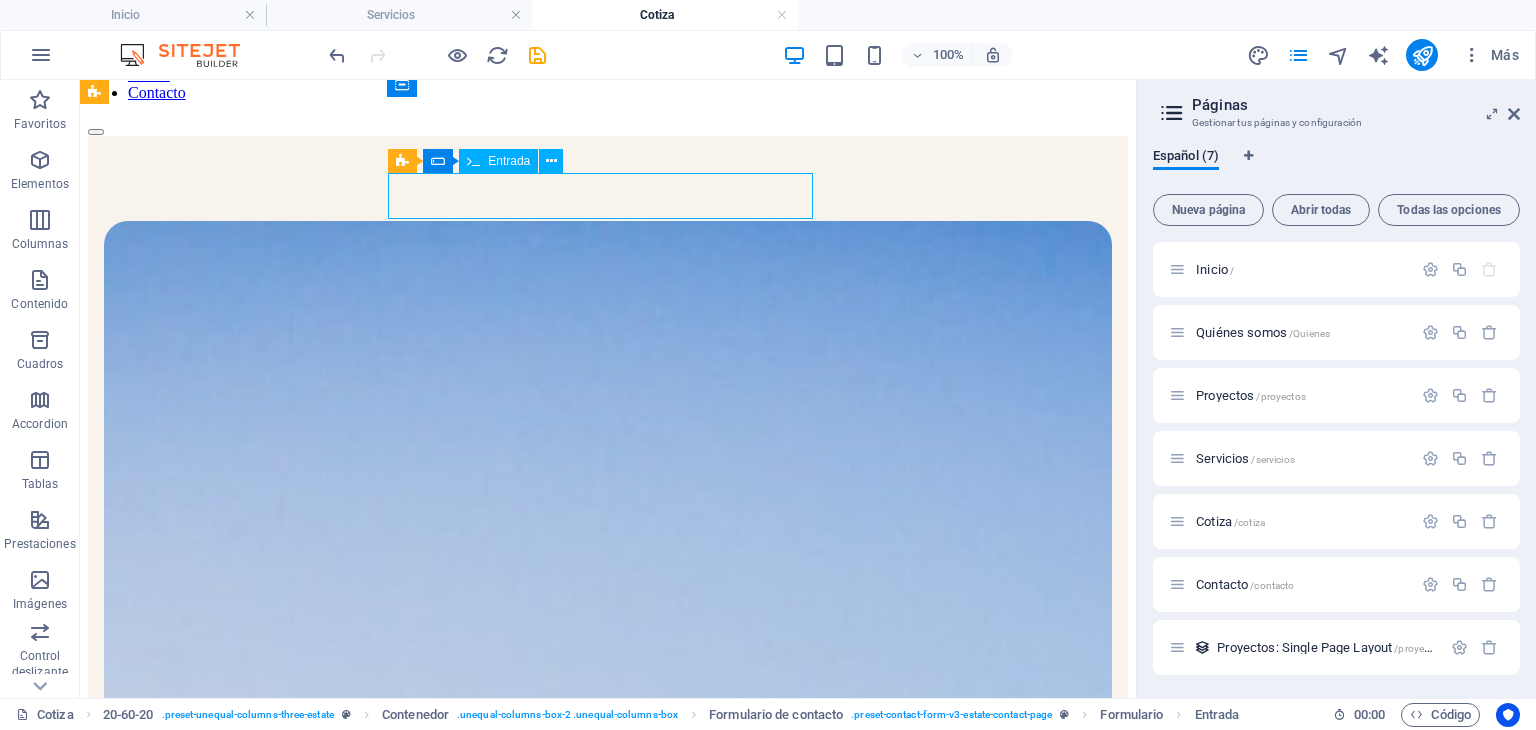 click at bounding box center [608, 1959] 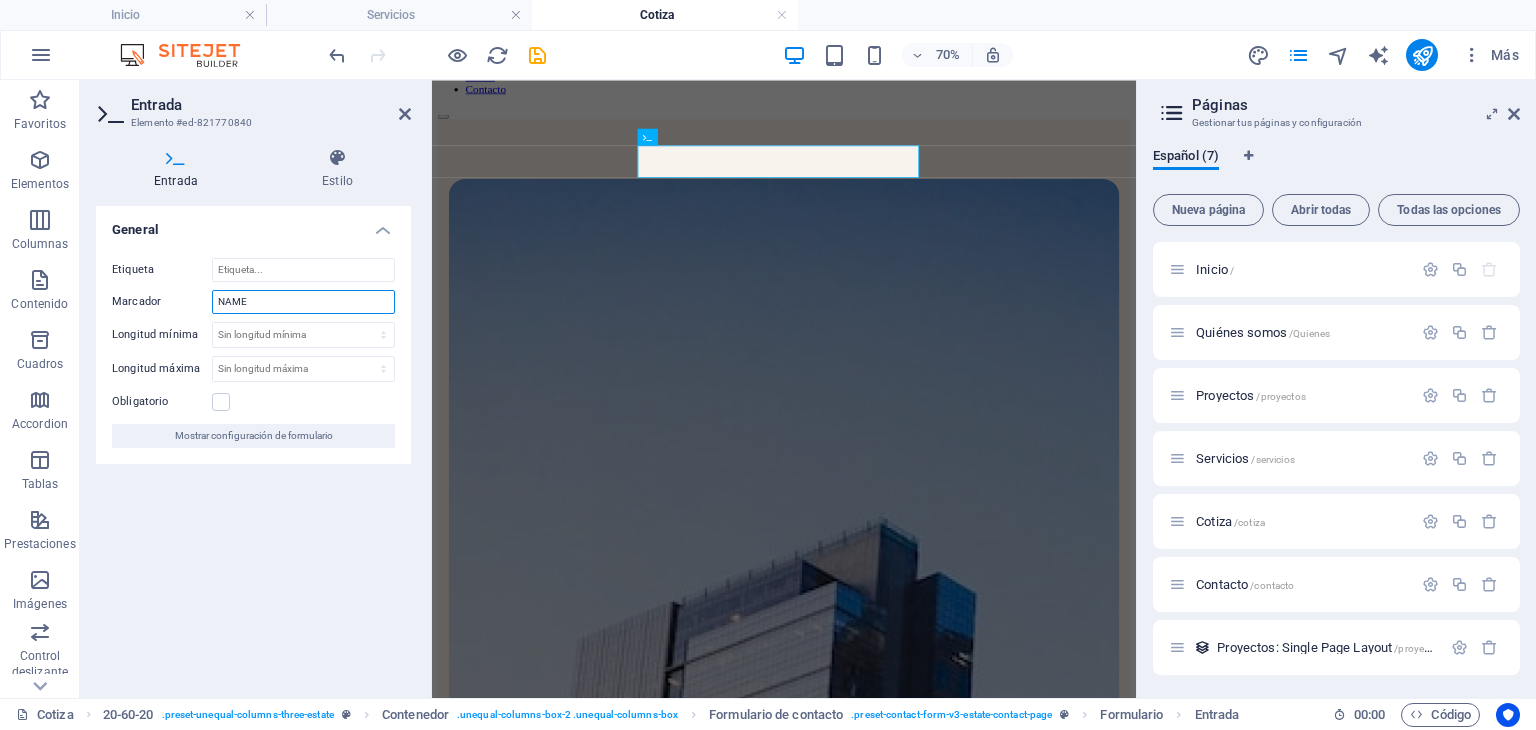 drag, startPoint x: 274, startPoint y: 297, endPoint x: 136, endPoint y: 300, distance: 138.03261 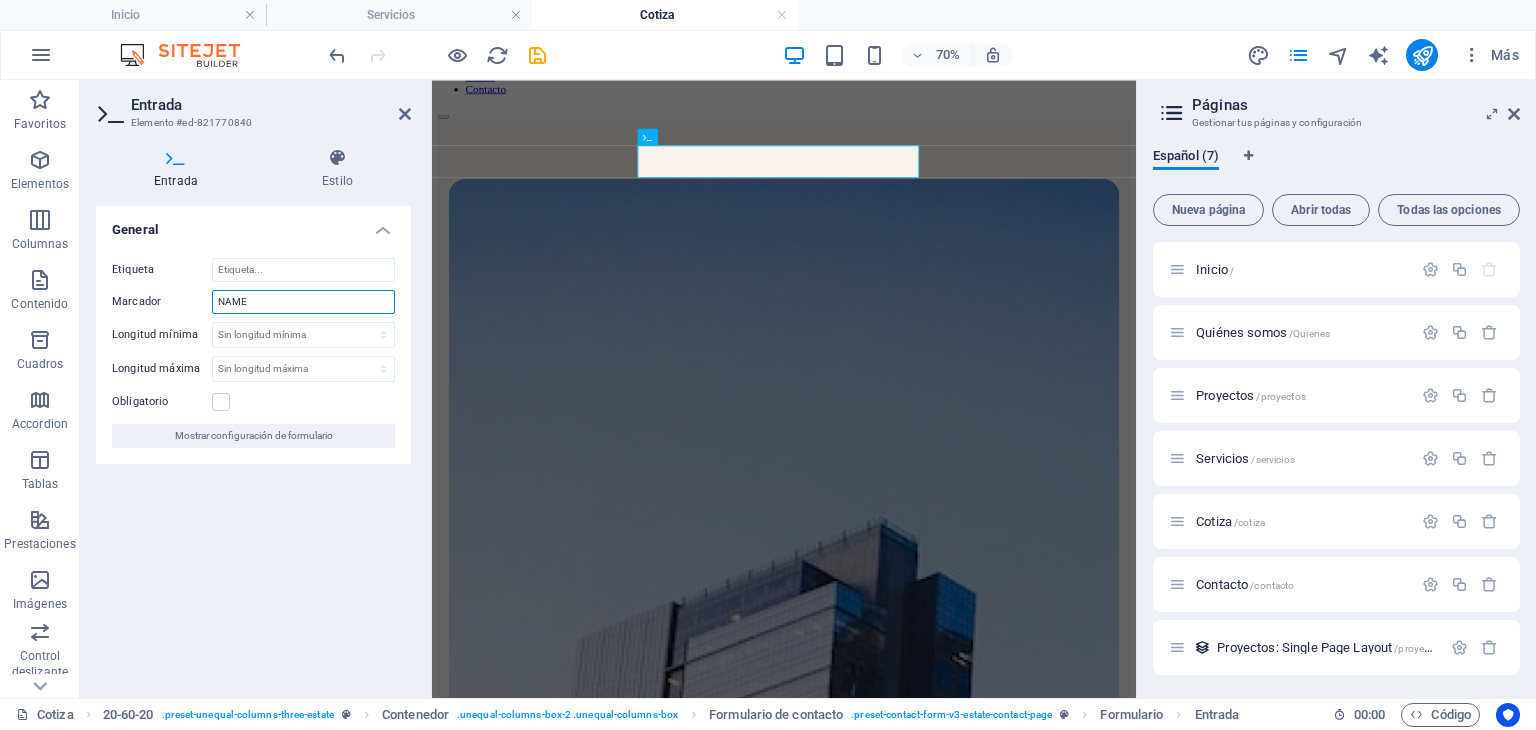 click on "Marcador NAME" at bounding box center (253, 302) 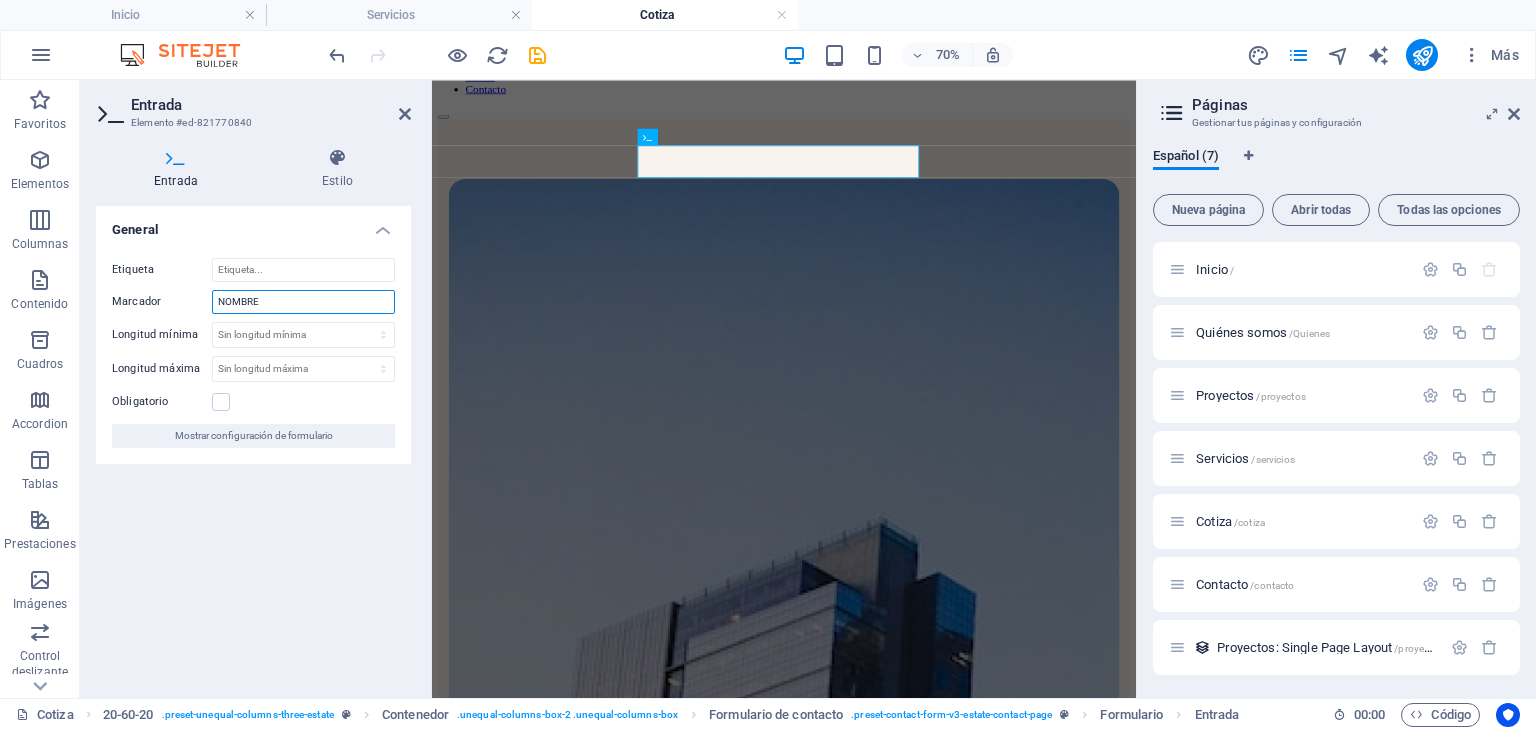 type on "NOMBRE" 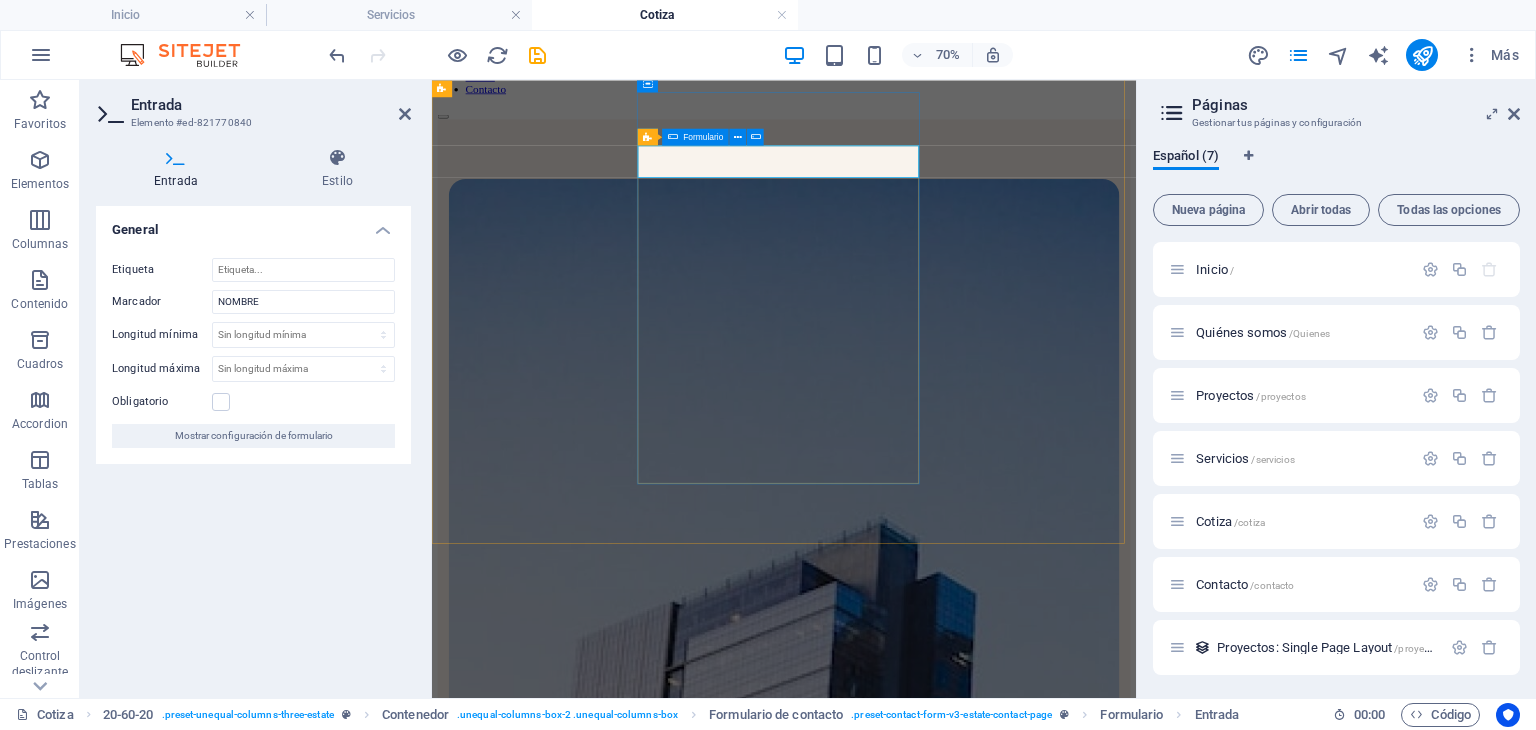 click on "I have read and understand the privacy policy. ¿Ilegible? Cargar nuevo Submit" at bounding box center [935, 2036] 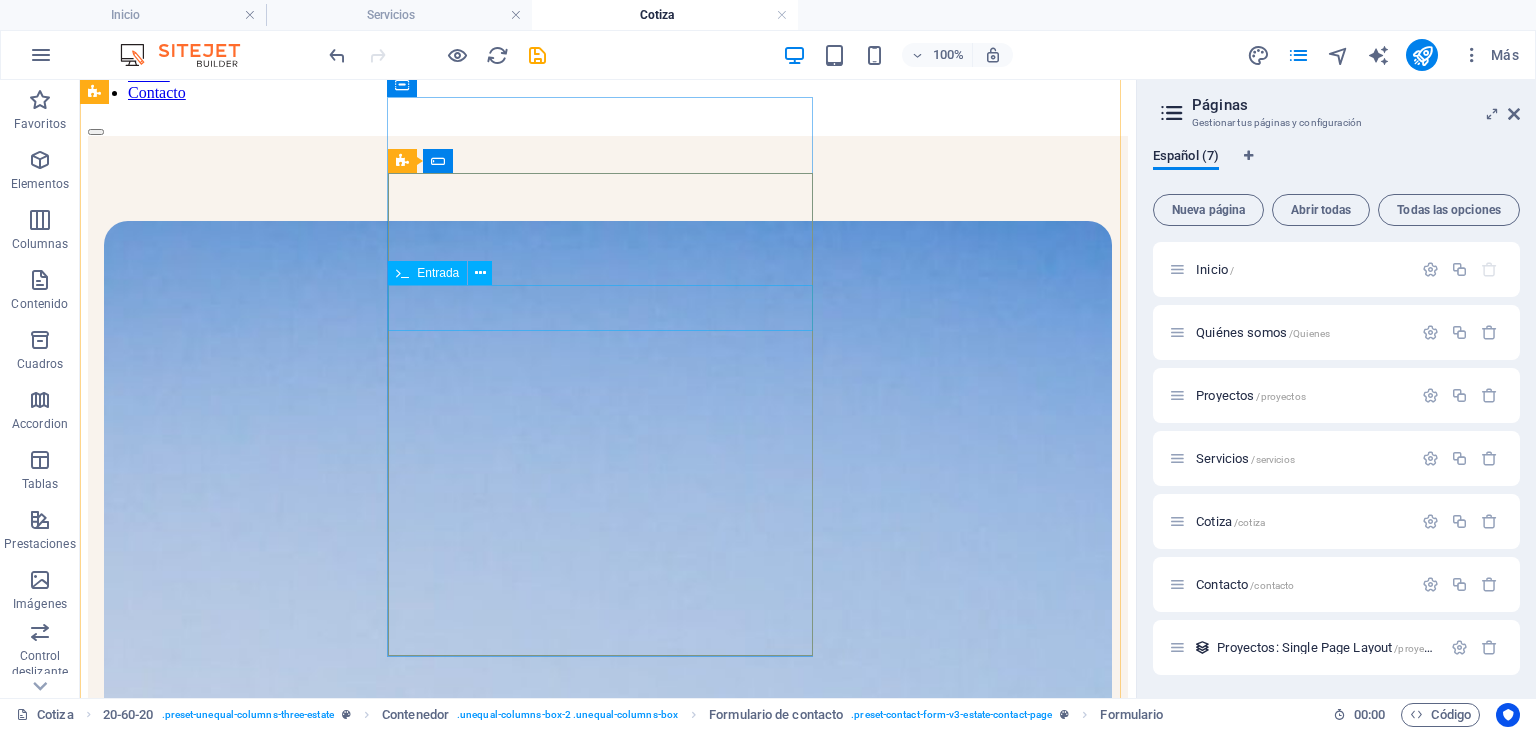 click at bounding box center [608, 2001] 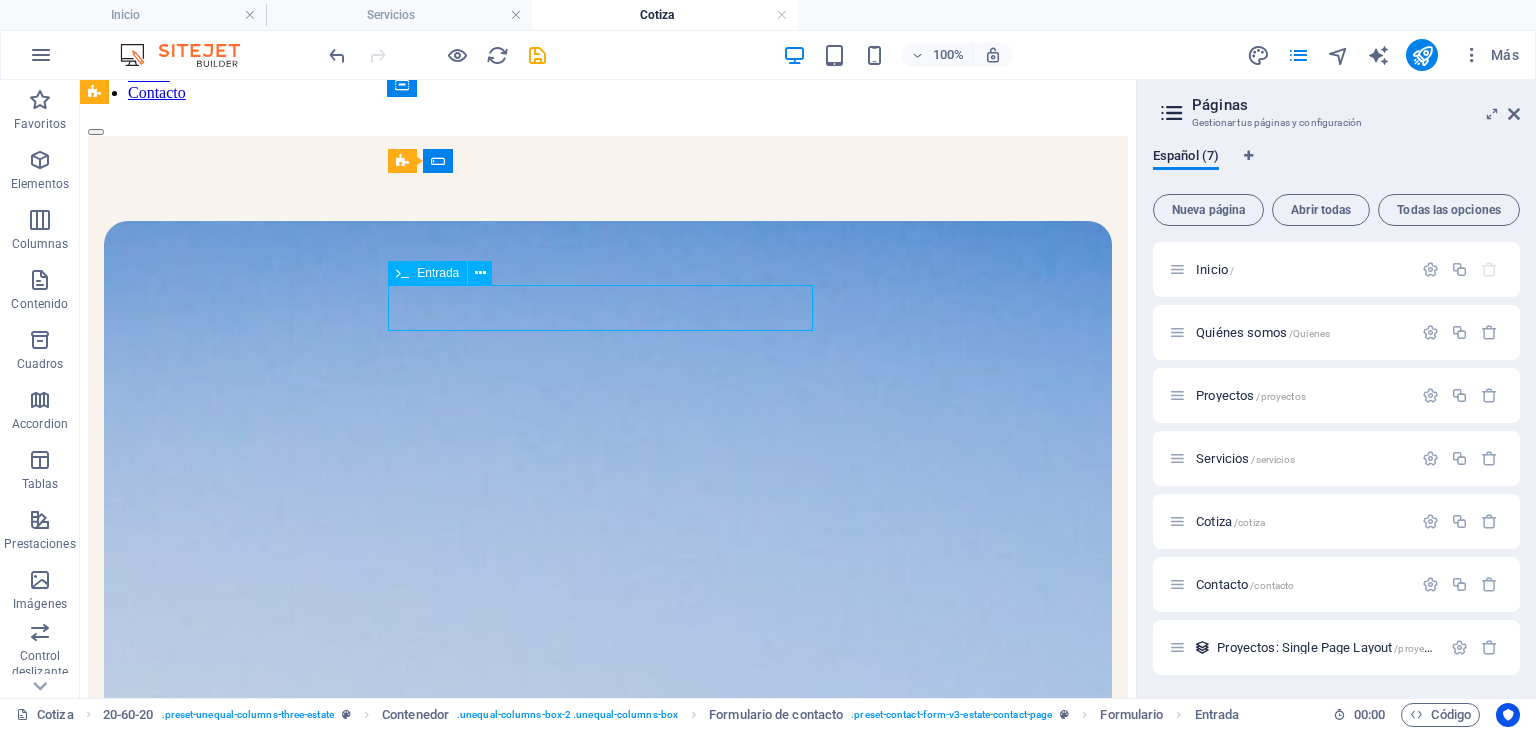 drag, startPoint x: 570, startPoint y: 314, endPoint x: 275, endPoint y: 426, distance: 315.54556 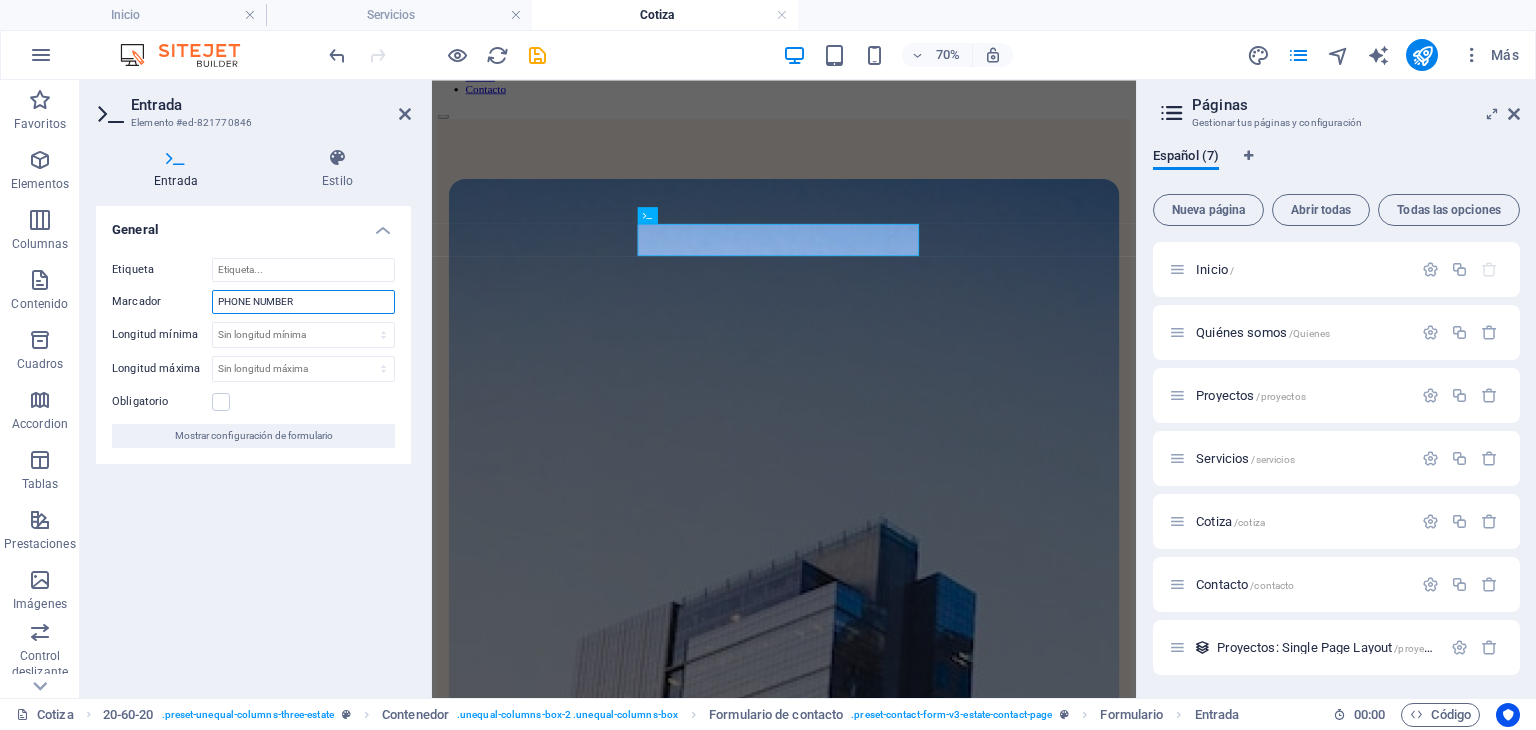 drag, startPoint x: 312, startPoint y: 297, endPoint x: 217, endPoint y: 302, distance: 95.131485 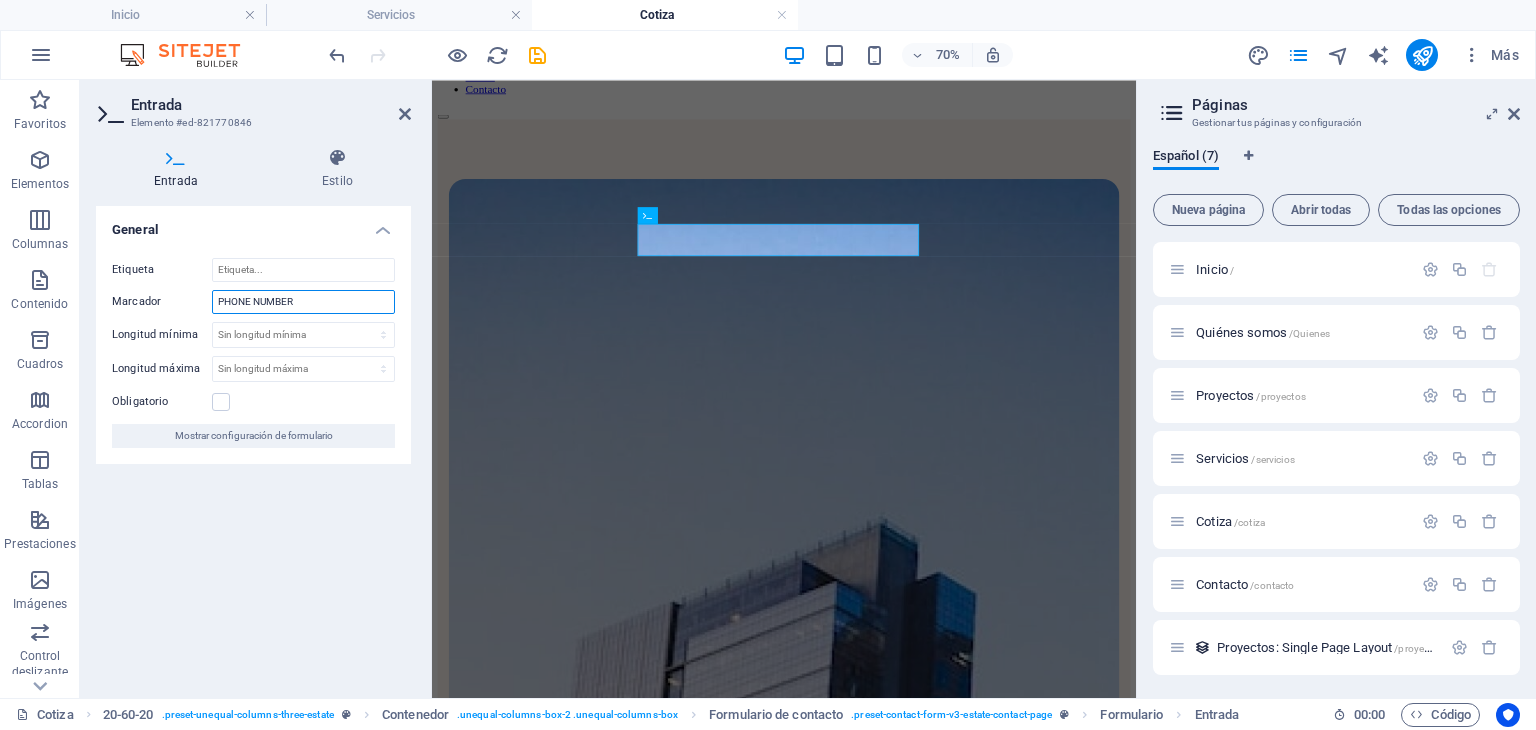 click on "PHONE NUMBER" at bounding box center [303, 302] 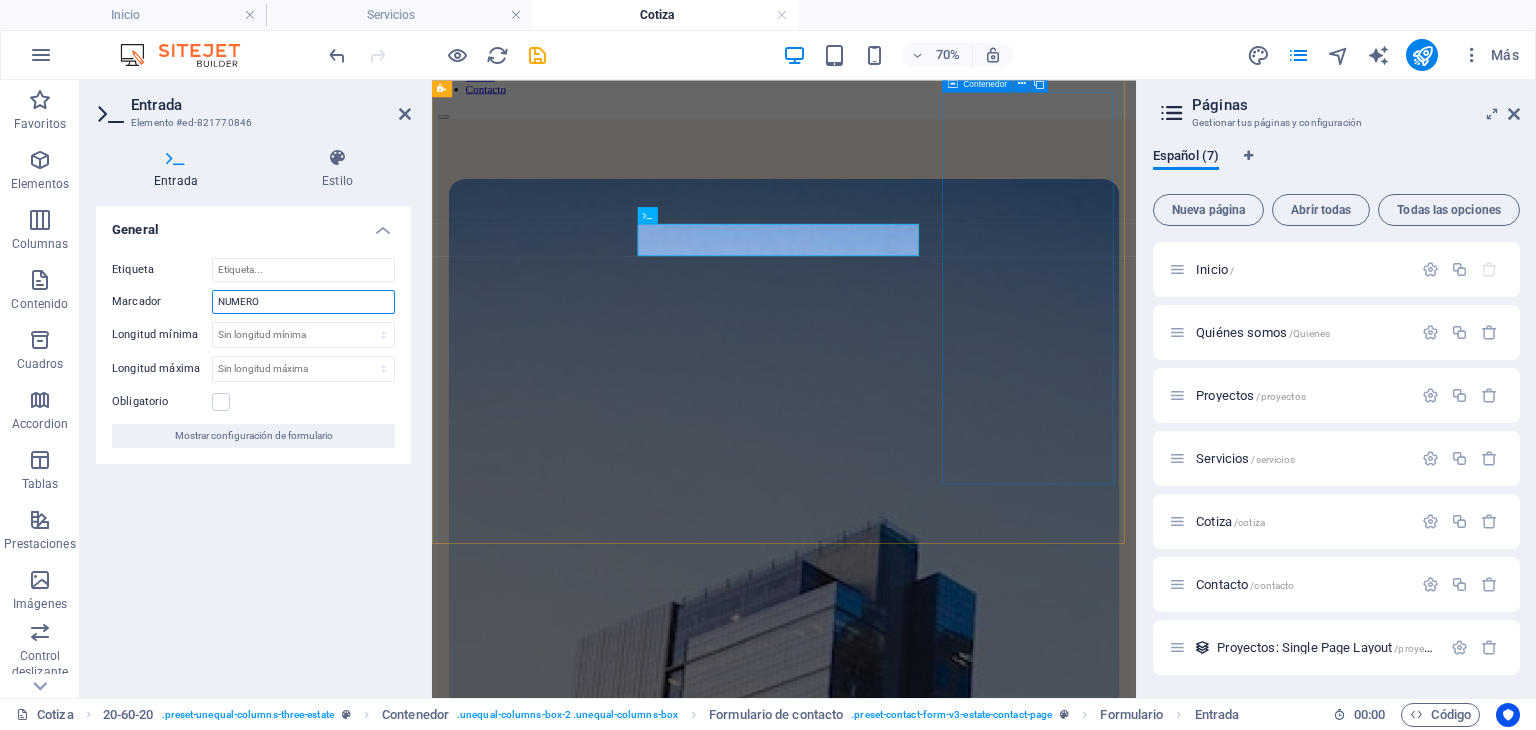 type on "NUMERO" 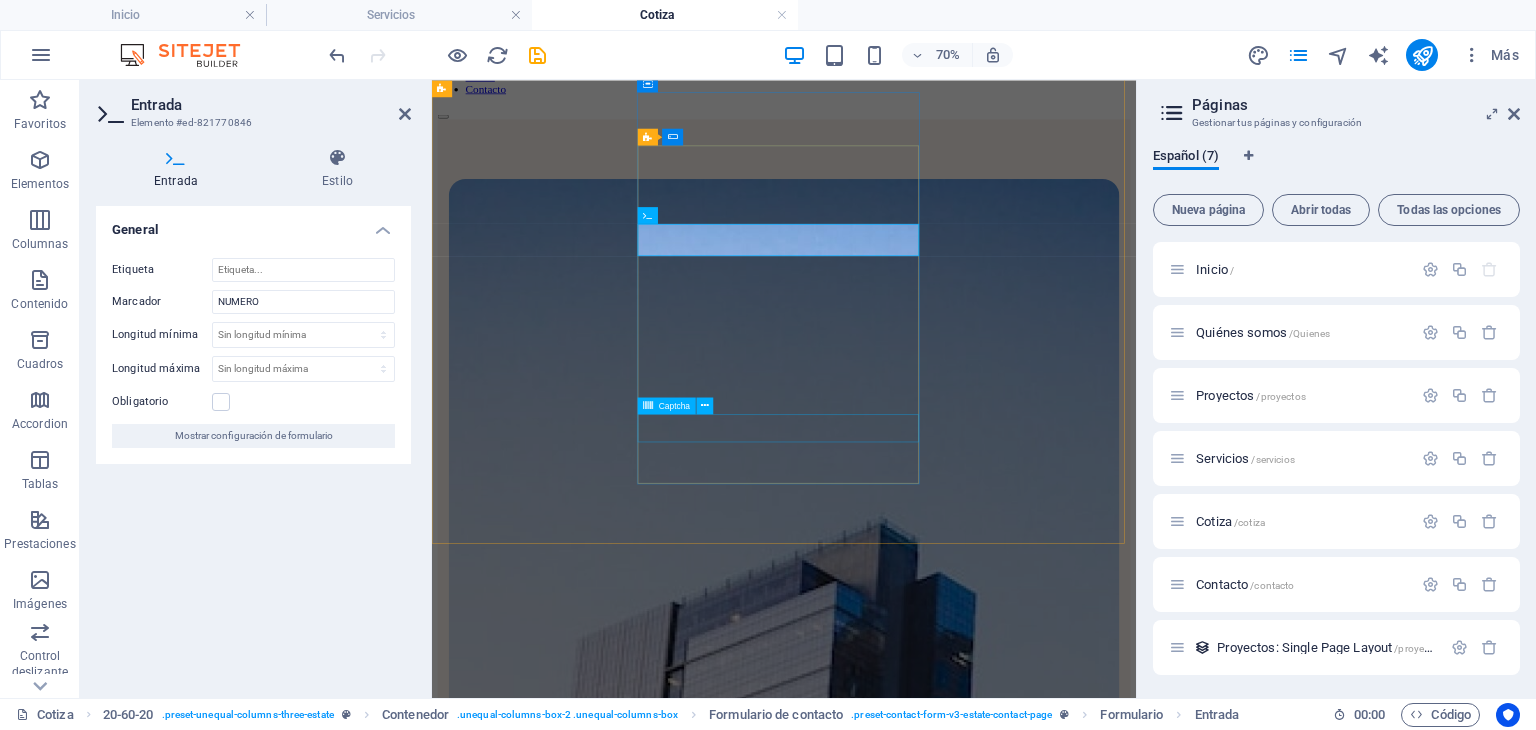 click on "¿Ilegible? Cargar nuevo" at bounding box center (935, 2141) 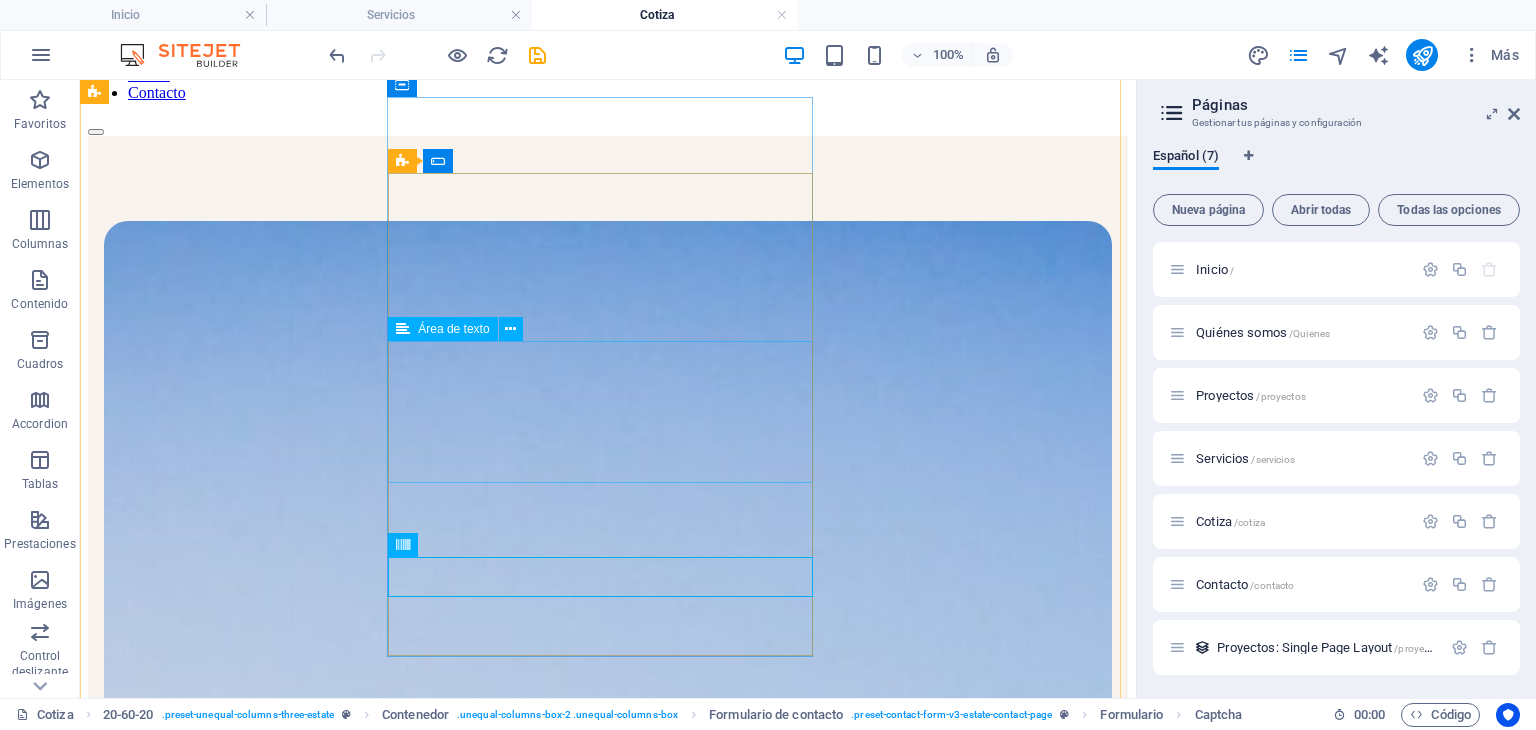click at bounding box center (608, 2053) 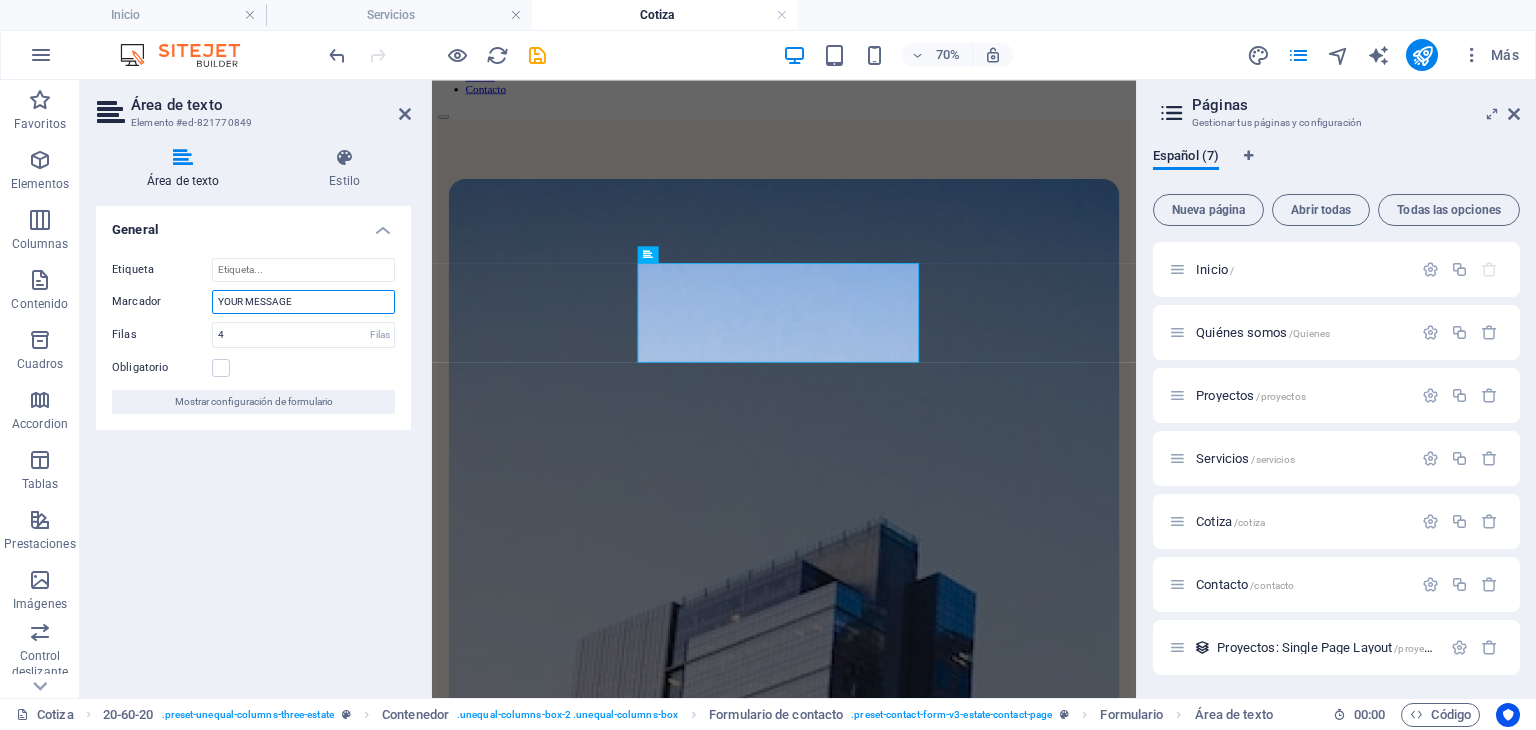 drag, startPoint x: 303, startPoint y: 311, endPoint x: 169, endPoint y: 297, distance: 134.72935 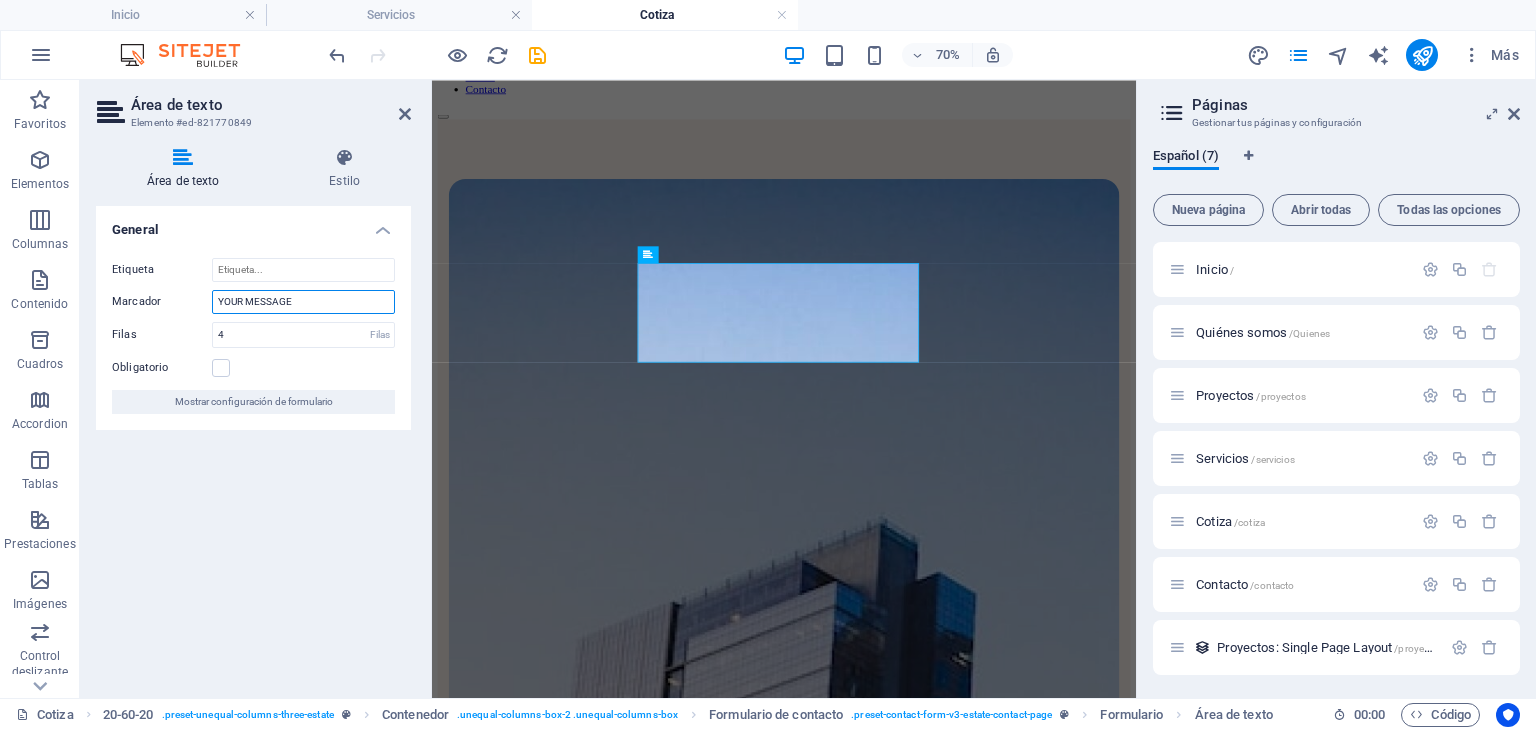 click on "Marcador YOUR MESSAGE" at bounding box center [253, 302] 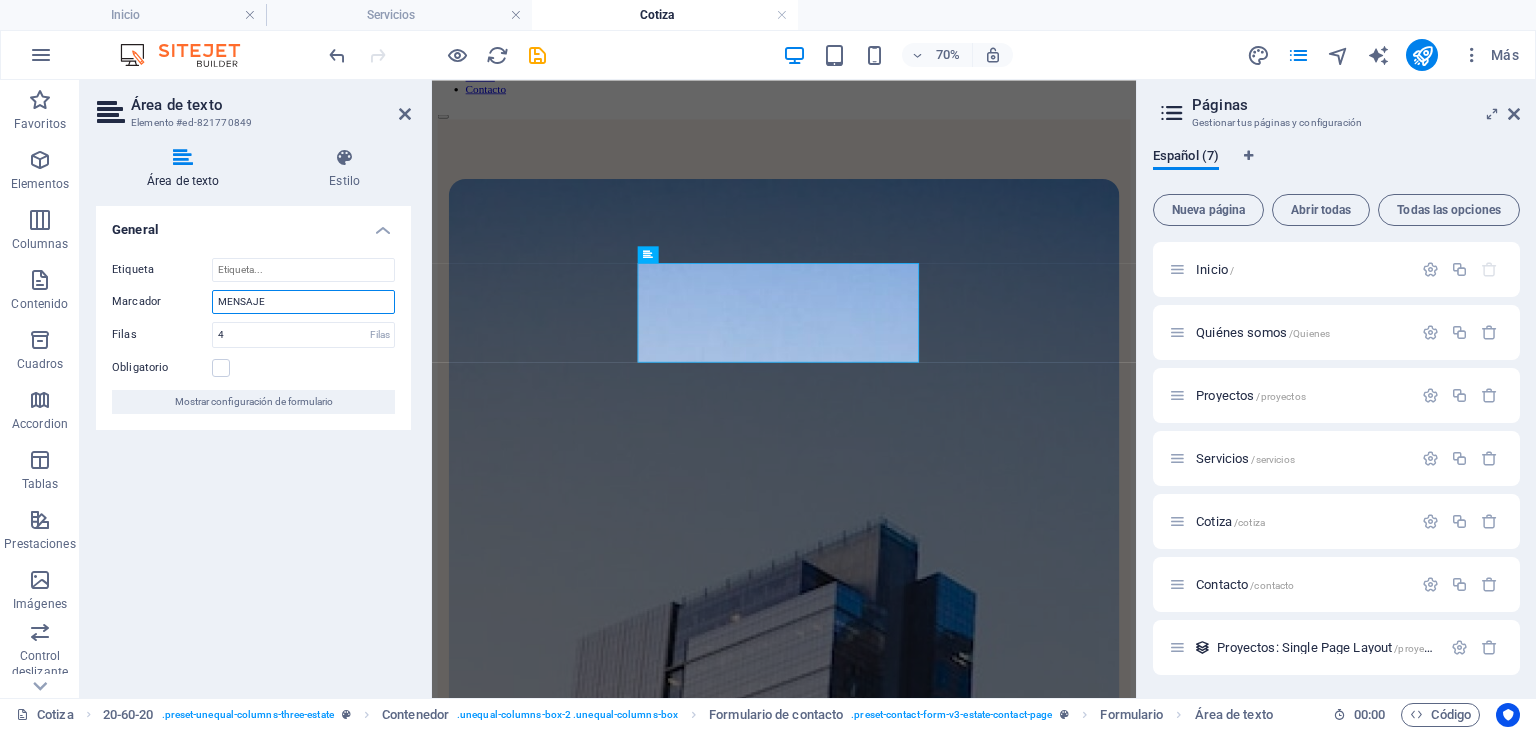 type on "MENSAJE" 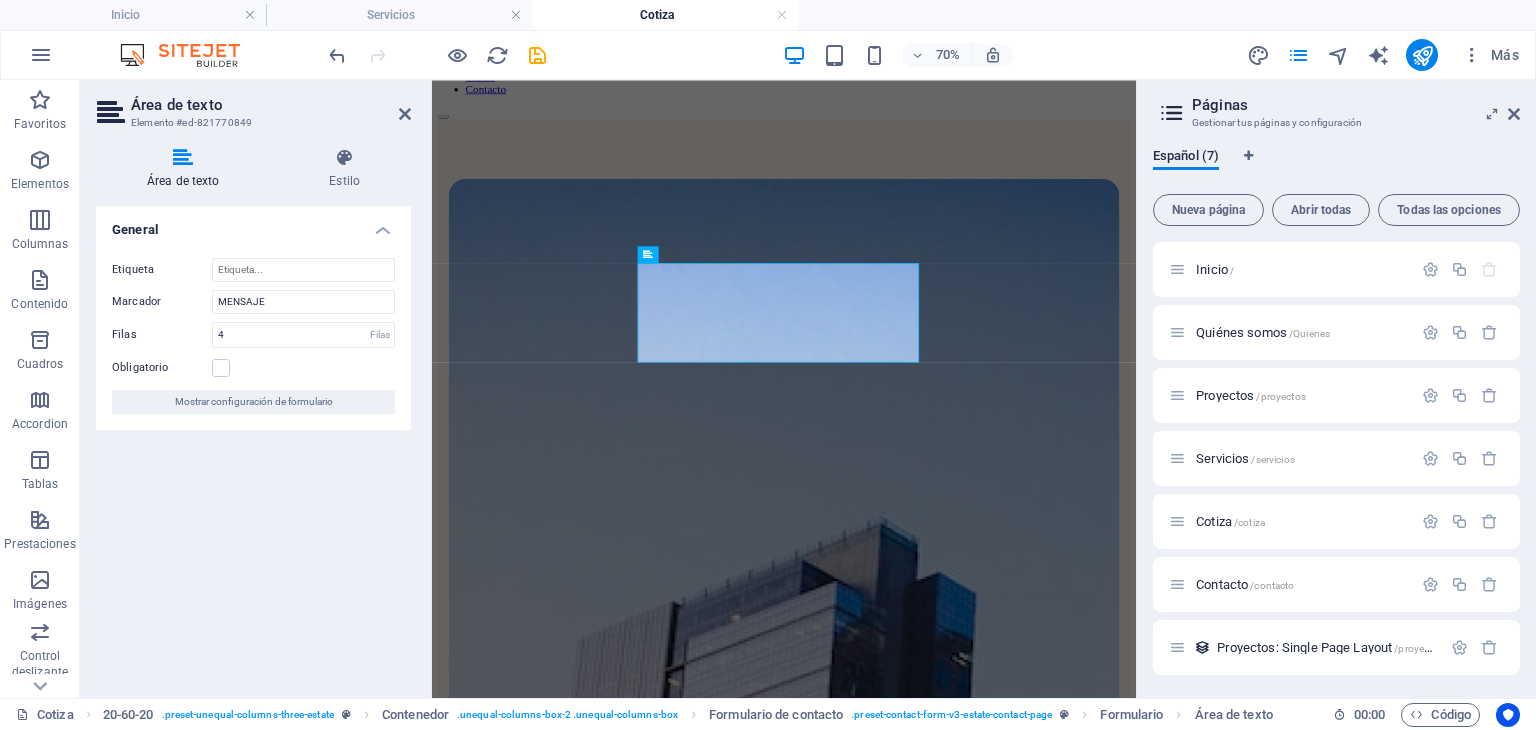 click on "LOCATION
visit us At vero eos et accusamus et iusto odio dignissimos ducimus qui blanditiis praesentium voluptatum deleniti atque corrupti quos dolores et quas molestias excepturi sint occaecati cupiditate non provident. [STREET],  [CITY],  [POSTAL_CODE] [EMAIL] [PHONE]" at bounding box center [935, 4345] 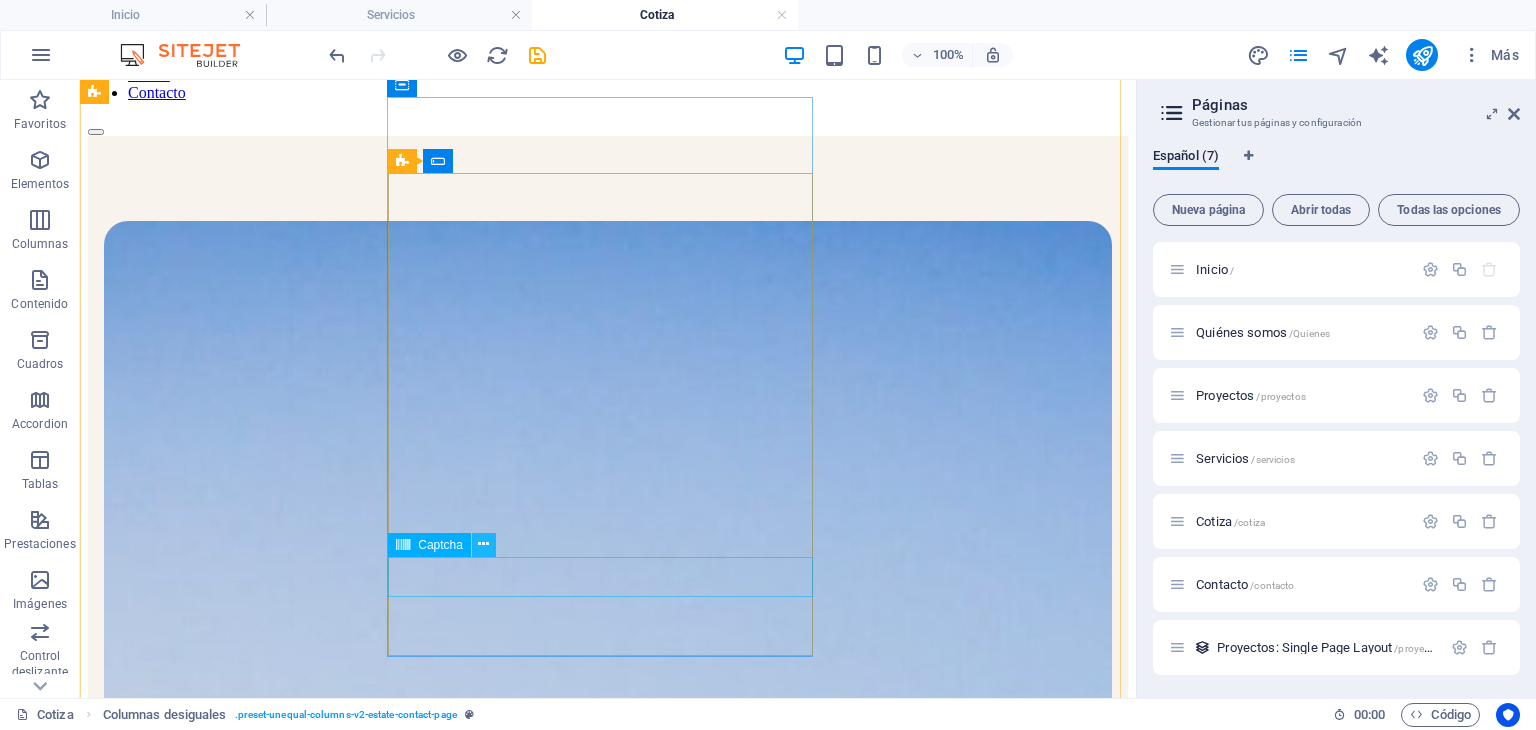 click at bounding box center (483, 544) 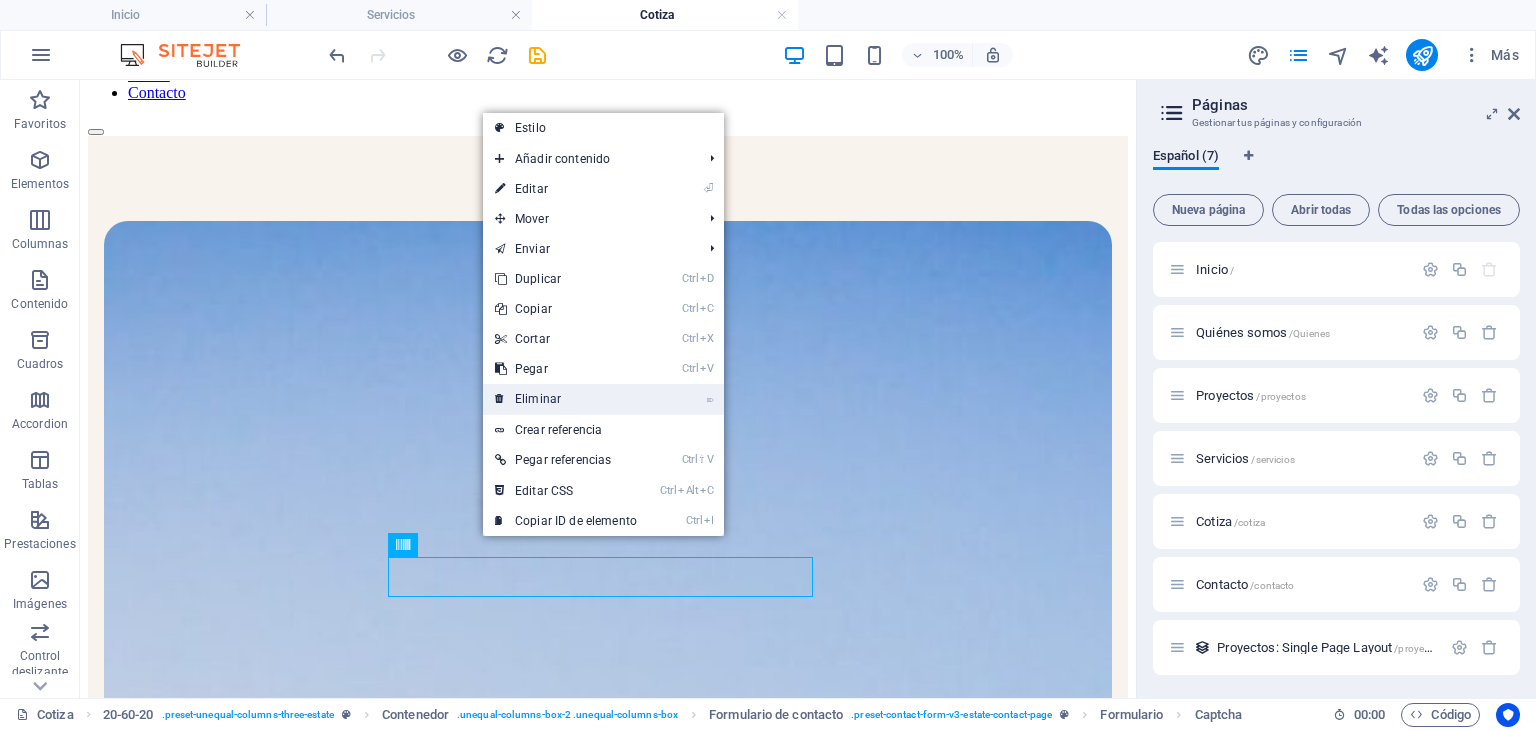 click on "⌦  Eliminar" at bounding box center (566, 399) 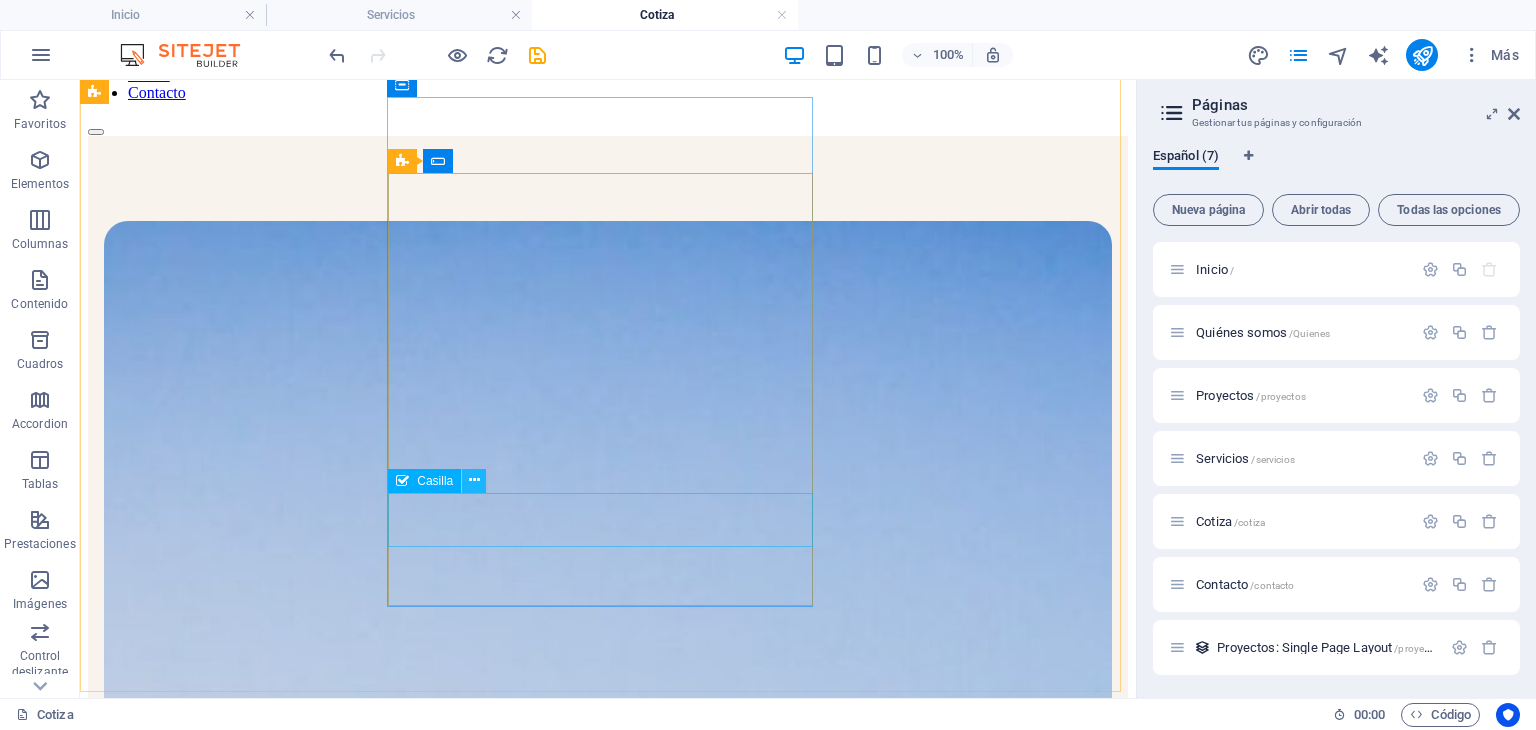 click at bounding box center [474, 480] 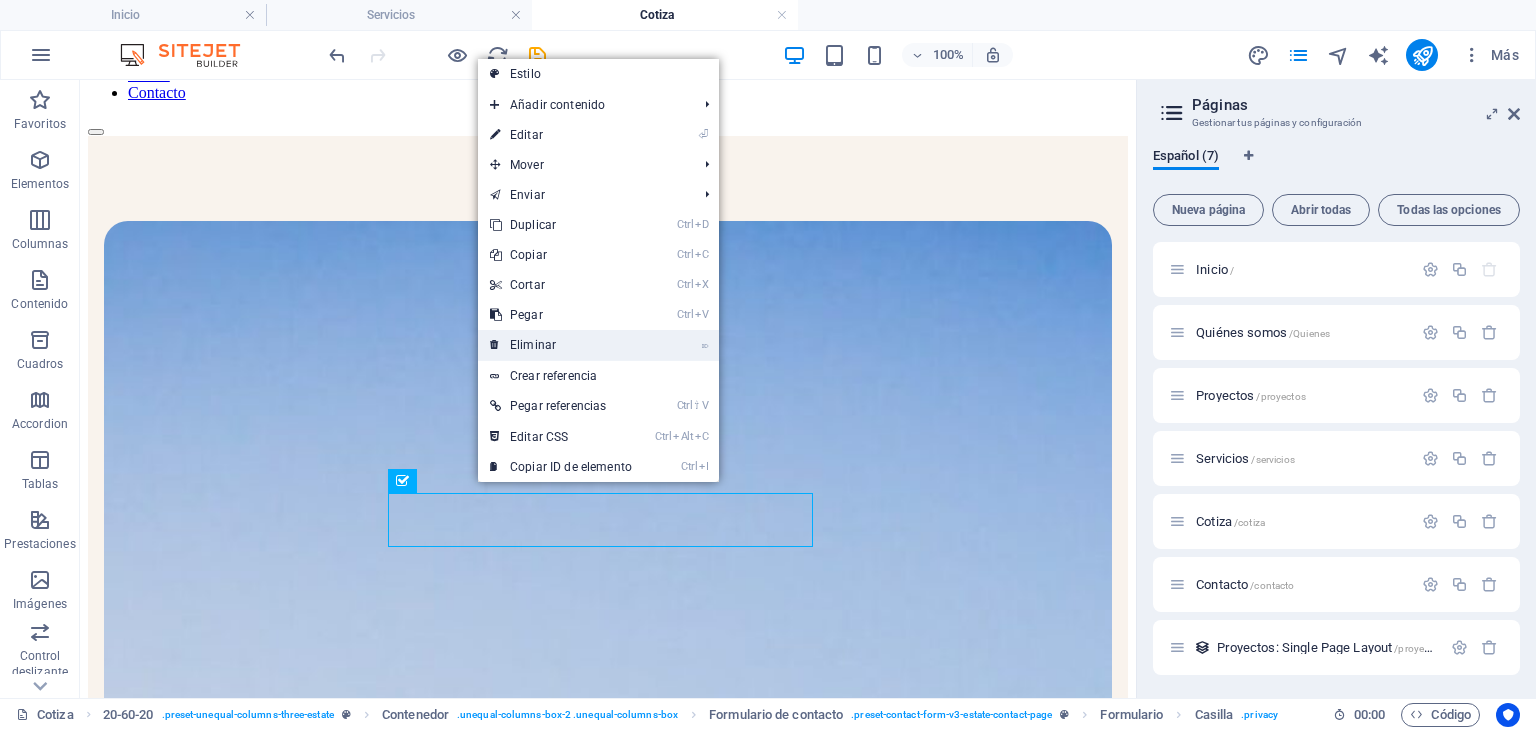 click on "⌦  Eliminar" at bounding box center (561, 345) 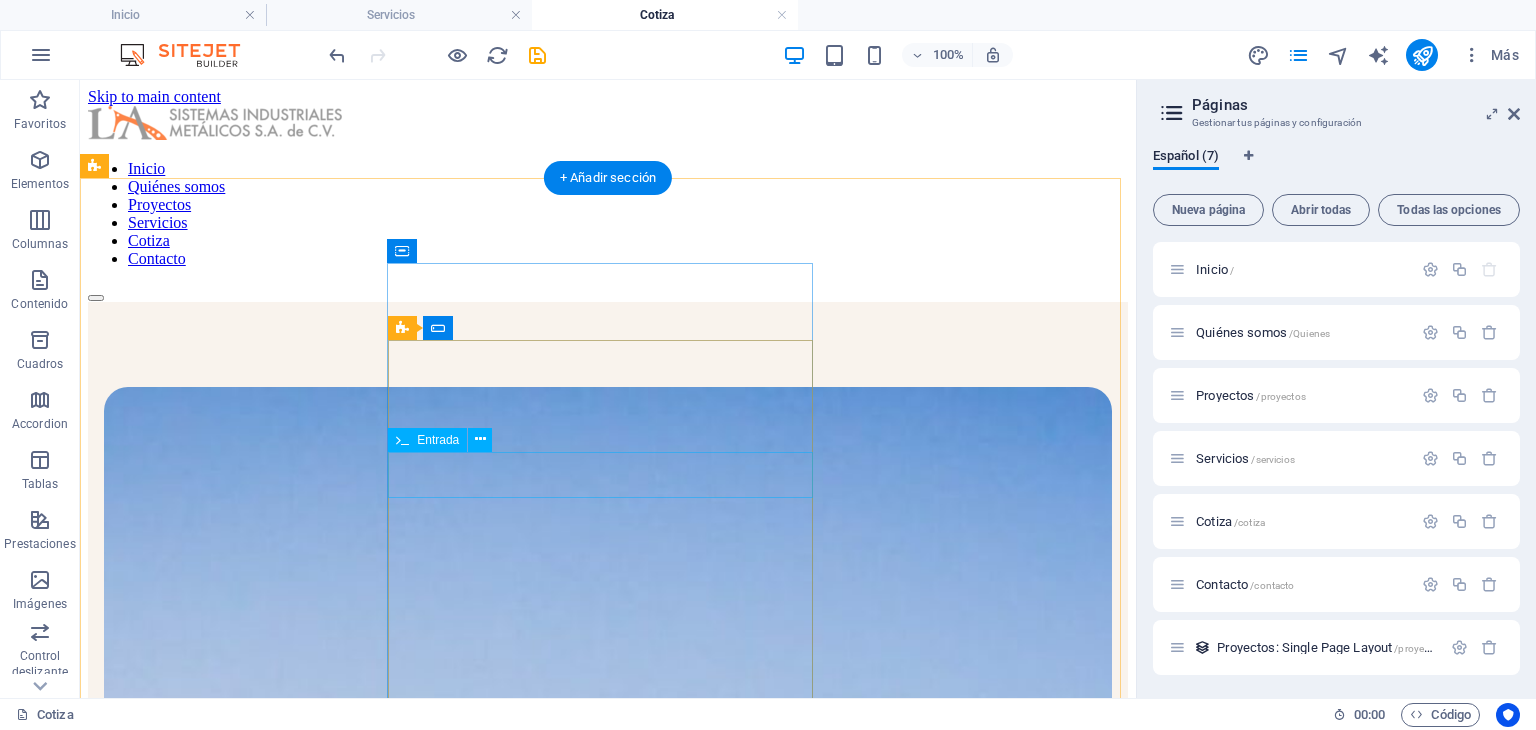 scroll, scrollTop: 166, scrollLeft: 0, axis: vertical 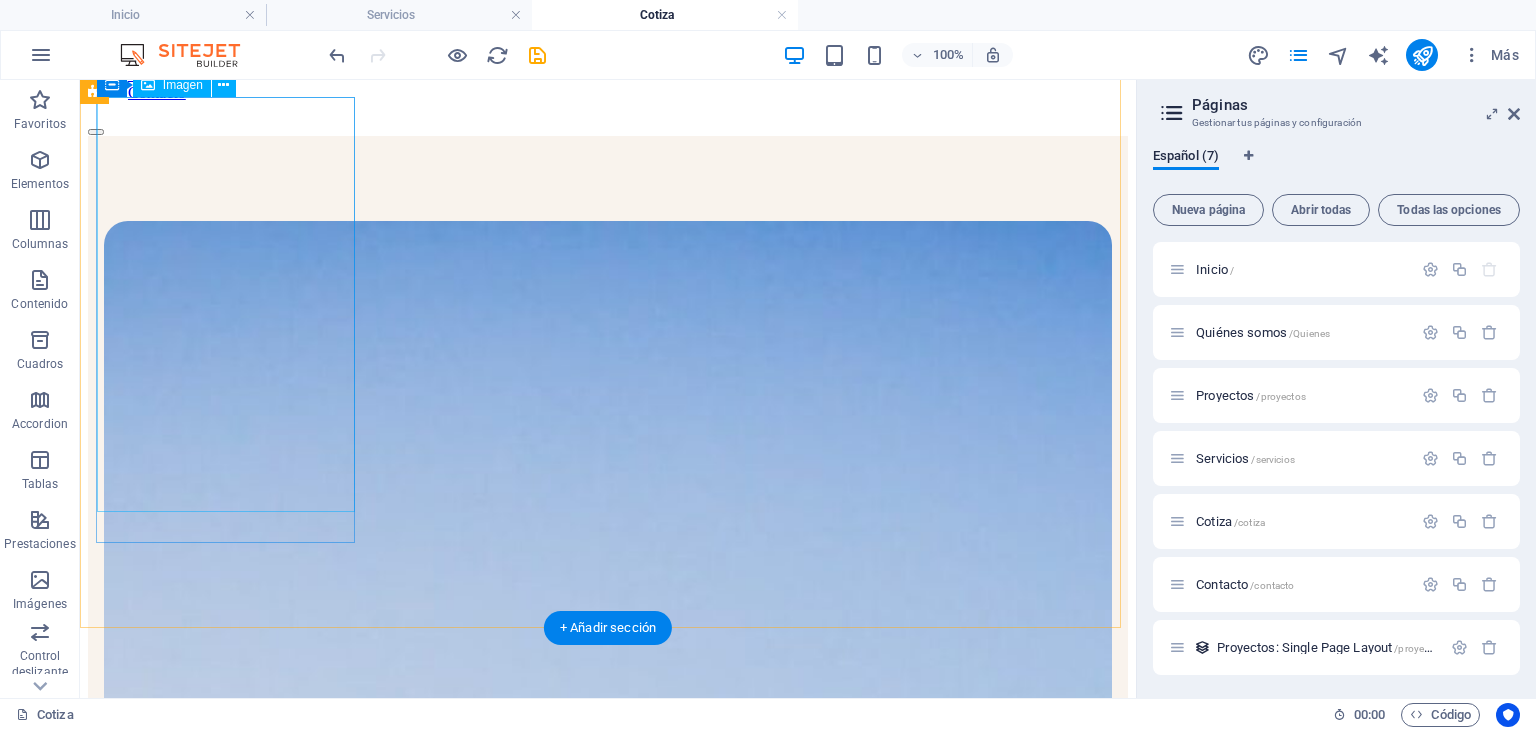 click at bounding box center [608, 1033] 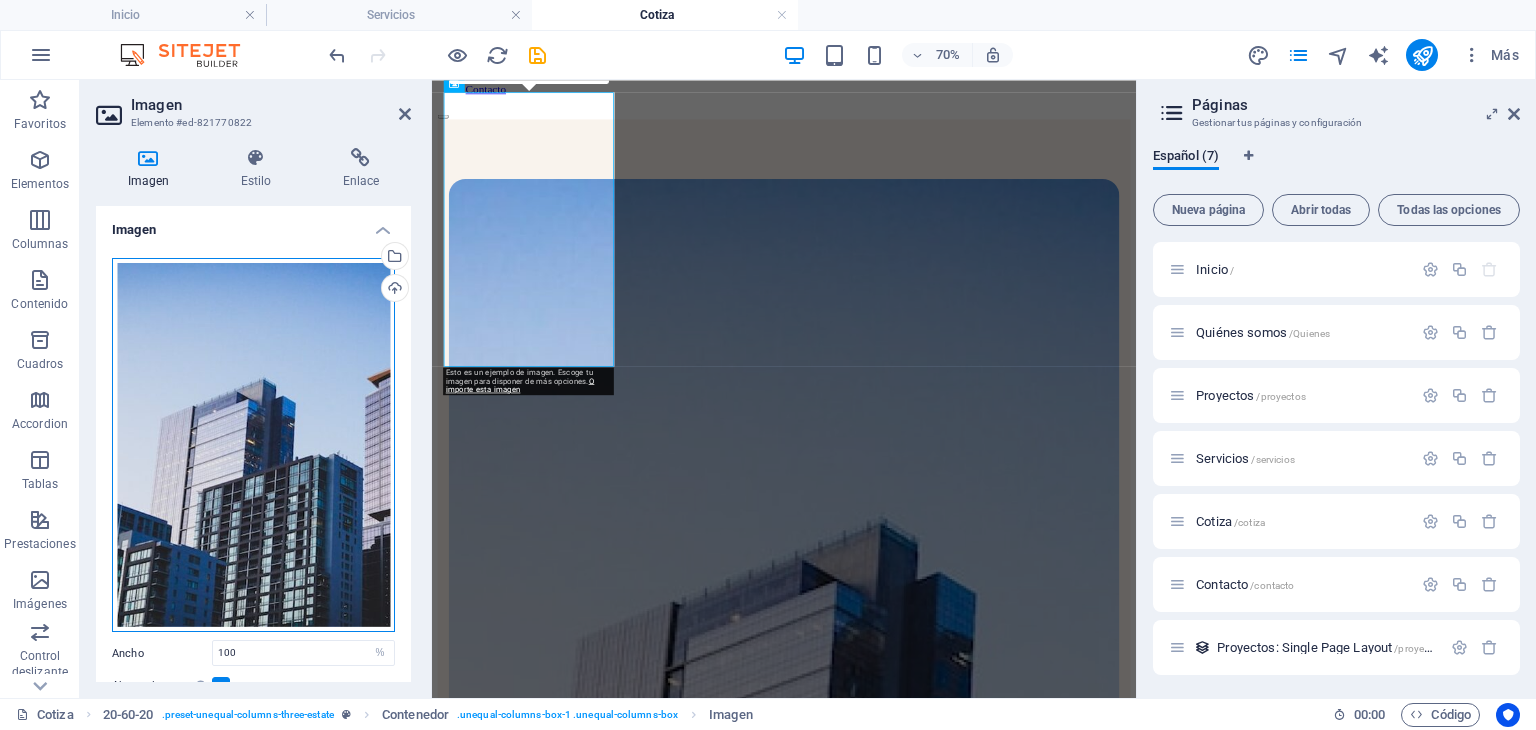 click on "Arrastra archivos aquí, haz clic para escoger archivos o  selecciona archivos de Archivos o de nuestra galería gratuita de fotos y vídeos" at bounding box center [253, 445] 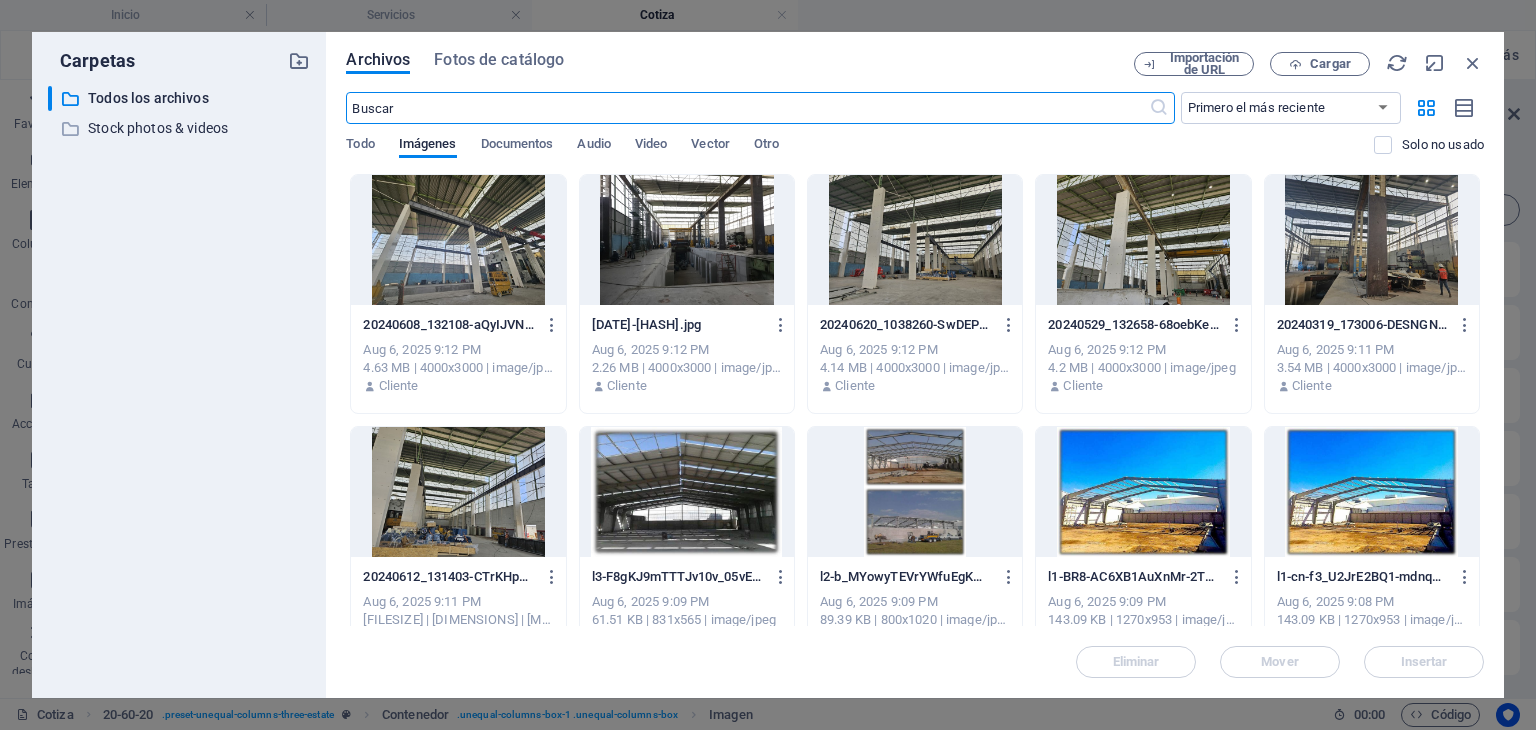 scroll, scrollTop: 0, scrollLeft: 0, axis: both 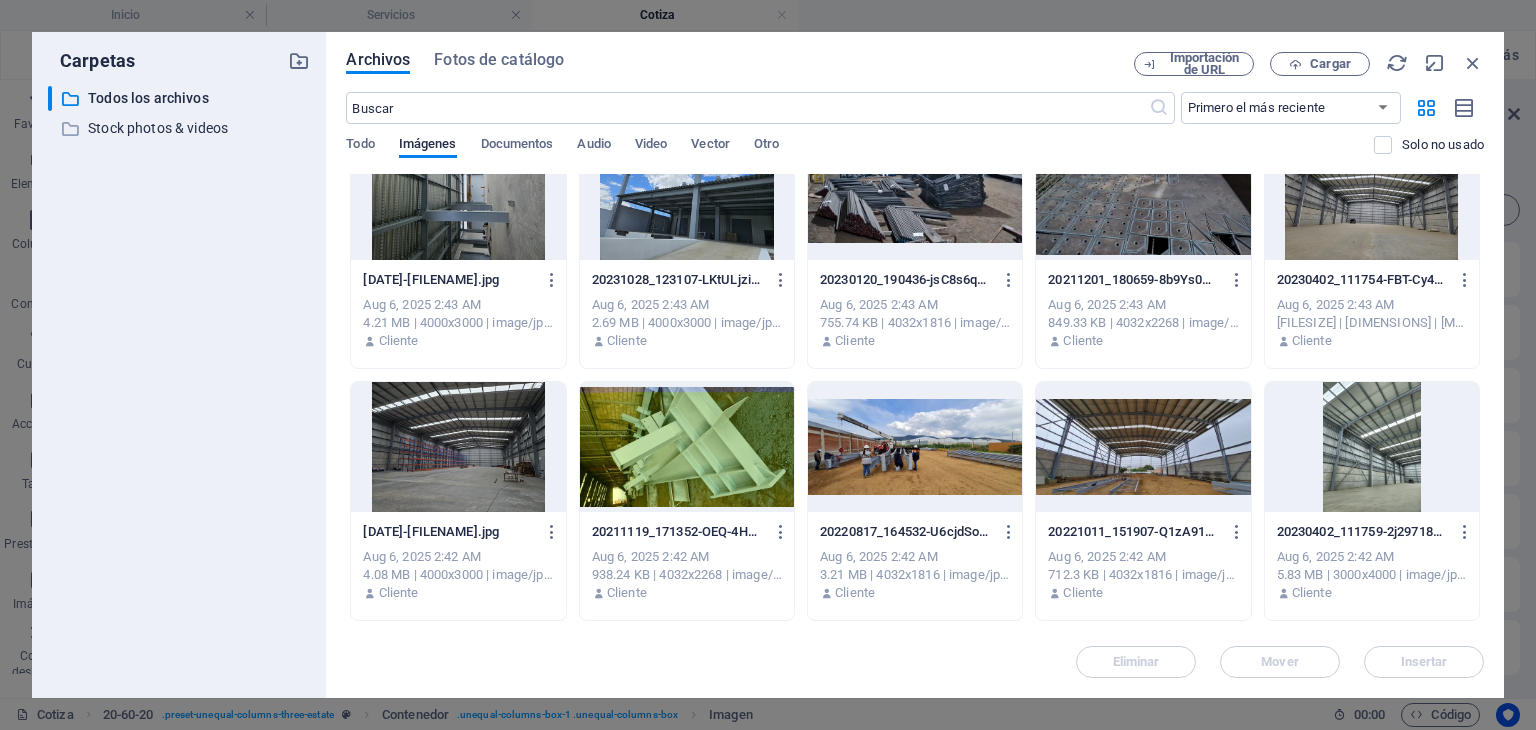 click at bounding box center [1143, 447] 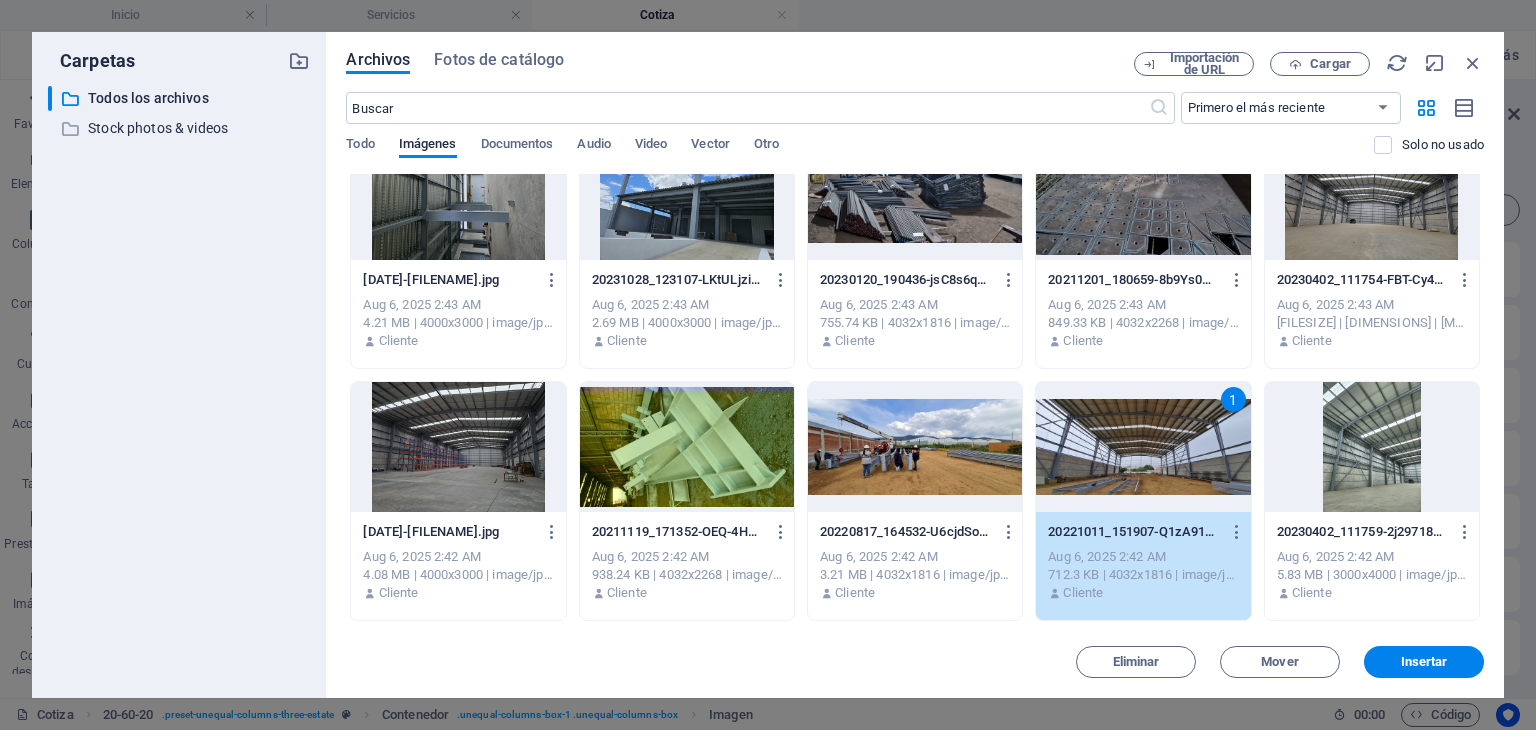 click on "1" at bounding box center (1143, 447) 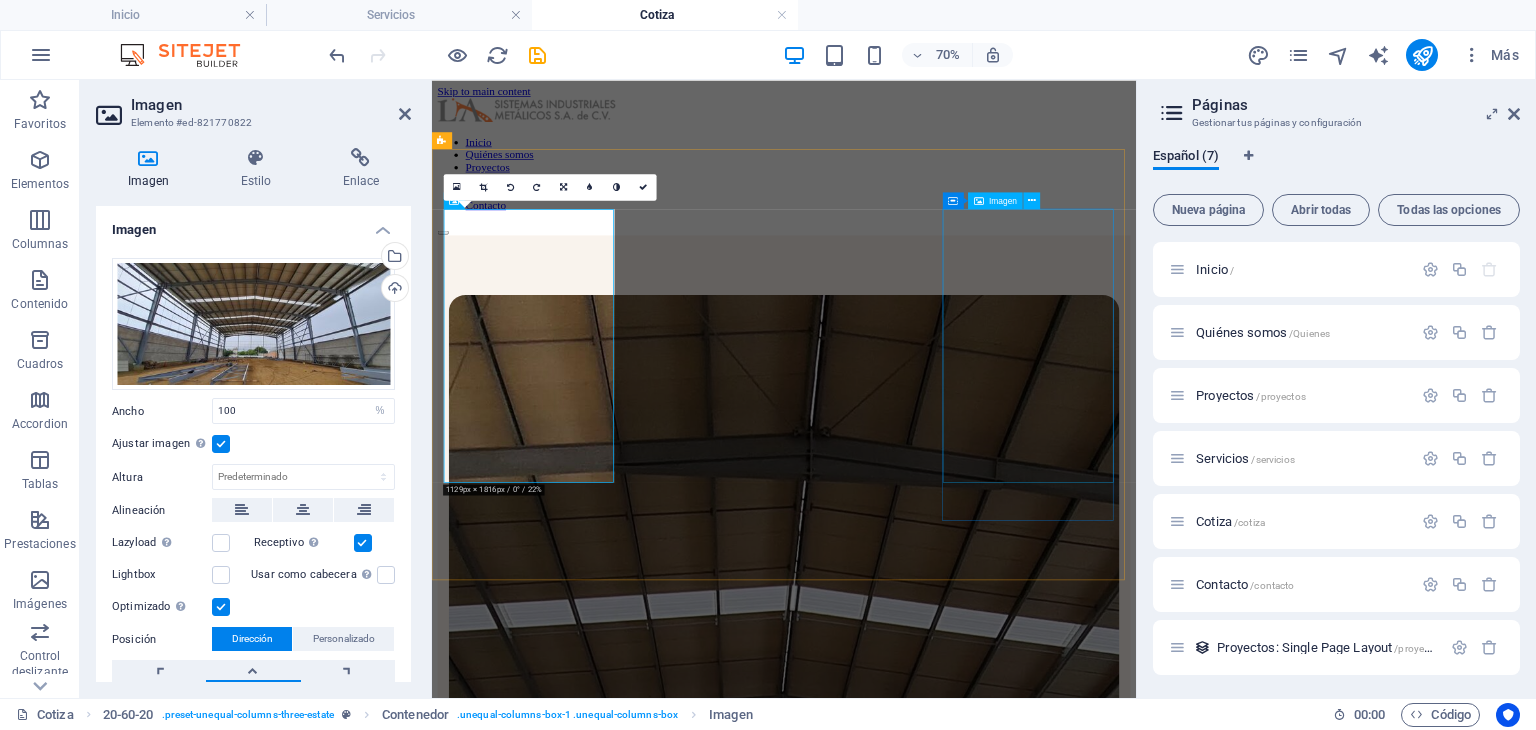 click at bounding box center (935, 2974) 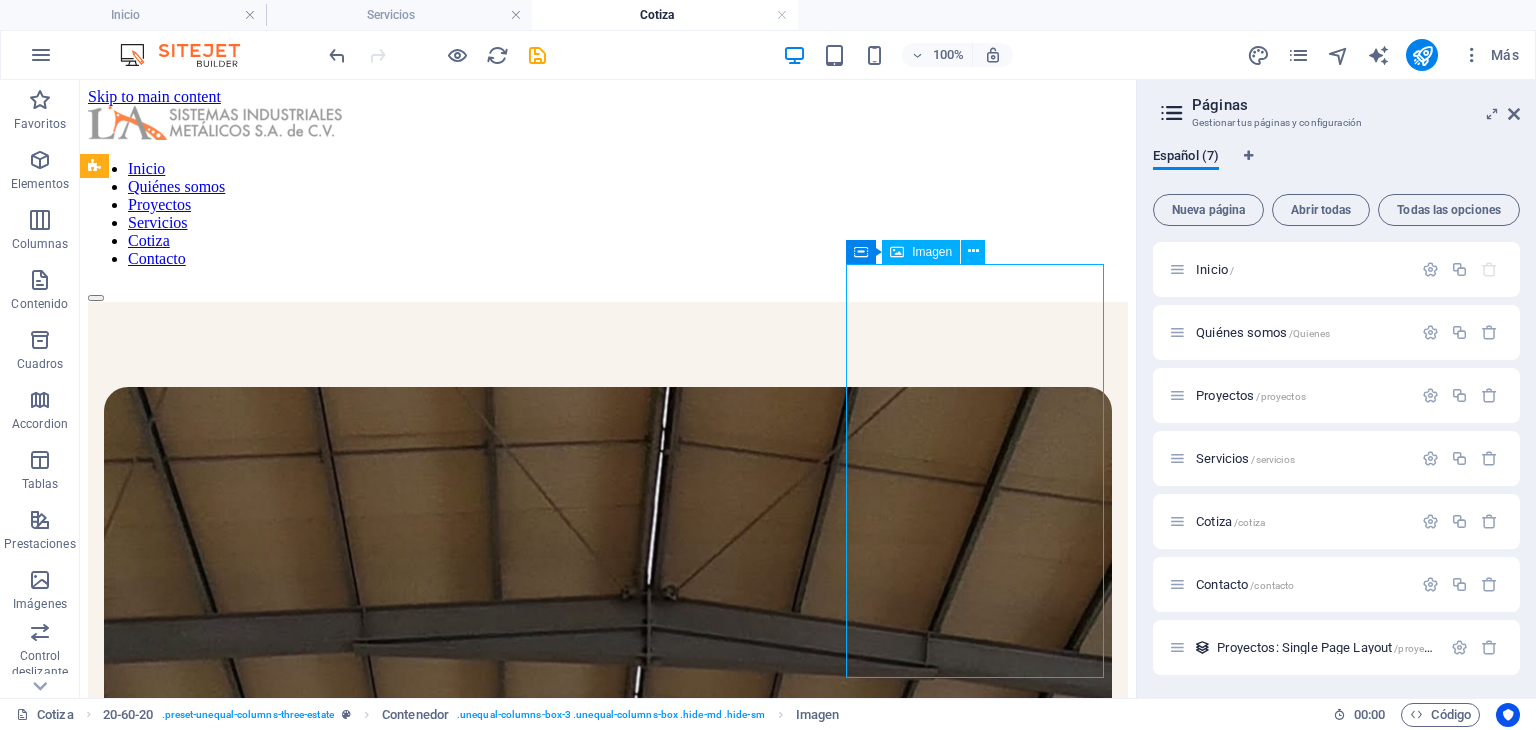 click at bounding box center [608, 3094] 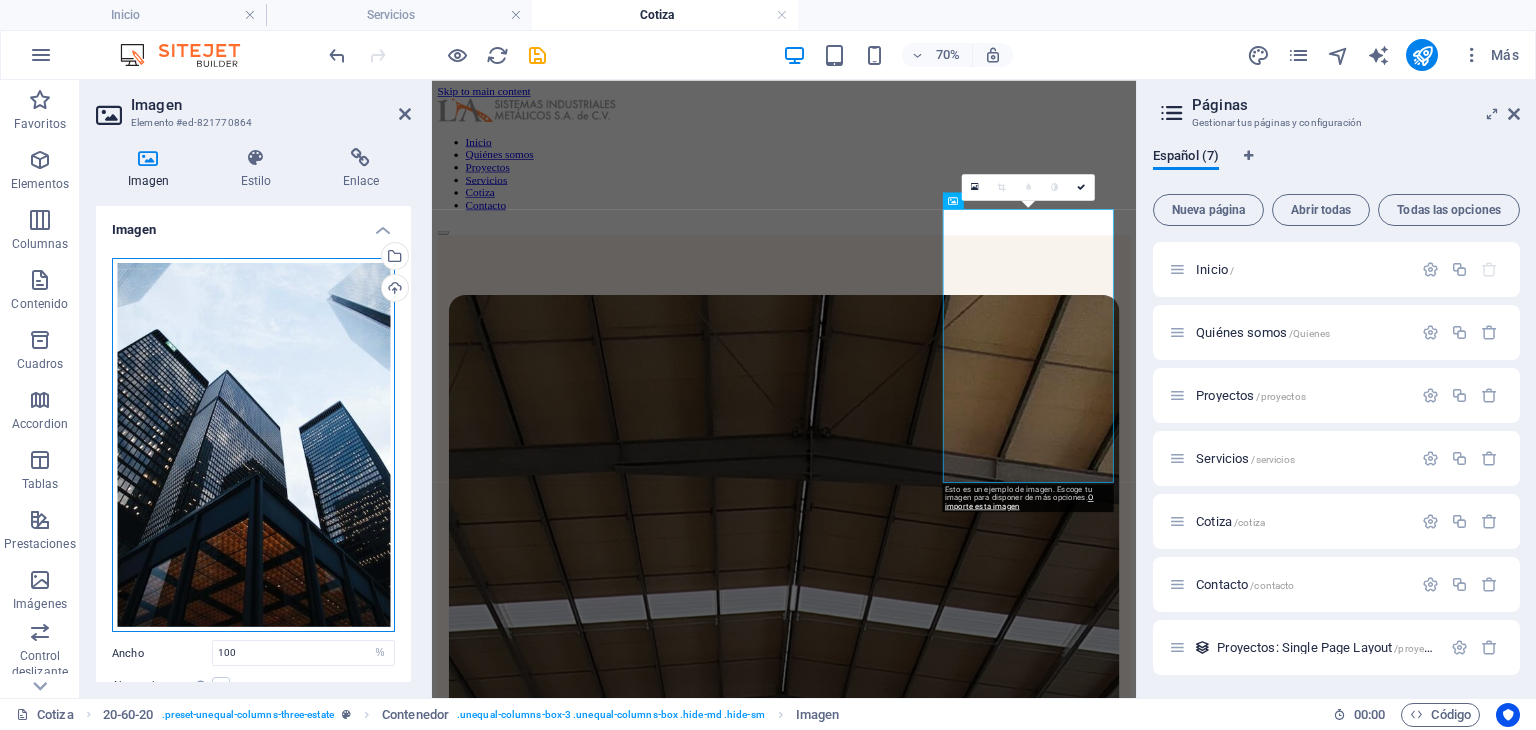 click on "Arrastra archivos aquí, haz clic para escoger archivos o  selecciona archivos de Archivos o de nuestra galería gratuita de fotos y vídeos" at bounding box center [253, 445] 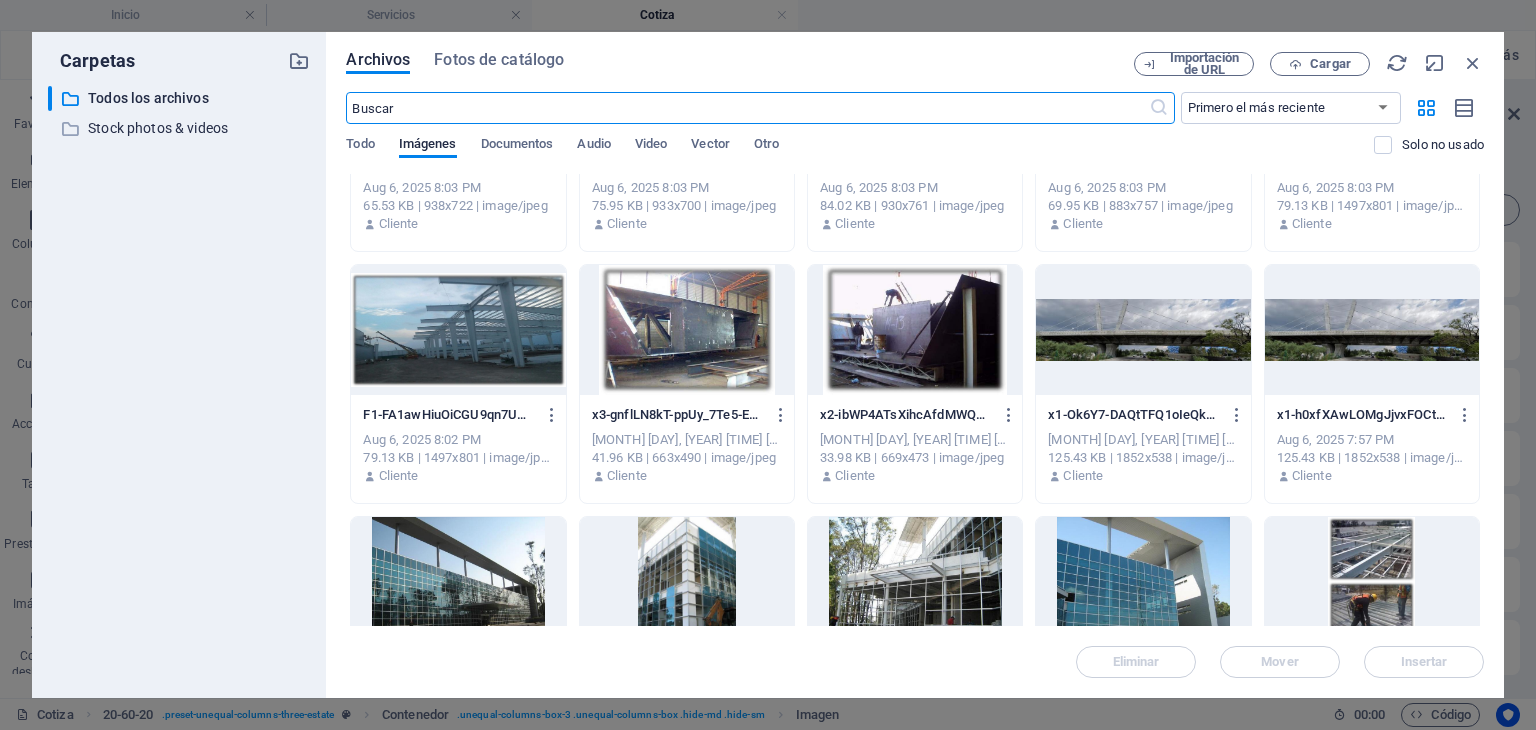 scroll, scrollTop: 1000, scrollLeft: 0, axis: vertical 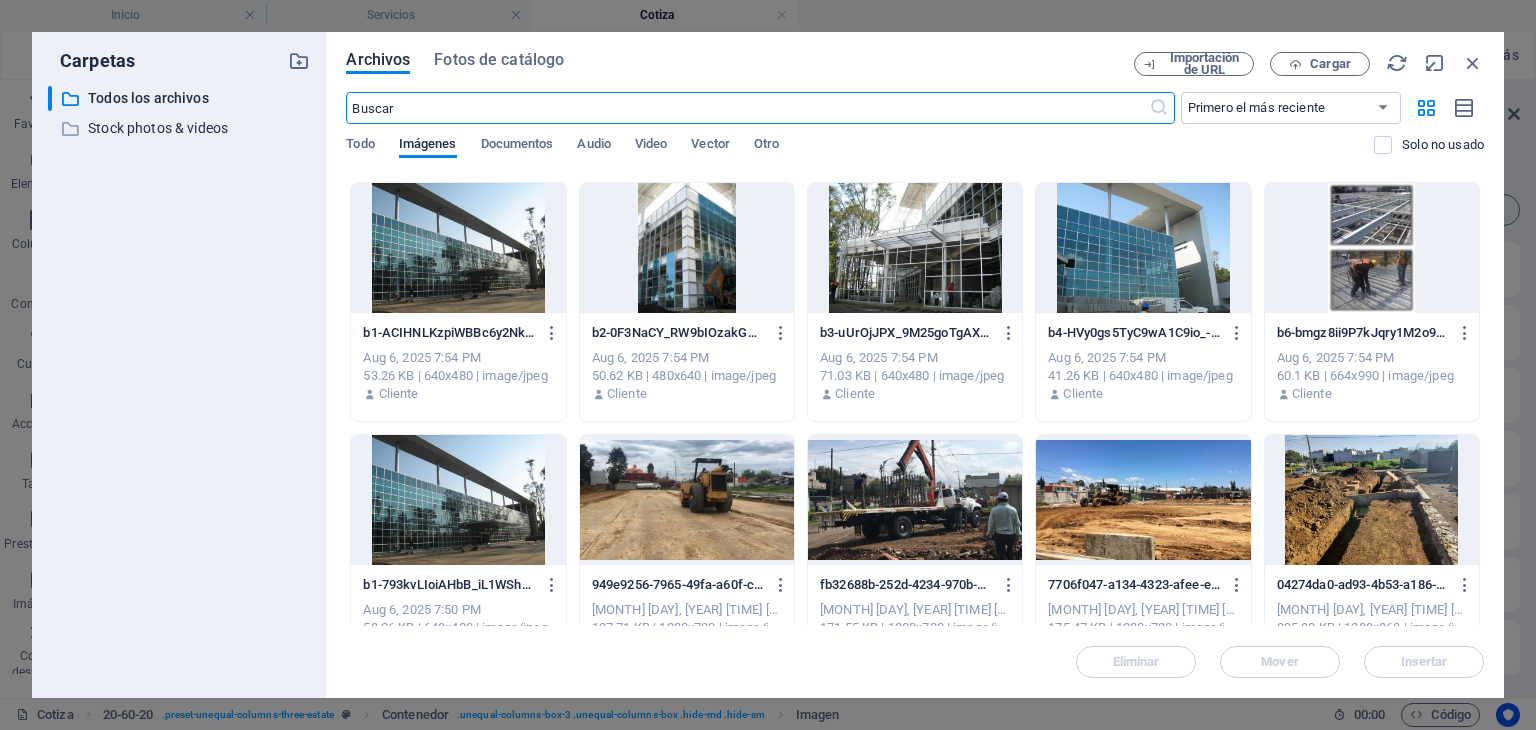 click at bounding box center [458, 248] 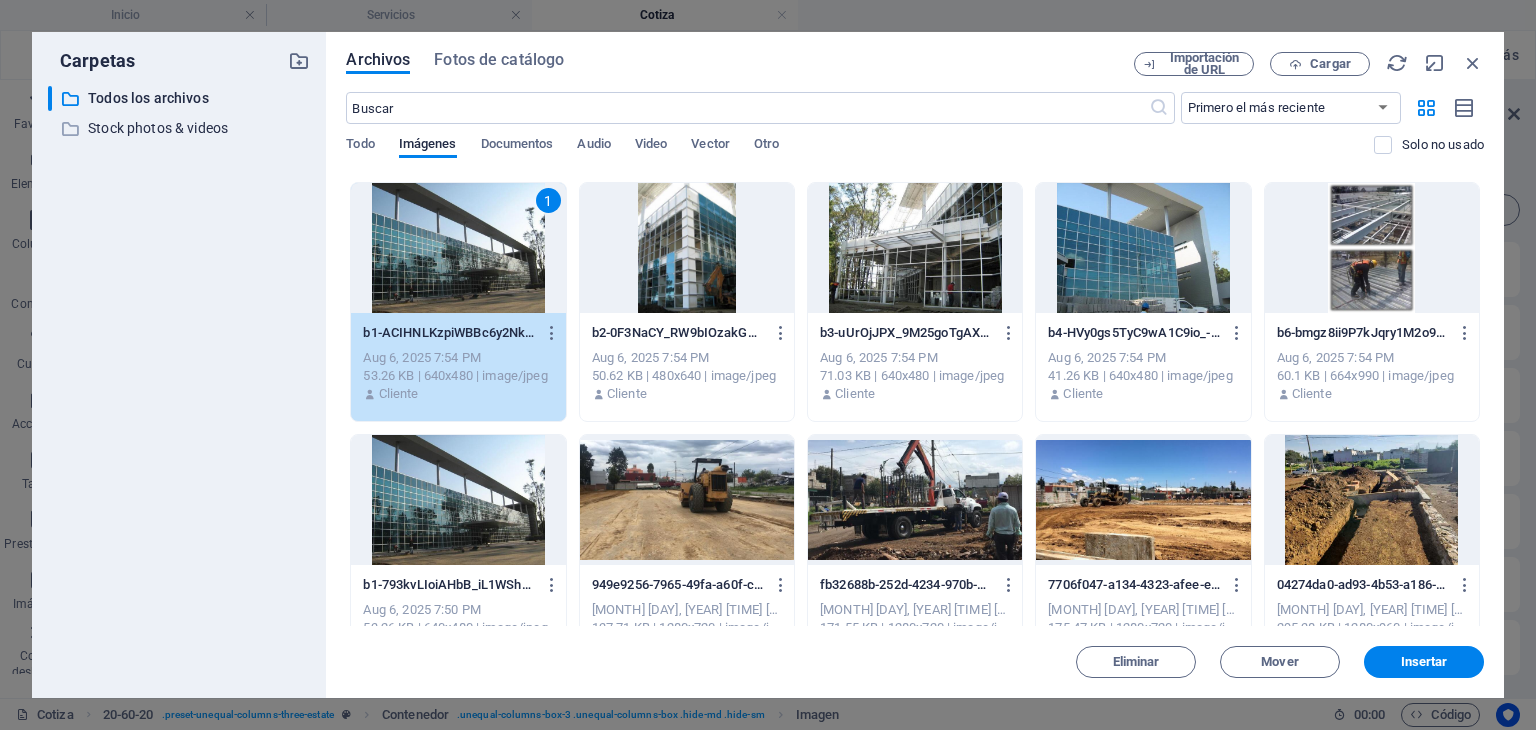 click on "1" at bounding box center [458, 248] 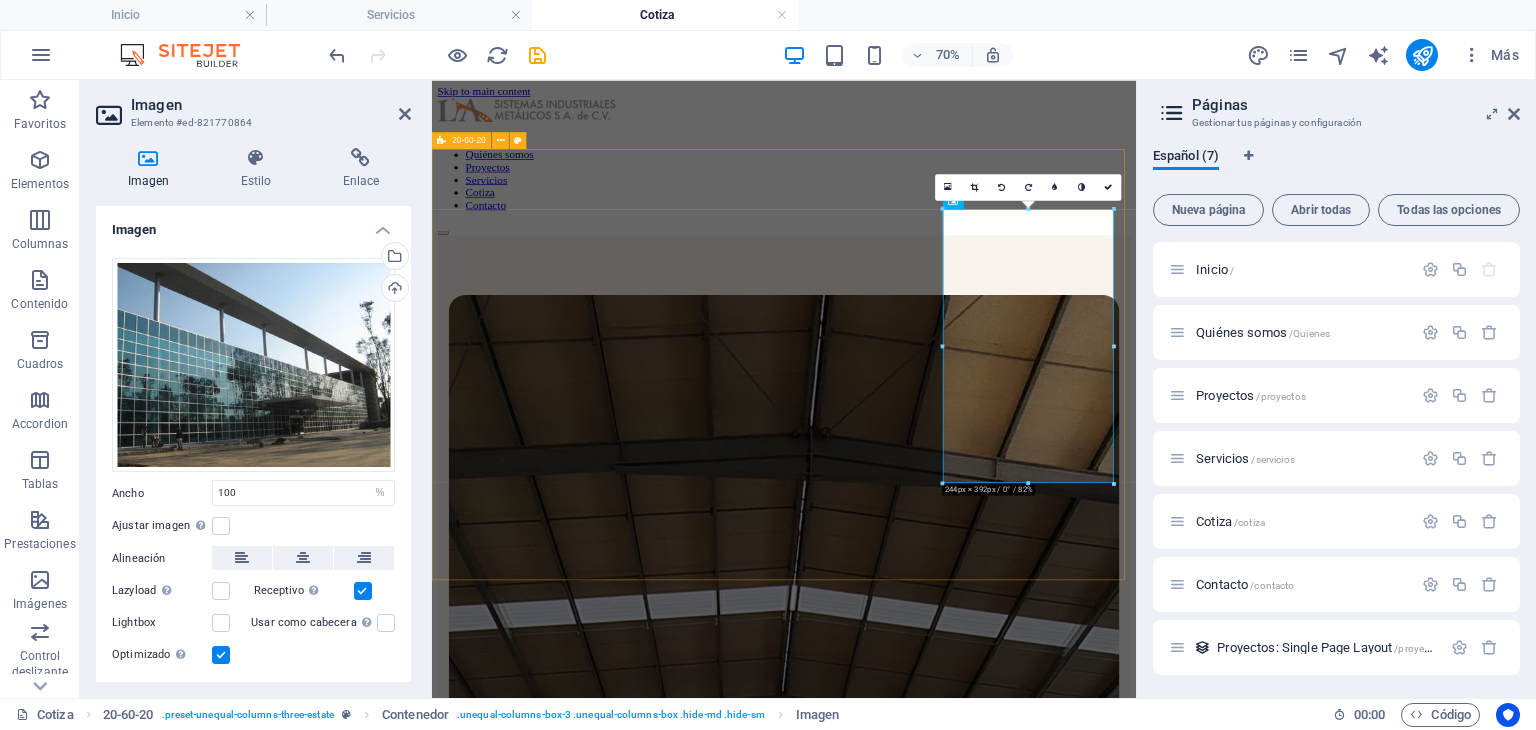 click on "COTIZA Submit" at bounding box center [935, 2068] 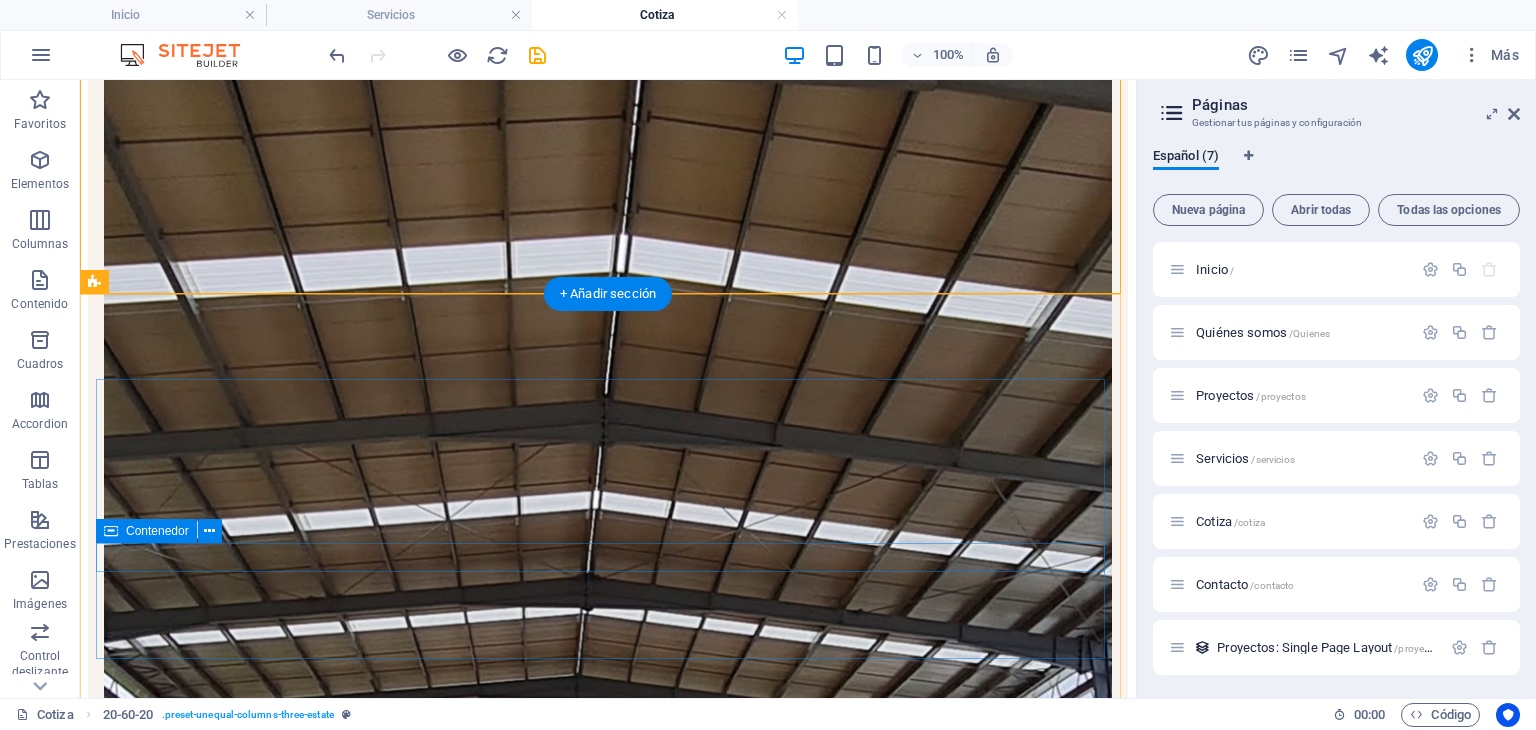 scroll, scrollTop: 667, scrollLeft: 0, axis: vertical 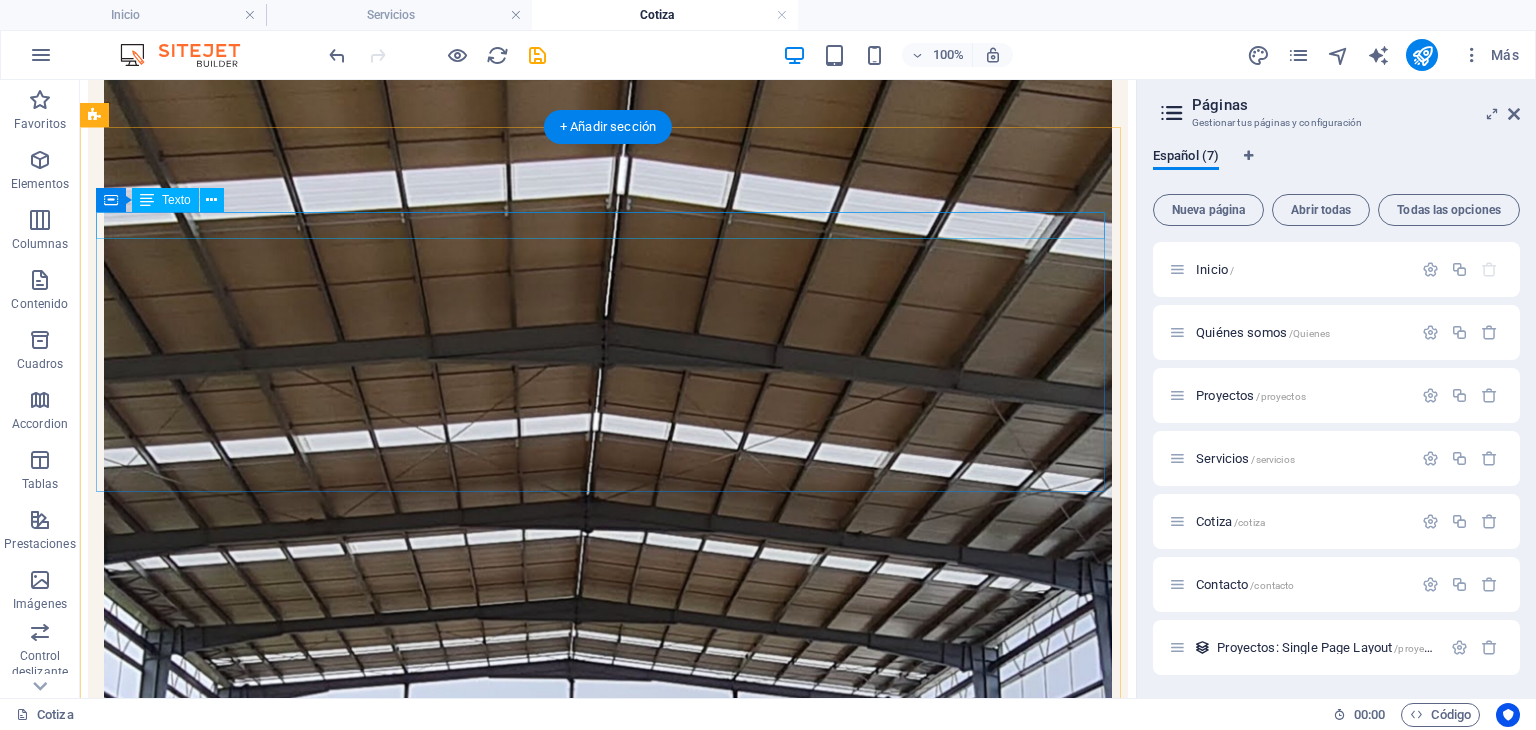 click on "LOCATION" at bounding box center (608, 3438) 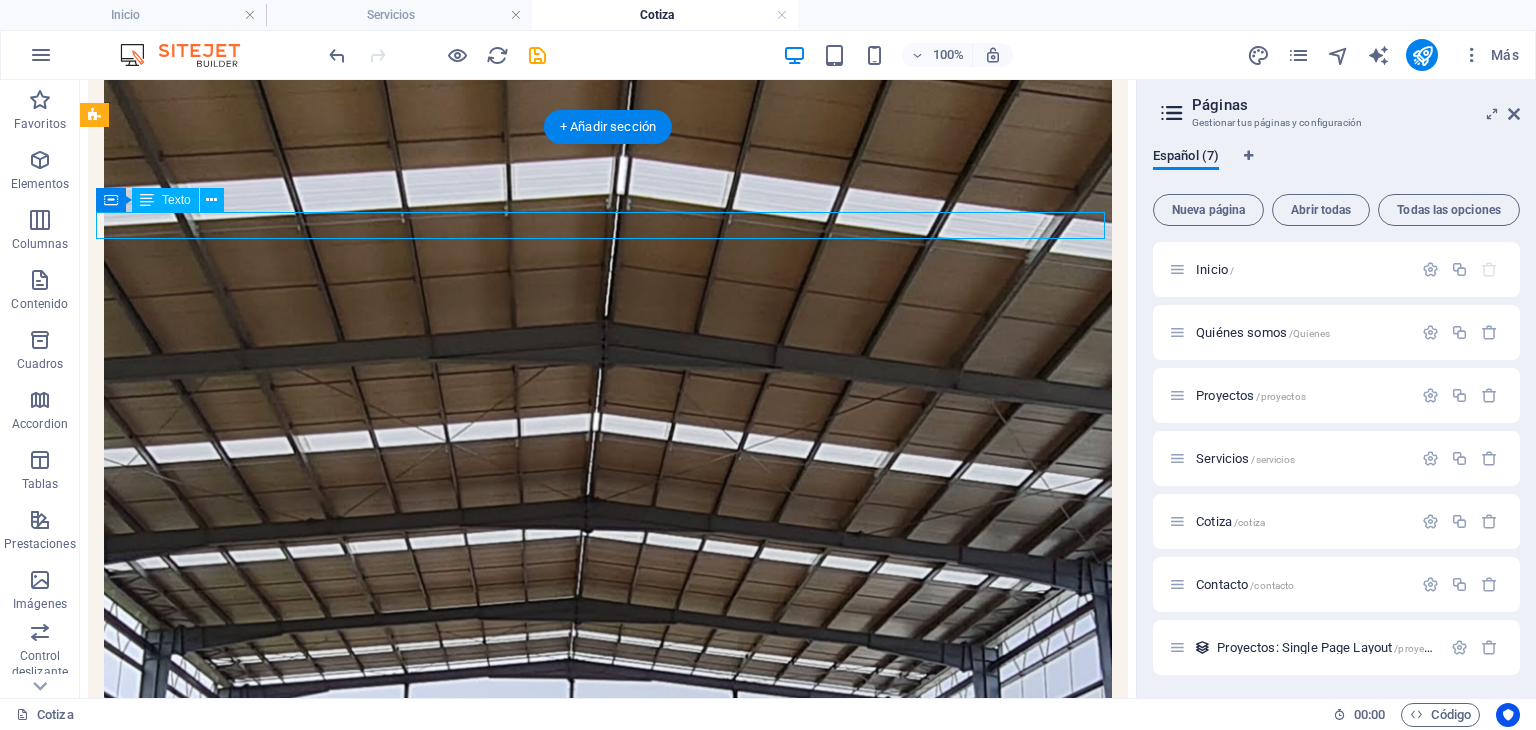 click on "LOCATION" at bounding box center [608, 3438] 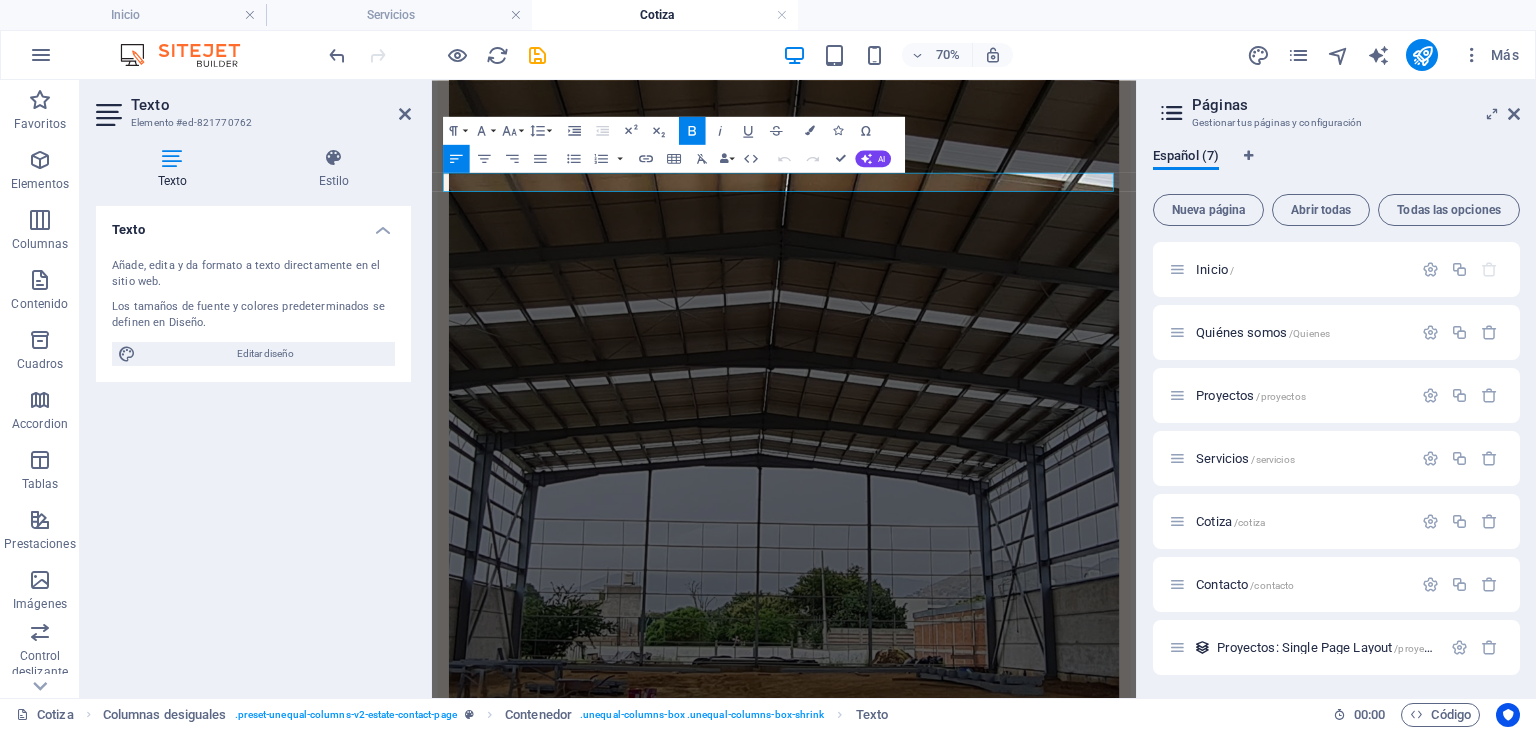 click on "[STREET] ,  [CITY],  [POSTAL_CODE]" at bounding box center (935, 3493) 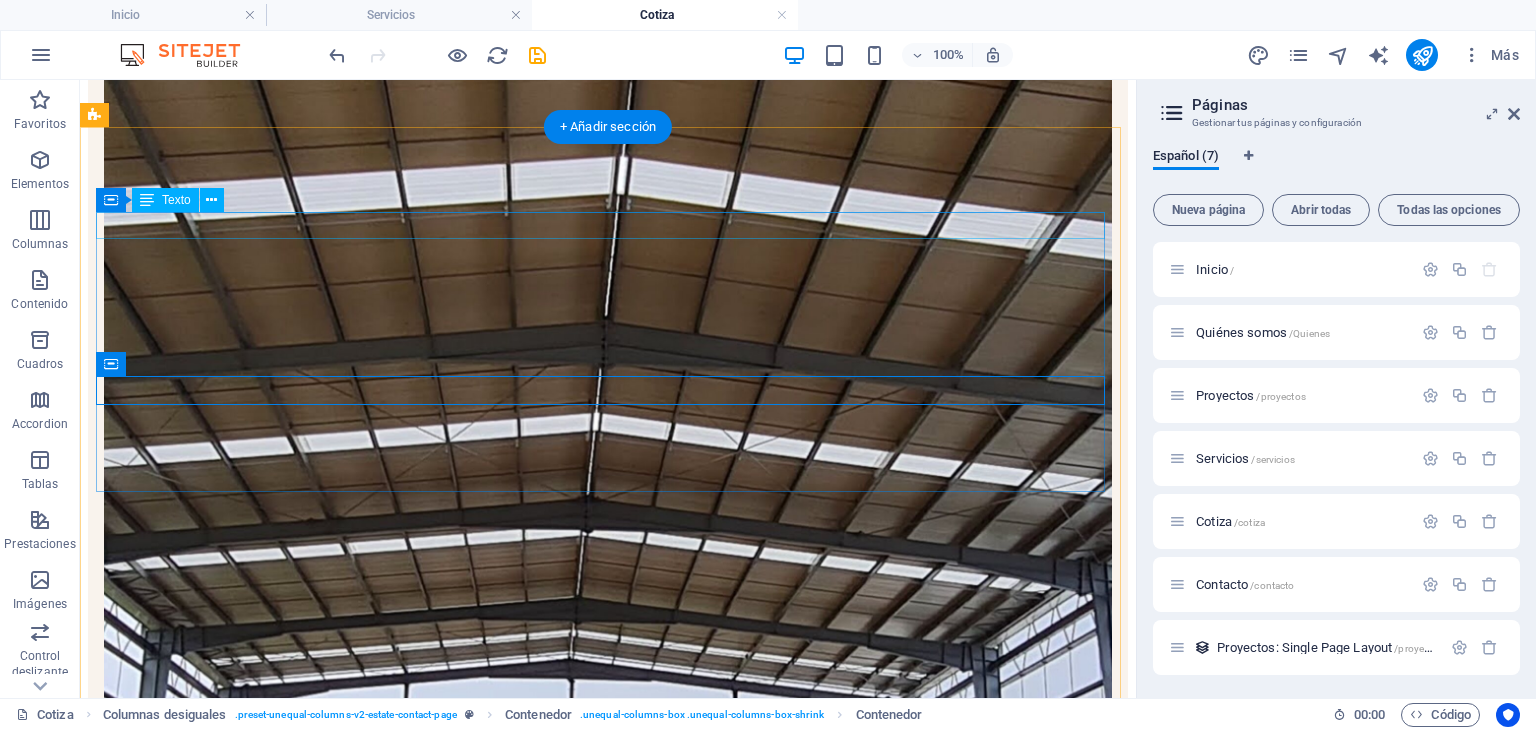 click on "LOCATION" at bounding box center (608, 3438) 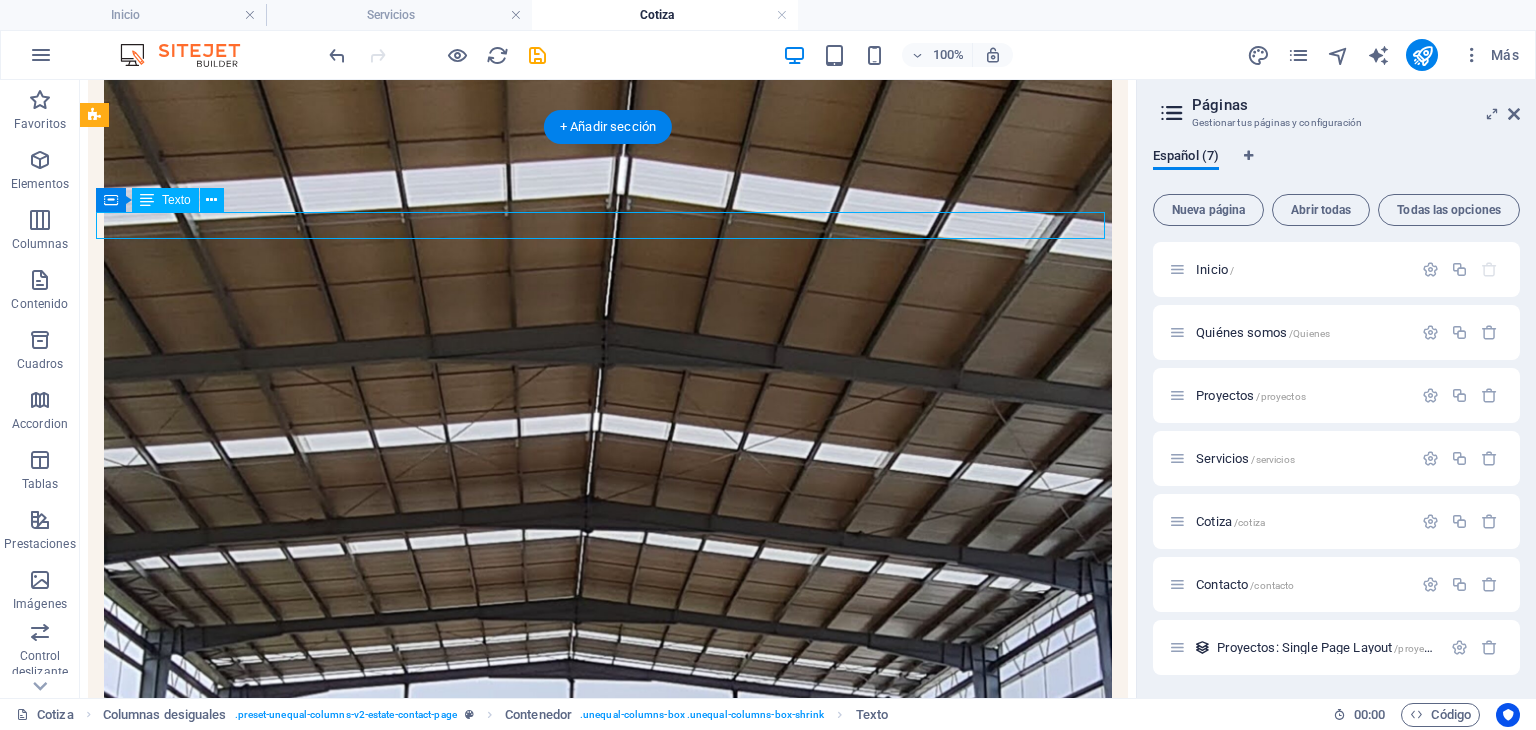 click on "LOCATION" at bounding box center (608, 3438) 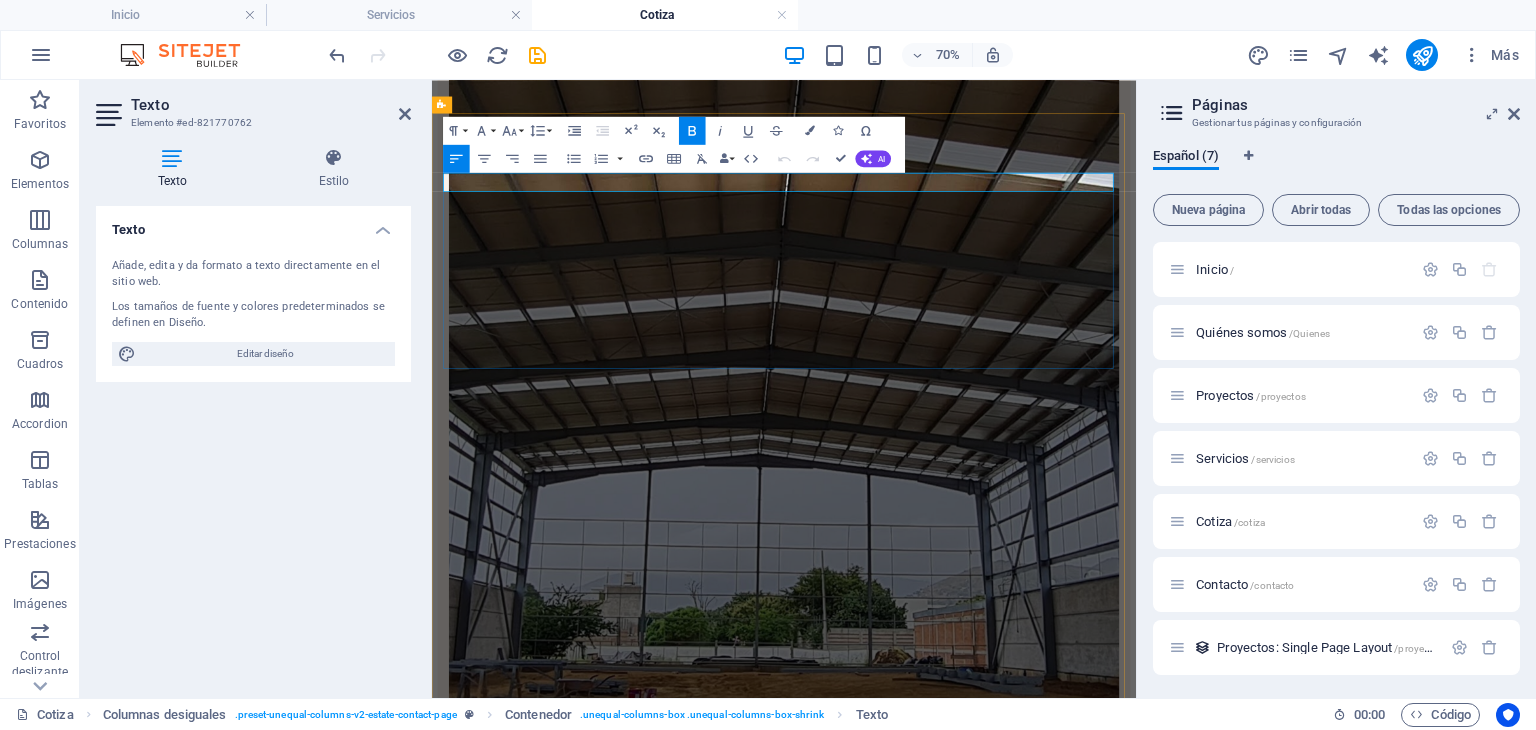 drag, startPoint x: 589, startPoint y: 226, endPoint x: 804, endPoint y: 231, distance: 215.05814 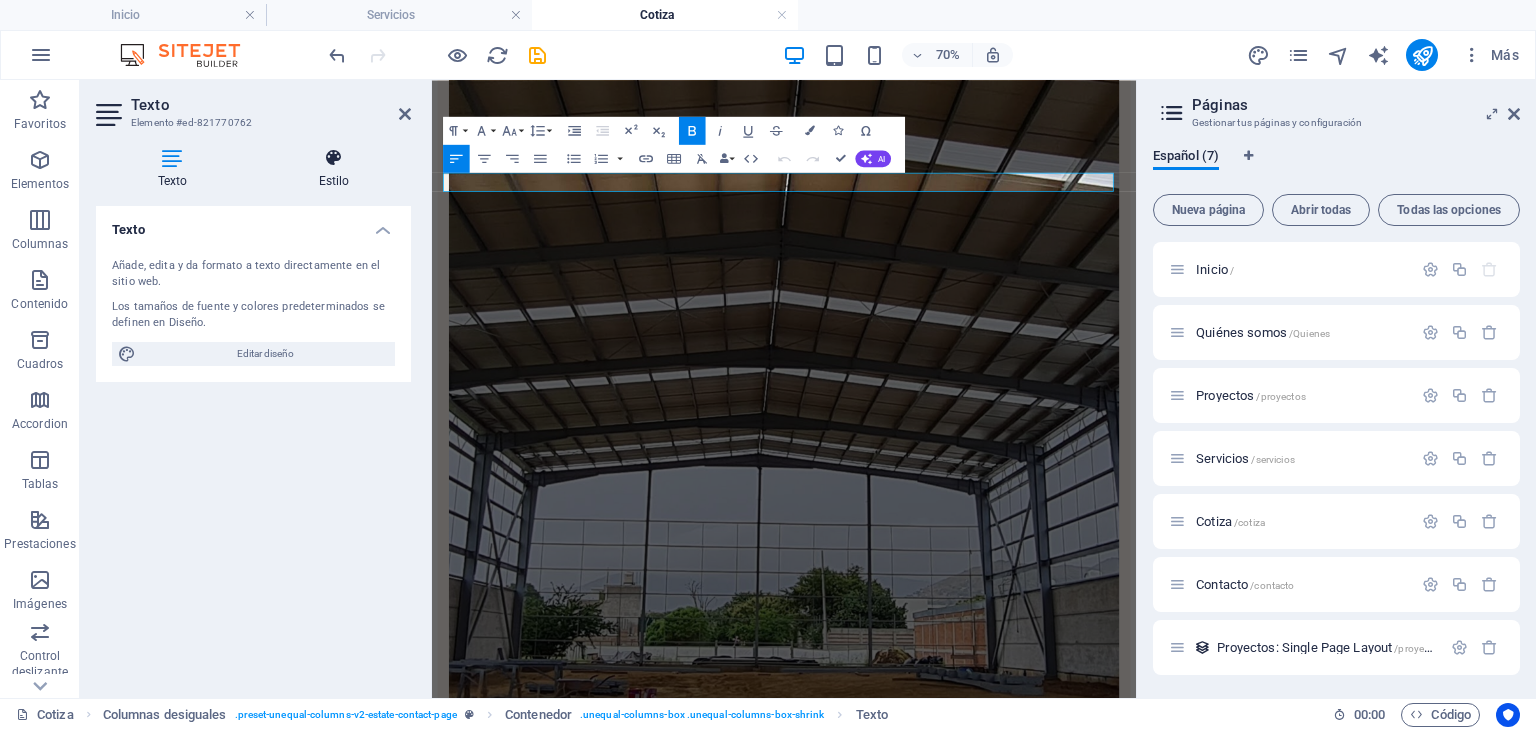 type 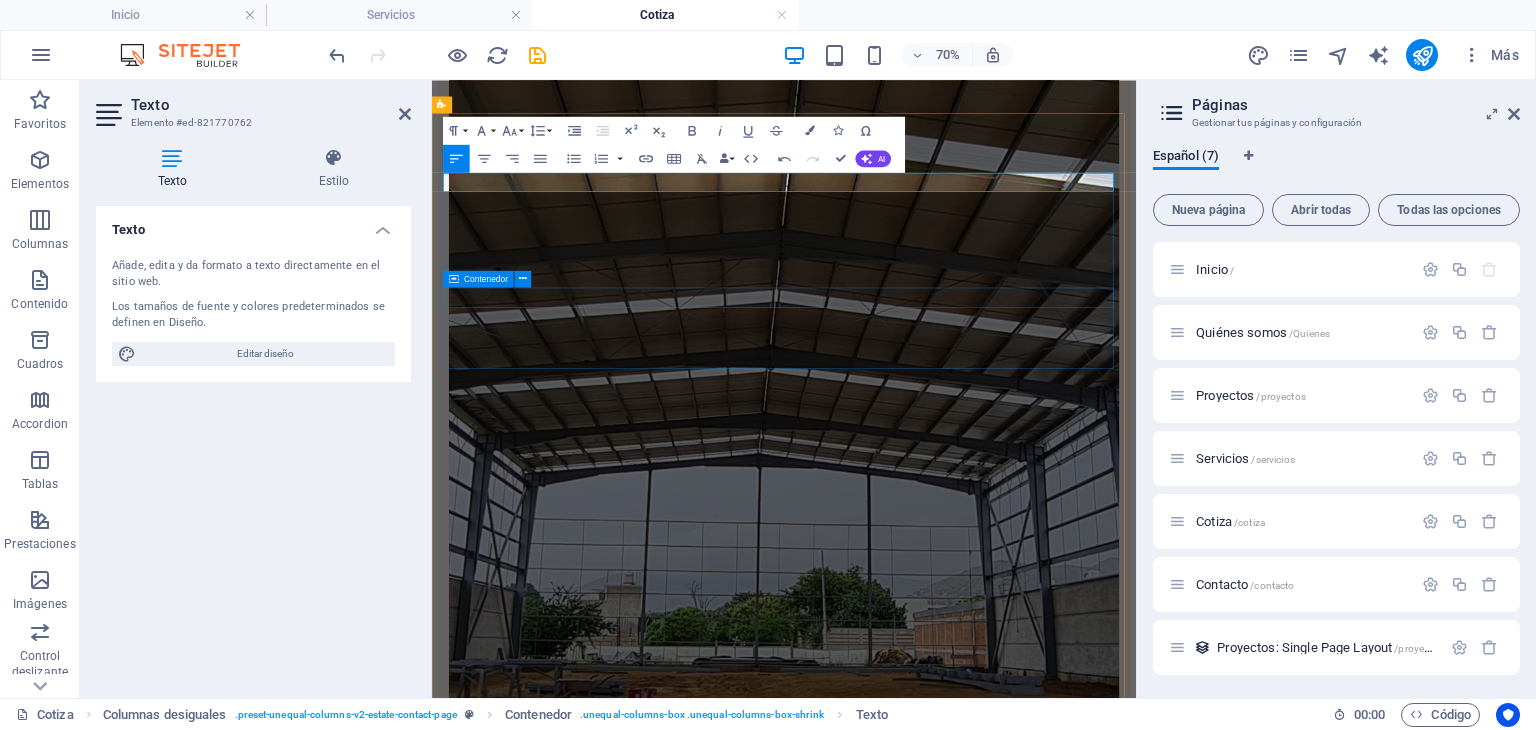 click on "[STREET] ,  [CITY],  [POSTAL_CODE]" at bounding box center (935, 3493) 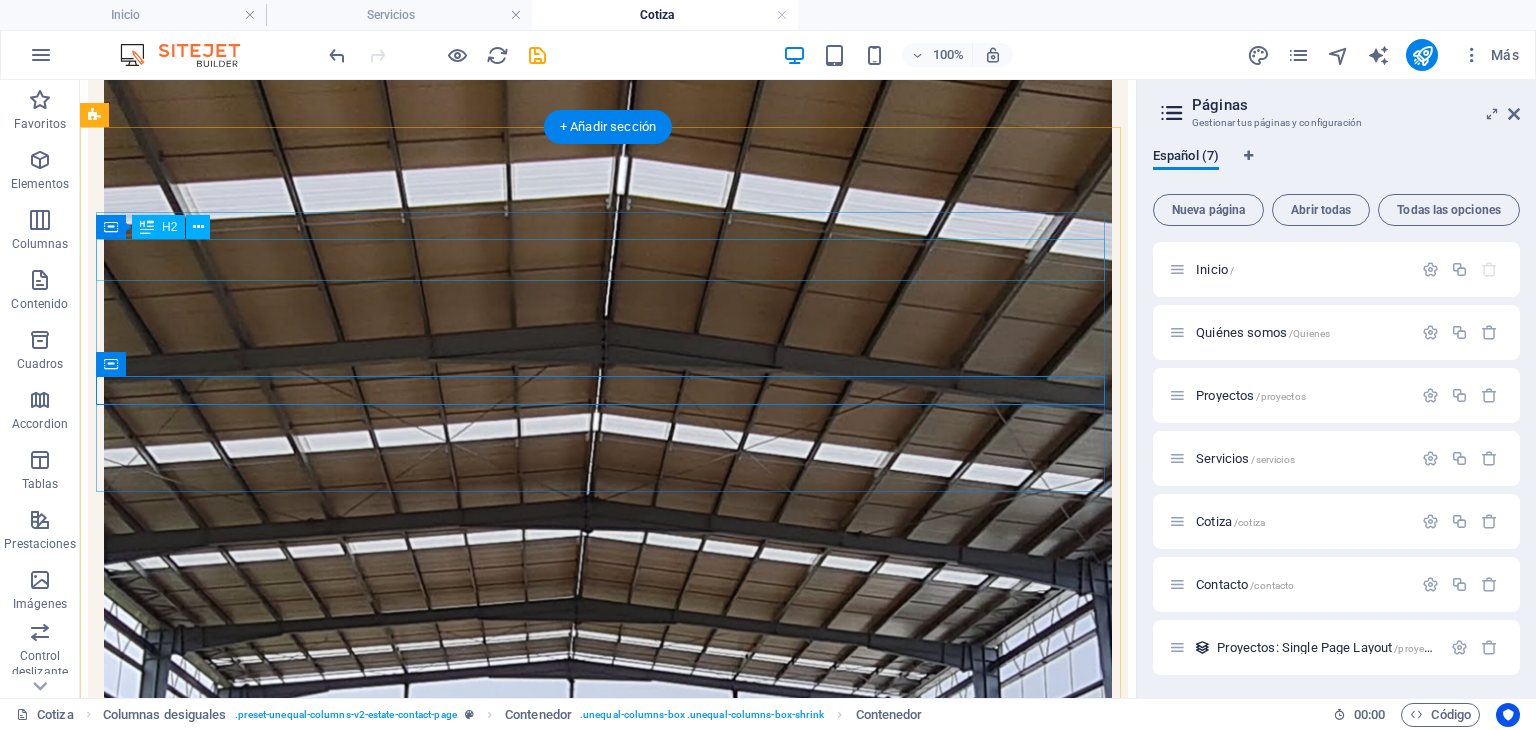 click on "visit us" at bounding box center (608, 3480) 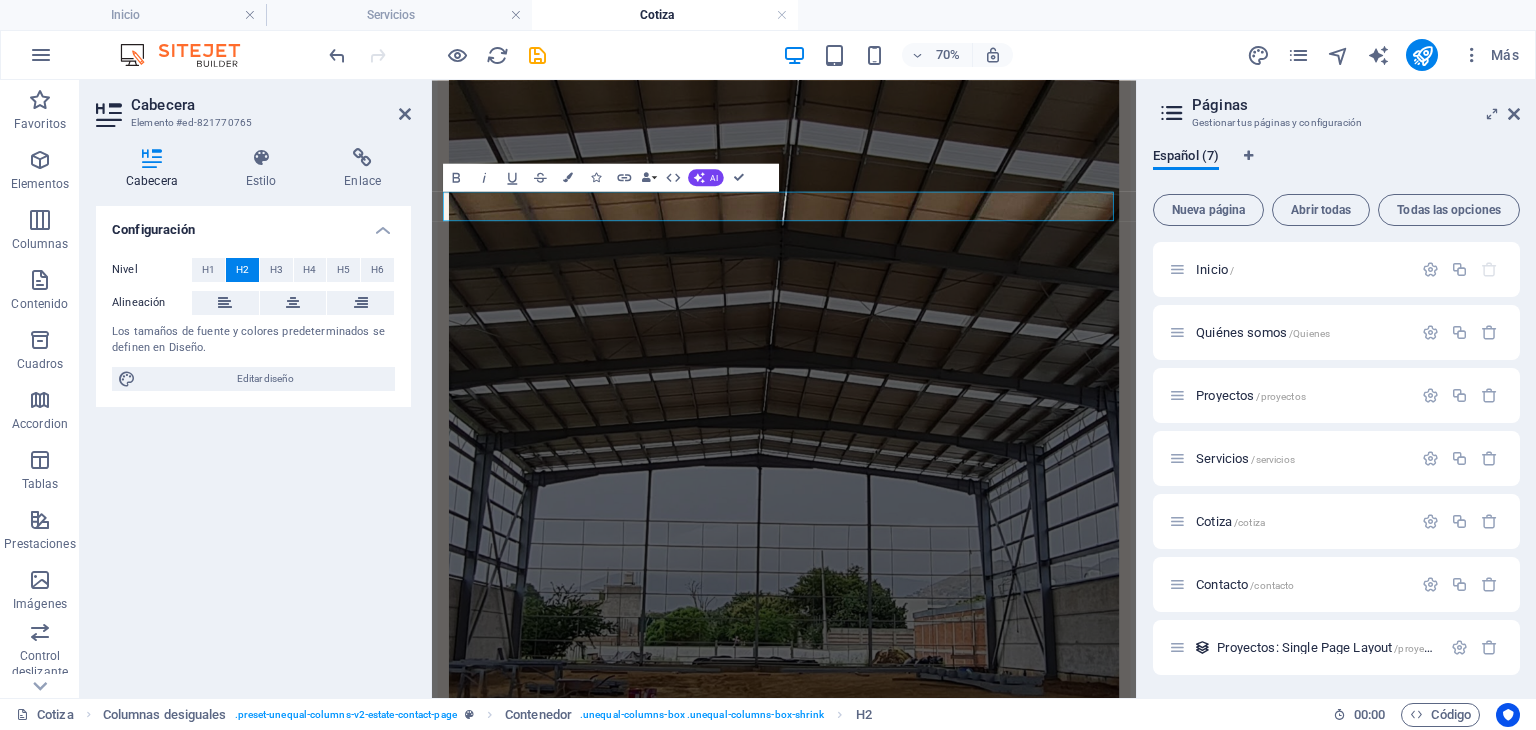 type 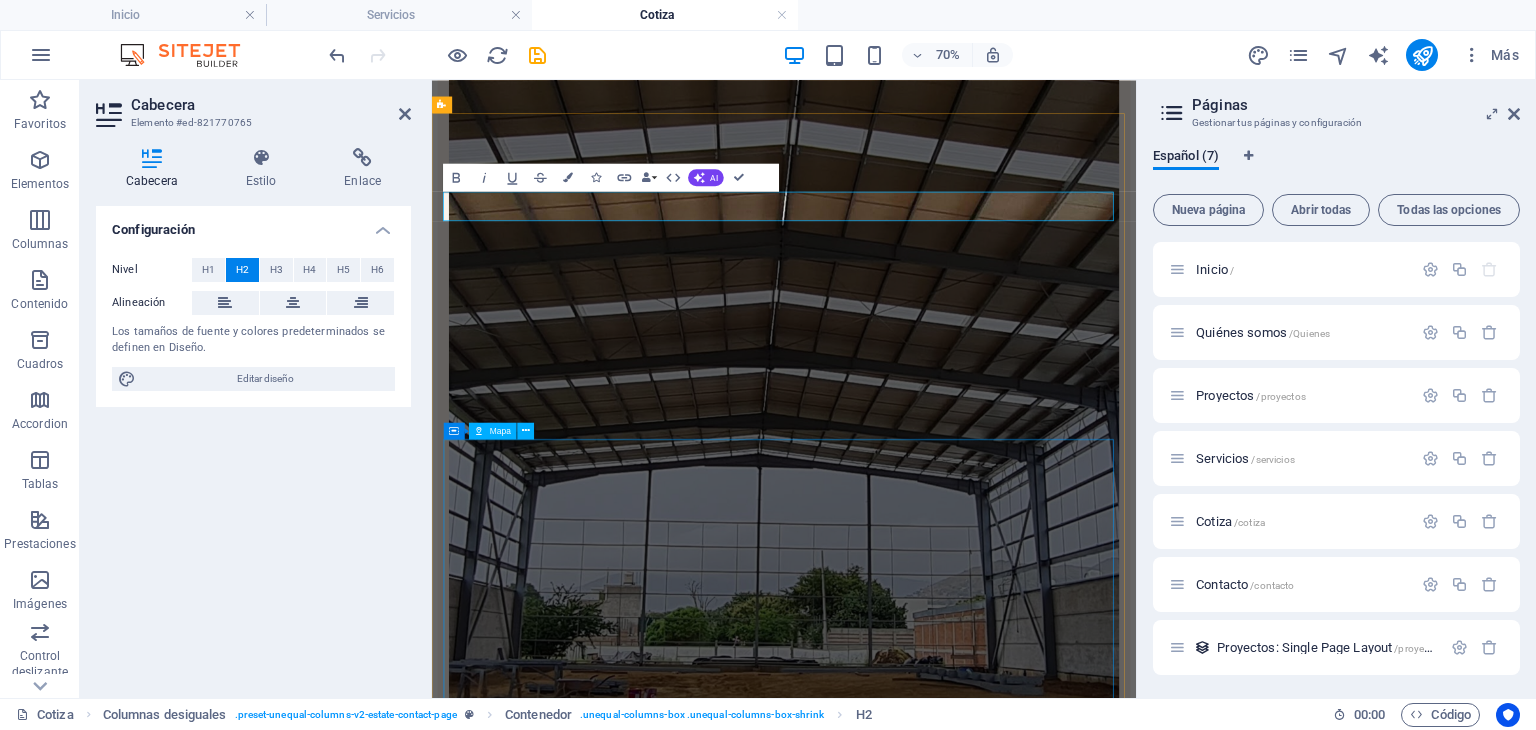 click at bounding box center [935, 3909] 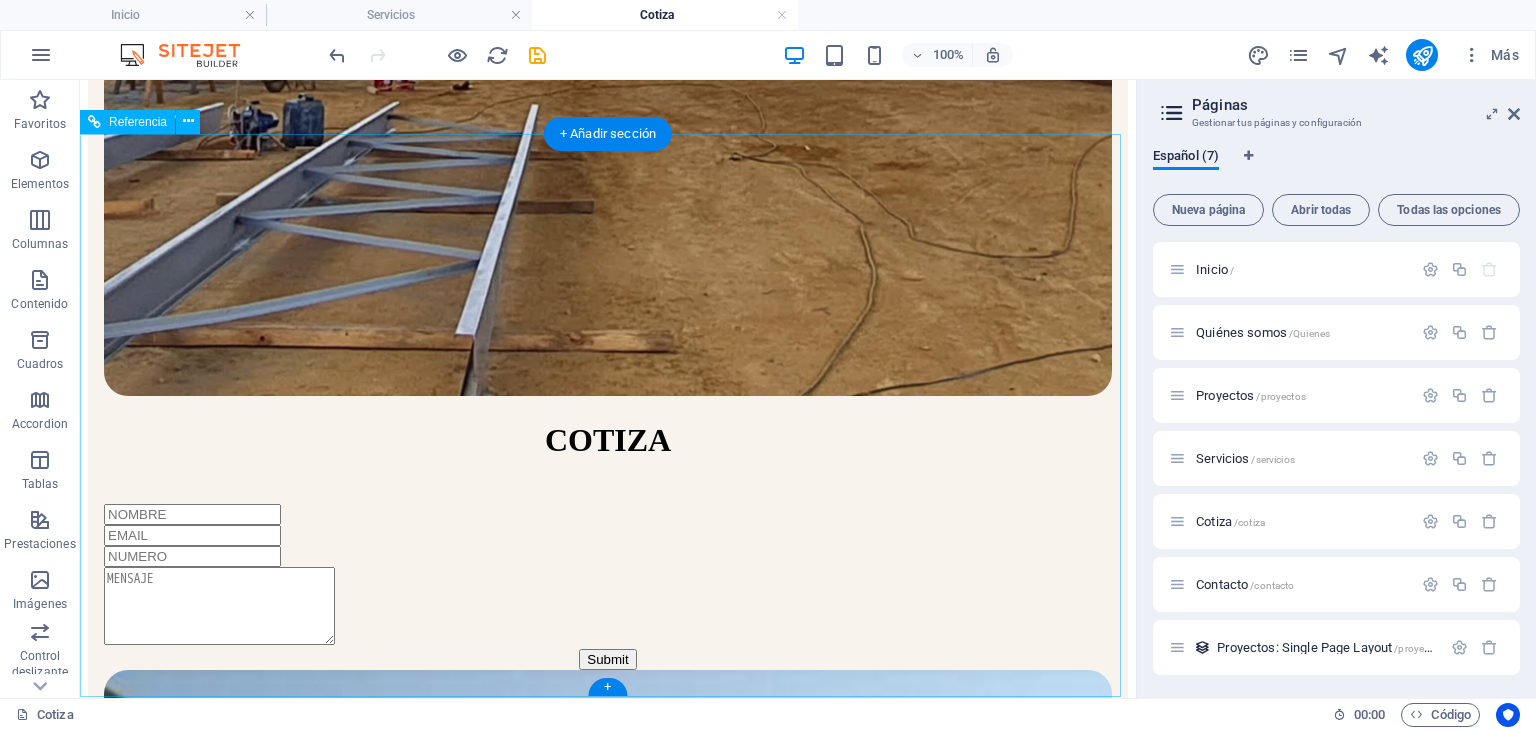 click on "UBICACION:
A. López Mateos Norte La Resurrección, 72227 Heroica Puebla de Zaragoza, Pue." at bounding box center [608, 3817] 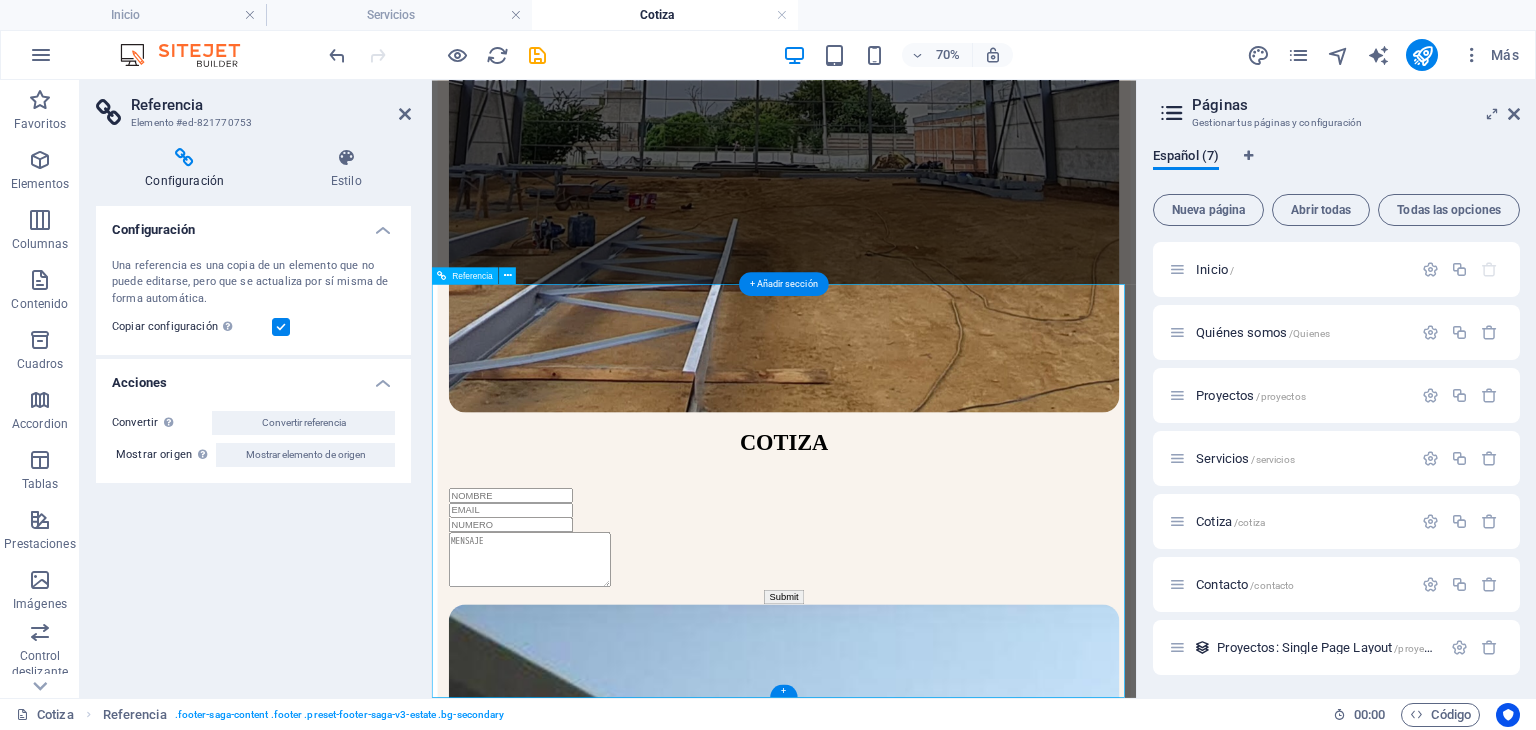 click on "UBICACION:
A. López Mateos Norte La Resurrección, 72227 Heroica Puebla de Zaragoza, Pue." at bounding box center [935, 3894] 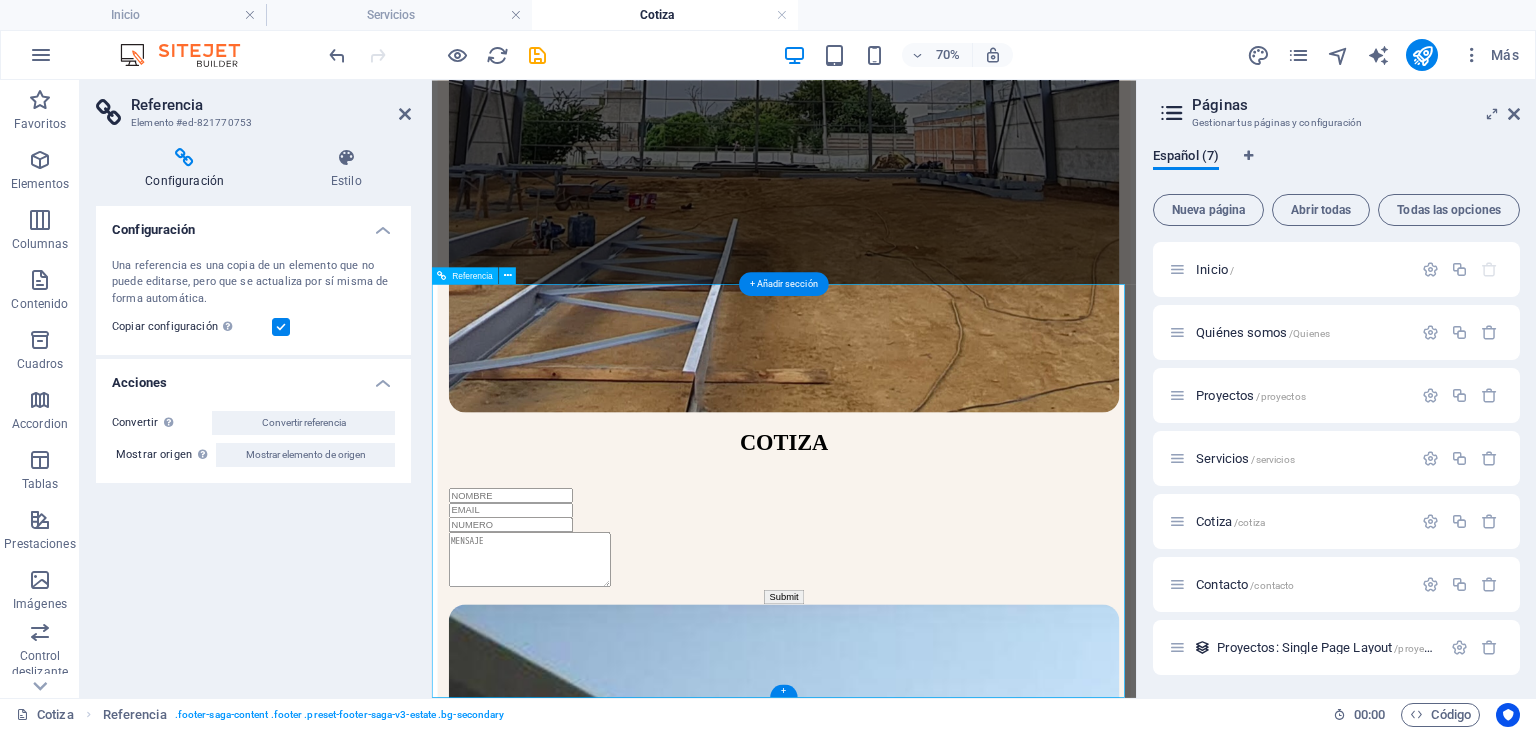 click on "UBICACION:
A. López Mateos Norte La Resurrección, 72227 Heroica Puebla de Zaragoza, Pue." at bounding box center [935, 3894] 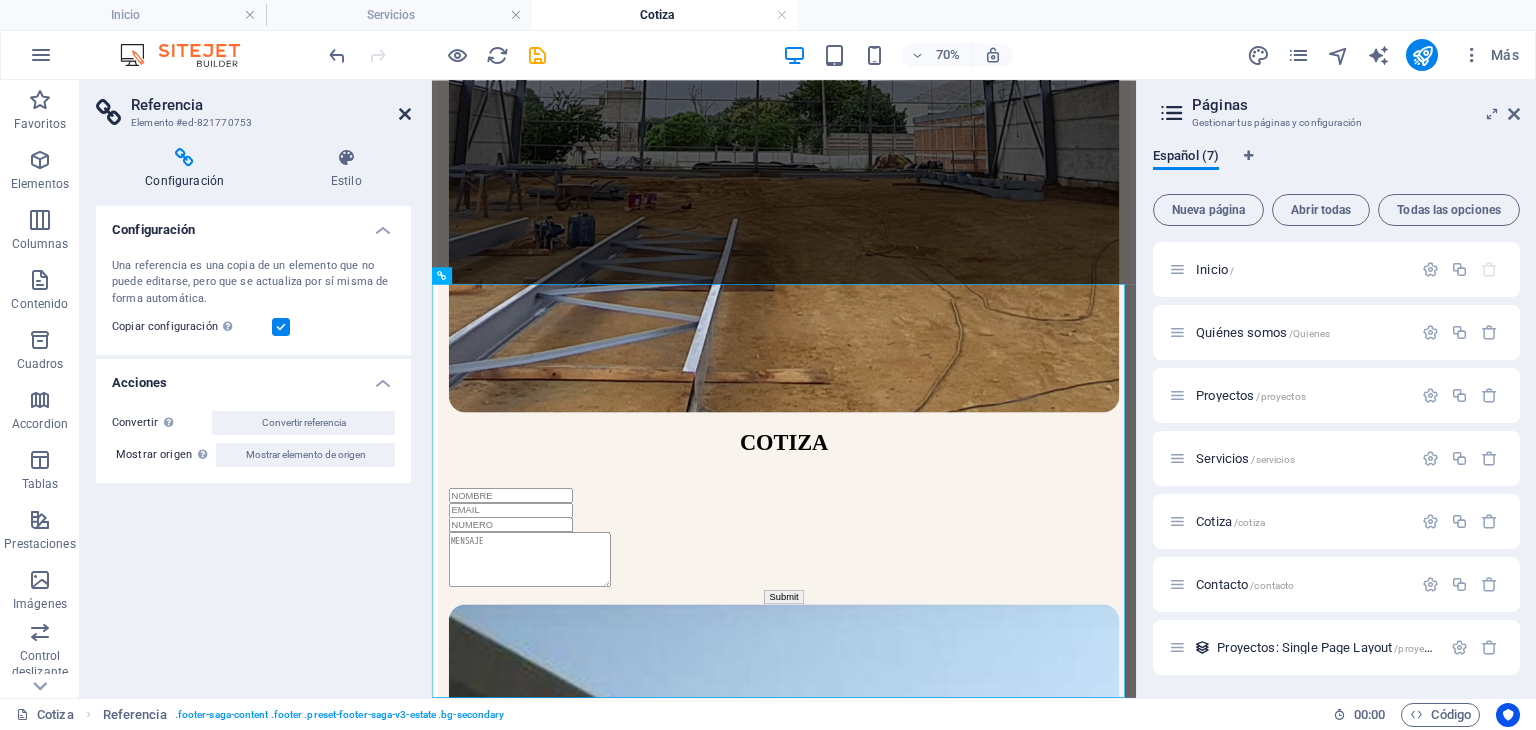 click at bounding box center (405, 114) 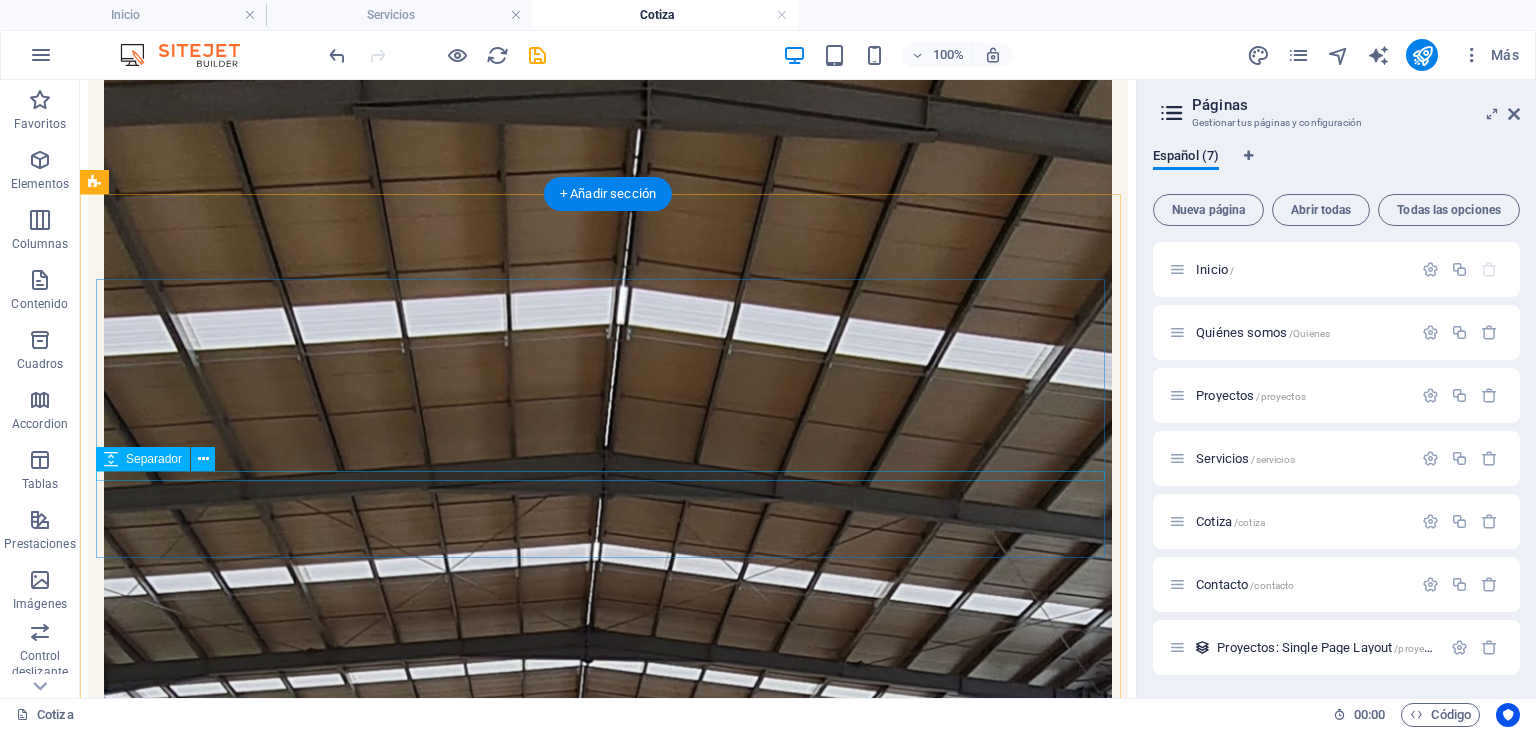 scroll, scrollTop: 612, scrollLeft: 0, axis: vertical 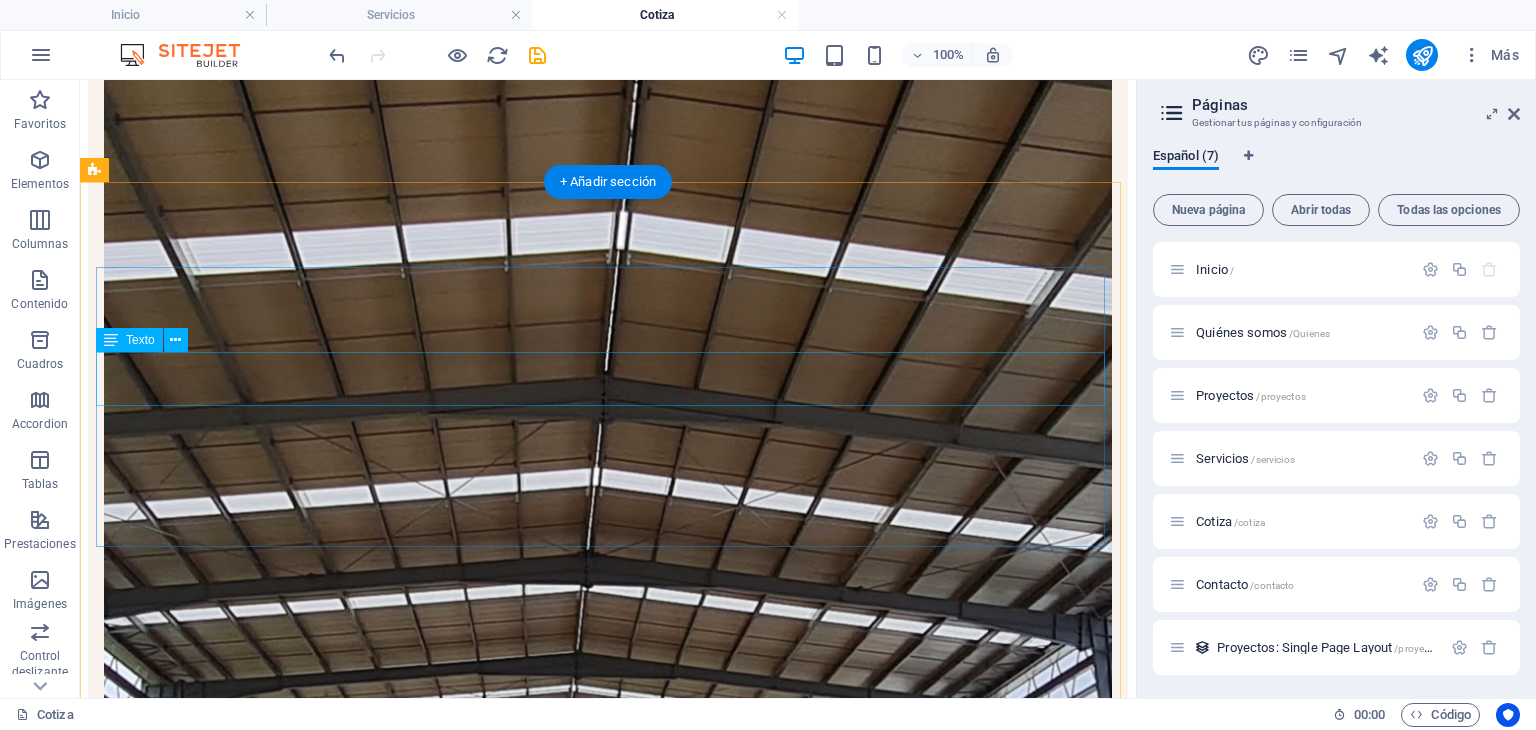 click on "At vero eos et accusamus et iusto odio dignissimos ducimus qui blanditiis praesentium voluptatum deleniti atque corrupti quos dolores et quas molestias excepturi sint occaecati cupiditate non provident." at bounding box center [608, 3619] 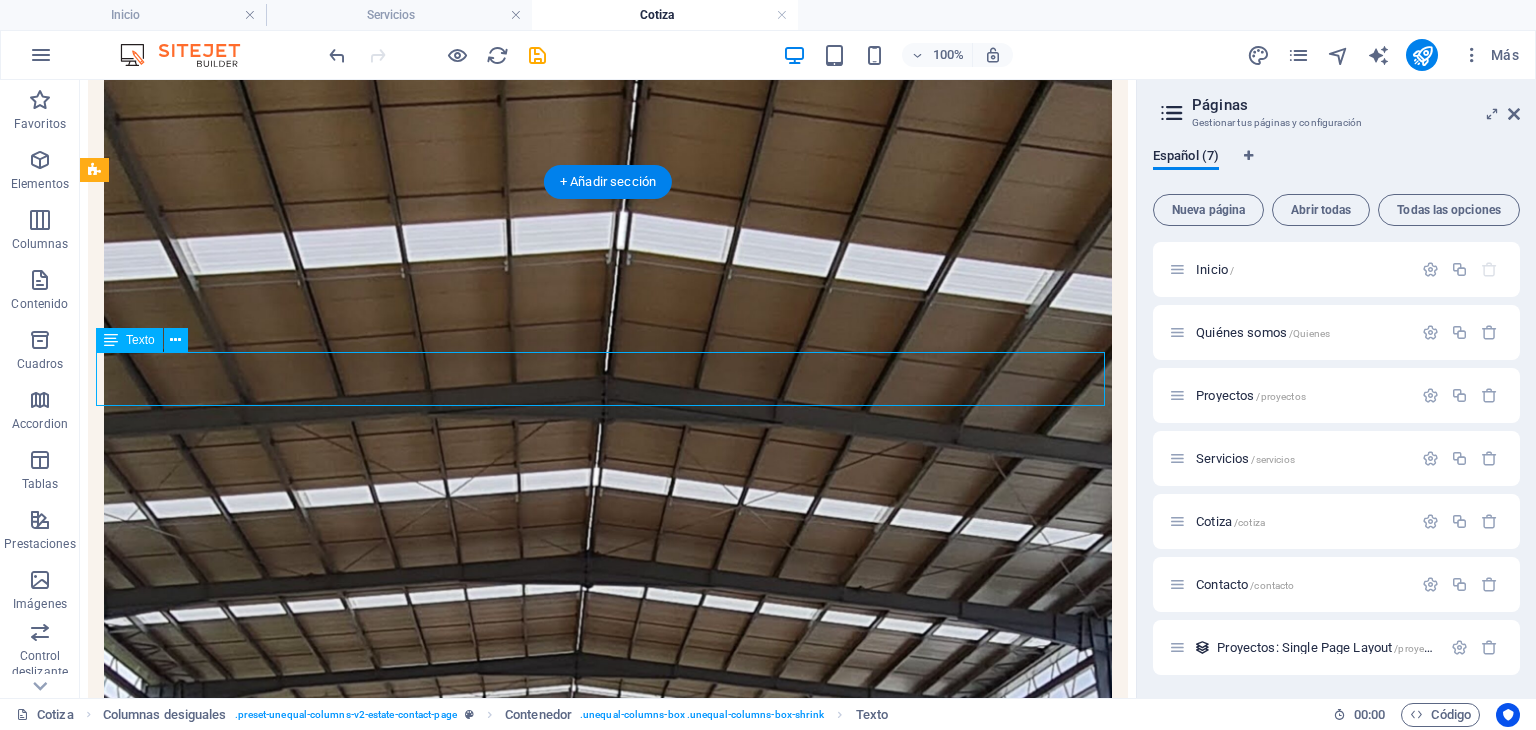 click on "At vero eos et accusamus et iusto odio dignissimos ducimus qui blanditiis praesentium voluptatum deleniti atque corrupti quos dolores et quas molestias excepturi sint occaecati cupiditate non provident." at bounding box center (608, 3619) 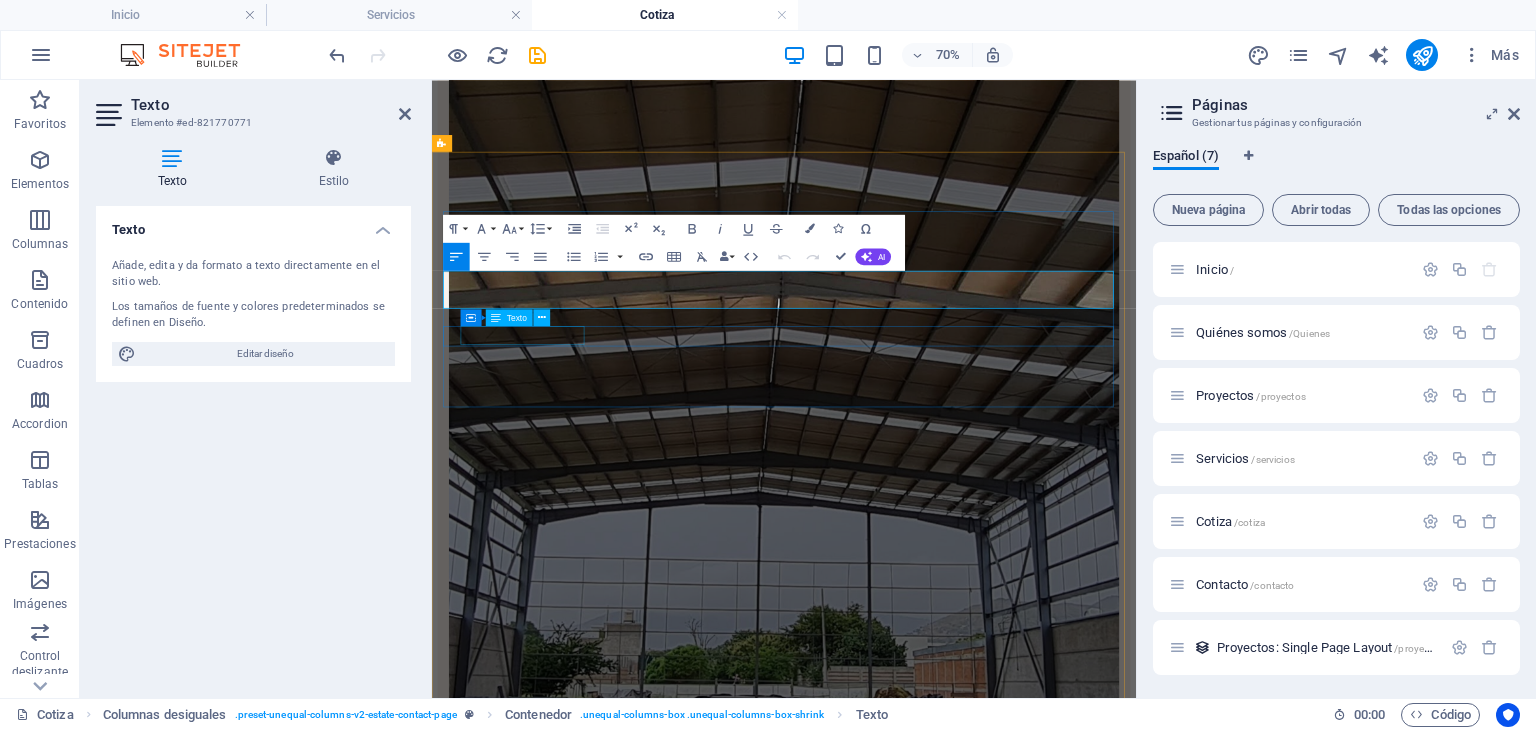 click on "12345" at bounding box center (561, 3567) 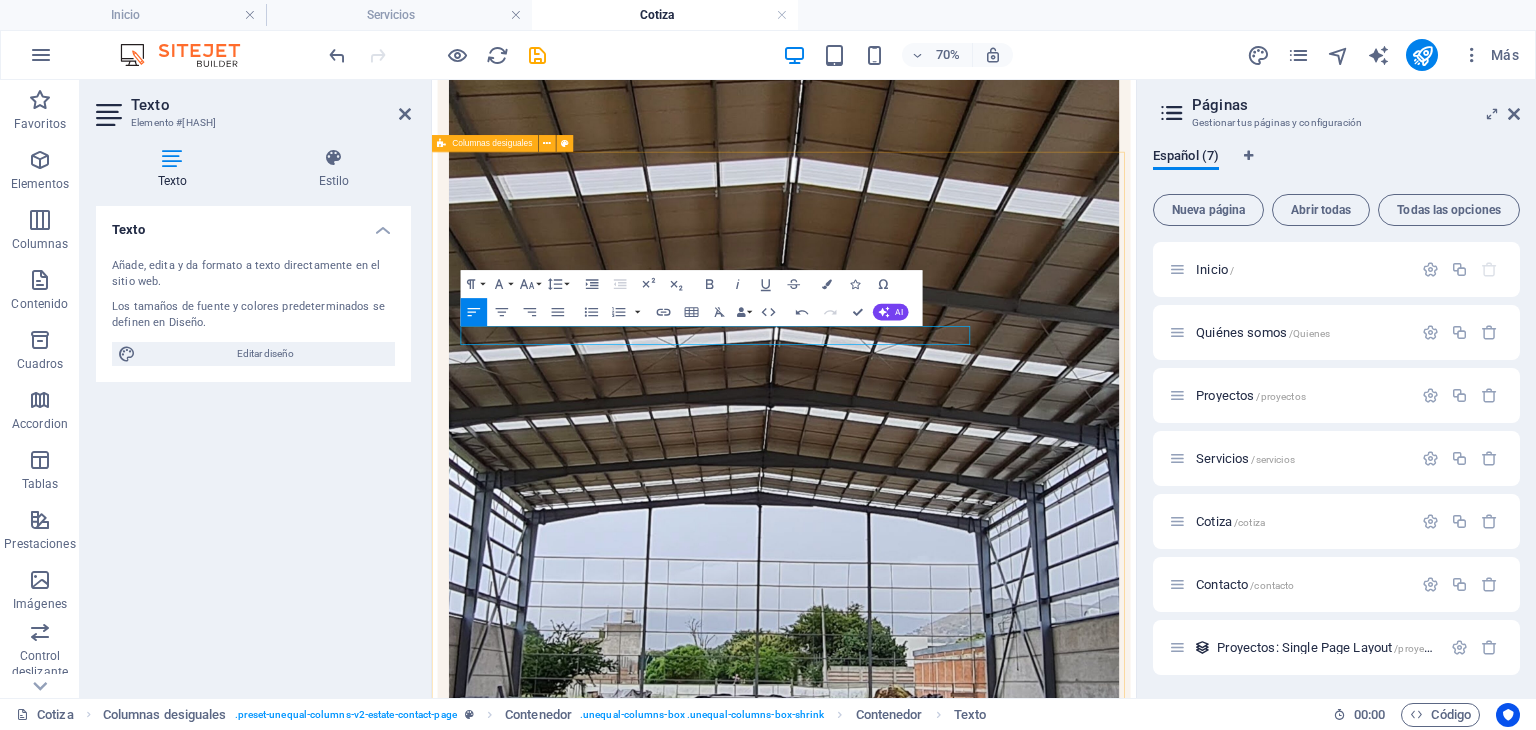 scroll, scrollTop: 779, scrollLeft: 2, axis: both 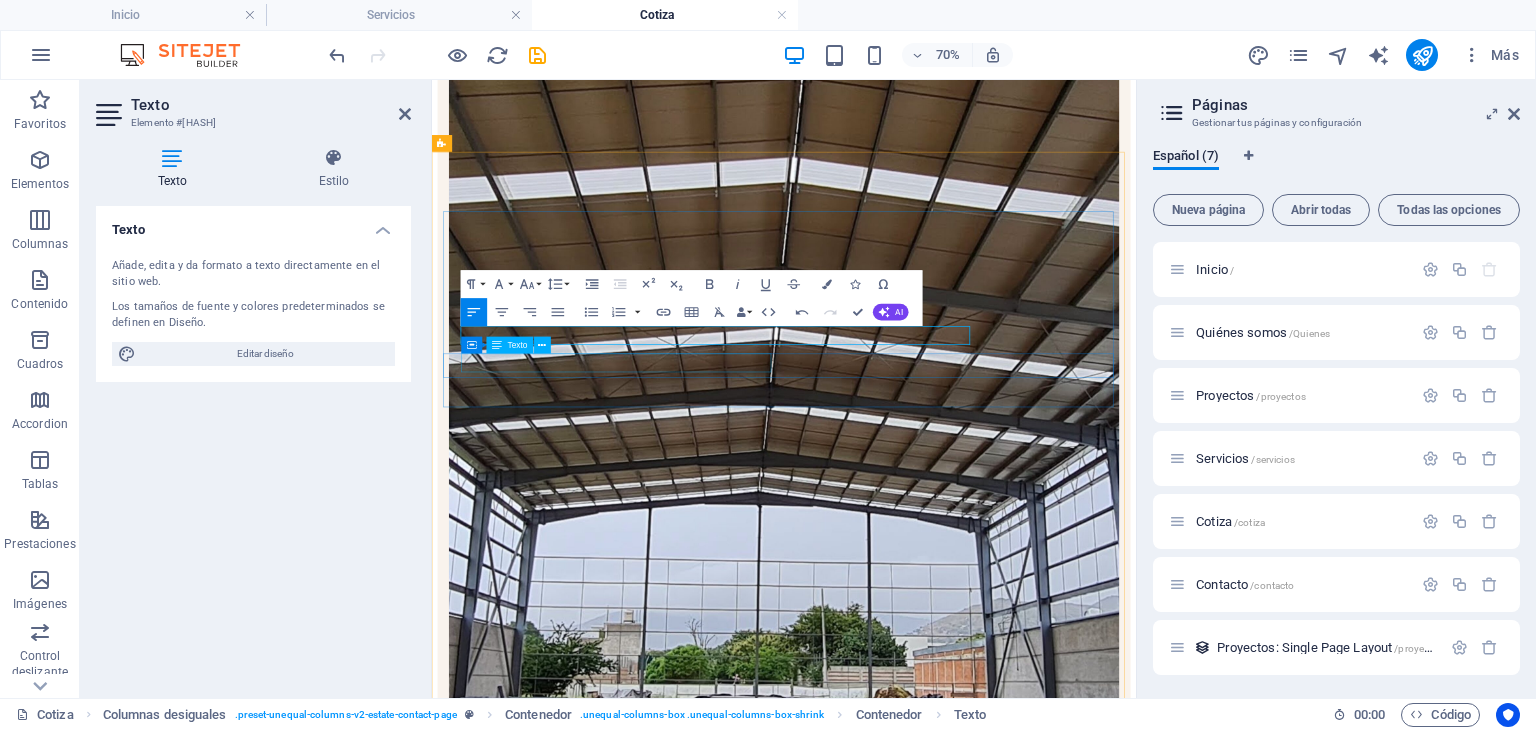 click on "[EMAIL]" at bounding box center (486, 3653) 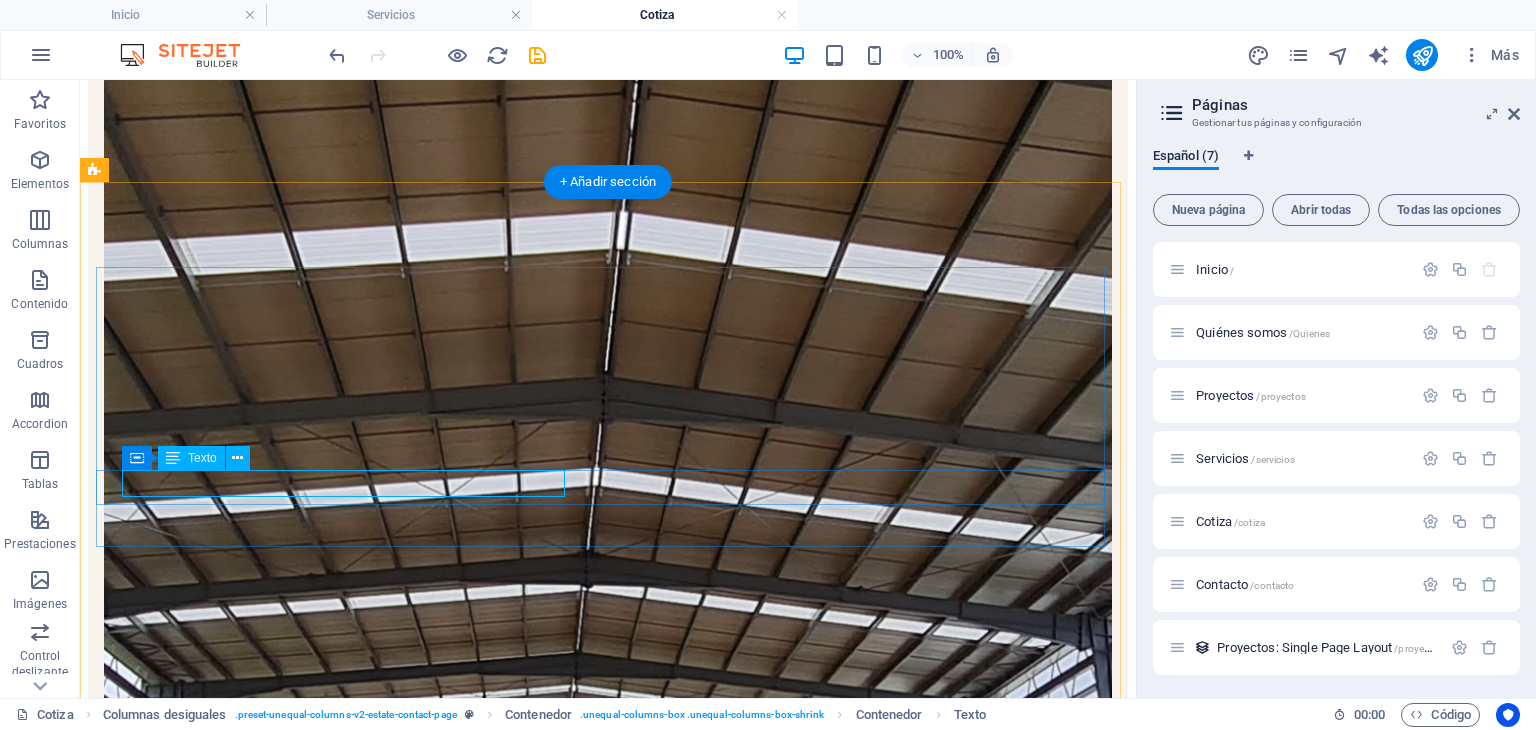 click on "[EMAIL]" at bounding box center [134, 3814] 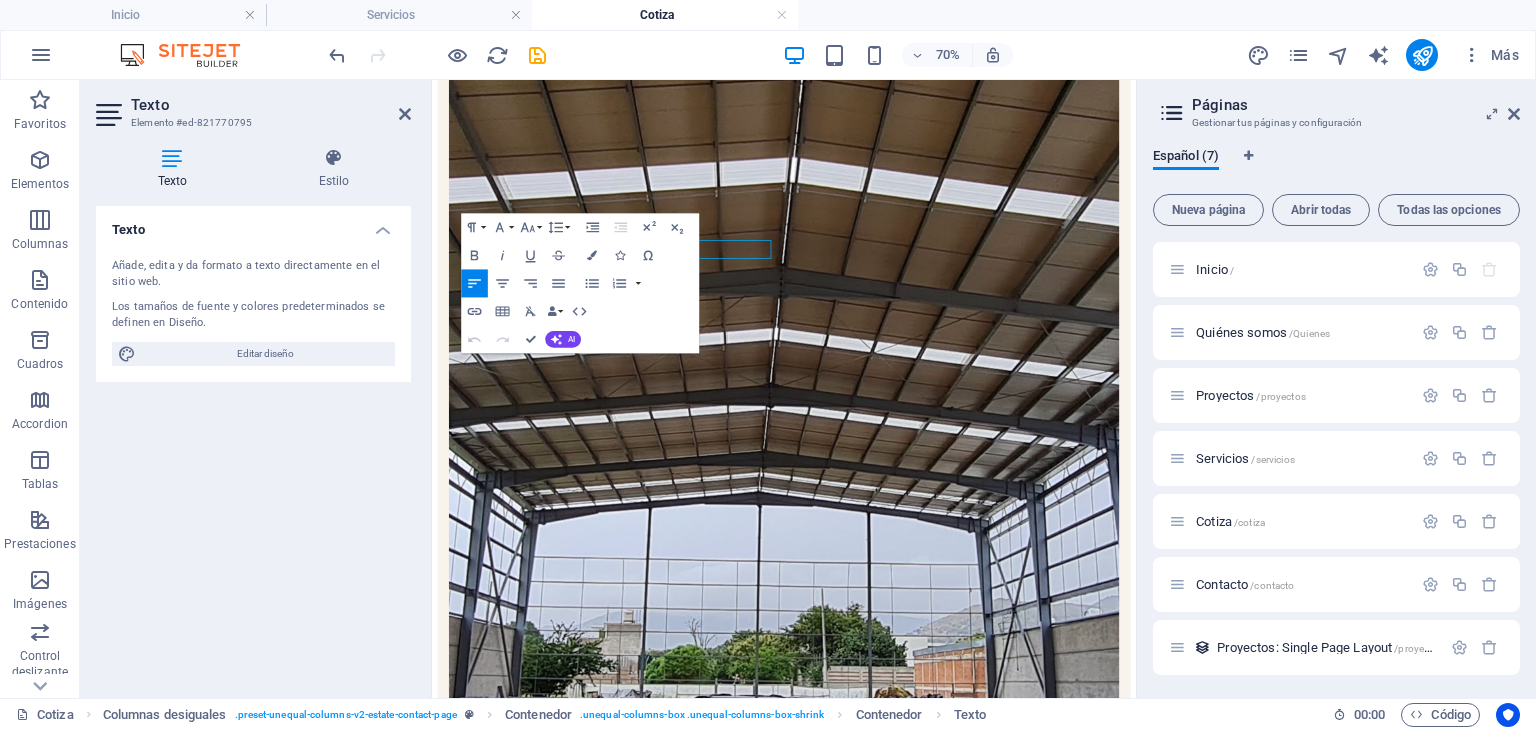 scroll, scrollTop: 773, scrollLeft: 0, axis: vertical 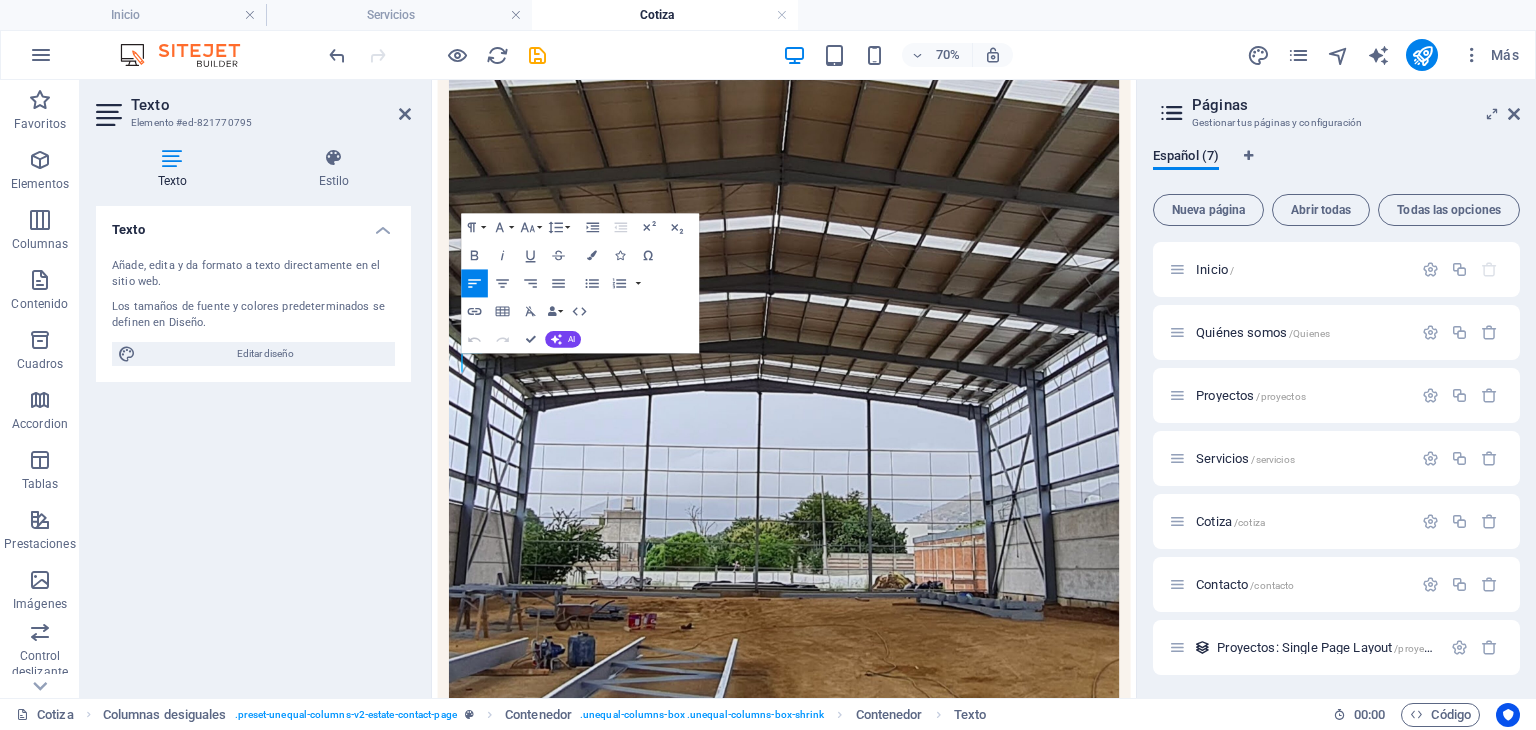 type 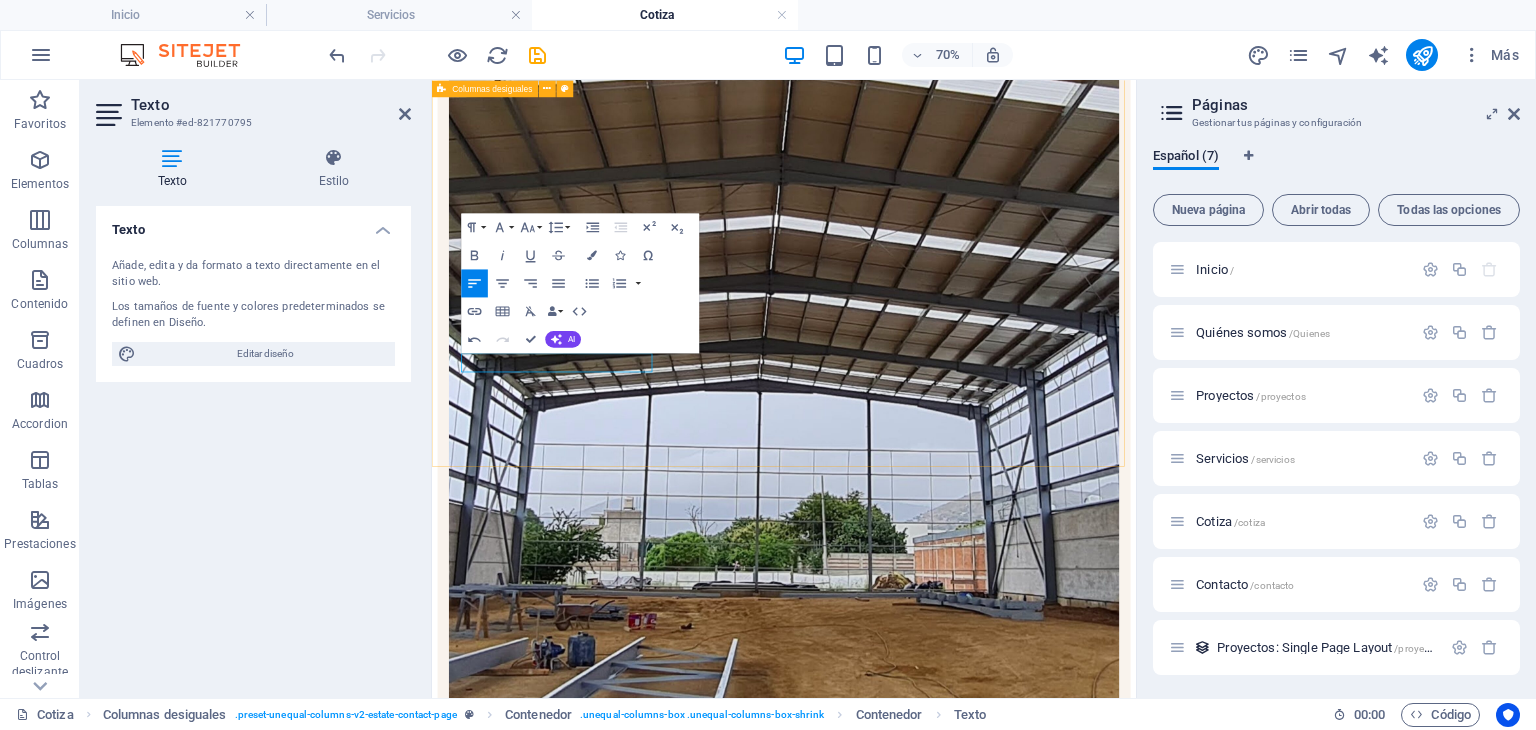 click on "UBICACION VISITANOS A. López Mateos Norte La Resurrección, [POSTAL CODE] Heroica Puebla de Zaragoza, Pue. ​[EMAIL] [PHONE]" at bounding box center (935, 3574) 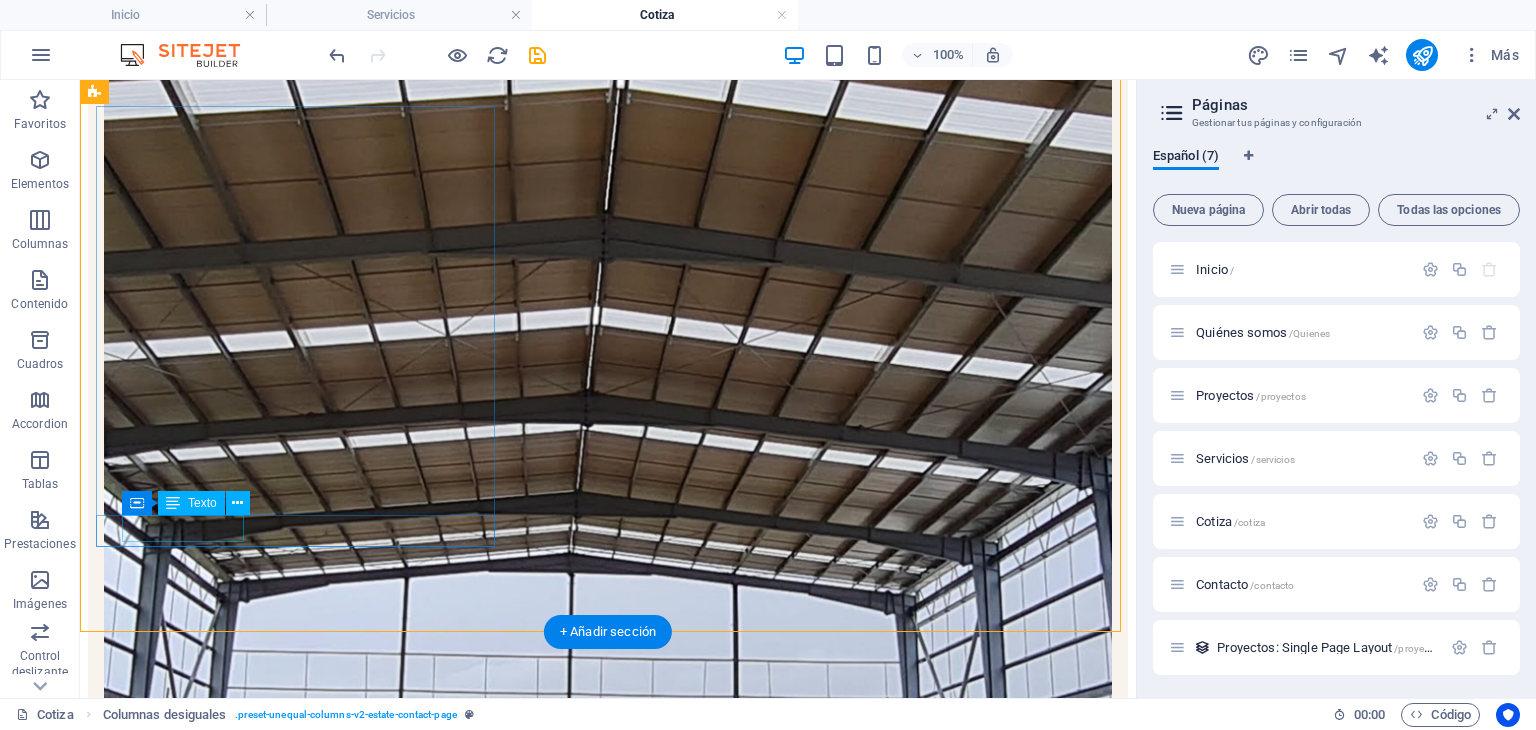click on "0123 - 456789" at bounding box center [150, 3738] 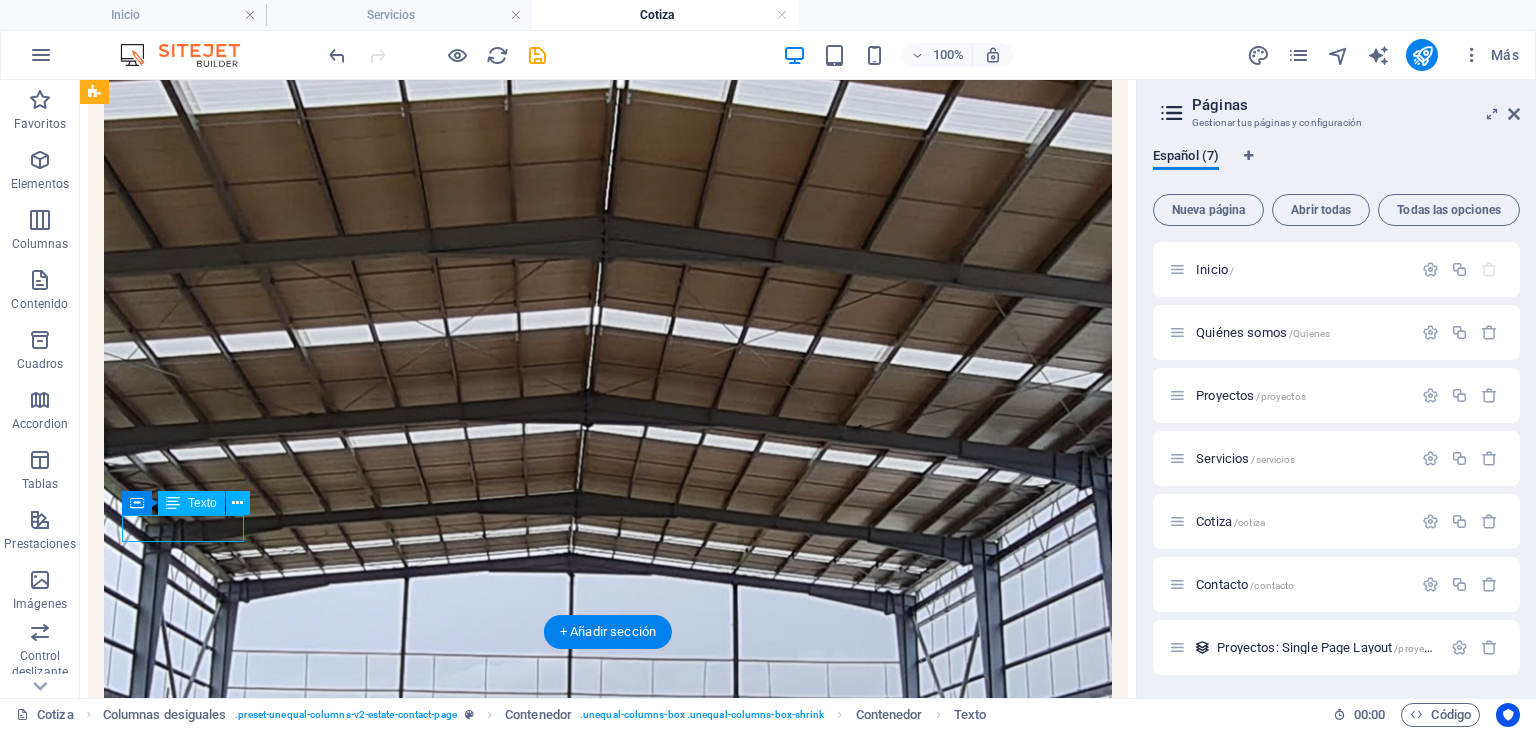 click on "0123 - 456789" at bounding box center (150, 3738) 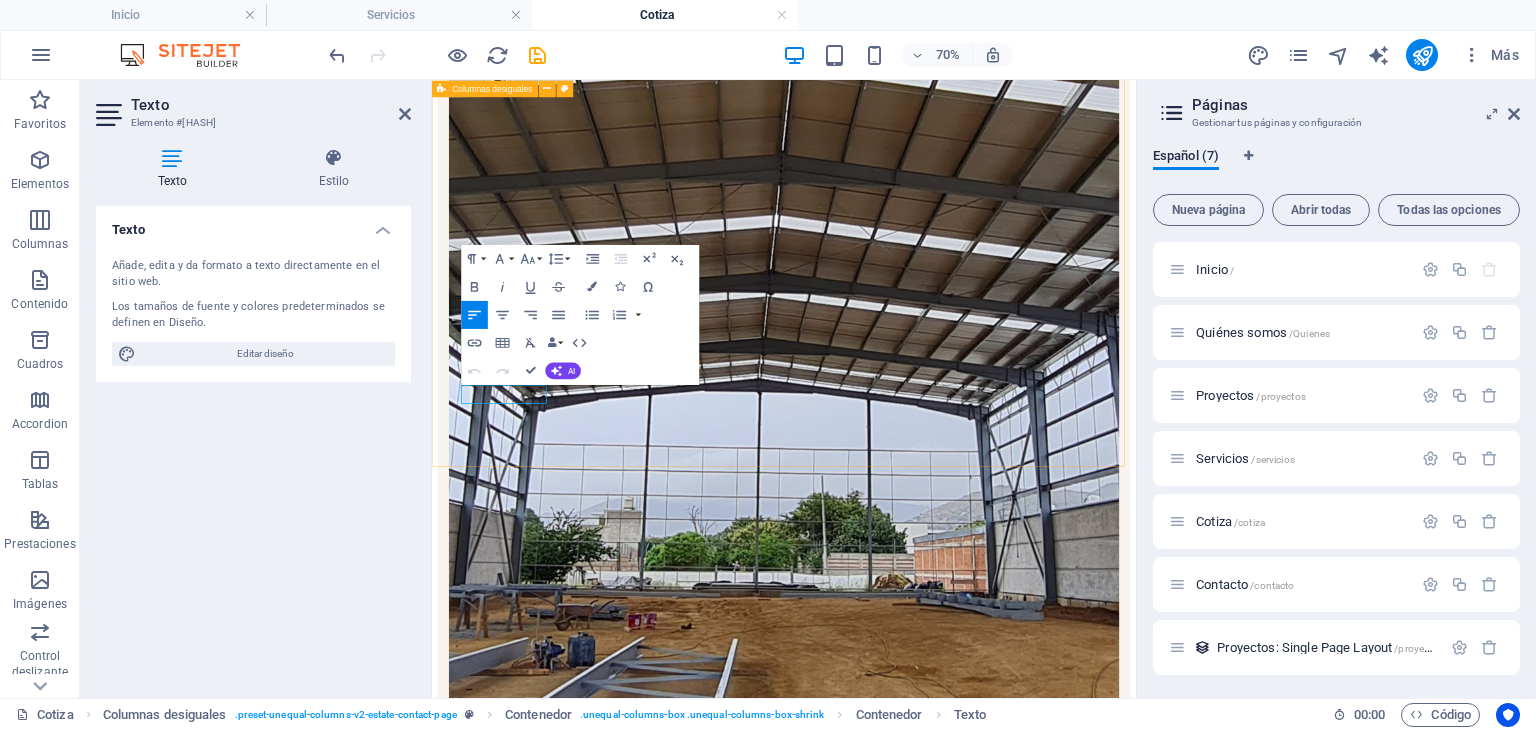 type 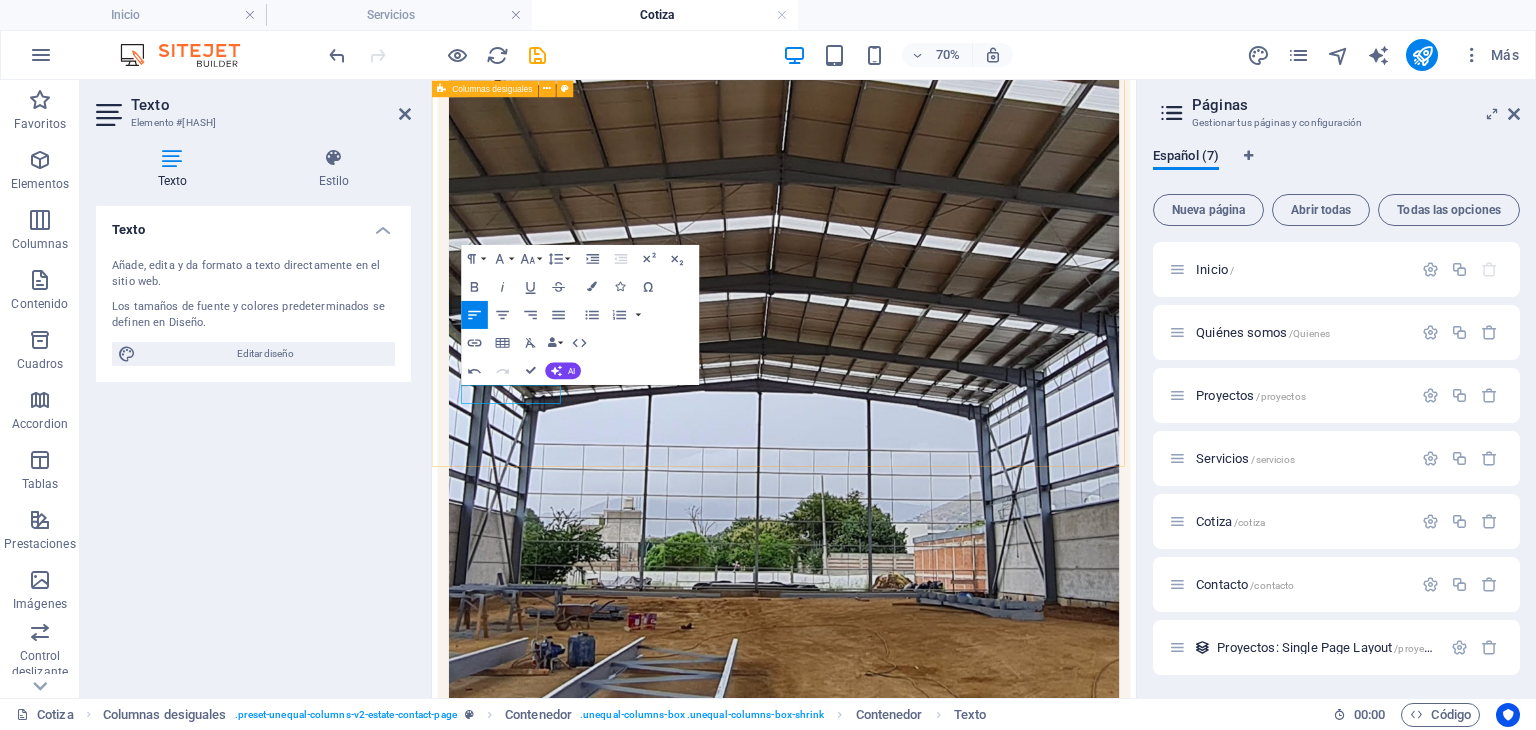 click on "VISITANOS At vero eos et accusamus et iusto odio dignissimos ducimus qui blanditiis praesentium voluptatum deleniti atque corrupti quos dolores et quas molestias excepturi sint occaecati cupiditate non provident. A. López Mateos Norte La Resurrección, 72227 Heroica Puebla de Zaragoza, Pue. [EMAIL] ([PHONE])-520-90-20" at bounding box center [935, 3574] 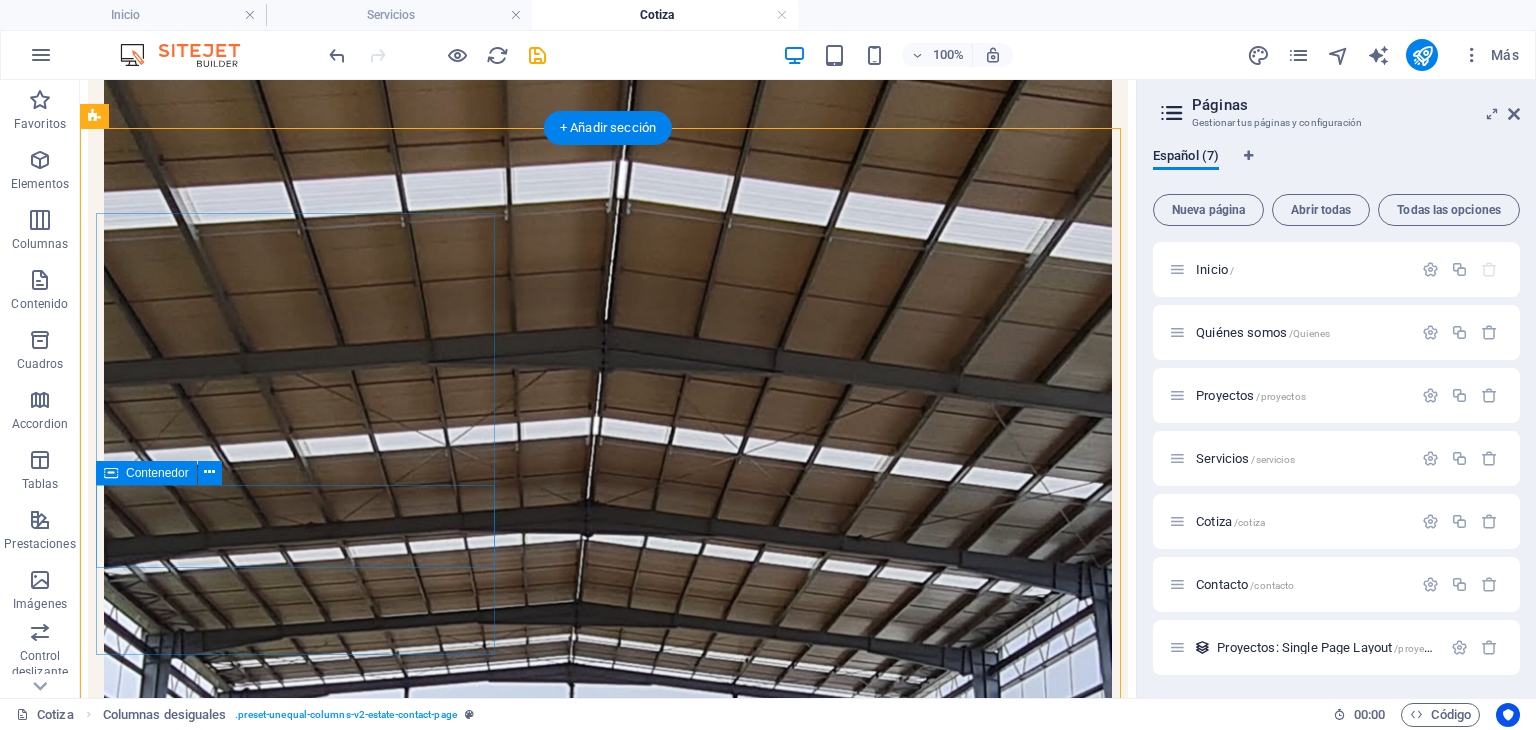 scroll, scrollTop: 666, scrollLeft: 0, axis: vertical 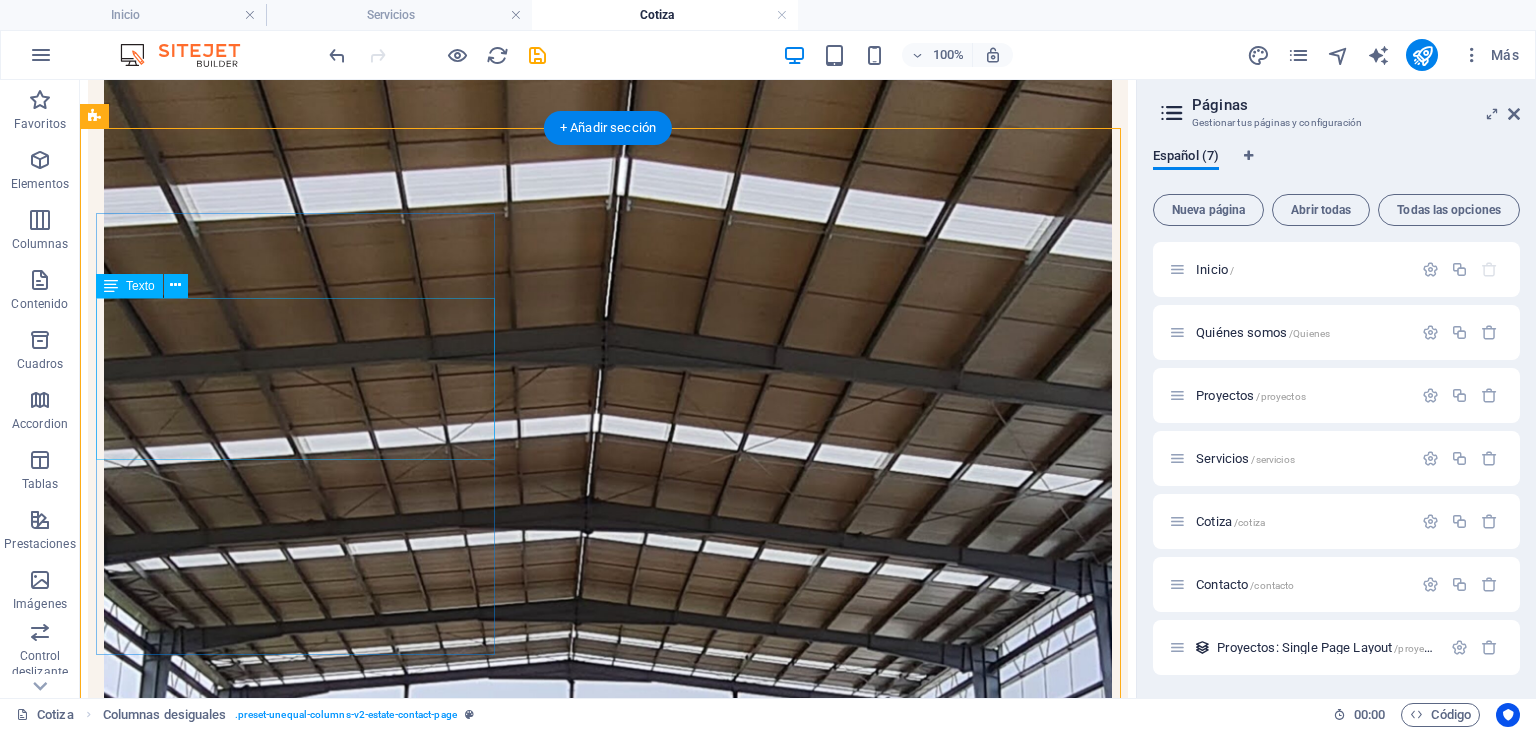 click on "At vero eos et accusamus et iusto odio dignissimos ducimus qui blanditiis praesentium voluptatum deleniti atque corrupti quos dolores et quas molestias excepturi sint occaecati cupiditate non provident." at bounding box center (608, 3565) 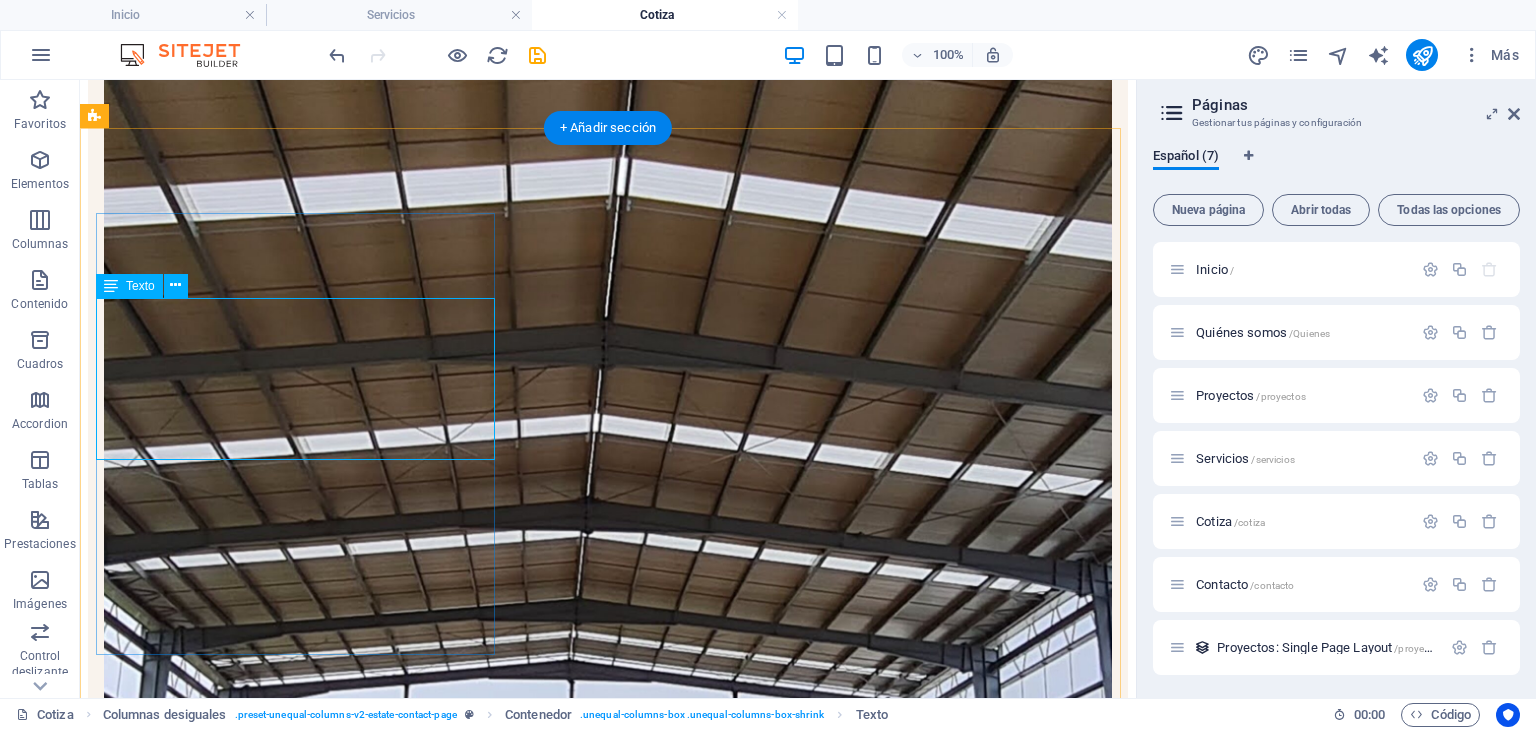 click on "At vero eos et accusamus et iusto odio dignissimos ducimus qui blanditiis praesentium voluptatum deleniti atque corrupti quos dolores et quas molestias excepturi sint occaecati cupiditate non provident." at bounding box center (608, 3565) 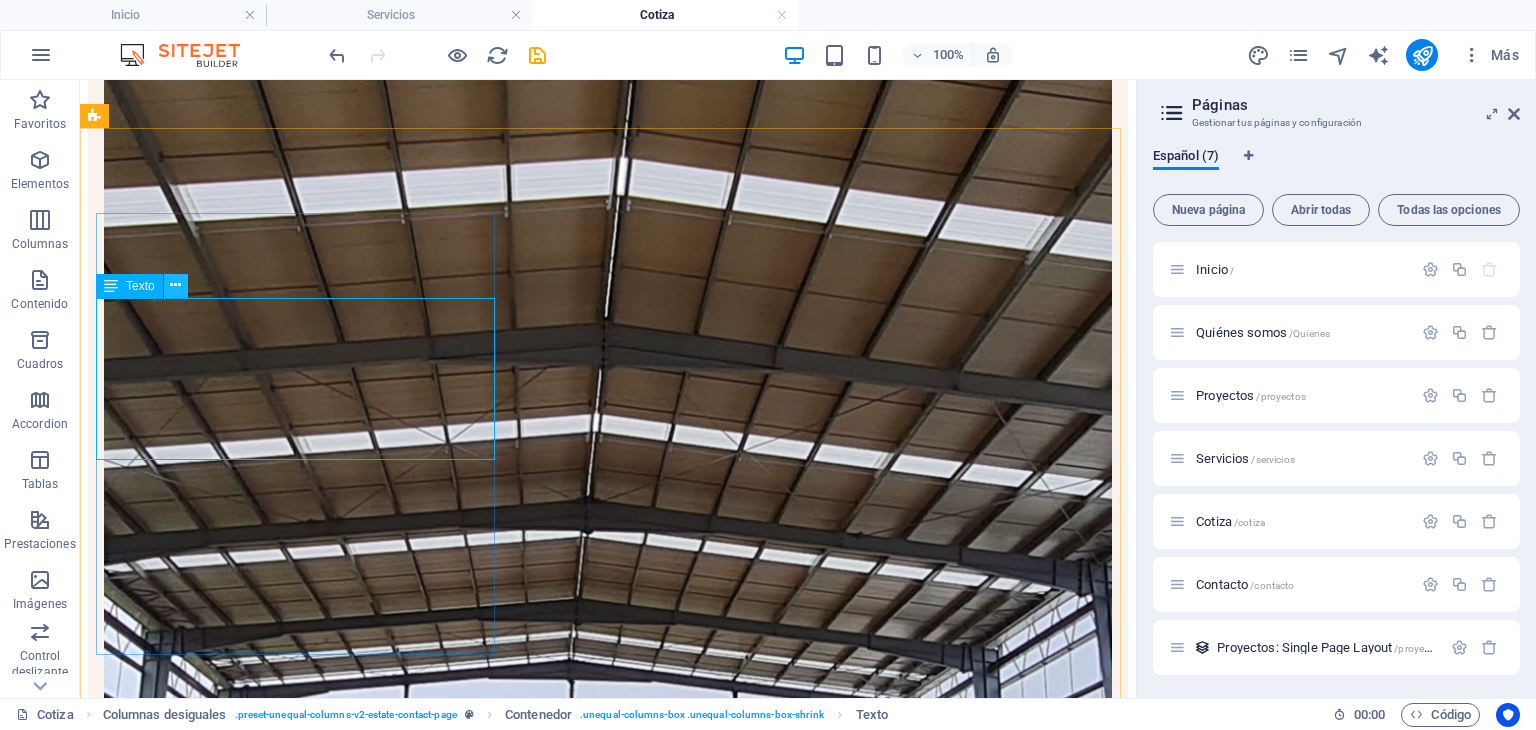 click at bounding box center [176, 286] 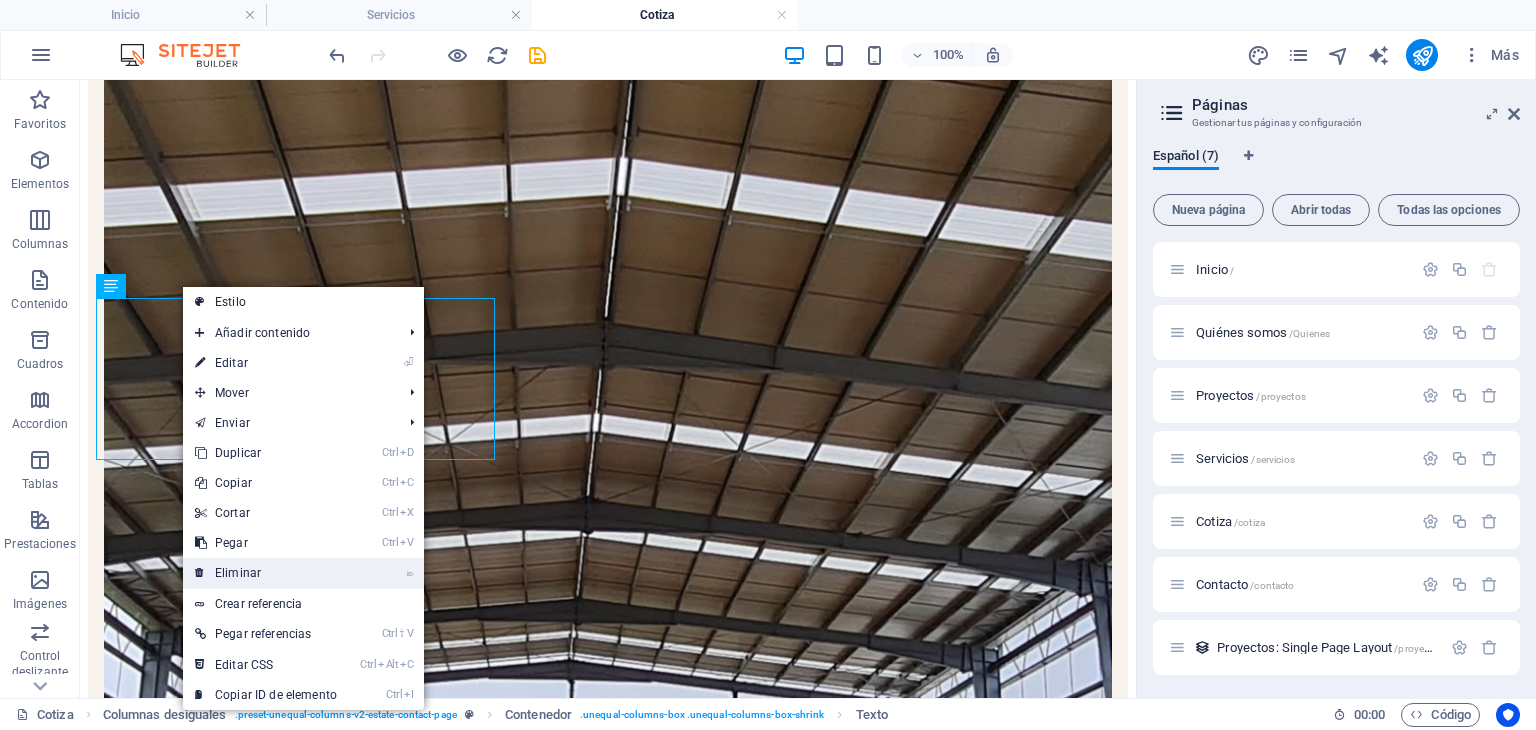 click on "⌦  Eliminar" at bounding box center [266, 573] 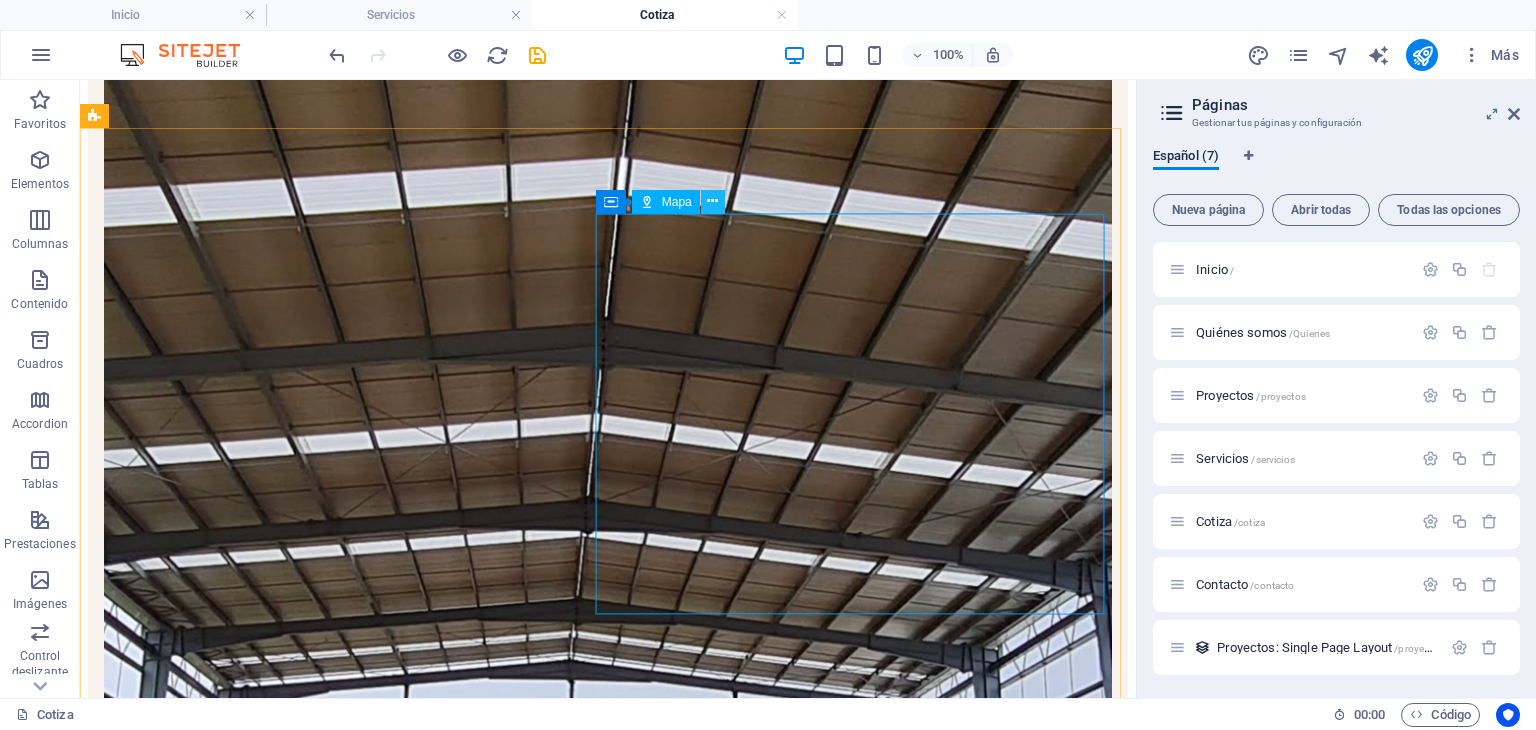 click at bounding box center (712, 201) 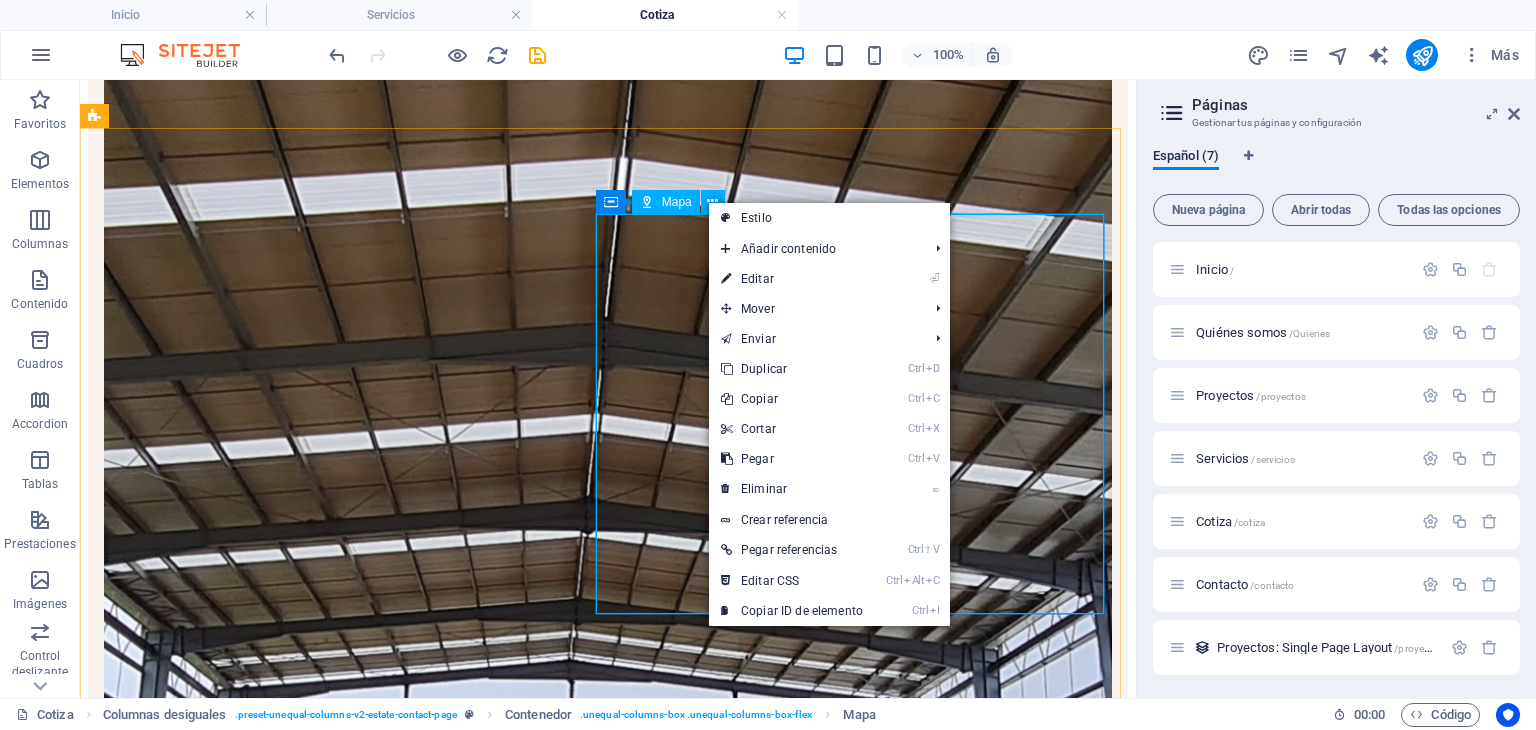 click on "Mapa" at bounding box center [677, 202] 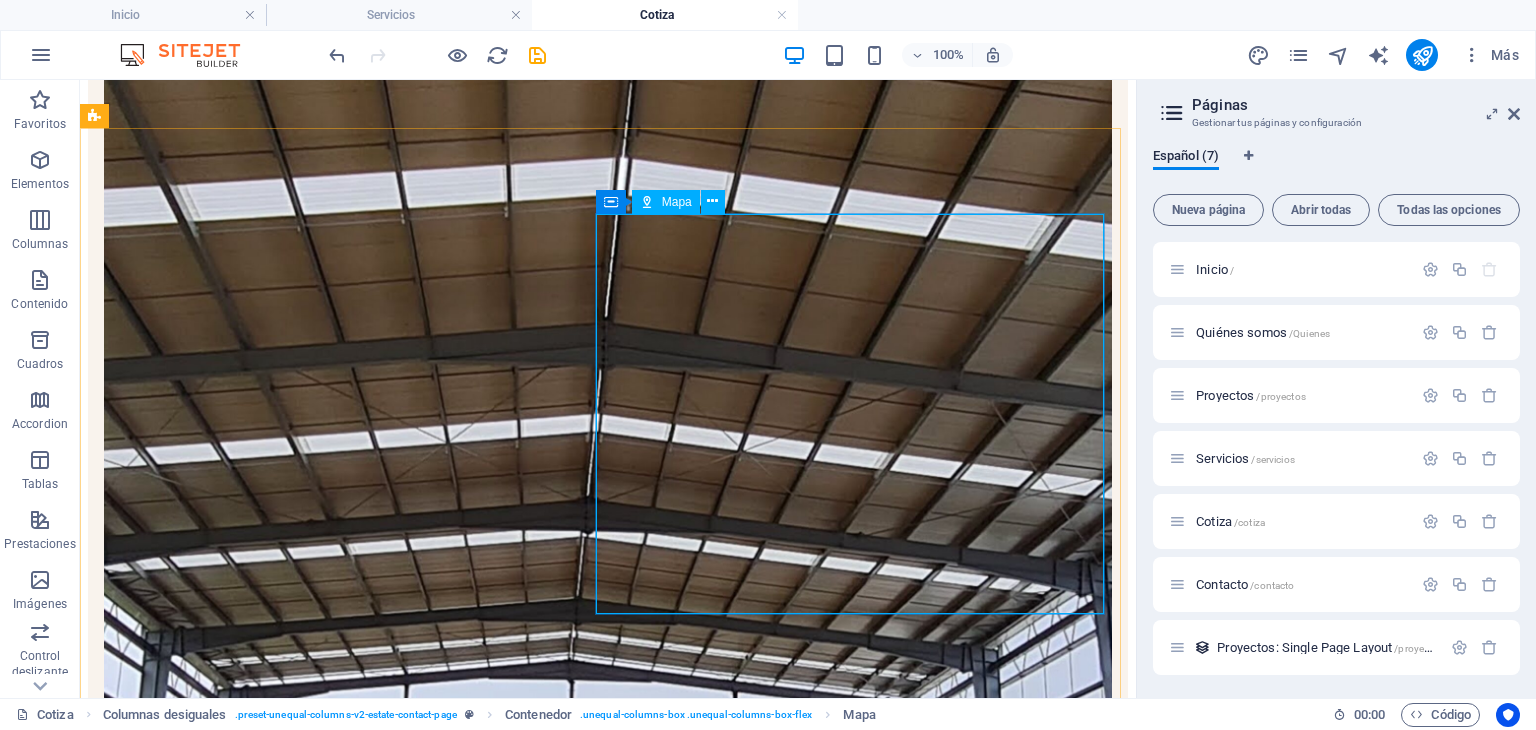 click on "Mapa" at bounding box center (677, 202) 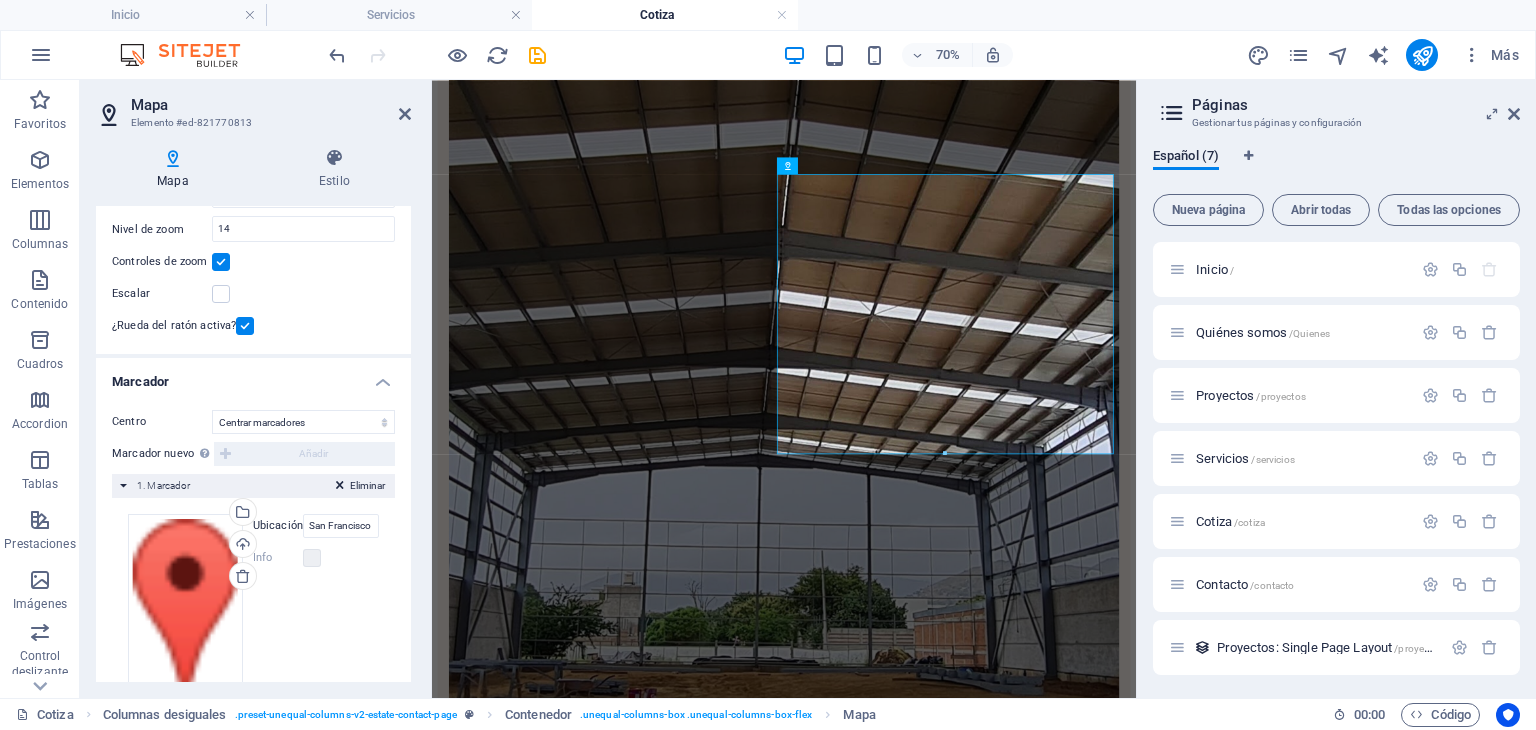 scroll, scrollTop: 269, scrollLeft: 0, axis: vertical 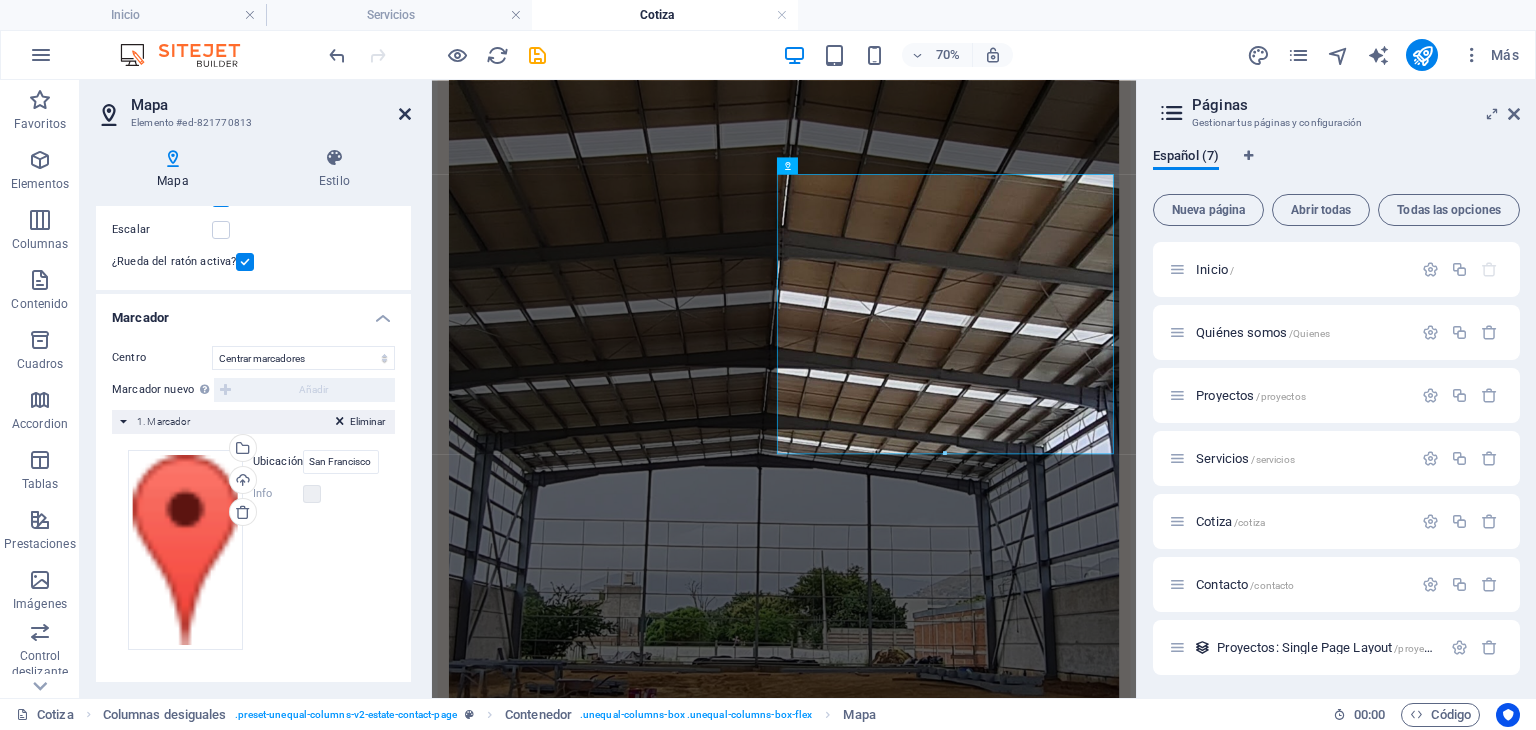 drag, startPoint x: 401, startPoint y: 113, endPoint x: 445, endPoint y: 67, distance: 63.655323 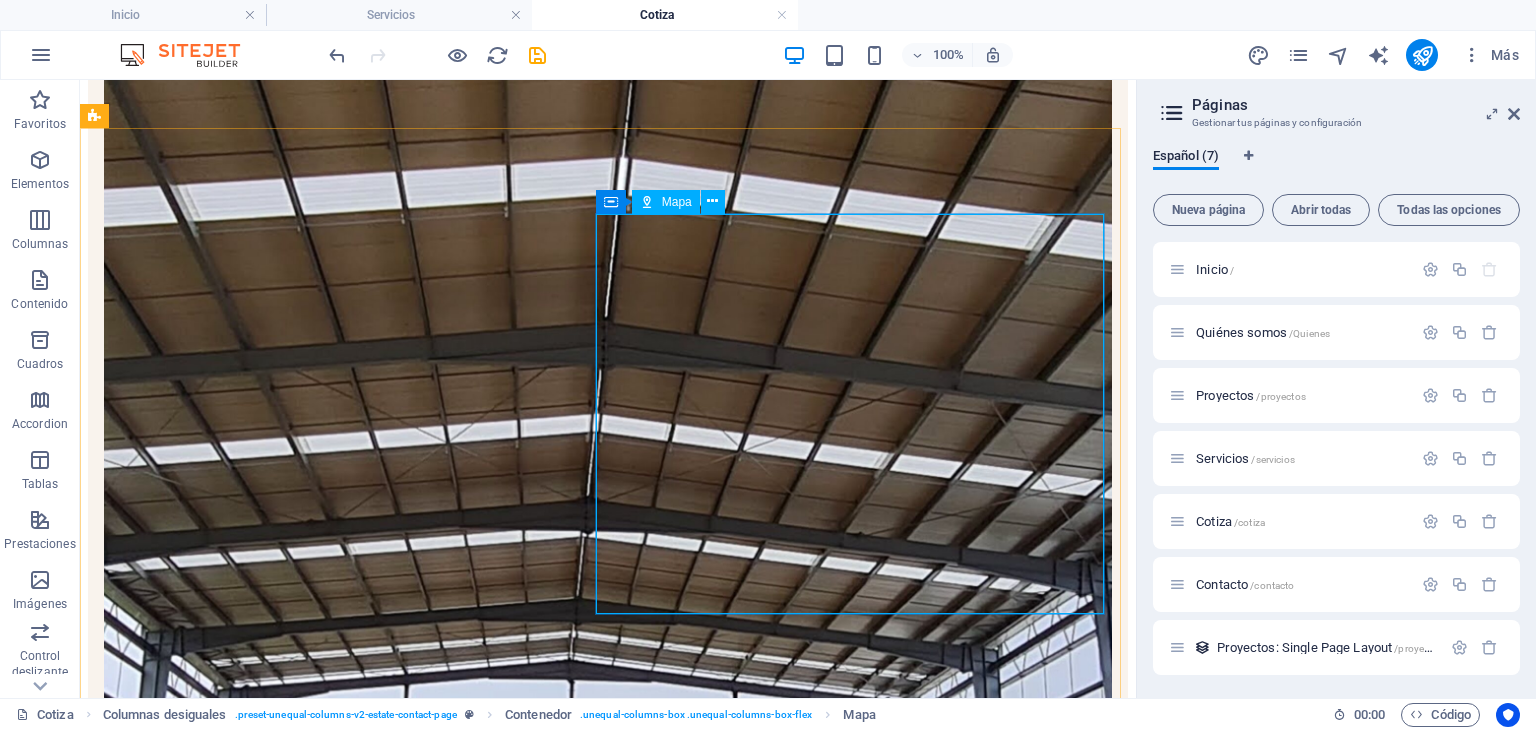 click on "Mapa" at bounding box center [677, 202] 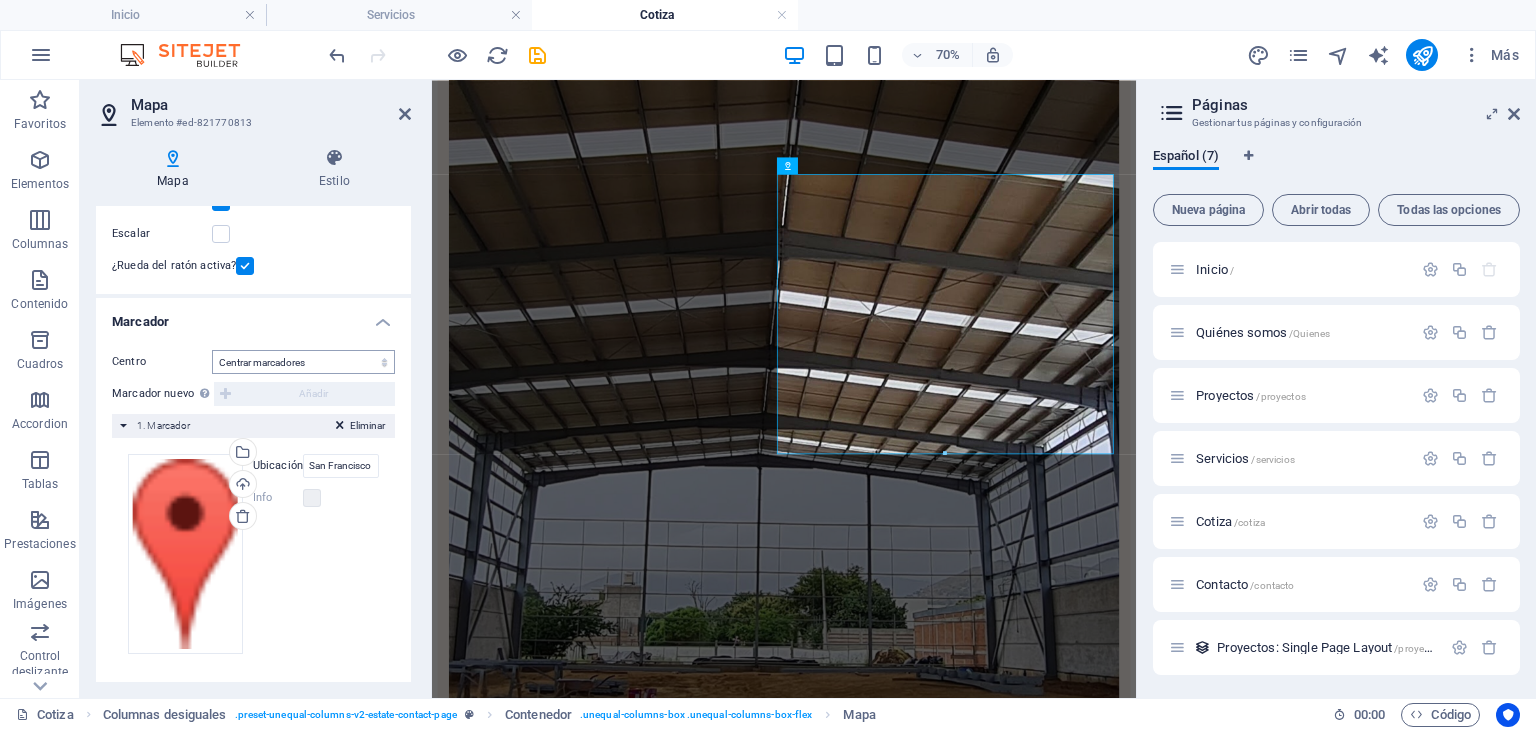 scroll, scrollTop: 269, scrollLeft: 0, axis: vertical 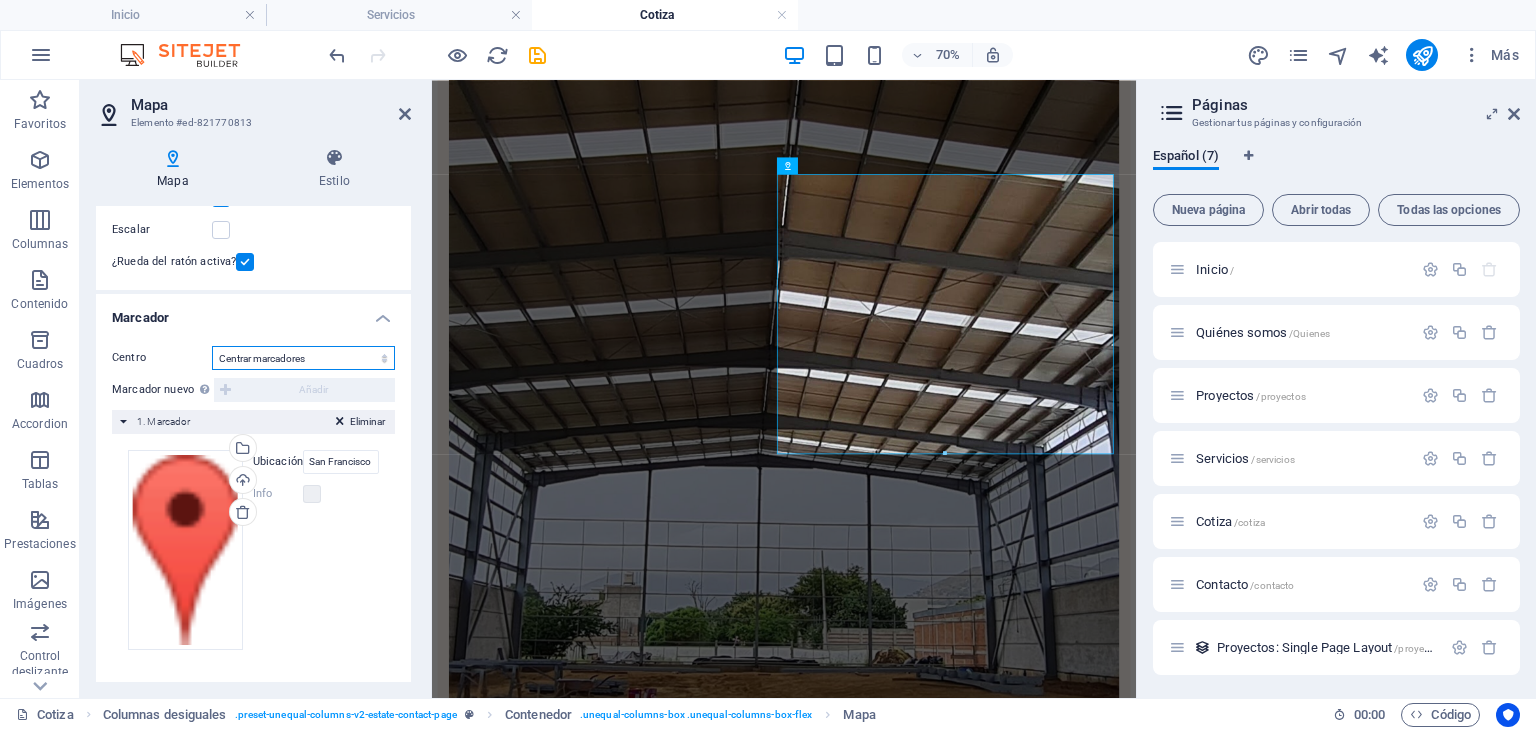 click on "No centrar Centrar marcadores Centrar y ampliar marcadores" at bounding box center (303, 358) 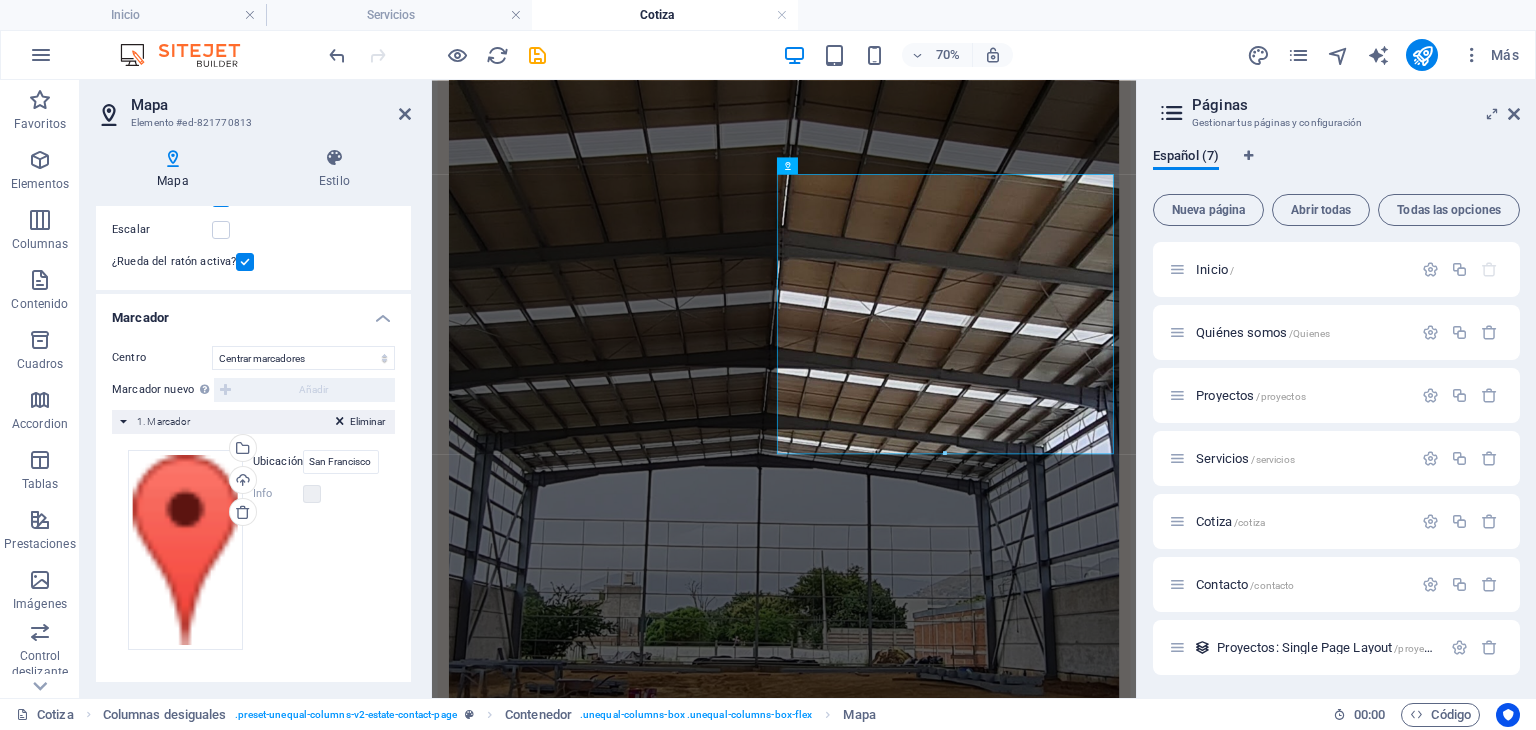 click on "1. Marcador" at bounding box center (164, 421) 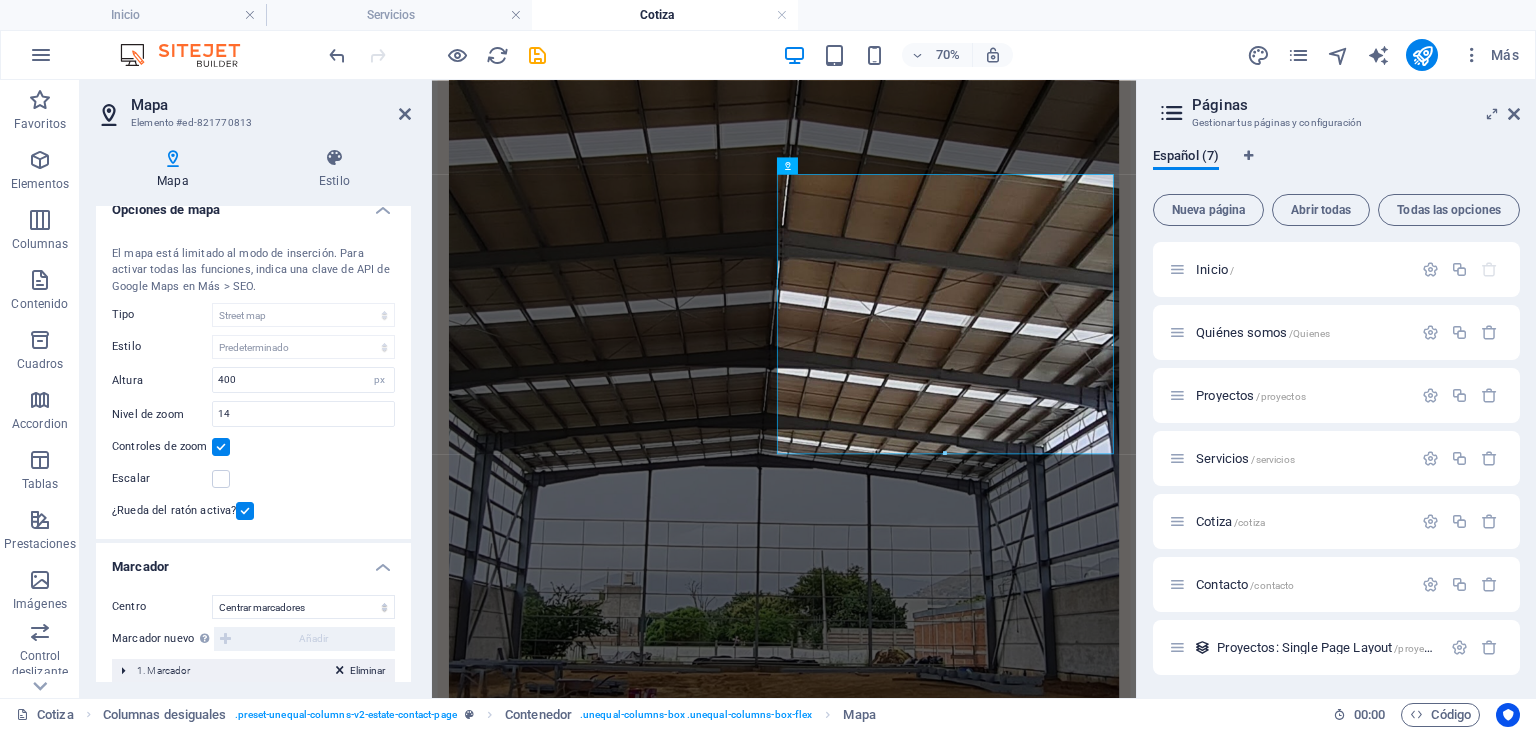 scroll, scrollTop: 36, scrollLeft: 0, axis: vertical 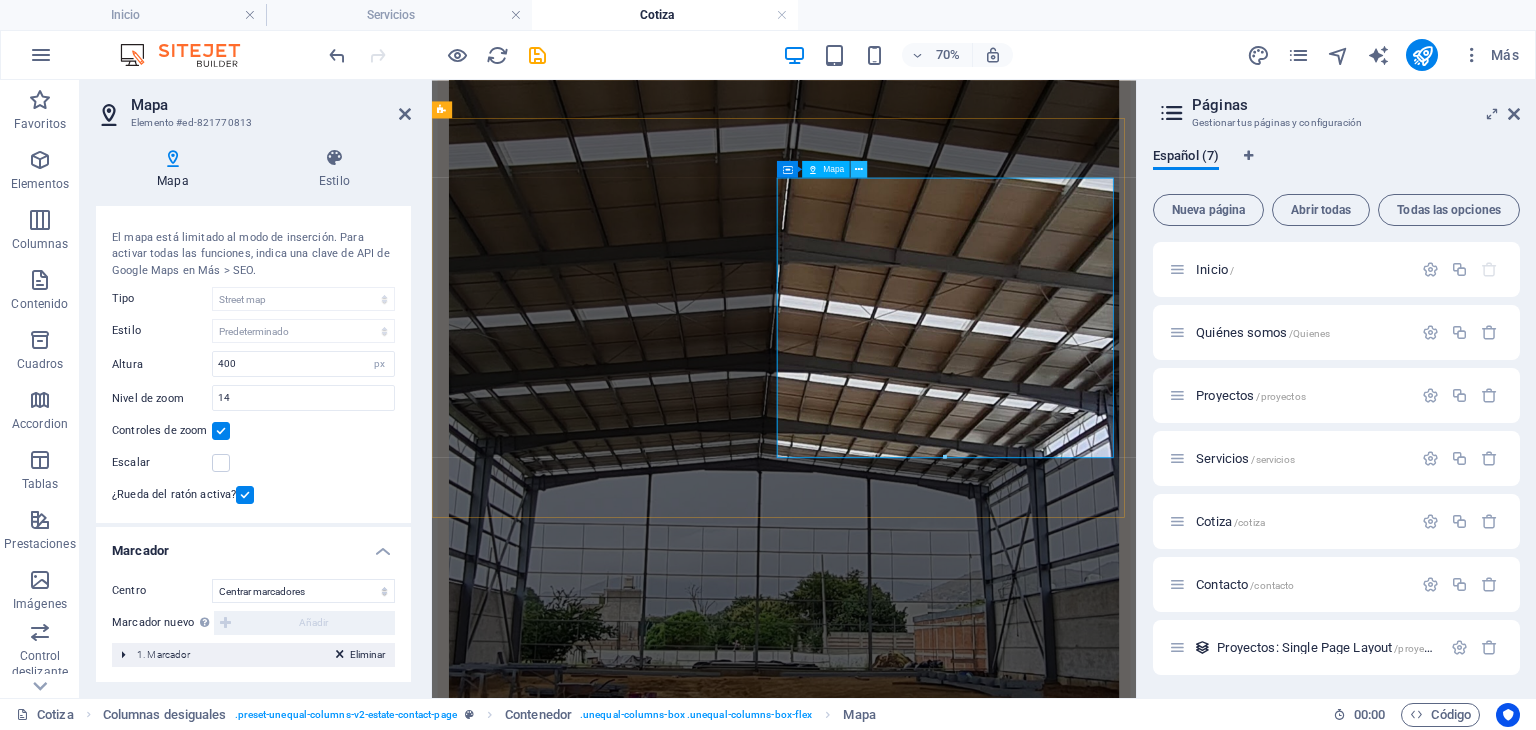 click at bounding box center [859, 169] 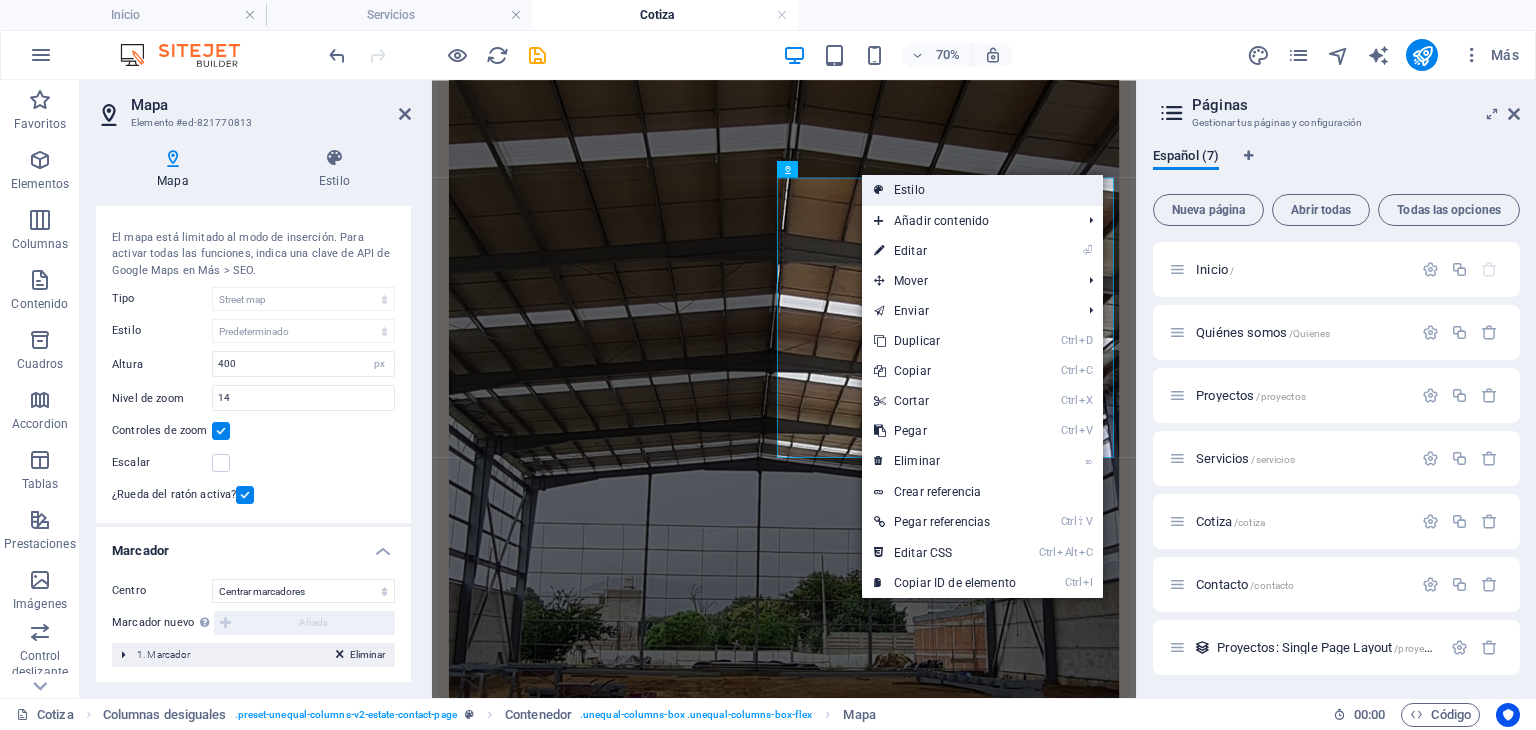 click on "Estilo" at bounding box center [982, 190] 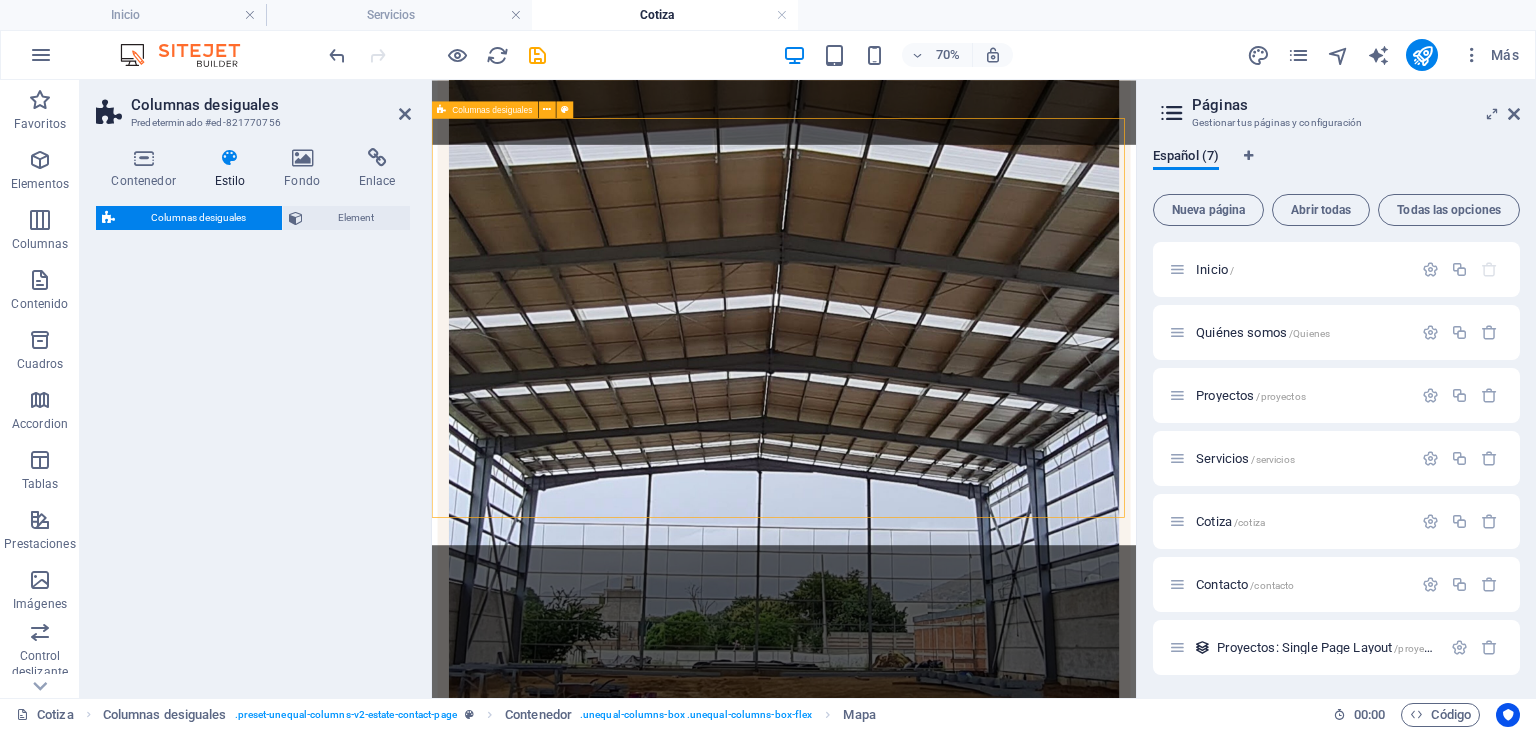 select on "%" 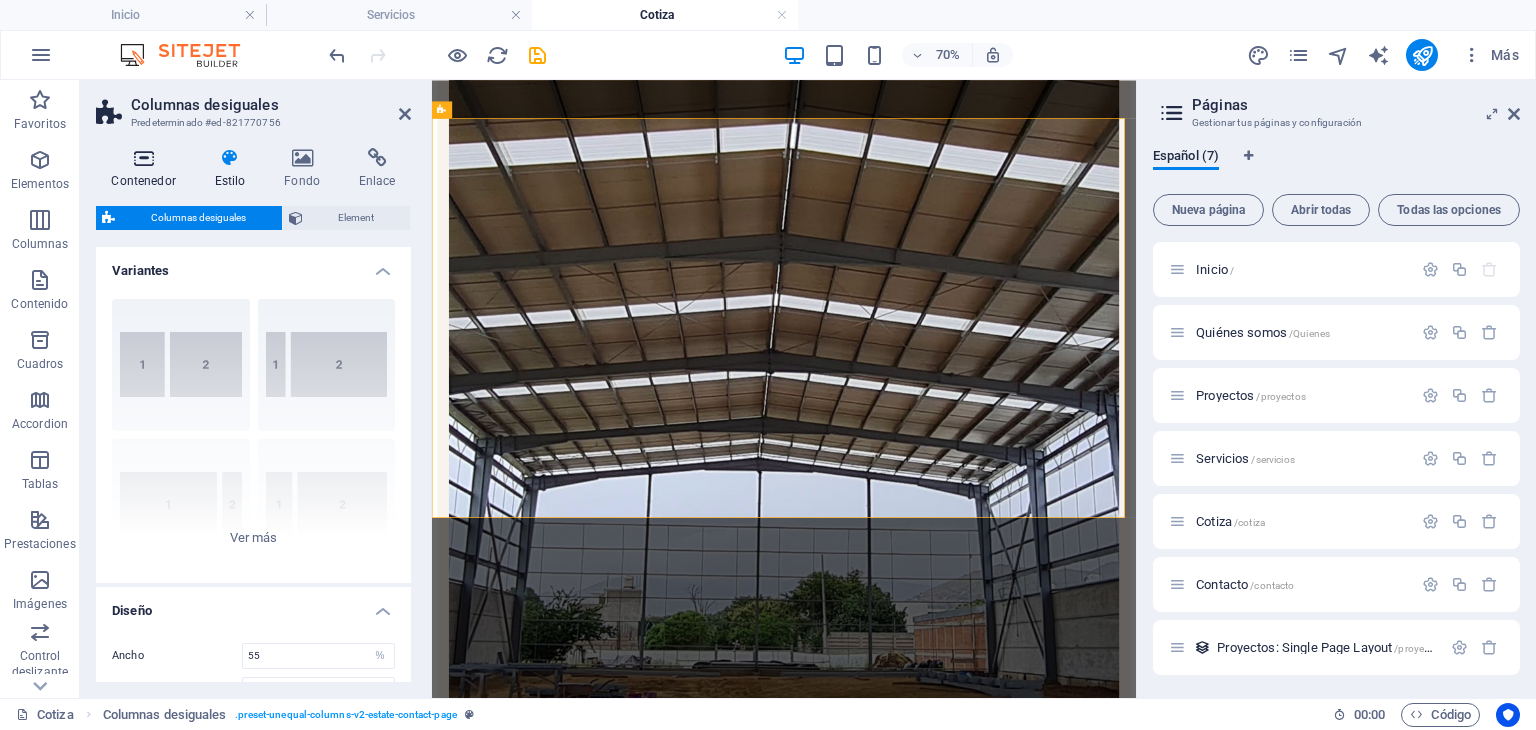 click at bounding box center (143, 158) 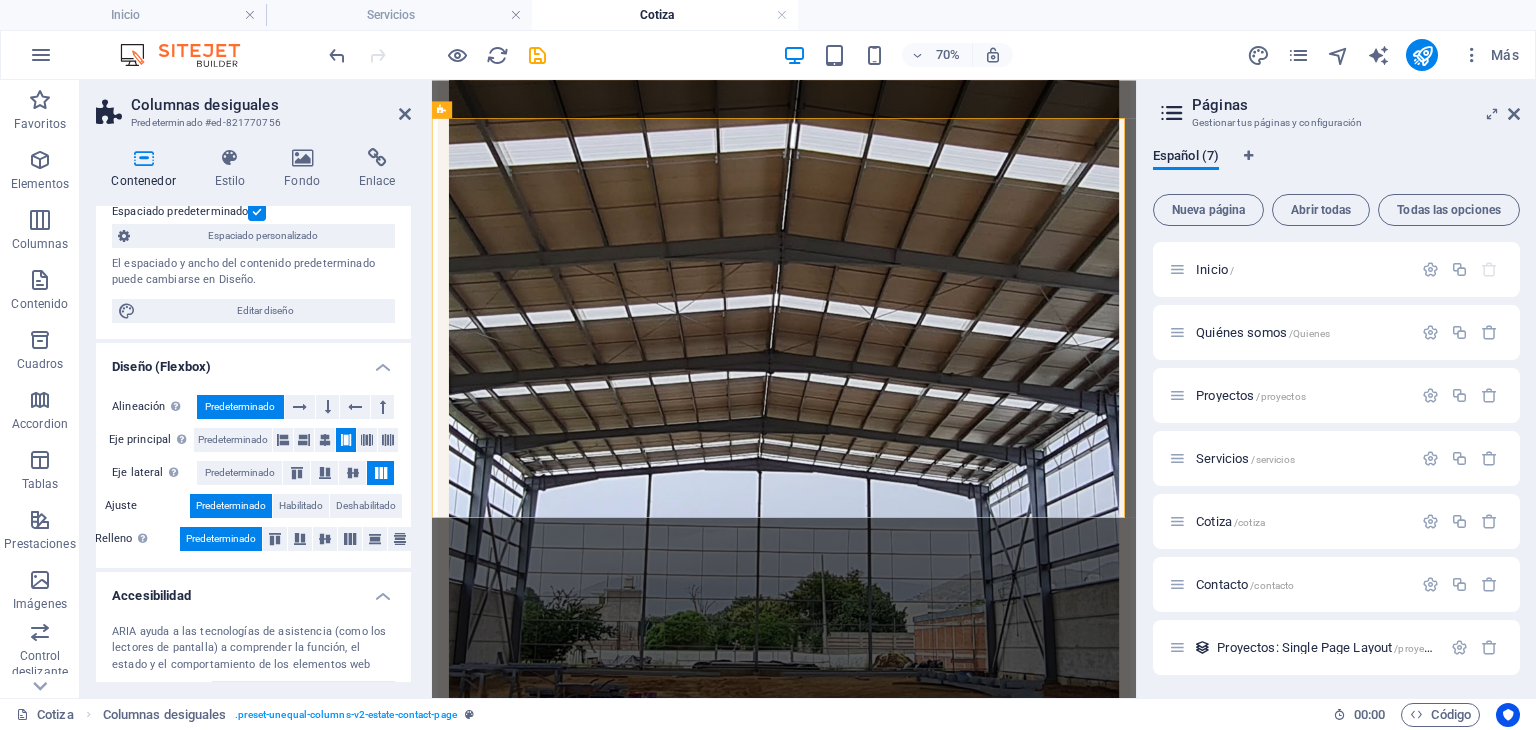 scroll, scrollTop: 322, scrollLeft: 0, axis: vertical 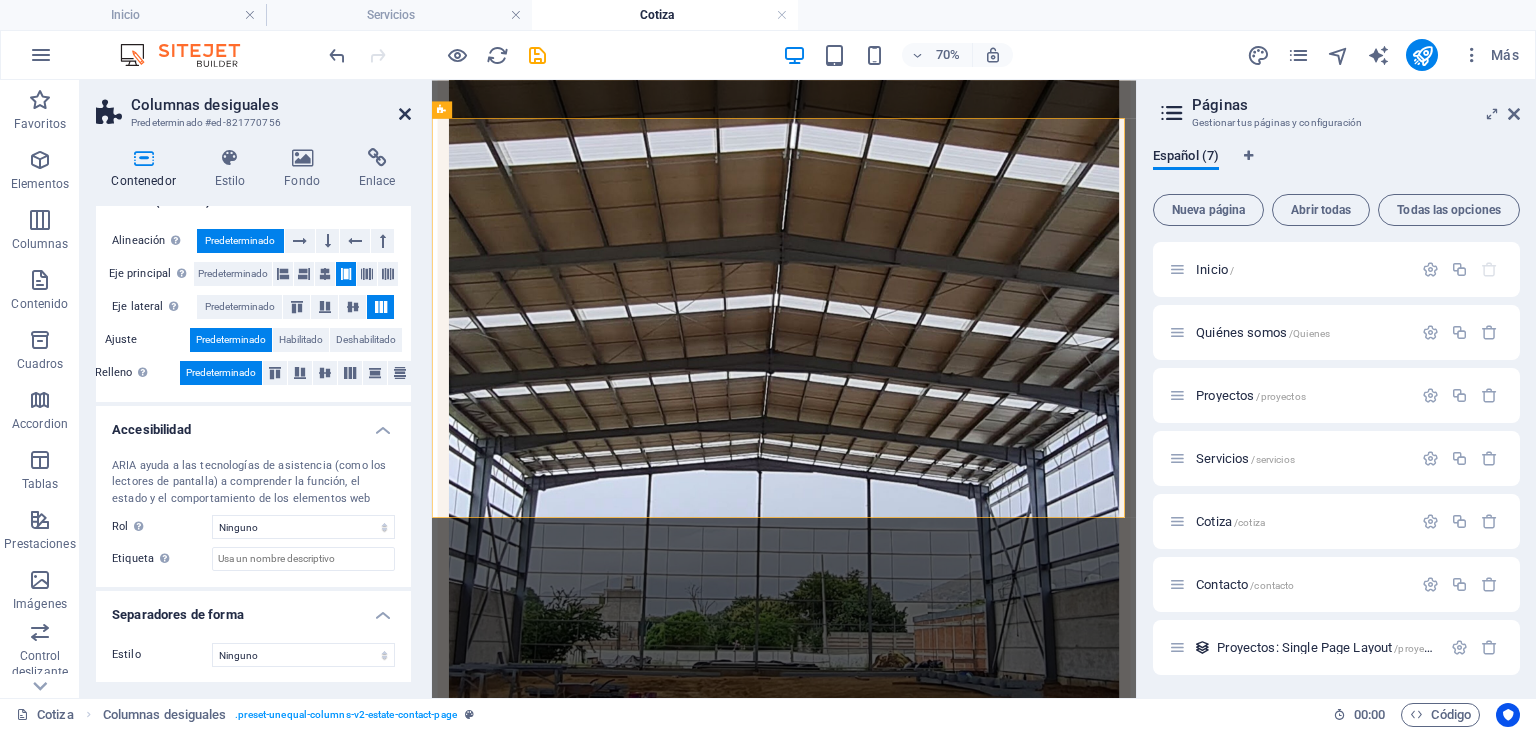 click at bounding box center (405, 114) 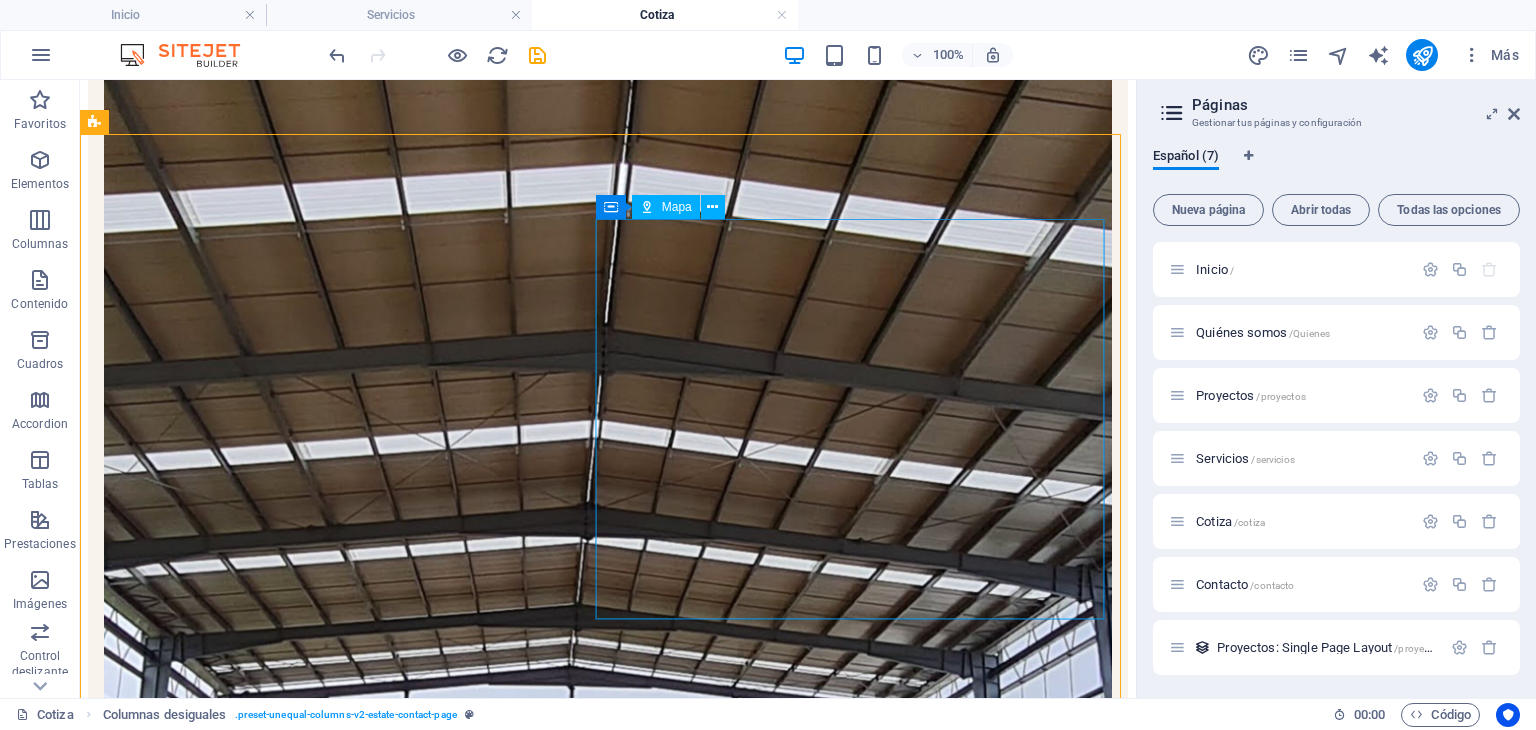 click on "Mapa" at bounding box center [677, 207] 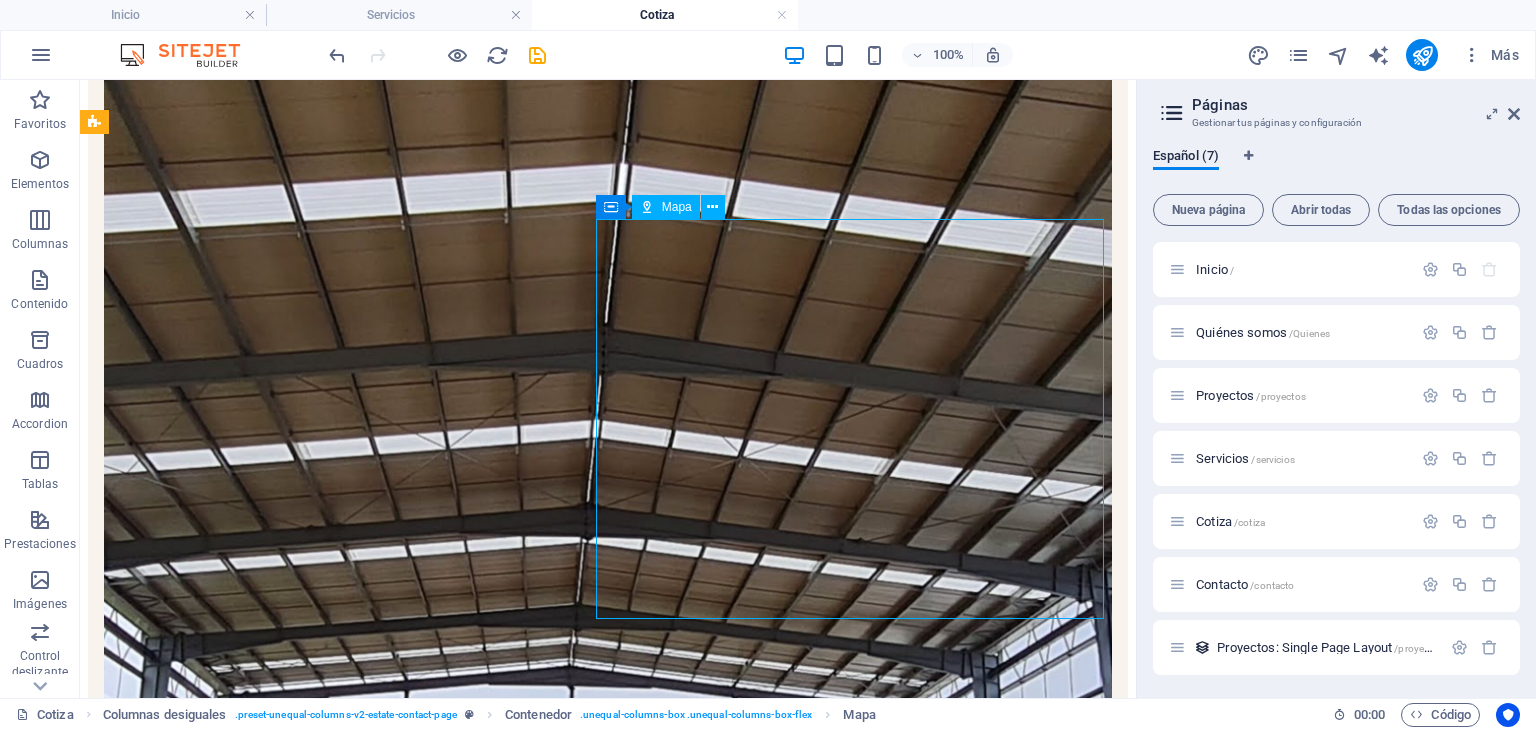 click on "Mapa" at bounding box center [677, 207] 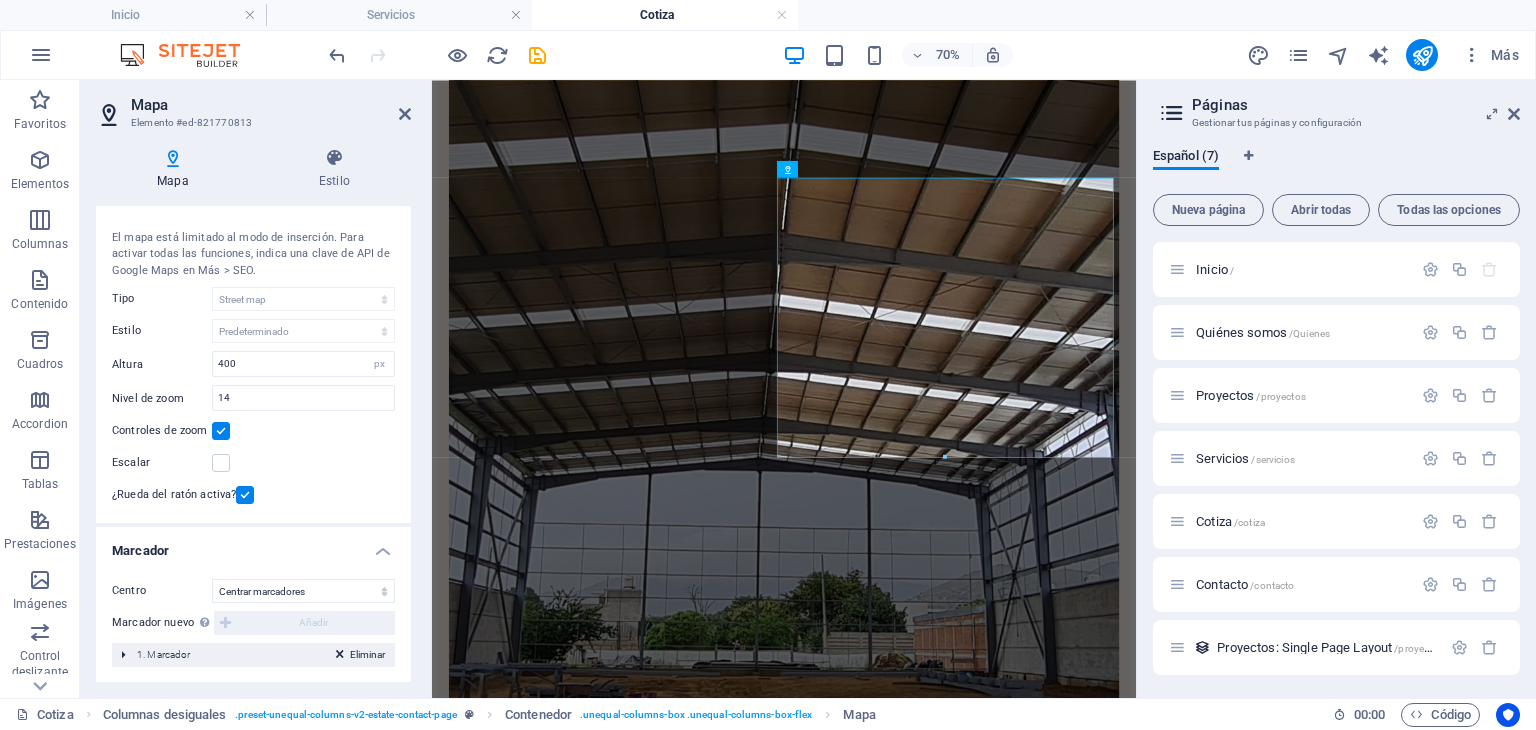scroll, scrollTop: 36, scrollLeft: 0, axis: vertical 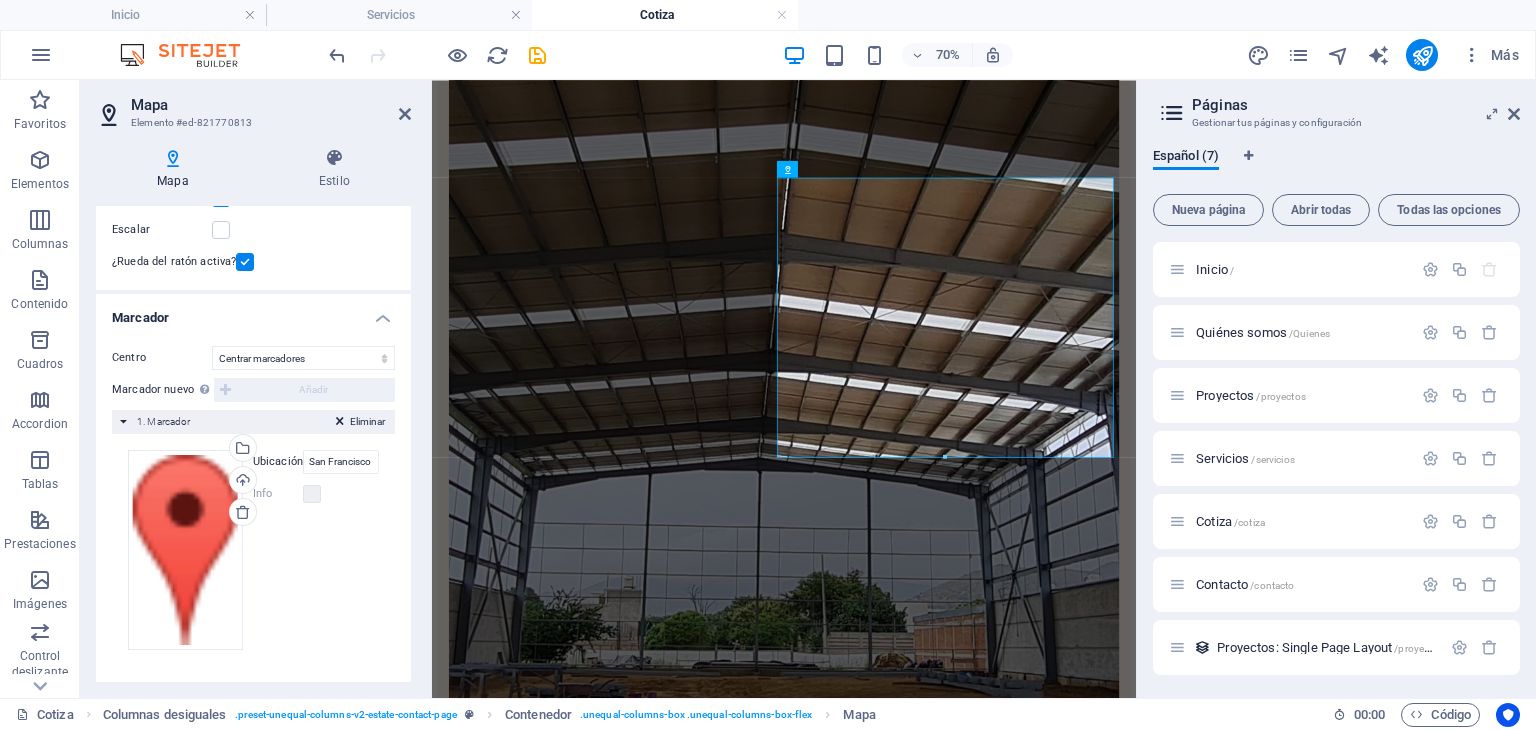 click on "Eliminar" at bounding box center [367, 422] 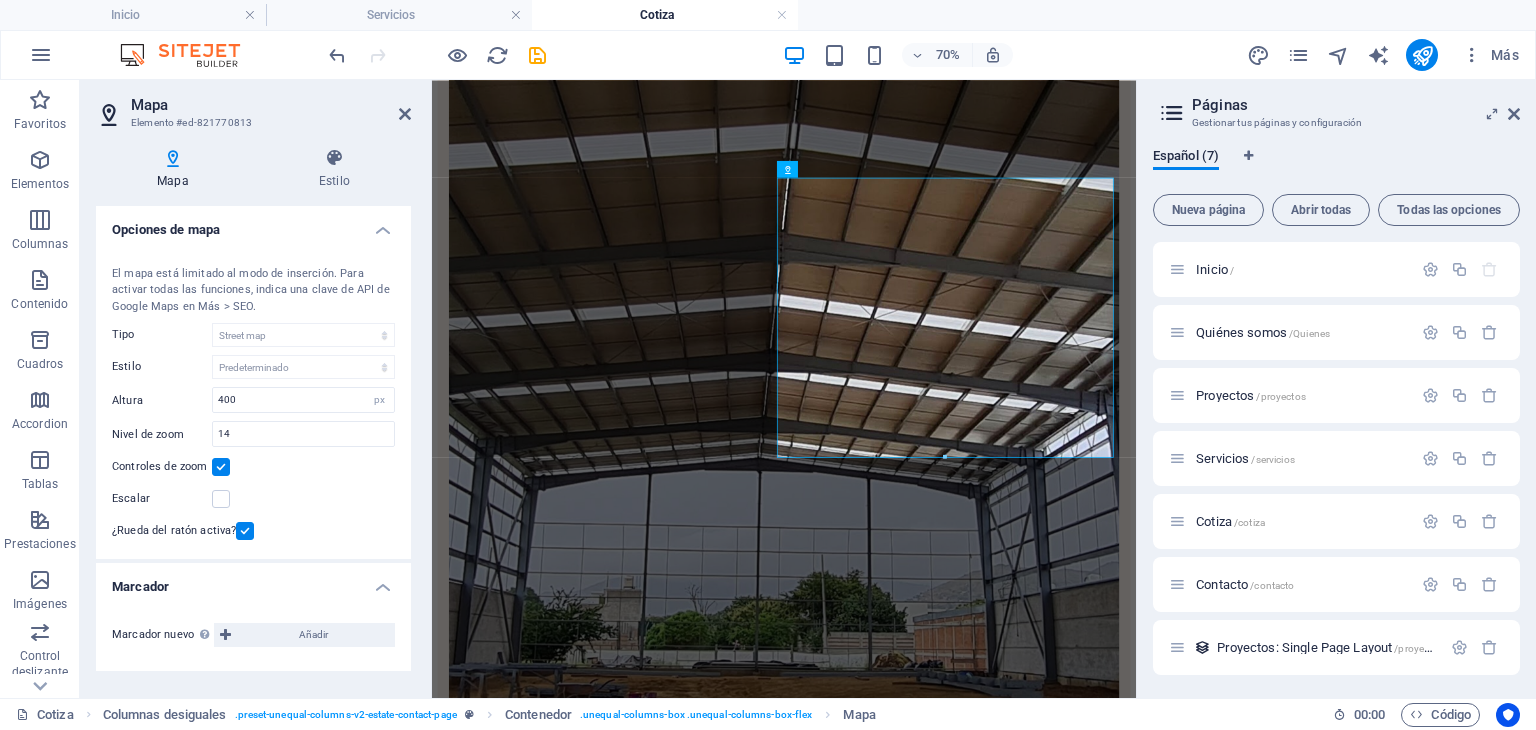scroll, scrollTop: 0, scrollLeft: 0, axis: both 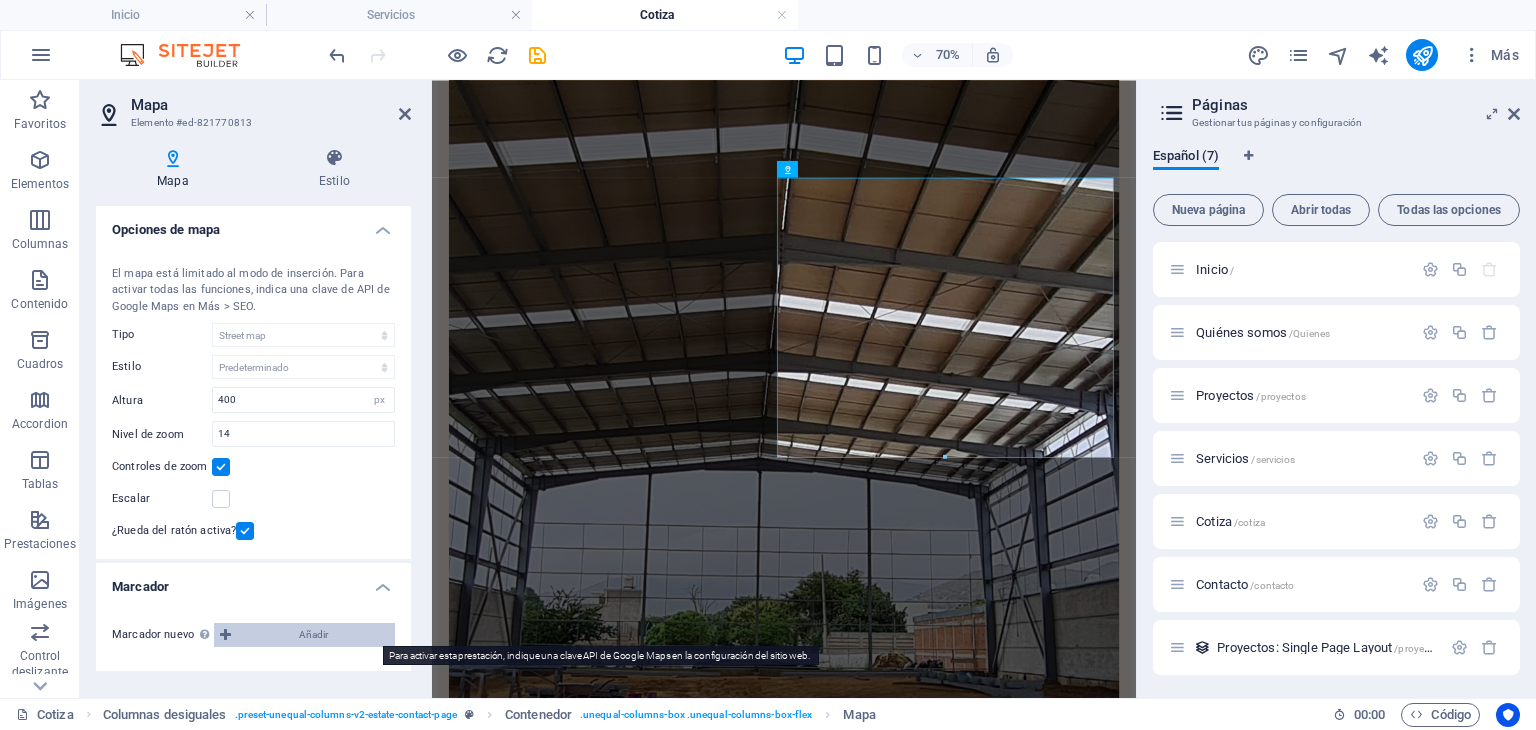 click on "Añadir" at bounding box center (313, 635) 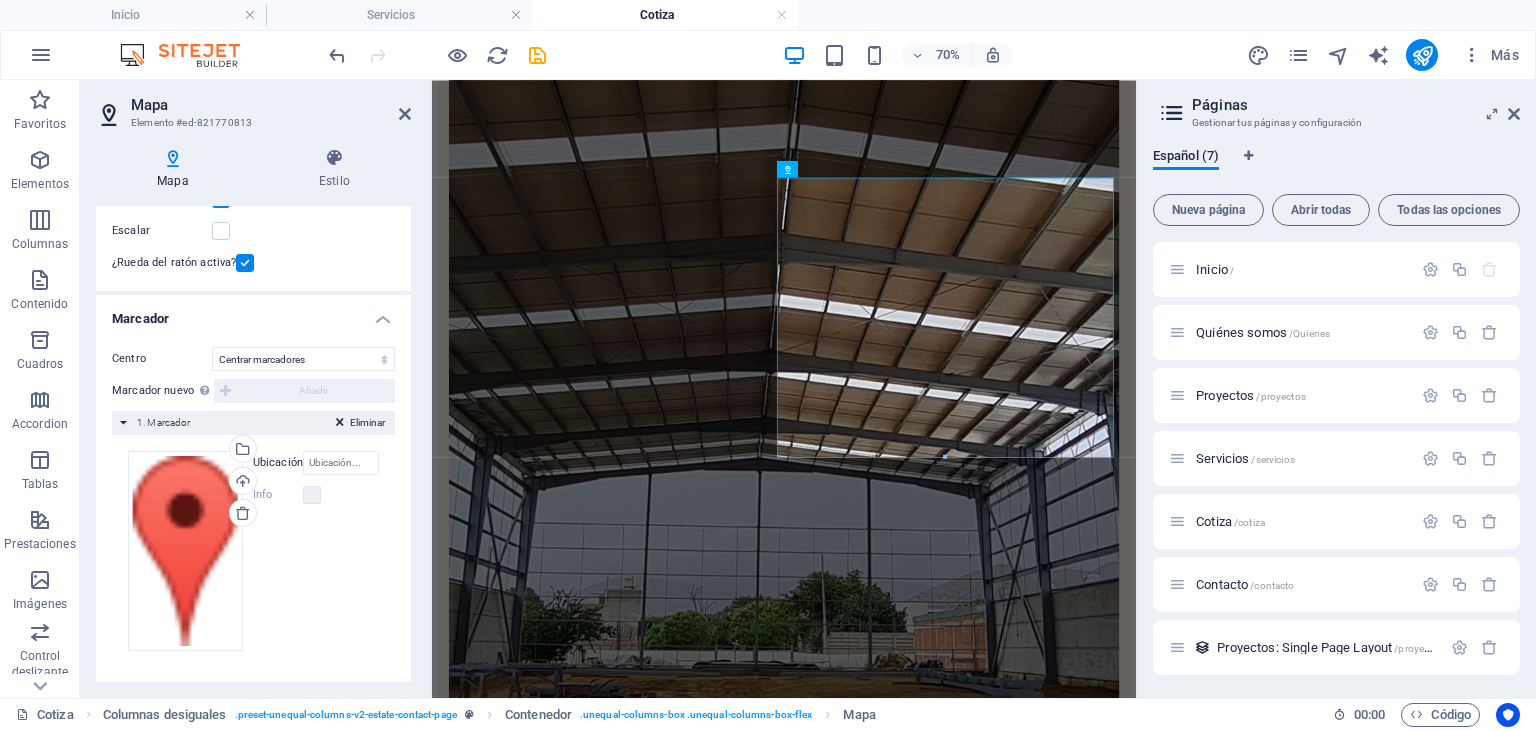 scroll, scrollTop: 269, scrollLeft: 0, axis: vertical 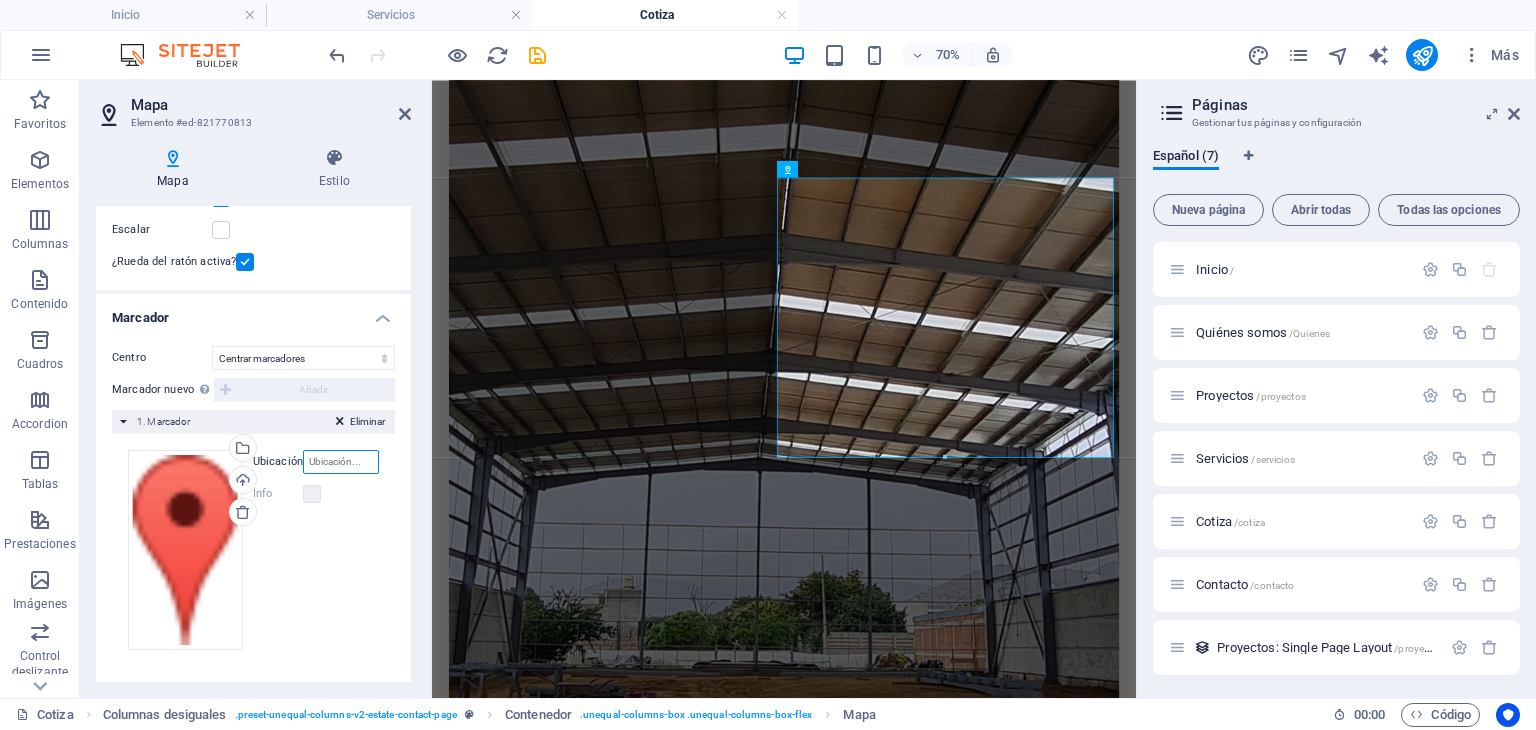 click on "Ubicación" at bounding box center (341, 462) 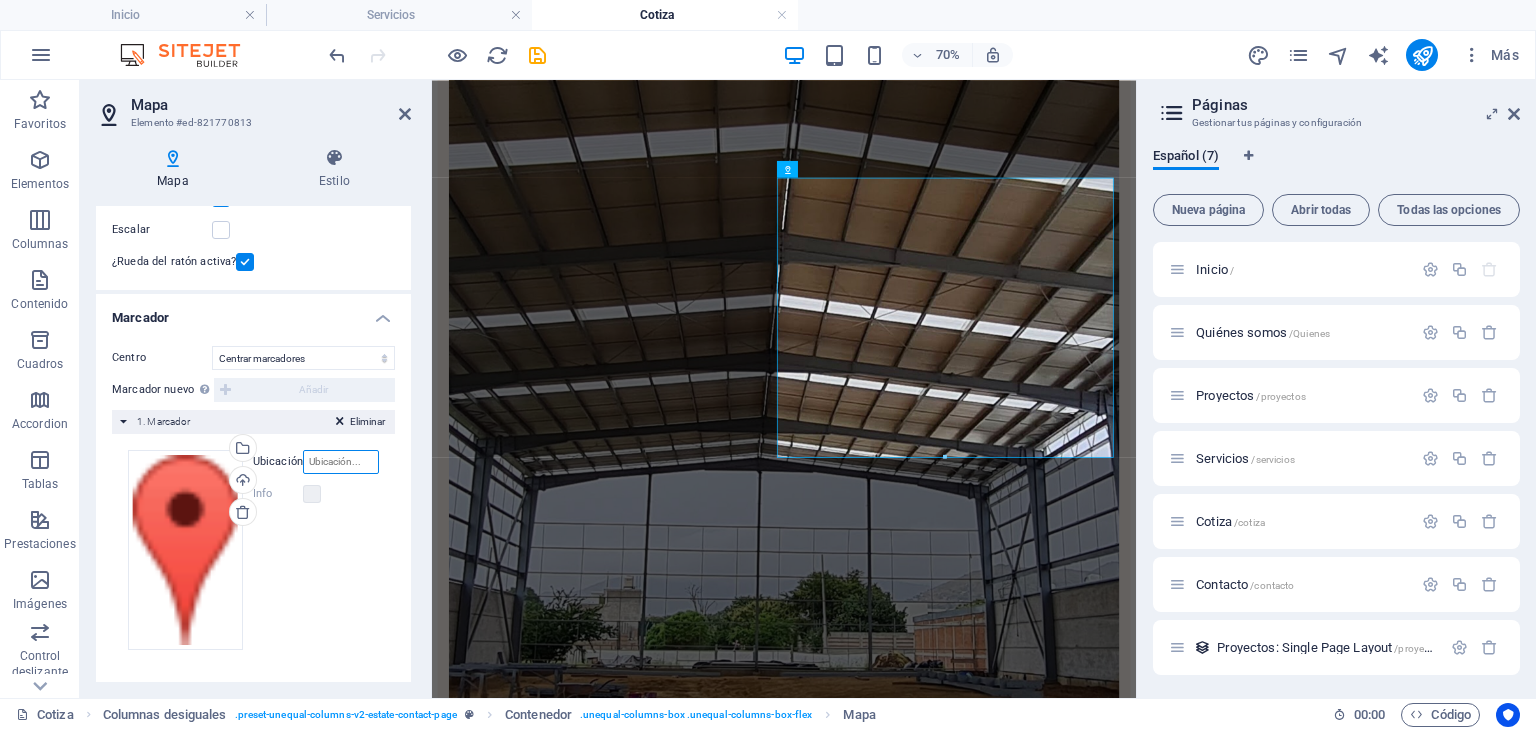 click on "Ubicación" at bounding box center (341, 462) 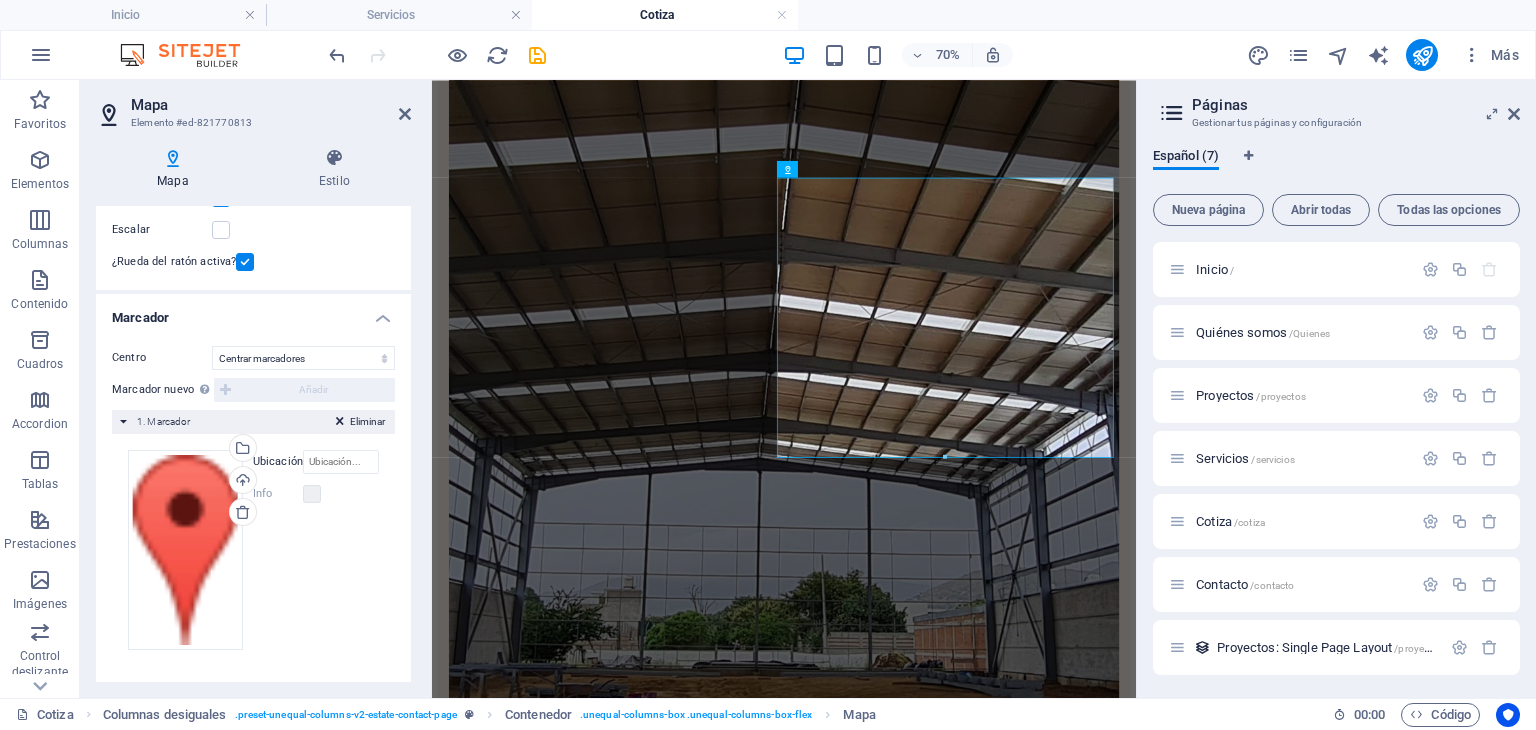 click on "Ubicación" at bounding box center (278, 462) 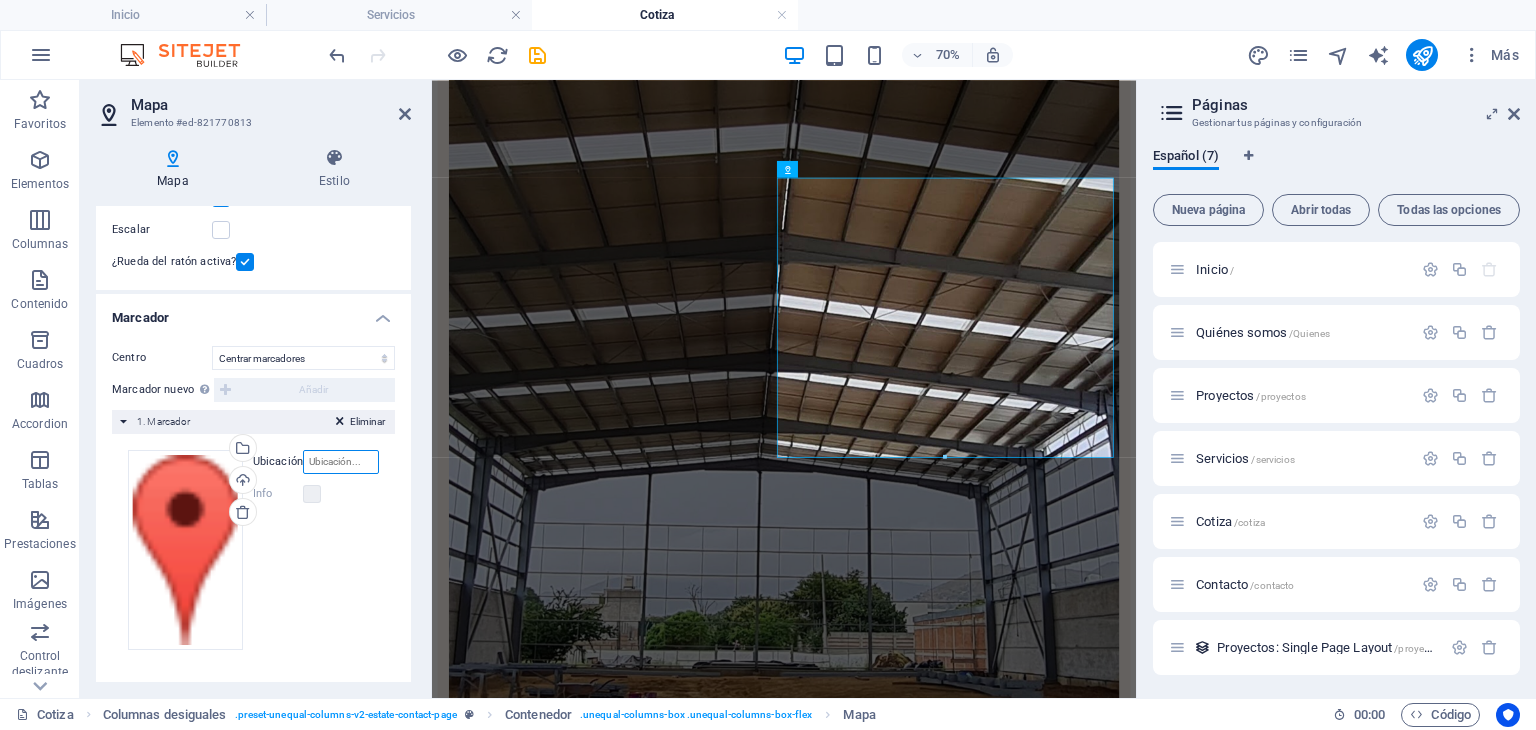 click on "Ubicación" at bounding box center (341, 462) 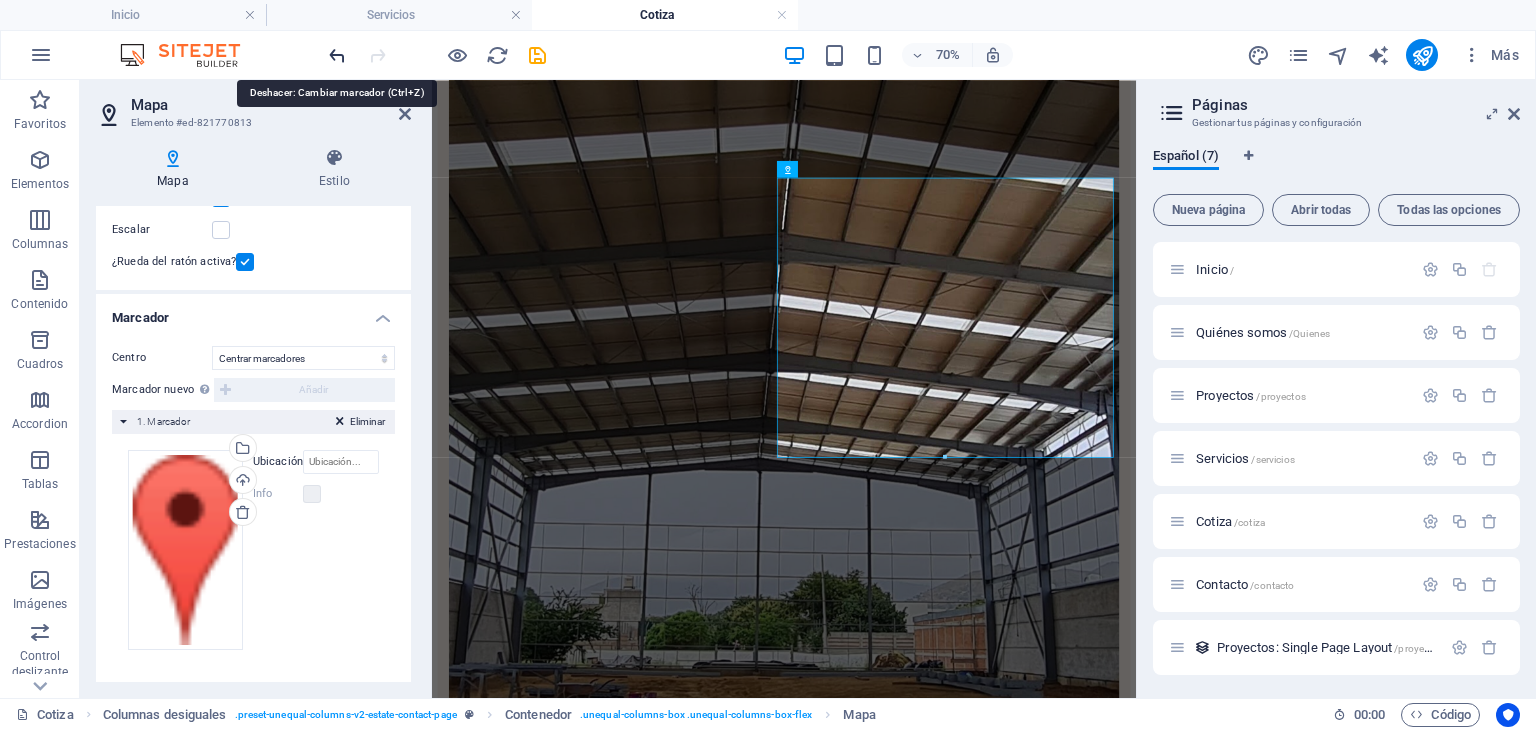click at bounding box center (337, 55) 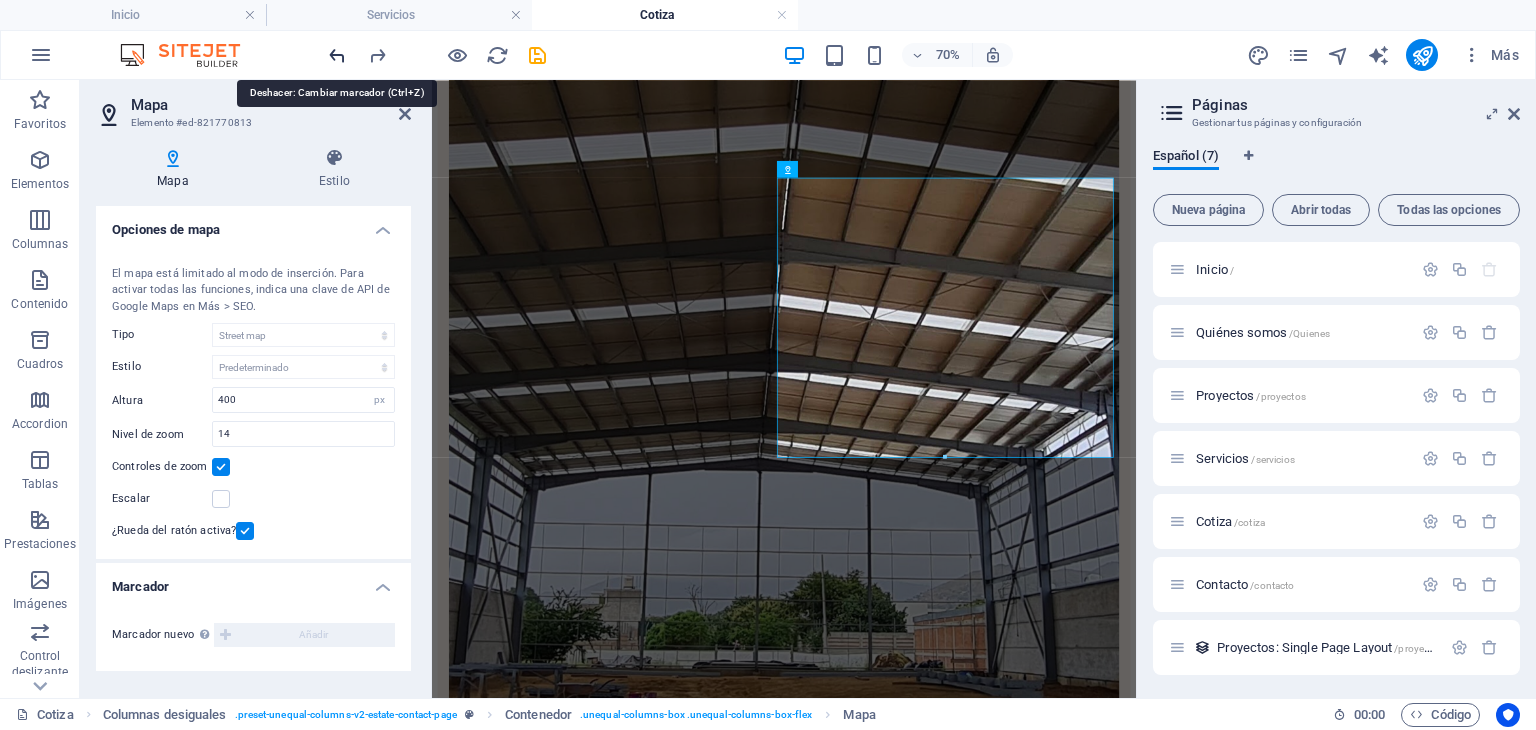 click at bounding box center (337, 55) 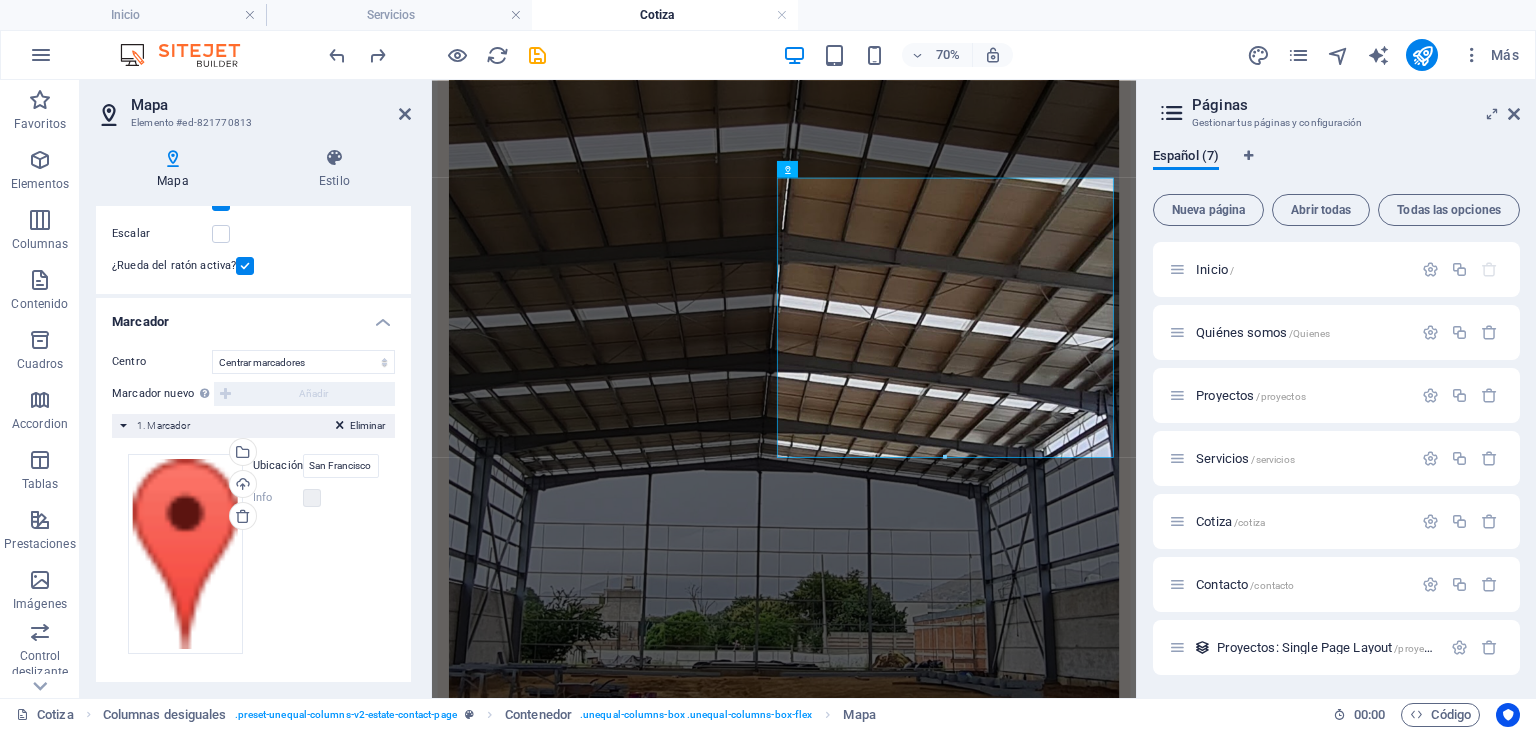 scroll, scrollTop: 269, scrollLeft: 0, axis: vertical 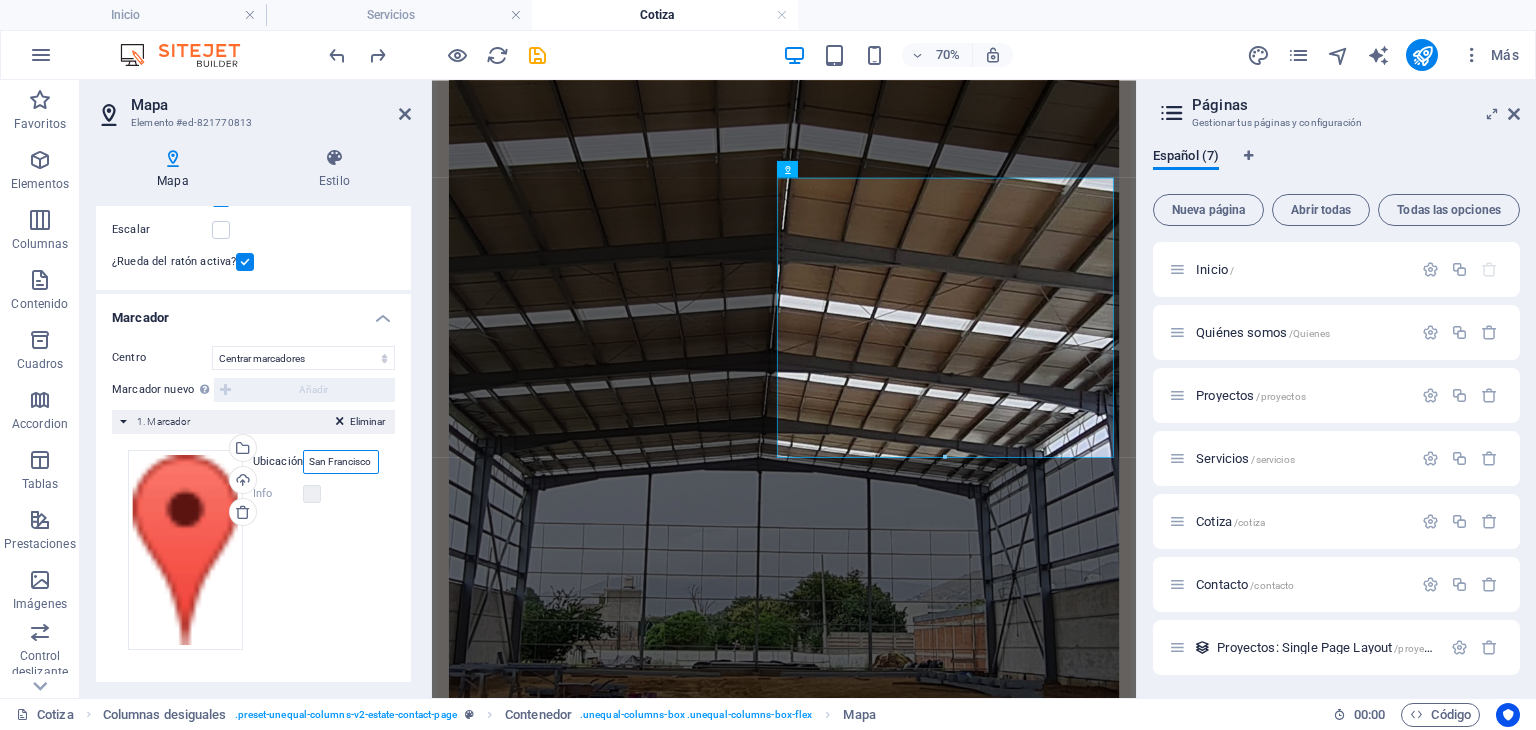 click on "San Francisco" at bounding box center (341, 462) 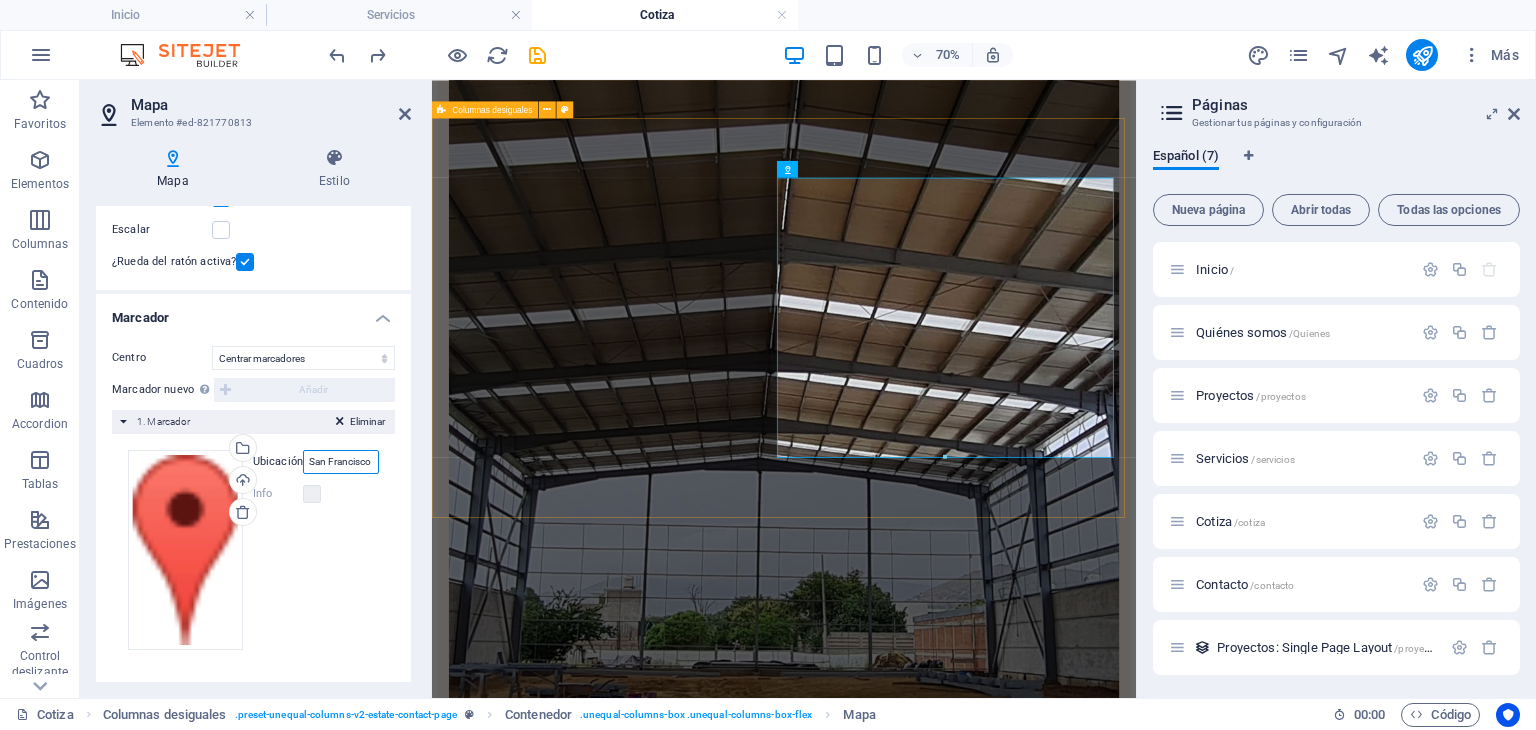 drag, startPoint x: 740, startPoint y: 540, endPoint x: 566, endPoint y: 663, distance: 213.08449 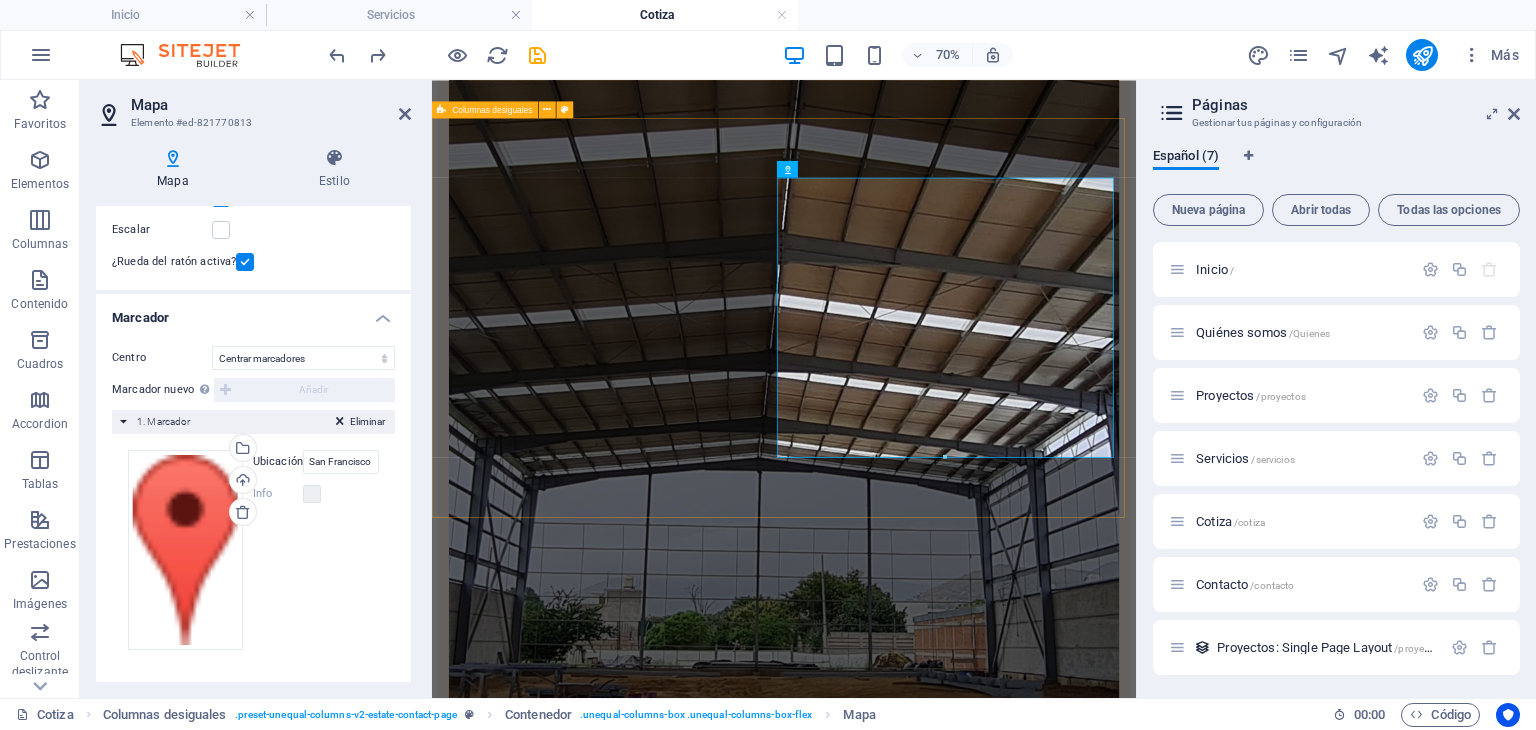 scroll, scrollTop: 0, scrollLeft: 0, axis: both 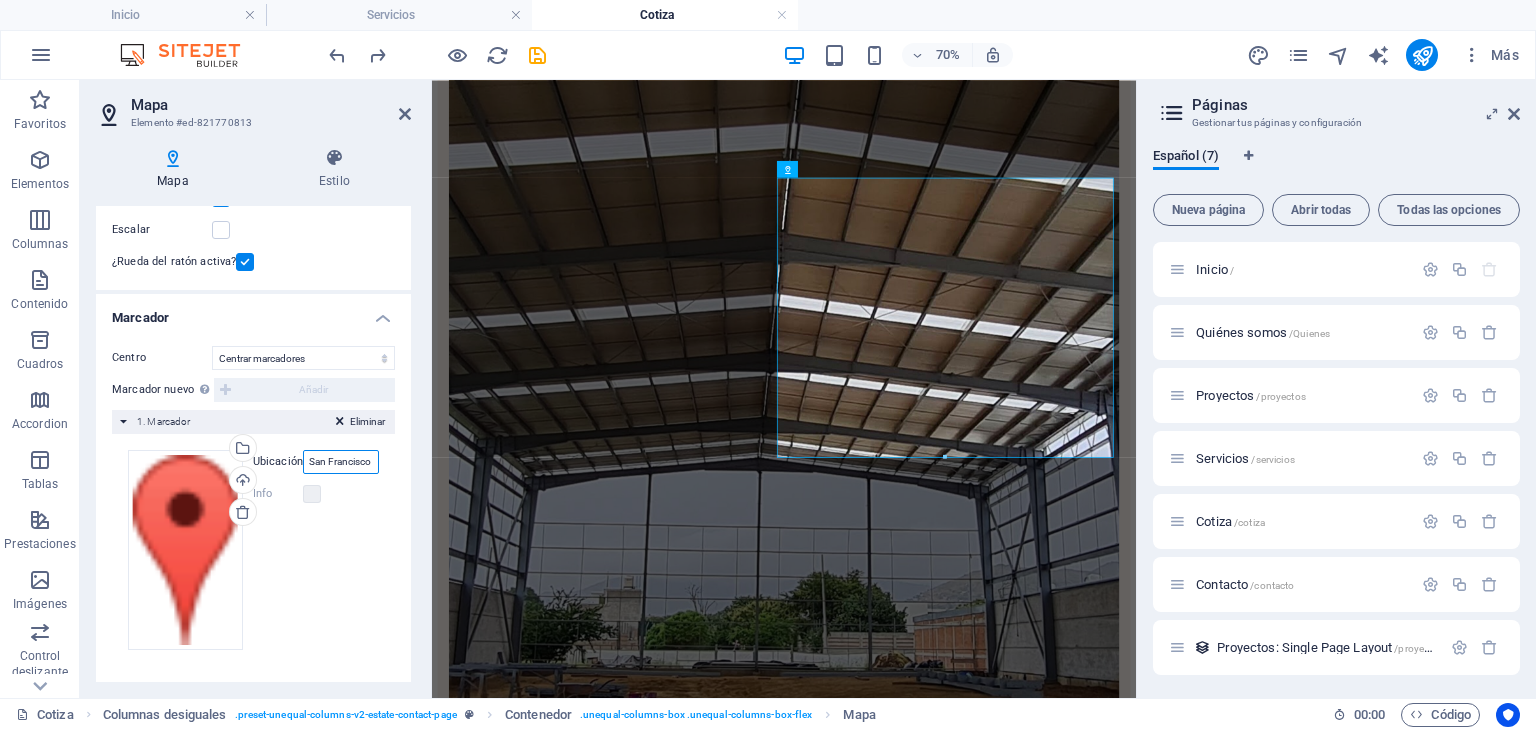 click on "San Francisco" at bounding box center [341, 462] 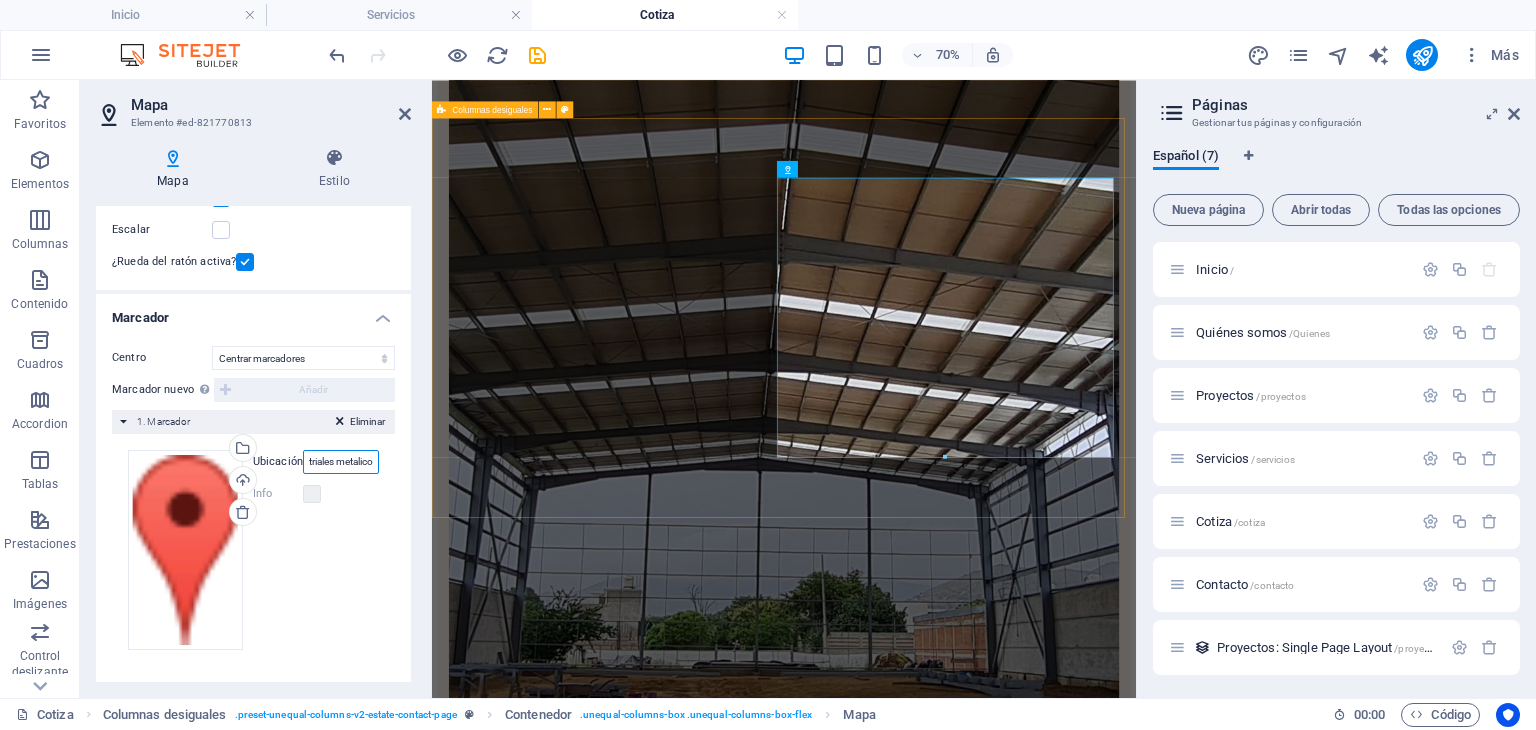 scroll, scrollTop: 0, scrollLeft: 90, axis: horizontal 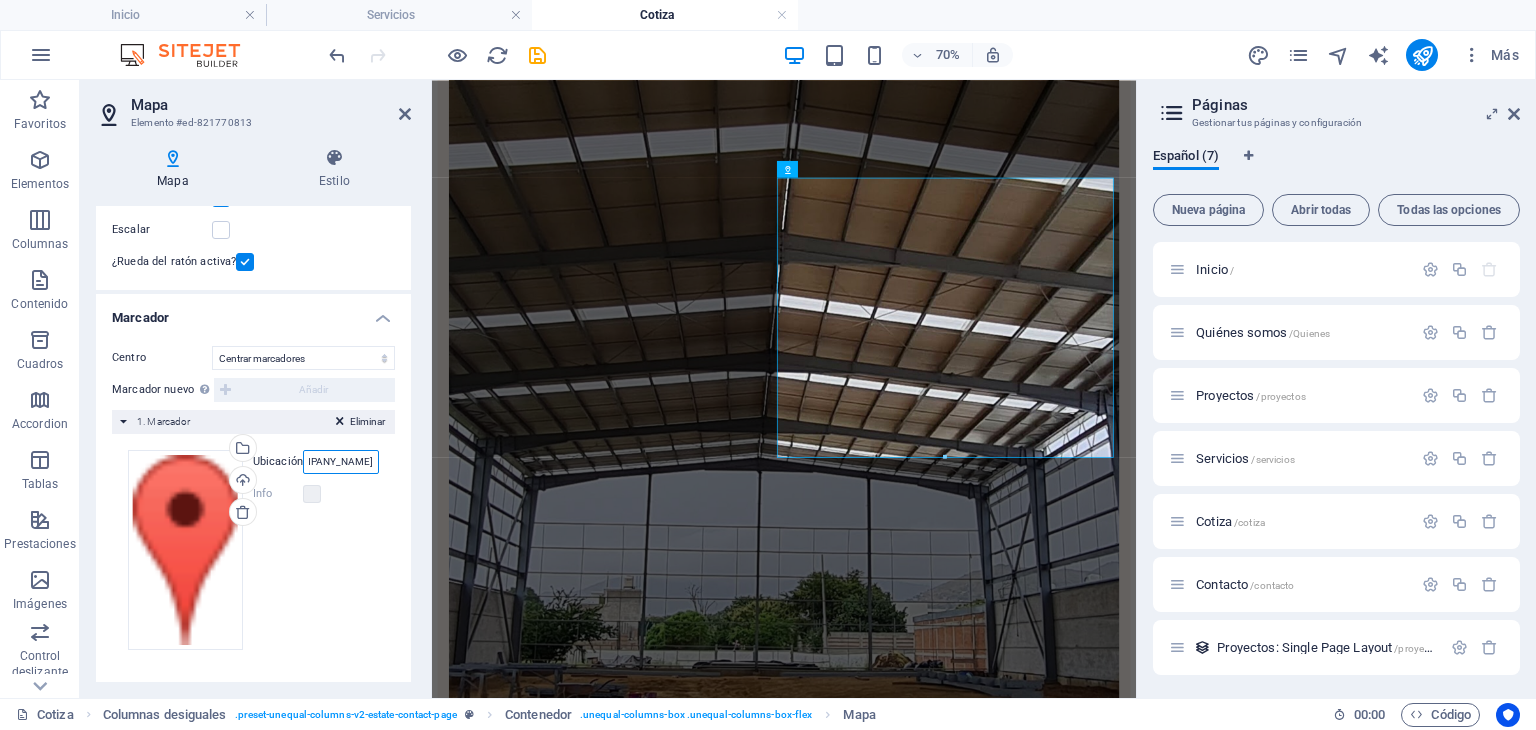 type on "[COMPANY_NAME]" 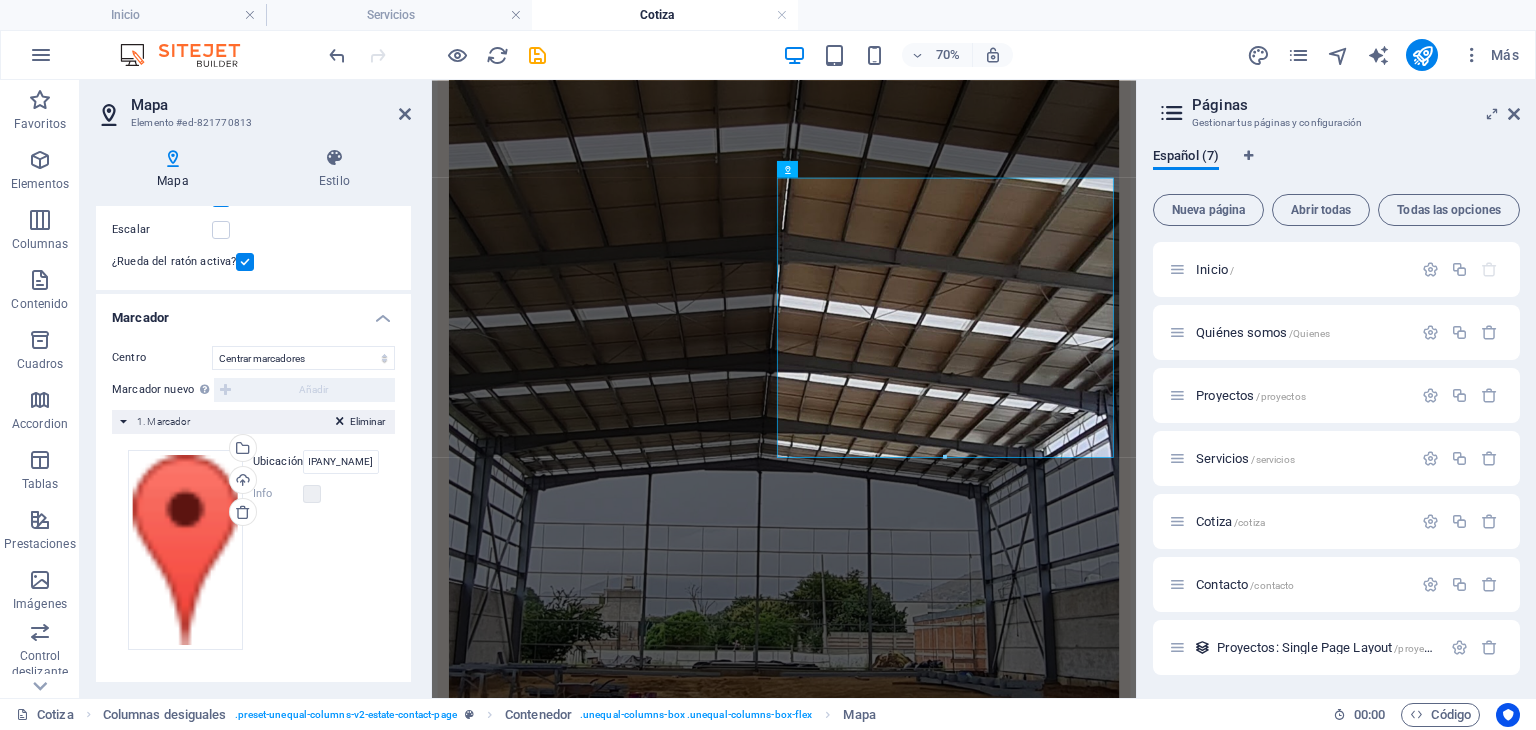 scroll, scrollTop: 0, scrollLeft: 0, axis: both 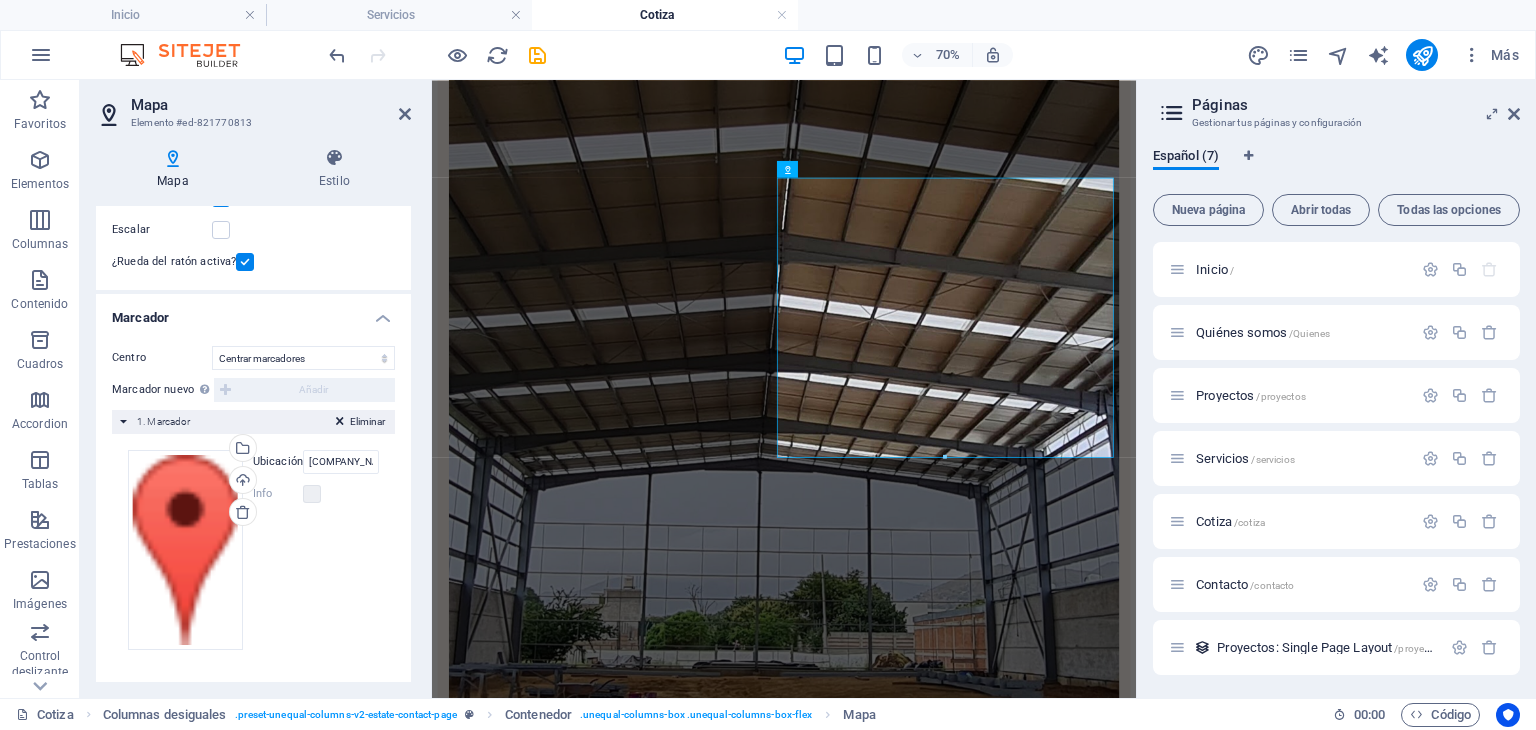 click on "70% Más" at bounding box center [926, 55] 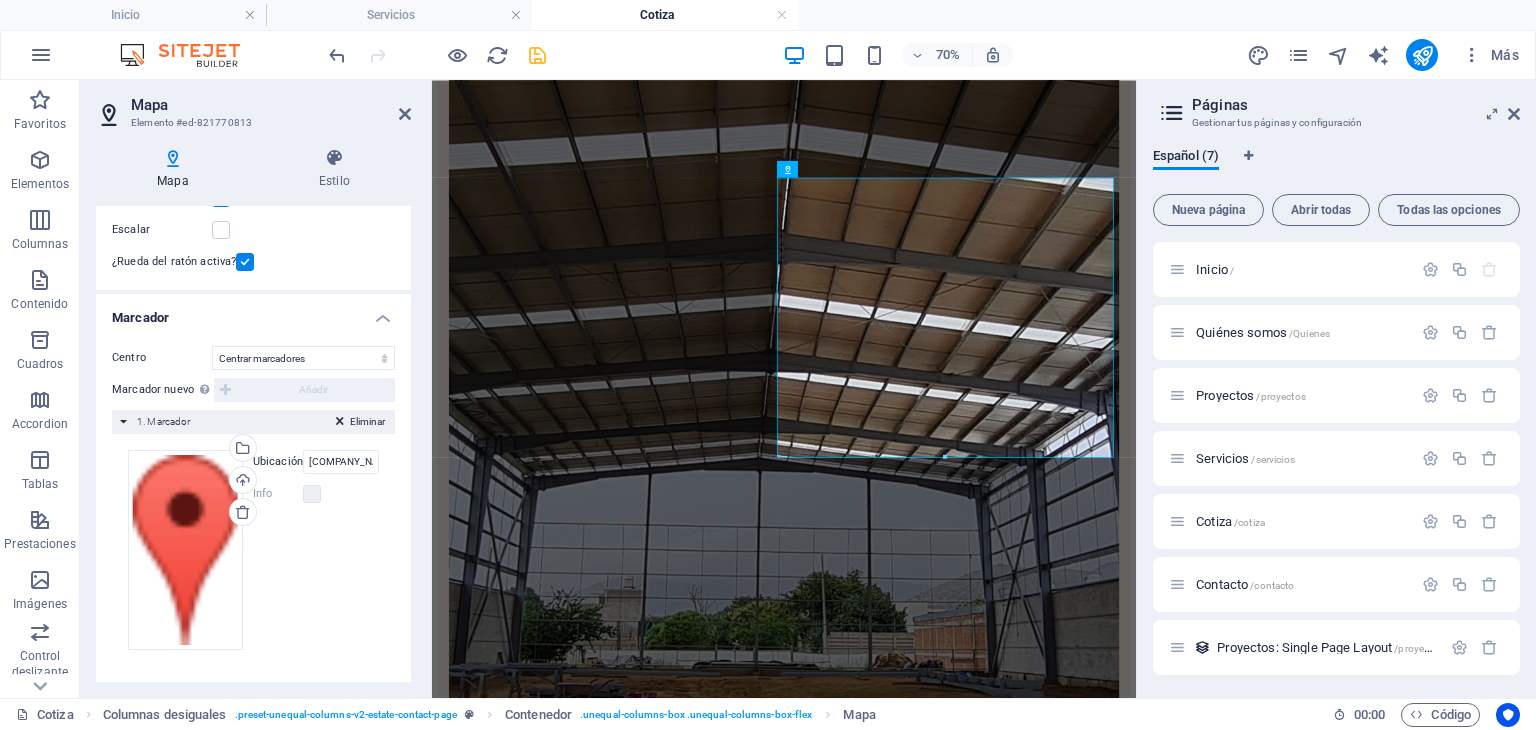 click at bounding box center (537, 55) 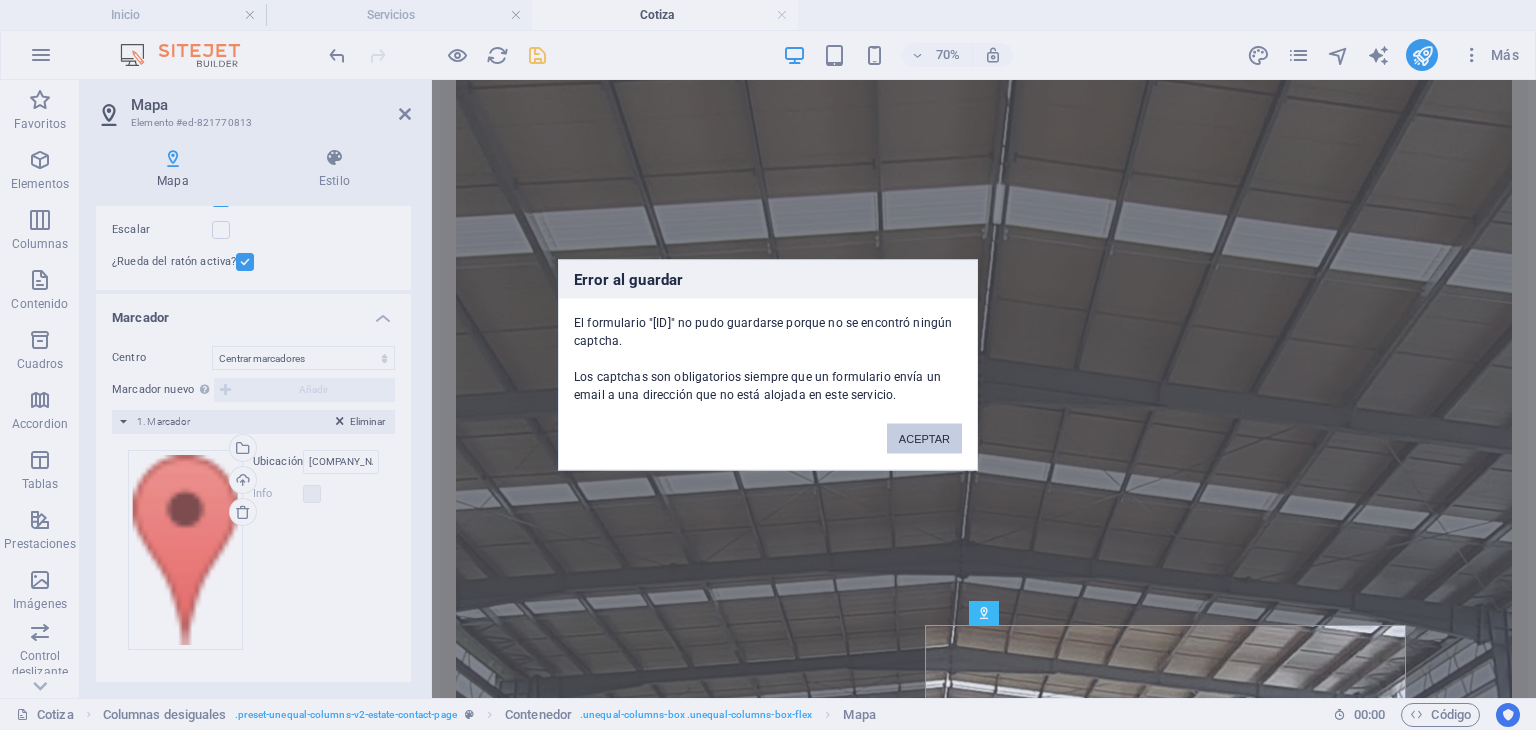 scroll, scrollTop: 255, scrollLeft: 0, axis: vertical 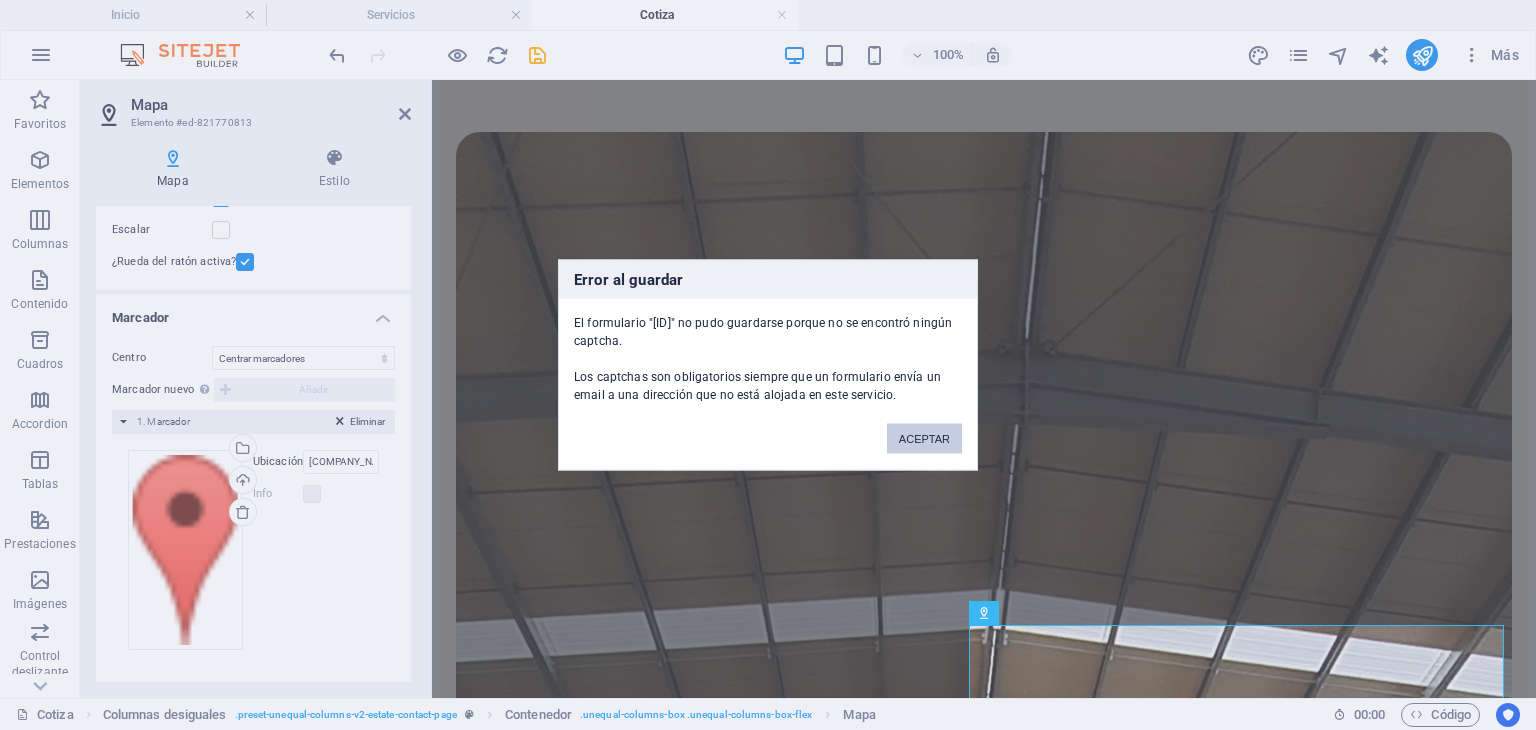 drag, startPoint x: 928, startPoint y: 431, endPoint x: 452, endPoint y: 345, distance: 483.7065 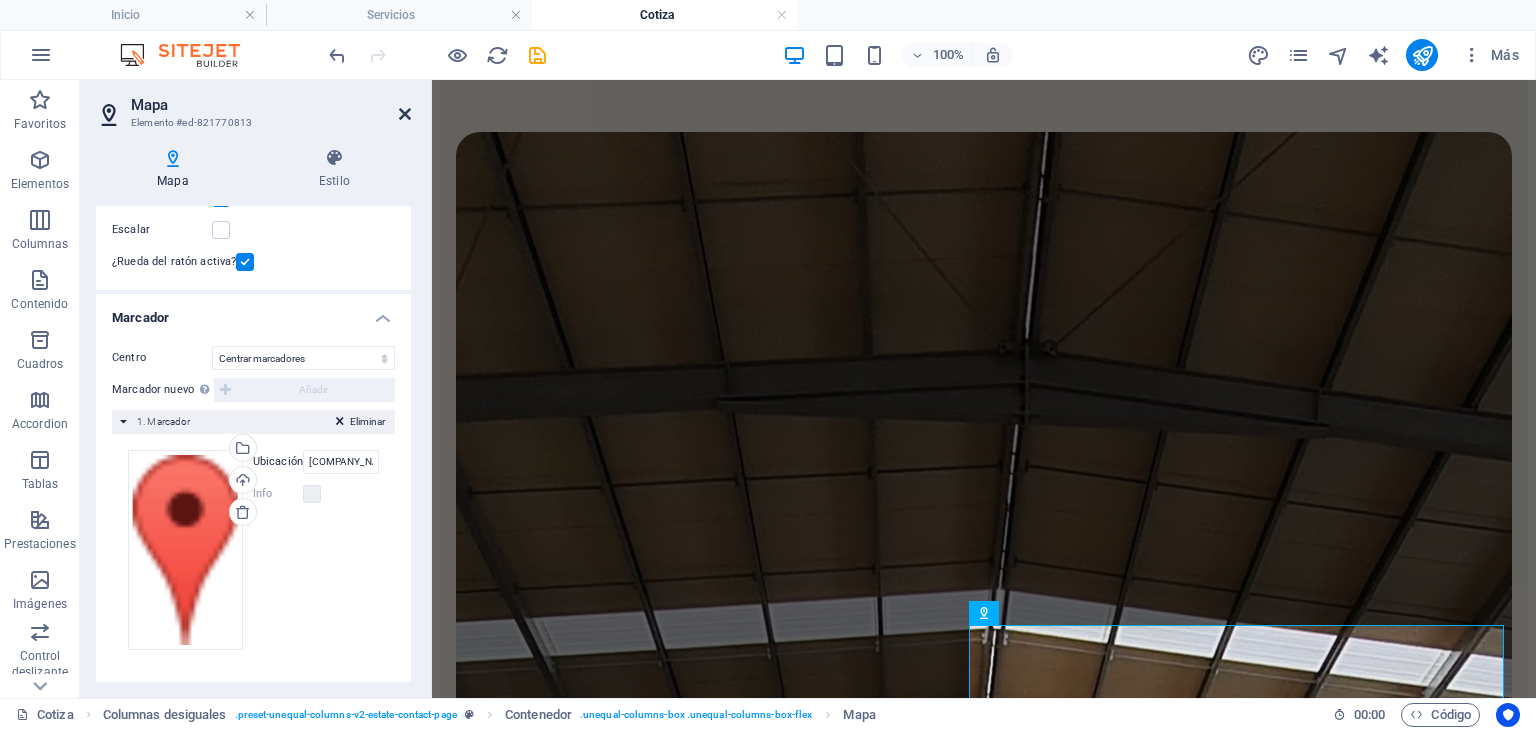click at bounding box center (405, 114) 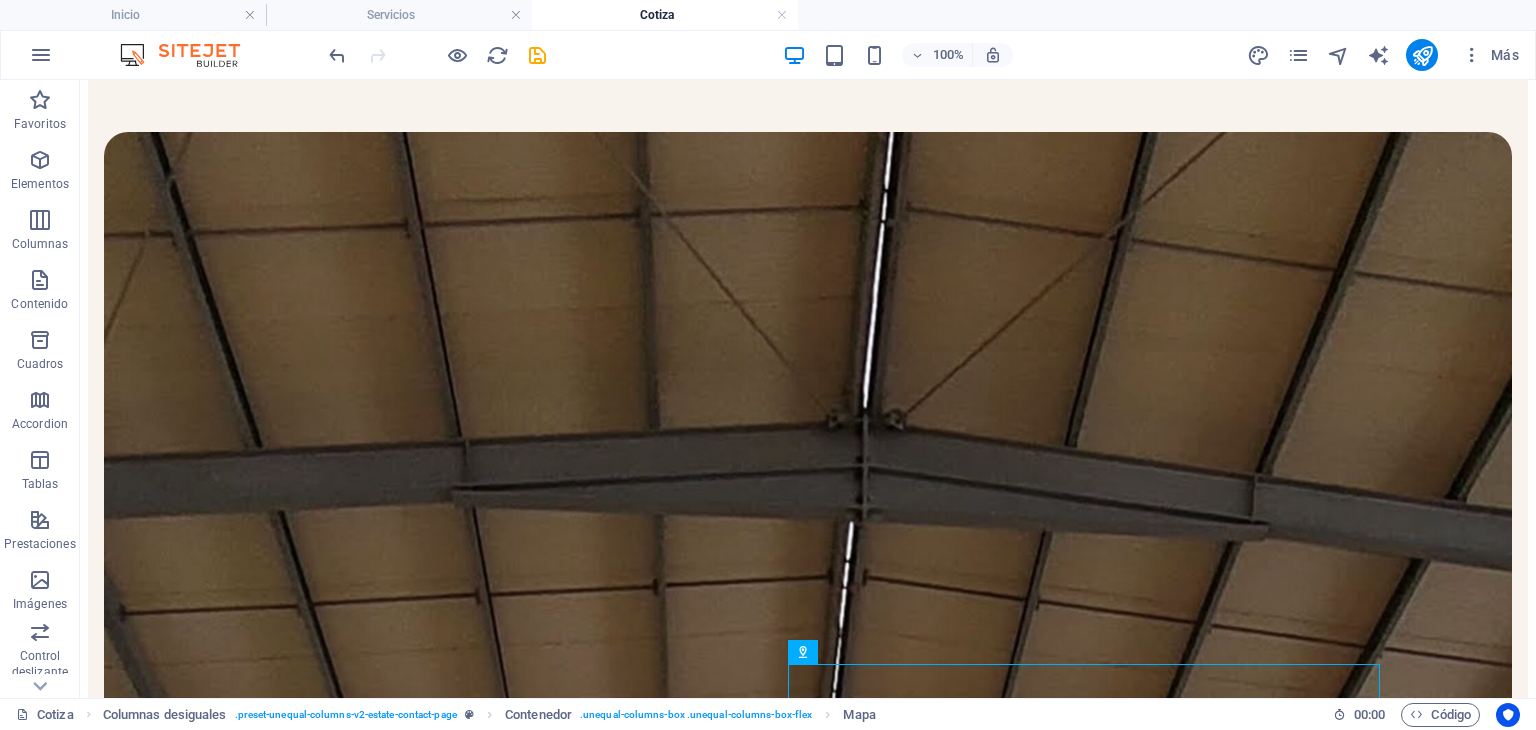 click on "100% Más" at bounding box center (926, 55) 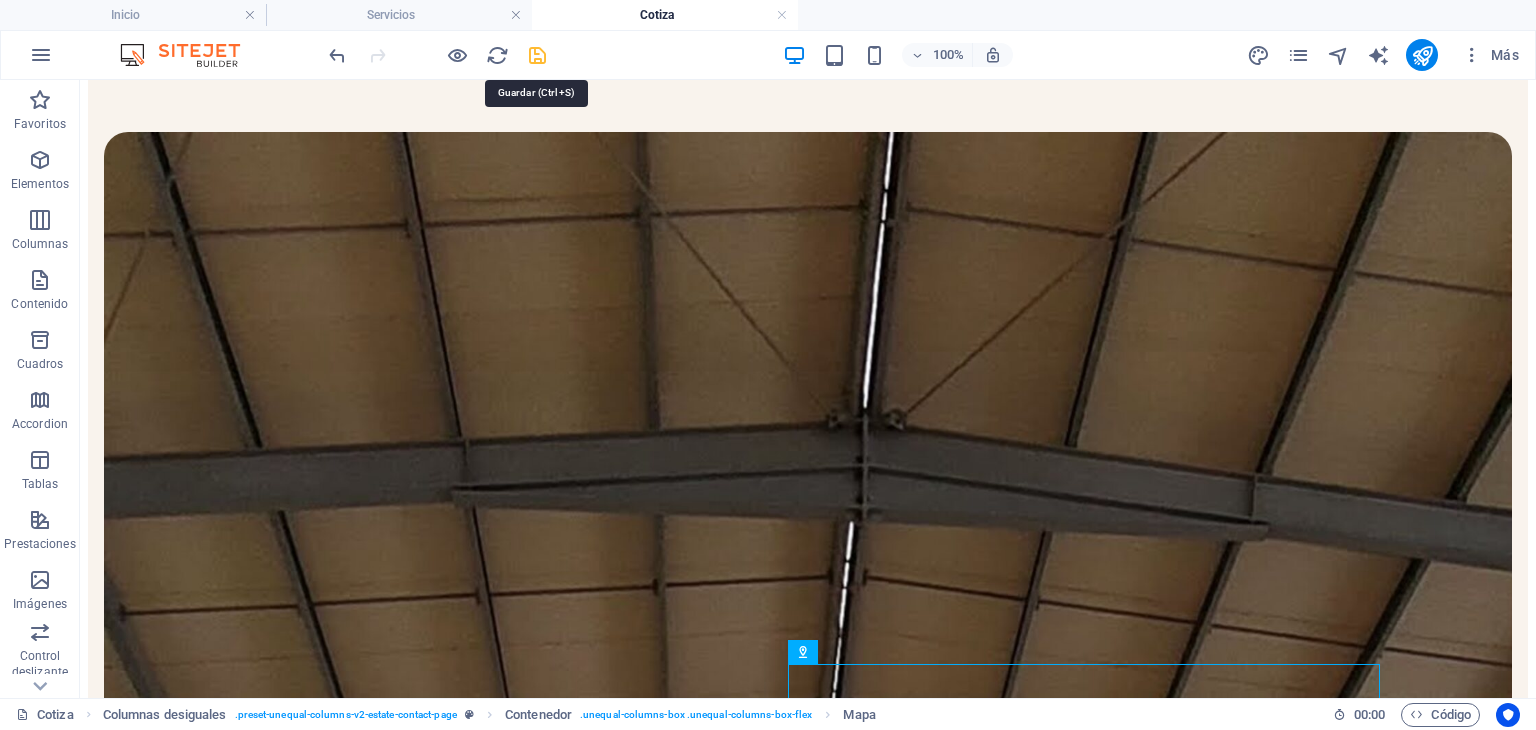 click at bounding box center [537, 55] 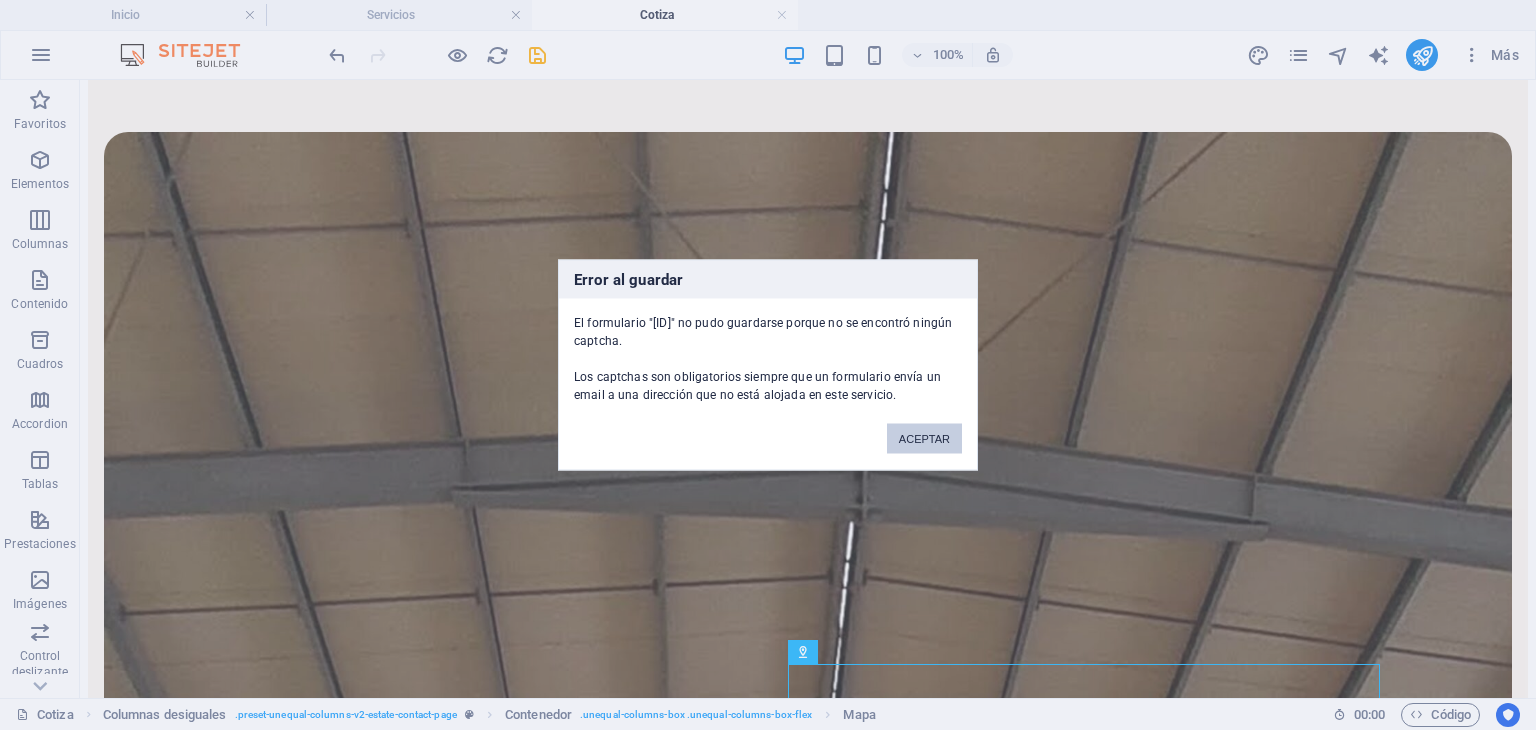 click on "ACEPTAR" at bounding box center [924, 439] 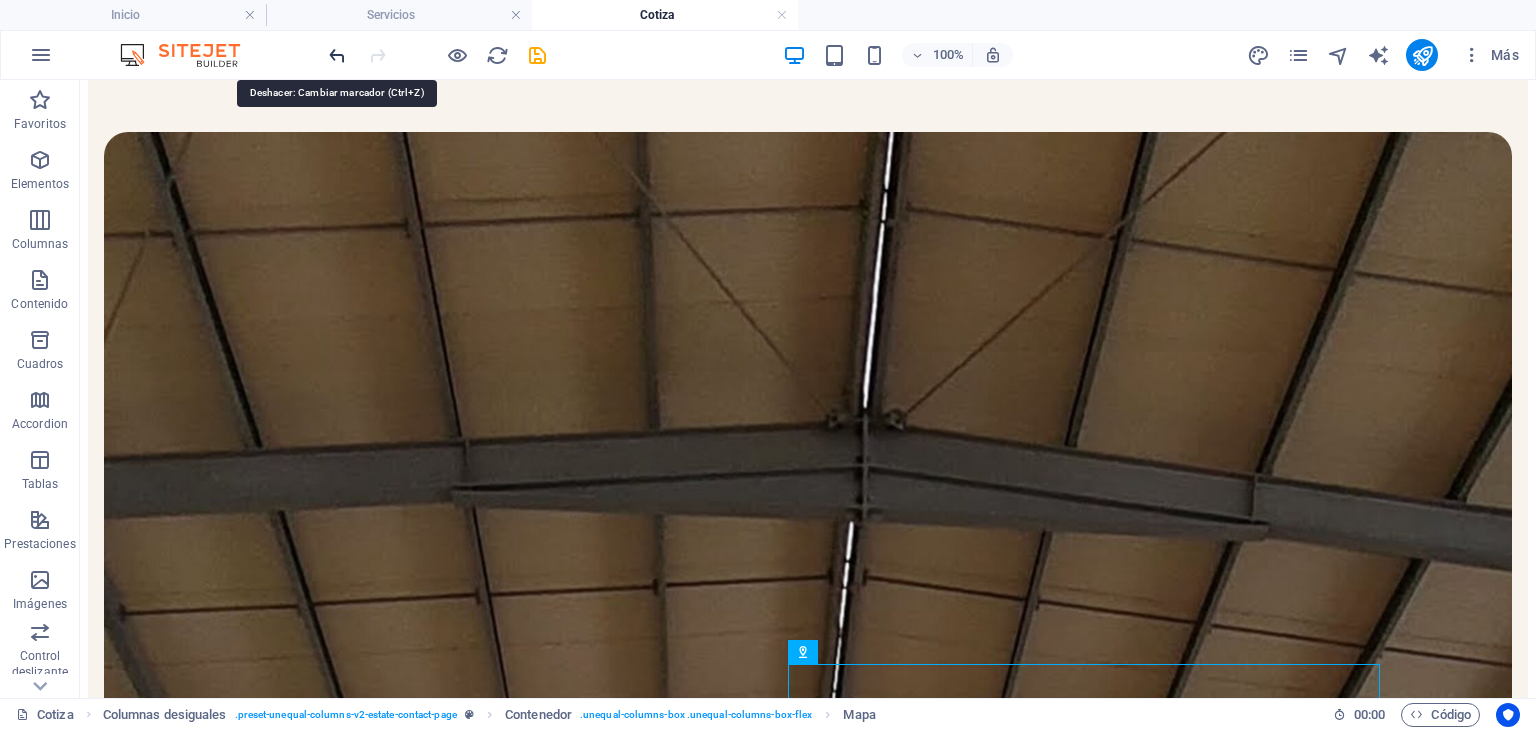 click at bounding box center (337, 55) 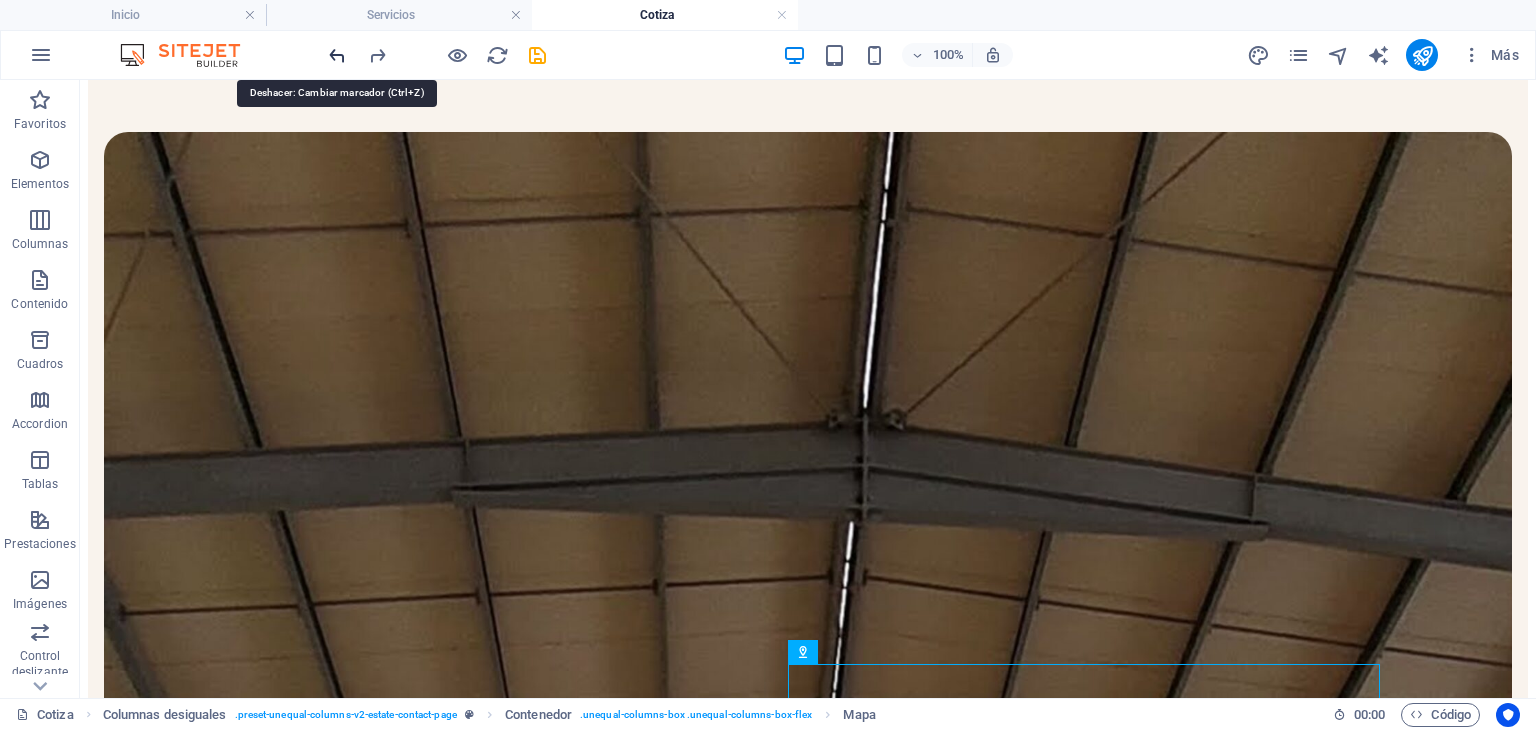 click at bounding box center [337, 55] 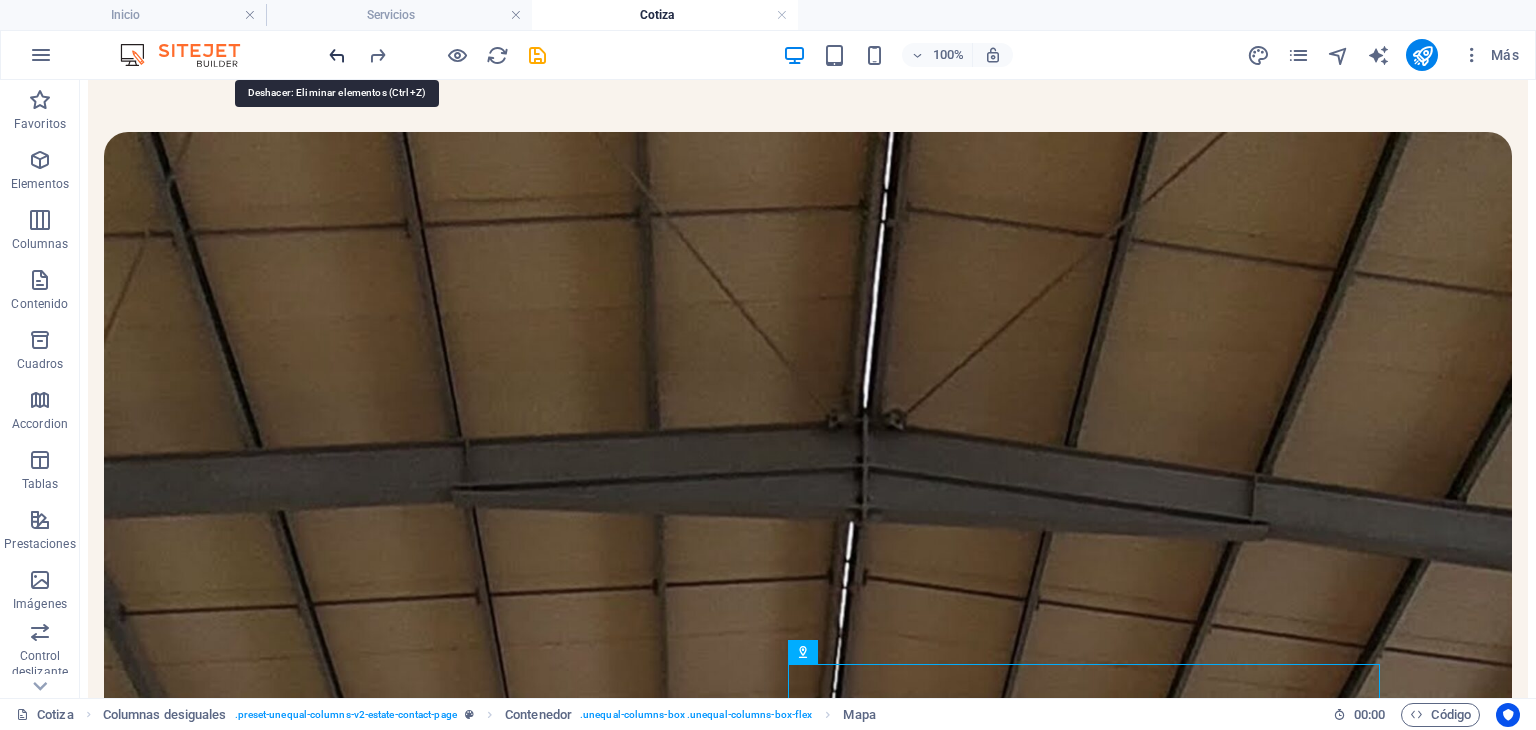 click at bounding box center (337, 55) 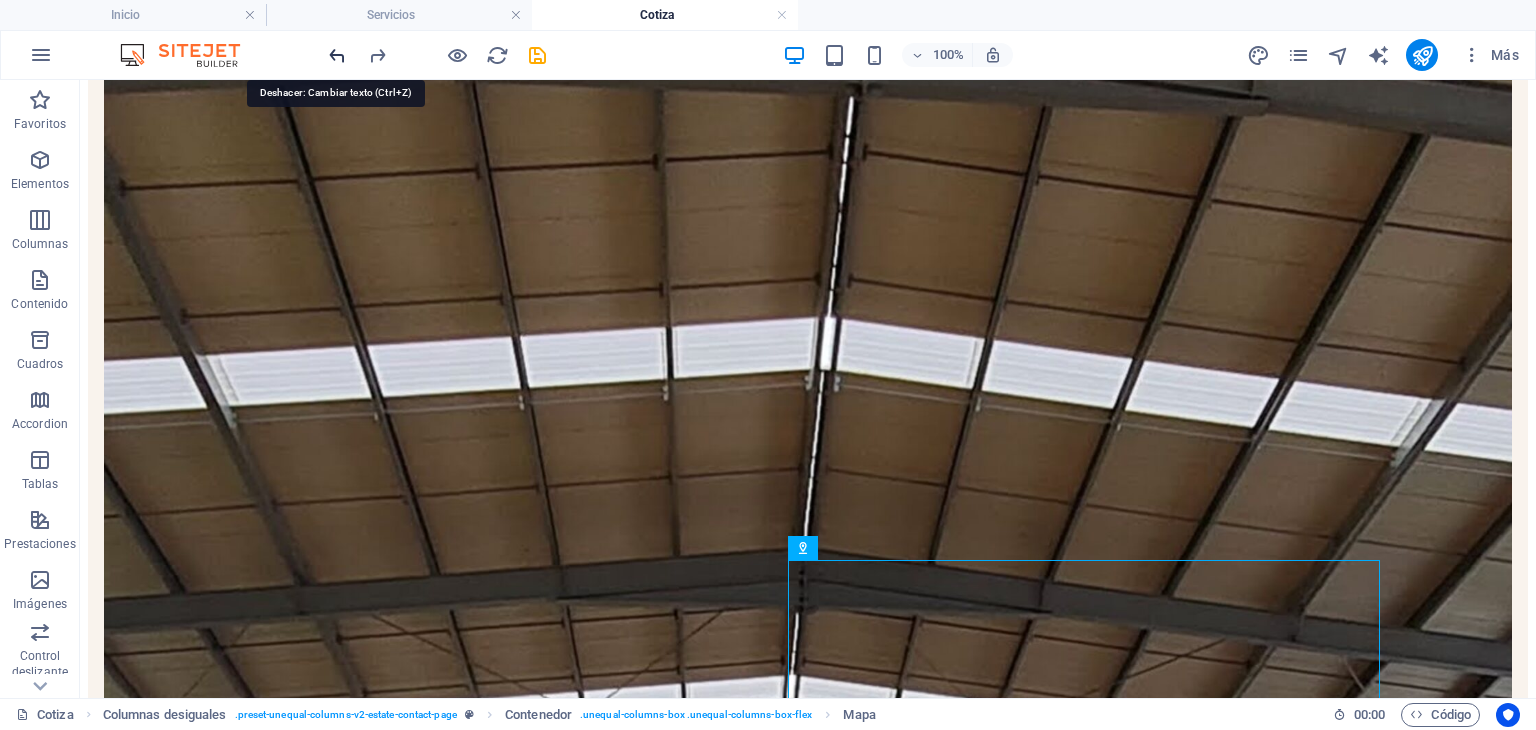 scroll, scrollTop: 681, scrollLeft: 0, axis: vertical 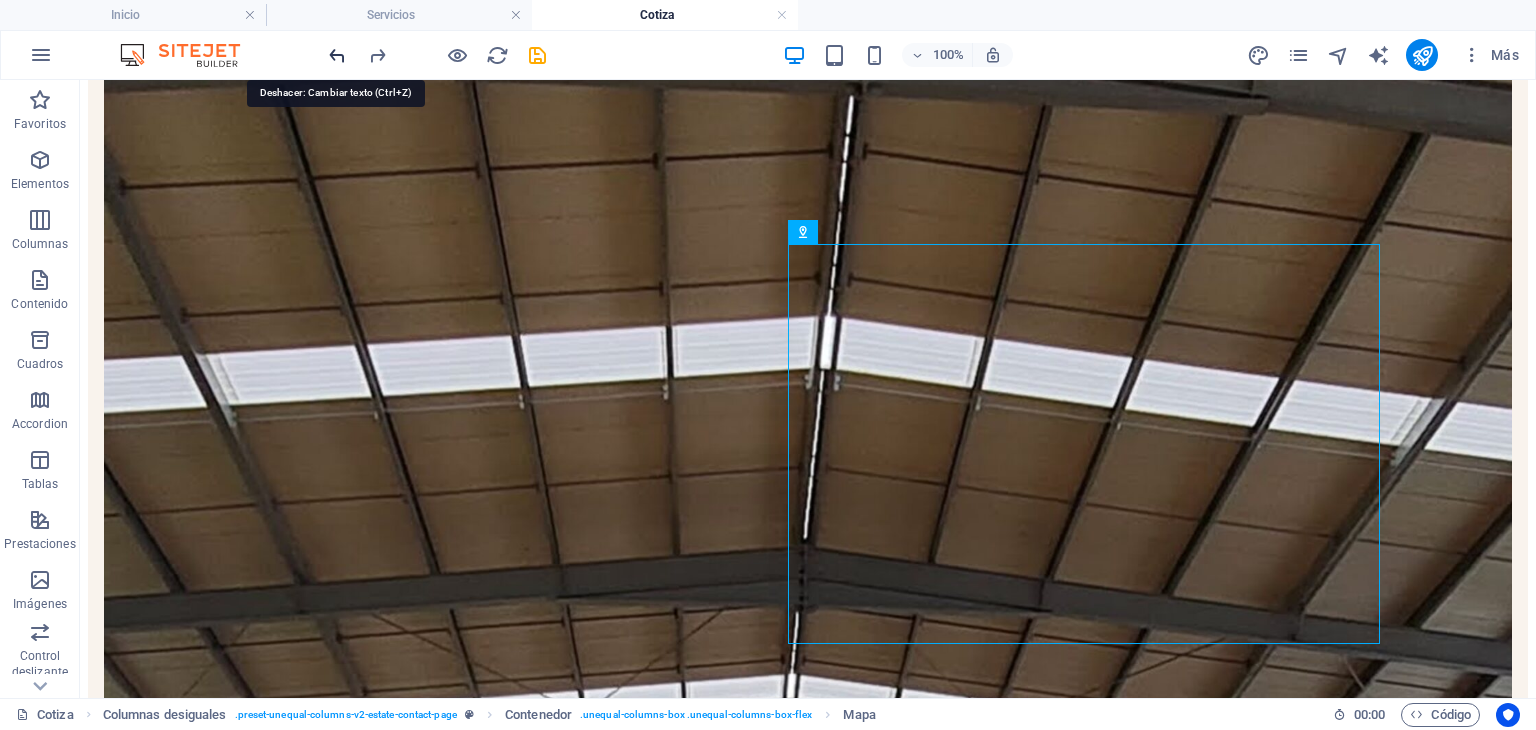 click at bounding box center (337, 55) 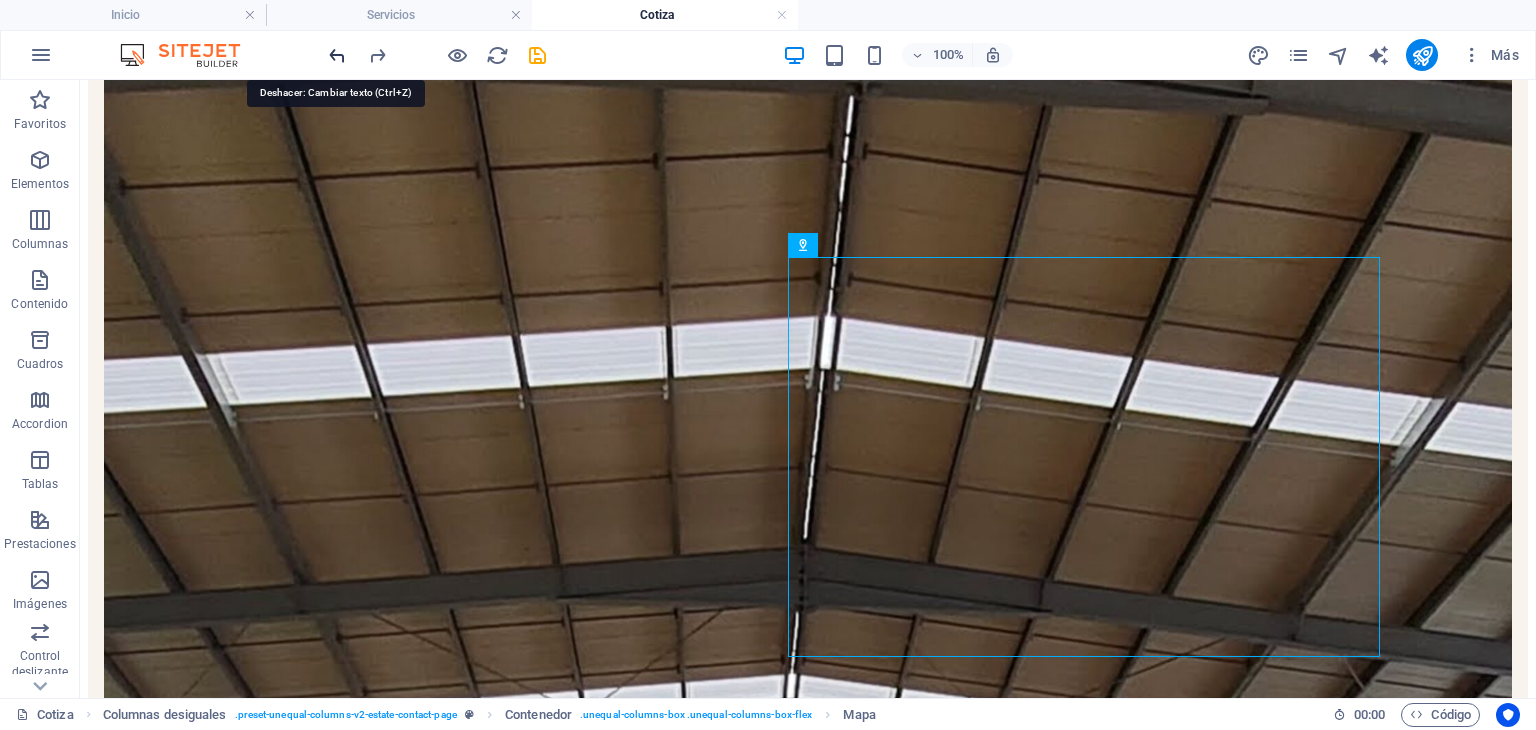 click at bounding box center (337, 55) 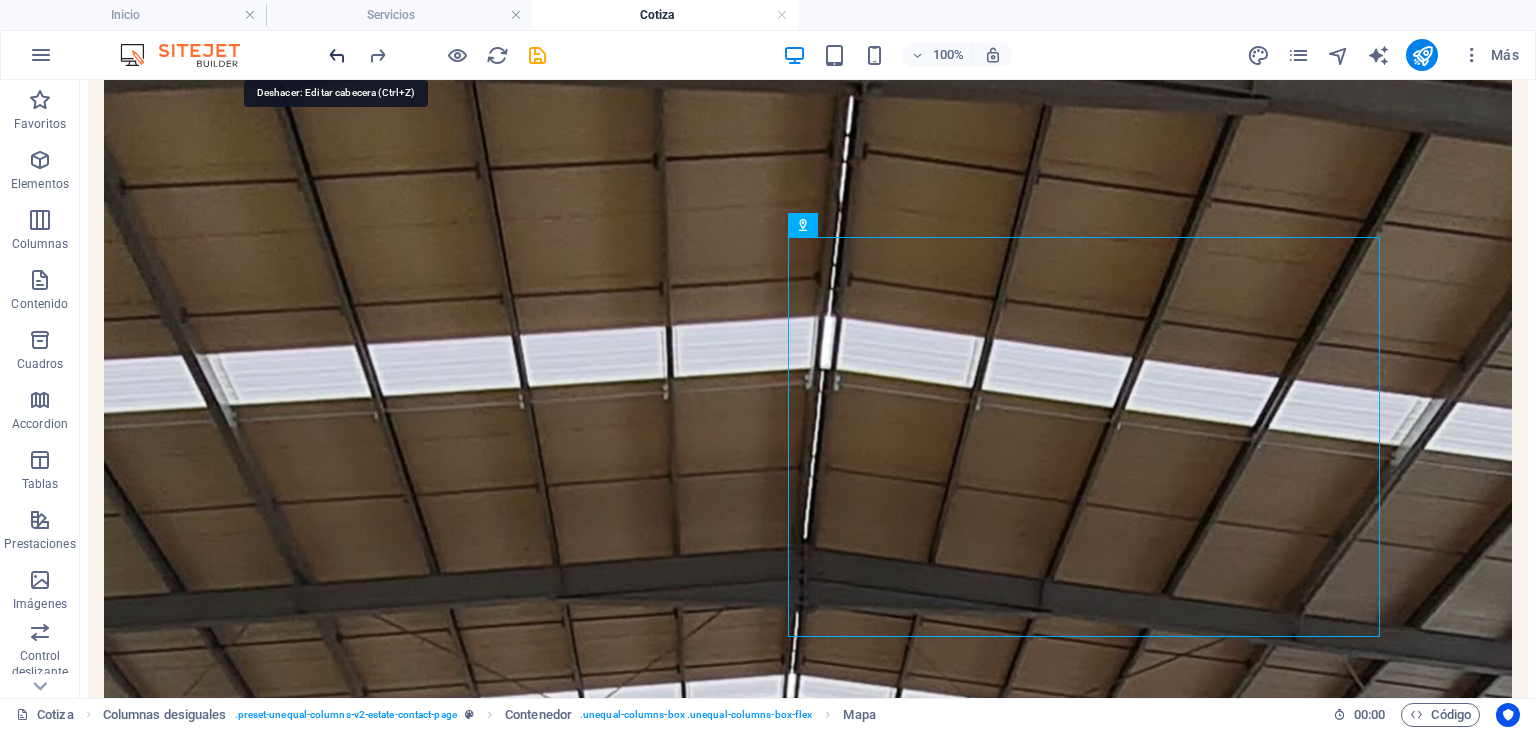 click at bounding box center (337, 55) 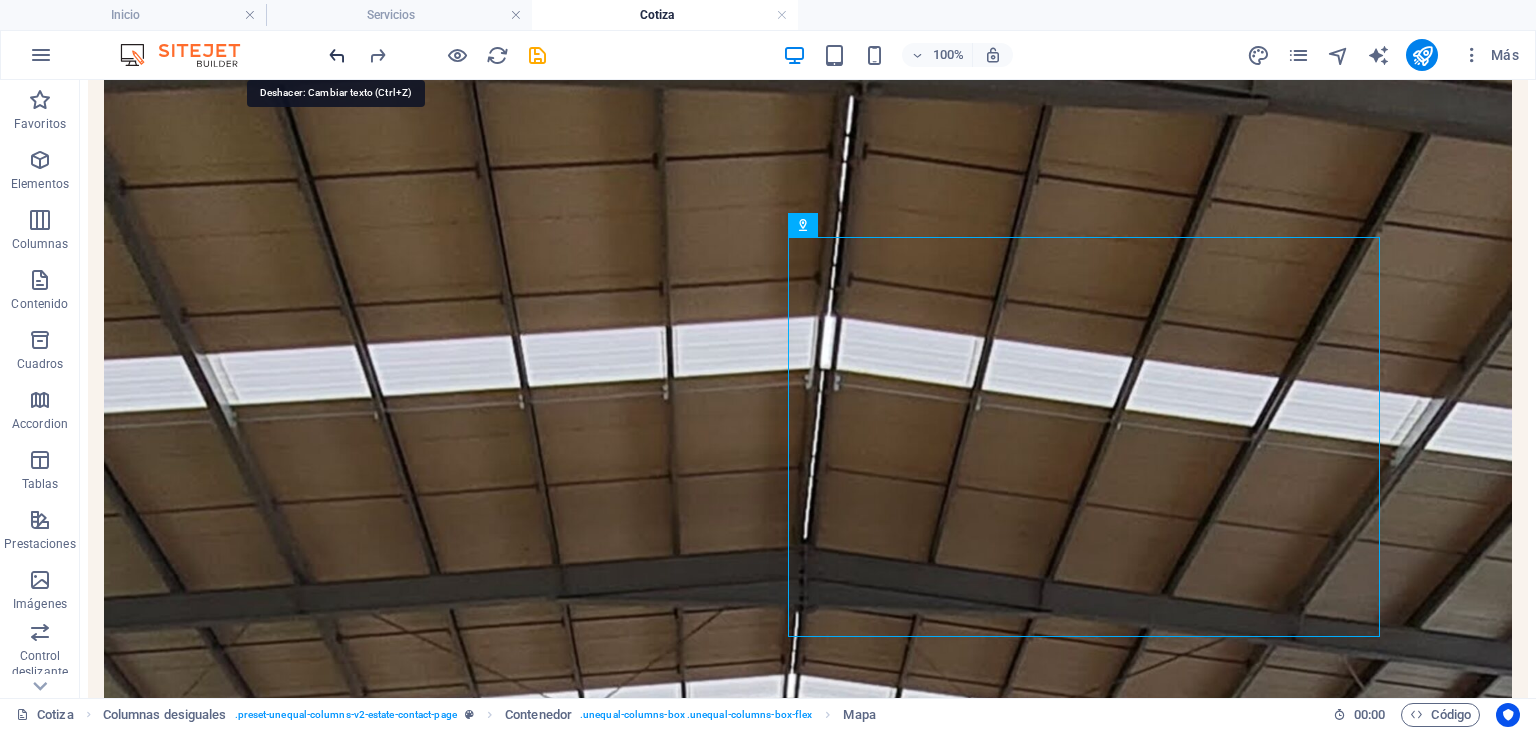 click at bounding box center (337, 55) 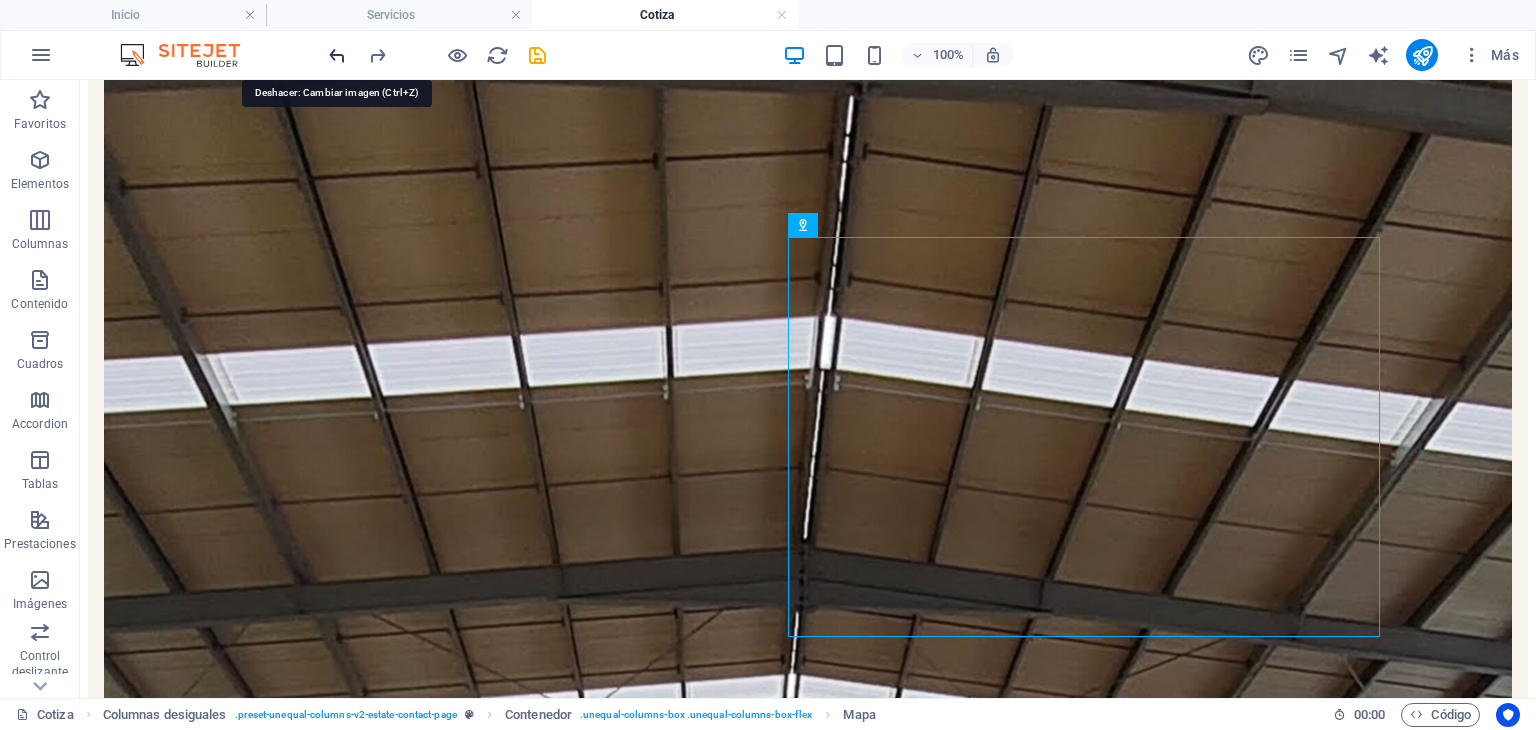 click at bounding box center [337, 55] 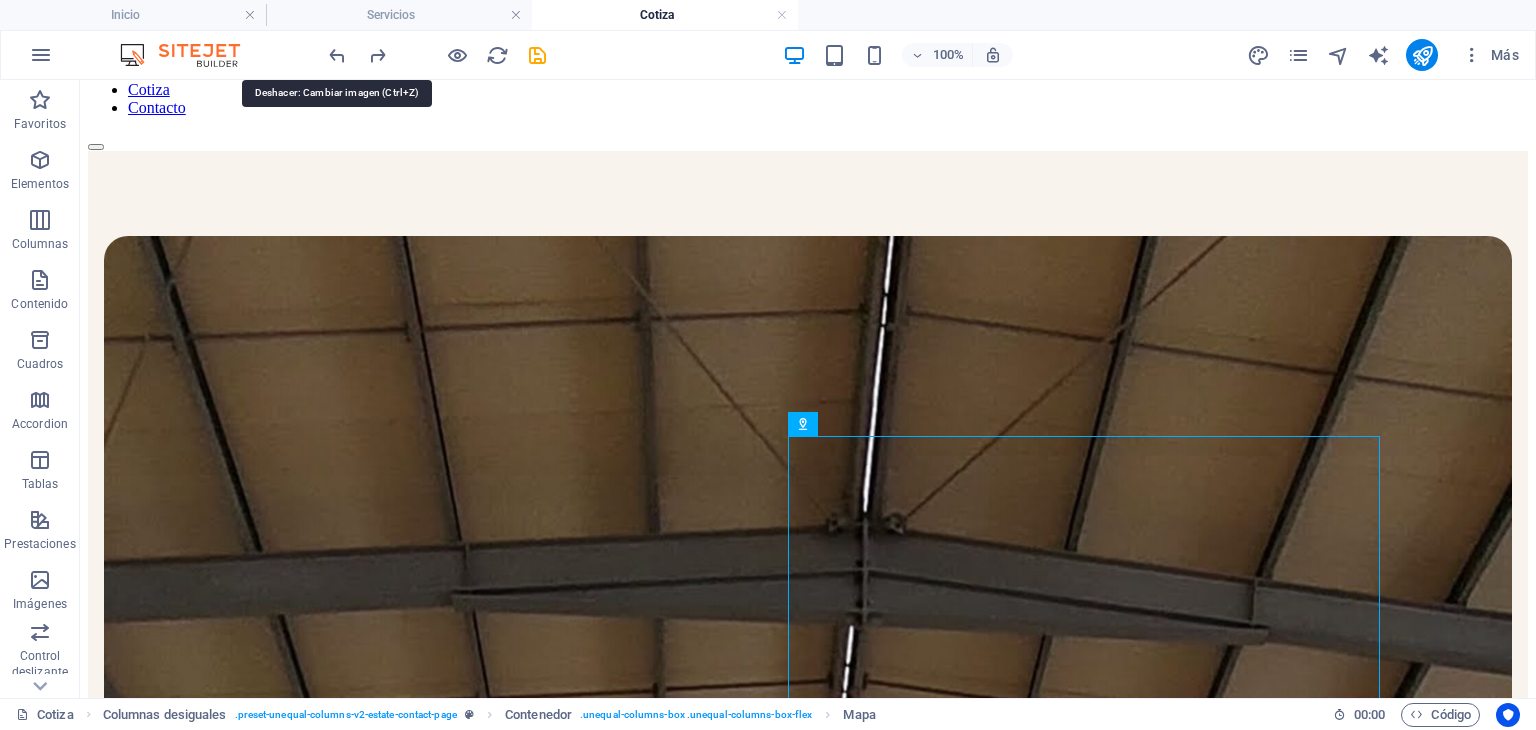 scroll, scrollTop: 116, scrollLeft: 0, axis: vertical 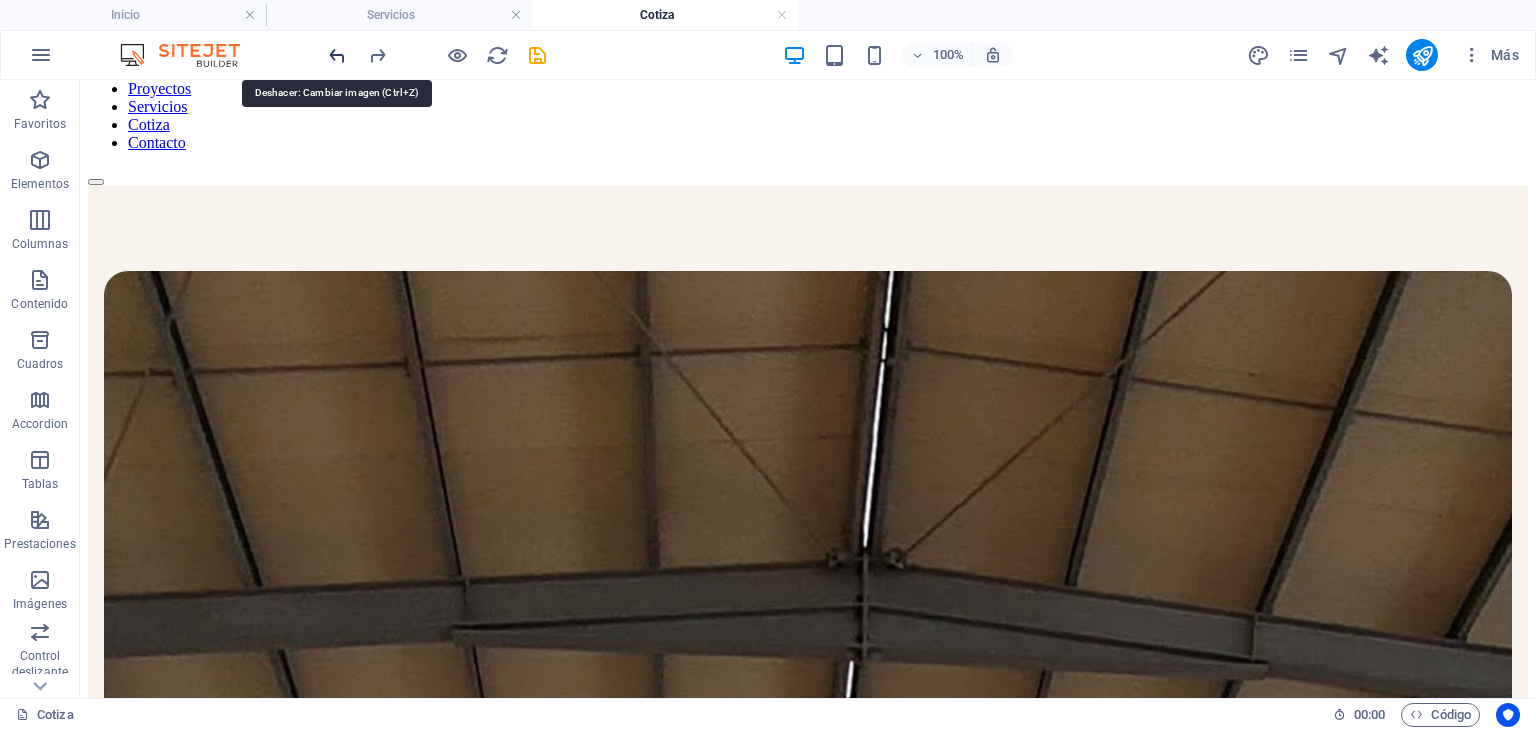 click at bounding box center (337, 55) 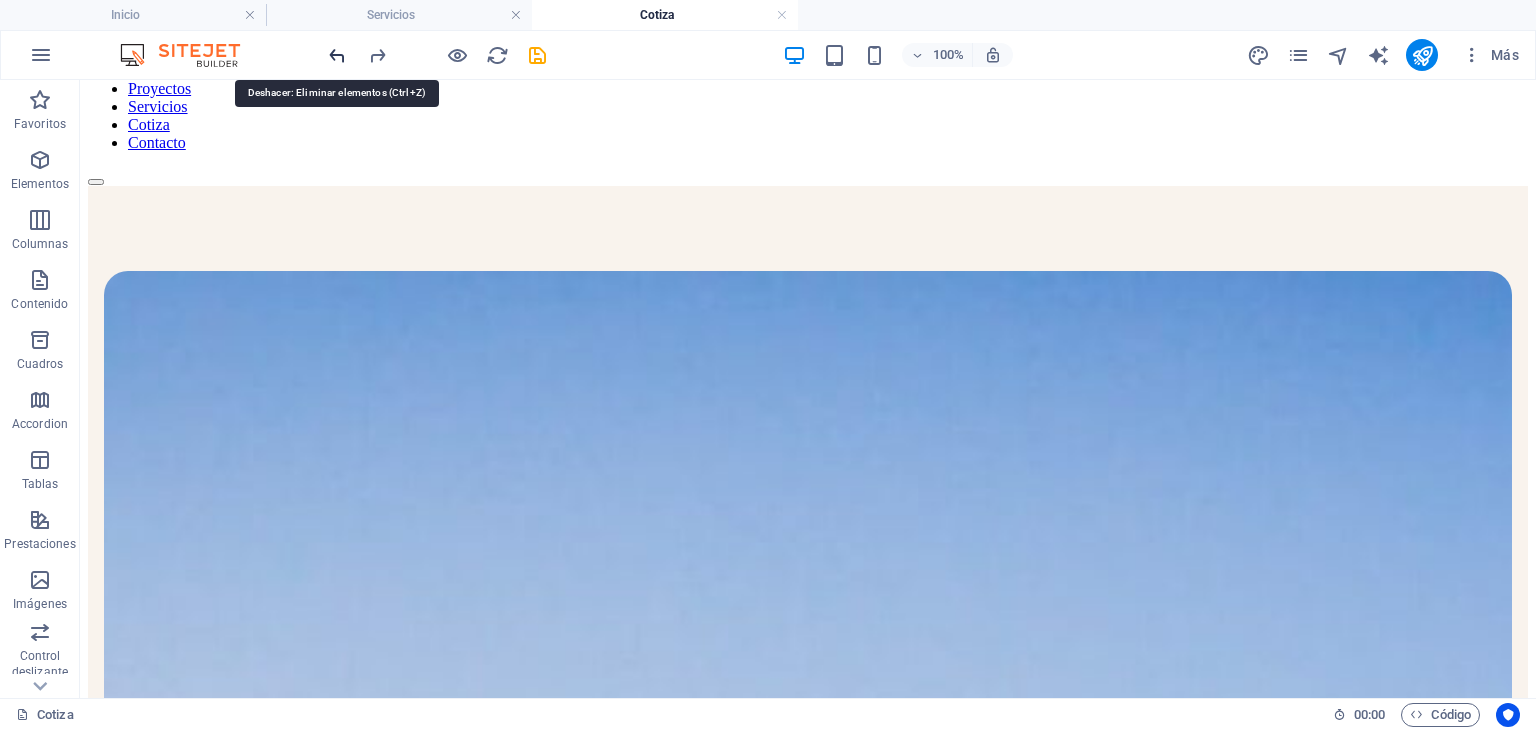 click at bounding box center (337, 55) 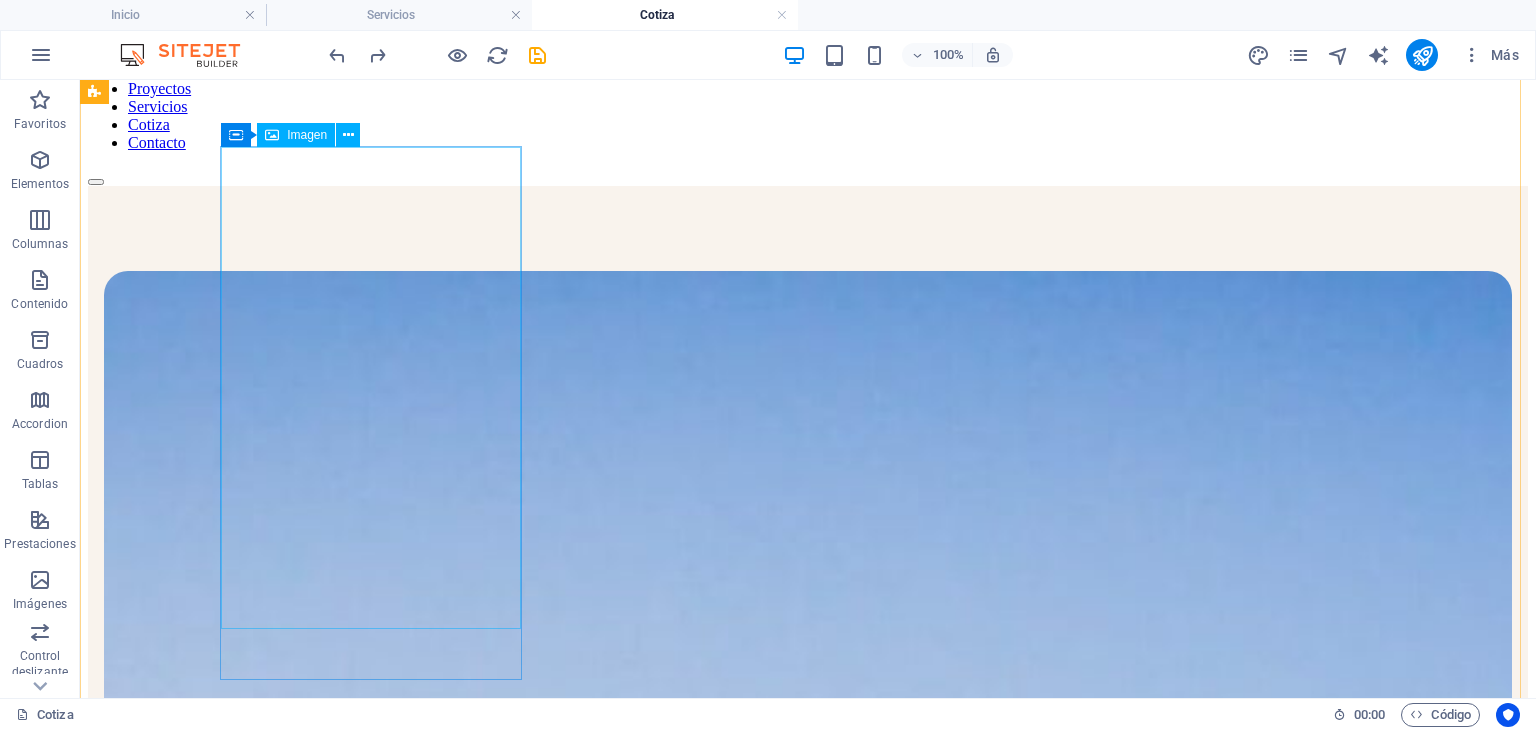 click at bounding box center (808, 1404) 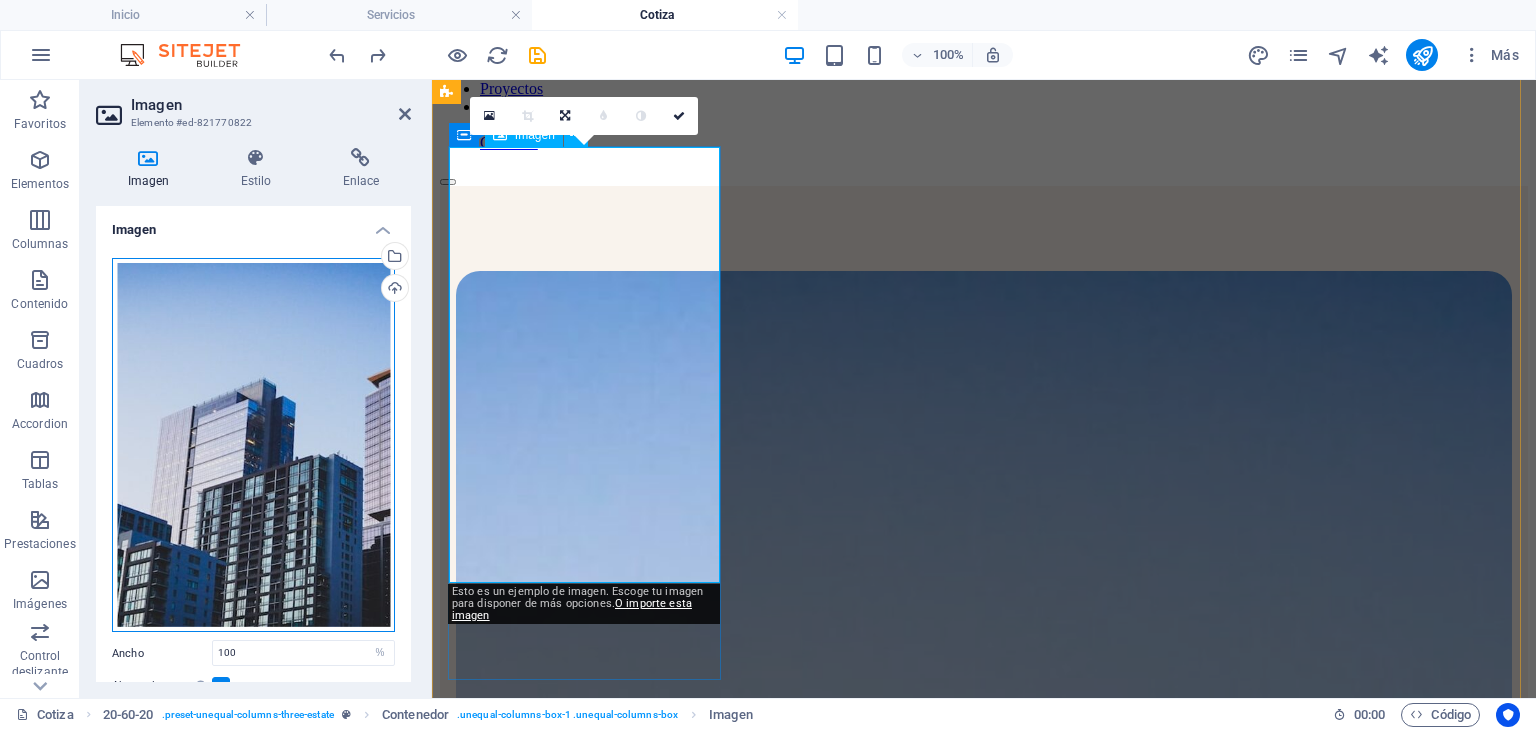 click on "Arrastra archivos aquí, haz clic para escoger archivos o  selecciona archivos de Archivos o de nuestra galería gratuita de fotos y vídeos" at bounding box center [253, 445] 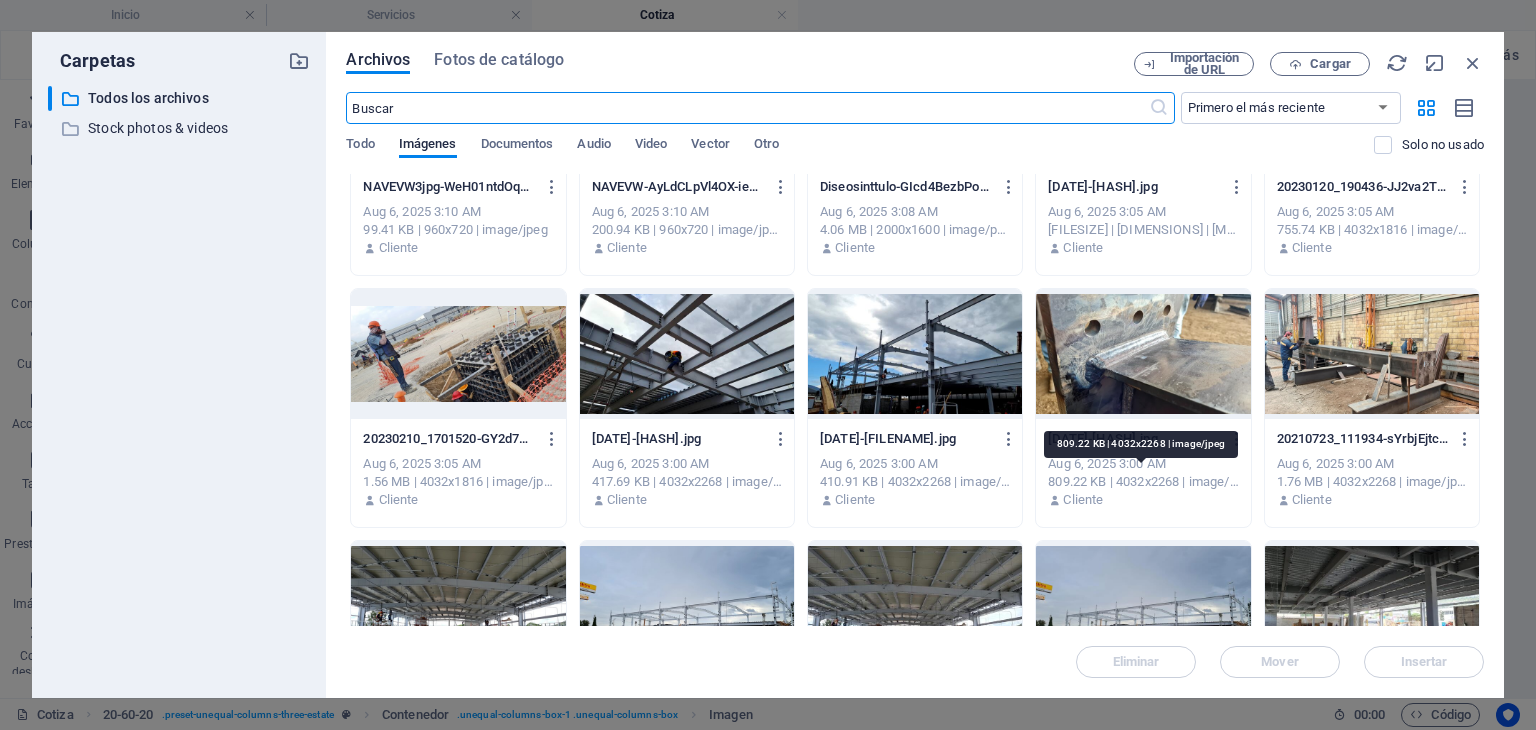 scroll, scrollTop: 3500, scrollLeft: 0, axis: vertical 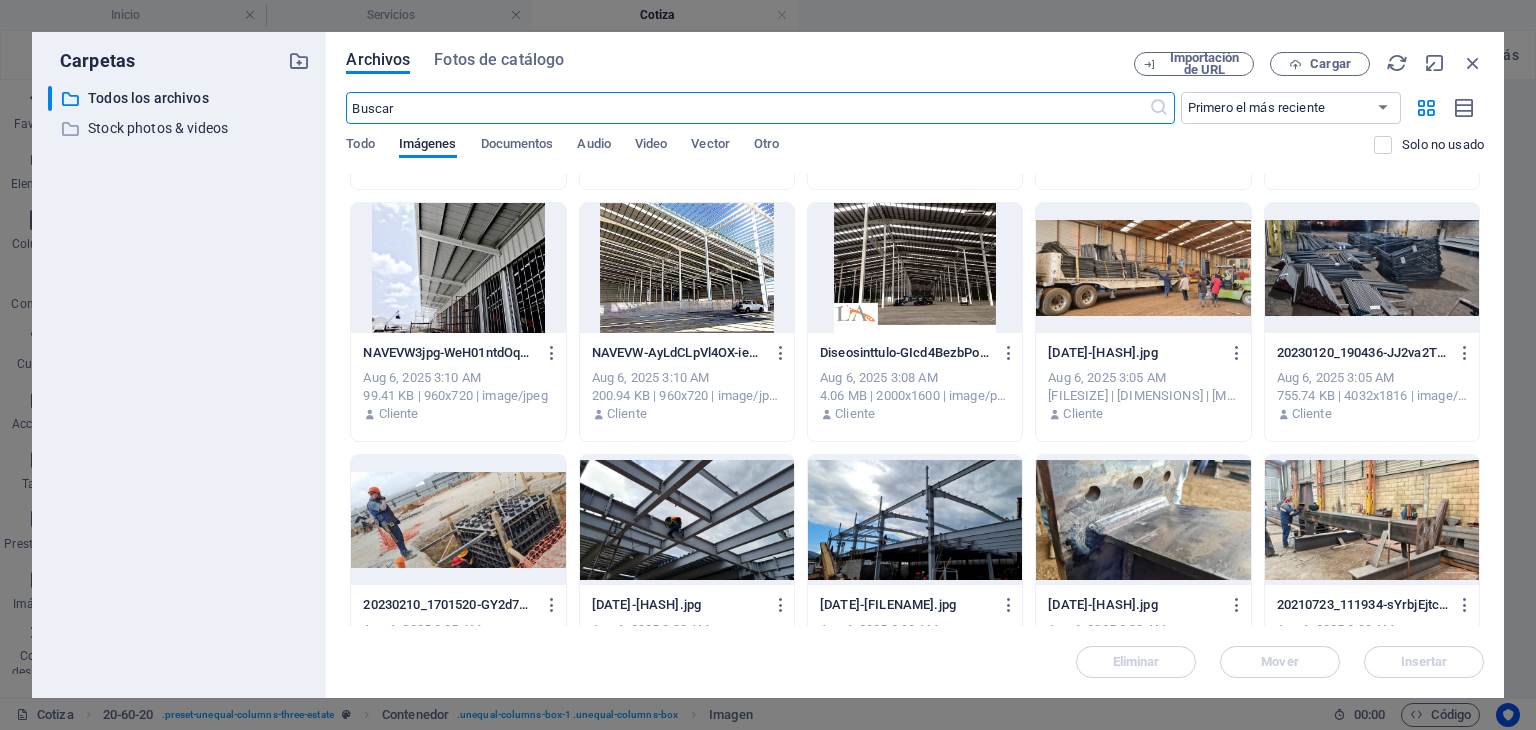 click at bounding box center (915, 520) 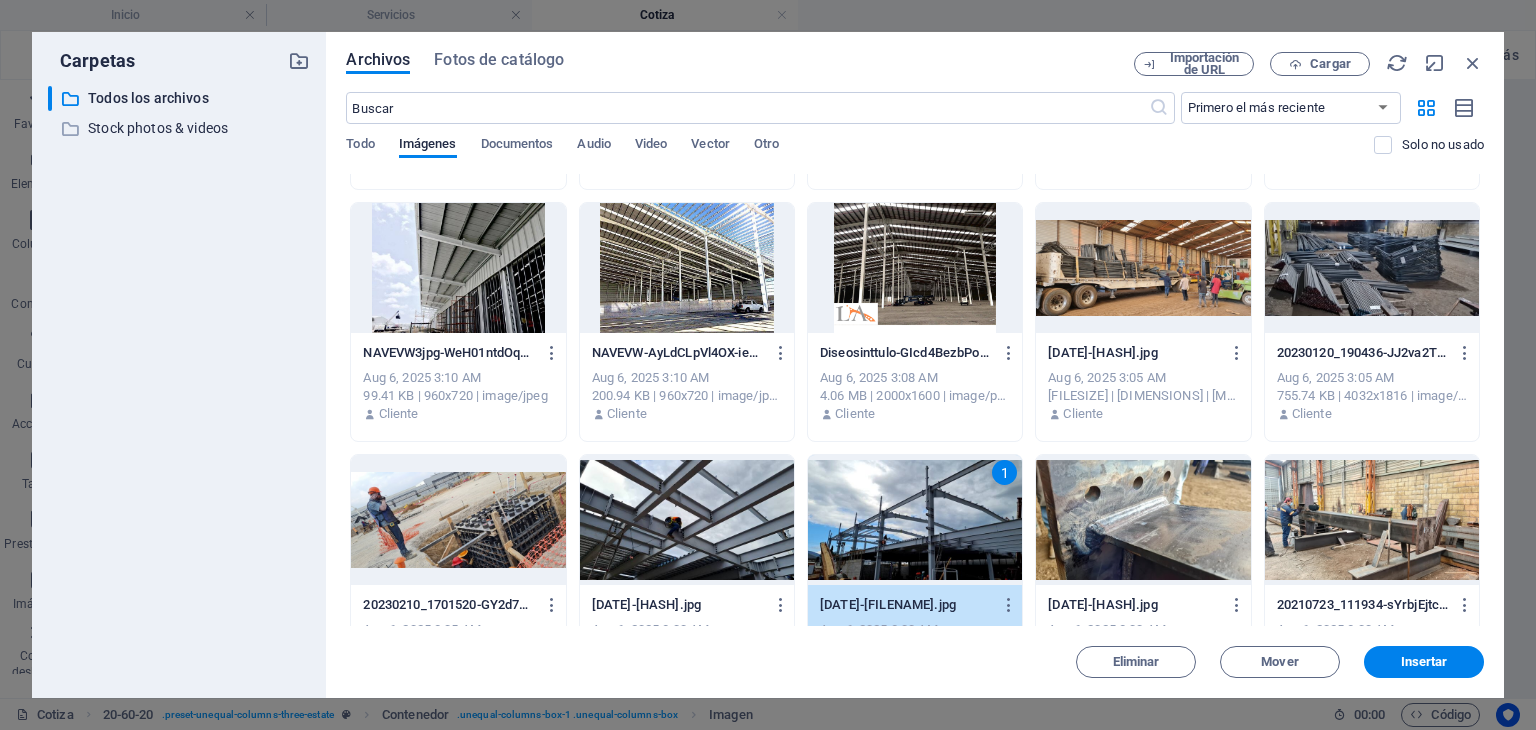 click on "1" at bounding box center (915, 520) 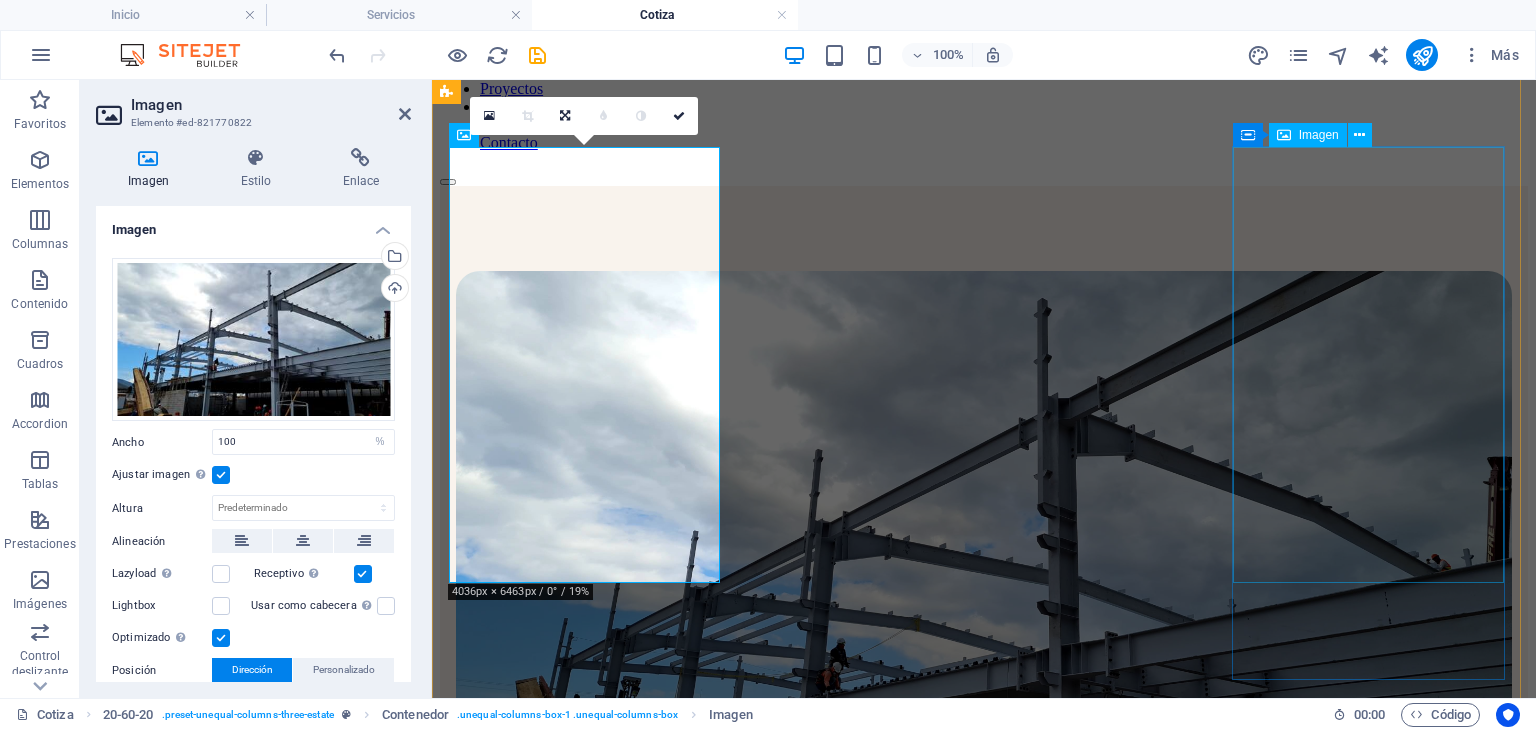 click at bounding box center (984, 2158) 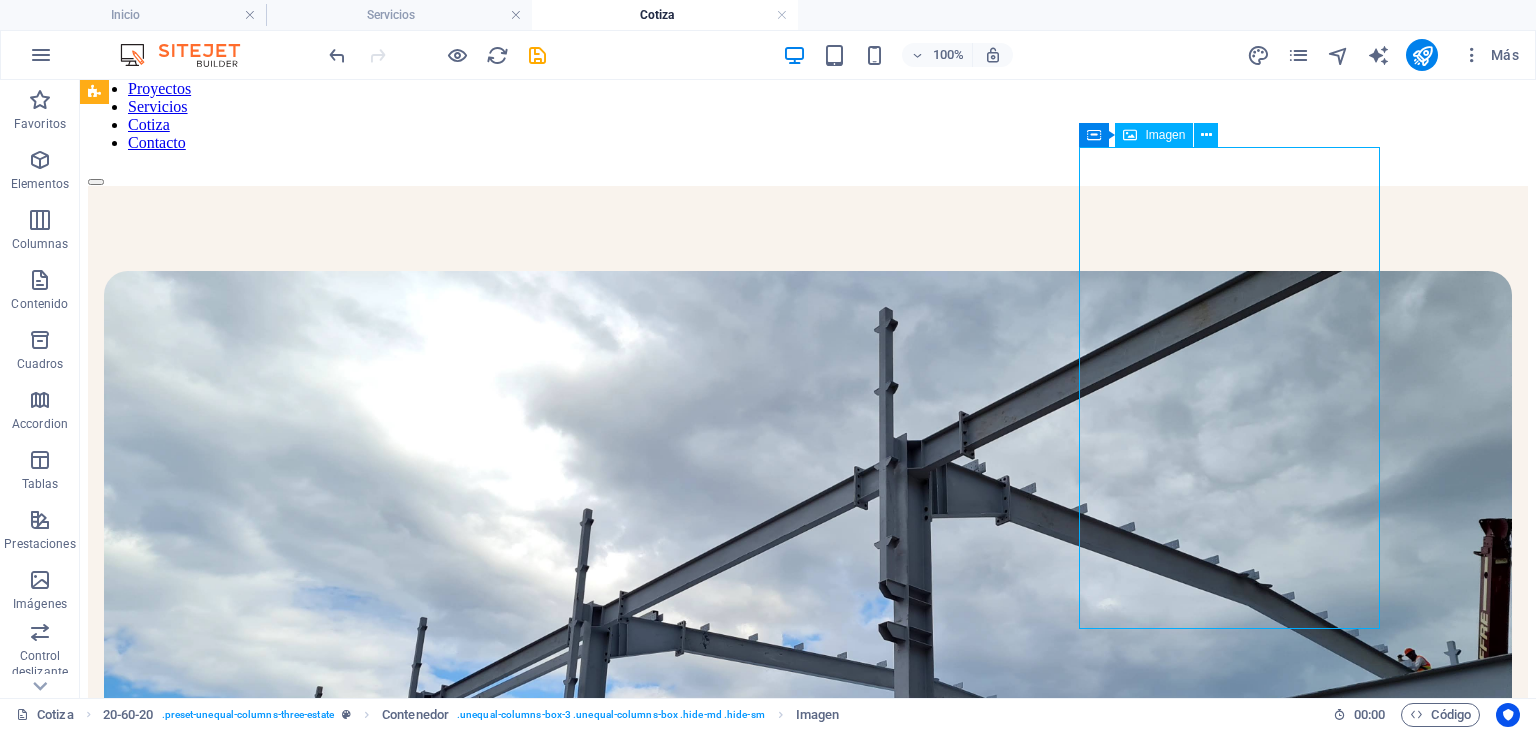 click at bounding box center [808, 2639] 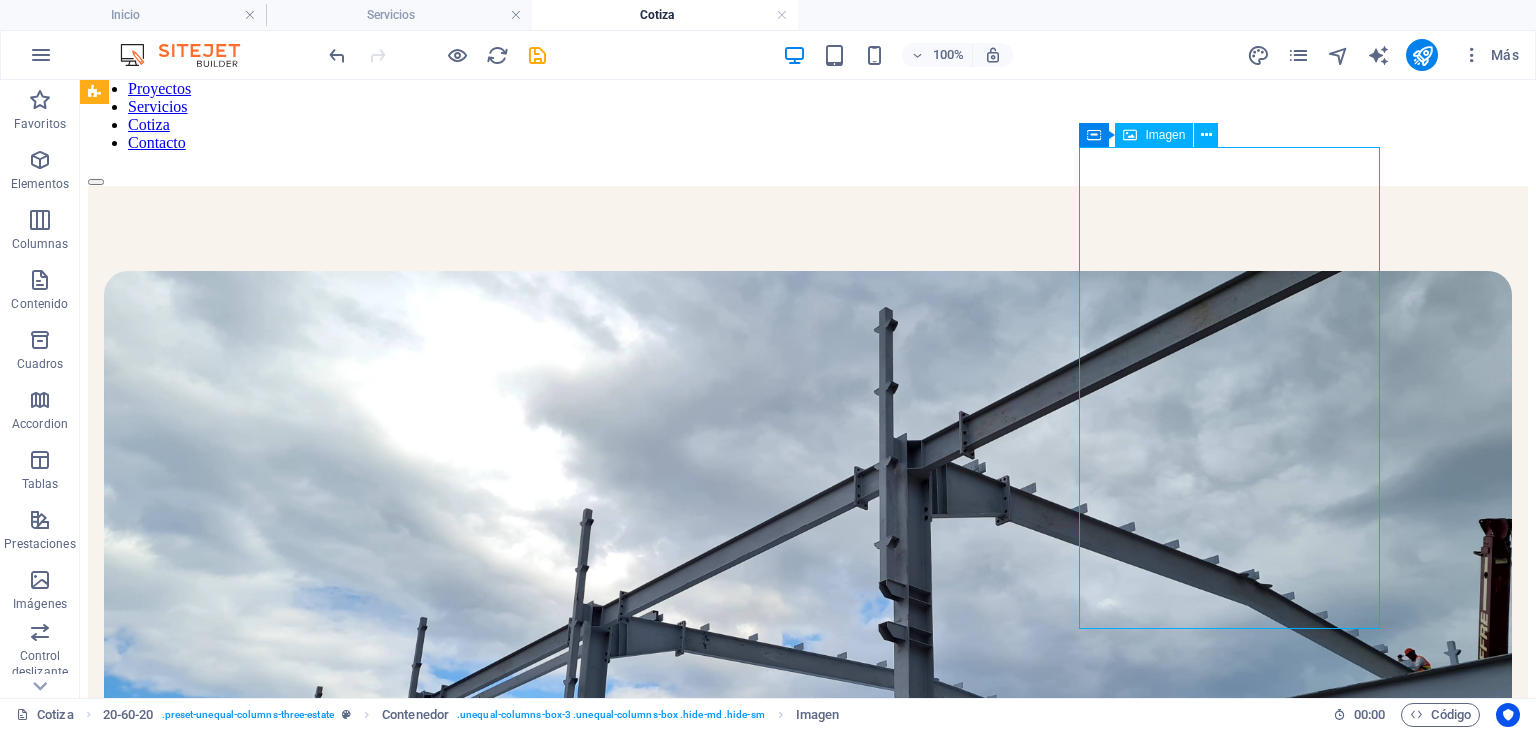 select on "%" 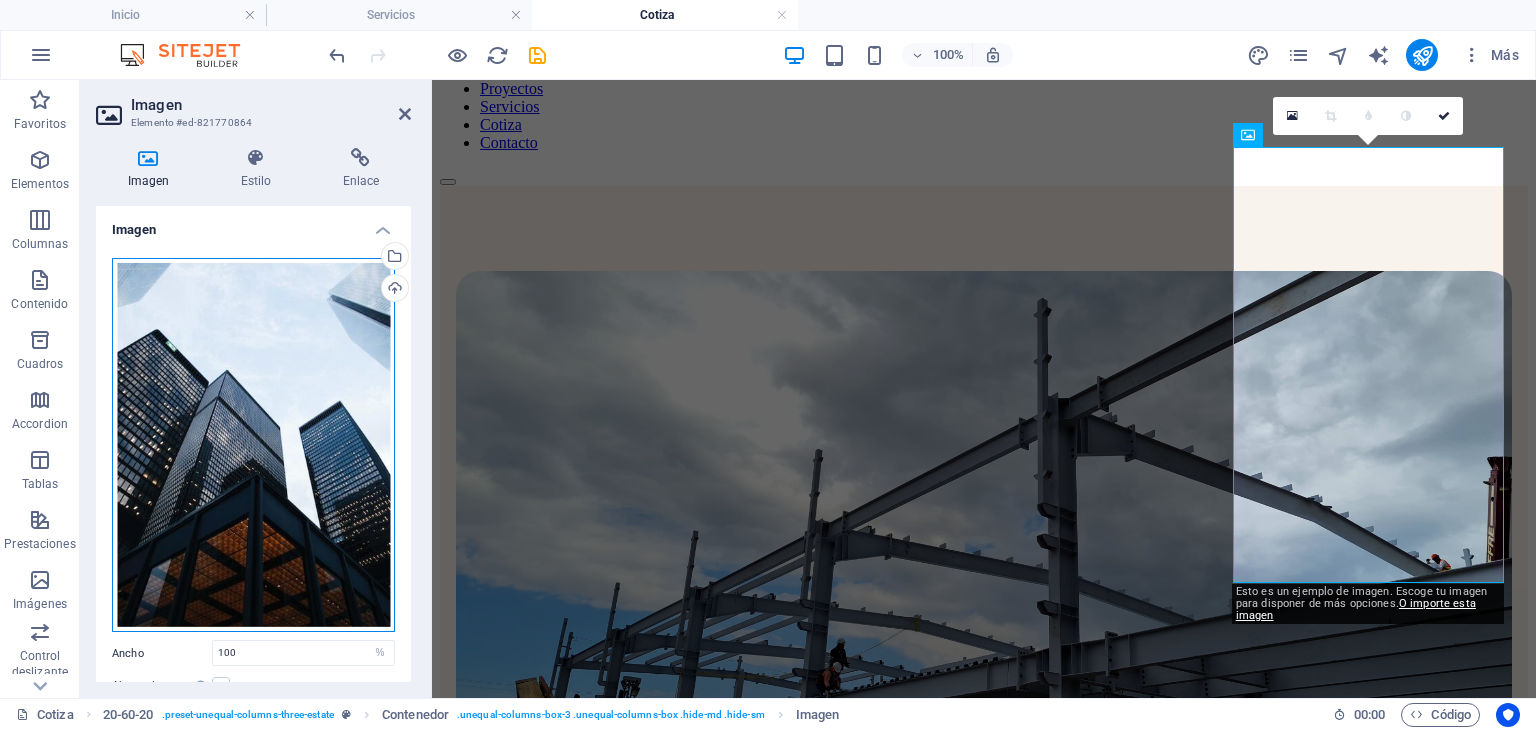click on "Arrastra archivos aquí, haz clic para escoger archivos o  selecciona archivos de Archivos o de nuestra galería gratuita de fotos y vídeos" at bounding box center [253, 445] 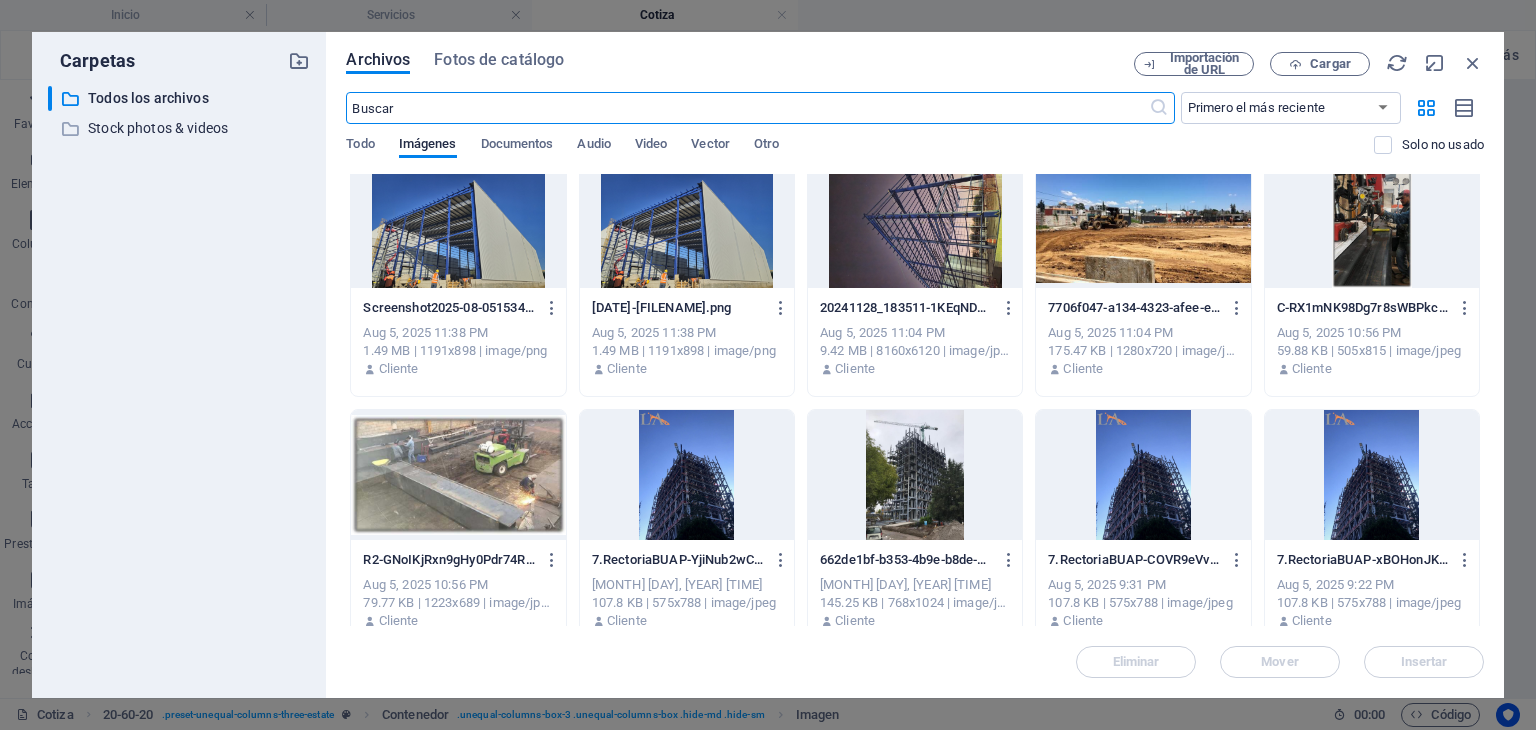 scroll, scrollTop: 6666, scrollLeft: 0, axis: vertical 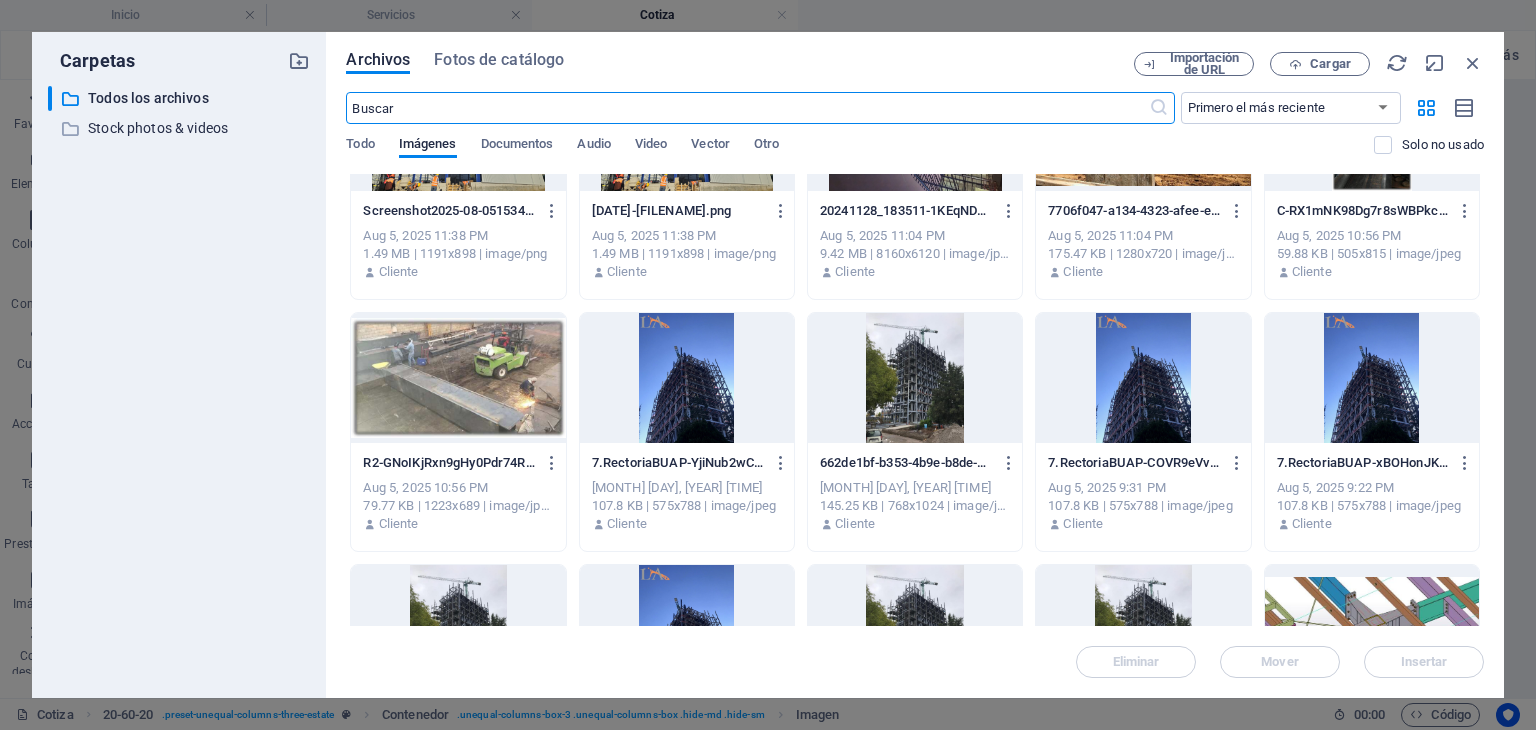 click at bounding box center [1143, 378] 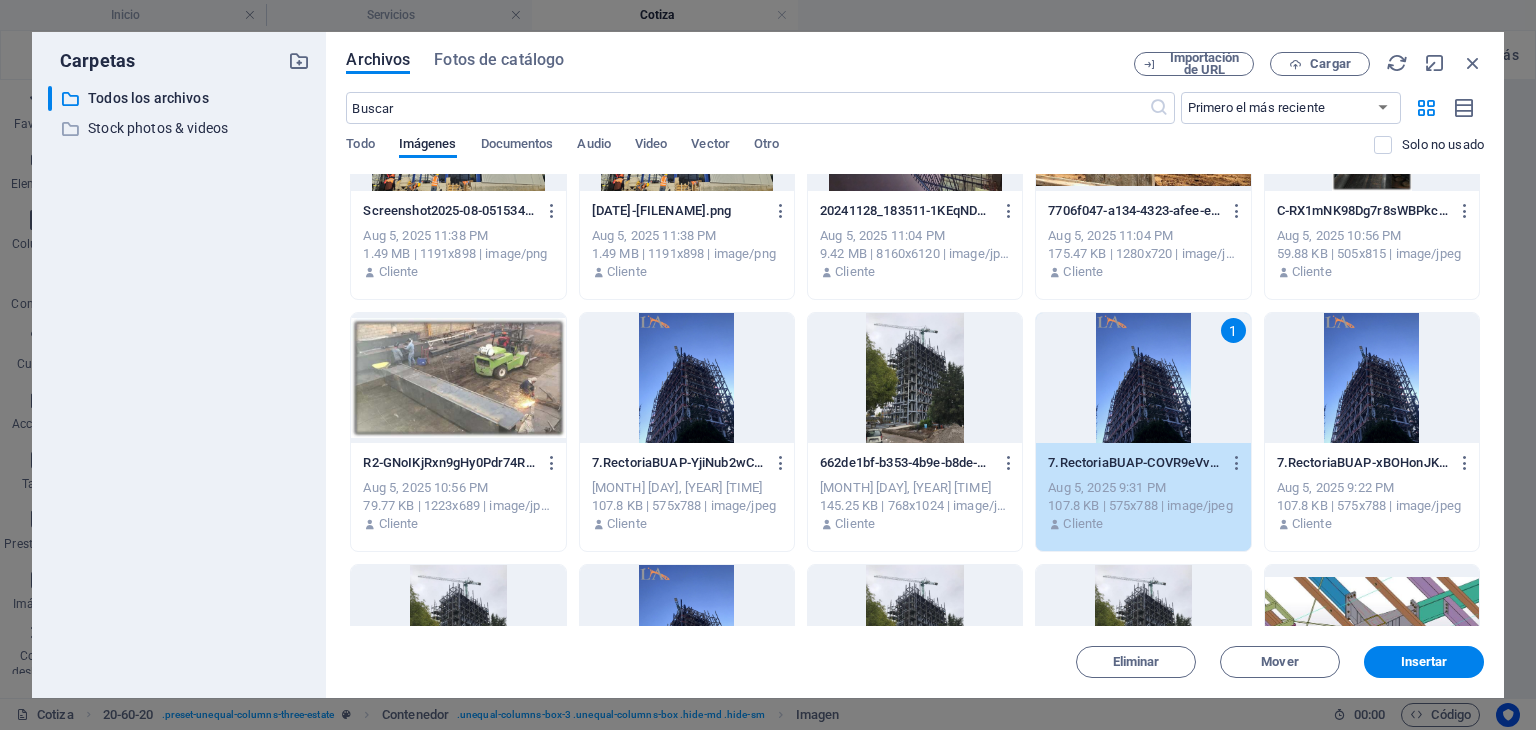 drag, startPoint x: 1136, startPoint y: 402, endPoint x: 733, endPoint y: 353, distance: 405.968 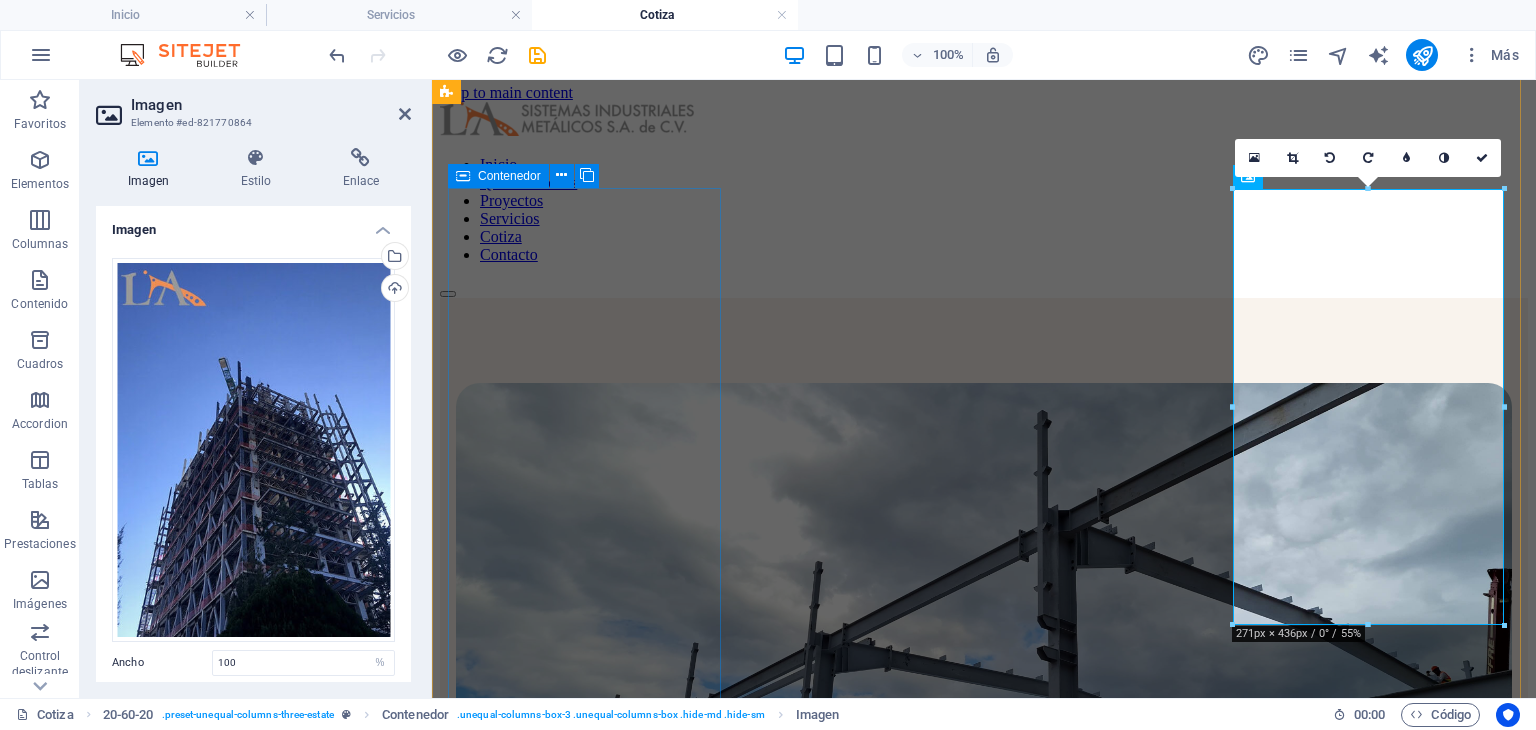 scroll, scrollTop: 0, scrollLeft: 0, axis: both 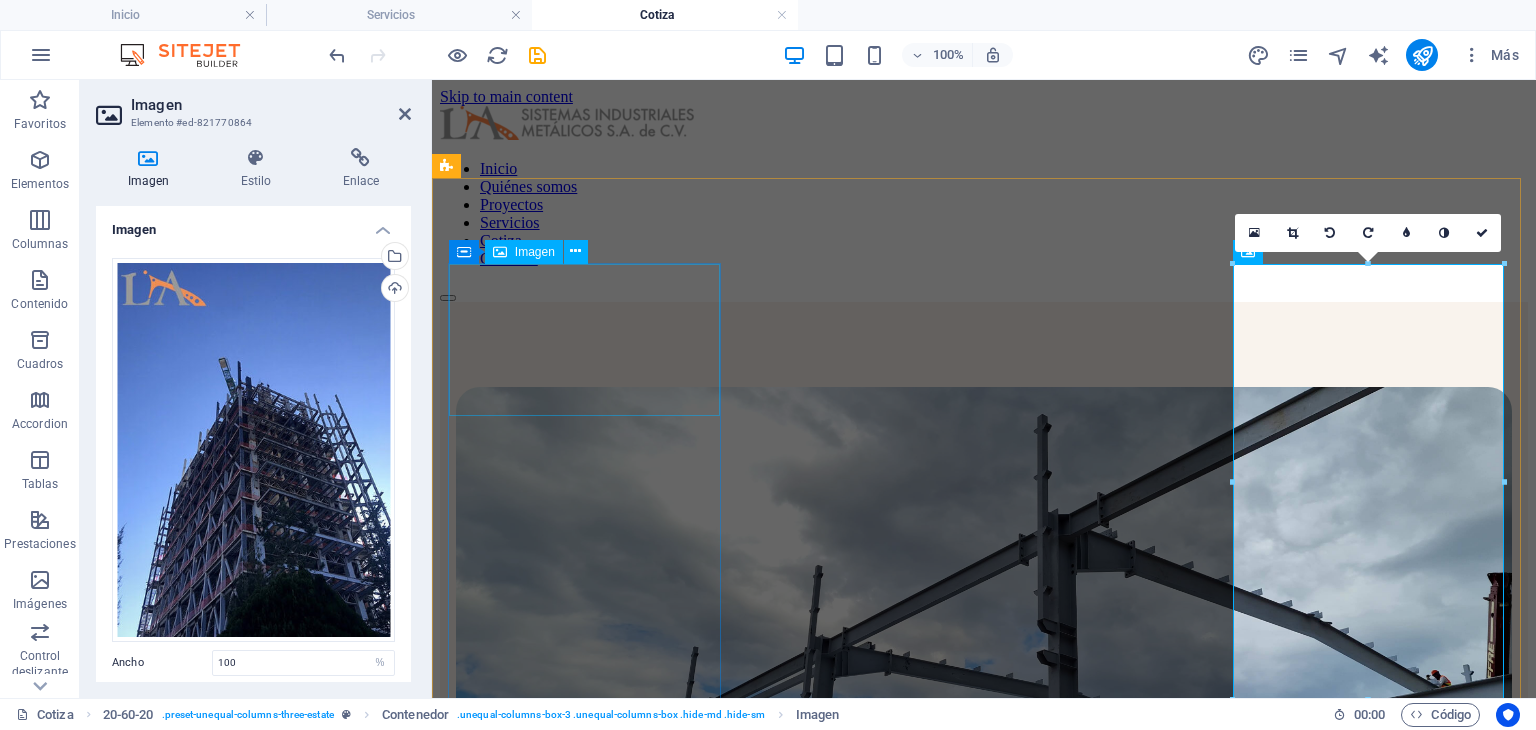 click at bounding box center [984, 686] 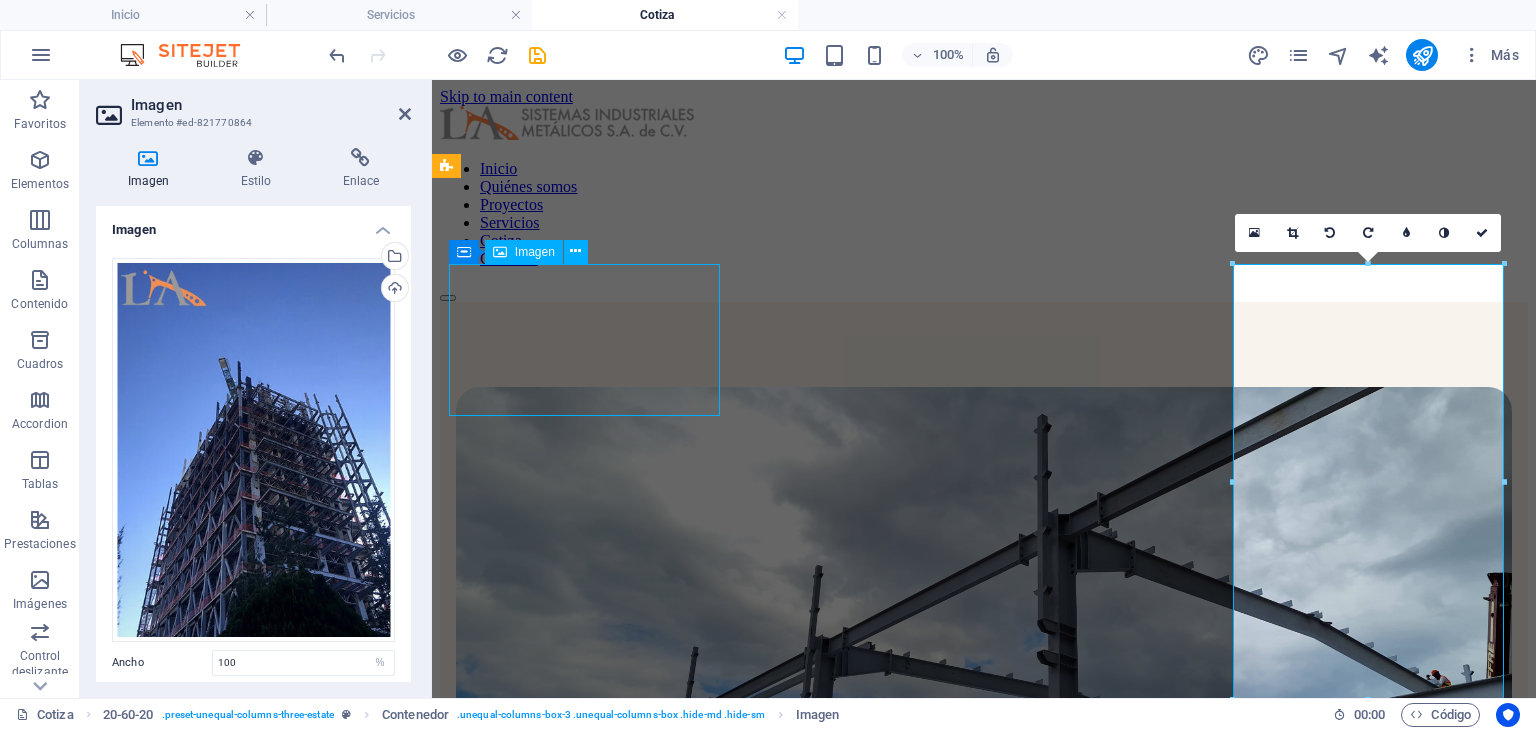 click at bounding box center [984, 686] 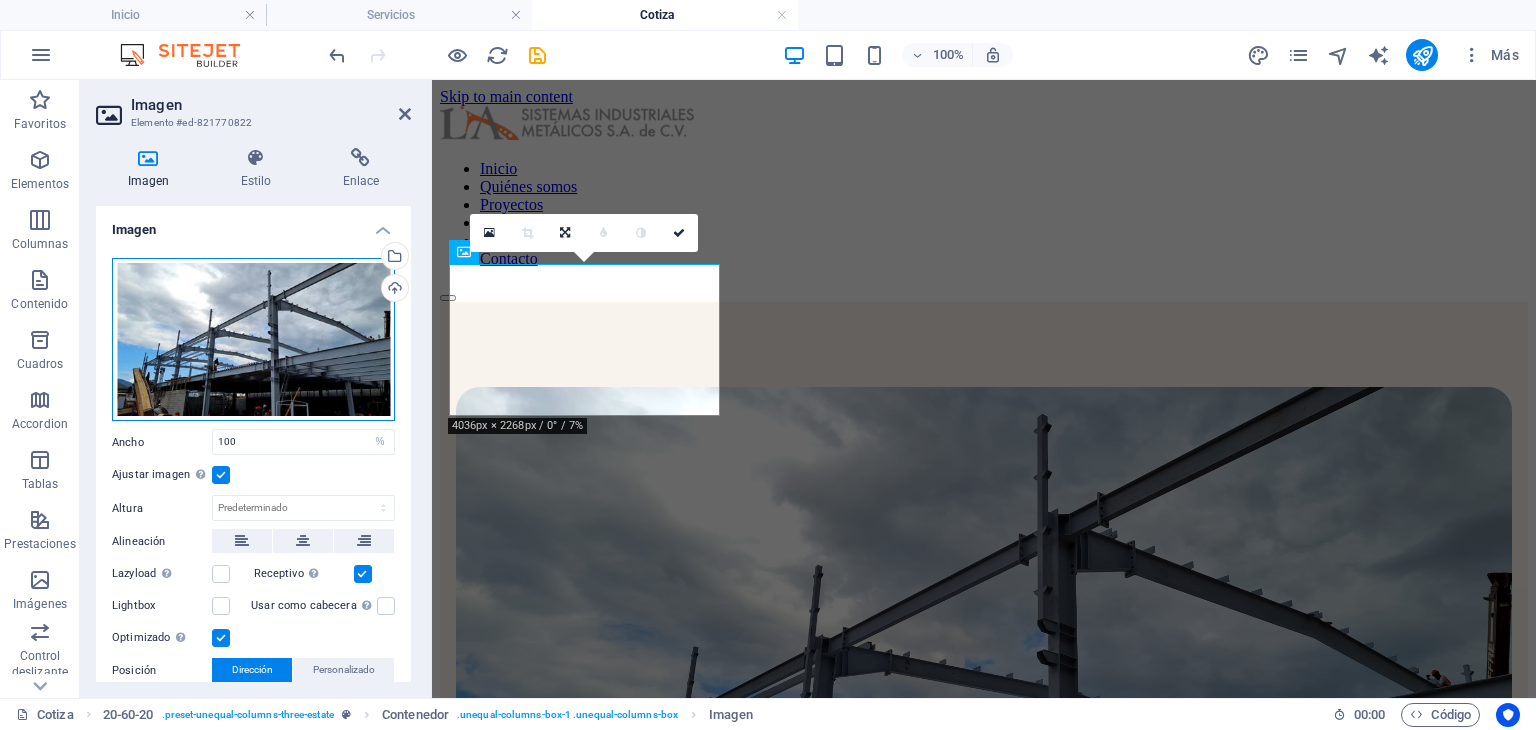 click on "Arrastra archivos aquí, haz clic para escoger archivos o  selecciona archivos de Archivos o de nuestra galería gratuita de fotos y vídeos" at bounding box center (253, 340) 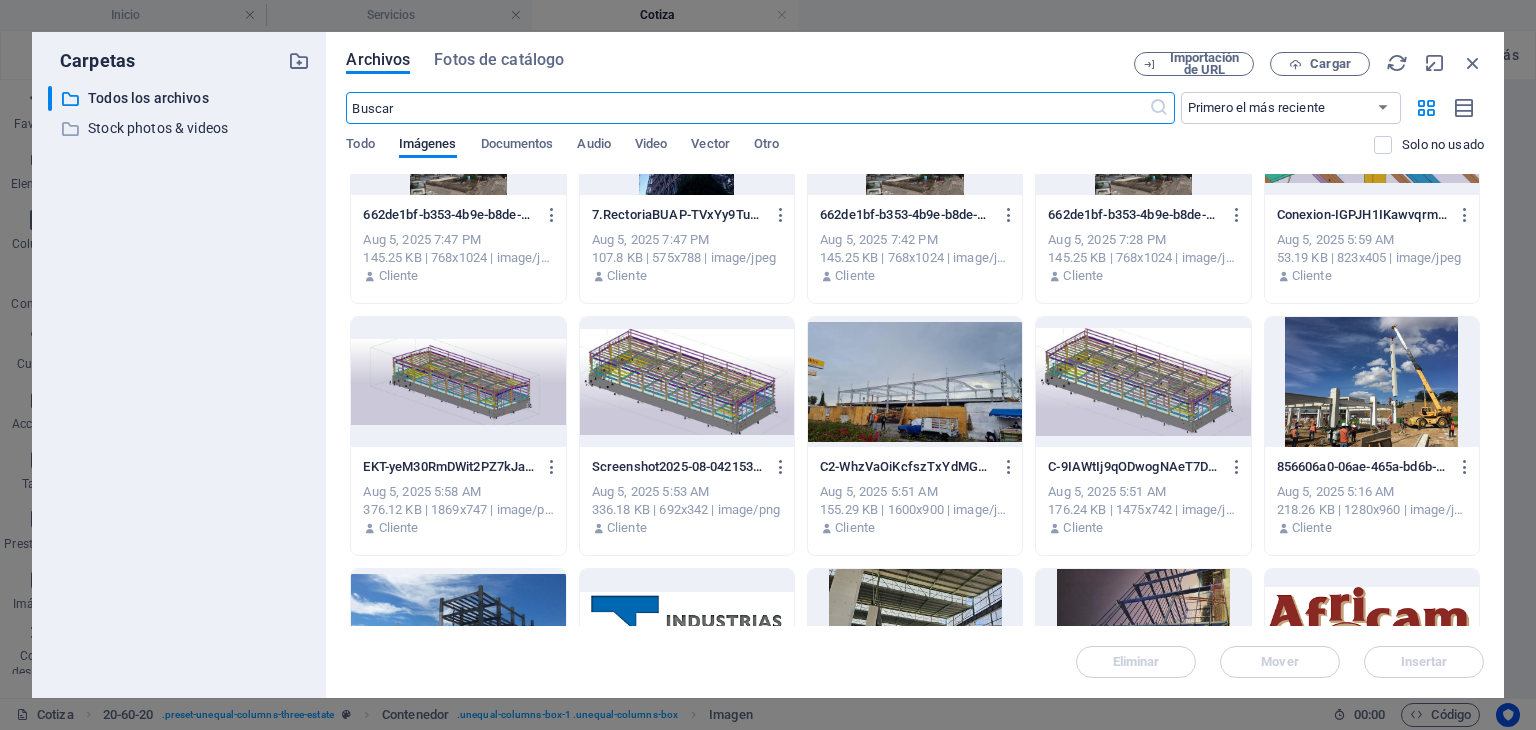 scroll, scrollTop: 7000, scrollLeft: 0, axis: vertical 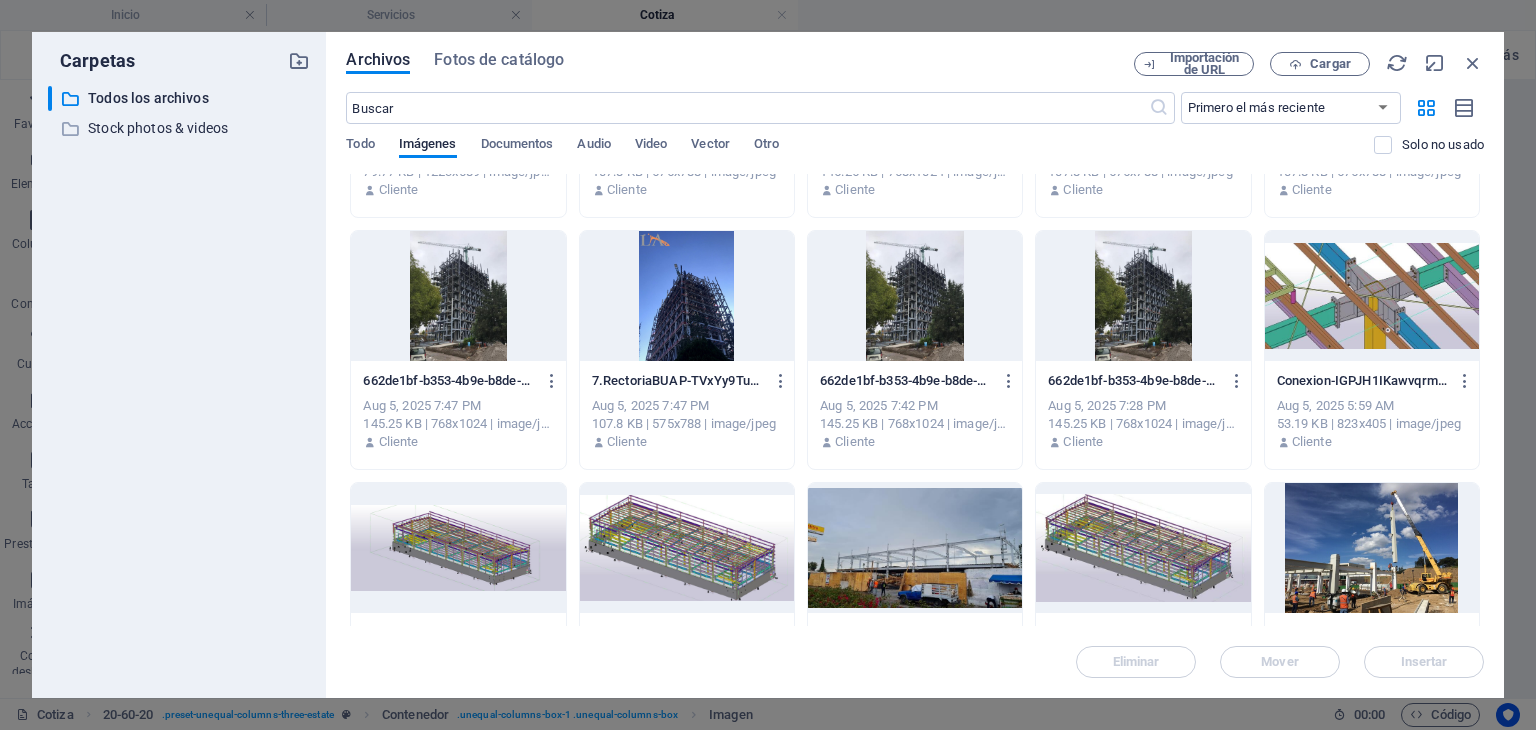 click at bounding box center (1372, 548) 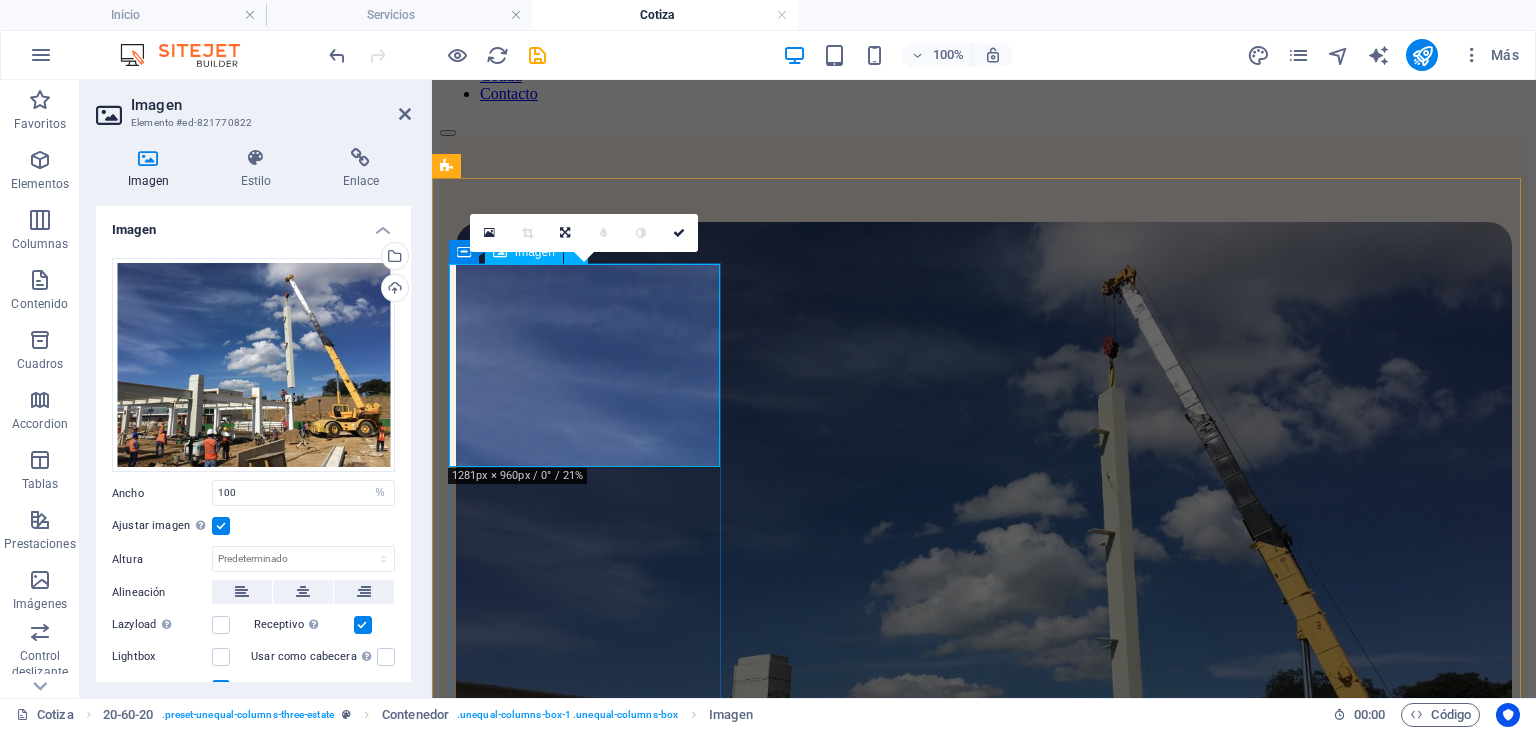 scroll, scrollTop: 166, scrollLeft: 0, axis: vertical 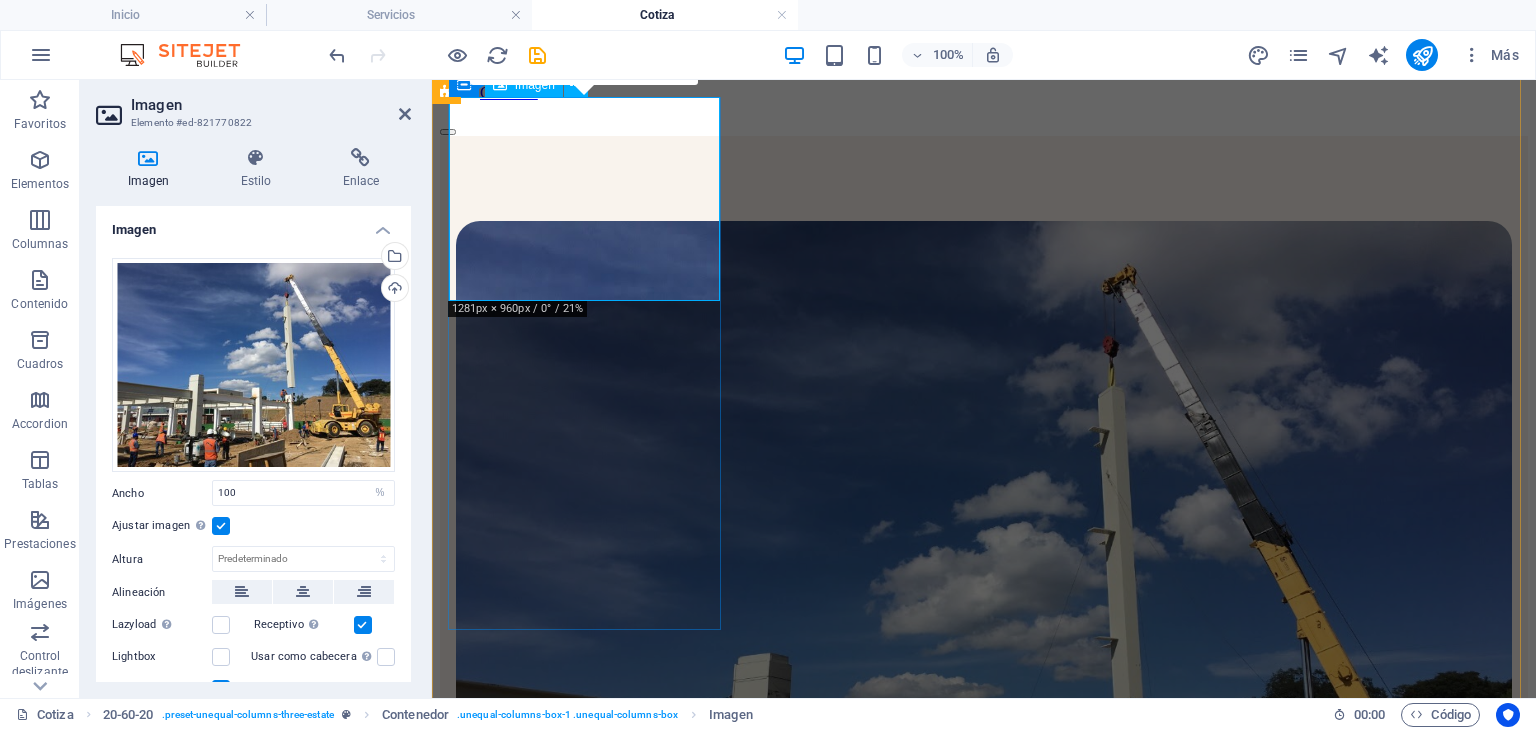 click at bounding box center (984, 619) 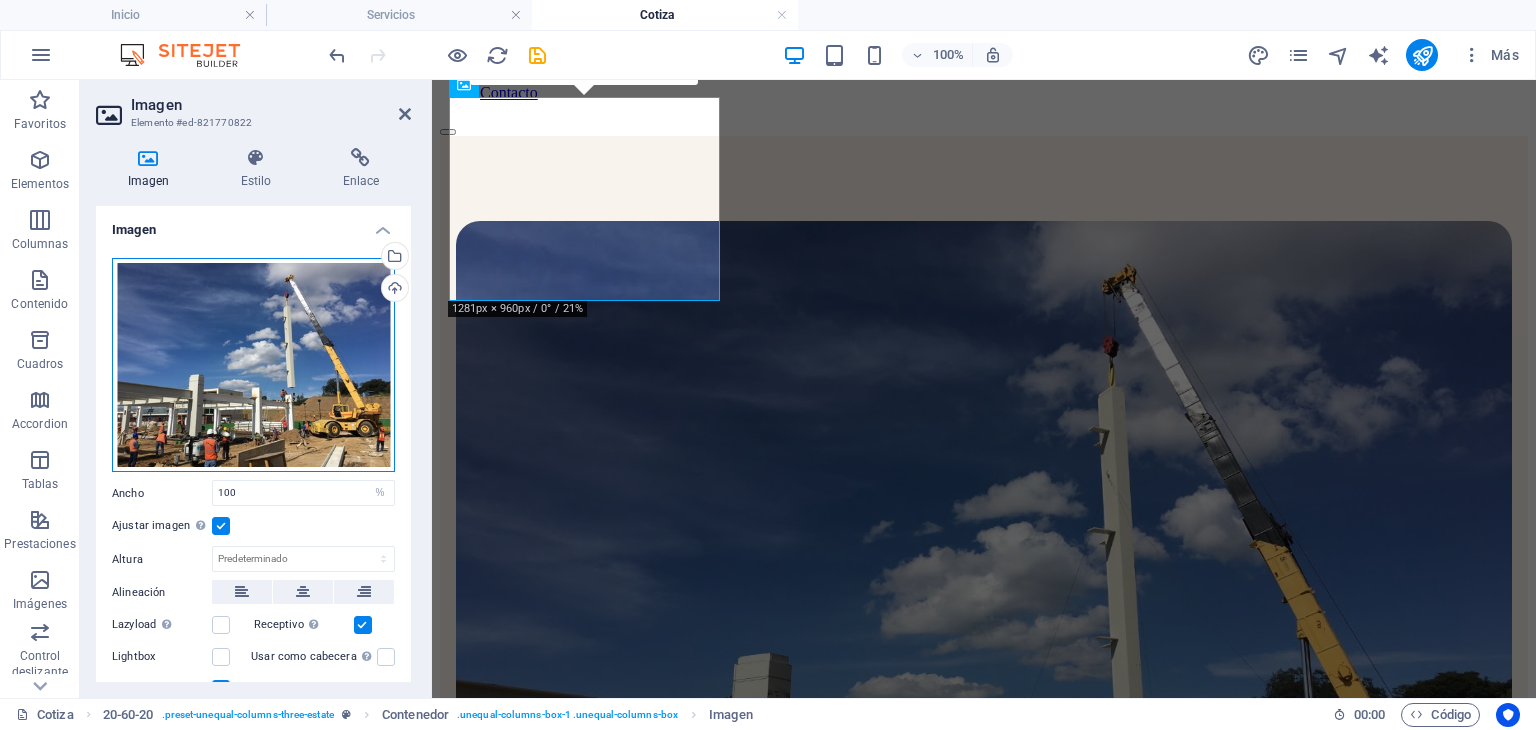 click on "Arrastra archivos aquí, haz clic para escoger archivos o  selecciona archivos de Archivos o de nuestra galería gratuita de fotos y vídeos" at bounding box center [253, 365] 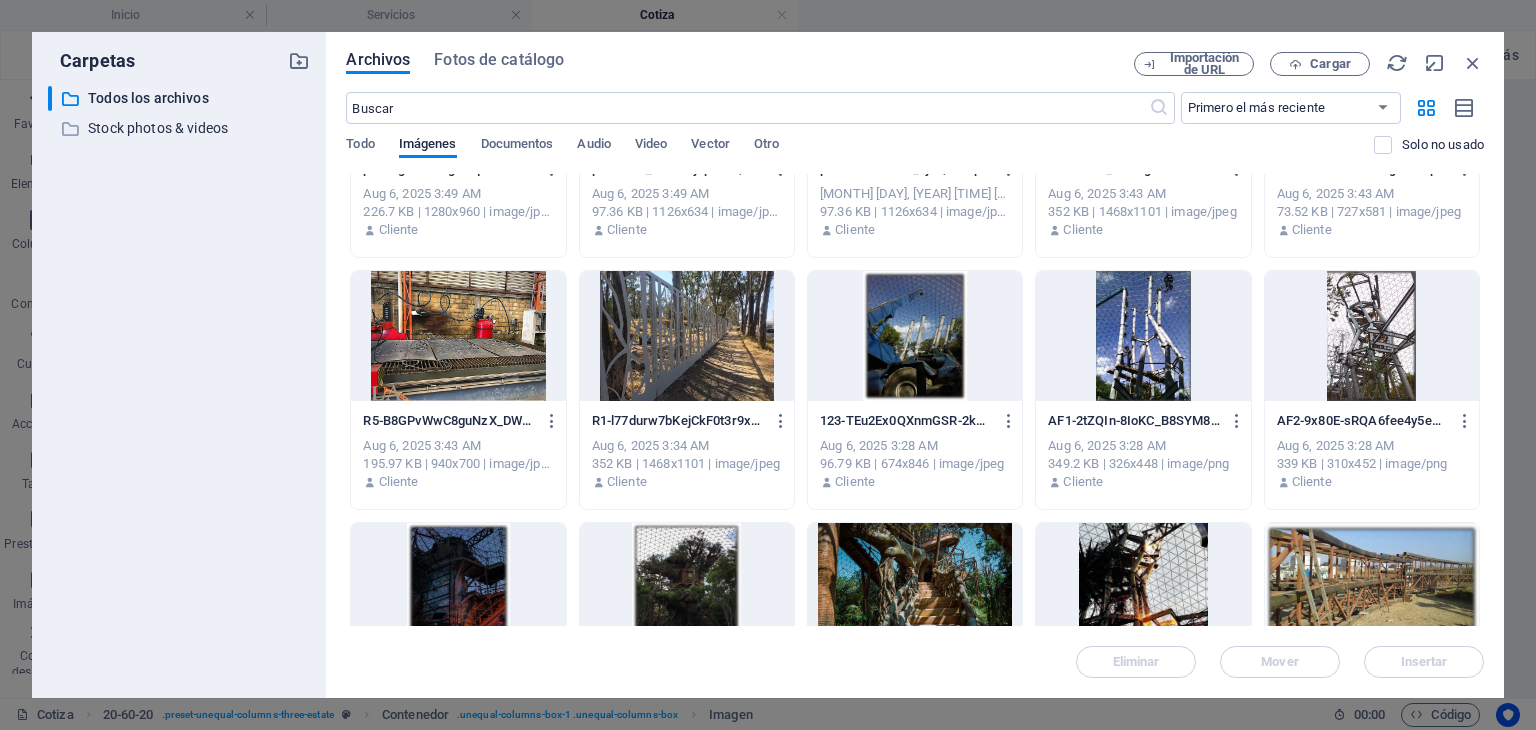 scroll, scrollTop: 2166, scrollLeft: 0, axis: vertical 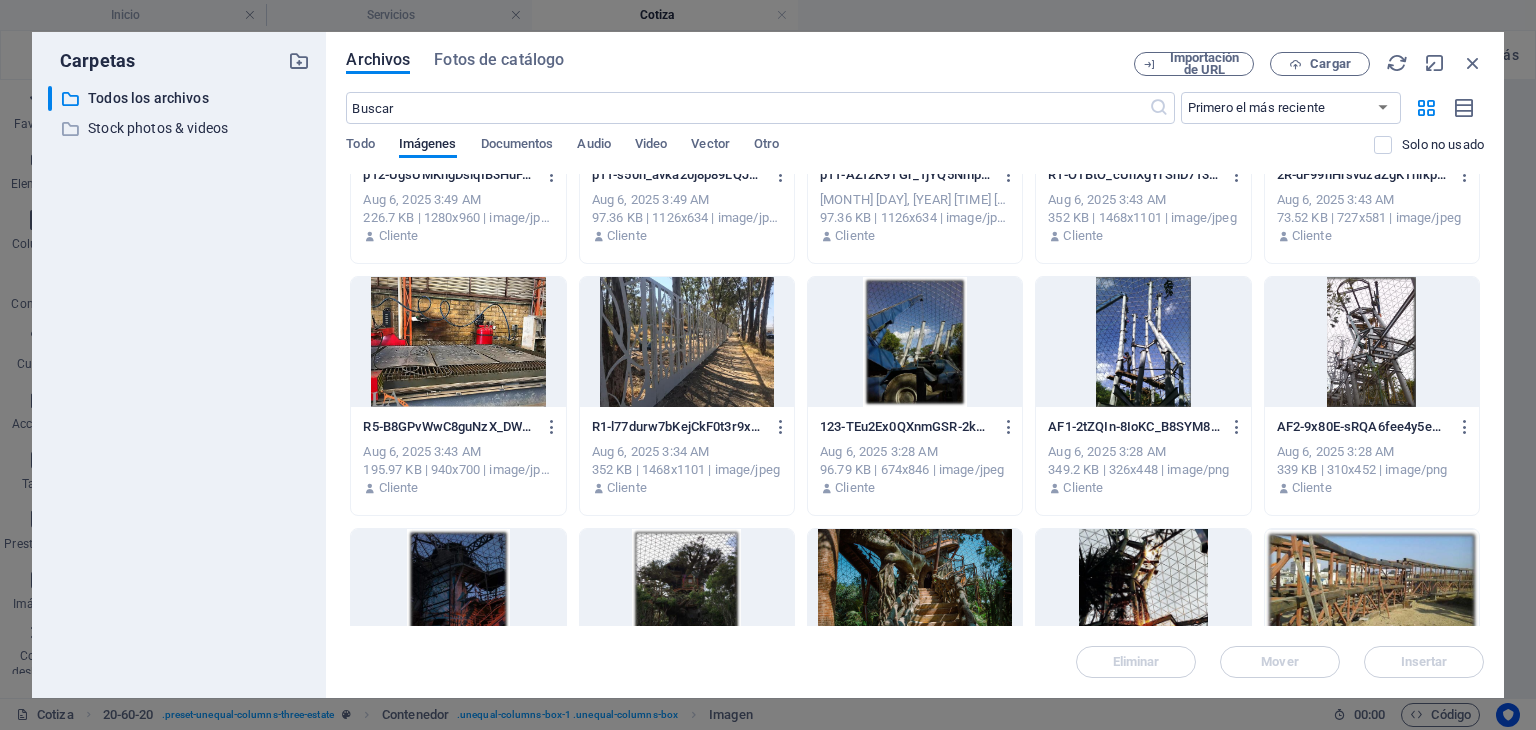 click at bounding box center [1143, 342] 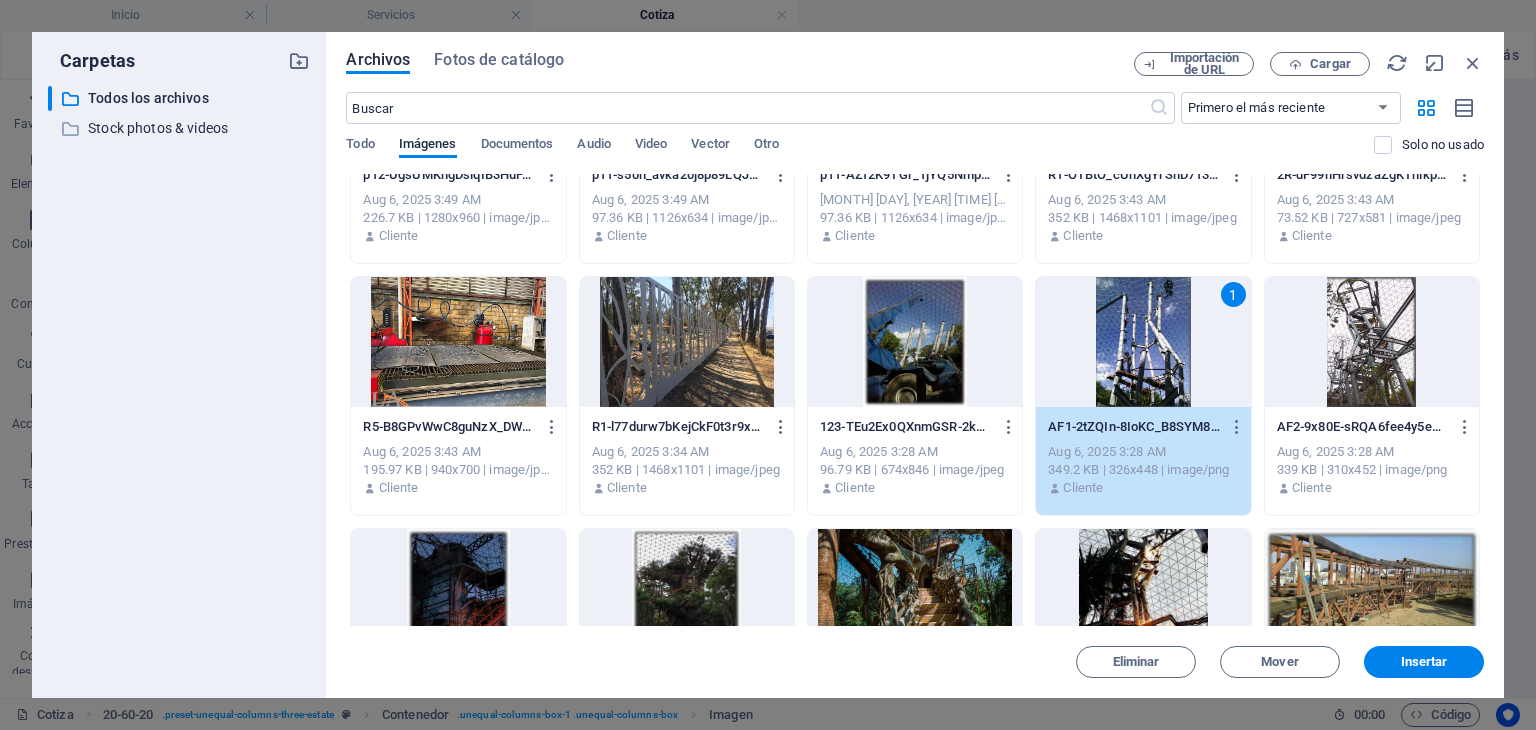 click on "1" at bounding box center [1143, 342] 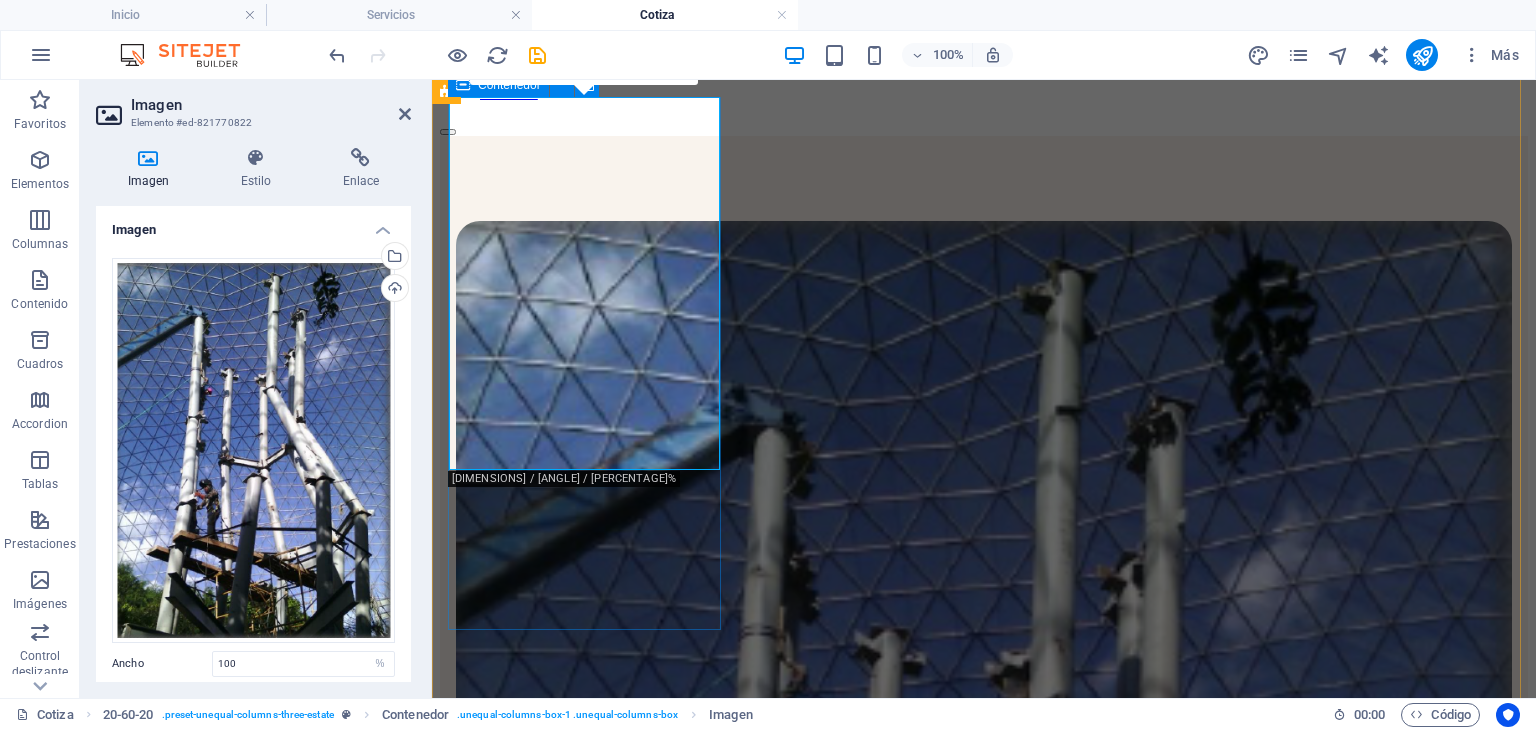 click at bounding box center (984, 948) 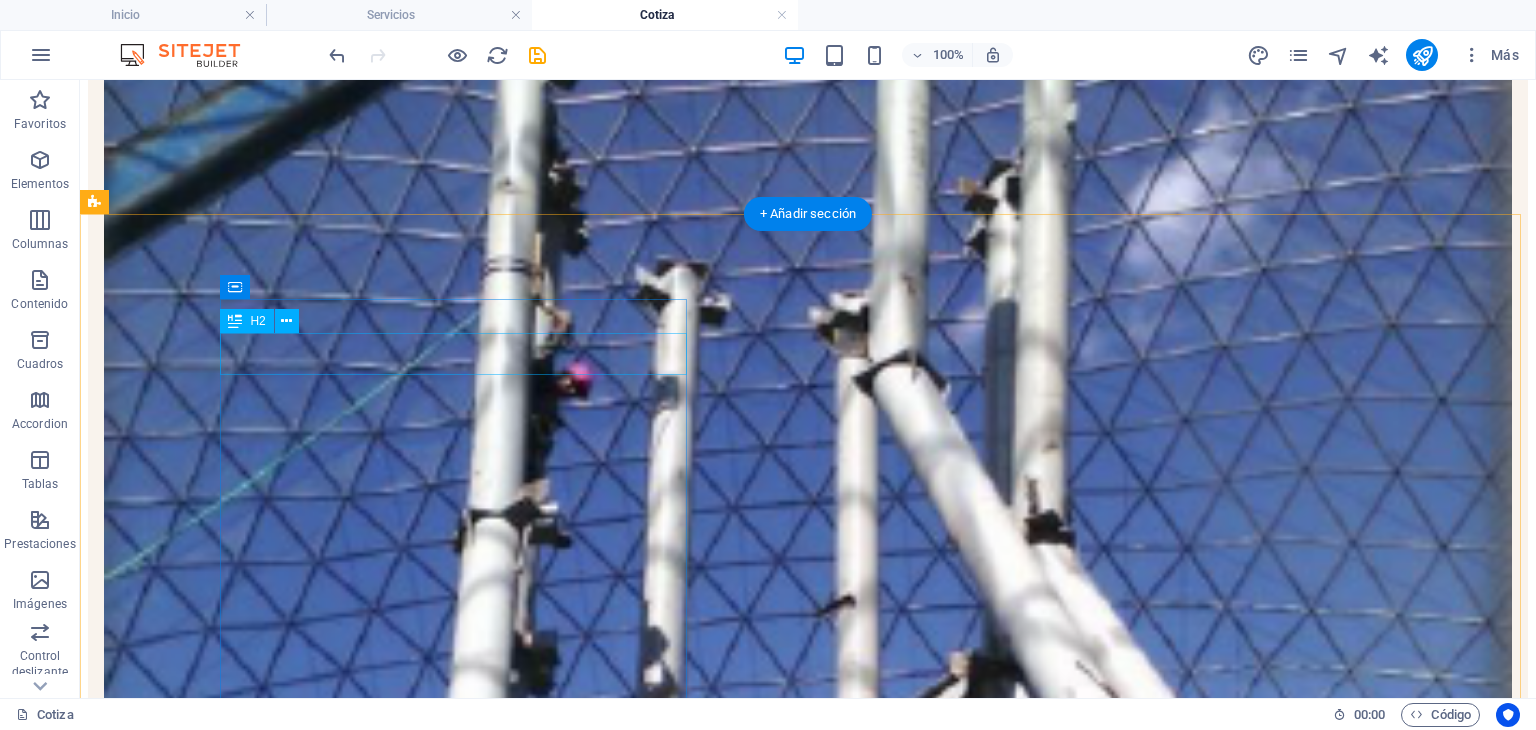 scroll, scrollTop: 666, scrollLeft: 0, axis: vertical 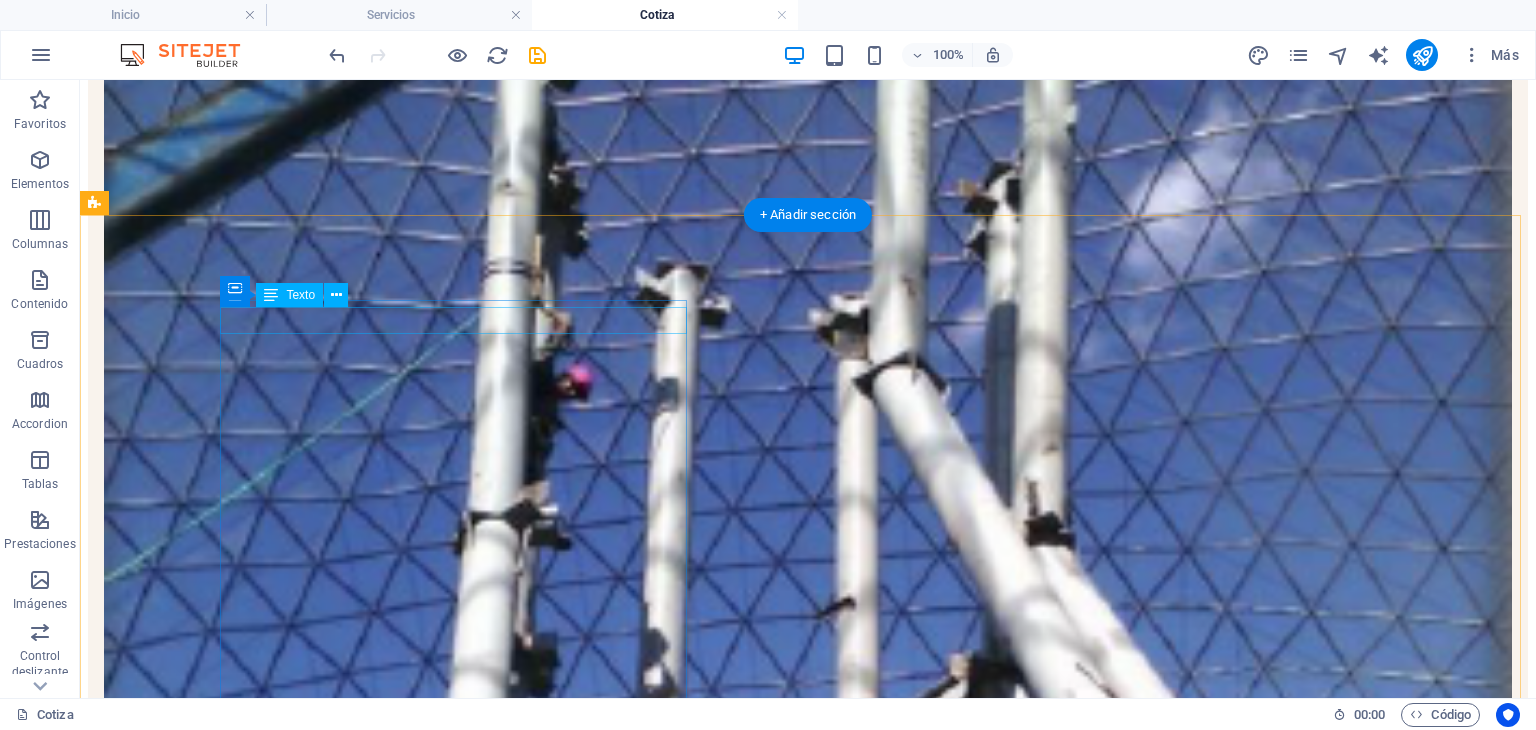 click on "LOCATION" at bounding box center (808, 4563) 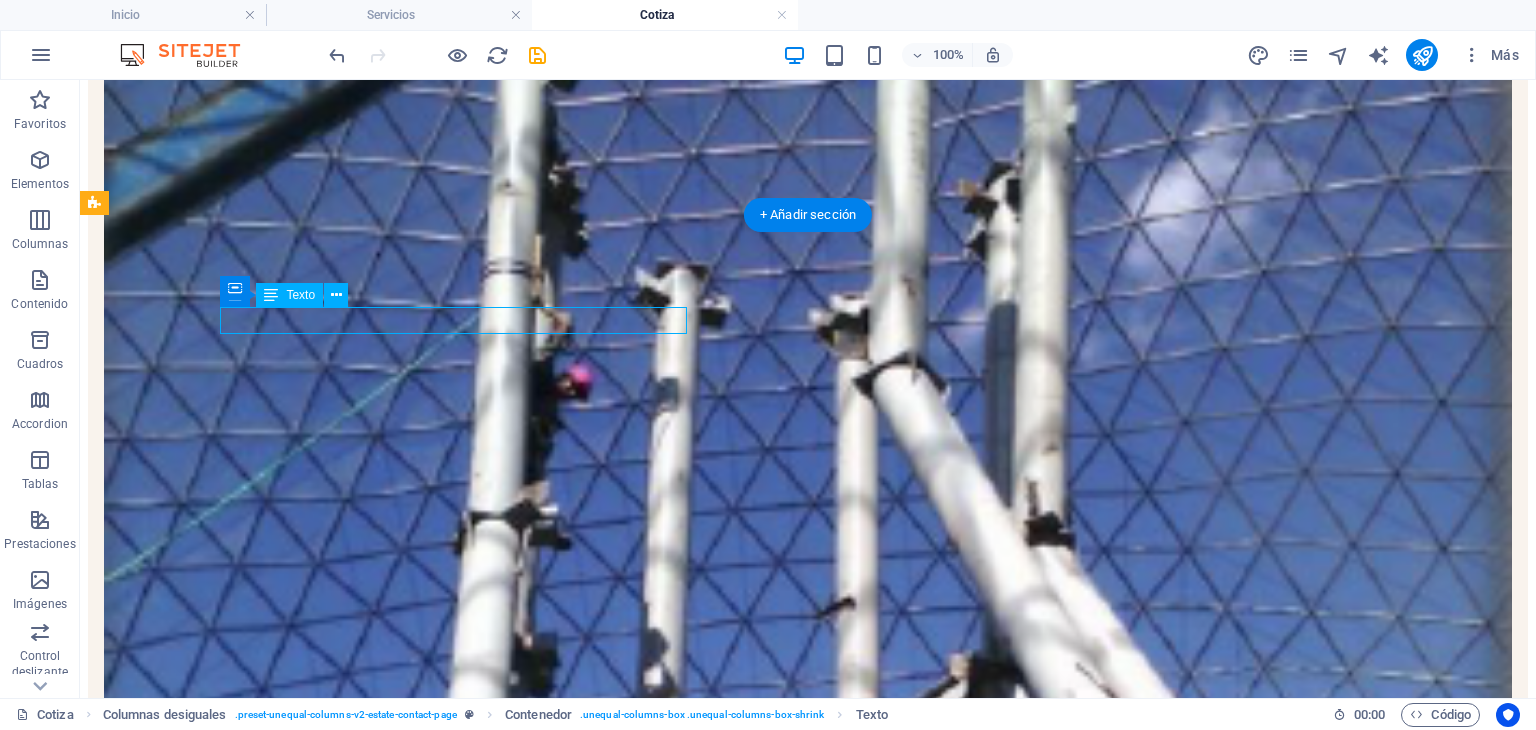 click on "LOCATION" at bounding box center [808, 4563] 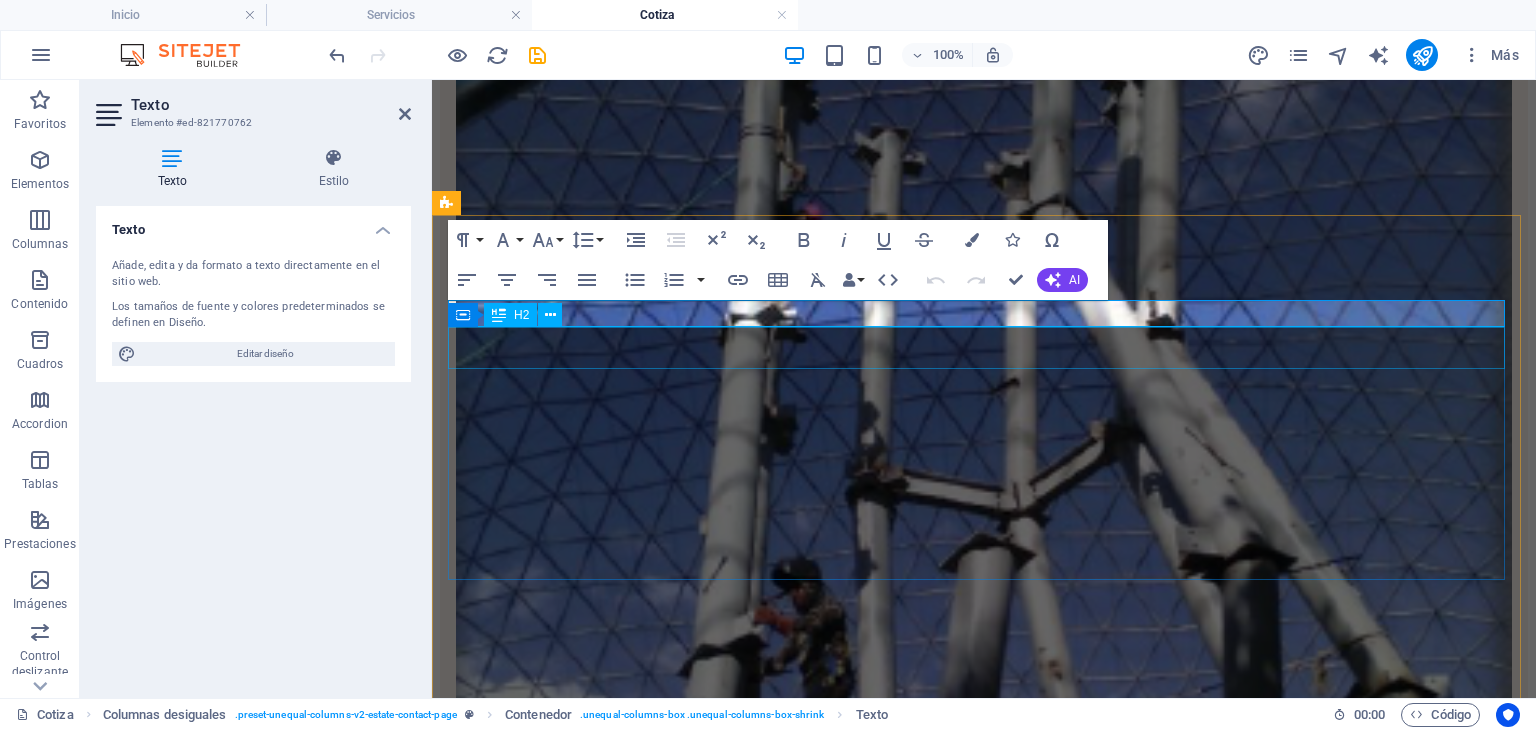 click on "Contenedor   H2" at bounding box center (511, 315) 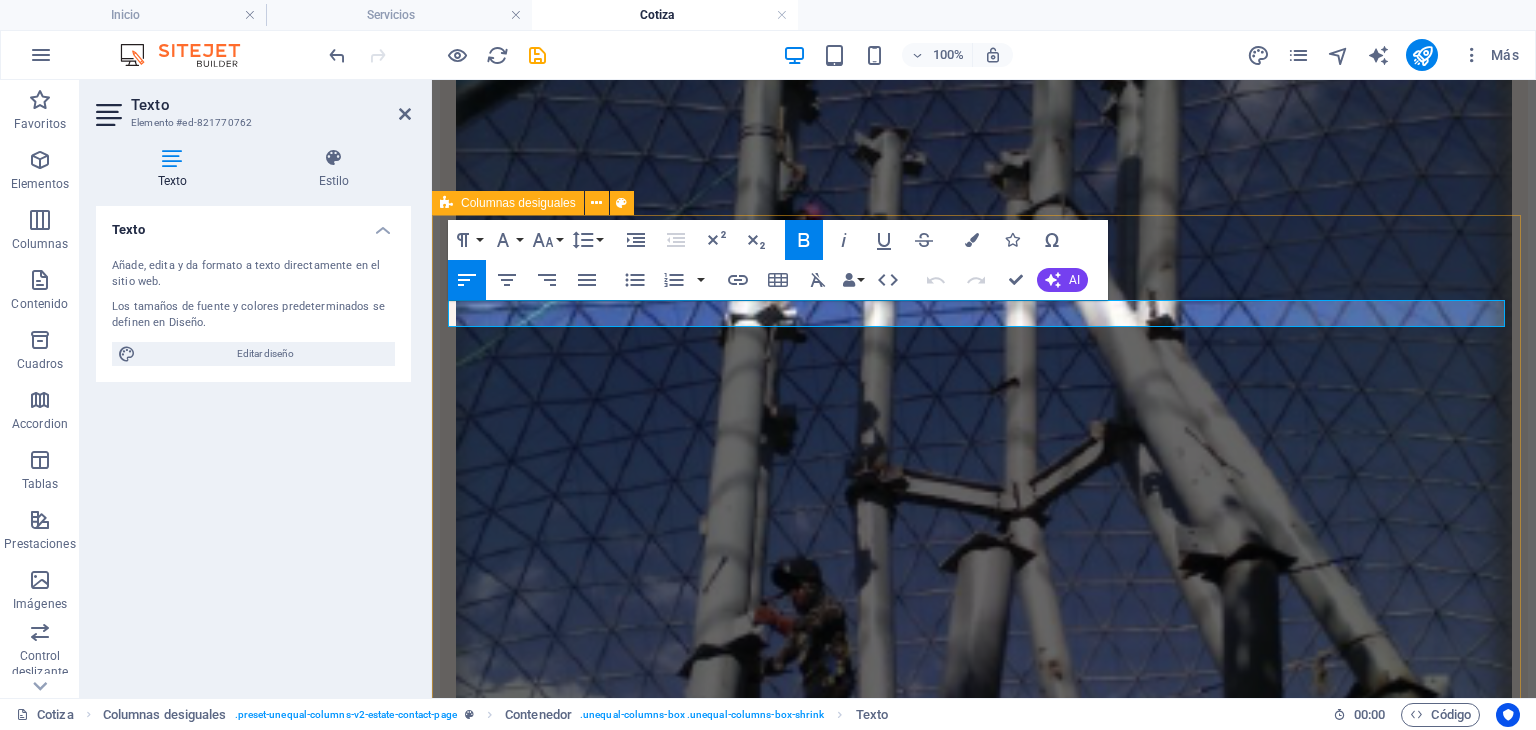 drag, startPoint x: 553, startPoint y: 309, endPoint x: 422, endPoint y: 333, distance: 133.18033 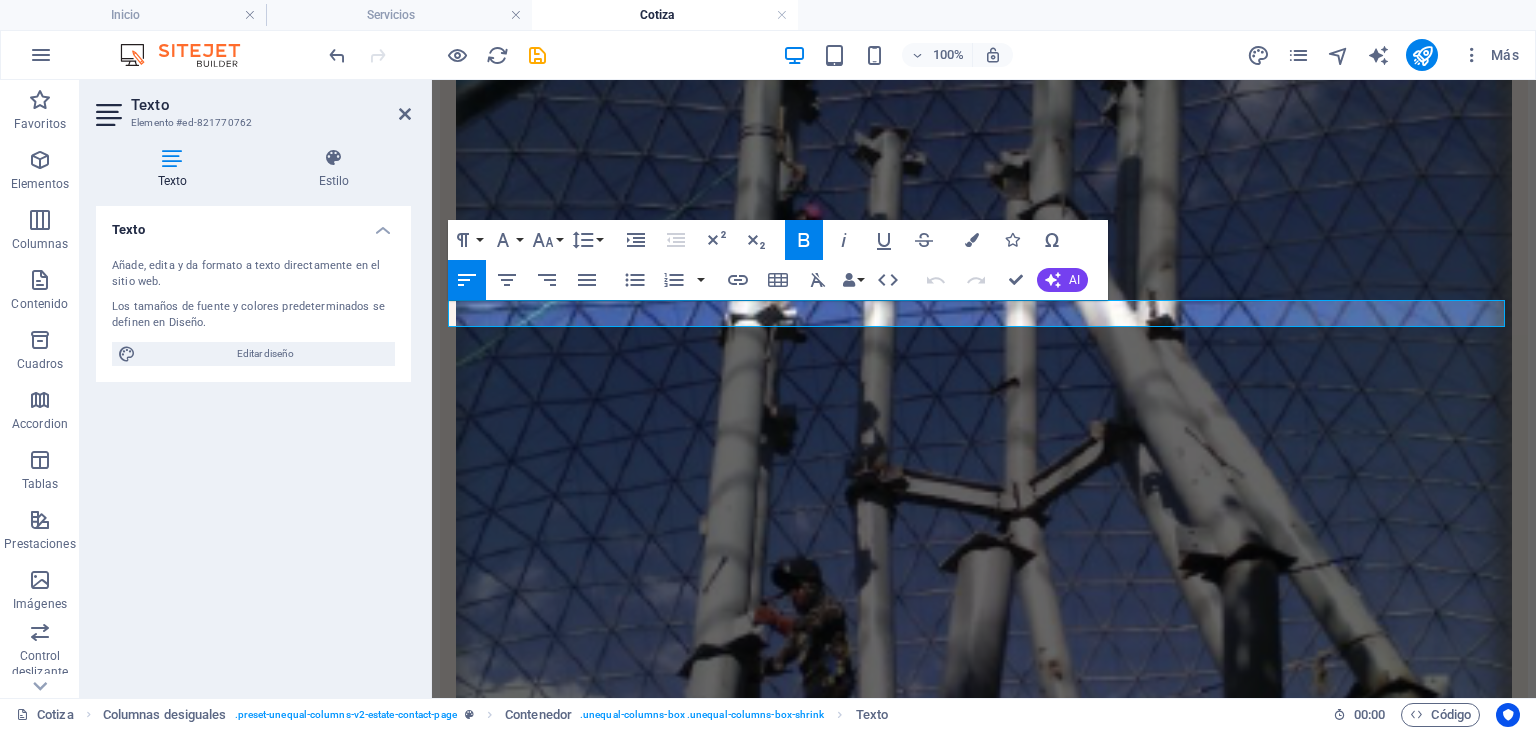 type 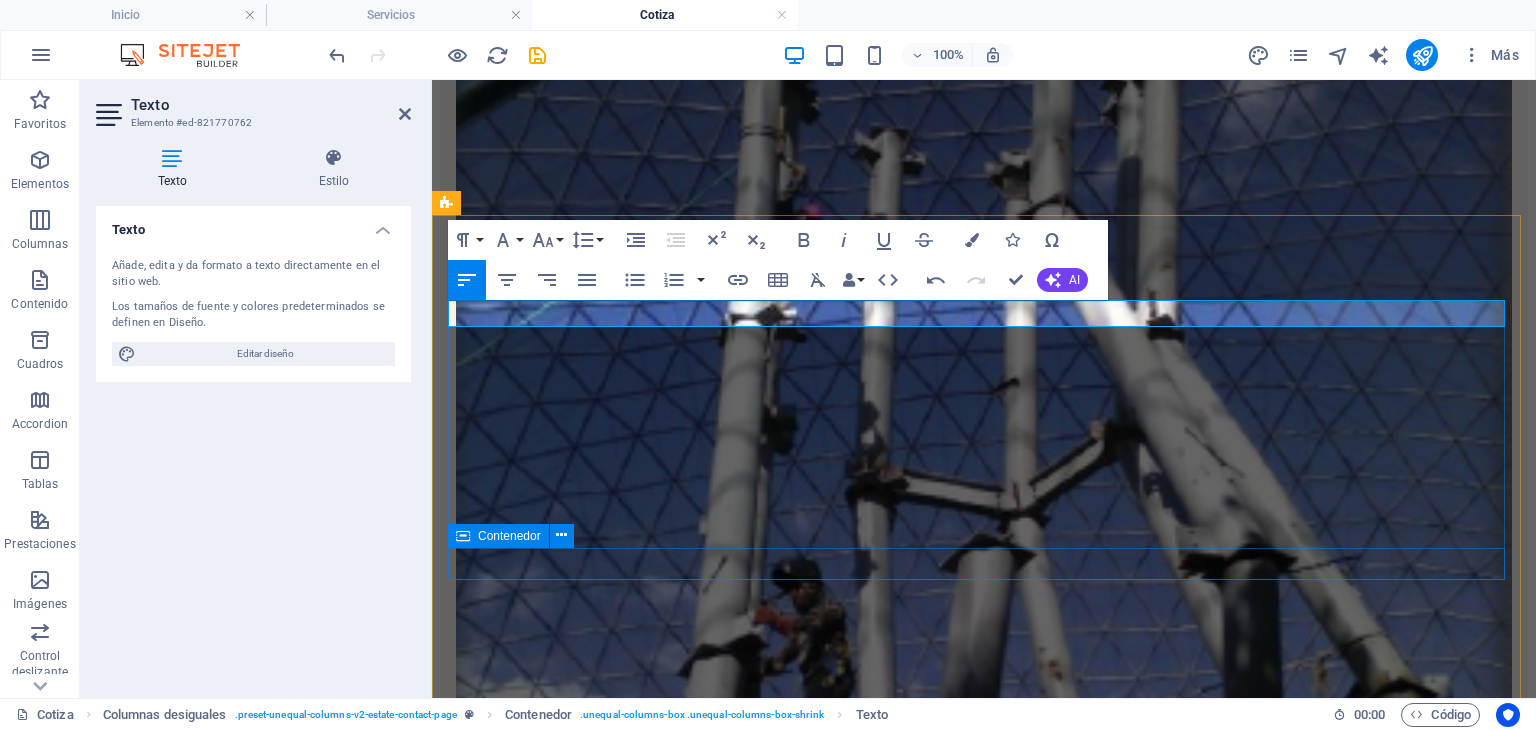 click on "0123 - 456789" at bounding box center (984, 3902) 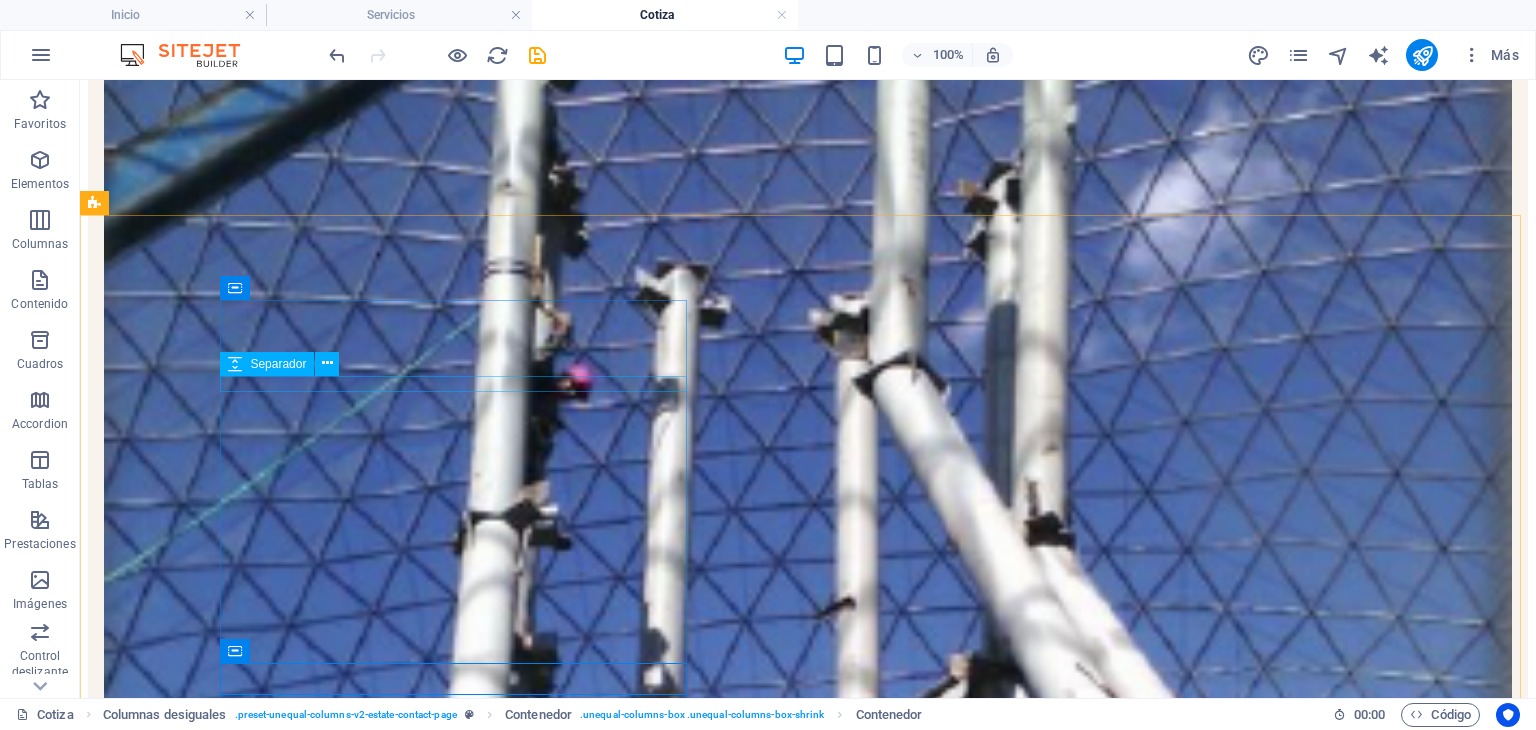 click on "visit us" at bounding box center (808, 4605) 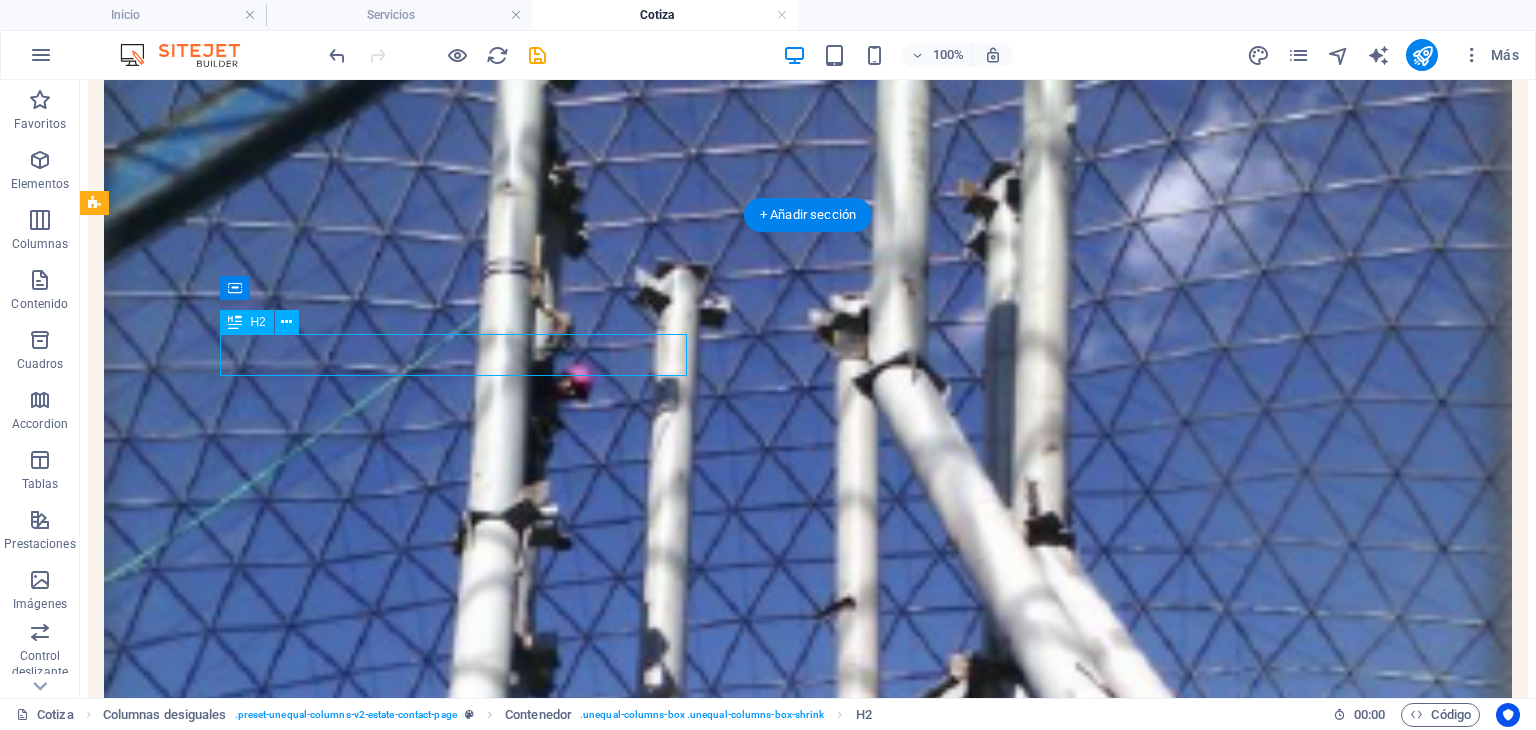 click on "visit us" at bounding box center [808, 4605] 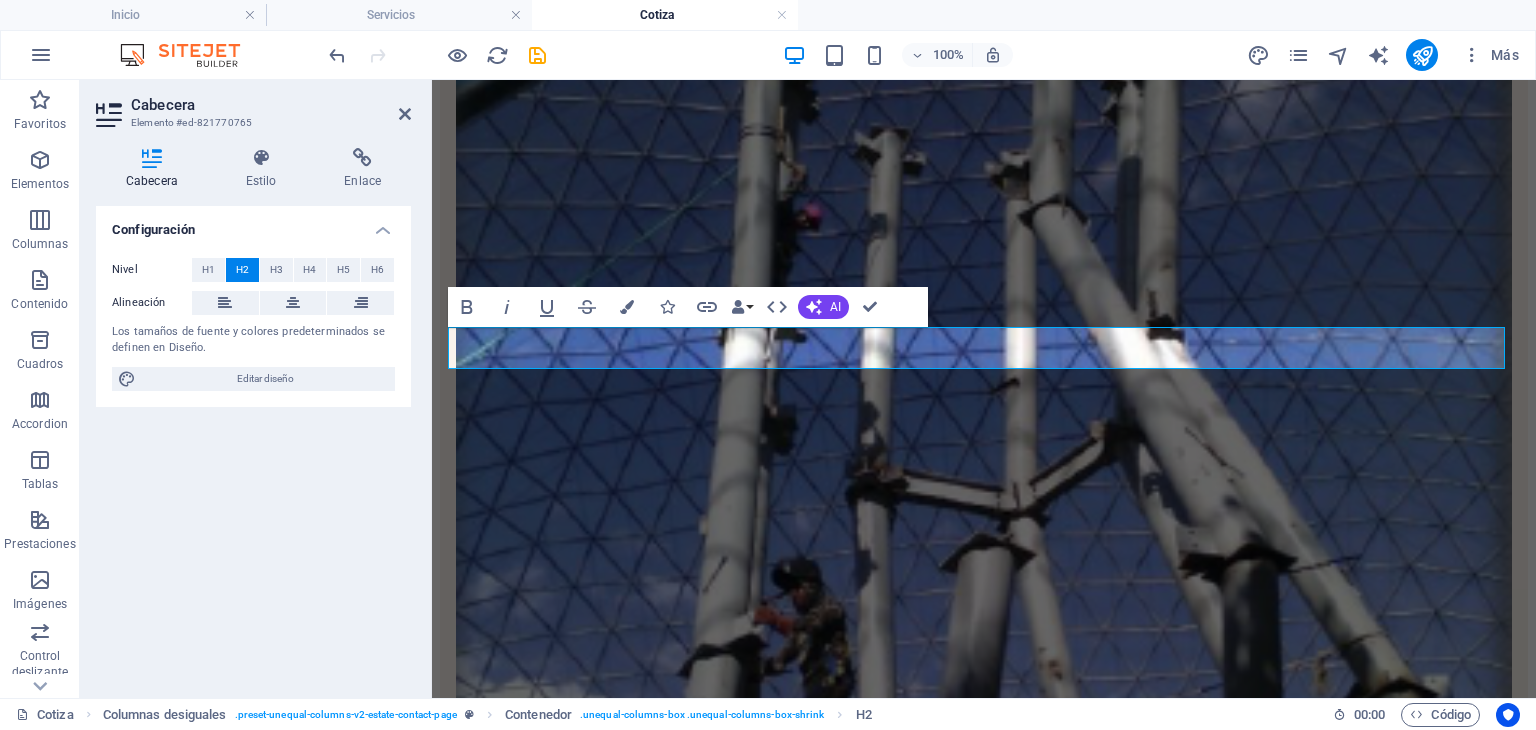 type 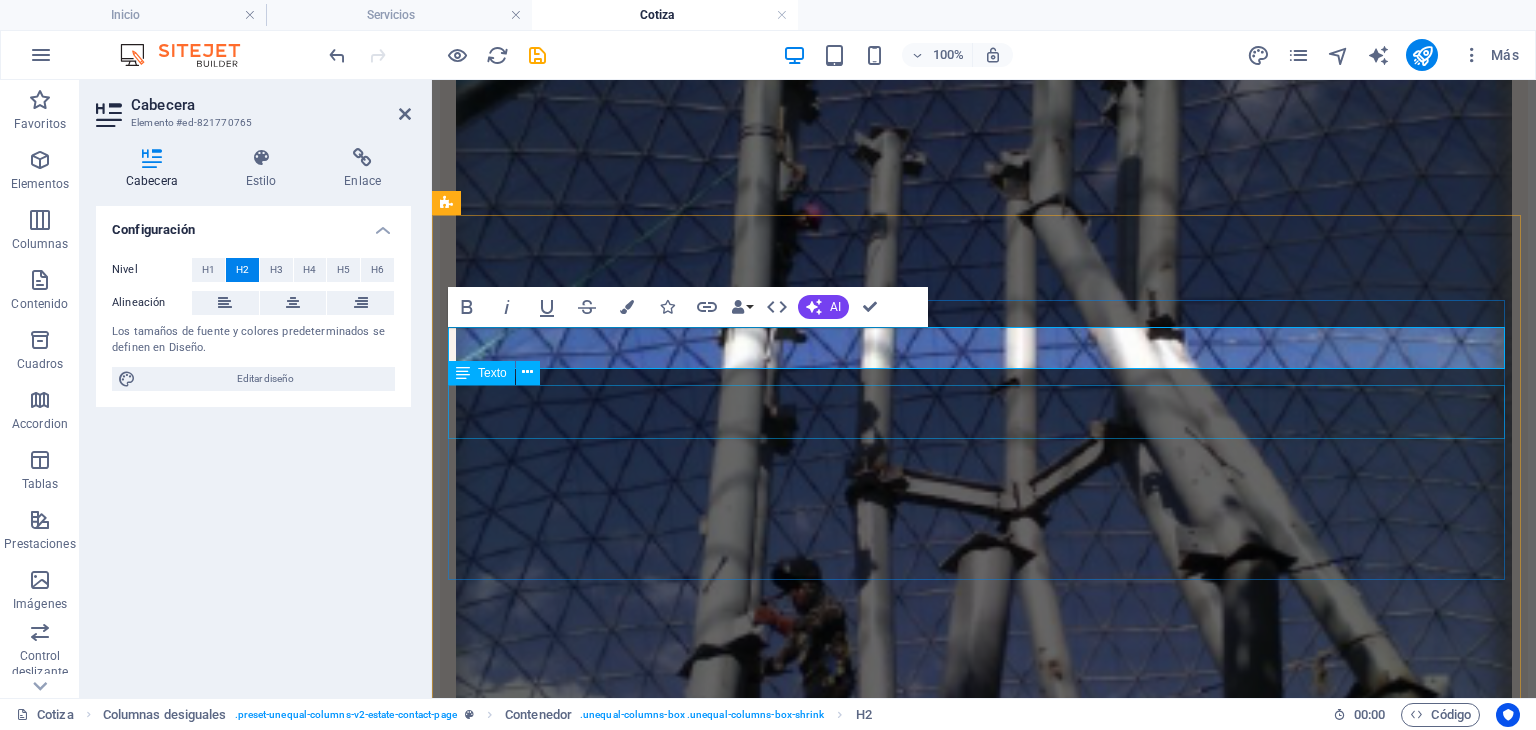 click on "At vero eos et accusamus et iusto odio dignissimos ducimus qui blanditiis praesentium voluptatum deleniti atque corrupti quos dolores et quas molestias excepturi sint occaecati cupiditate non provident." at bounding box center [984, 3639] 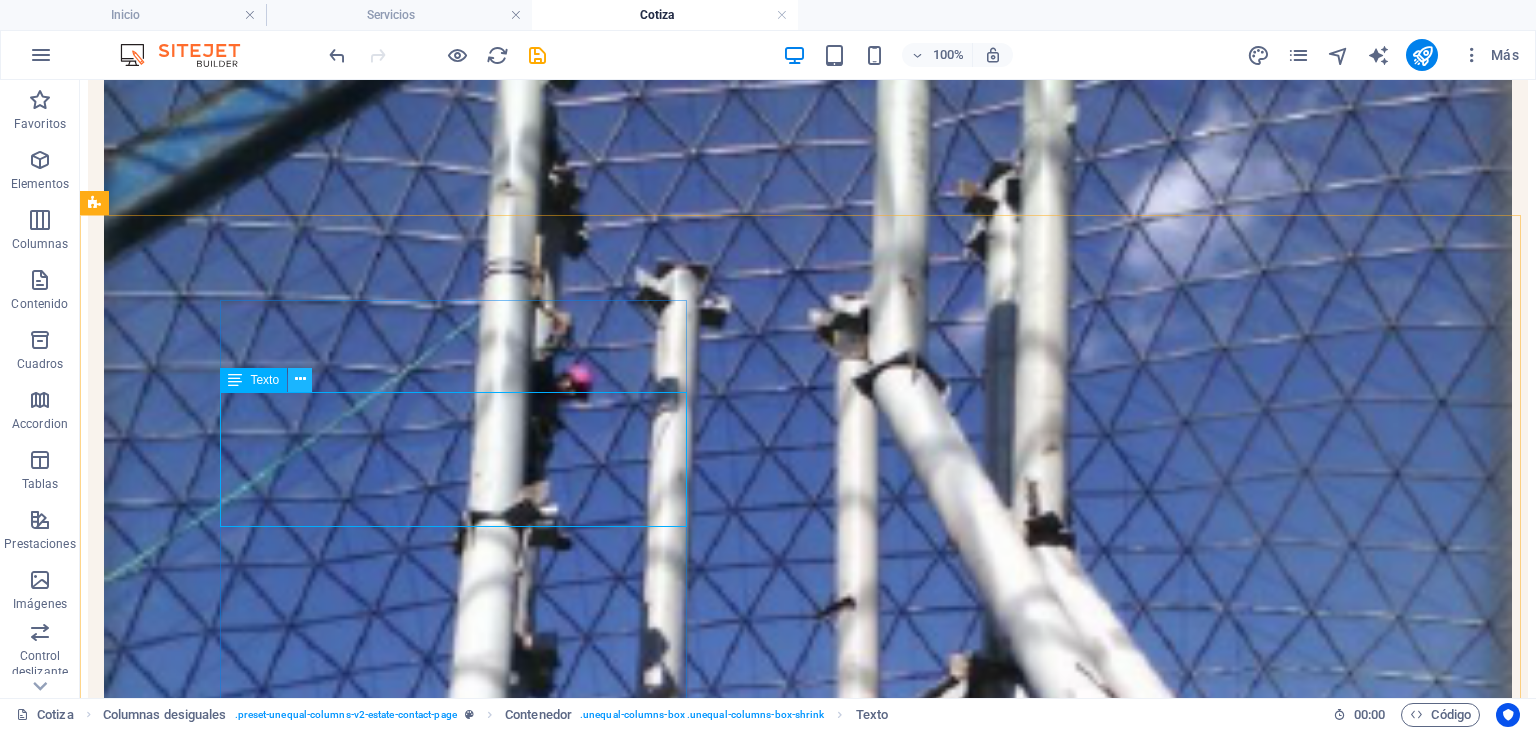 click at bounding box center [300, 379] 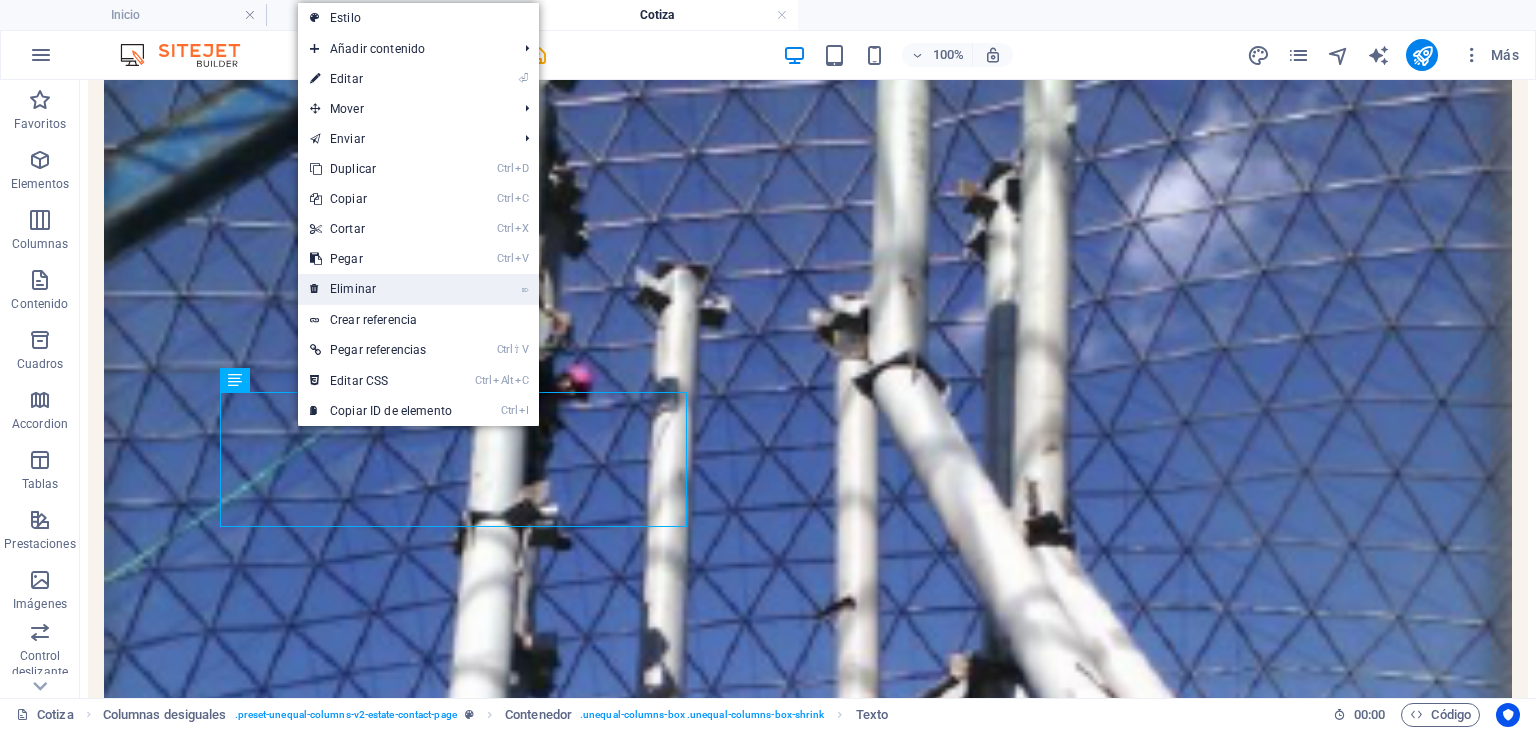 drag, startPoint x: 422, startPoint y: 278, endPoint x: 568, endPoint y: 13, distance: 302.55743 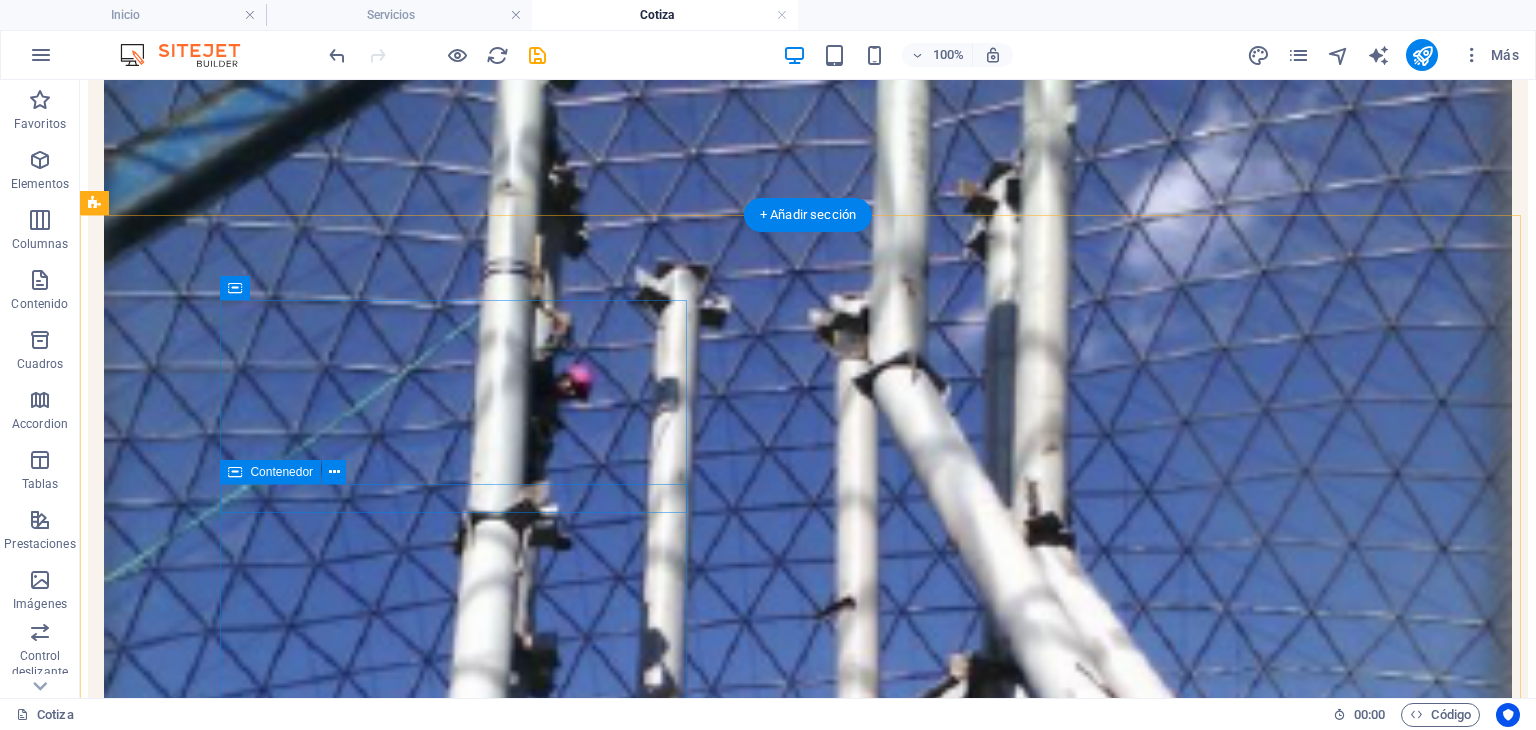 click on "[STREET] ,  [CITY],  [POSTAL_CODE]" at bounding box center (808, 4711) 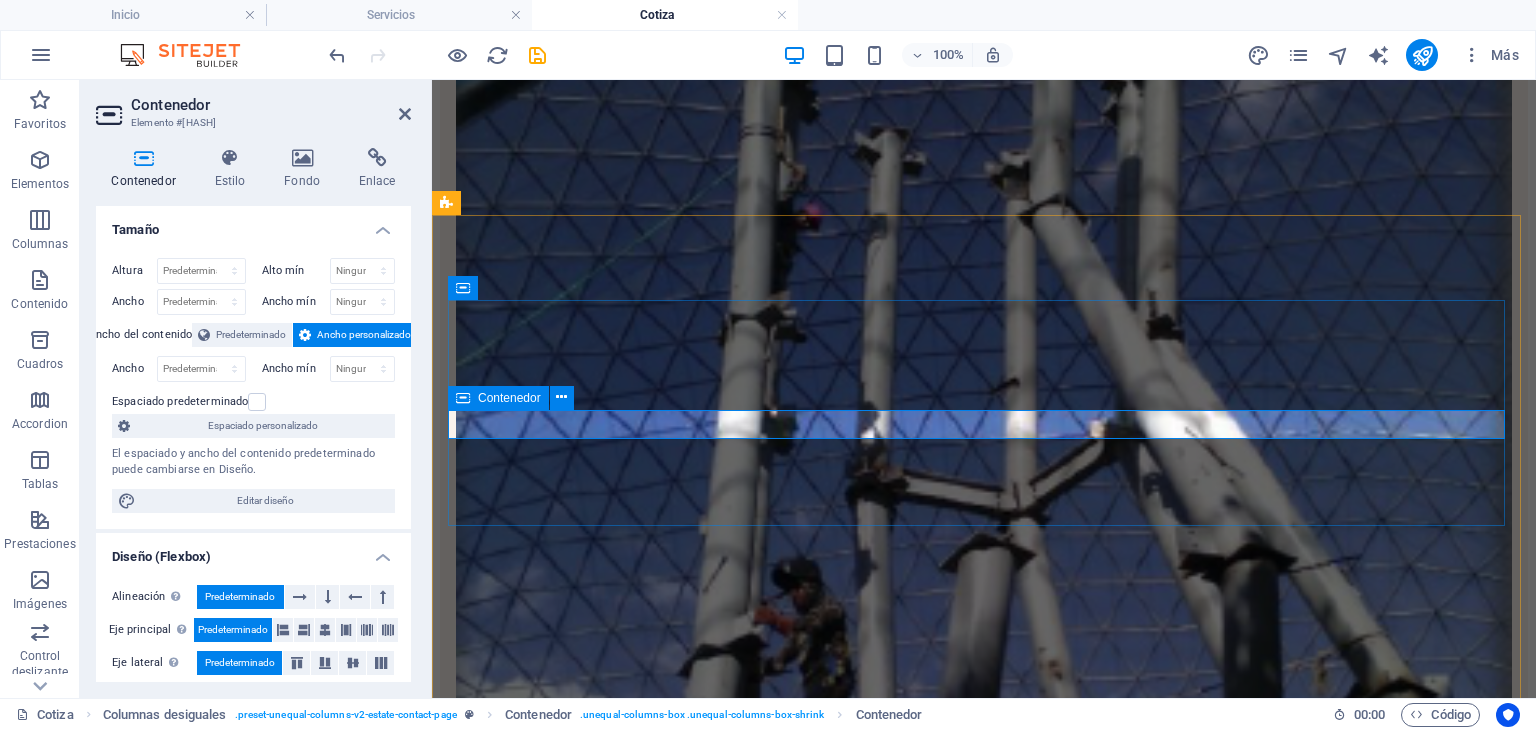 click on "[STREET] ,  [CITY],  [POSTAL_CODE]" at bounding box center [984, 3661] 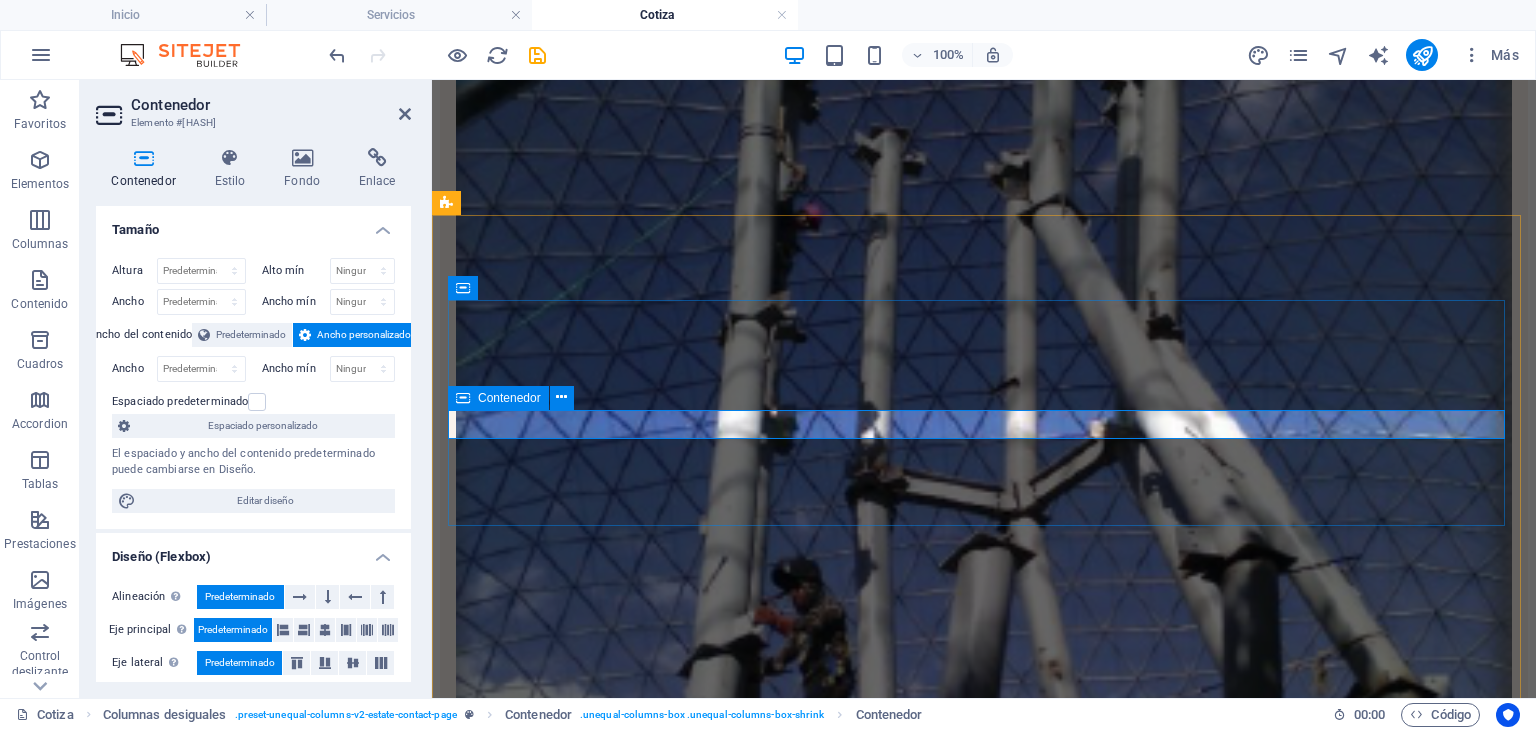 click on "[STREET] ,  [CITY],  [POSTAL_CODE]" at bounding box center [984, 3661] 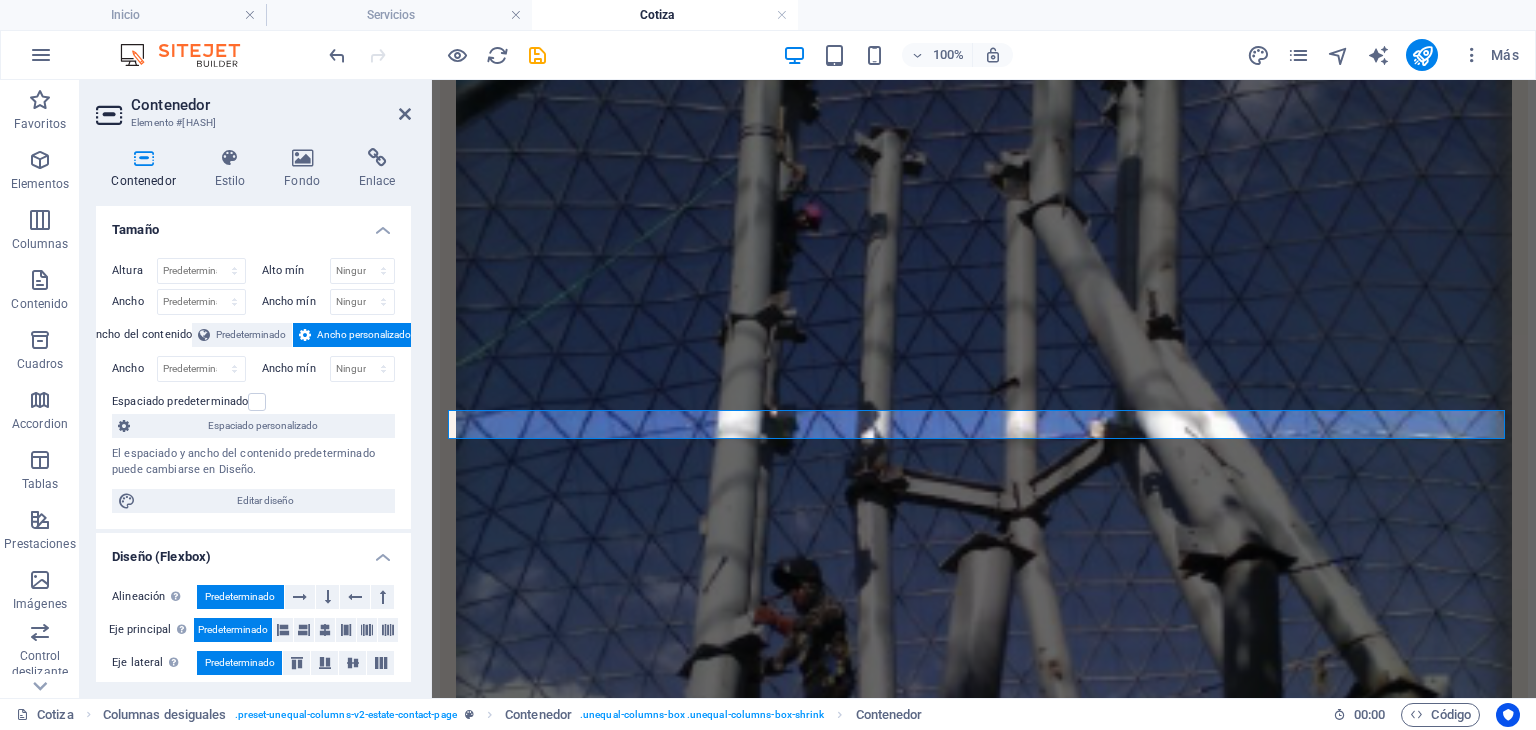 click on "Contenedor" at bounding box center [271, 105] 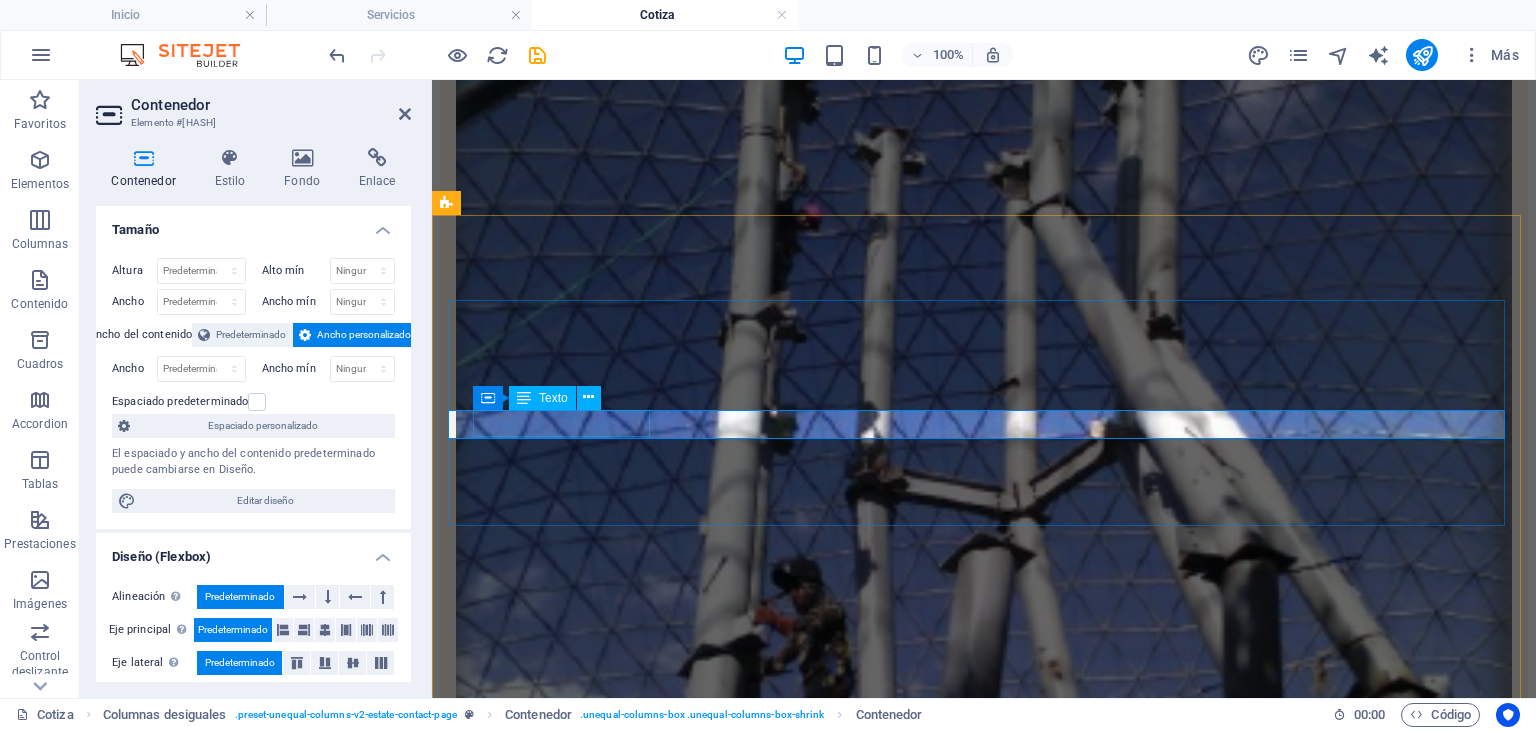 click on "Street" at bounding box center (474, 3680) 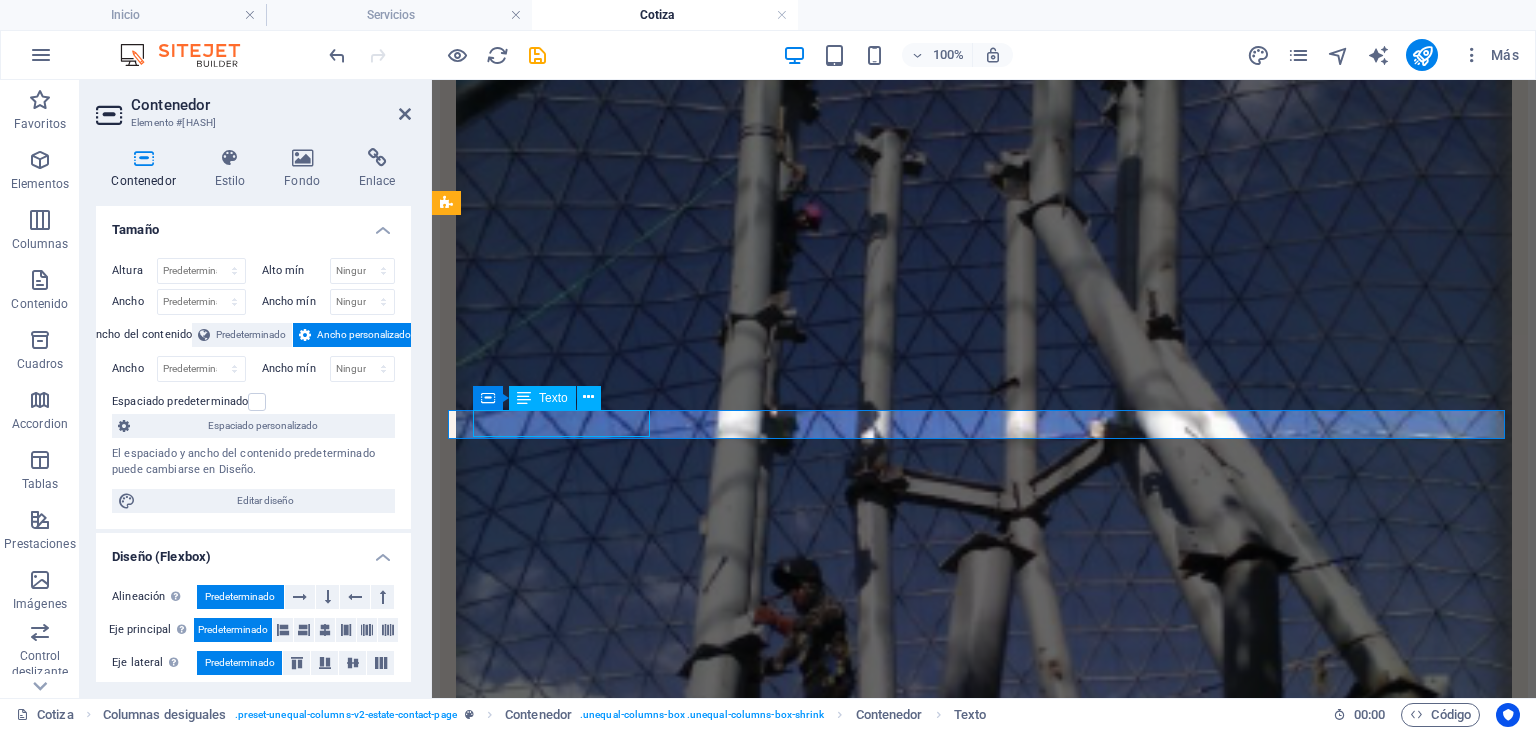drag, startPoint x: 474, startPoint y: 423, endPoint x: 701, endPoint y: 451, distance: 228.72035 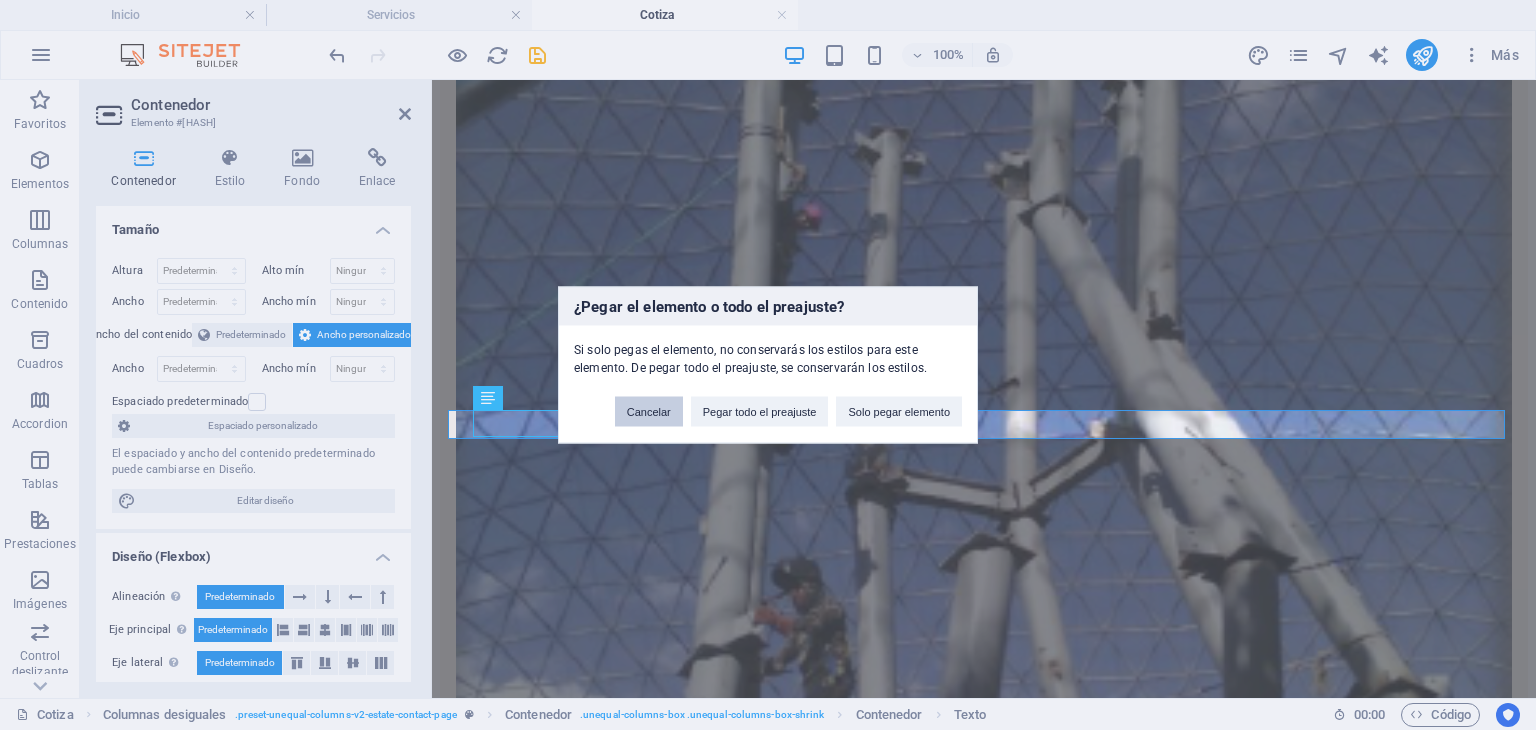 click on "Cancelar" at bounding box center (649, 412) 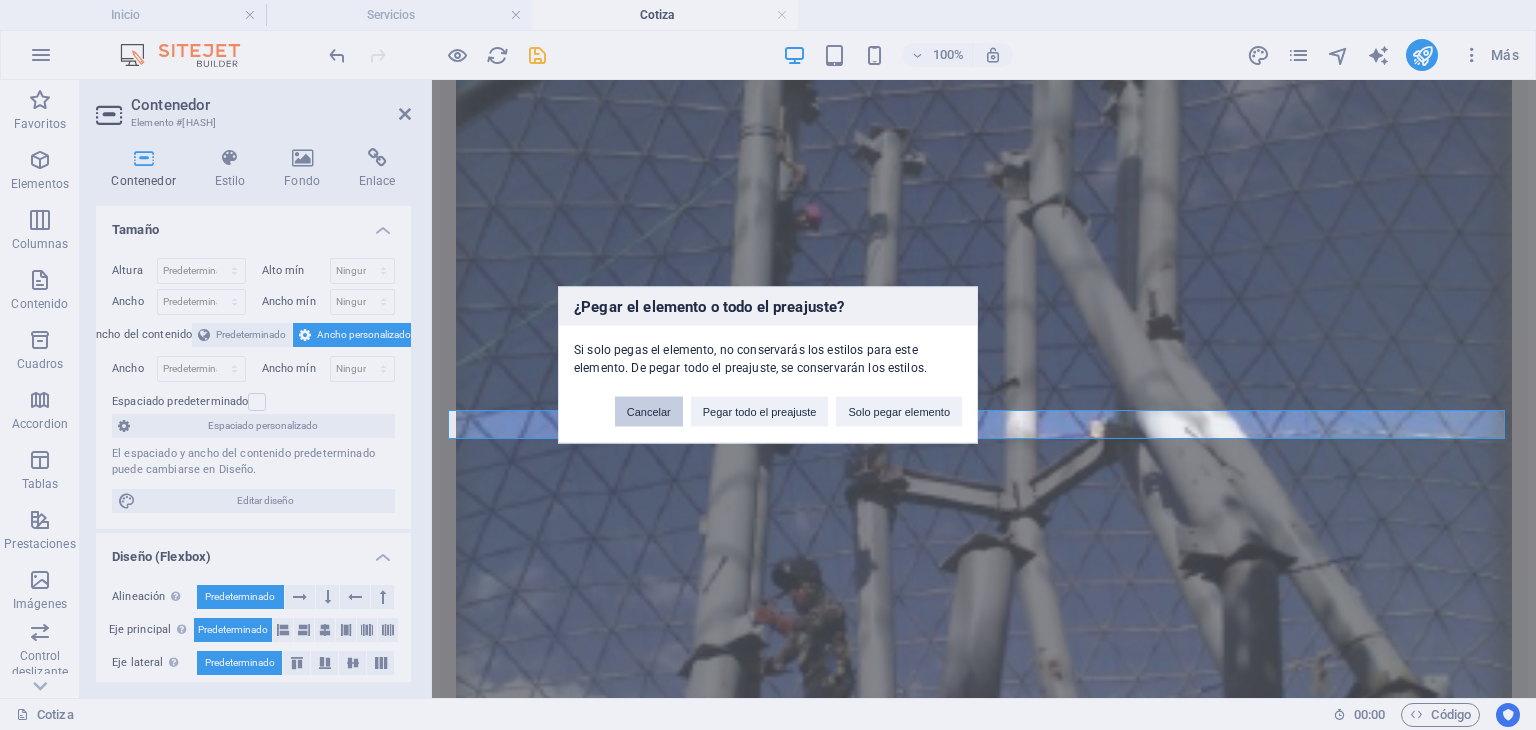 drag, startPoint x: 652, startPoint y: 416, endPoint x: 113, endPoint y: 360, distance: 541.9013 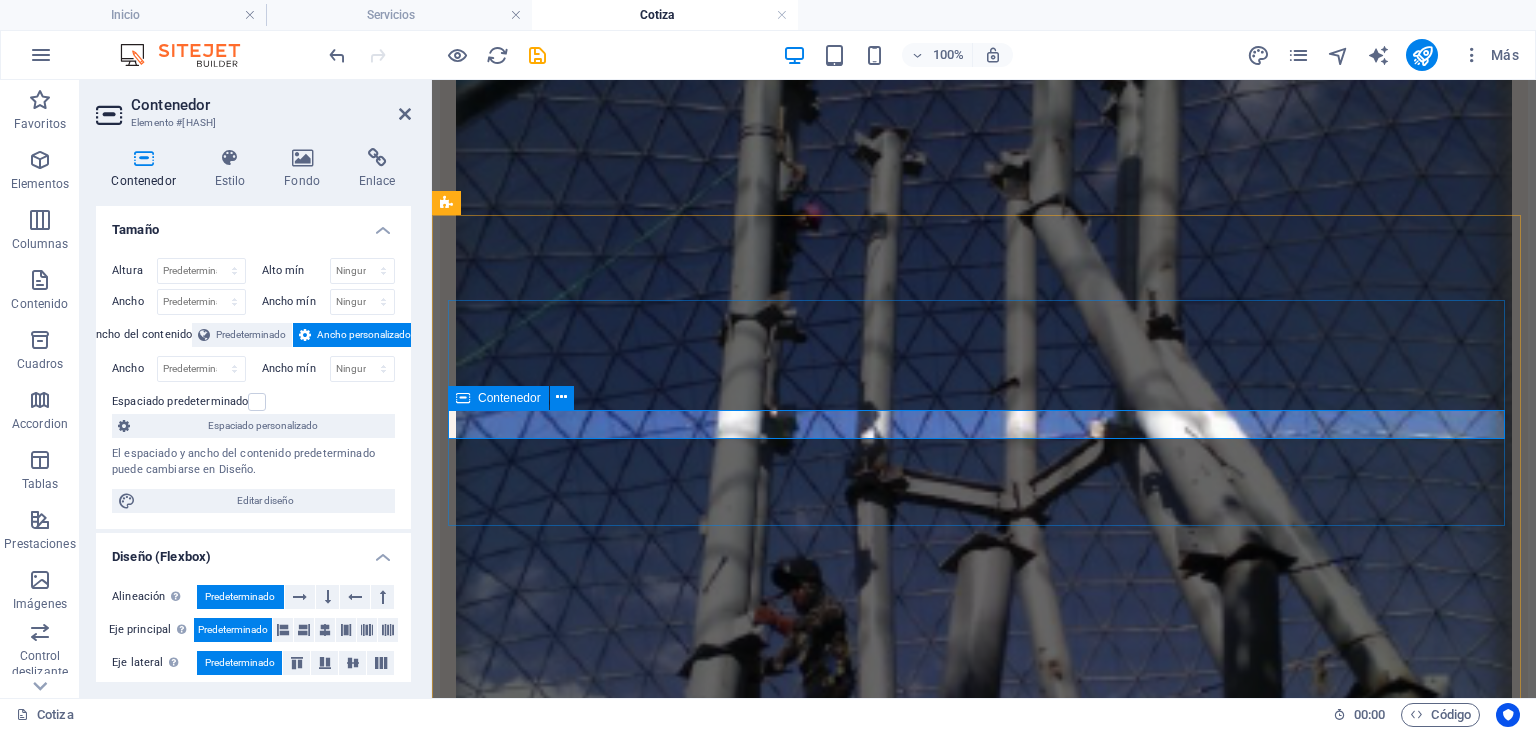 click at bounding box center [984, 3644] 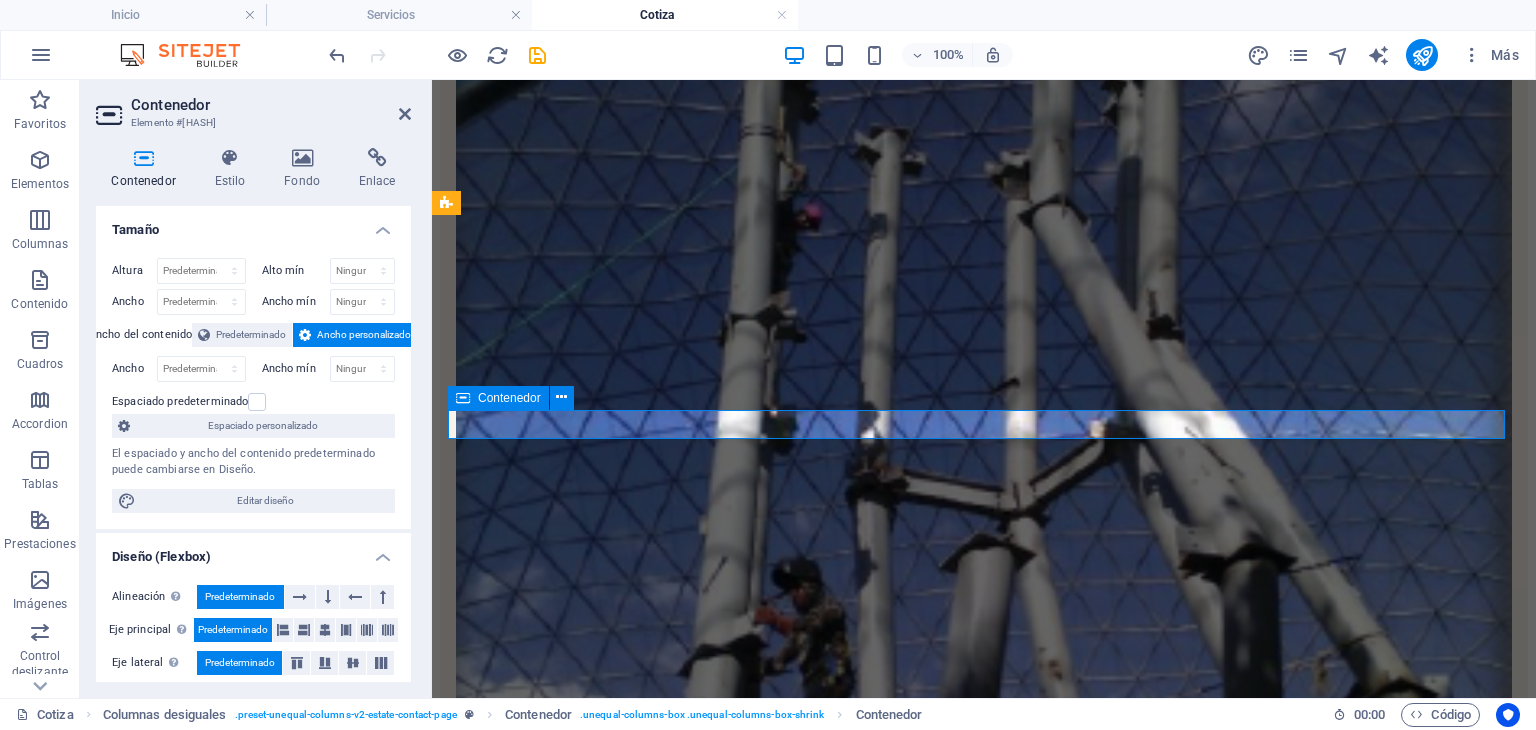click at bounding box center [984, 3644] 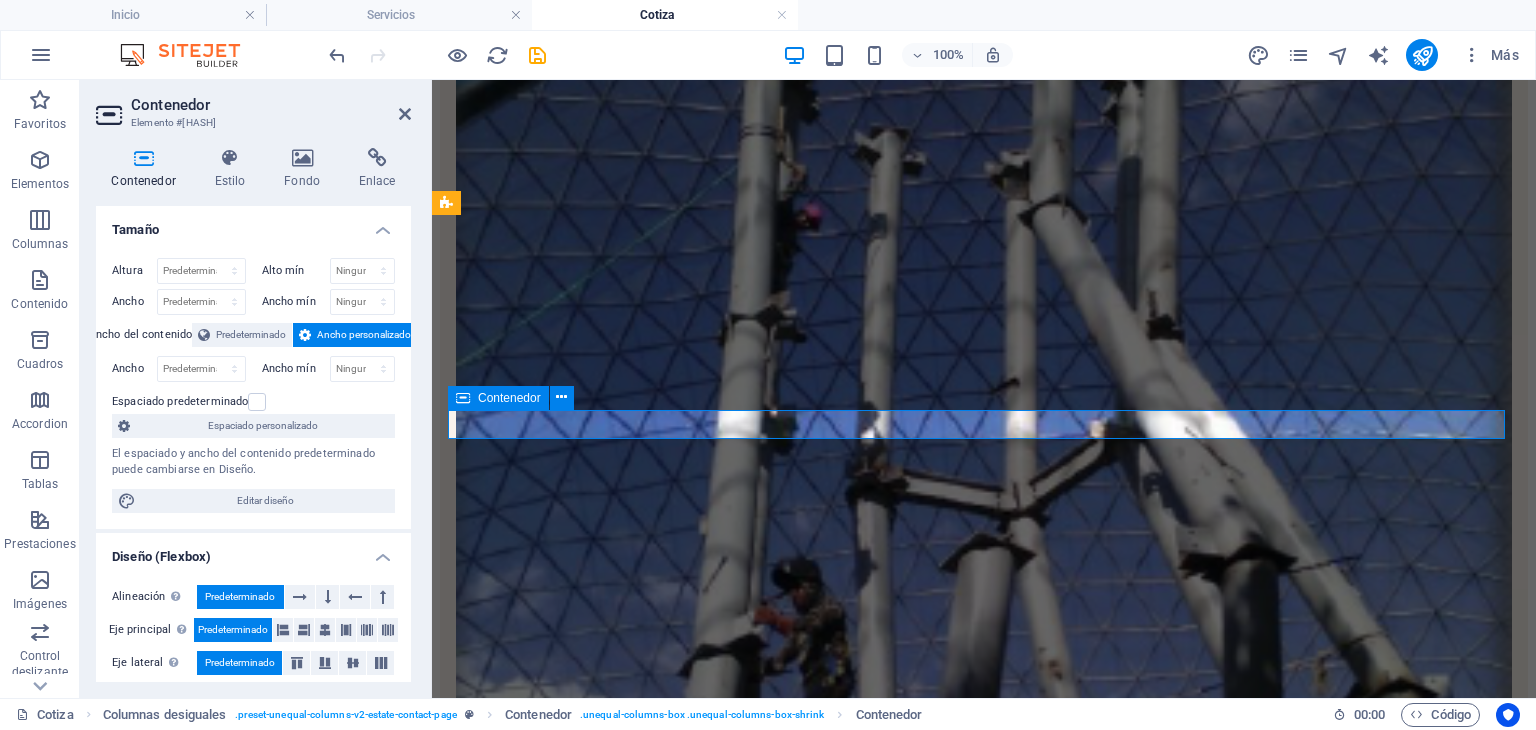 click at bounding box center (984, 3644) 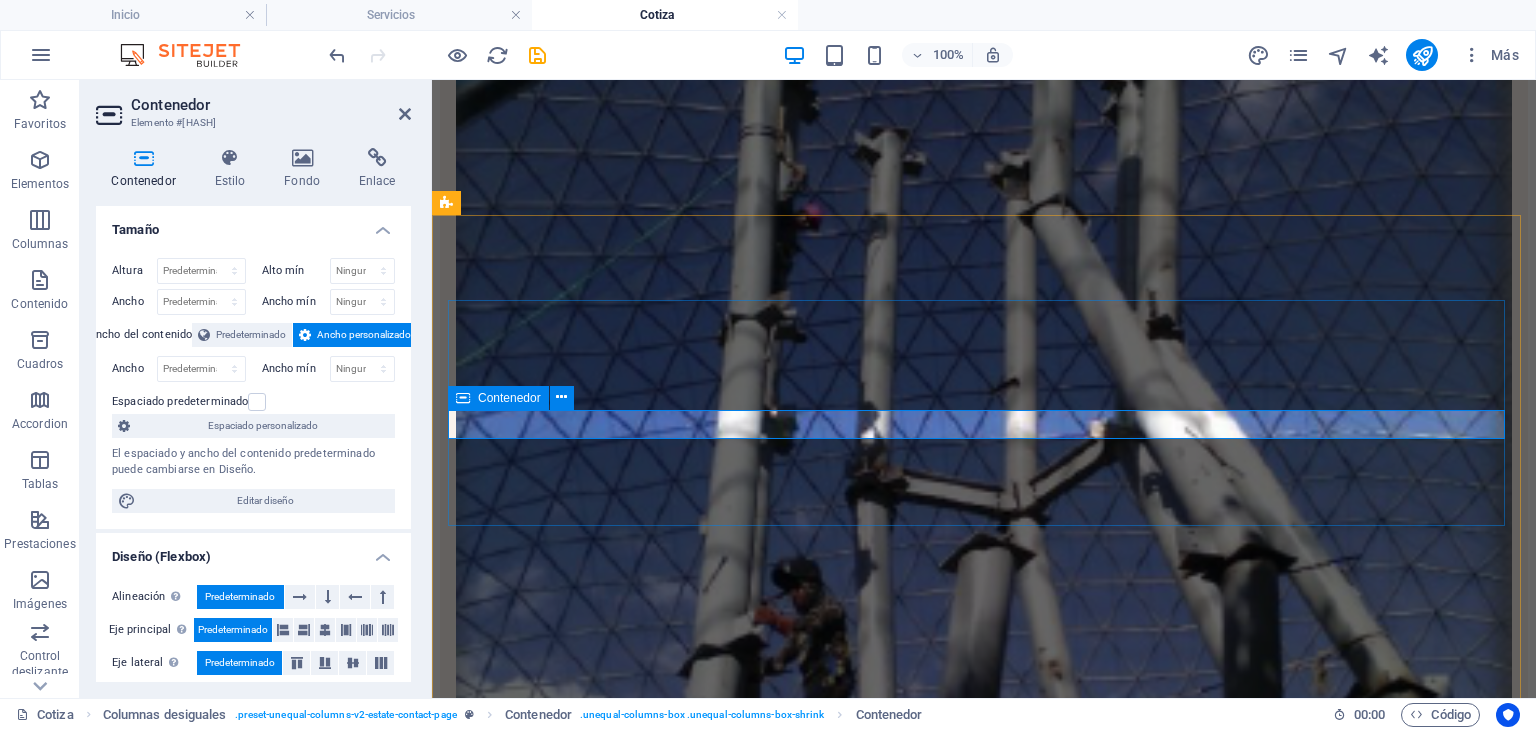click at bounding box center (984, 3644) 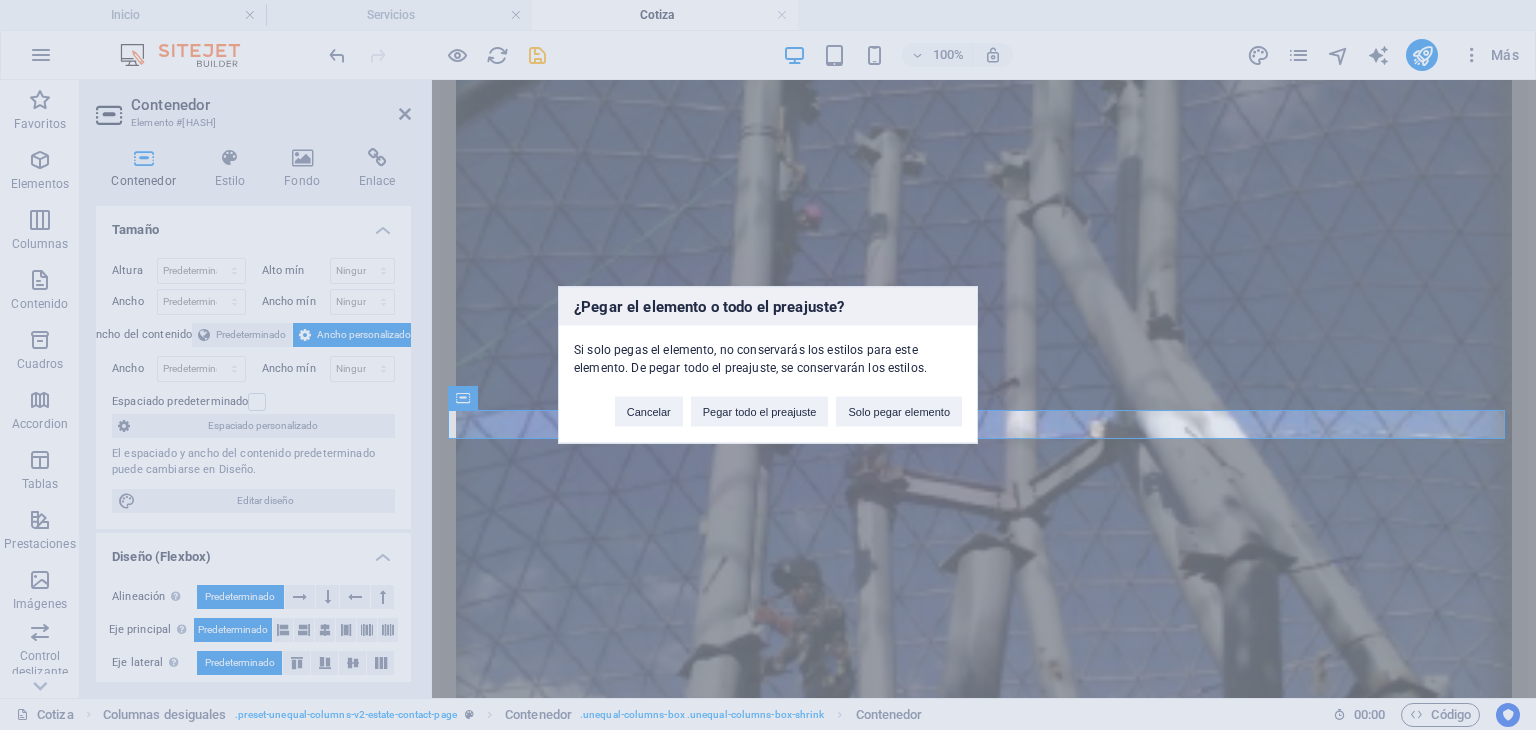type 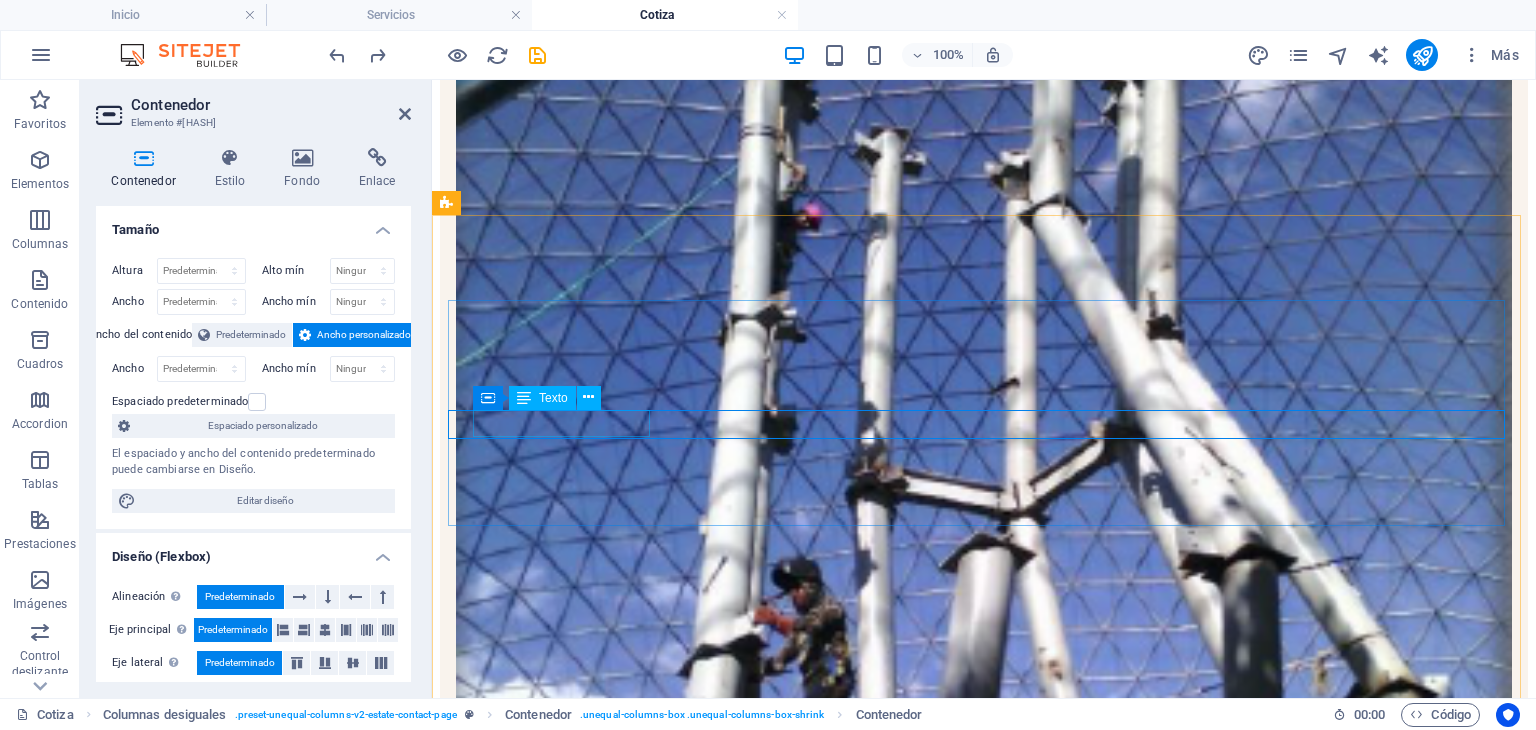 click on "12345" at bounding box center [561, 3680] 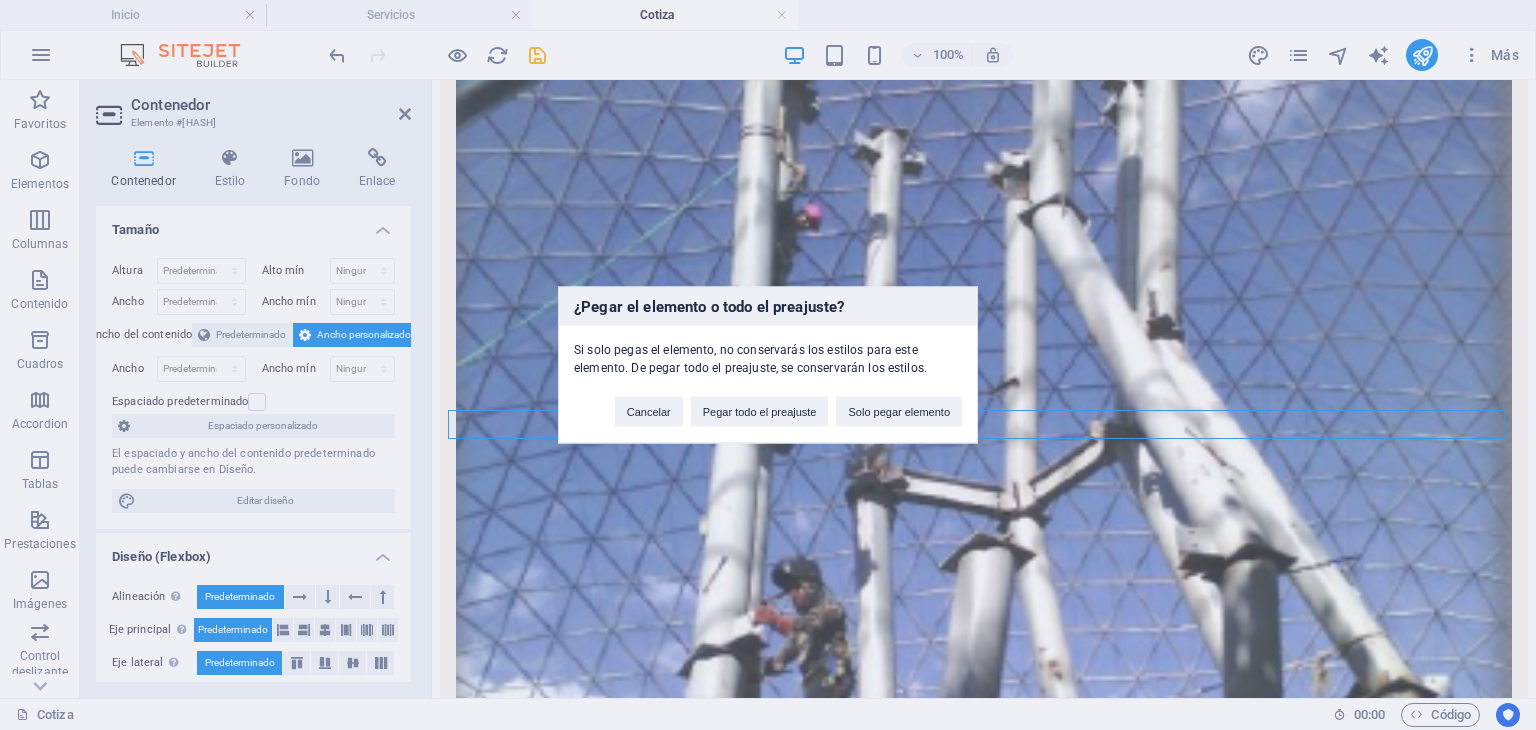 type 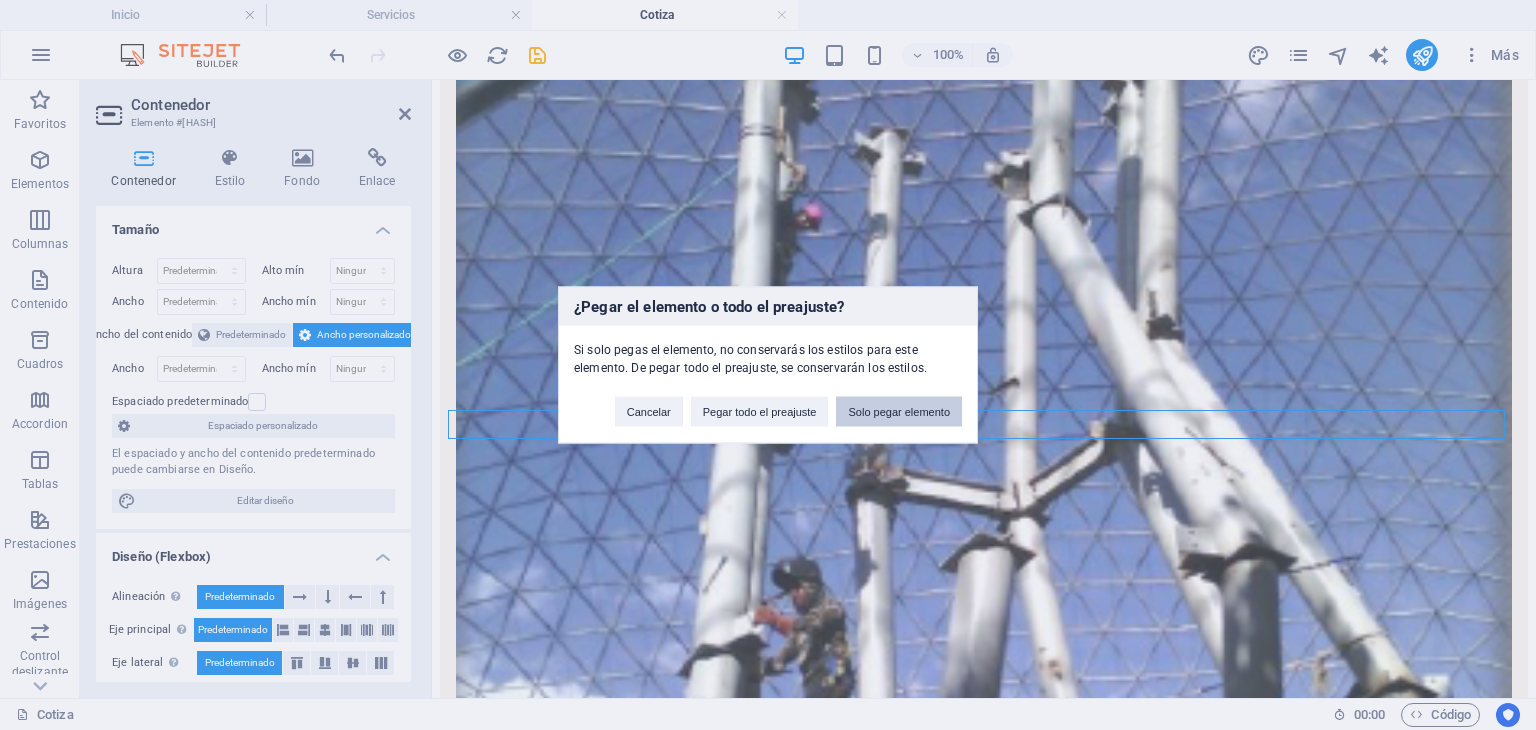 click on "Solo pegar elemento" at bounding box center [899, 412] 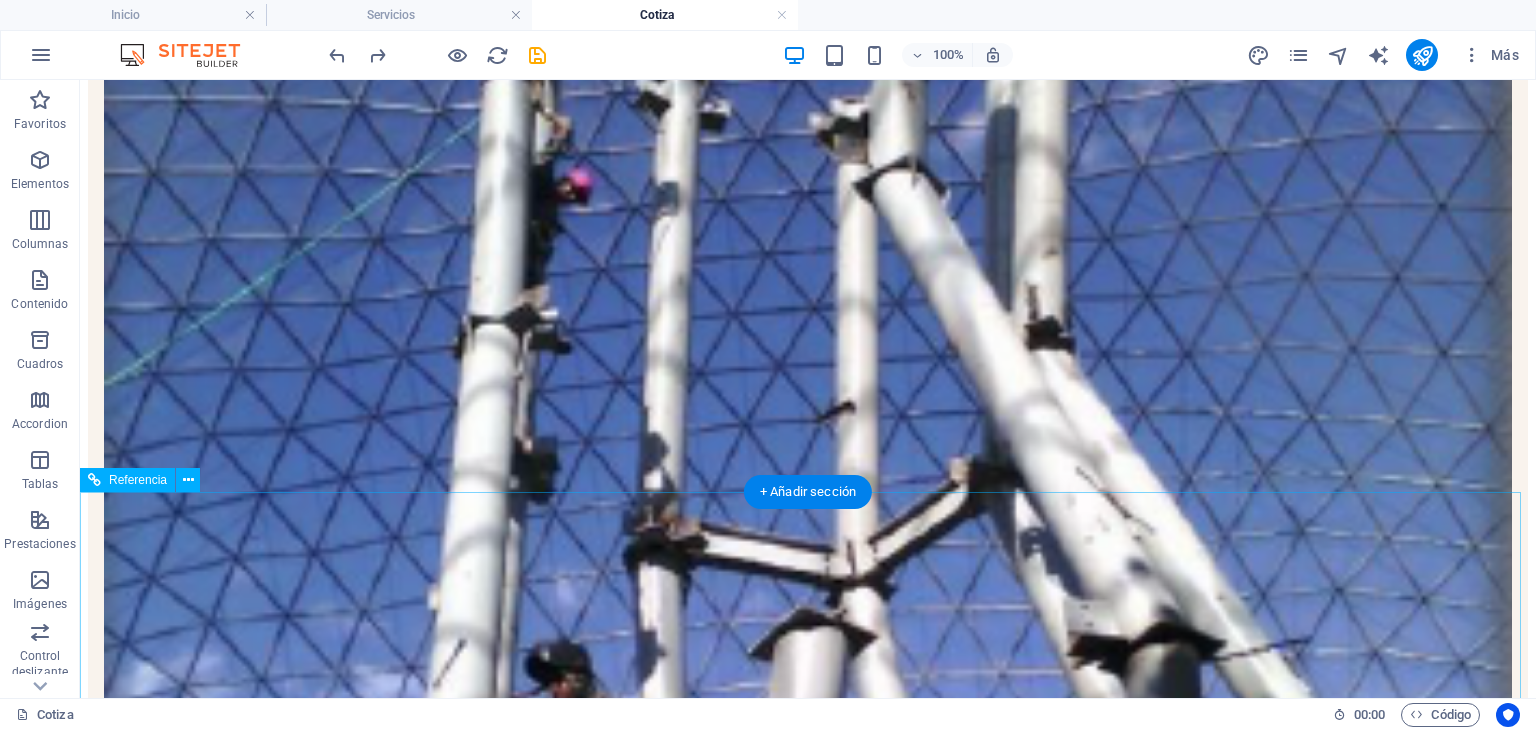 scroll, scrollTop: 627, scrollLeft: 0, axis: vertical 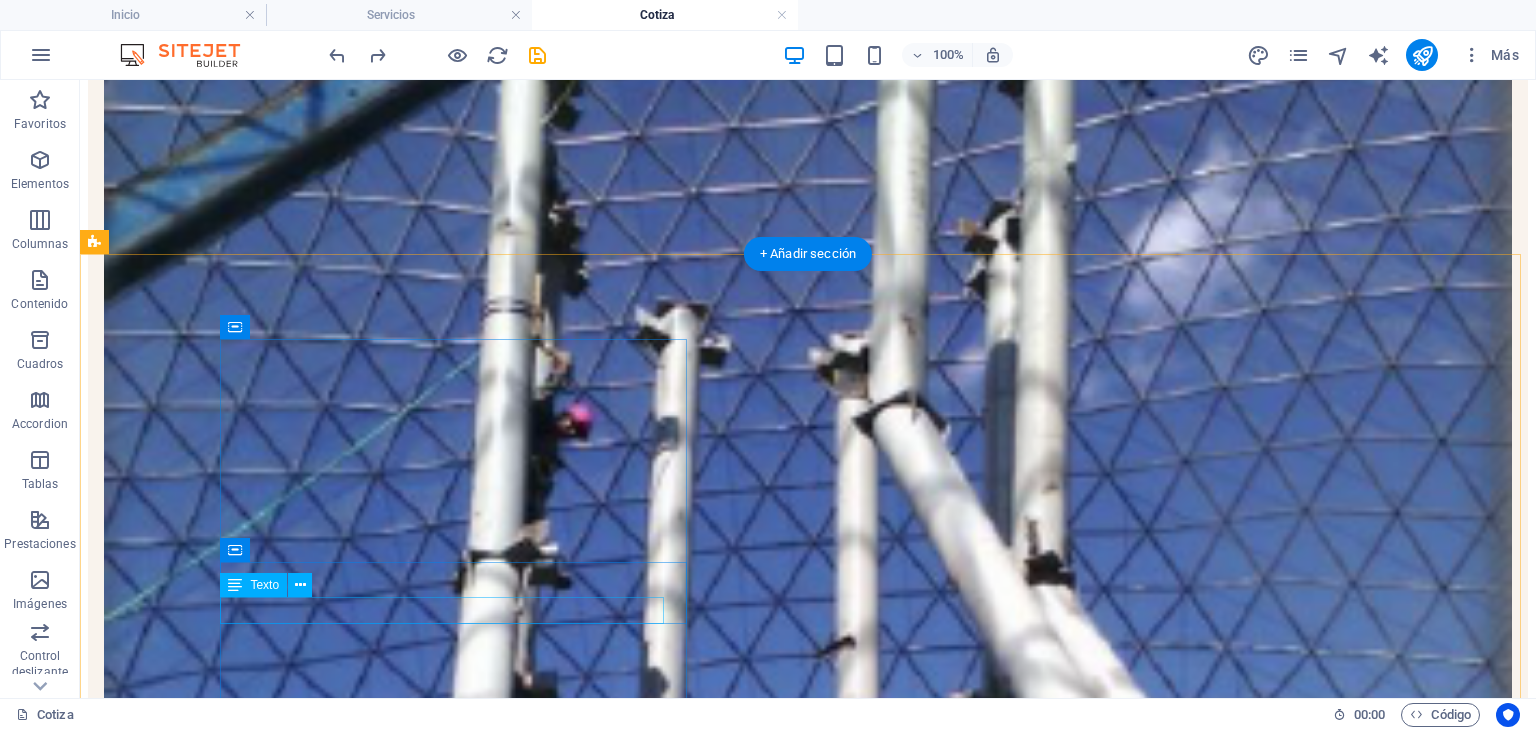 click on "[EMAIL]" at bounding box center (134, 4855) 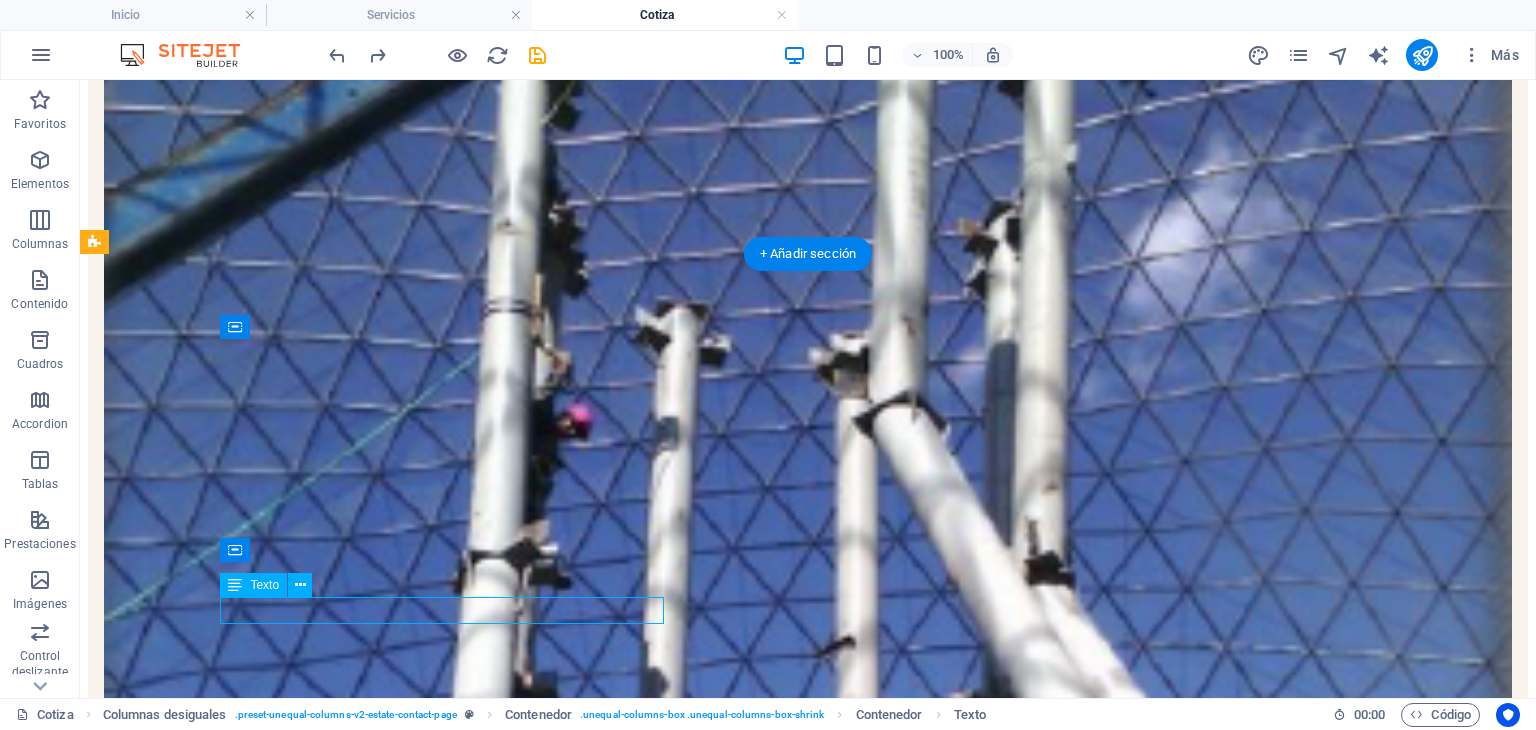 click on "[EMAIL]" at bounding box center (134, 4855) 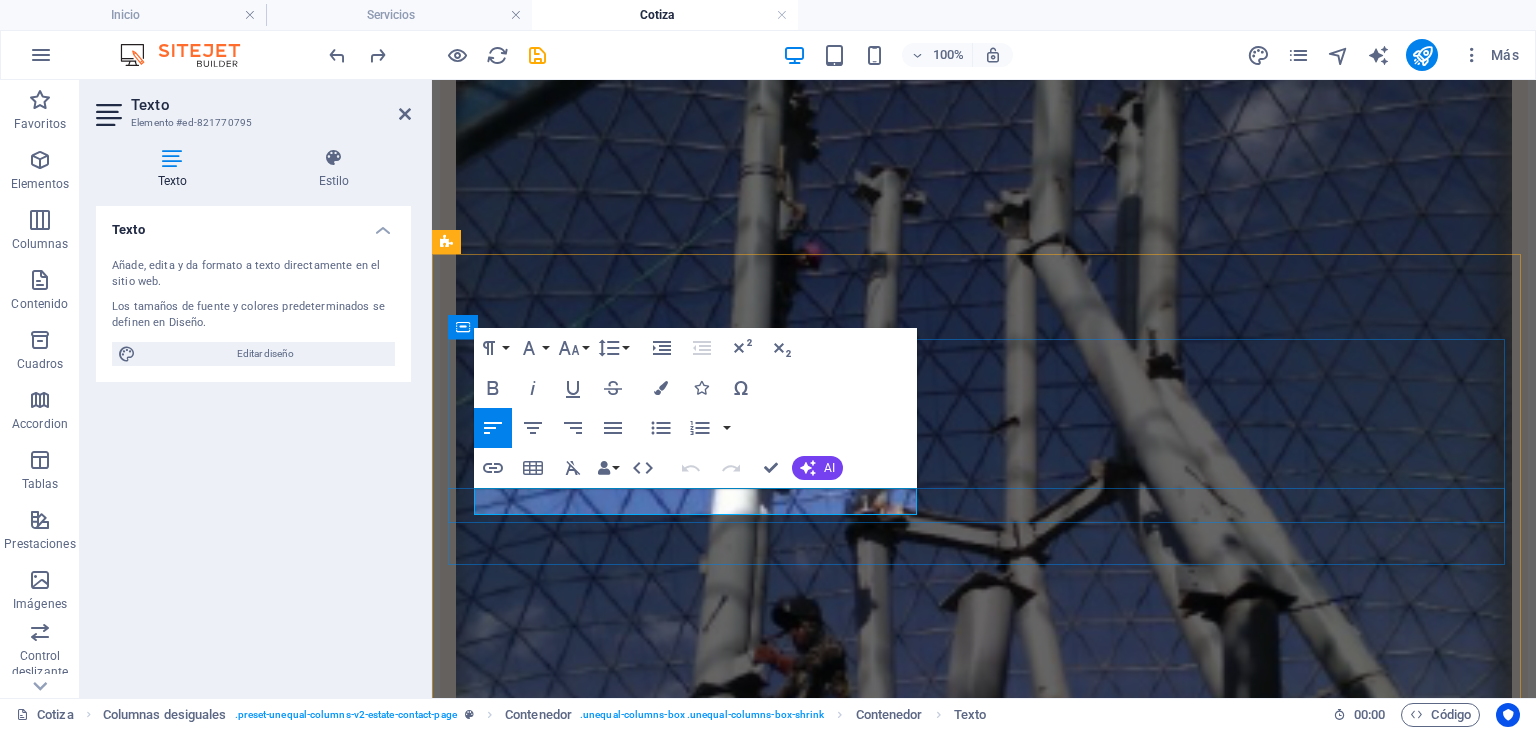 click on "[EMAIL]" at bounding box center (486, 3805) 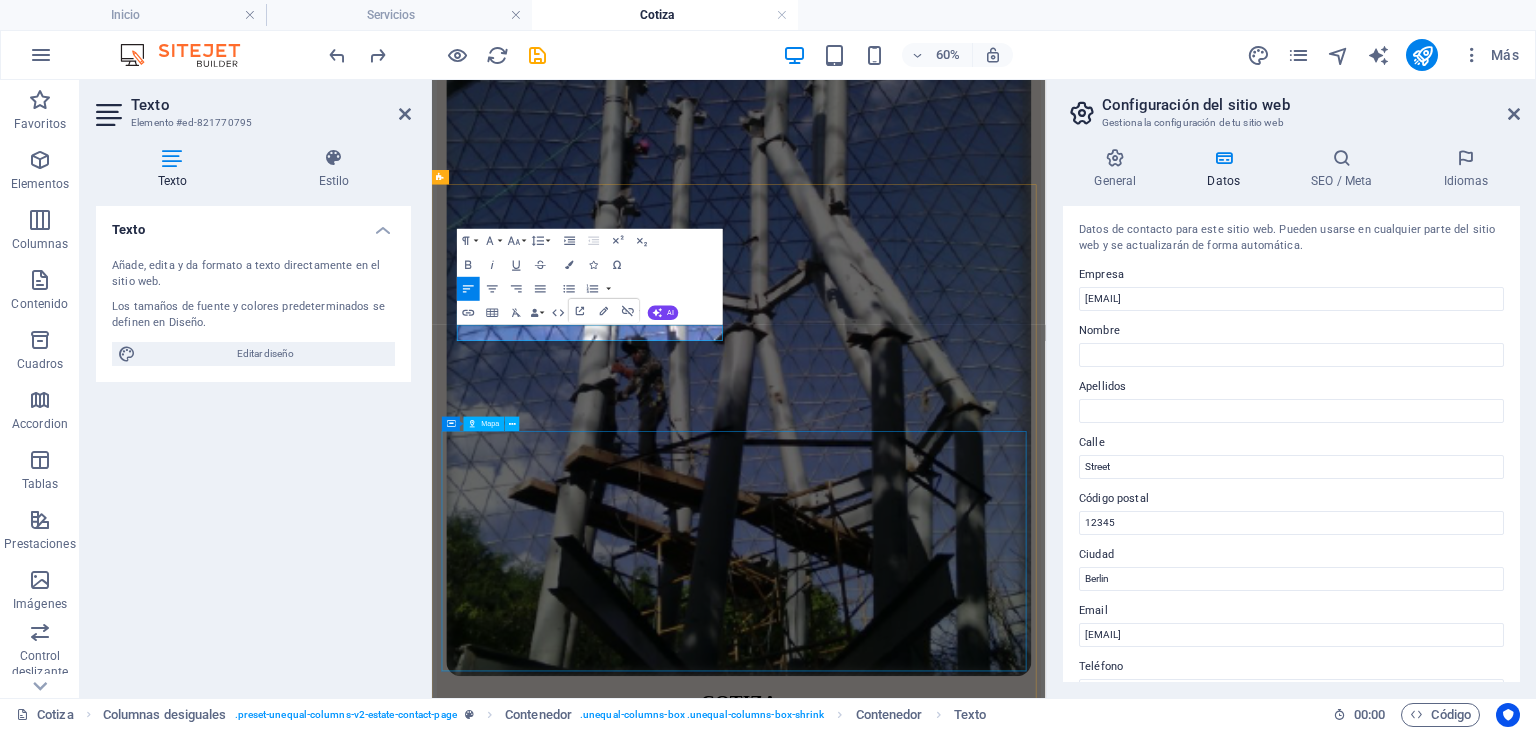 scroll, scrollTop: 742, scrollLeft: 0, axis: vertical 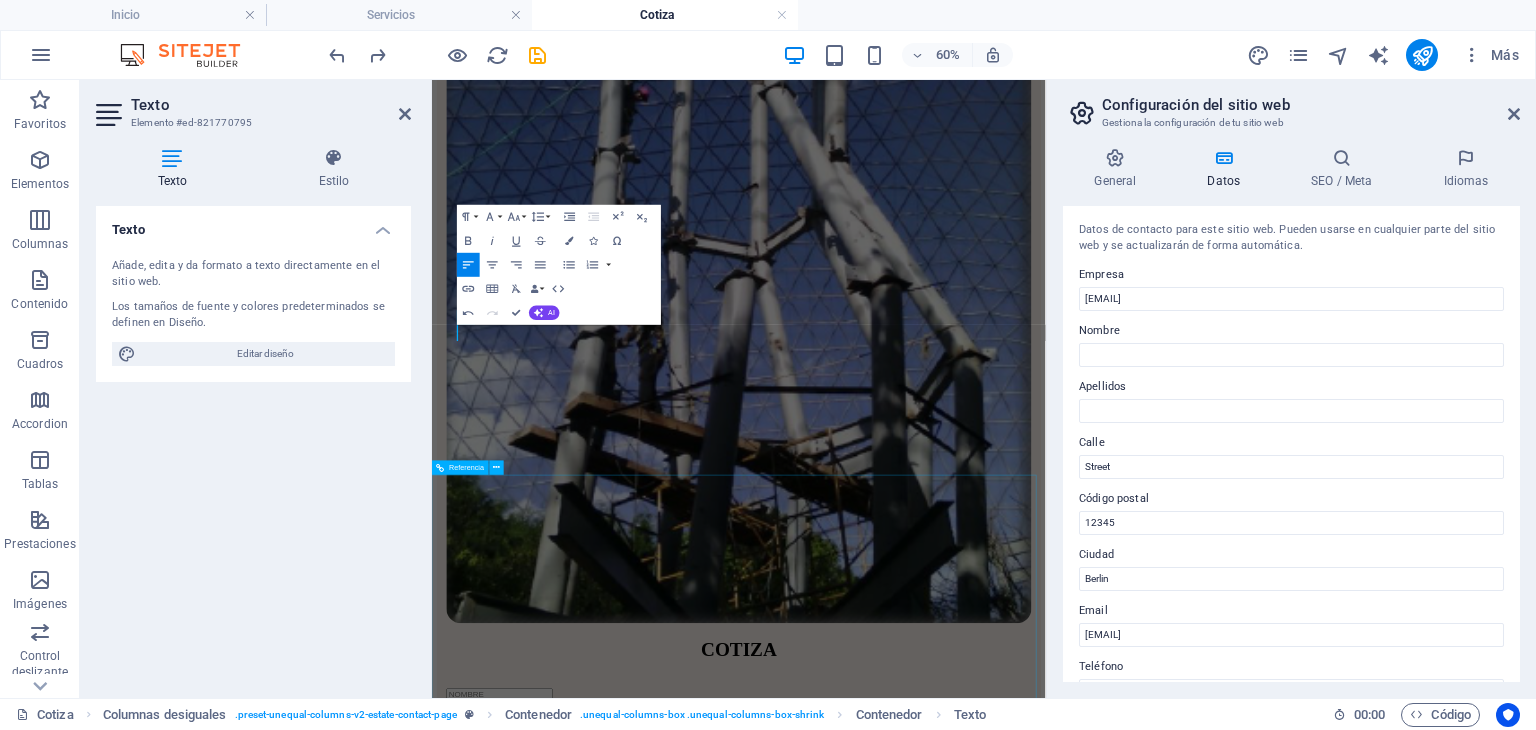 type 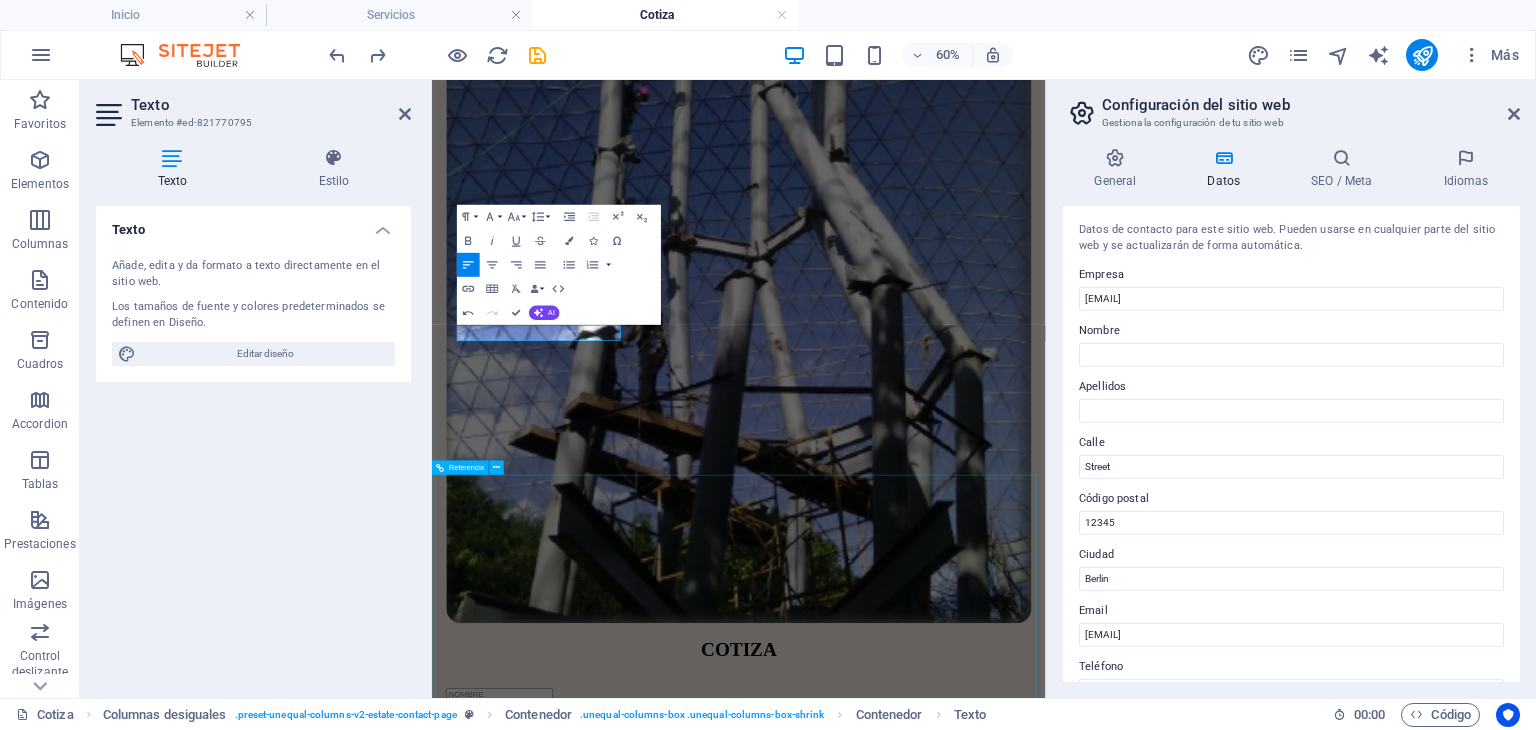 click on "Social media" at bounding box center (943, 4705) 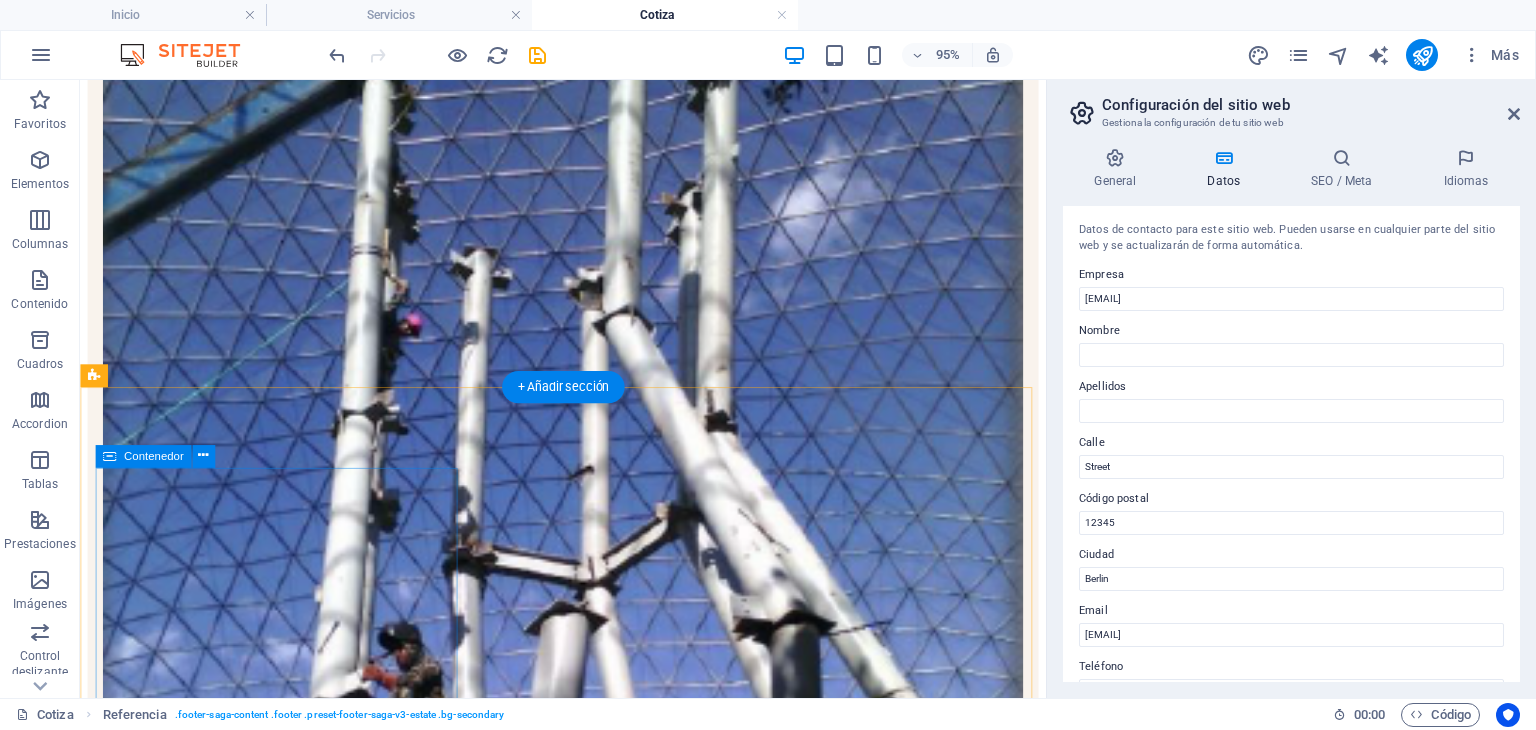 scroll, scrollTop: 838, scrollLeft: 0, axis: vertical 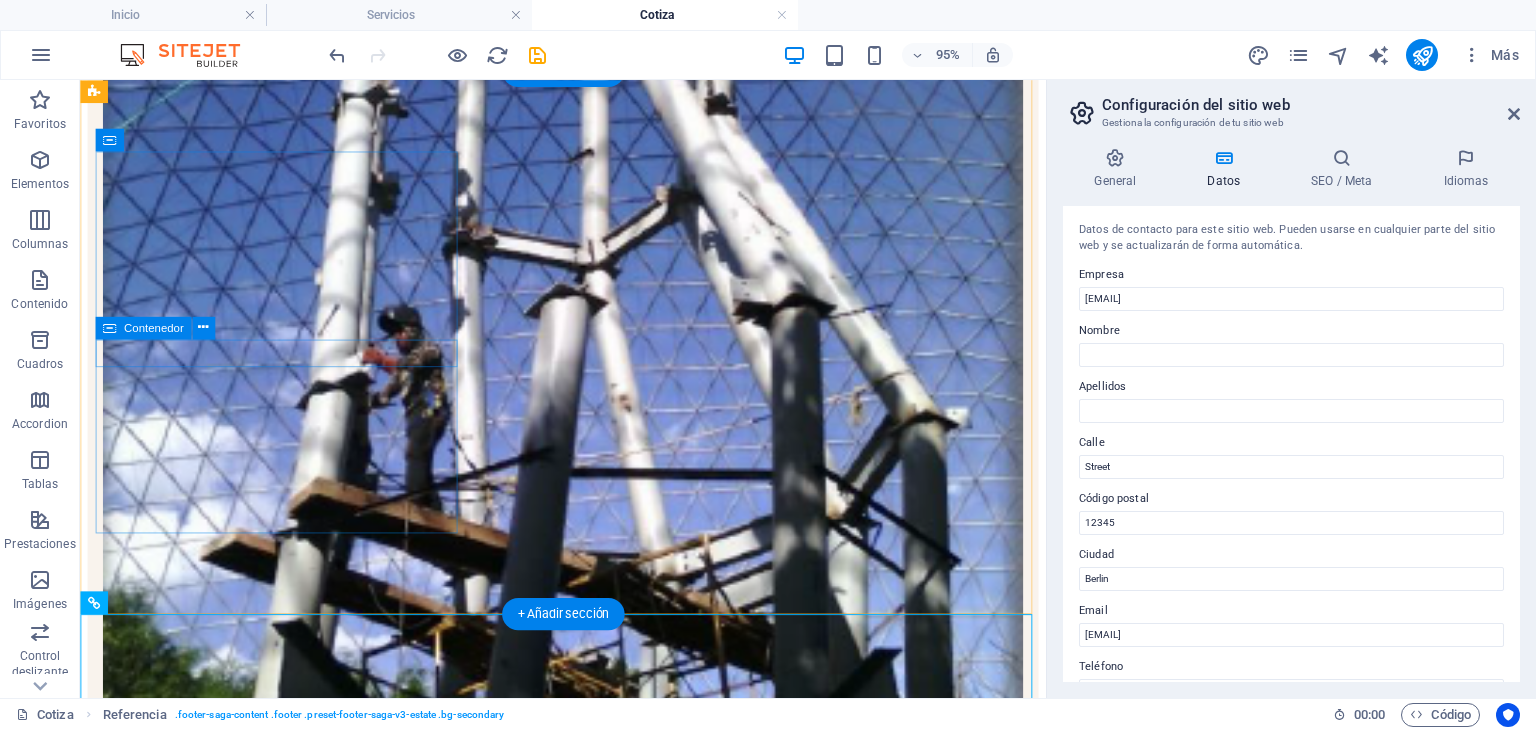 click on "[STREET] ,  [CITY],  [POSTAL_CODE]" at bounding box center [588, 3229] 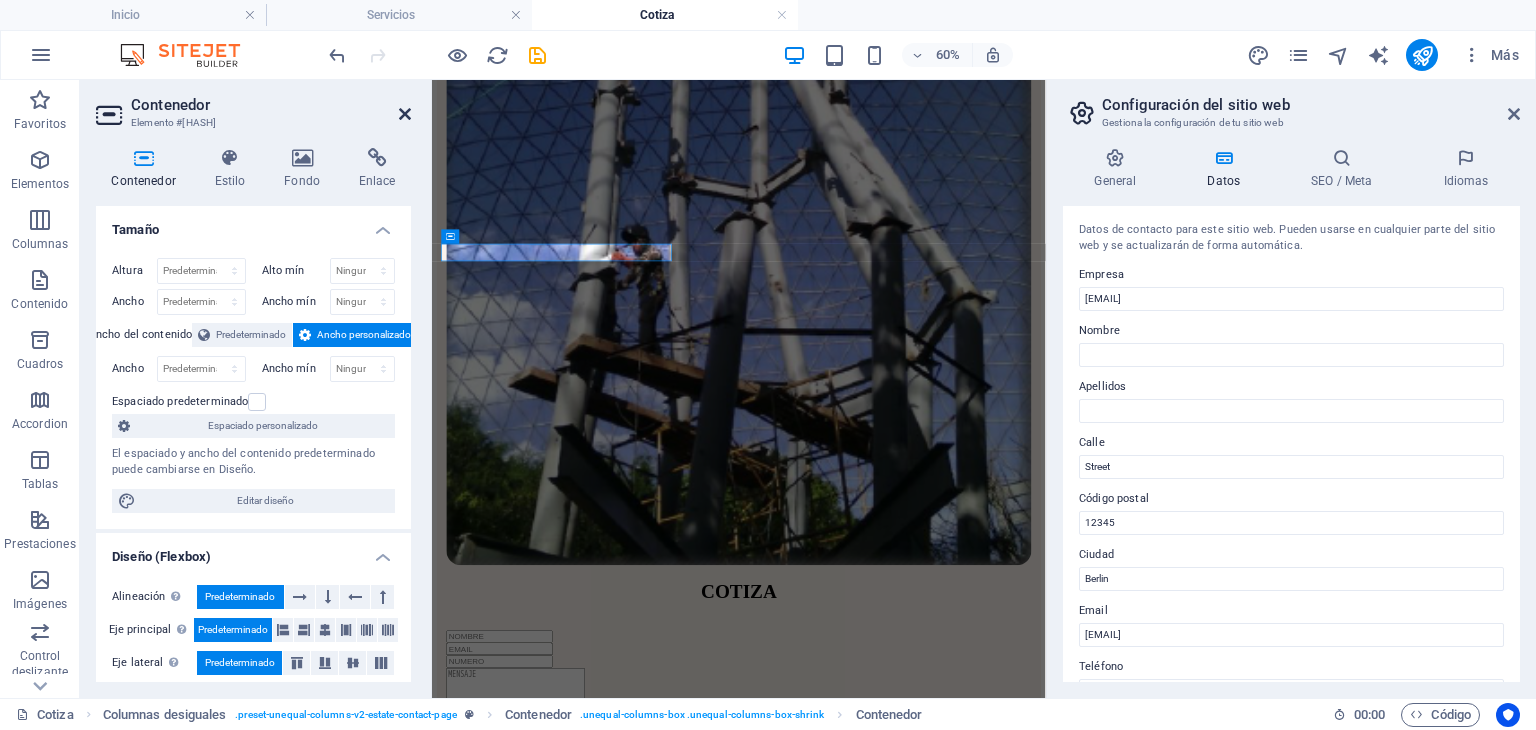 click at bounding box center (405, 114) 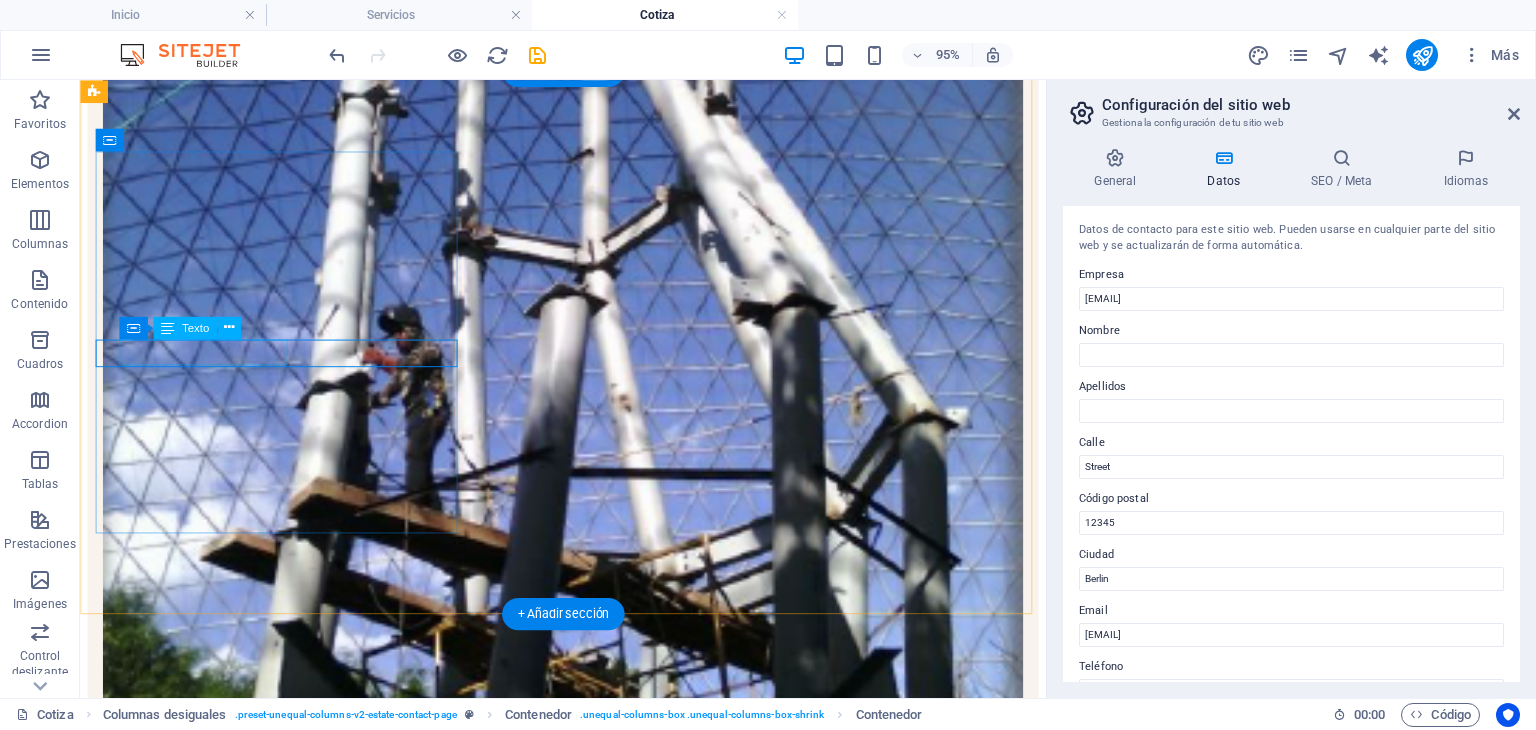 click on "12345" at bounding box center (209, 3248) 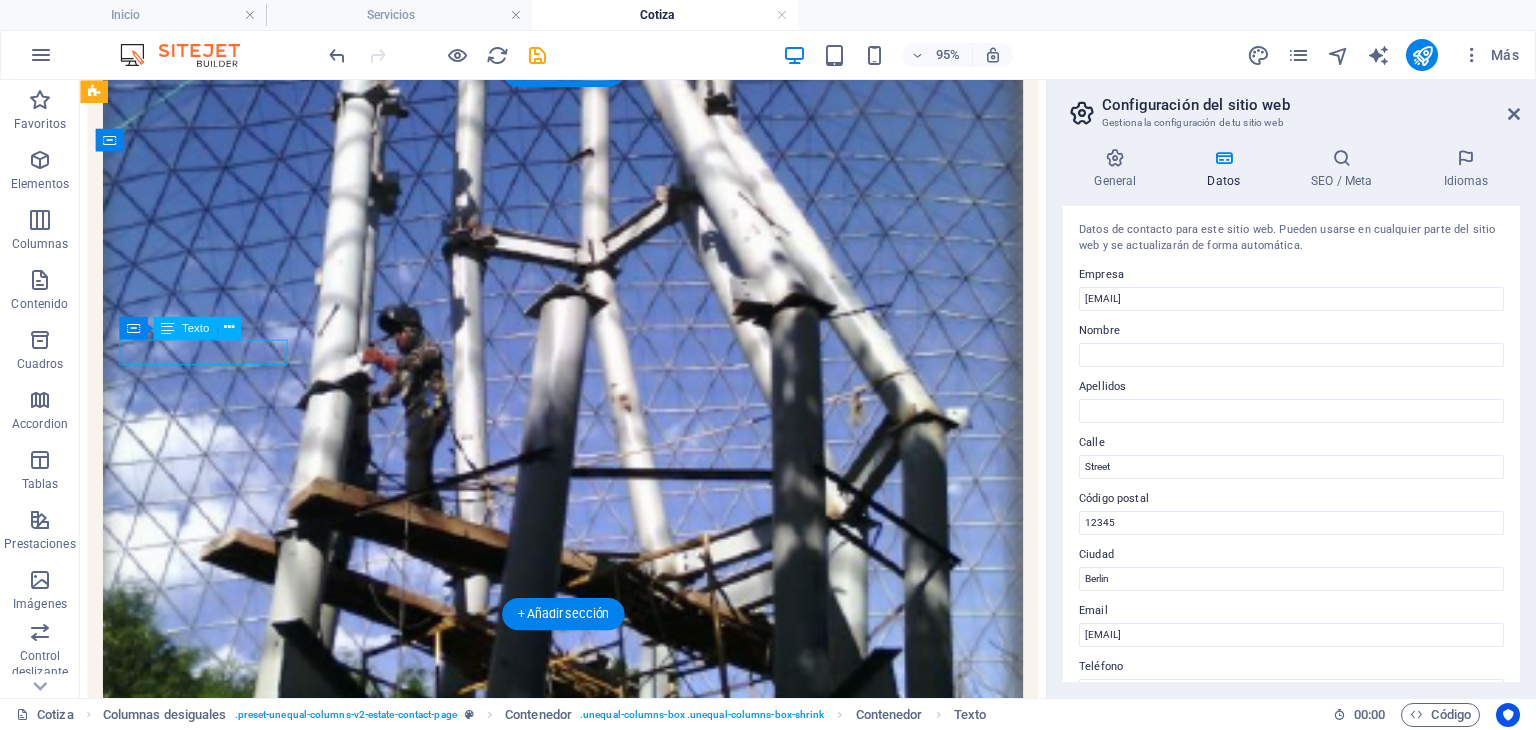 click on "12345" at bounding box center [209, 3248] 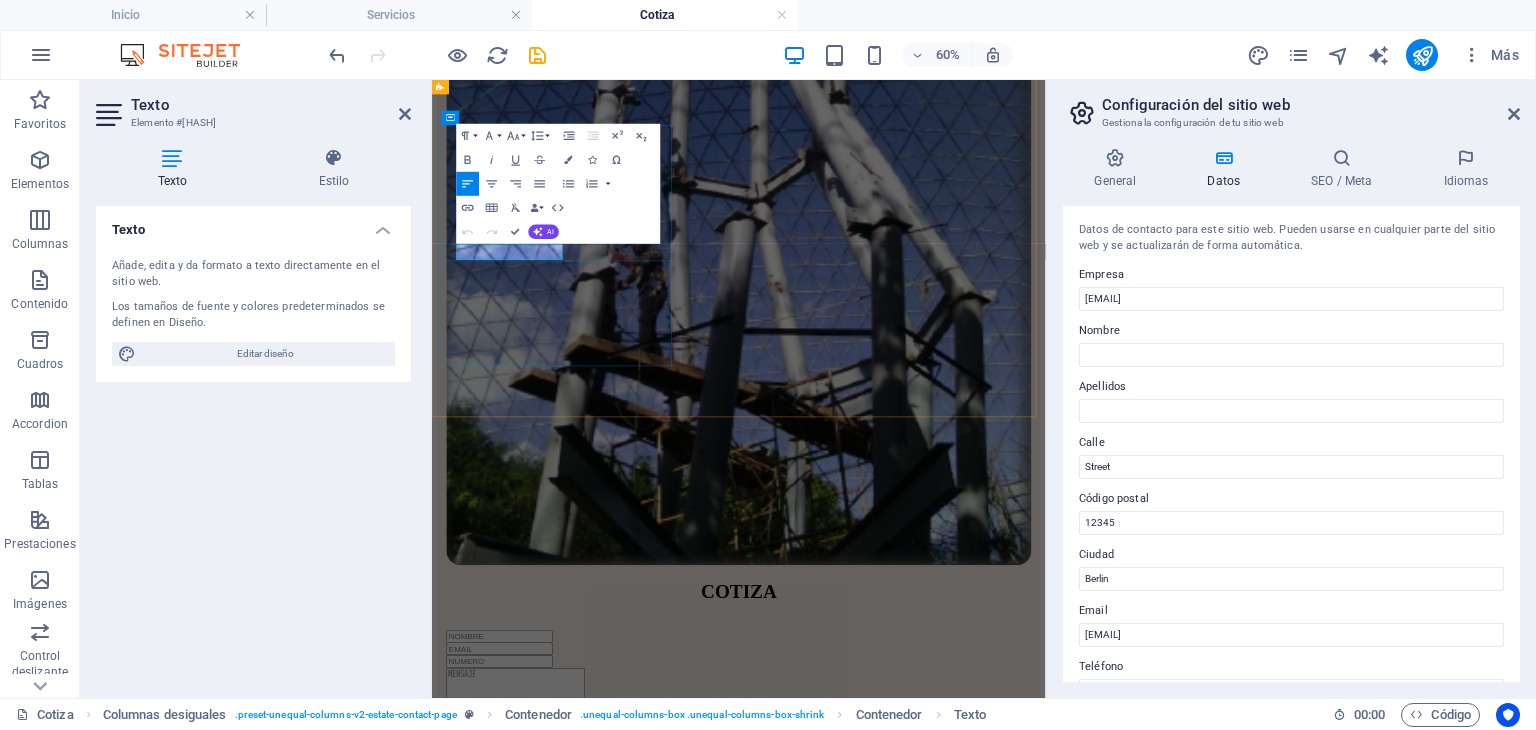 click on "12345" at bounding box center [561, 3266] 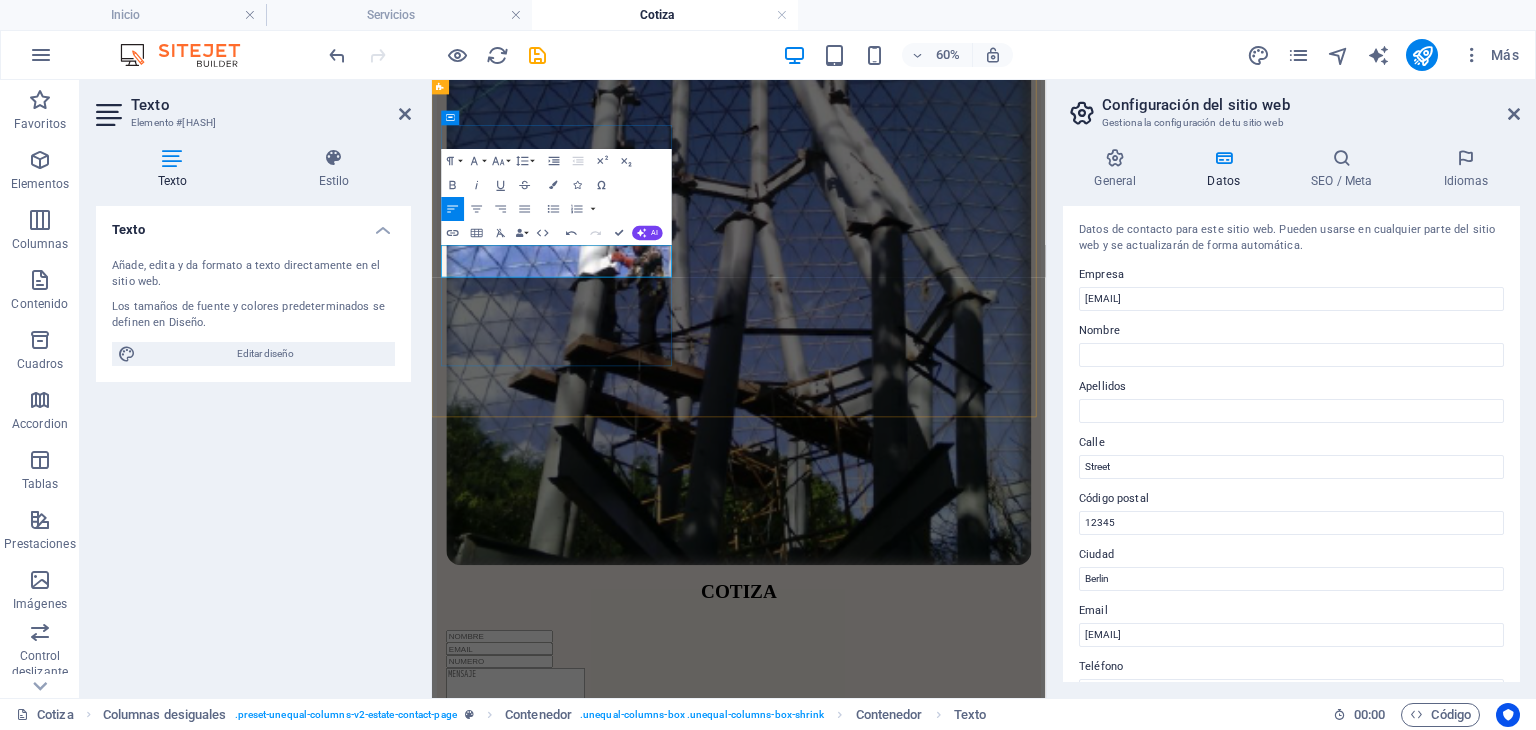 scroll, scrollTop: 632, scrollLeft: 2, axis: both 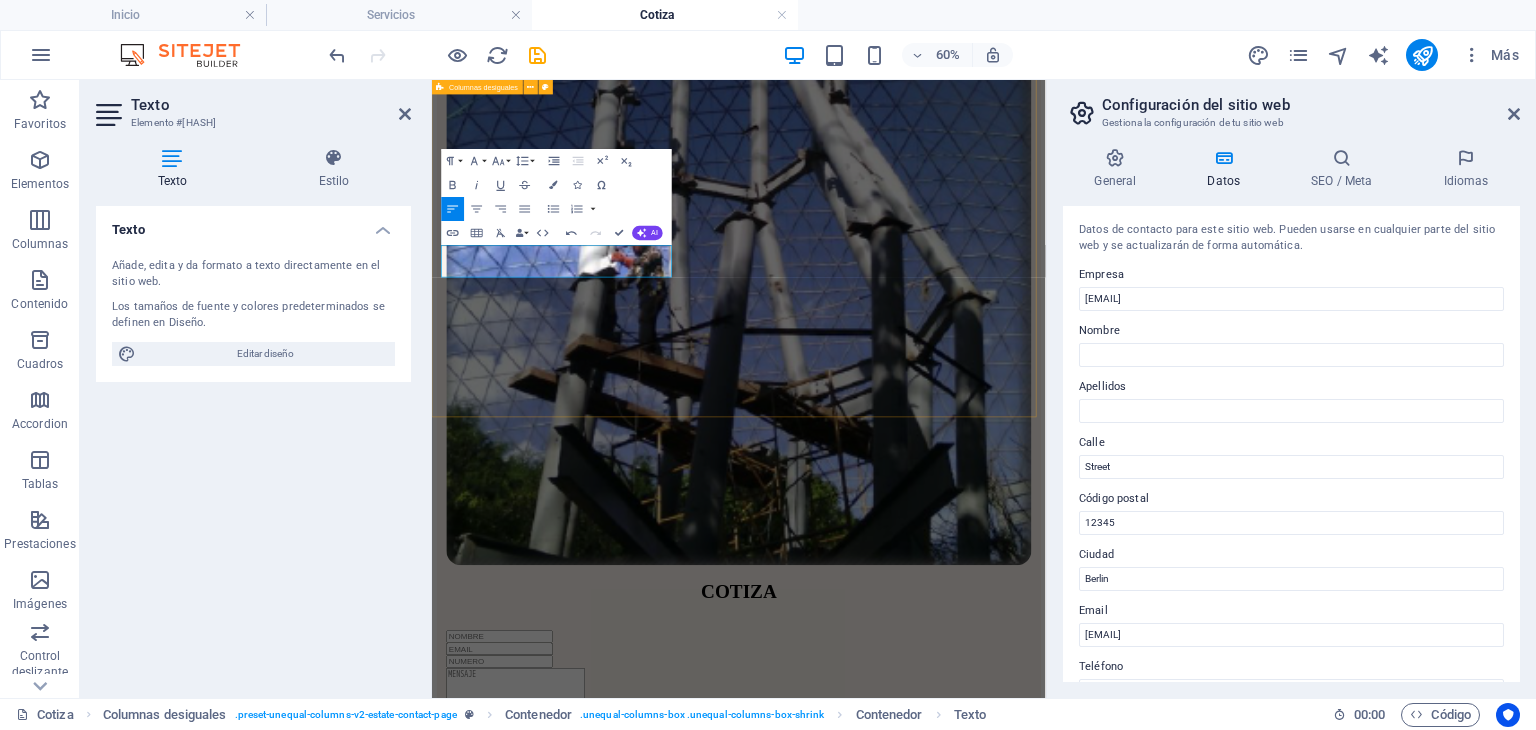 click on "PAGINAS INICIO QUIENES SOMOS PROYECTOS SERVICIOS COTIZA CONTACTO CONTACTO: UBICACION:
A. López Mateos Norte La Resurrección, 72227 Heroica Puebla de Zaragoza, Pue. EMAIL: [EMAIL]
NUMERO DE TELEFONO:
[PHONE] Social media Copyright © 2023 Estator. All rights reserved.
Privacy Policy   |   Legal Notice" at bounding box center (943, 6690) 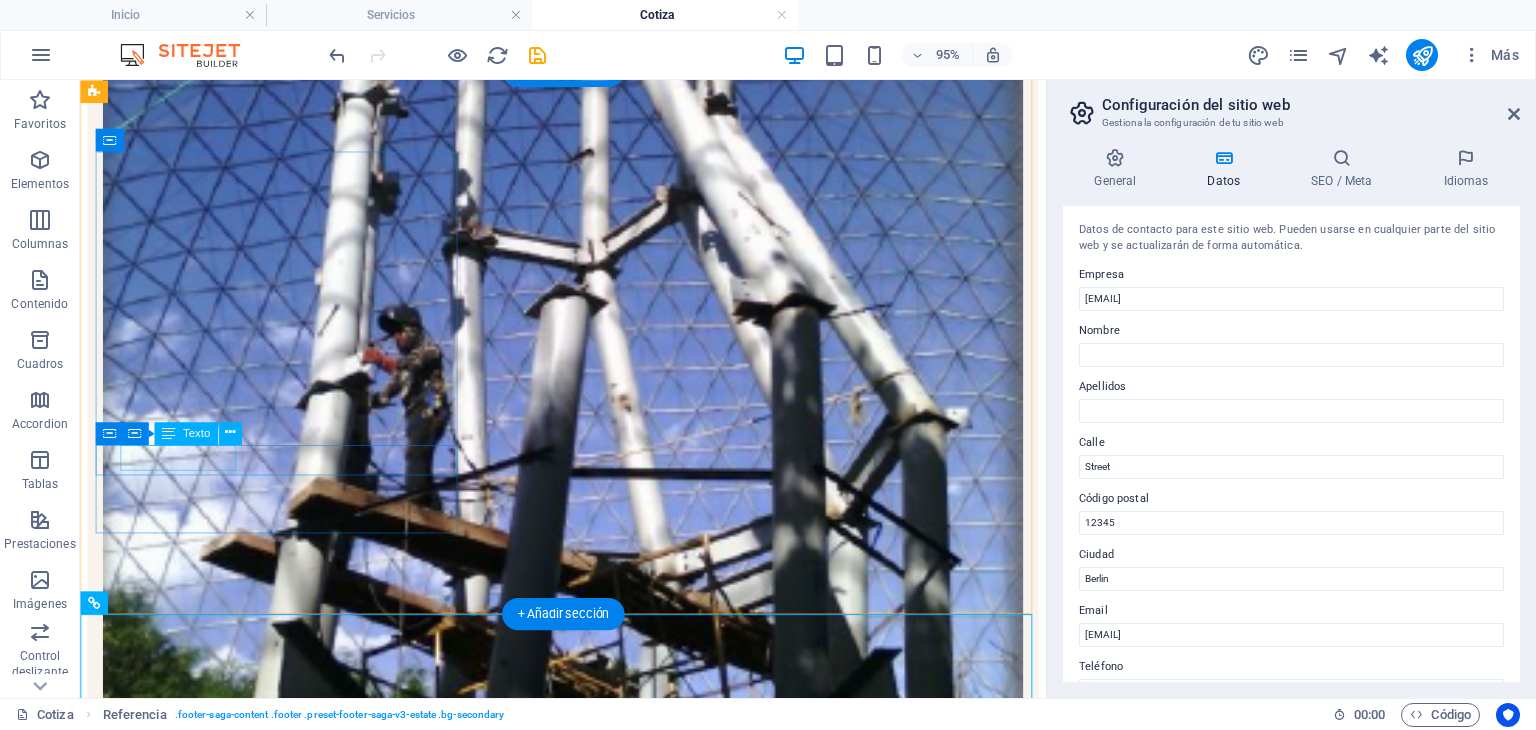 click on "0123 - 456789" at bounding box center (150, 3419) 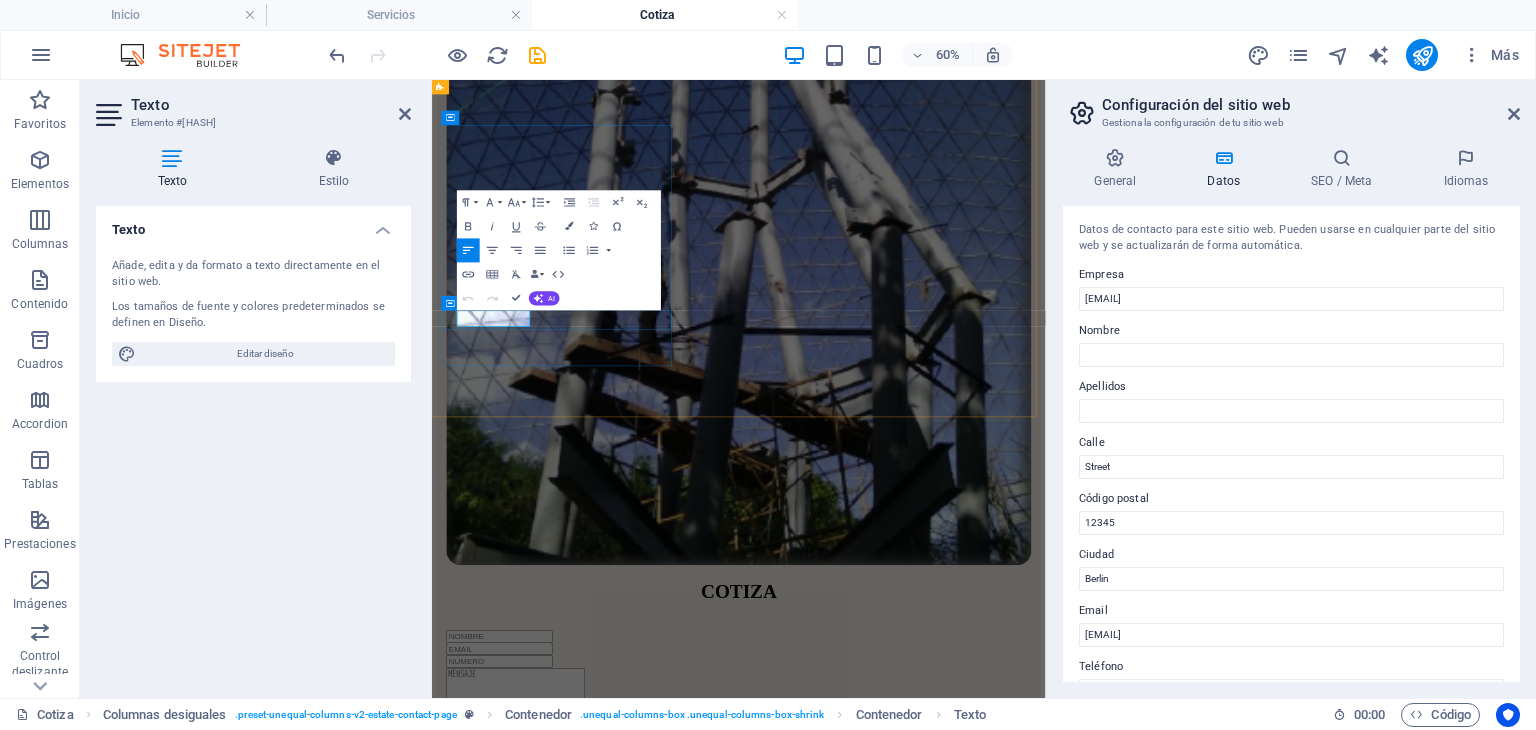 click on "0123 - 456789" at bounding box center (502, 3437) 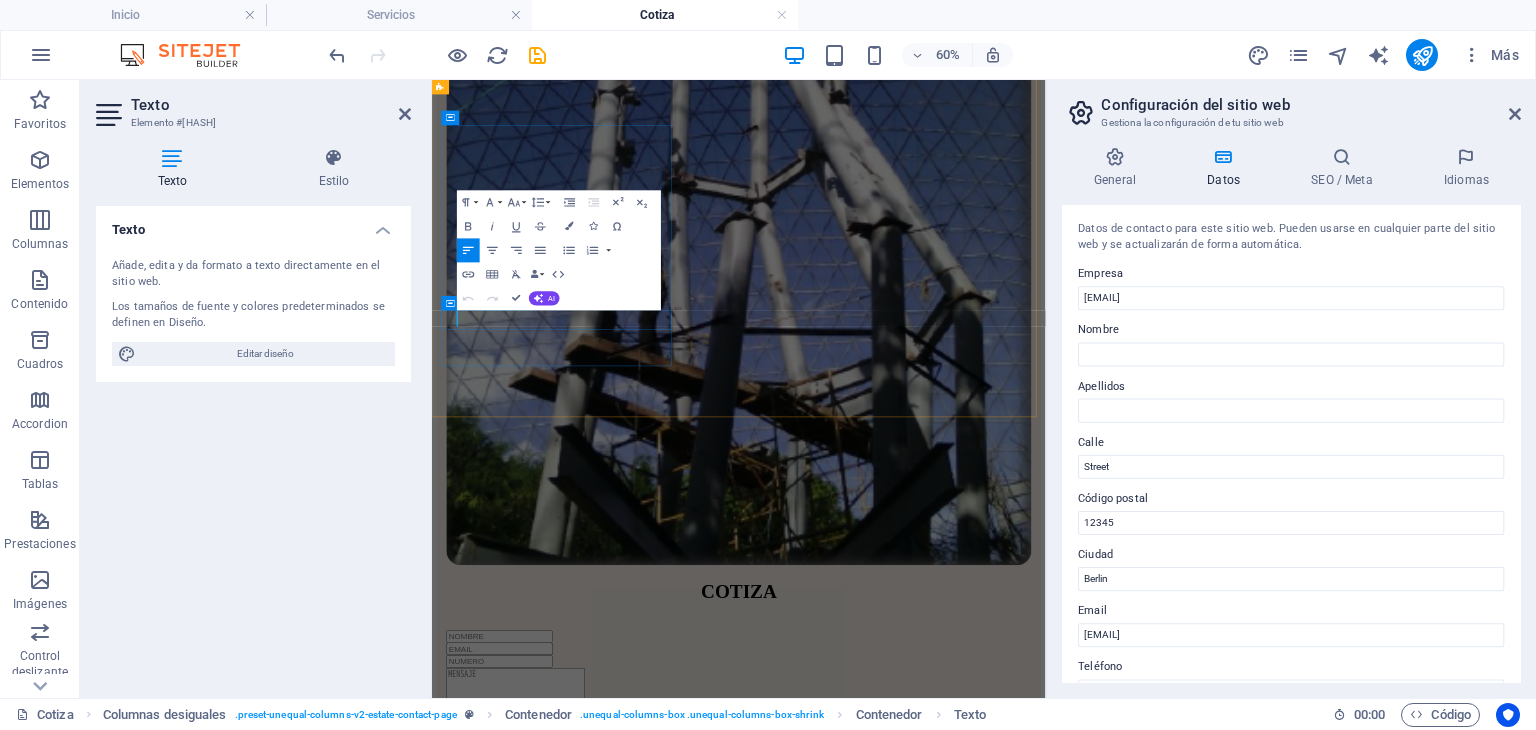 type 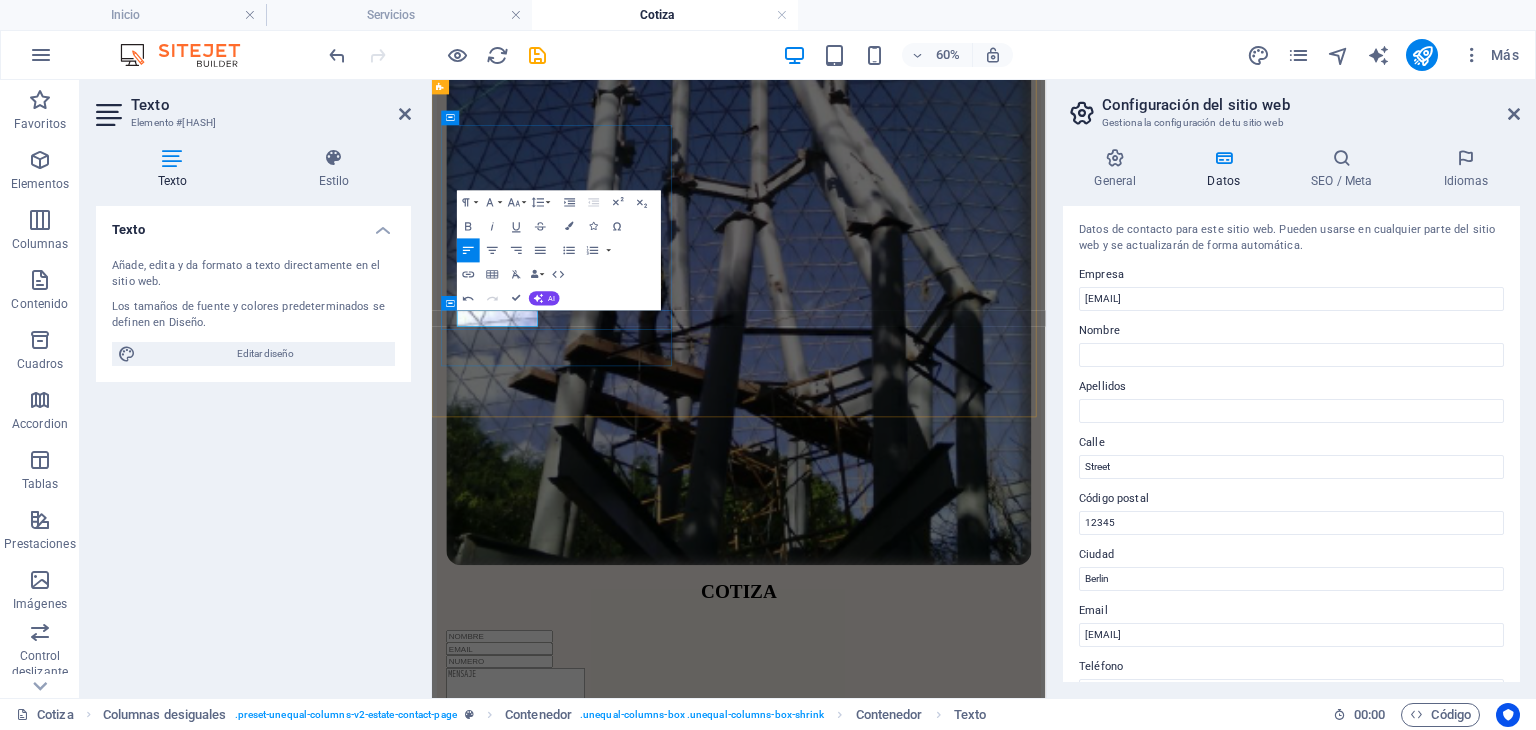click on "UBICACION VISITANOS A. López Mateos Norte La Resurrección, [POSTAL CODE] Heroica Puebla de Zaragoza, Pue. [EMAIL] ([AREACODE])-[PHONE]" at bounding box center (943, 3468) 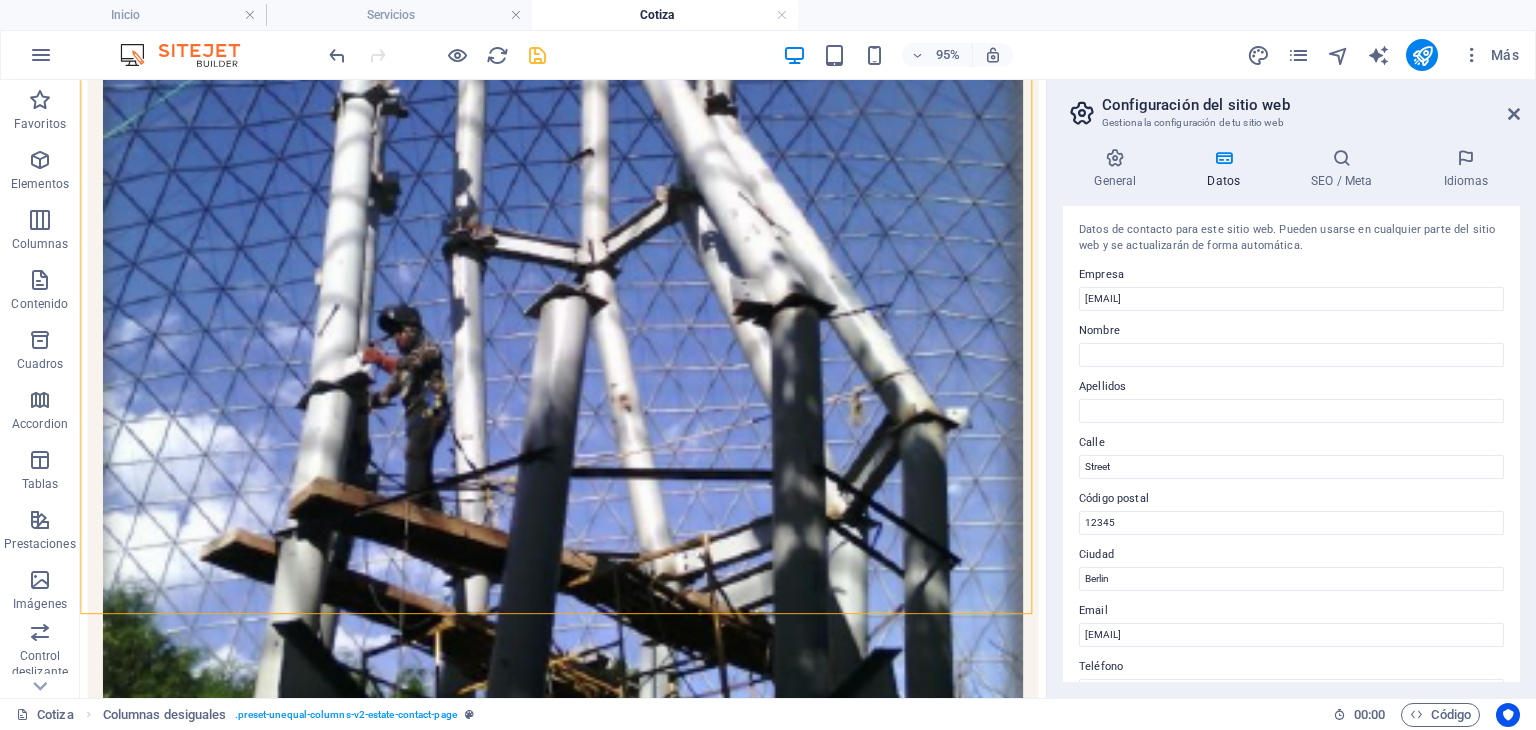 click at bounding box center [537, 55] 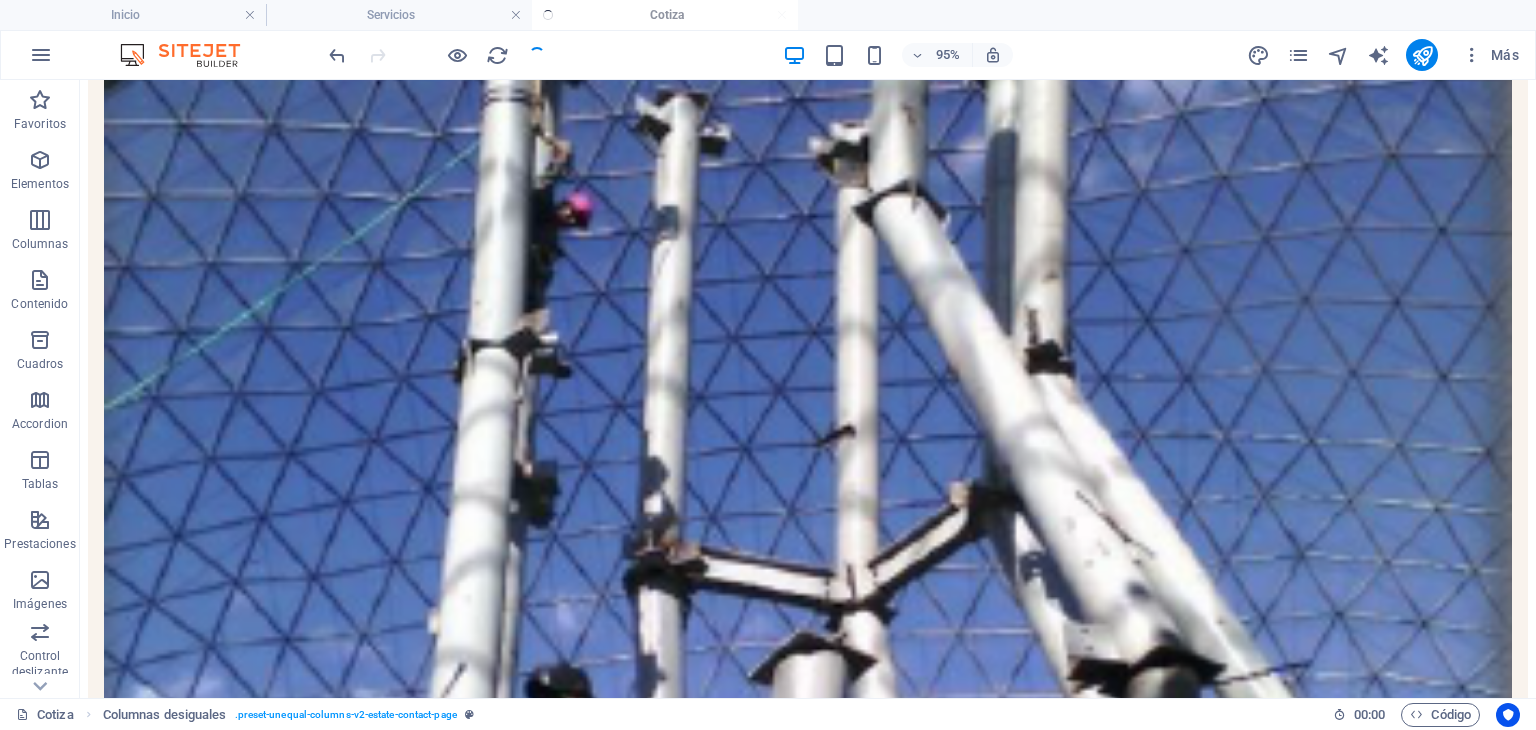 scroll, scrollTop: 811, scrollLeft: 0, axis: vertical 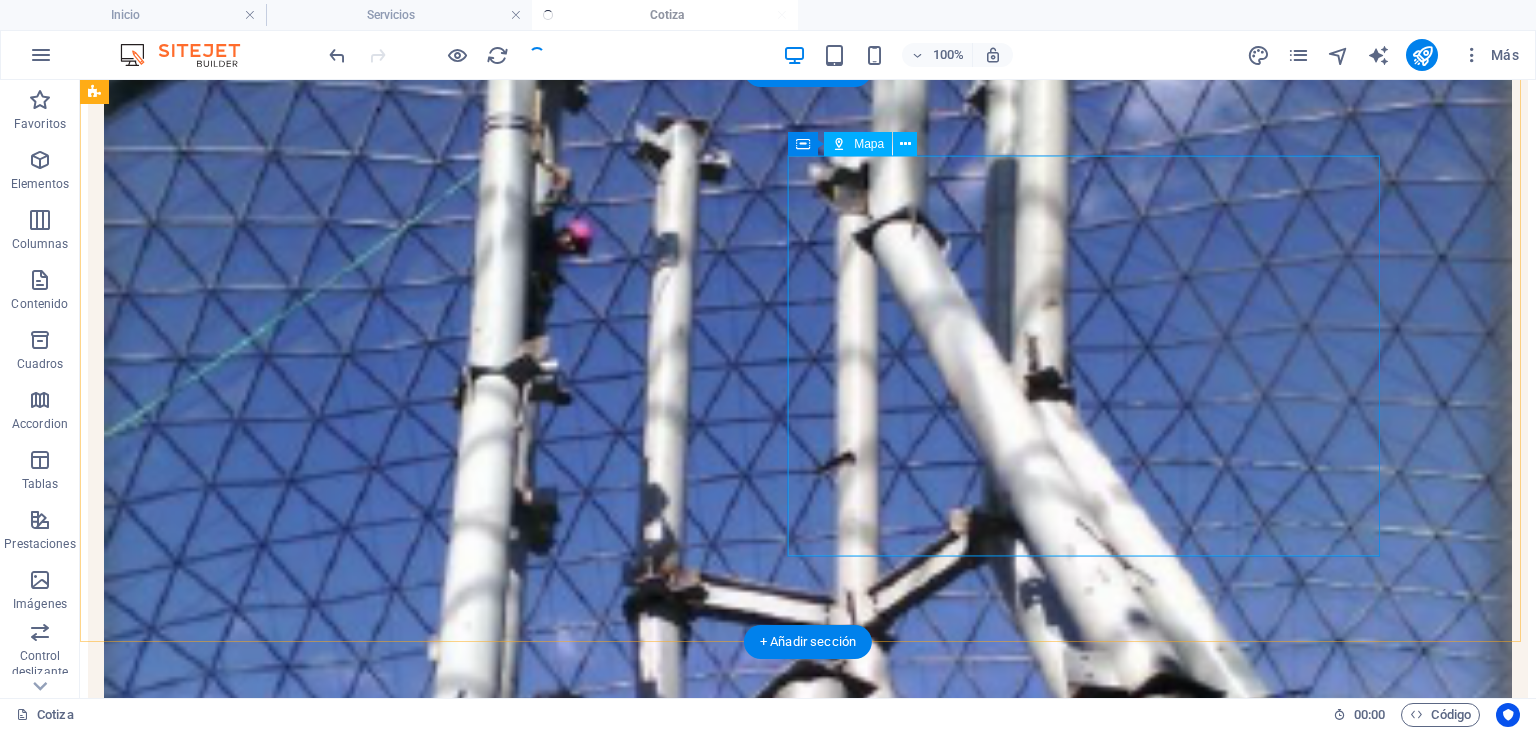 click at bounding box center [808, 4982] 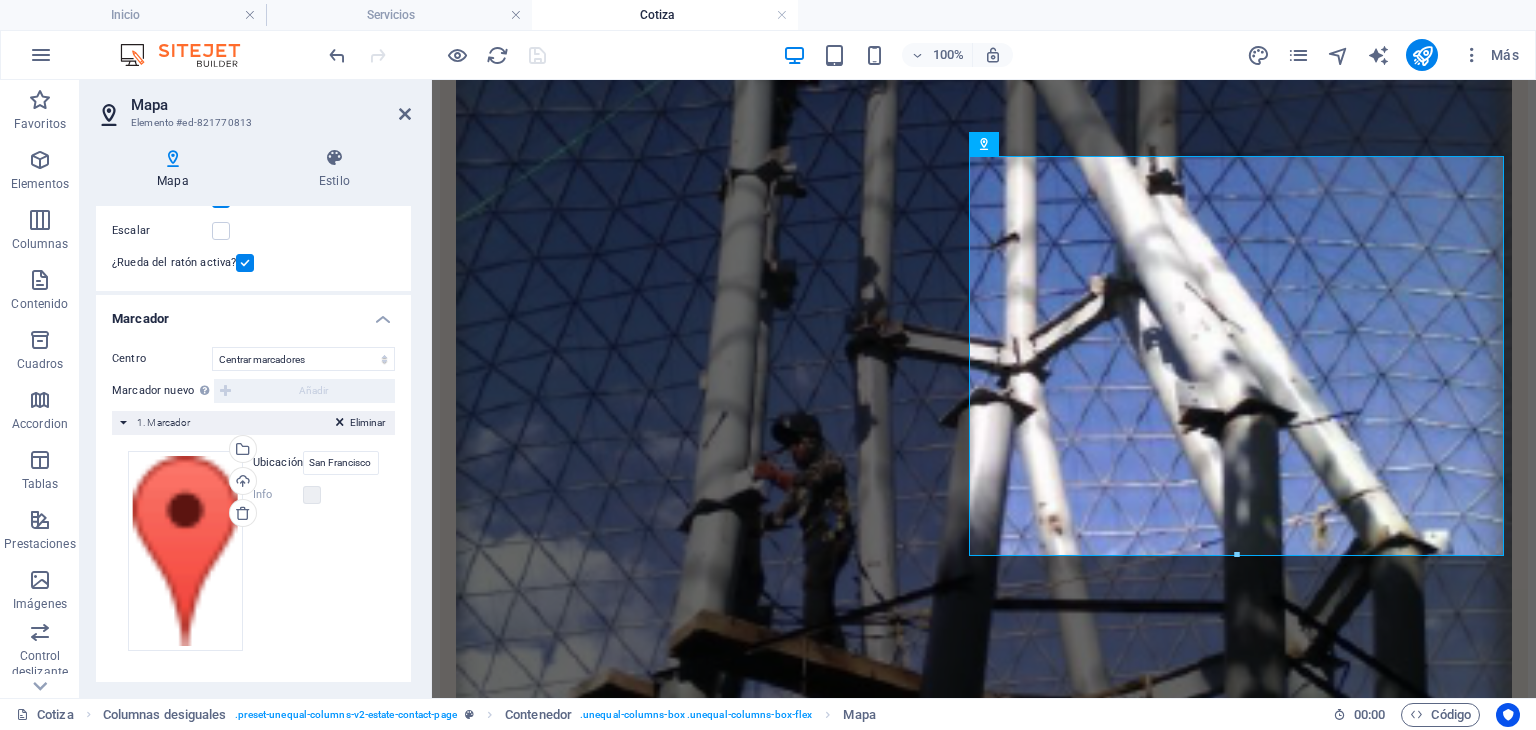 scroll, scrollTop: 269, scrollLeft: 0, axis: vertical 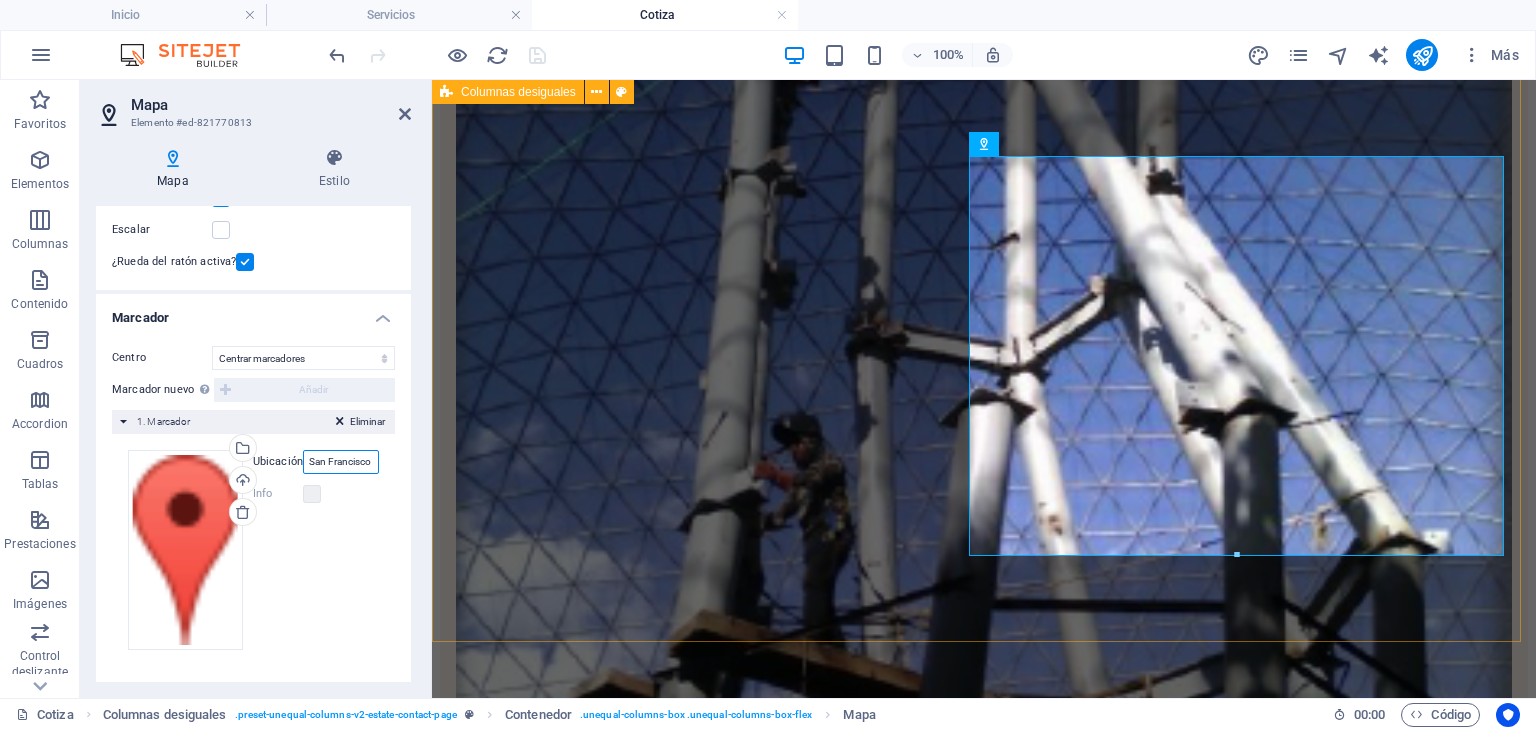 drag, startPoint x: 738, startPoint y: 540, endPoint x: 1074, endPoint y: 599, distance: 341.14075 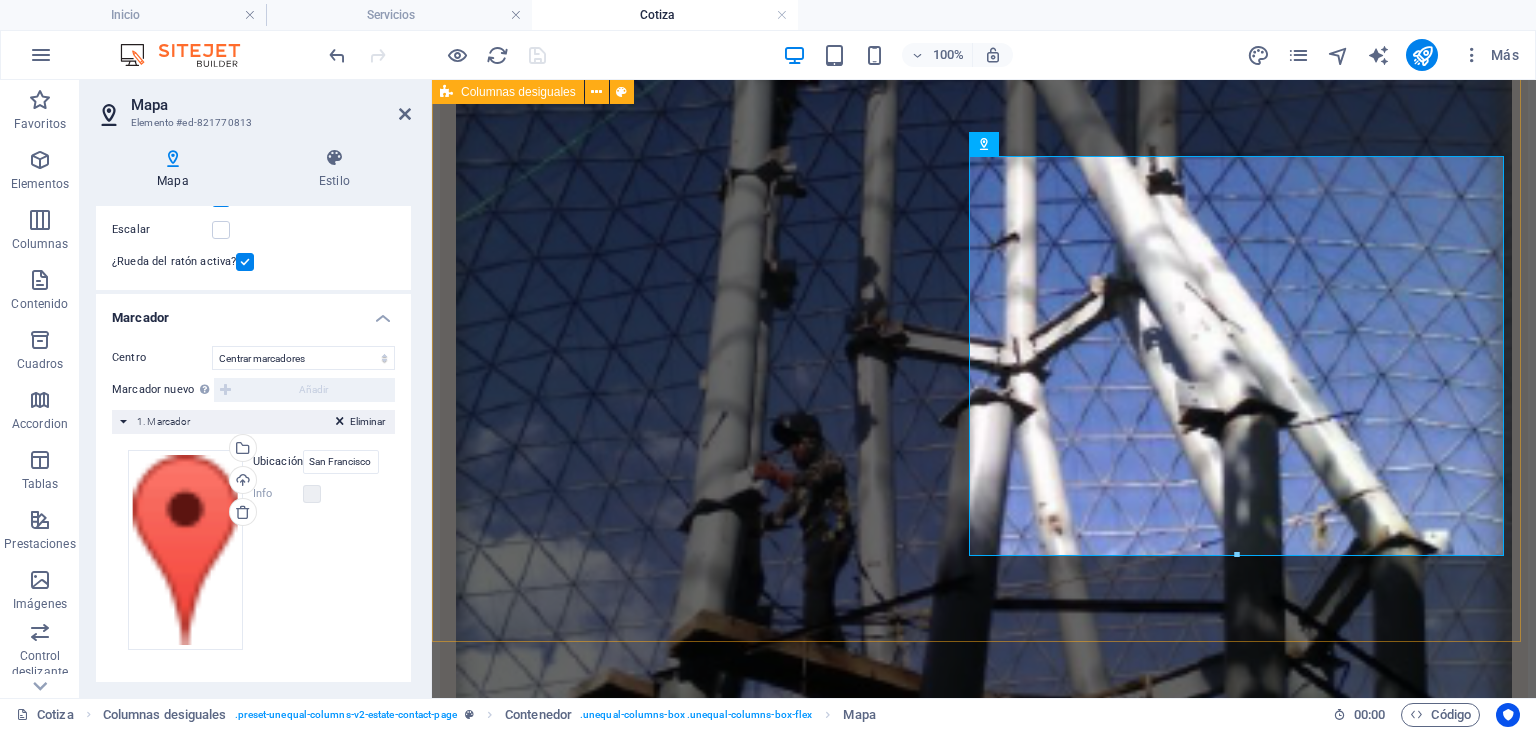 scroll, scrollTop: 0, scrollLeft: 0, axis: both 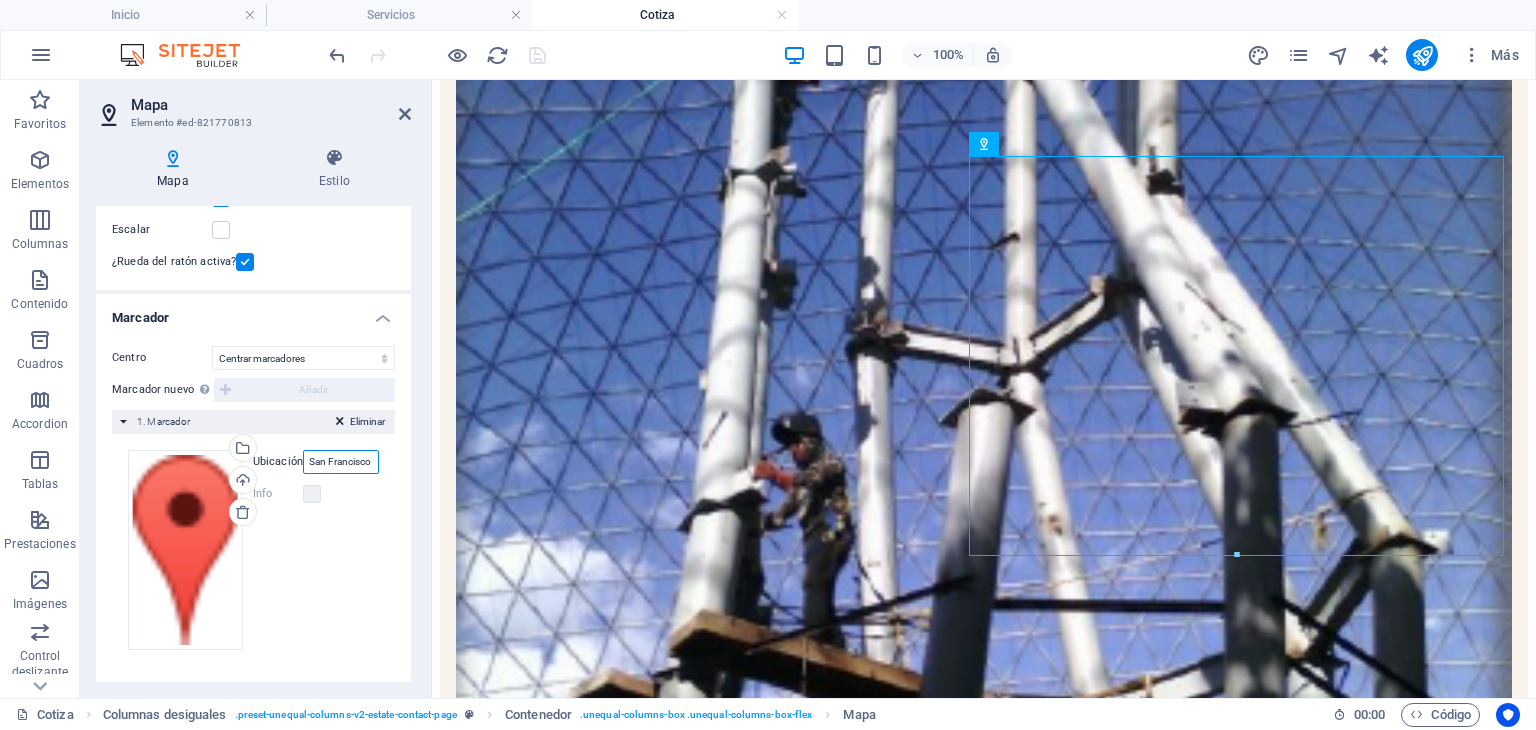 click on "San Francisco" at bounding box center [341, 462] 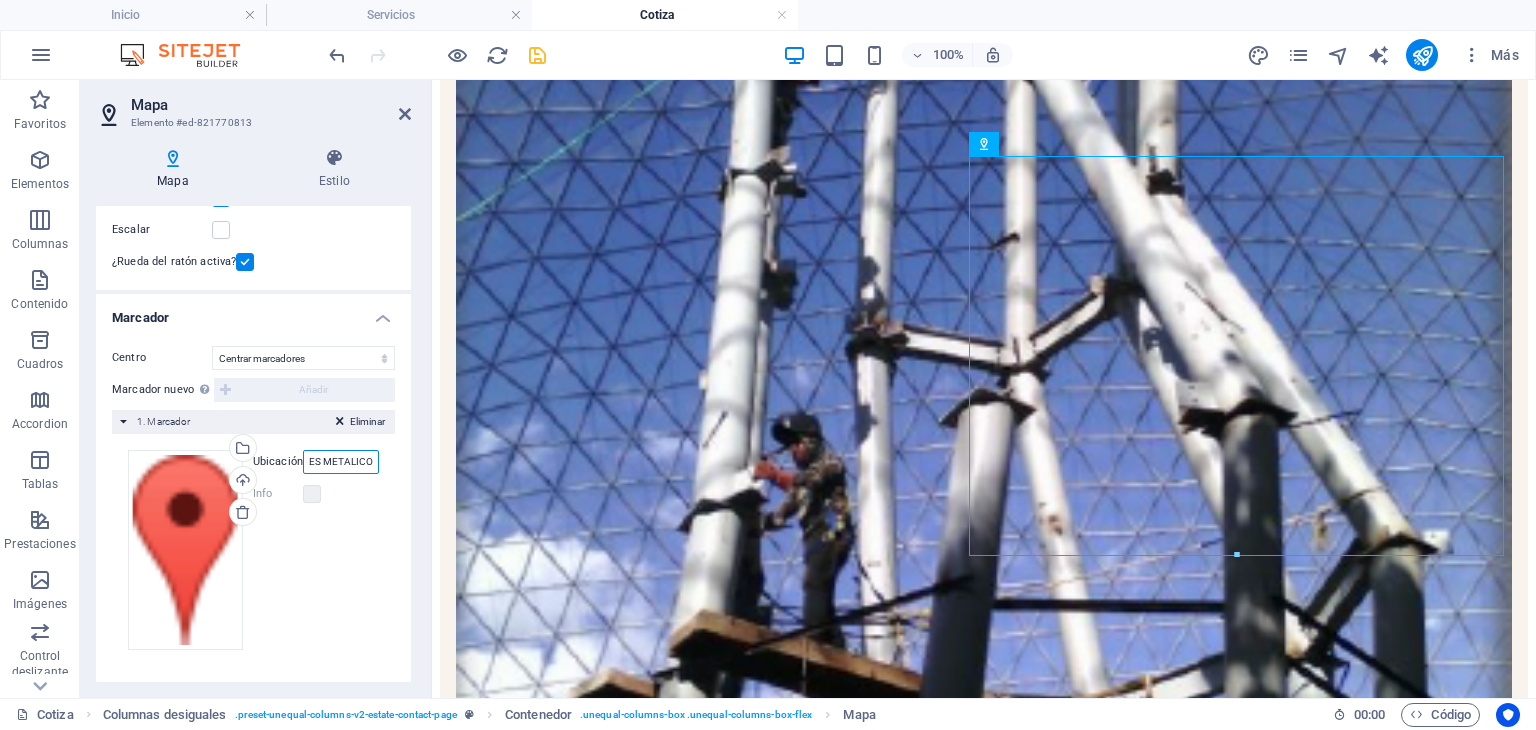 scroll, scrollTop: 0, scrollLeft: 127, axis: horizontal 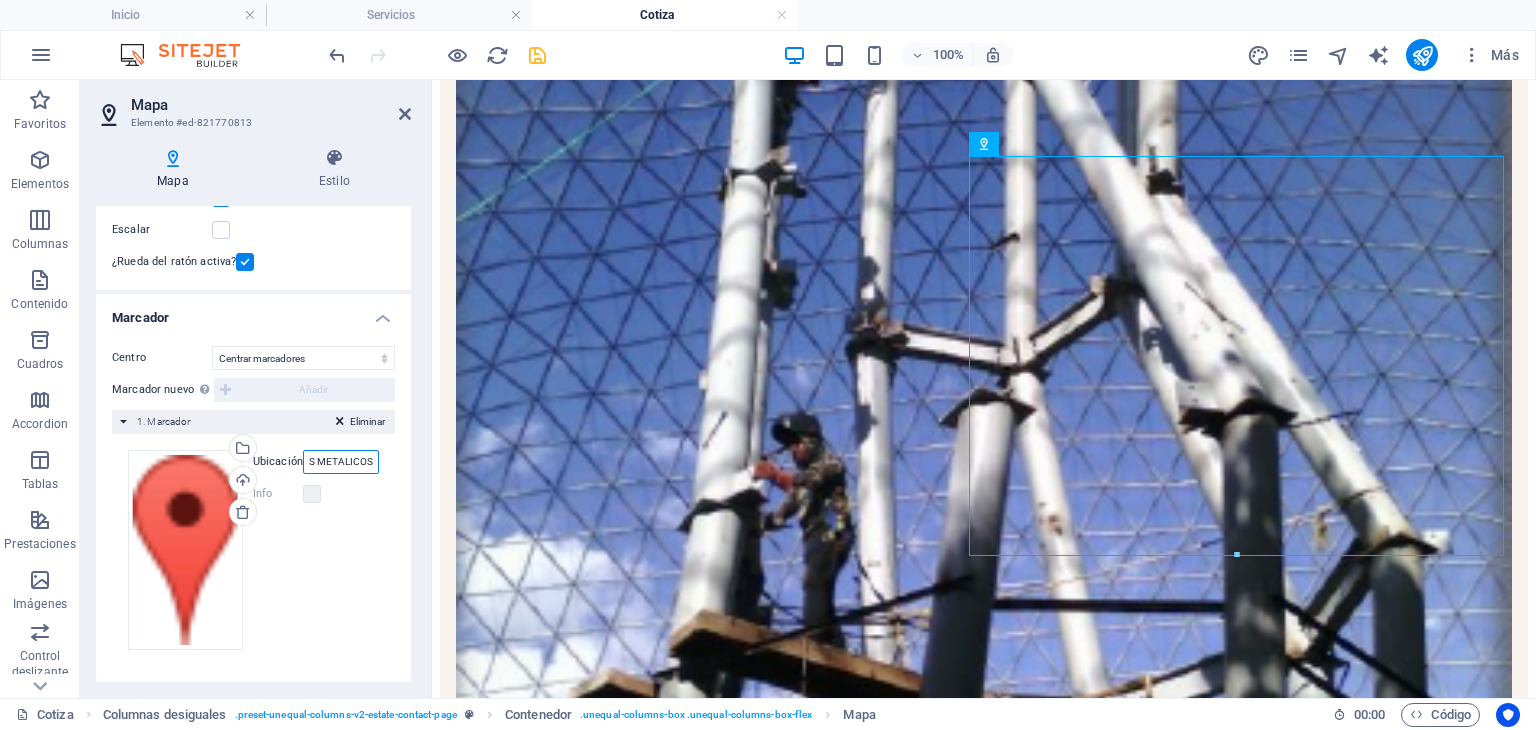 type on "LA SISTEMAS INDUSTRIALES METALICOS" 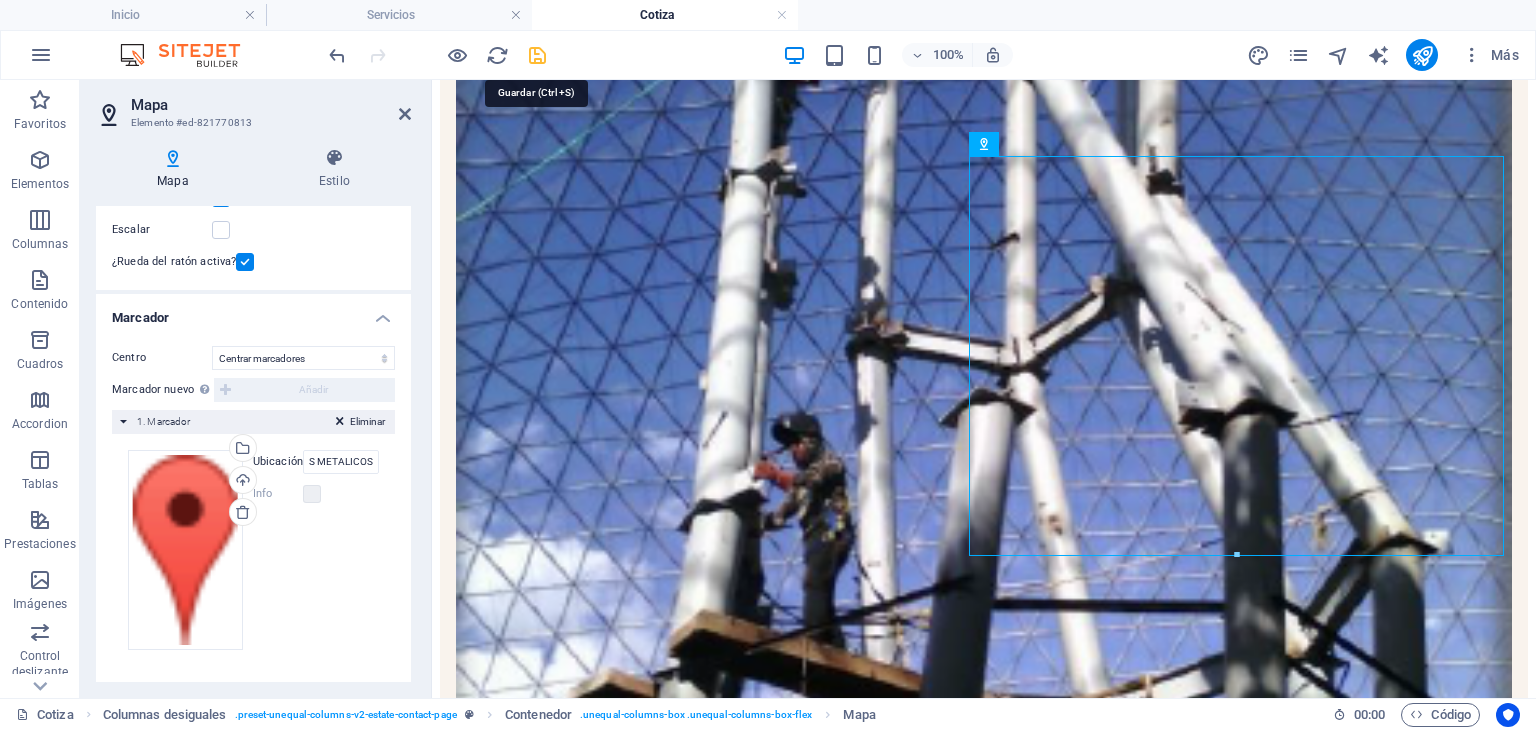 click at bounding box center (537, 55) 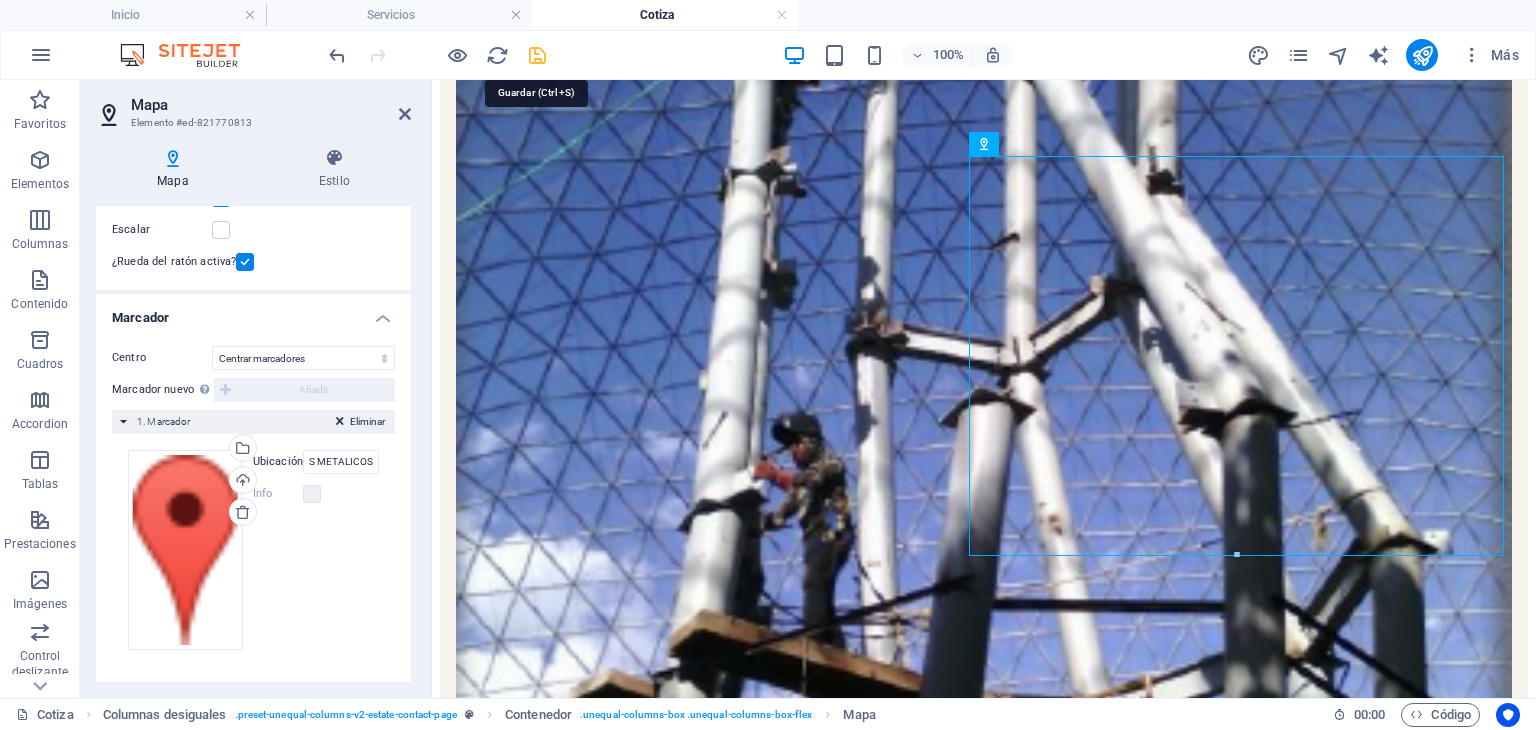 scroll, scrollTop: 0, scrollLeft: 0, axis: both 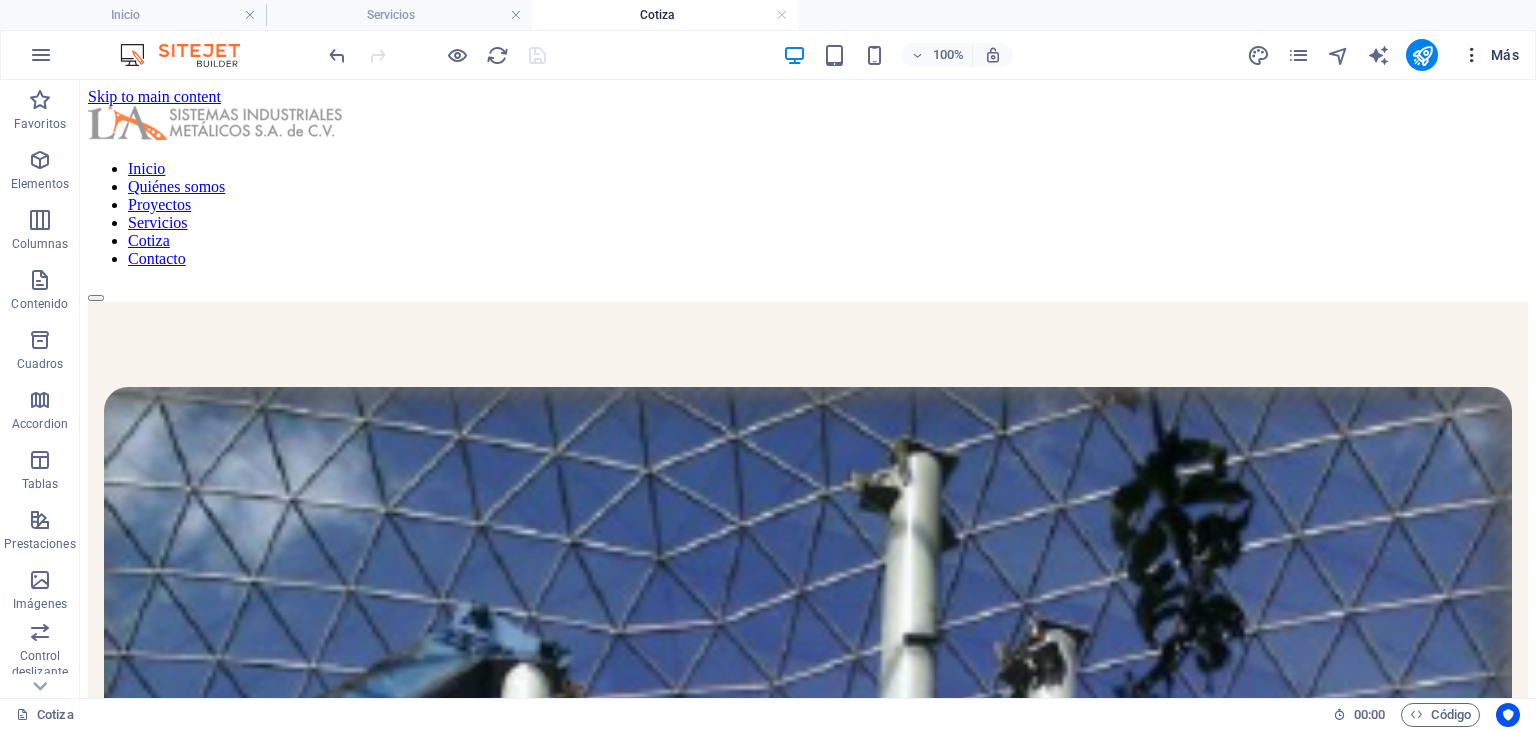 click at bounding box center (1472, 55) 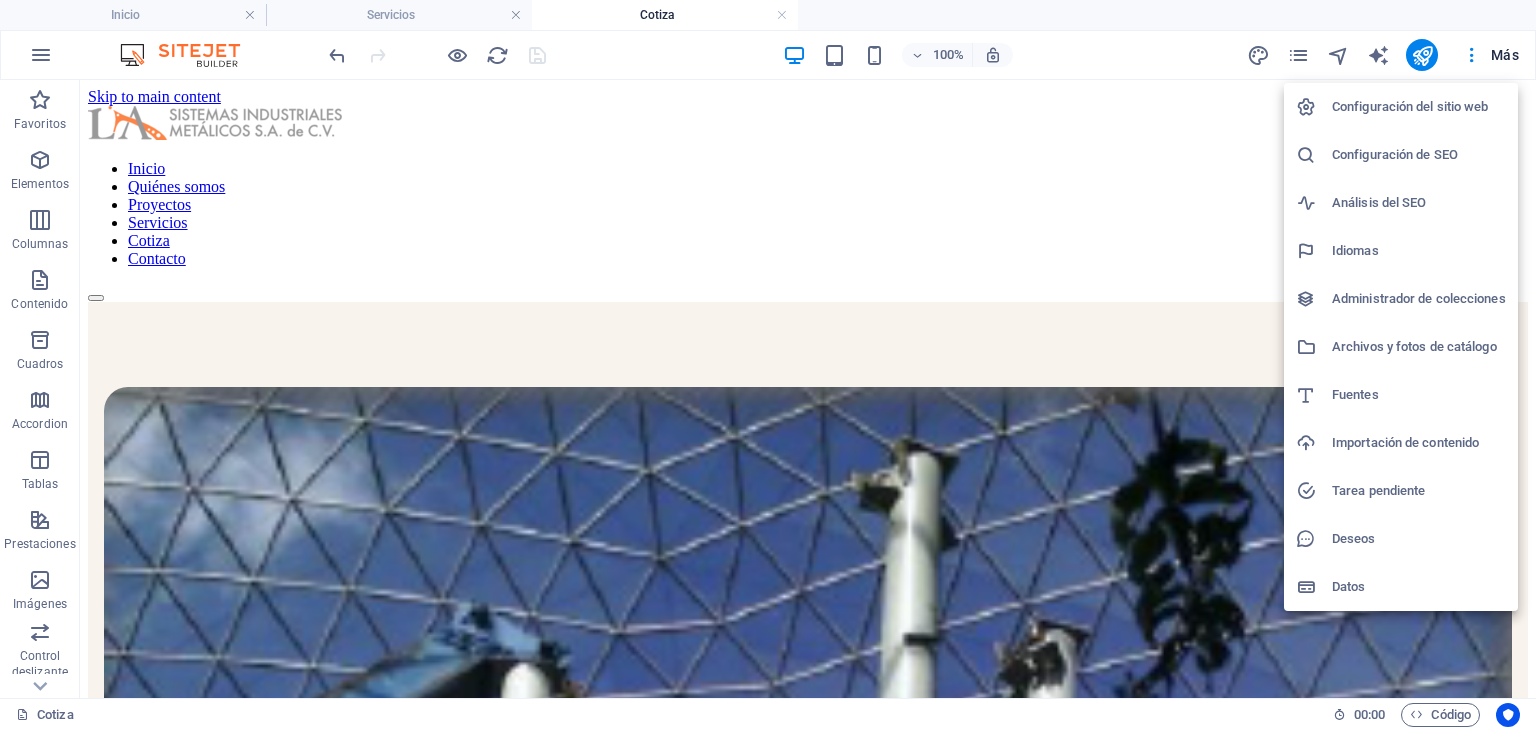 click at bounding box center [768, 365] 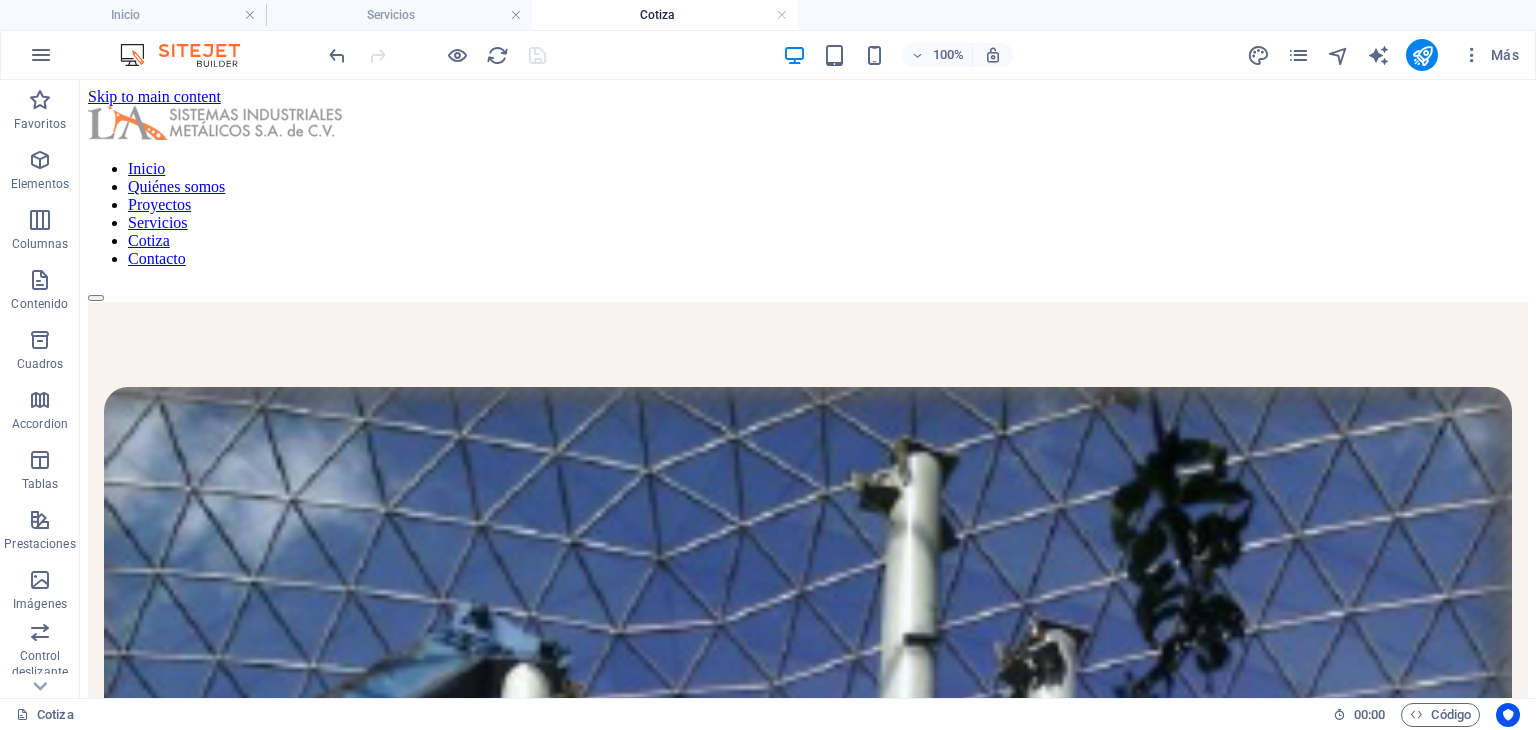 click at bounding box center (1298, 55) 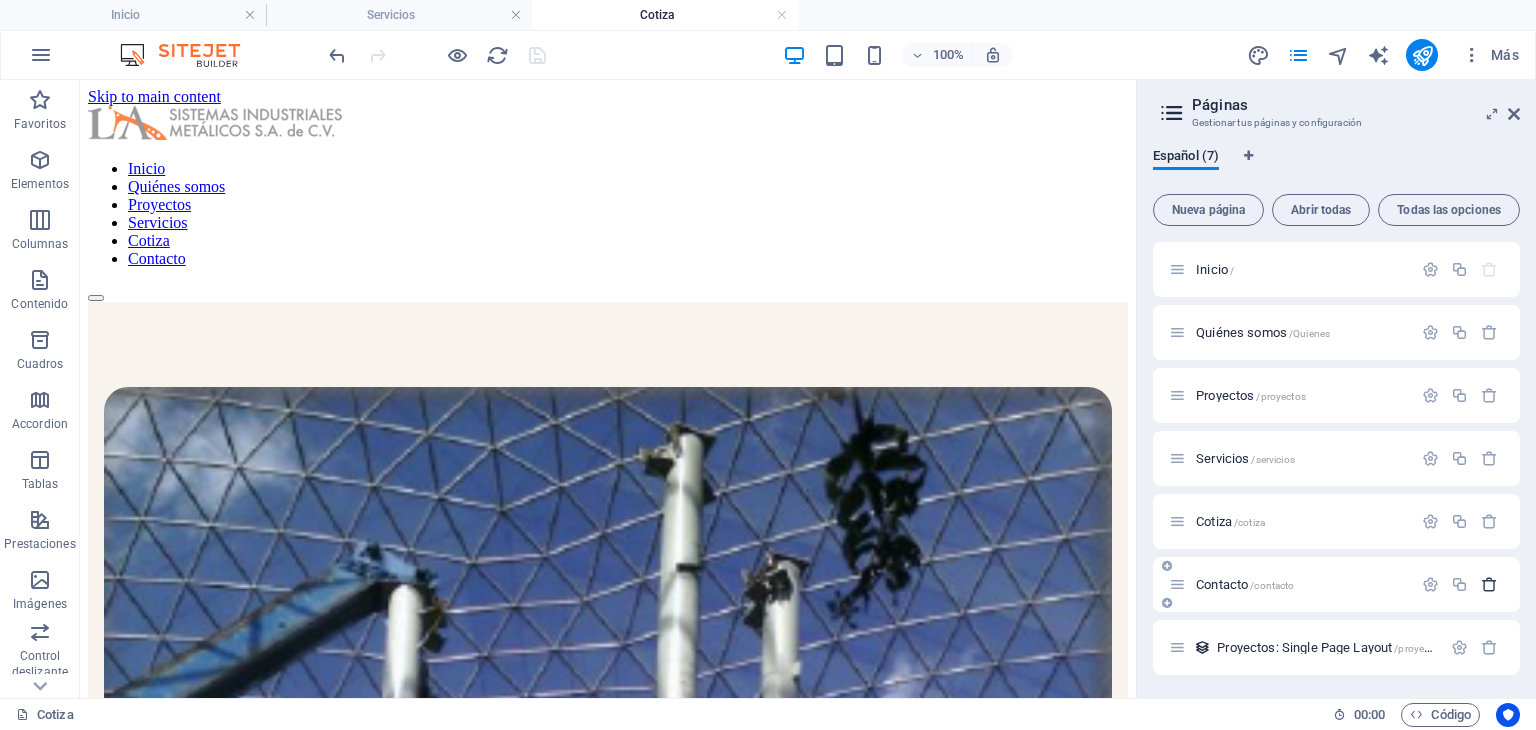 click at bounding box center [1489, 584] 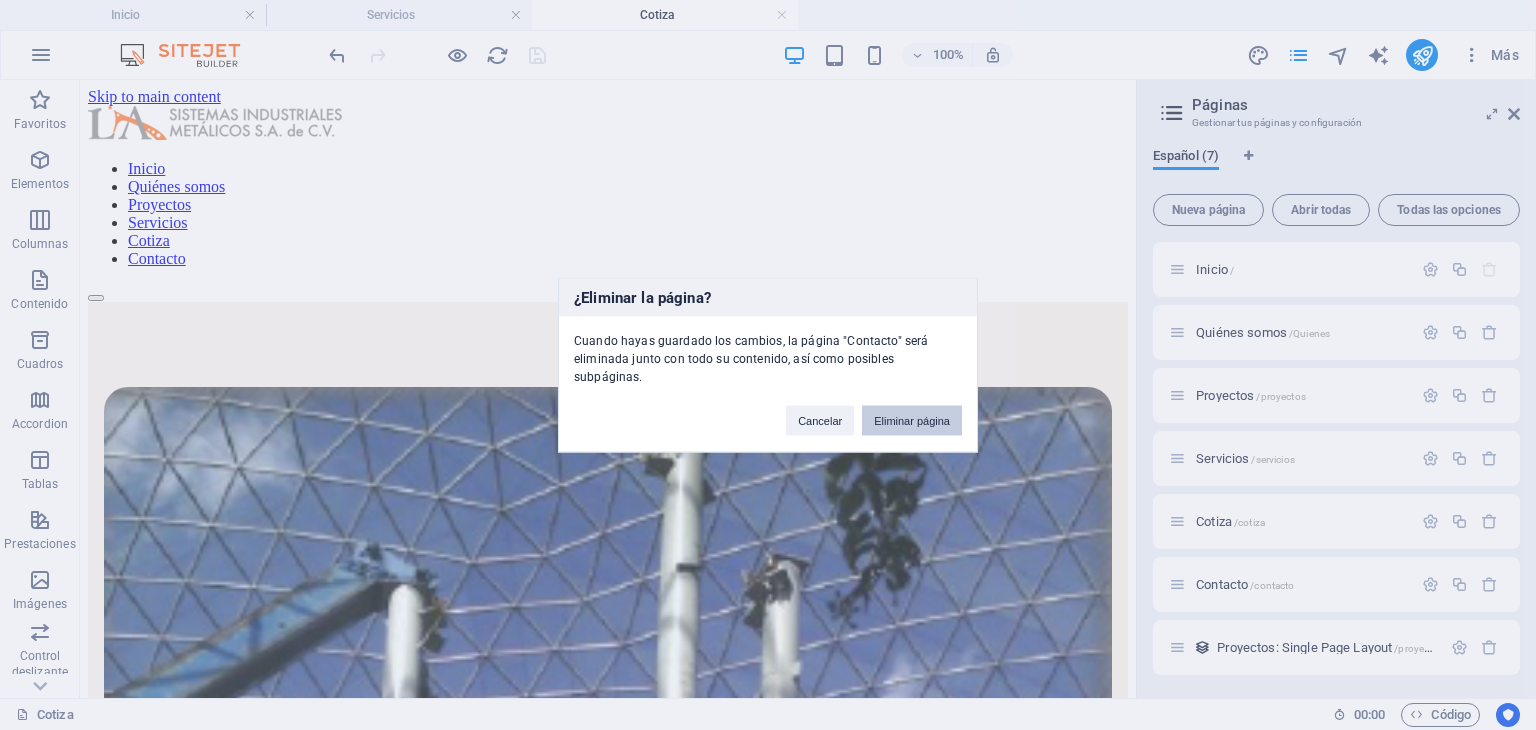 click on "Eliminar página" at bounding box center [912, 421] 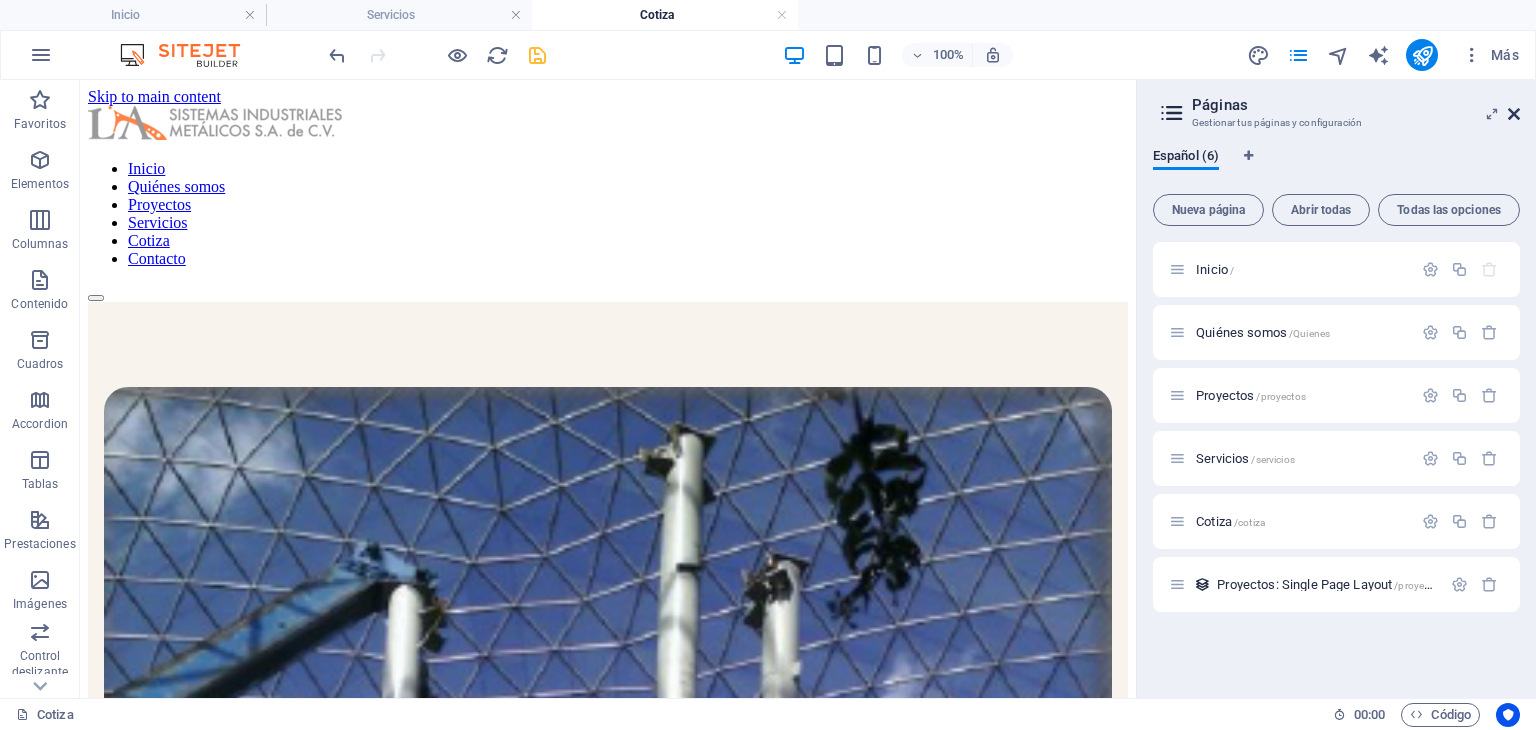 click at bounding box center [1514, 114] 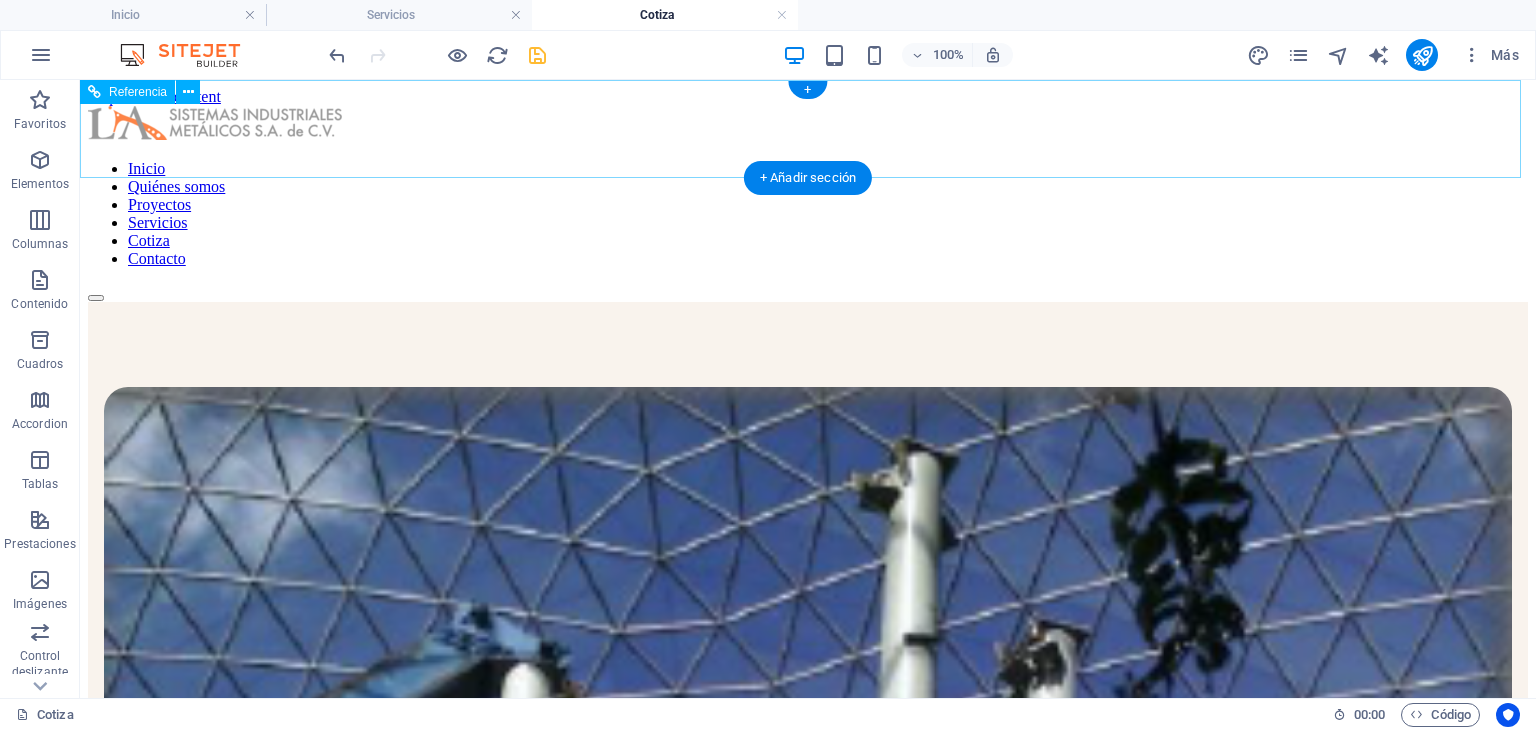 click on "Inicio Quiénes somos Proyectos Servicios Cotiza Contacto" at bounding box center [808, 214] 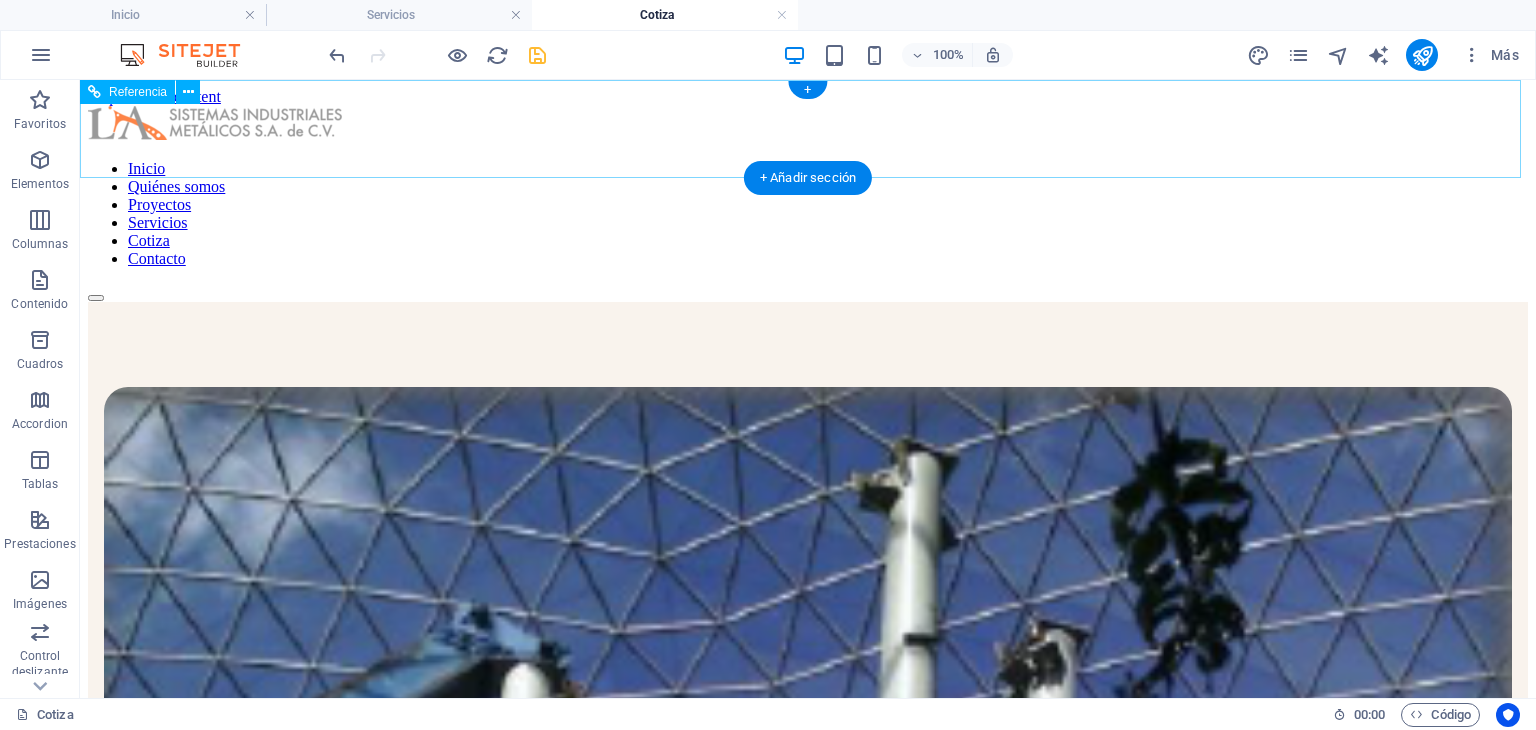 click on "Inicio Quiénes somos Proyectos Servicios Cotiza Contacto" at bounding box center [808, 214] 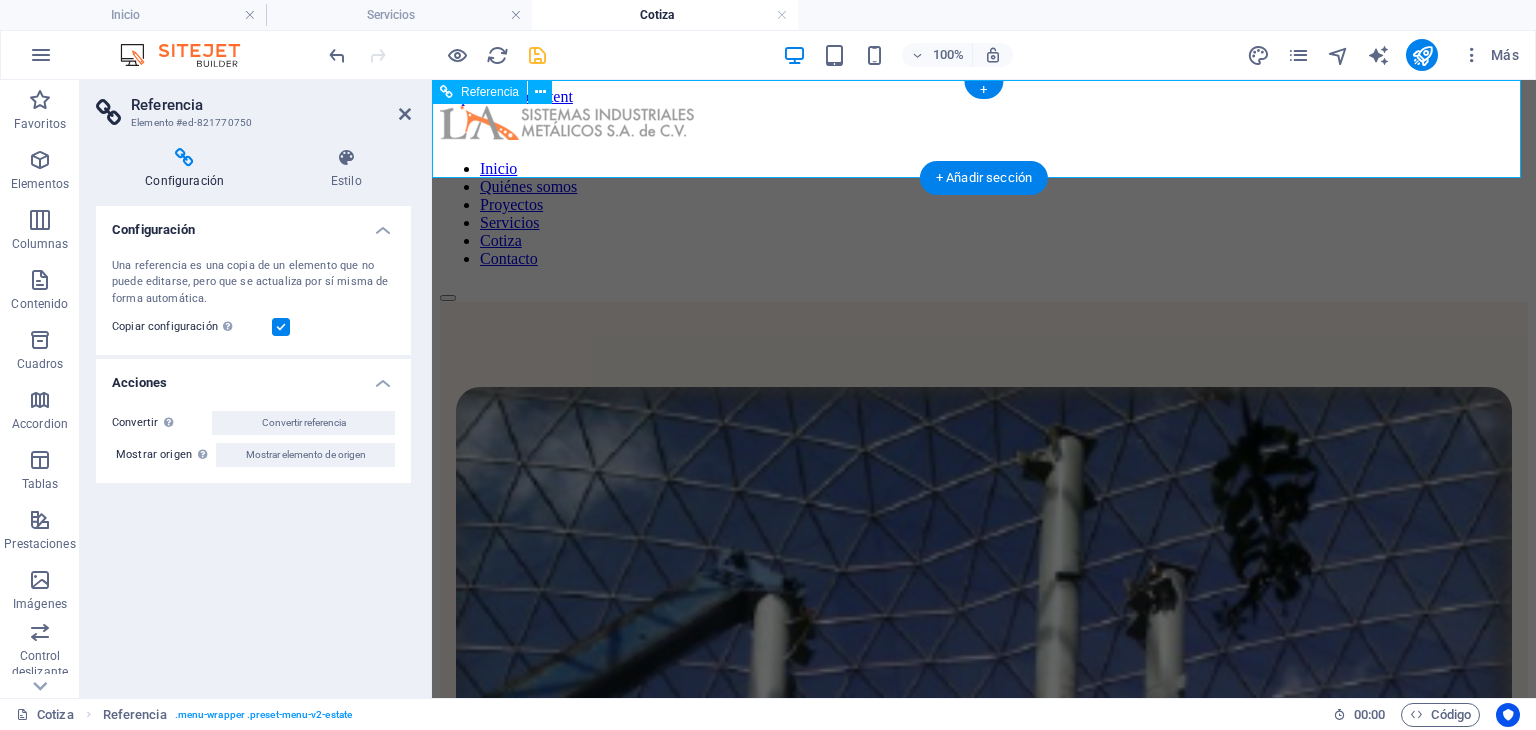 click on "Inicio Quiénes somos Proyectos Servicios Cotiza Contacto" at bounding box center (984, 214) 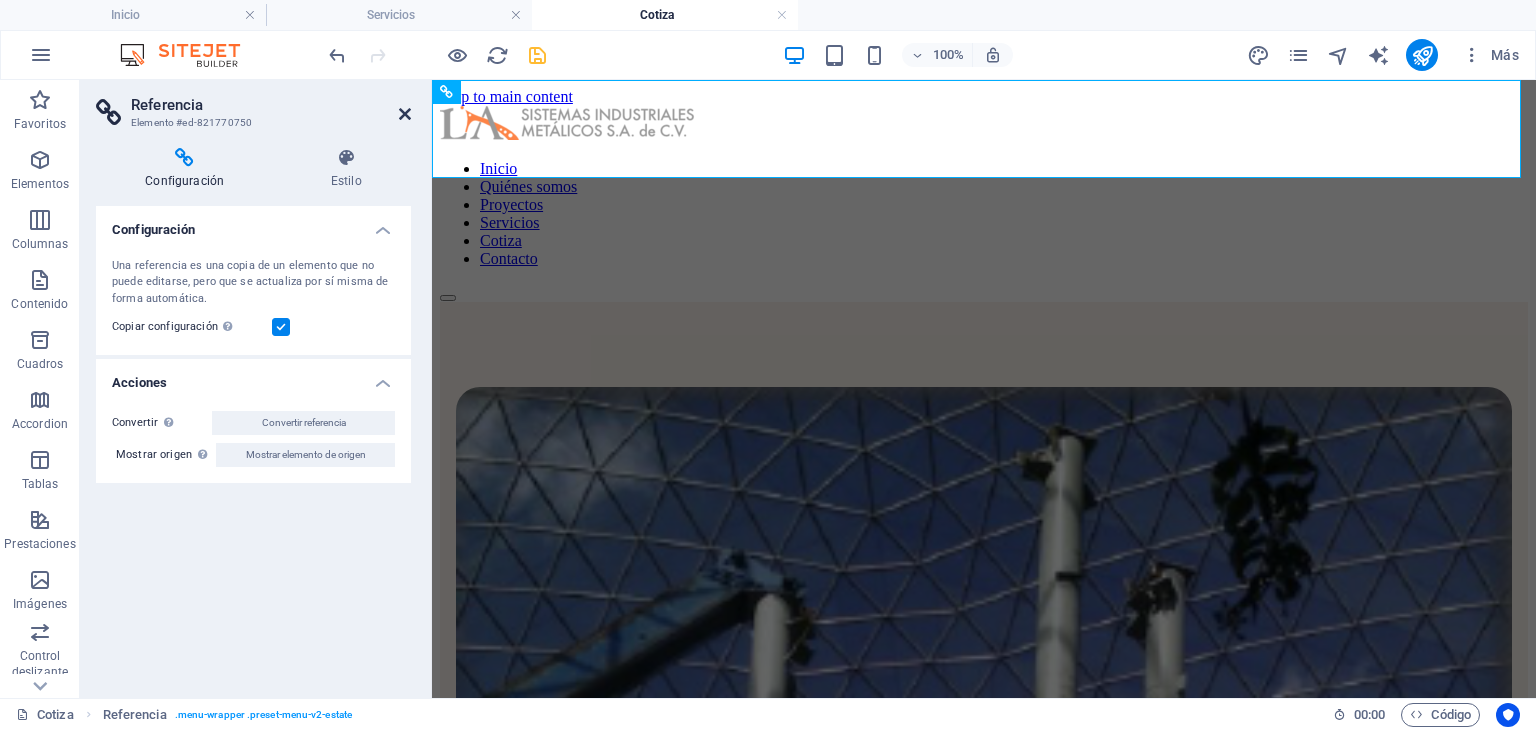 drag, startPoint x: 398, startPoint y: 109, endPoint x: 461, endPoint y: 49, distance: 87 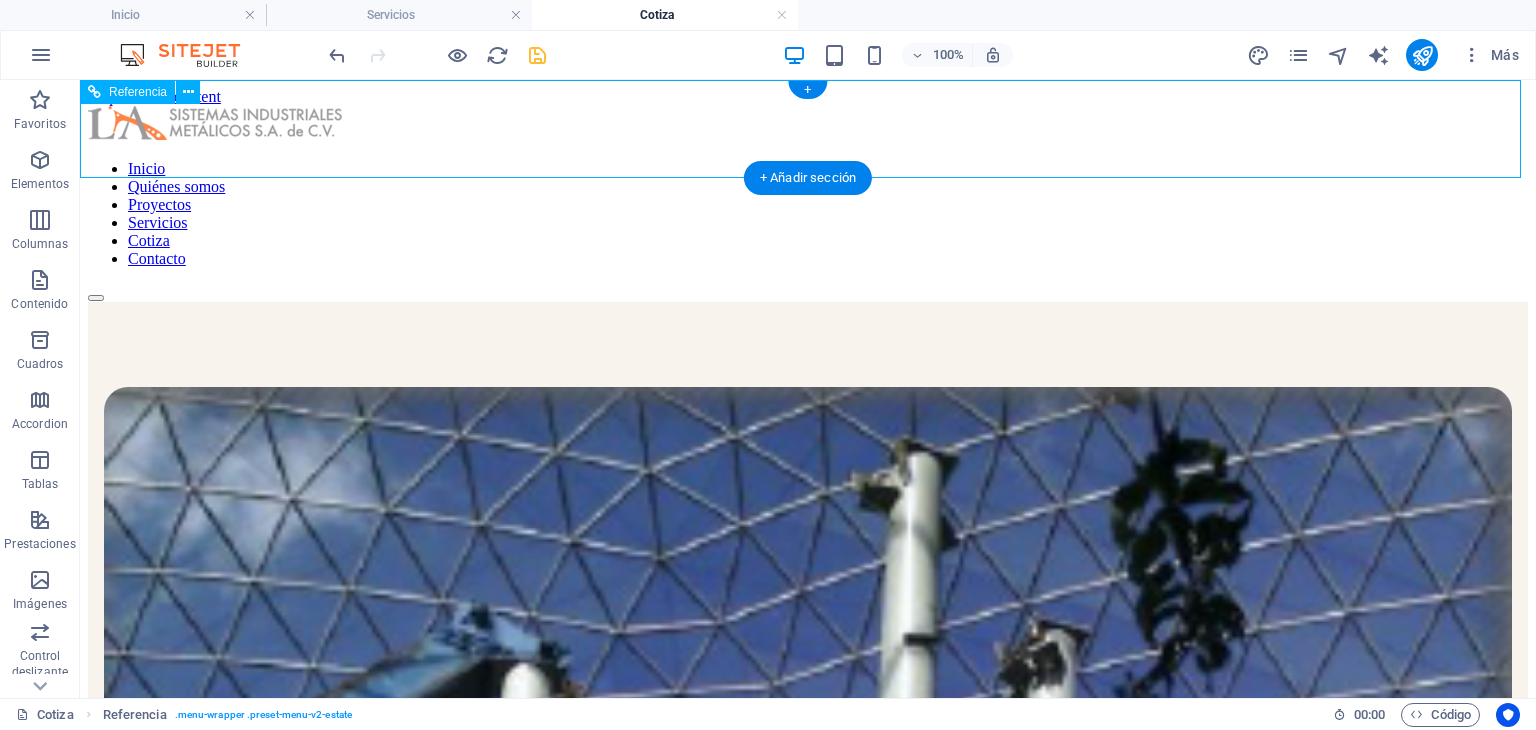 click on "Inicio Quiénes somos Proyectos Servicios Cotiza Contacto" at bounding box center [808, 214] 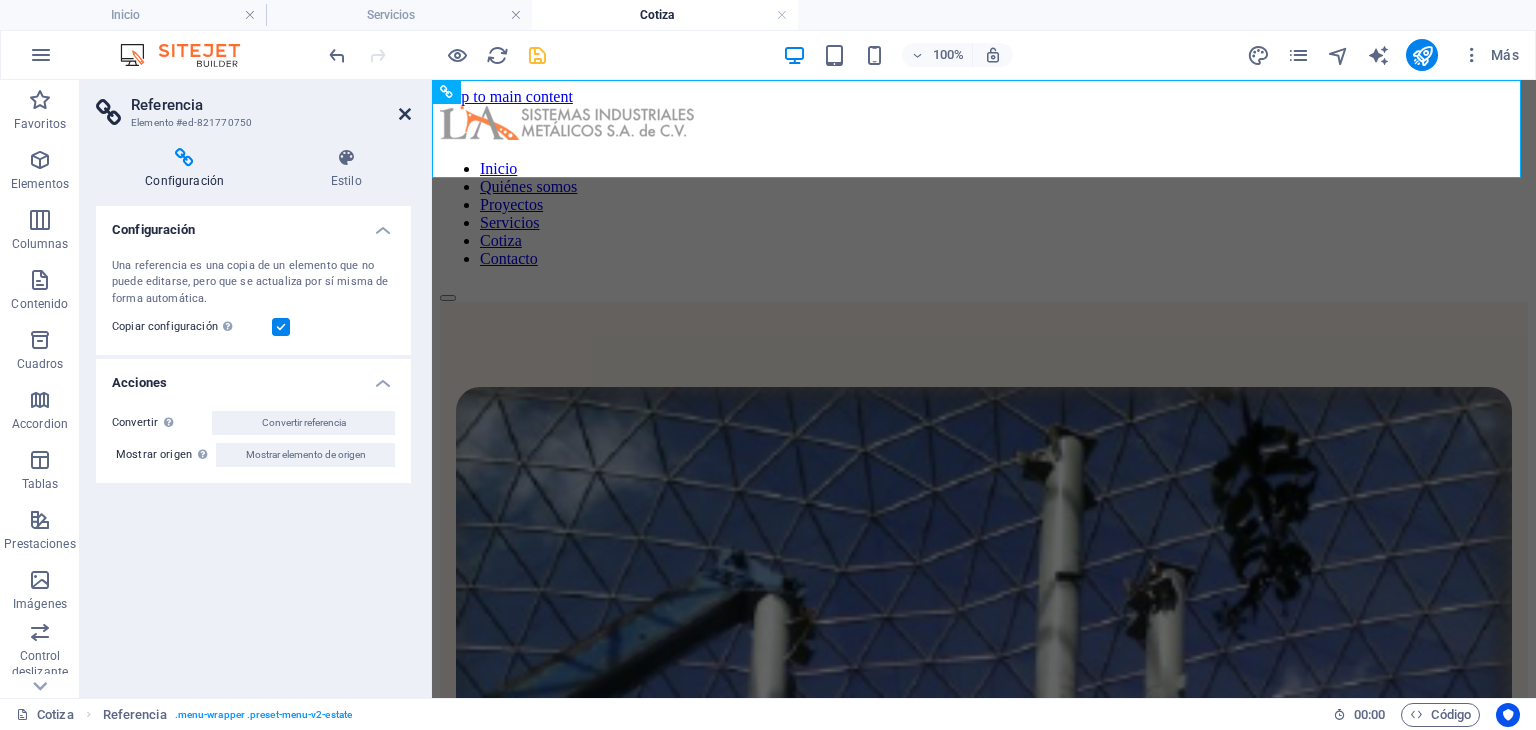 click at bounding box center (405, 114) 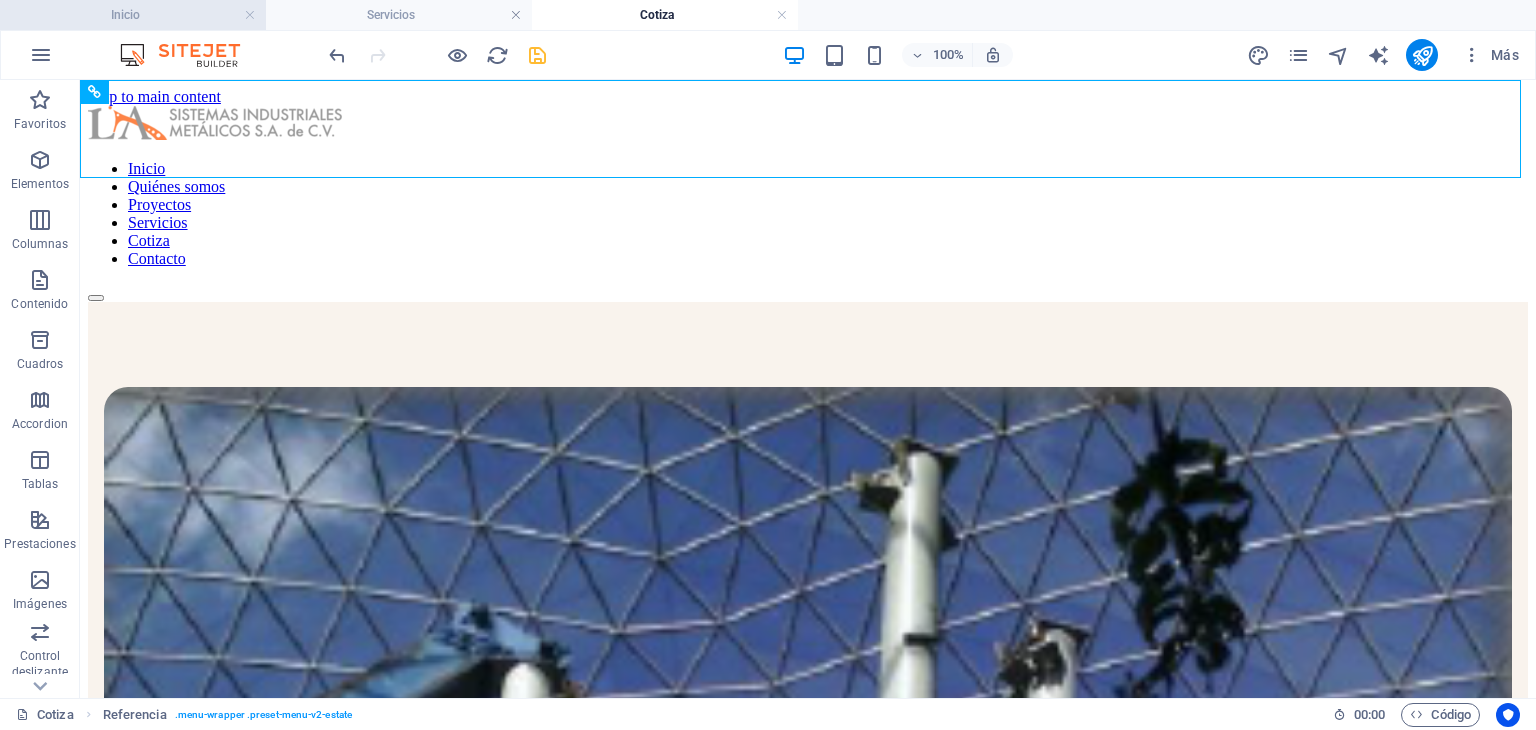 drag, startPoint x: 144, startPoint y: 17, endPoint x: 368, endPoint y: 53, distance: 226.87442 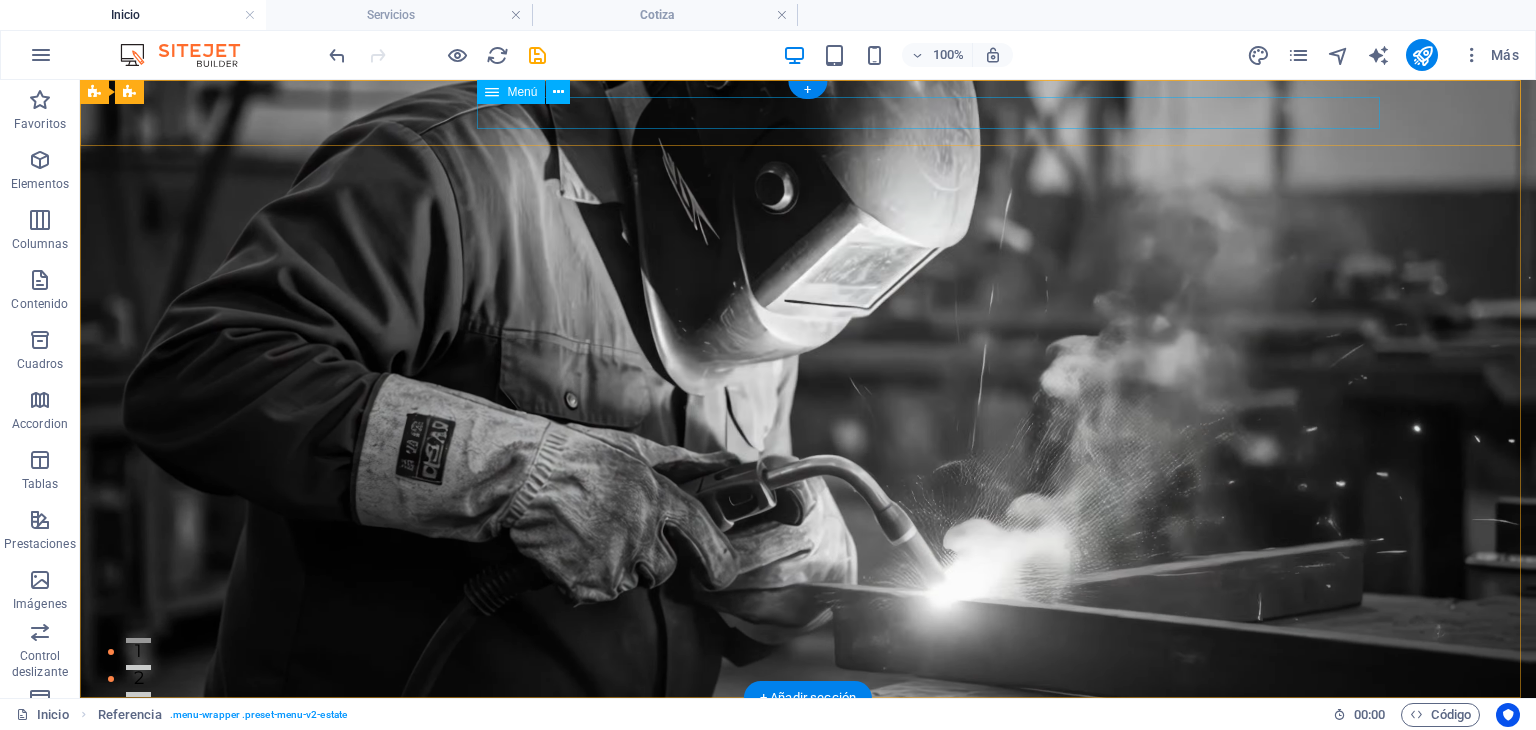 click on "Inicio Quiénes somos Proyectos Servicios Cotiza" at bounding box center (808, 764) 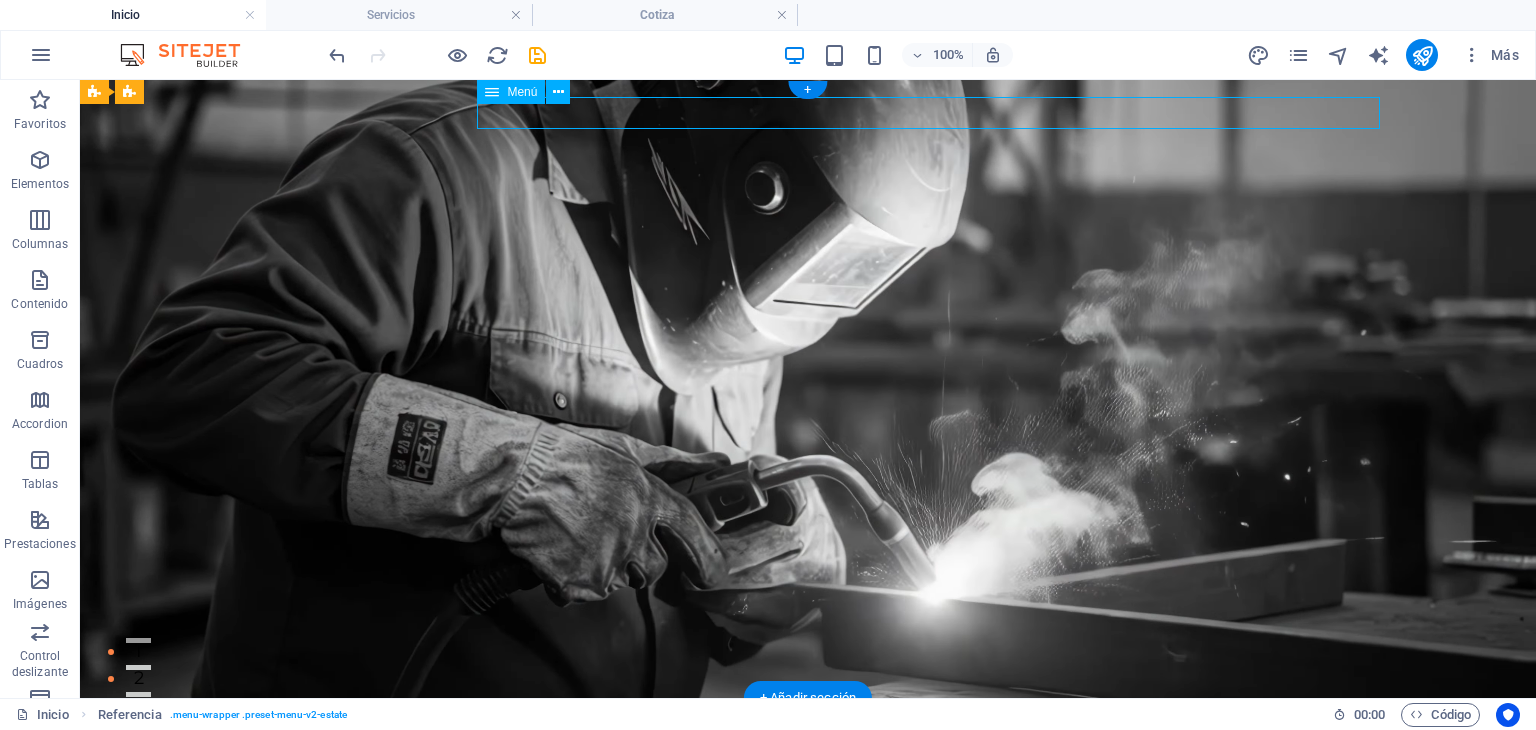 click on "Inicio Quiénes somos Proyectos Servicios Cotiza" at bounding box center [808, 764] 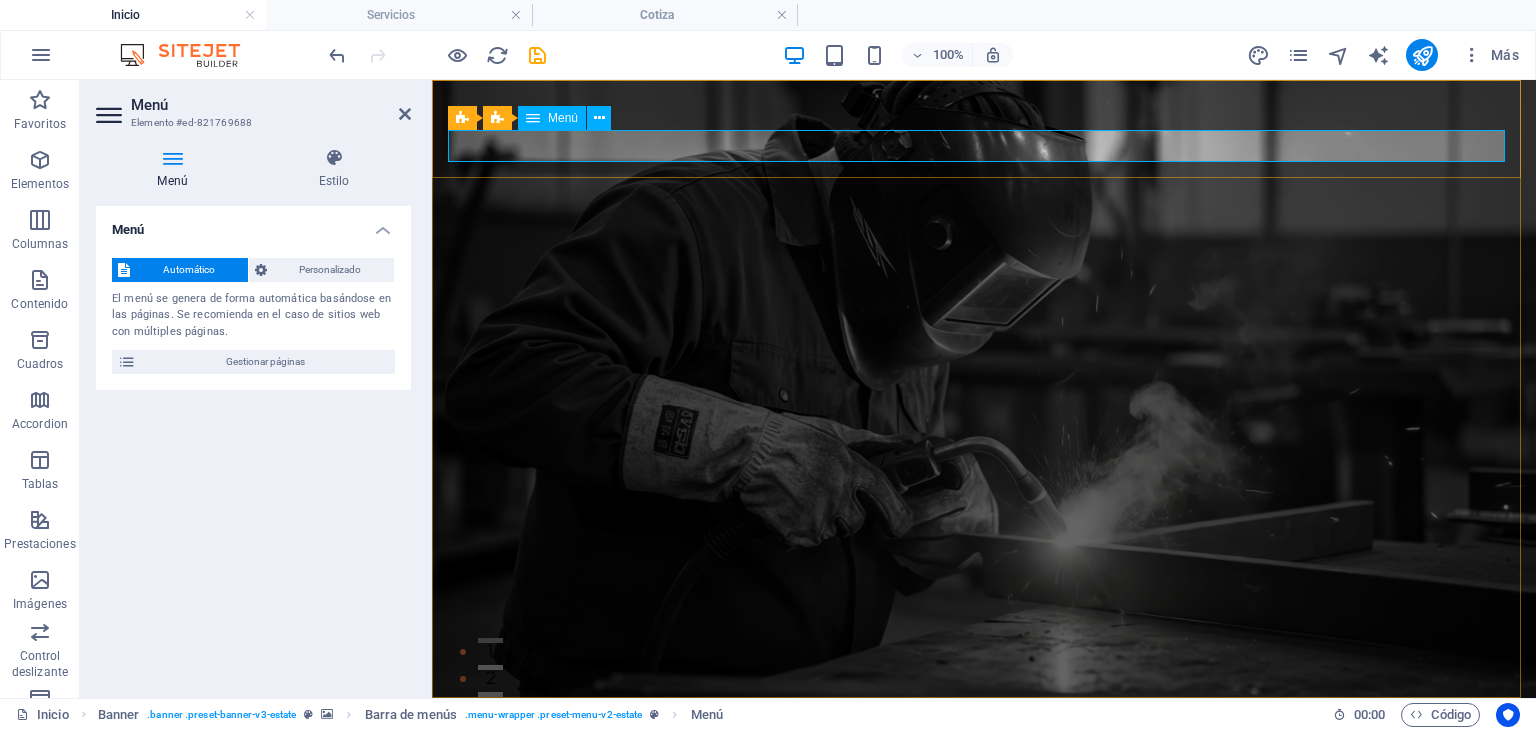click on "Inicio Quiénes somos Proyectos Servicios Cotiza" at bounding box center (984, 764) 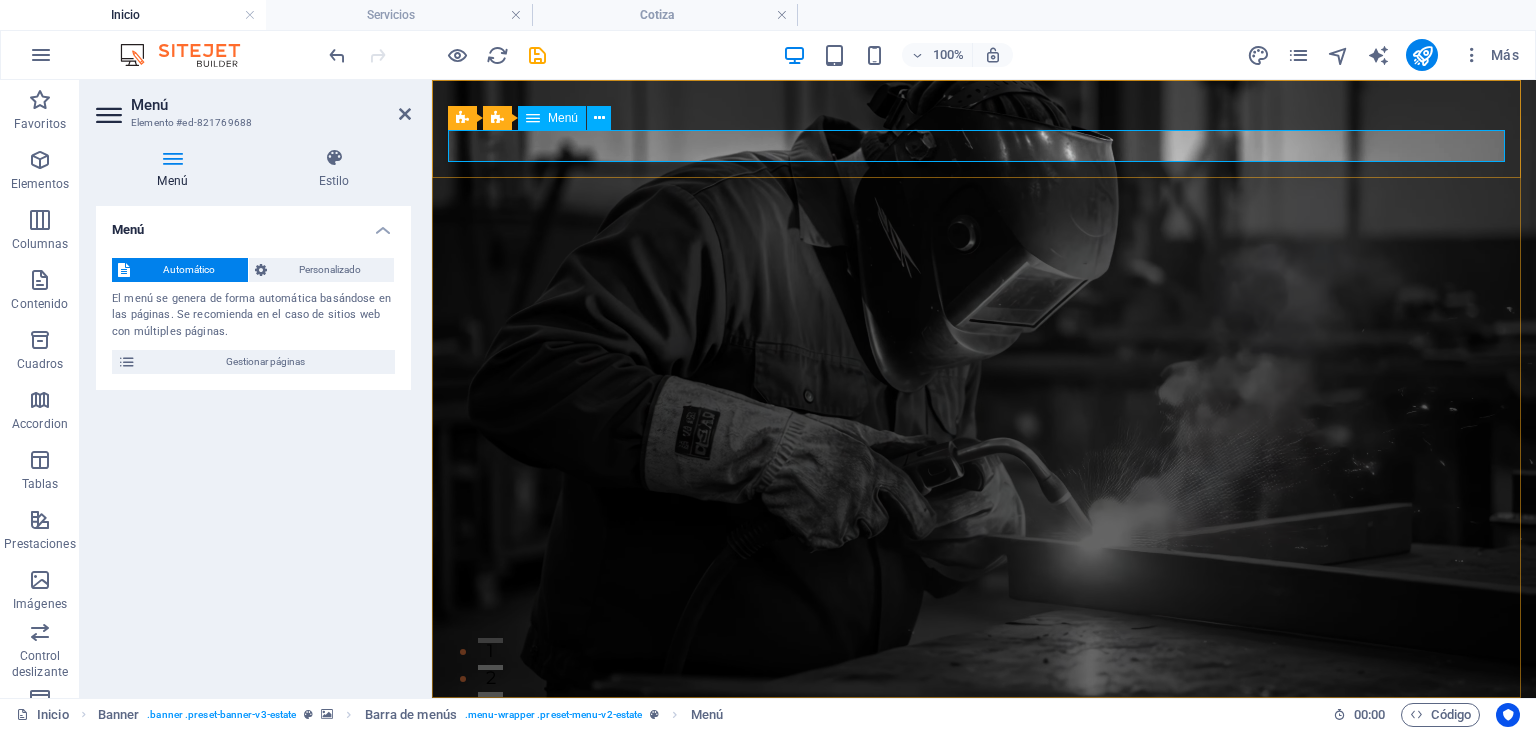 click on "Inicio Quiénes somos Proyectos Servicios Cotiza" at bounding box center (984, 764) 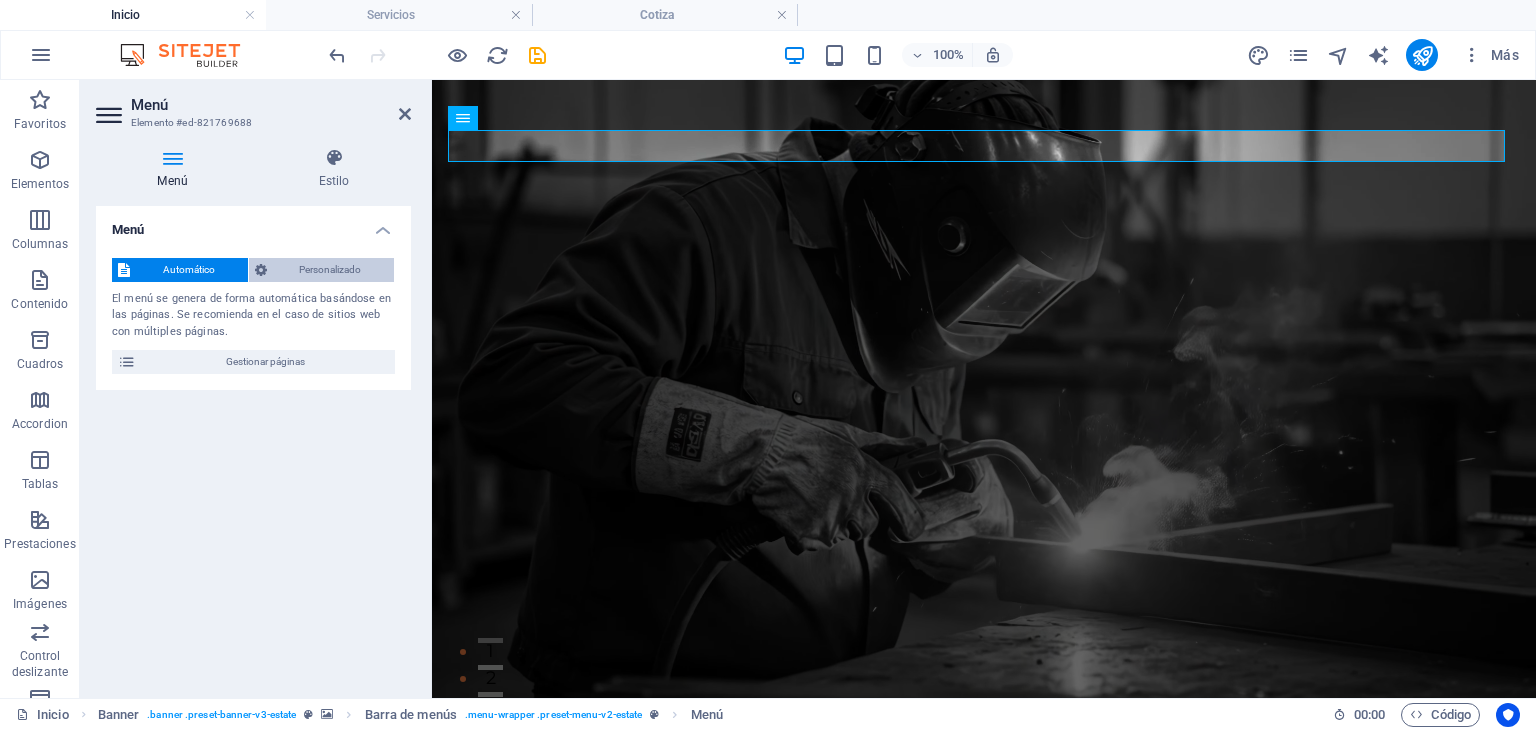 click on "Personalizado" at bounding box center [331, 270] 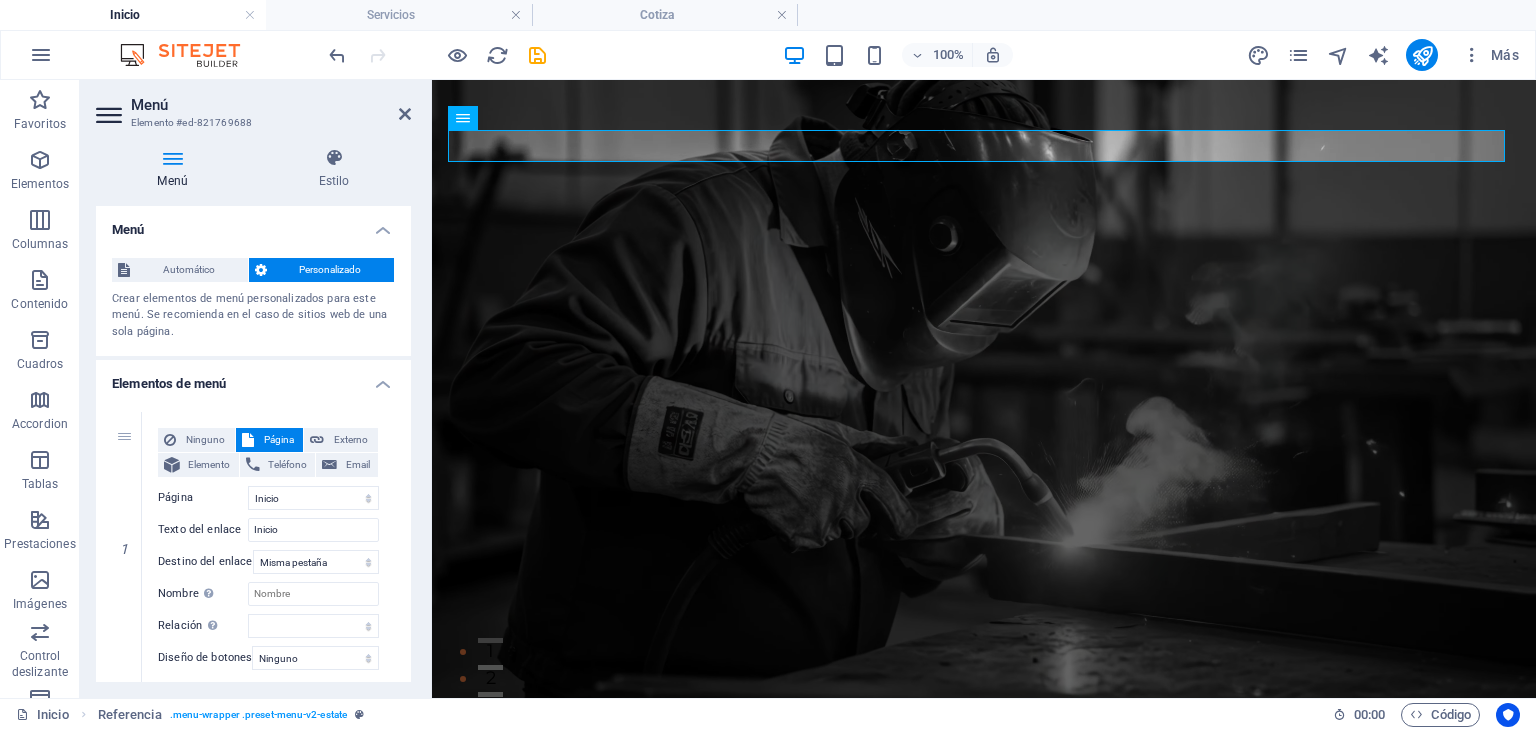 click on "Automático Personalizado Crear elementos de menú personalizados para este menú. Se recomienda en el caso de sitios web de una sola página. Gestionar páginas" at bounding box center (253, 299) 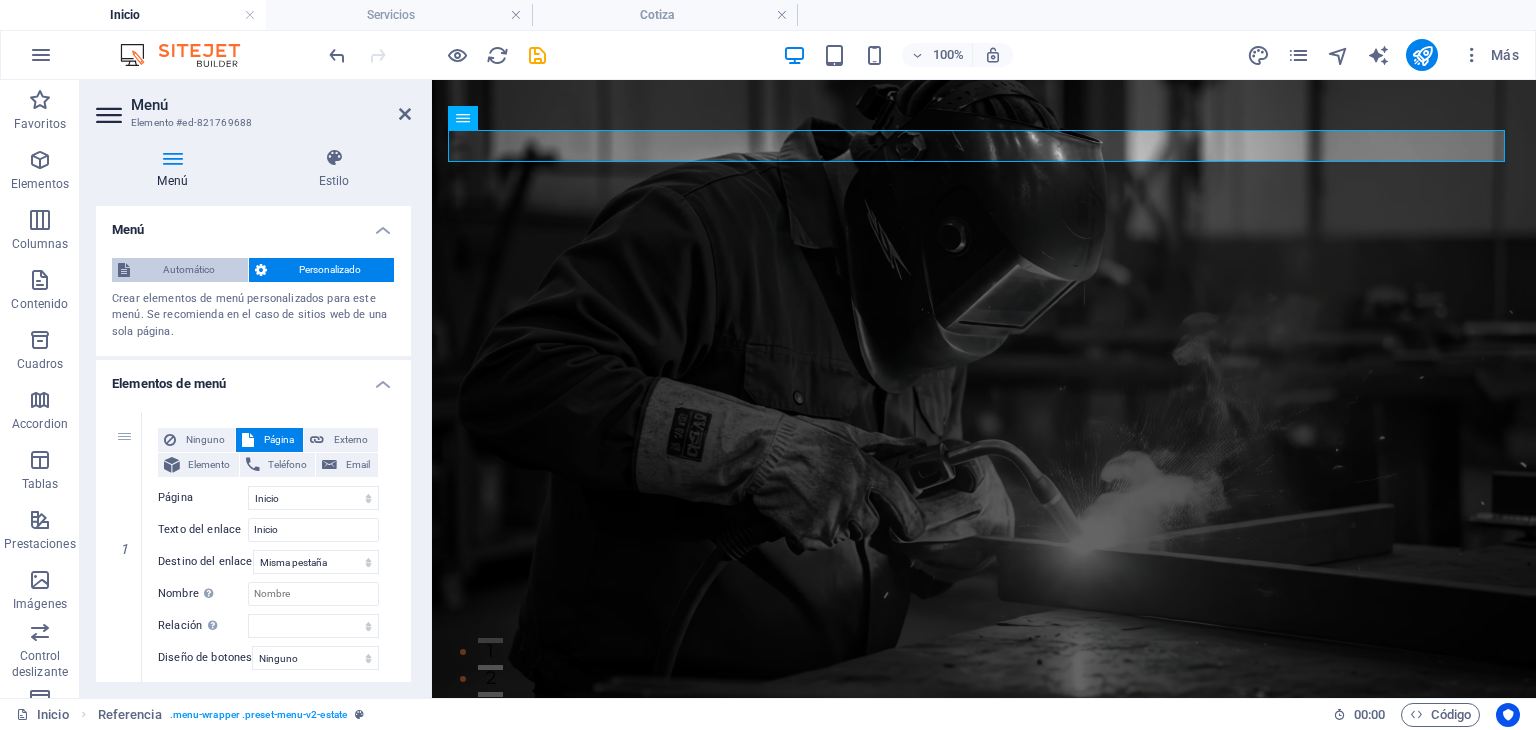 click on "Automático" at bounding box center (189, 270) 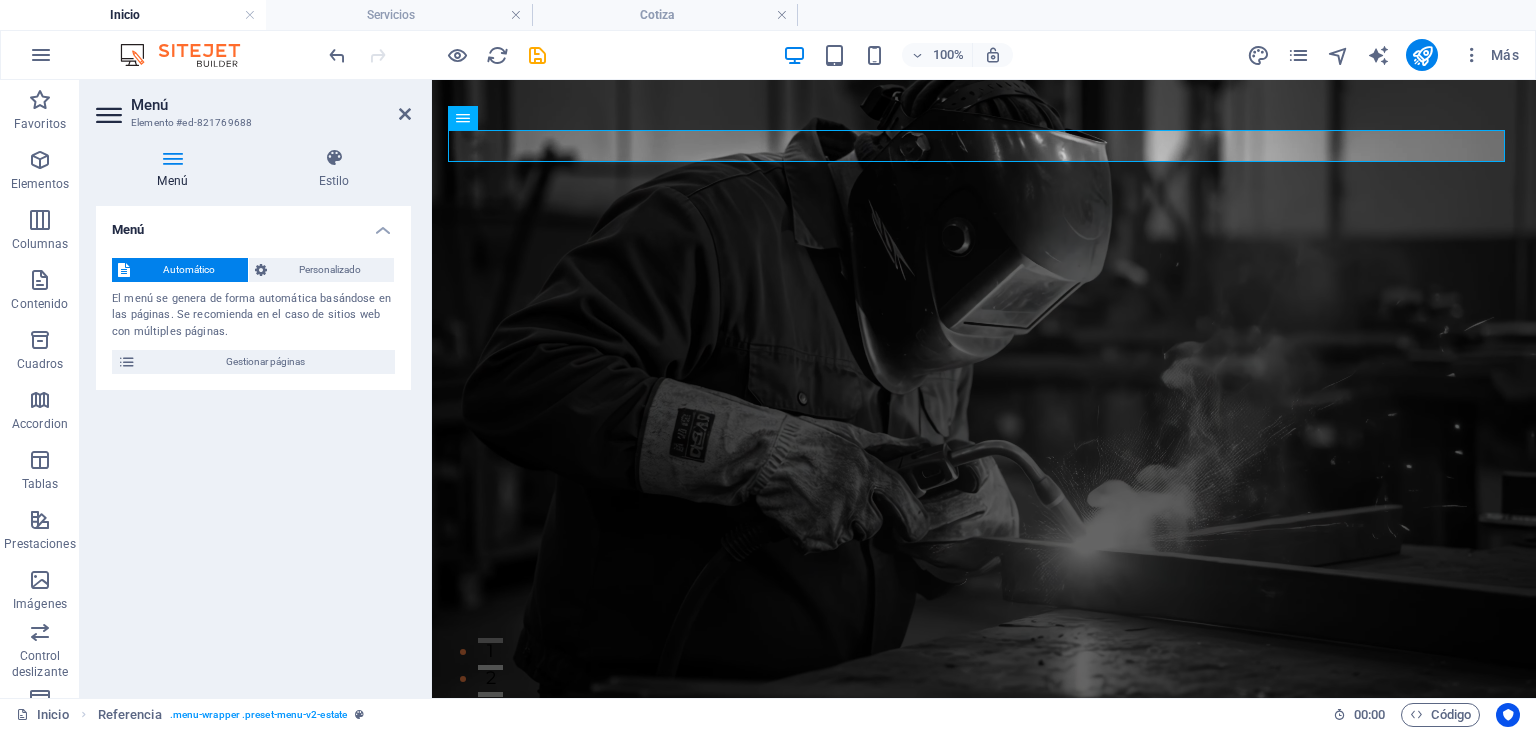 click on "Automático Personalizado El menú se genera de forma automática basándose en las páginas. Se recomienda en el caso de sitios web con múltiples páginas. Gestionar páginas" at bounding box center [253, 316] 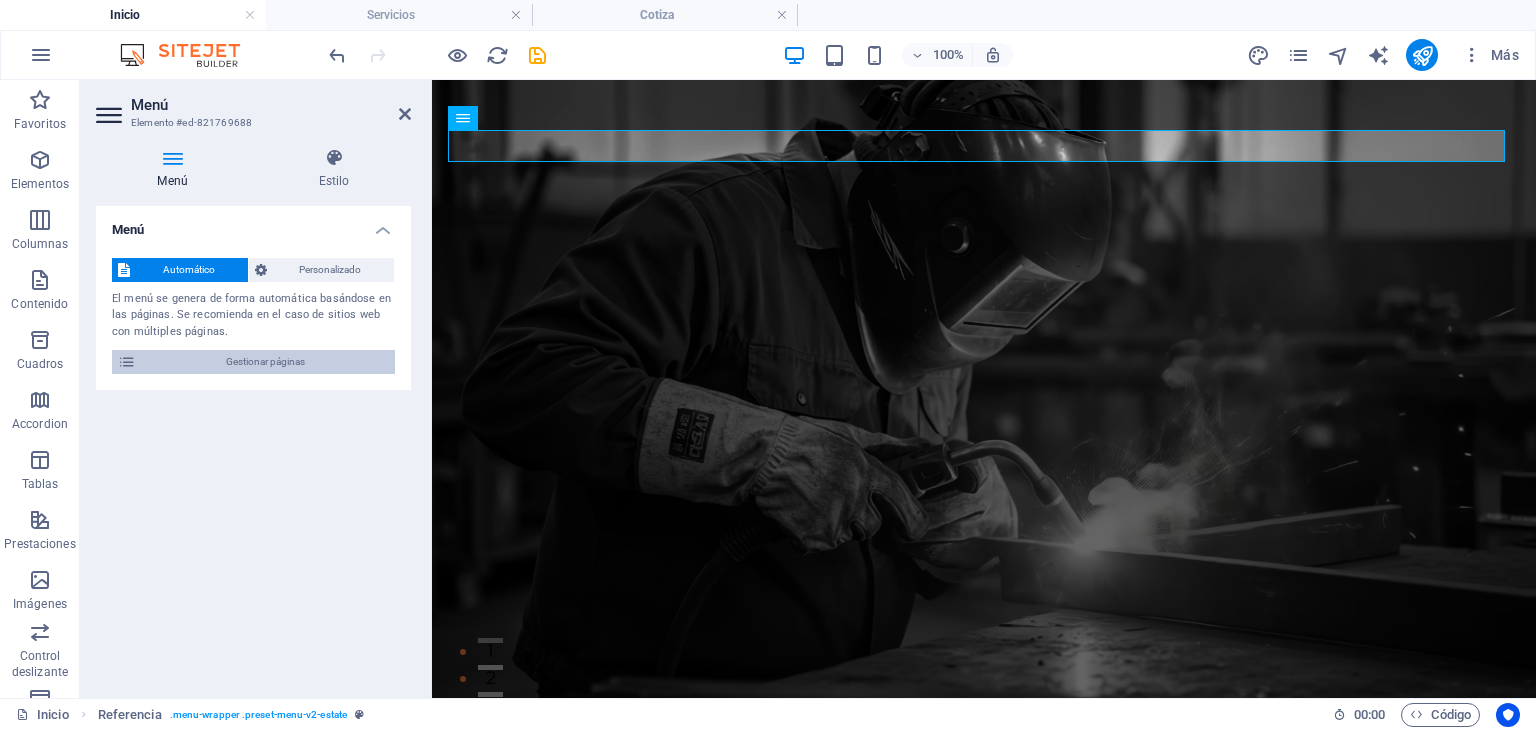 click on "Gestionar páginas" at bounding box center [265, 362] 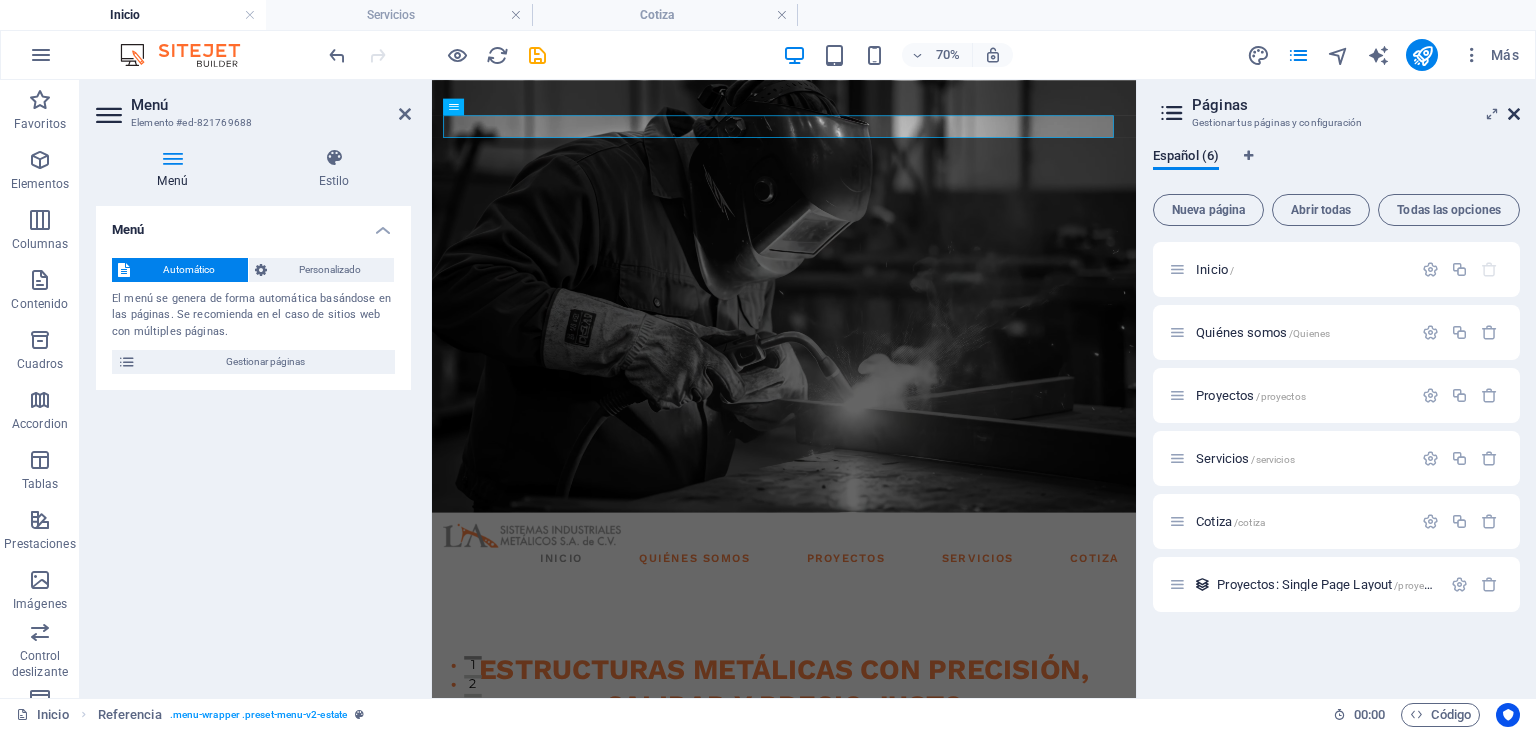 click at bounding box center [1514, 114] 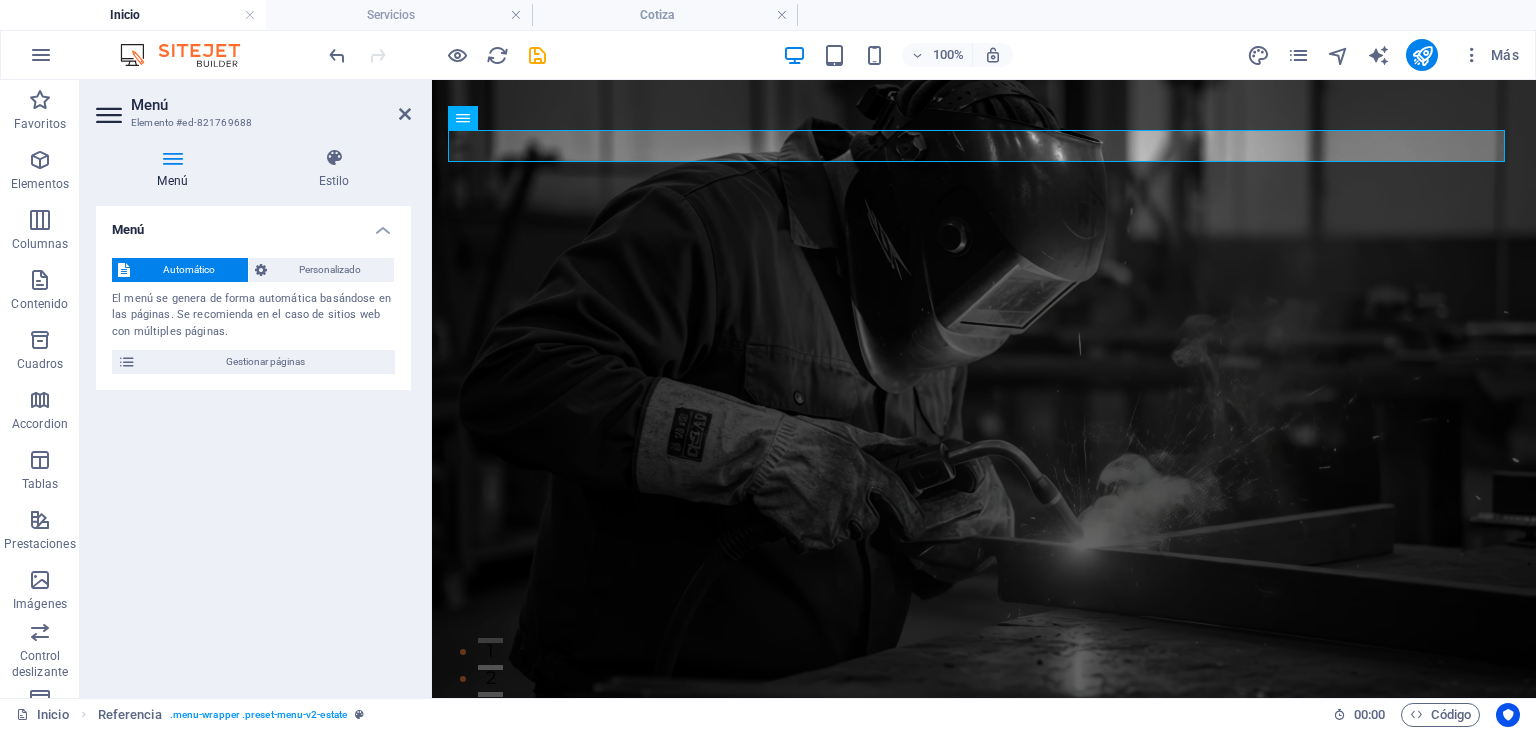 click on "Menú Elemento #ed-821769688 Menú Estilo Menú Automático Personalizado El menú se genera de forma automática basándose en las páginas. Se recomienda en el caso de sitios web con múltiples páginas. Gestionar páginas Elementos de menú 1 Ninguno Página Externo Elemento Teléfono Email Página Inicio Quiénes somos Proyectos Servicios Cotiza Elemento
URL / Teléfono Email Texto del enlace Inicio Destino del enlace Nueva pestaña Misma pestaña Superposición Nombre Una descripción adicional del enlace no debería ser igual al texto del enlace. El título suele mostrarse como un texto de información cuando se mueve el ratón por encima del elemento. Déjalo en blanco en caso de dudas. Relación Define la  relación de este enlace con el destino del enlace . Por ejemplo, el valor "nofollow" indica a los buscadores que no sigan al enlace. Puede dejarse vacío. alternativo autor marcador externo ayuda licencia siguiente nofollow noreferrer noopener ant buscar etiqueta Ninguno 2 3" at bounding box center [256, 389] 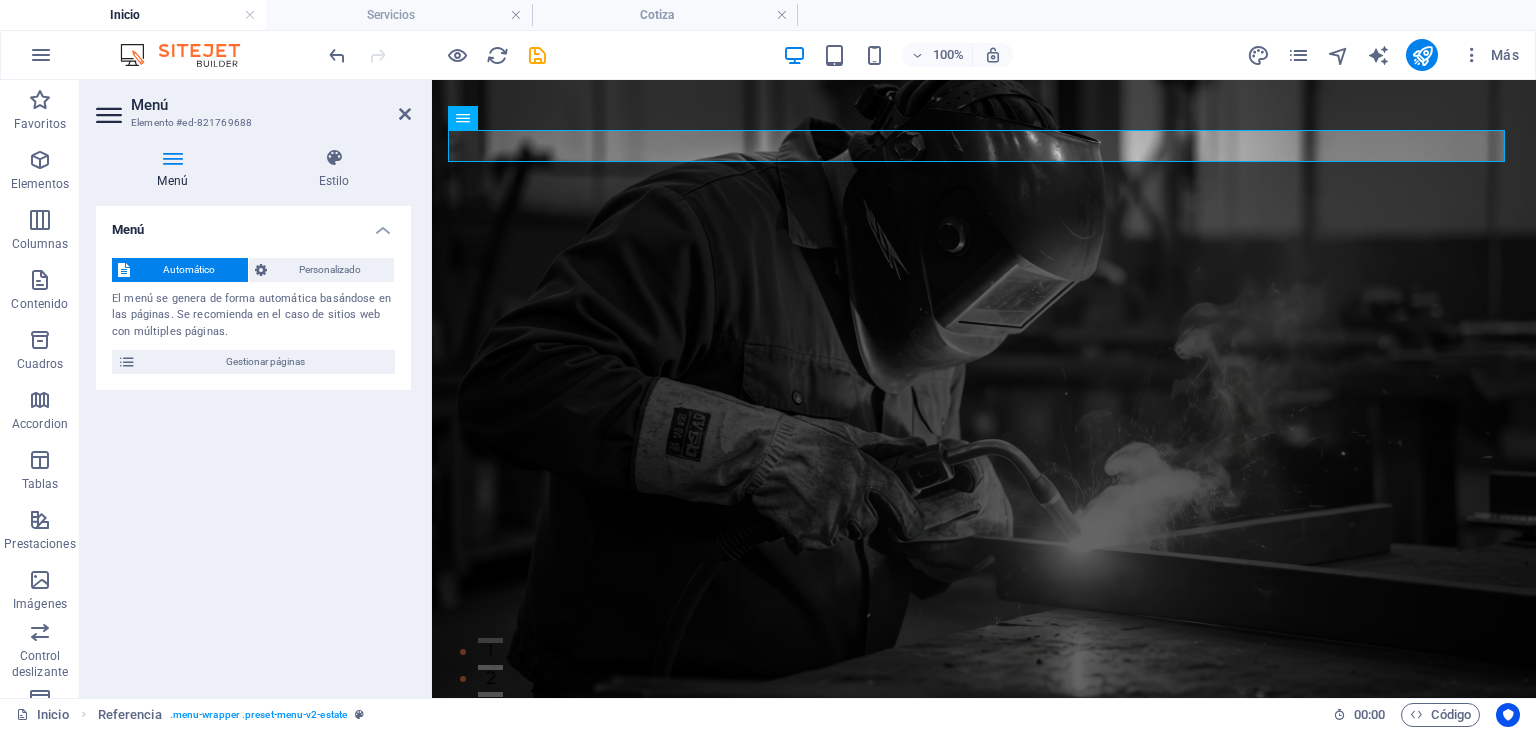 click on "Menú" at bounding box center (271, 105) 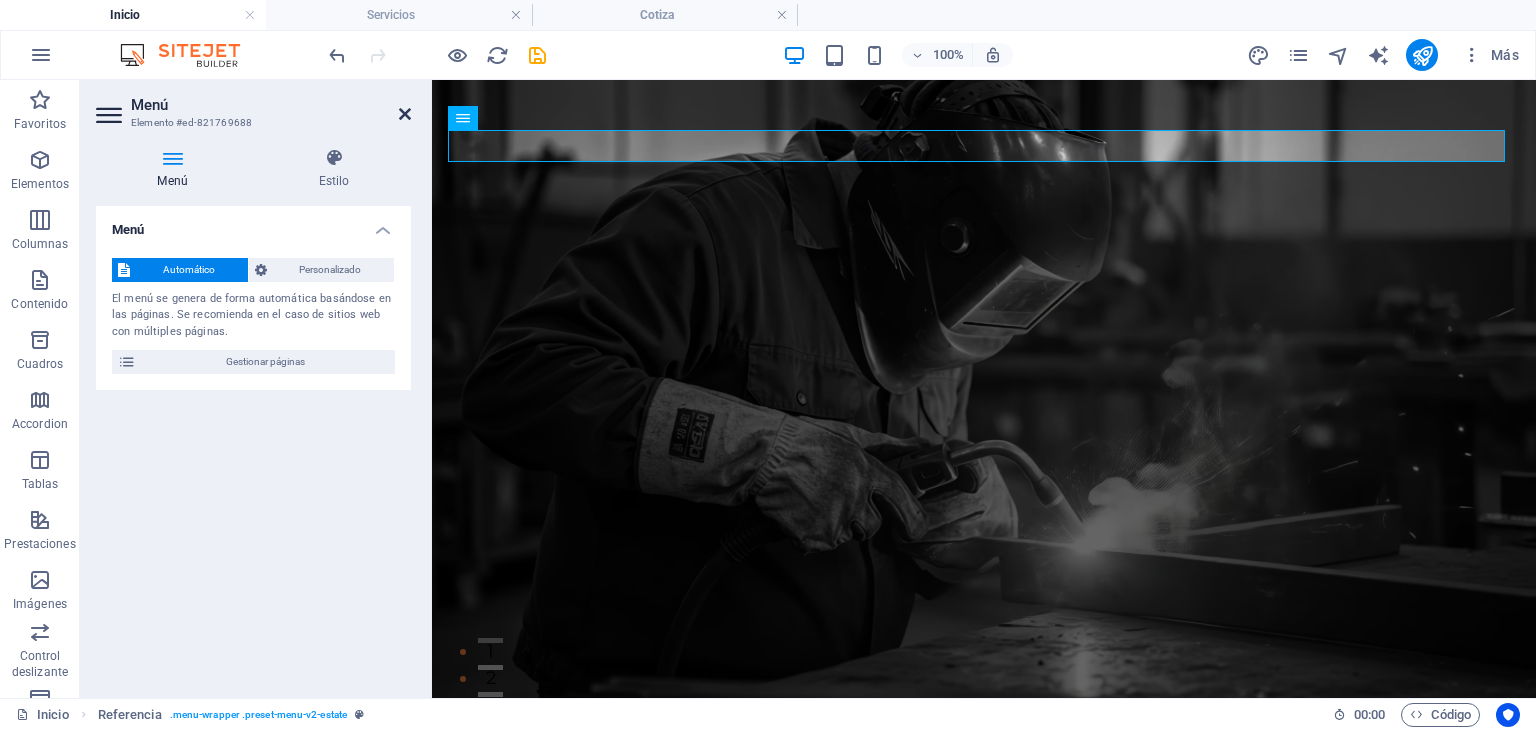 click at bounding box center [405, 114] 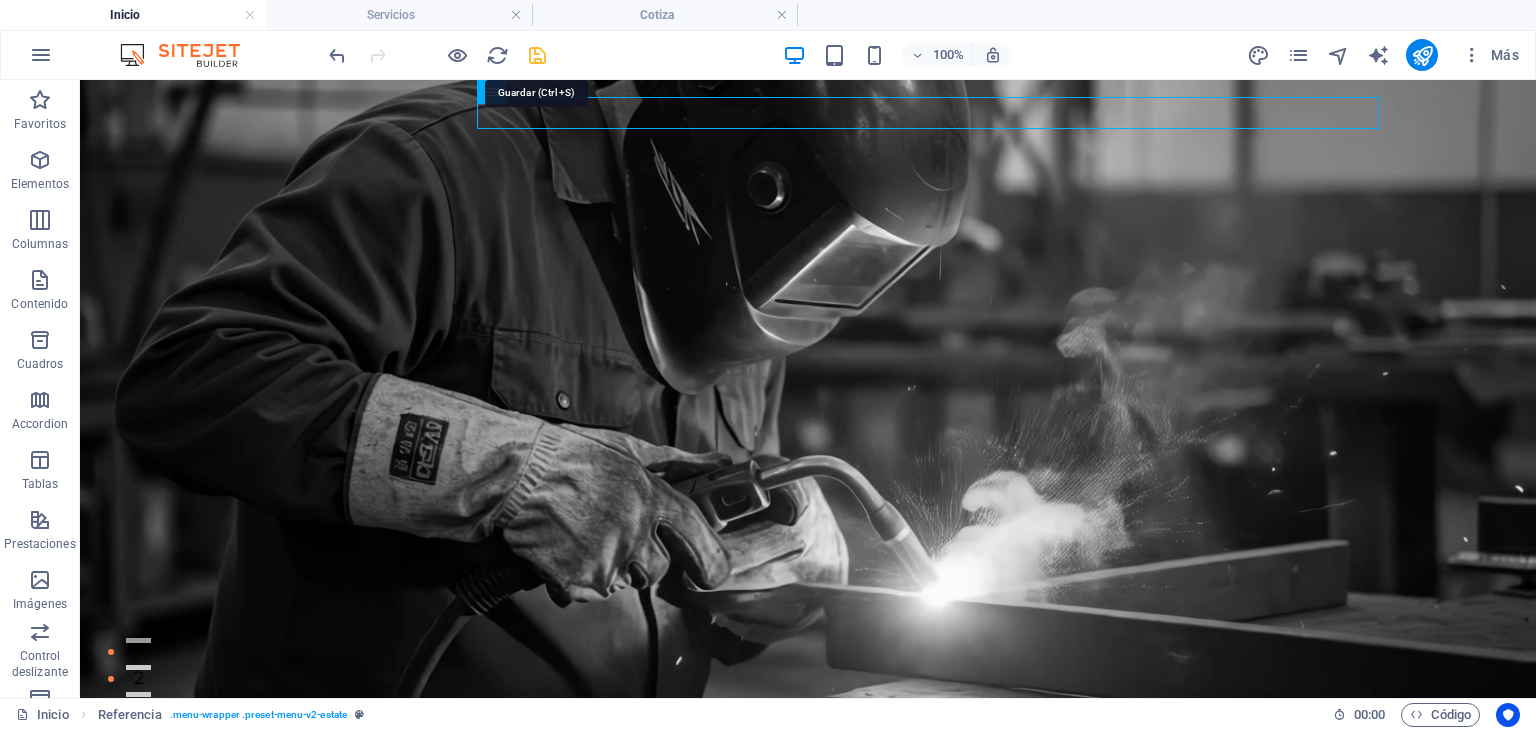 click at bounding box center (537, 55) 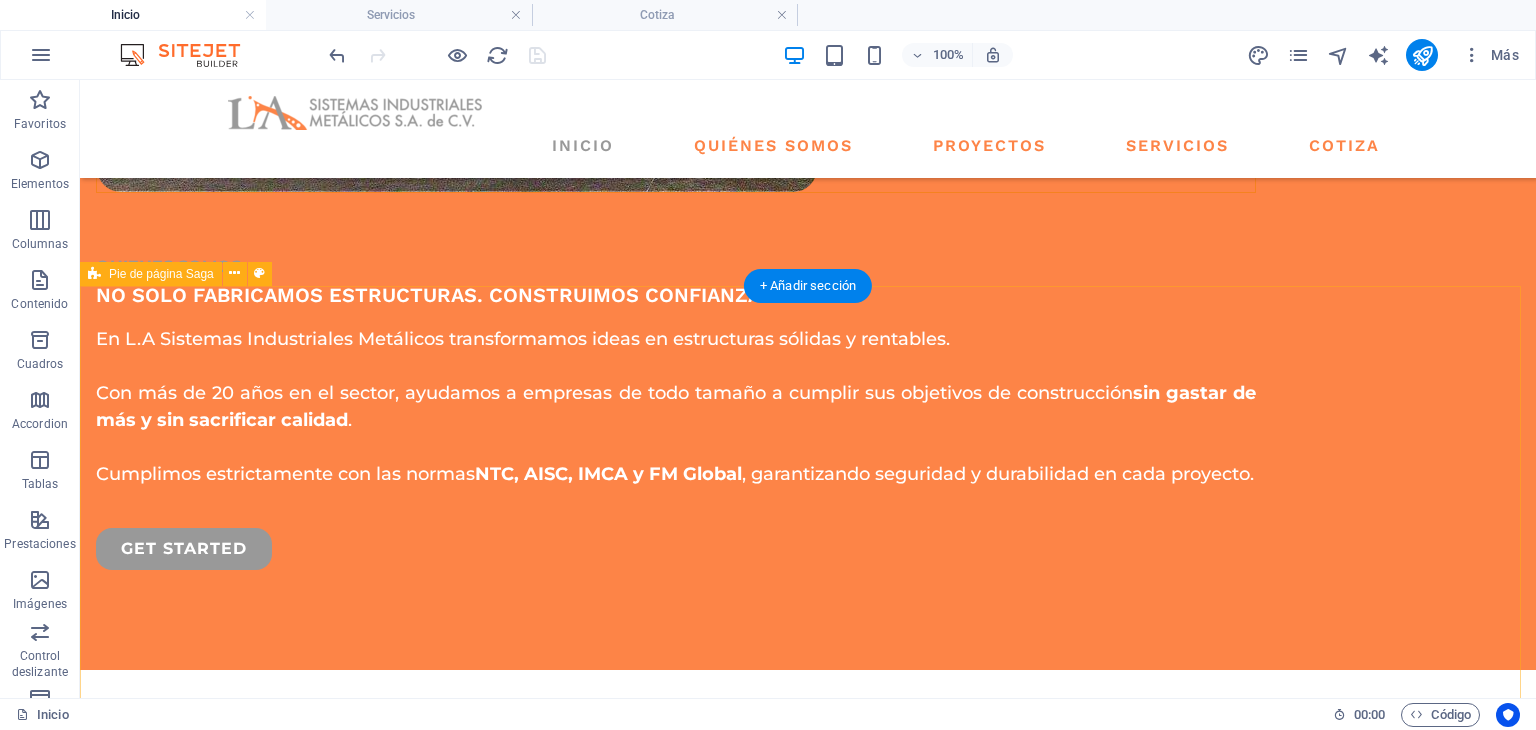 scroll, scrollTop: 3216, scrollLeft: 0, axis: vertical 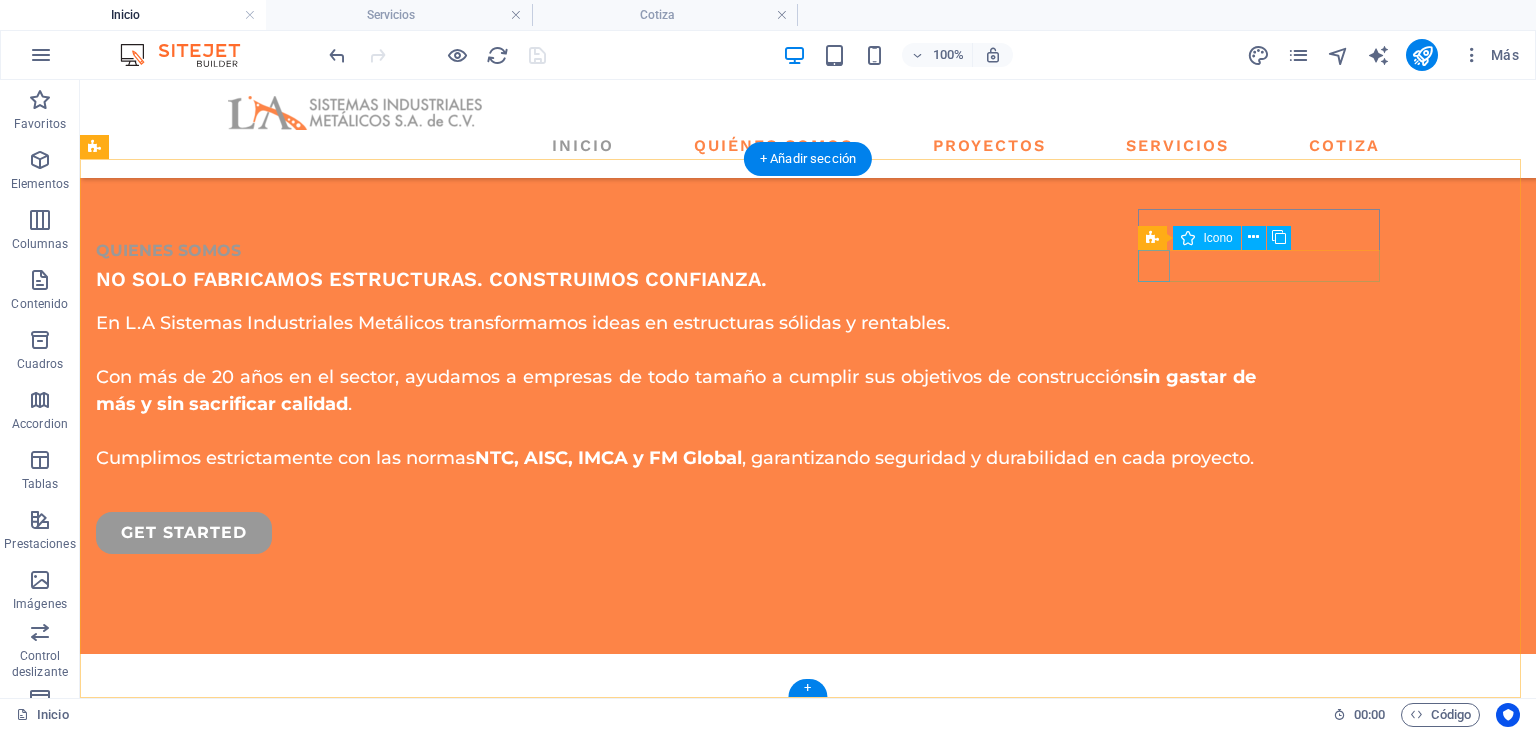 click at bounding box center [217, 2484] 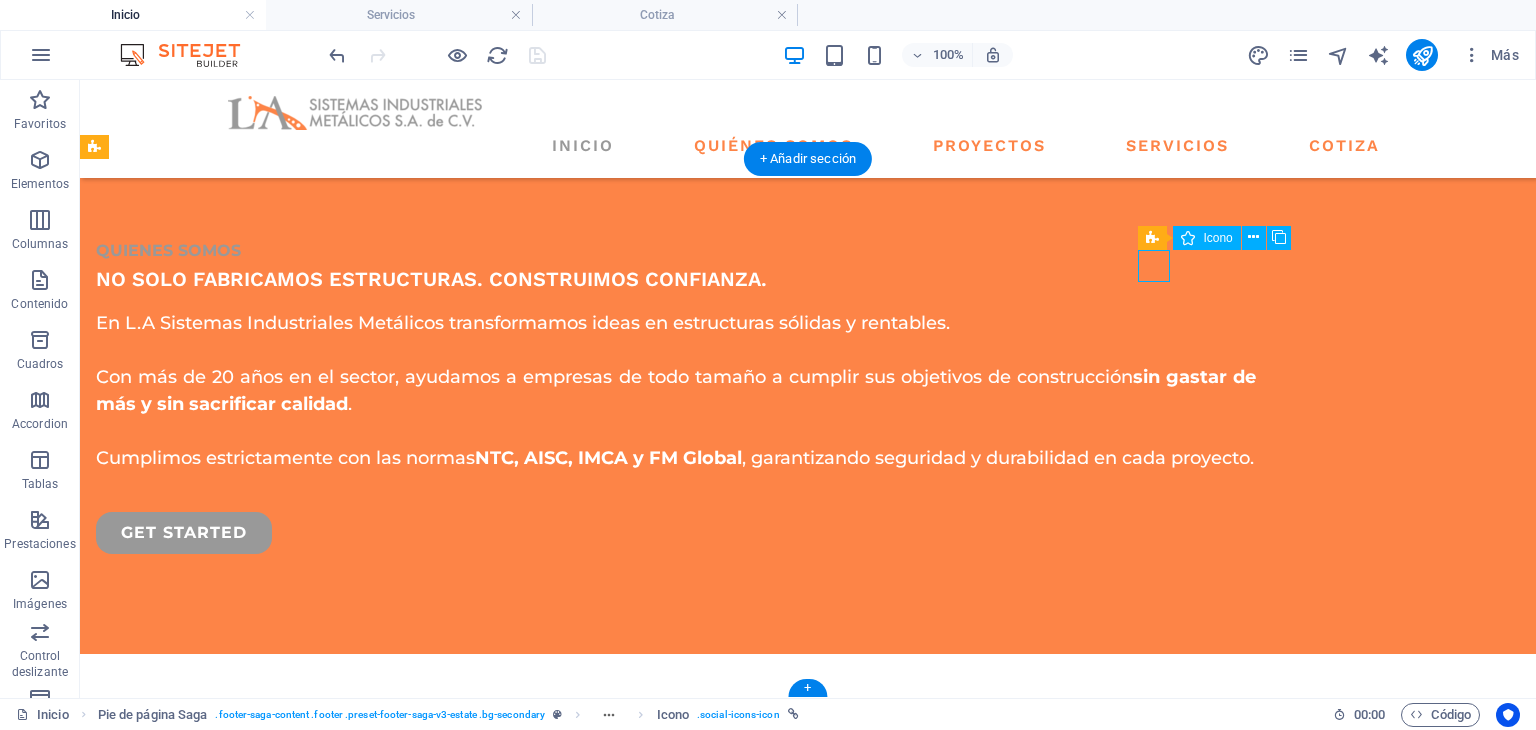 click at bounding box center [217, 2484] 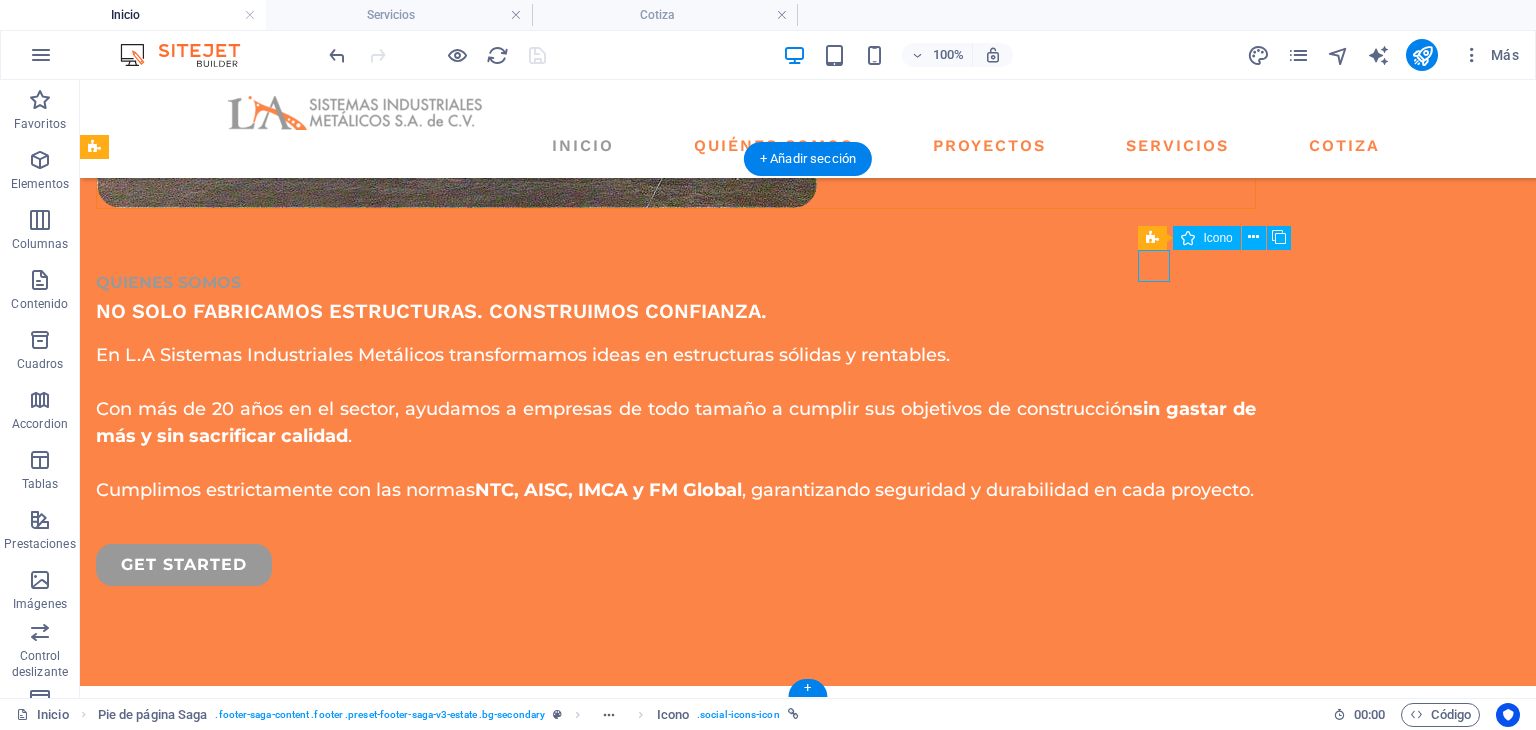 select on "xMidYMid" 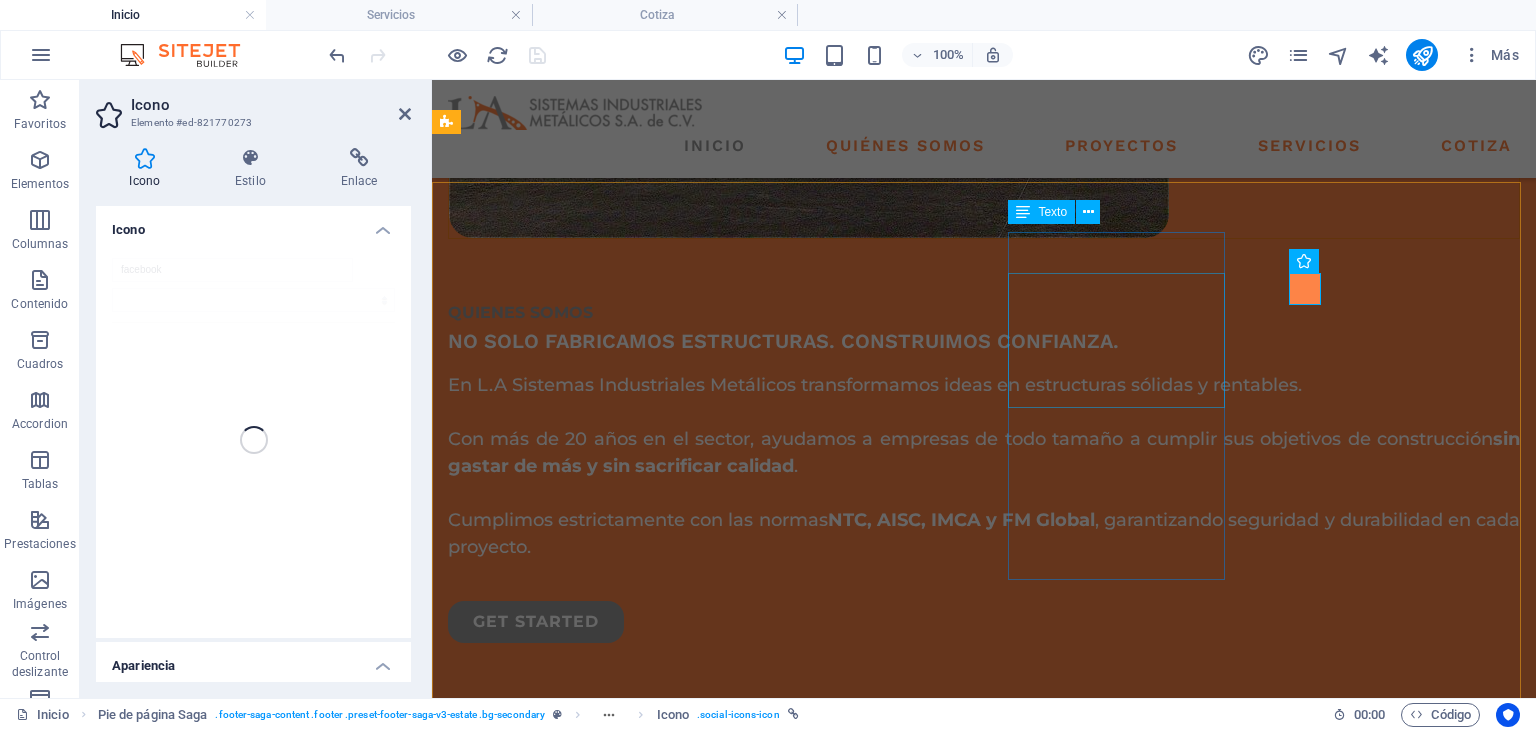 scroll, scrollTop: 3143, scrollLeft: 0, axis: vertical 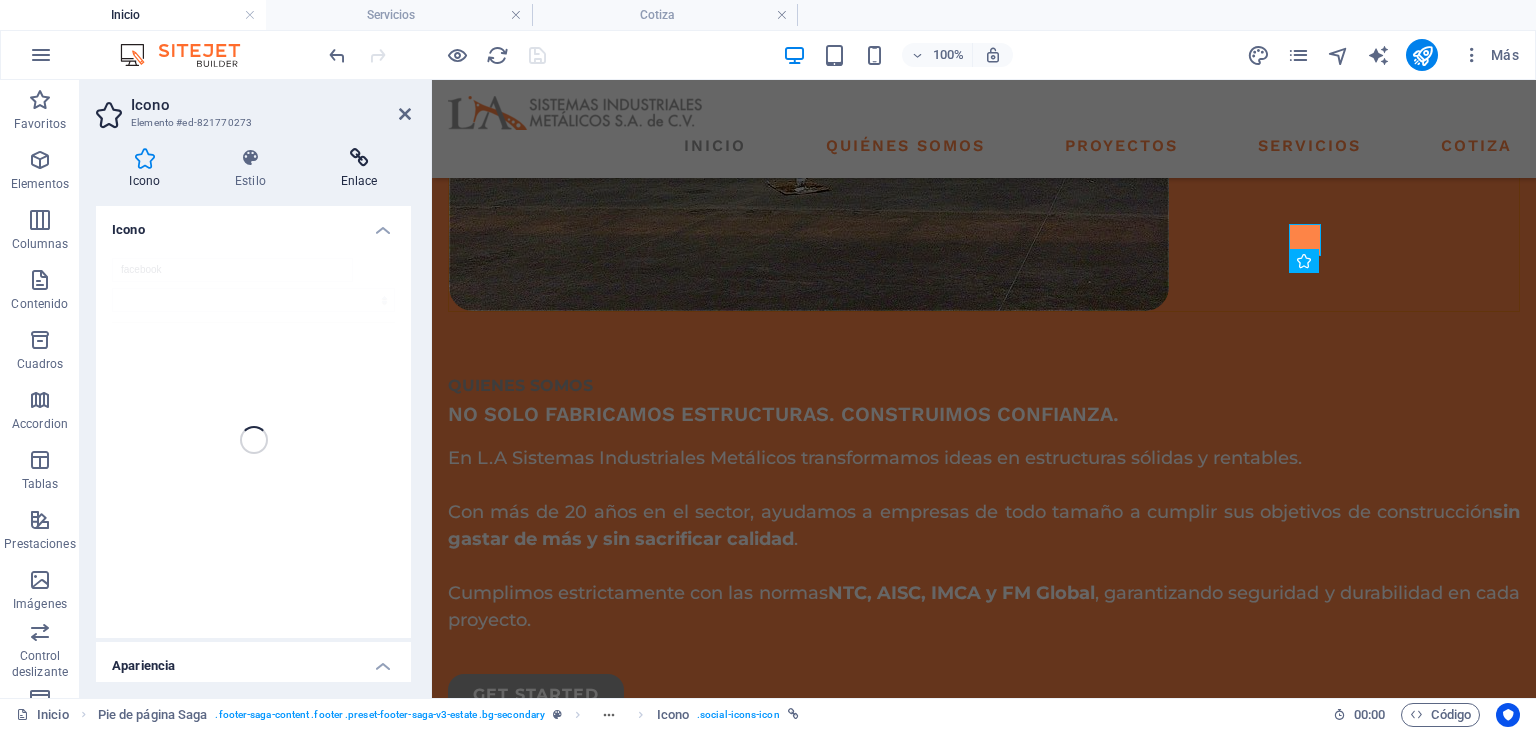 click on "Enlace" at bounding box center [359, 169] 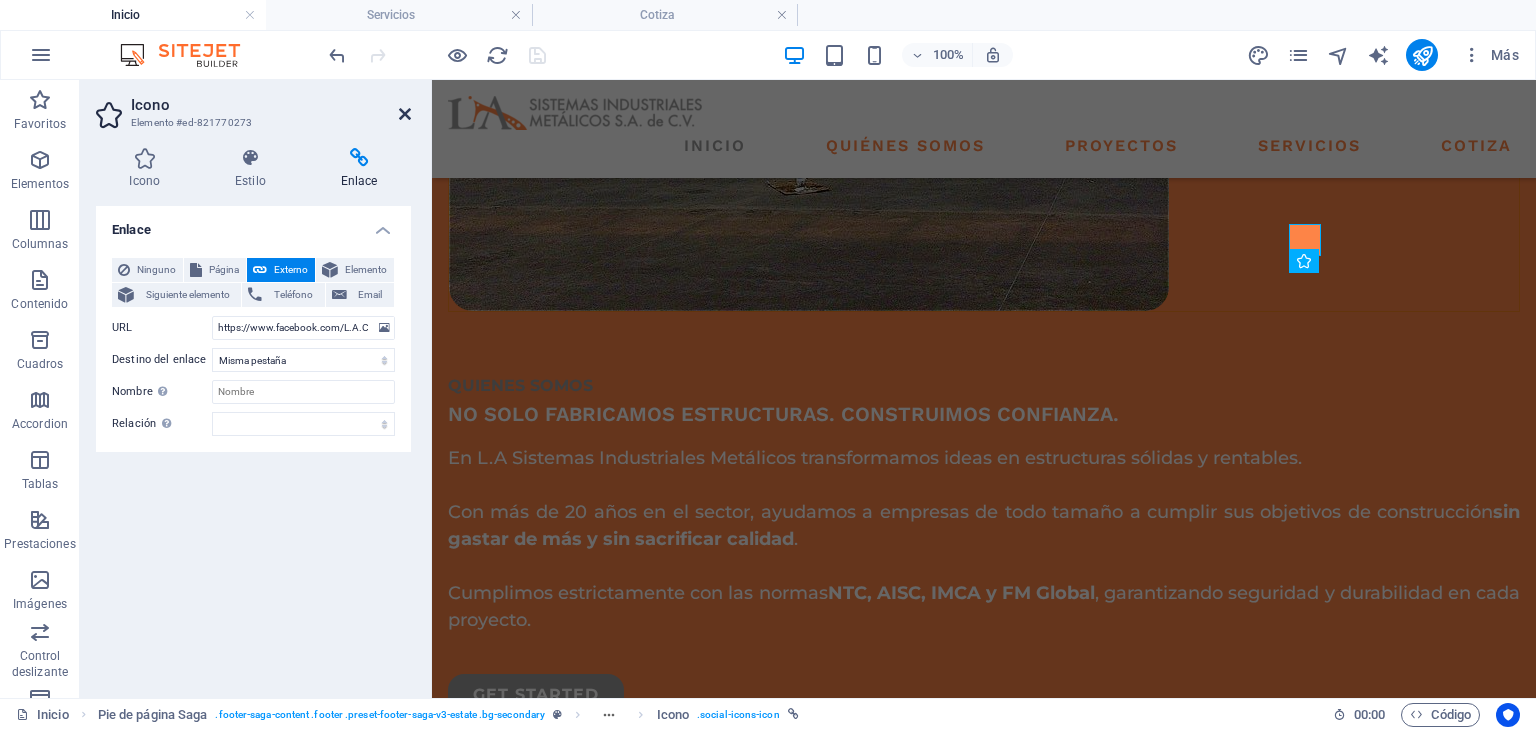 click at bounding box center (405, 114) 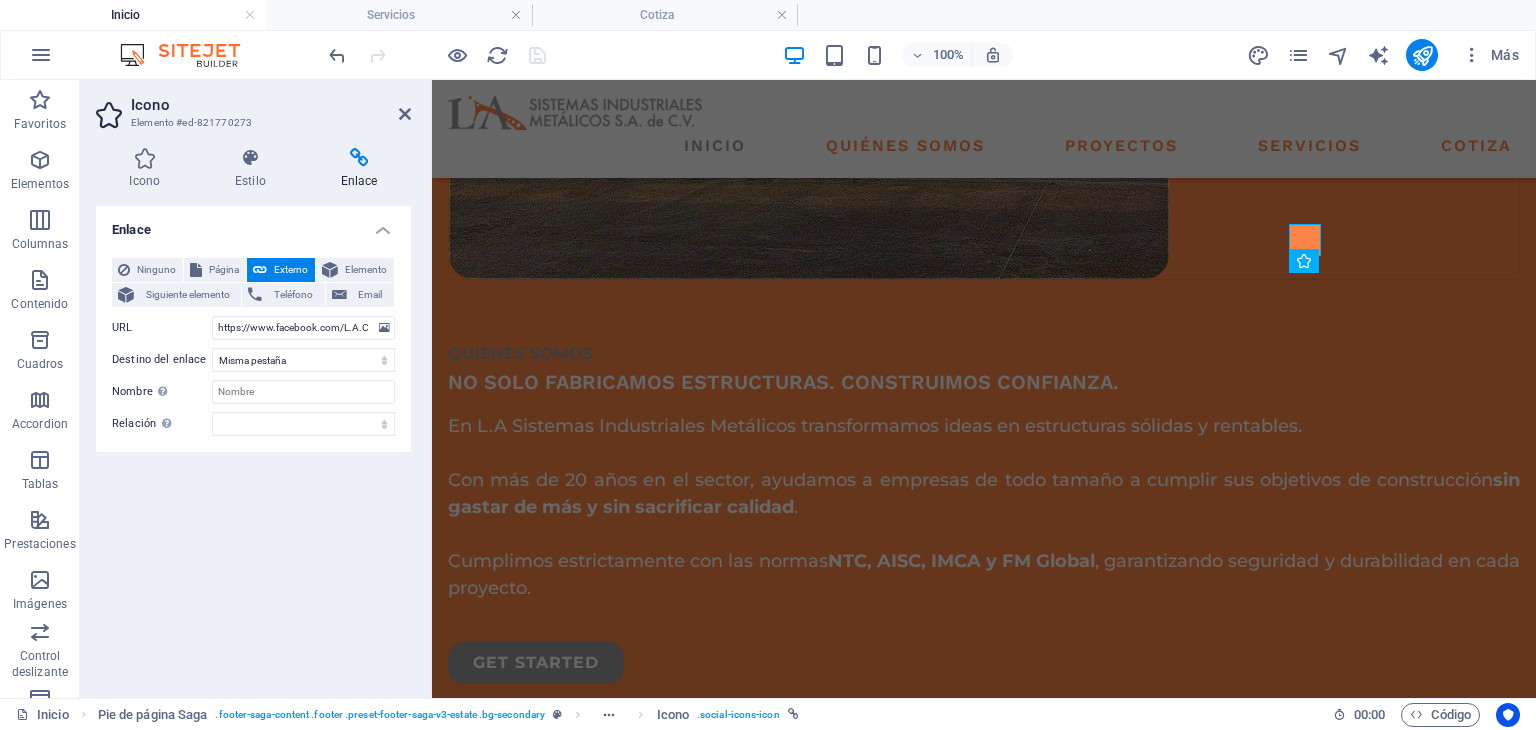 scroll, scrollTop: 3216, scrollLeft: 0, axis: vertical 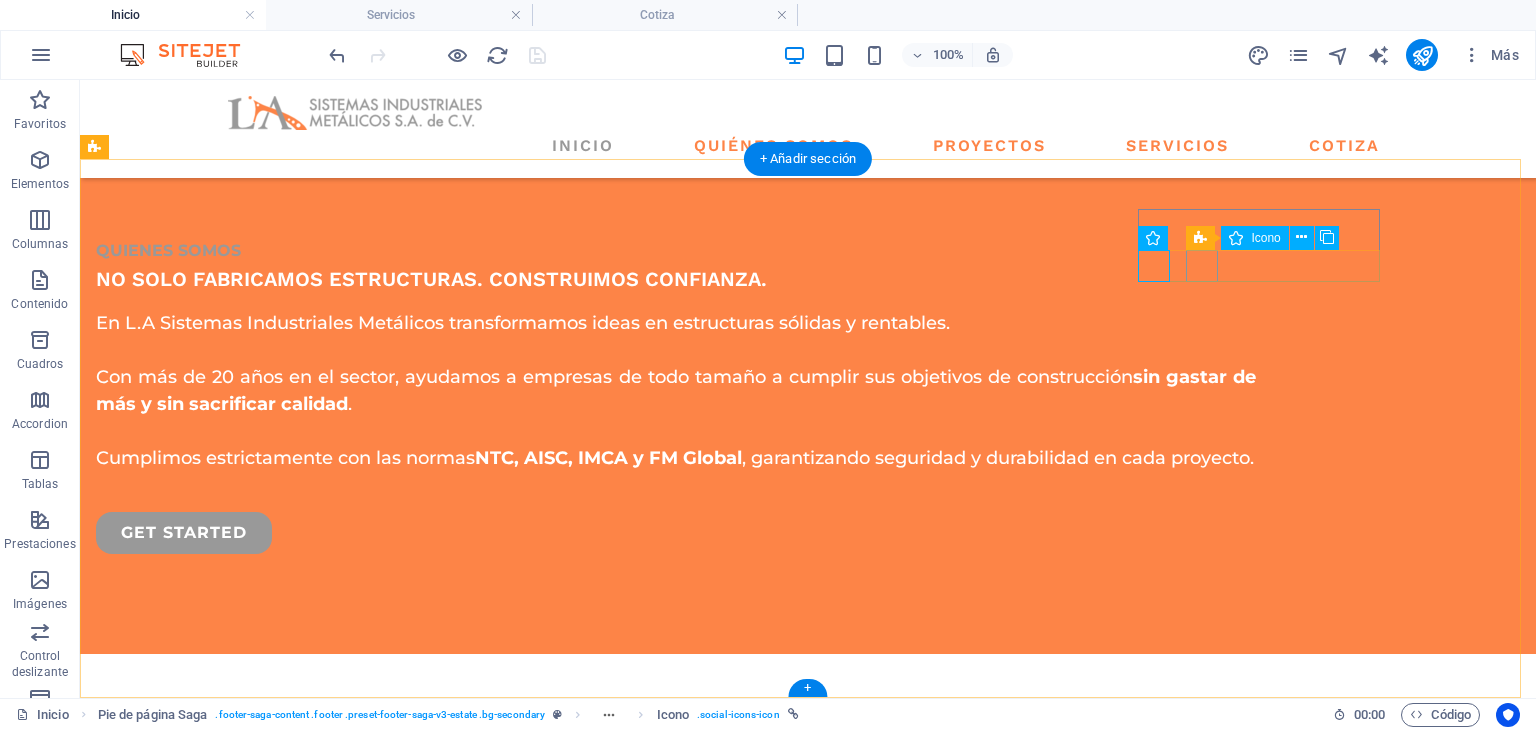 click at bounding box center [217, 2524] 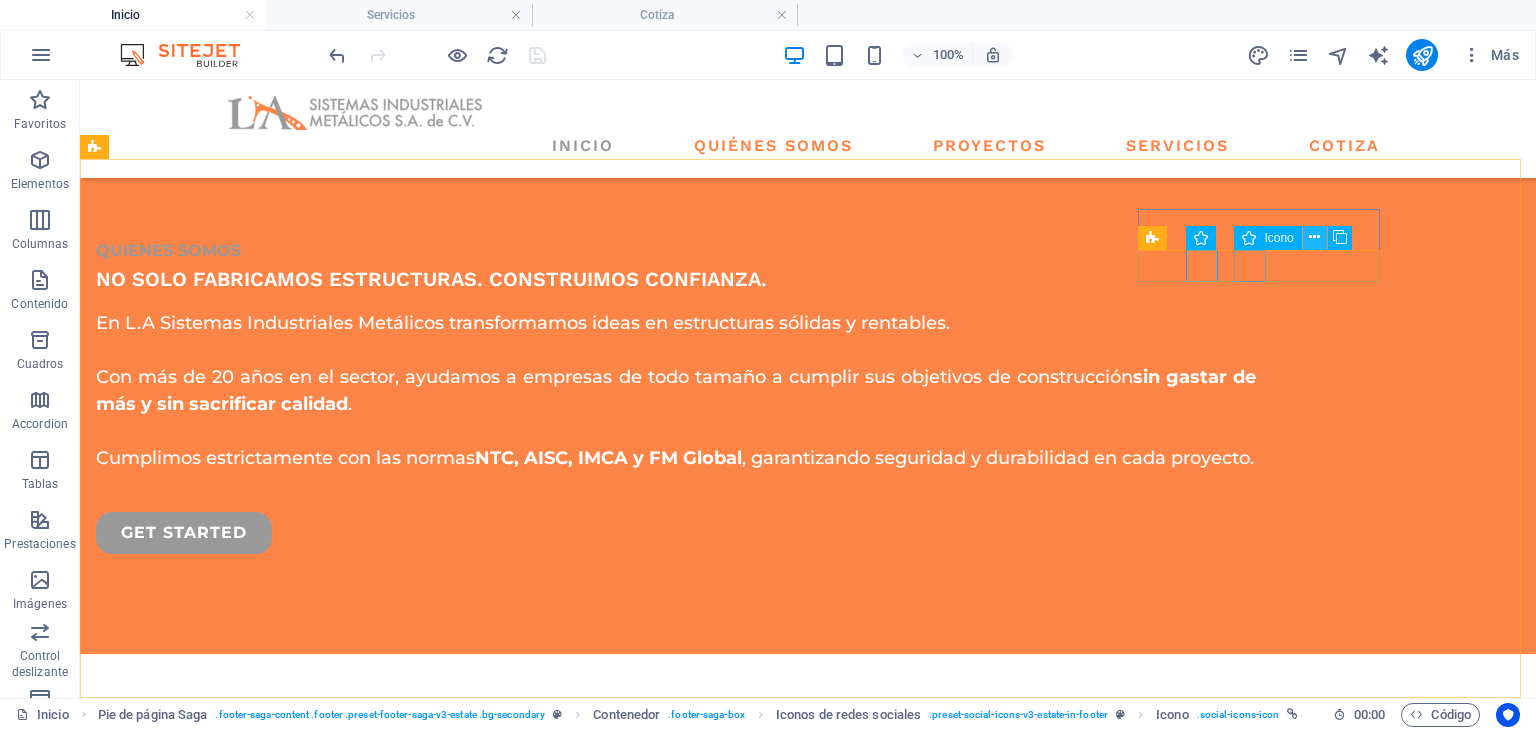 click at bounding box center (1315, 238) 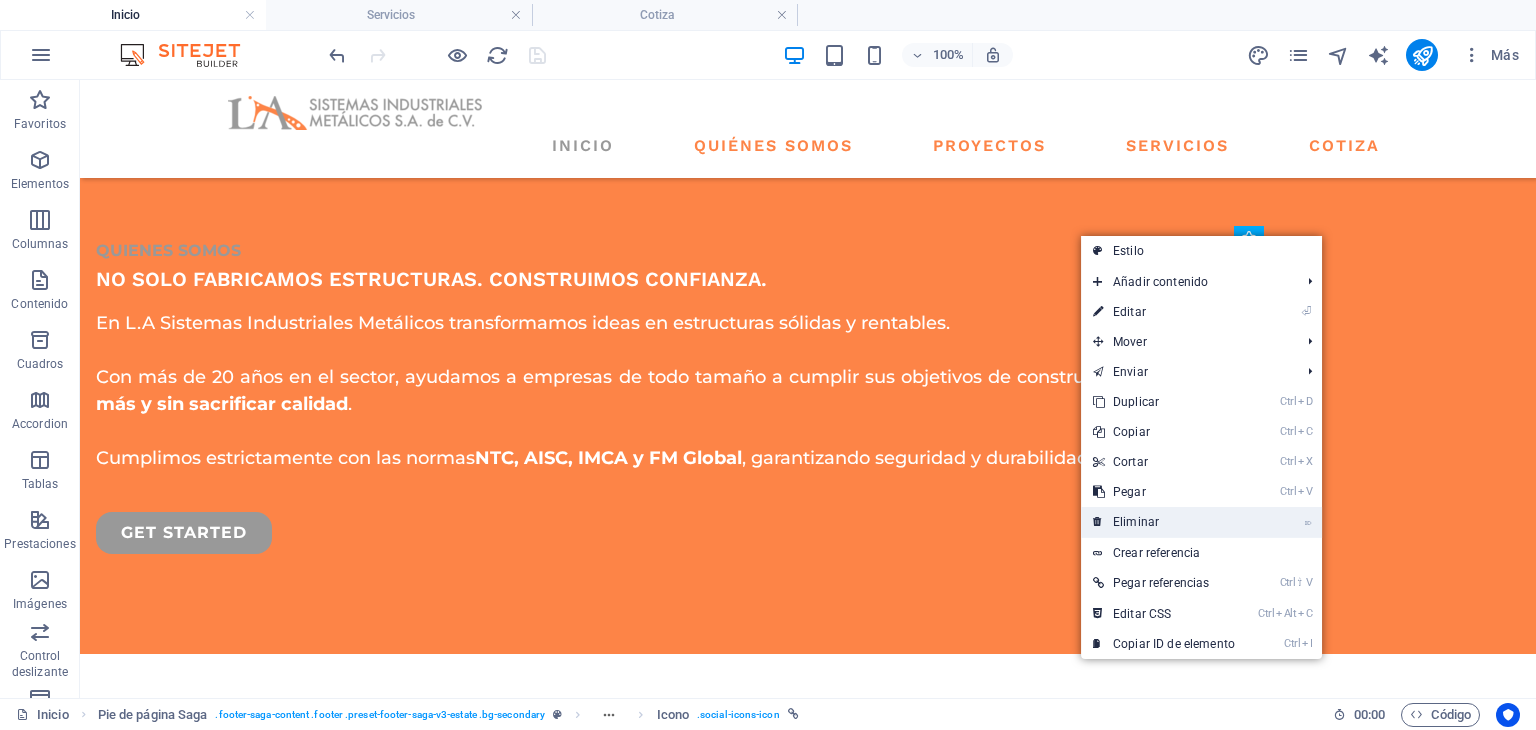 click on "⌦  Eliminar" at bounding box center (1164, 522) 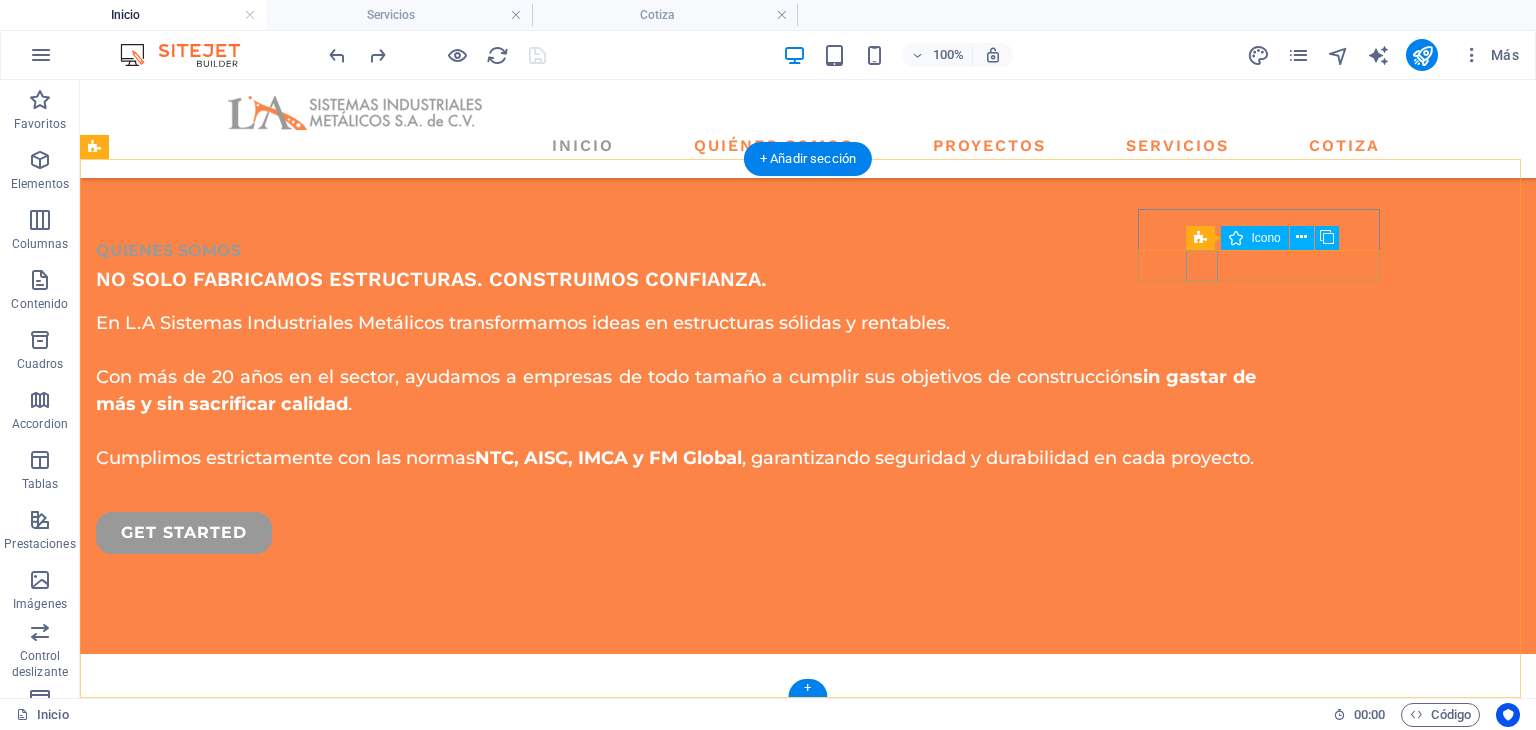 click at bounding box center [217, 2524] 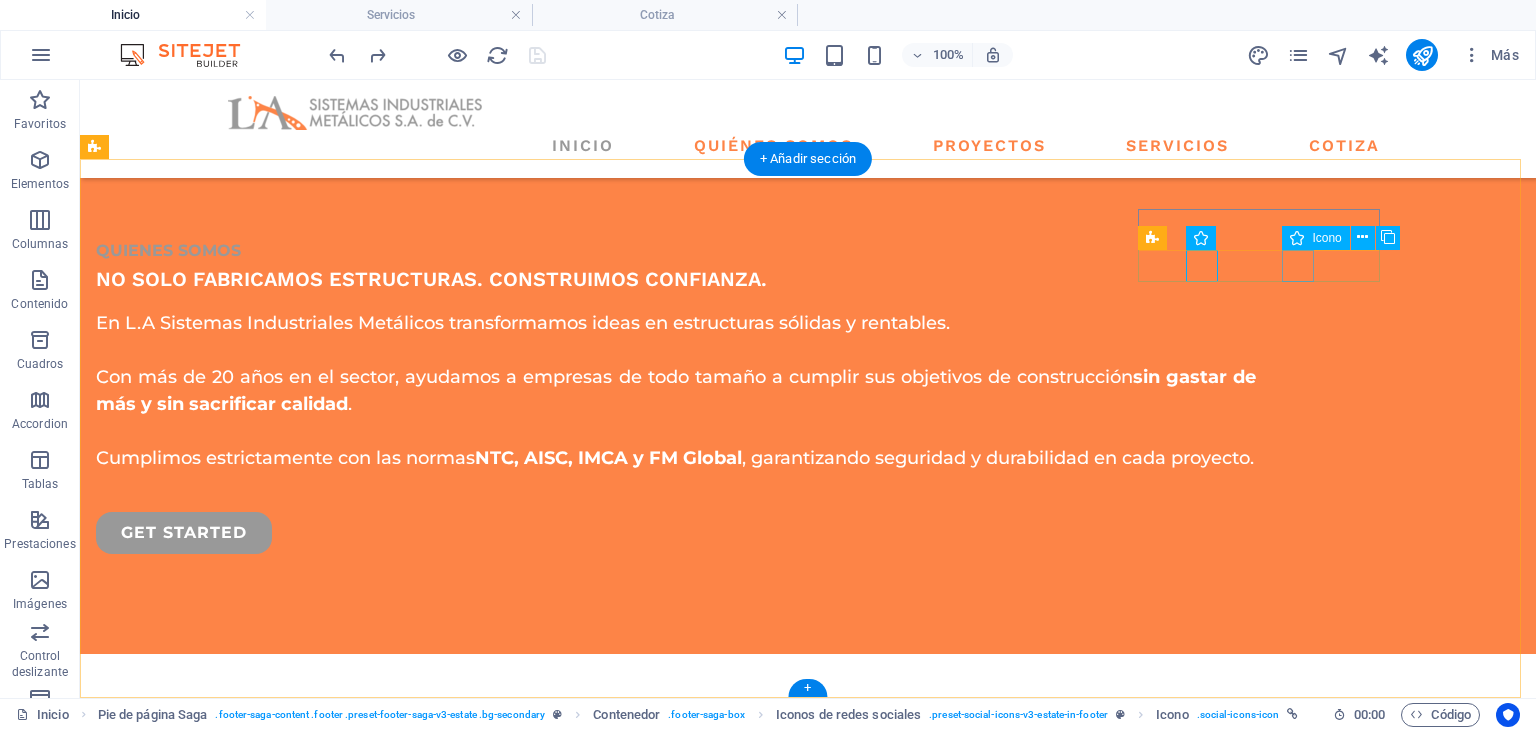 click at bounding box center [217, 2604] 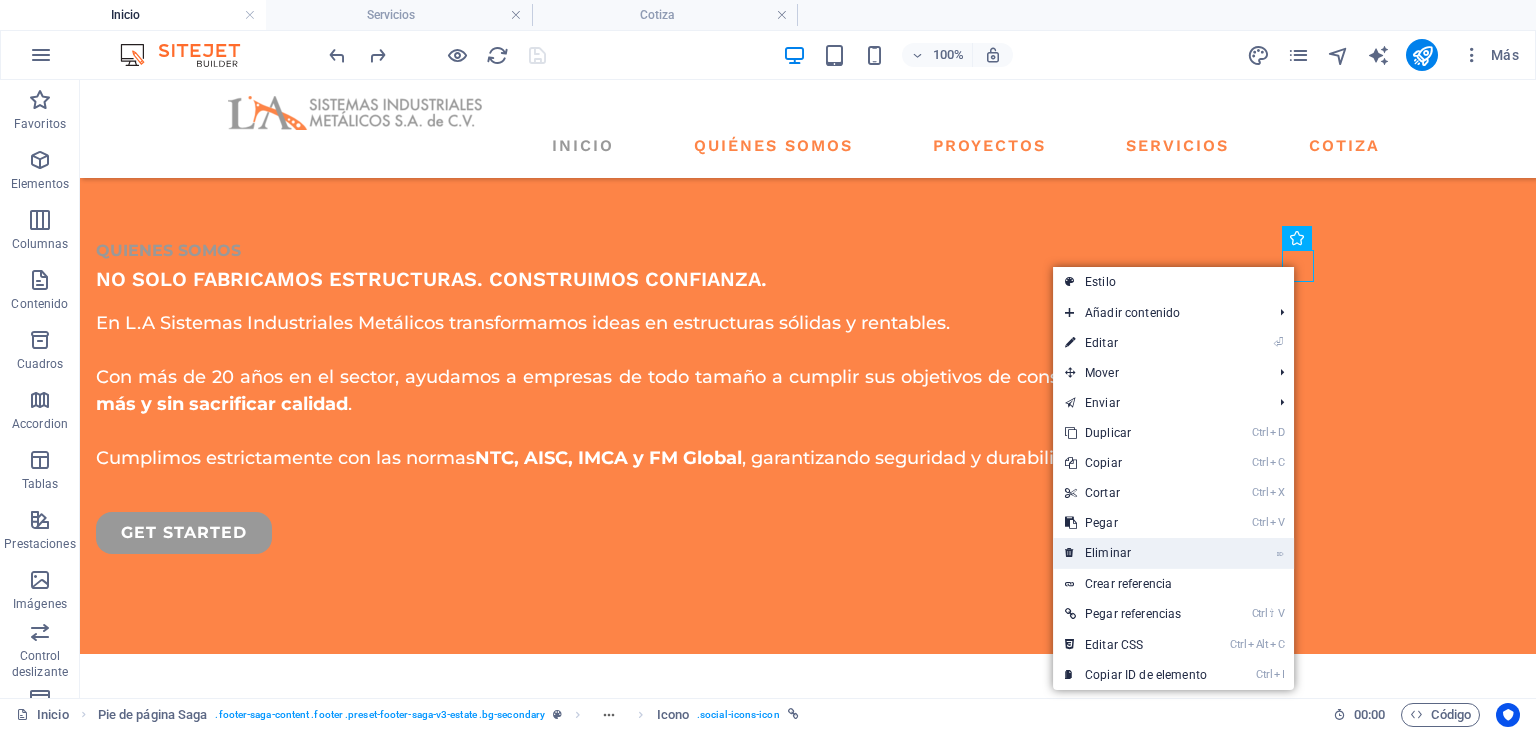 click on "⌦  Eliminar" at bounding box center (1136, 553) 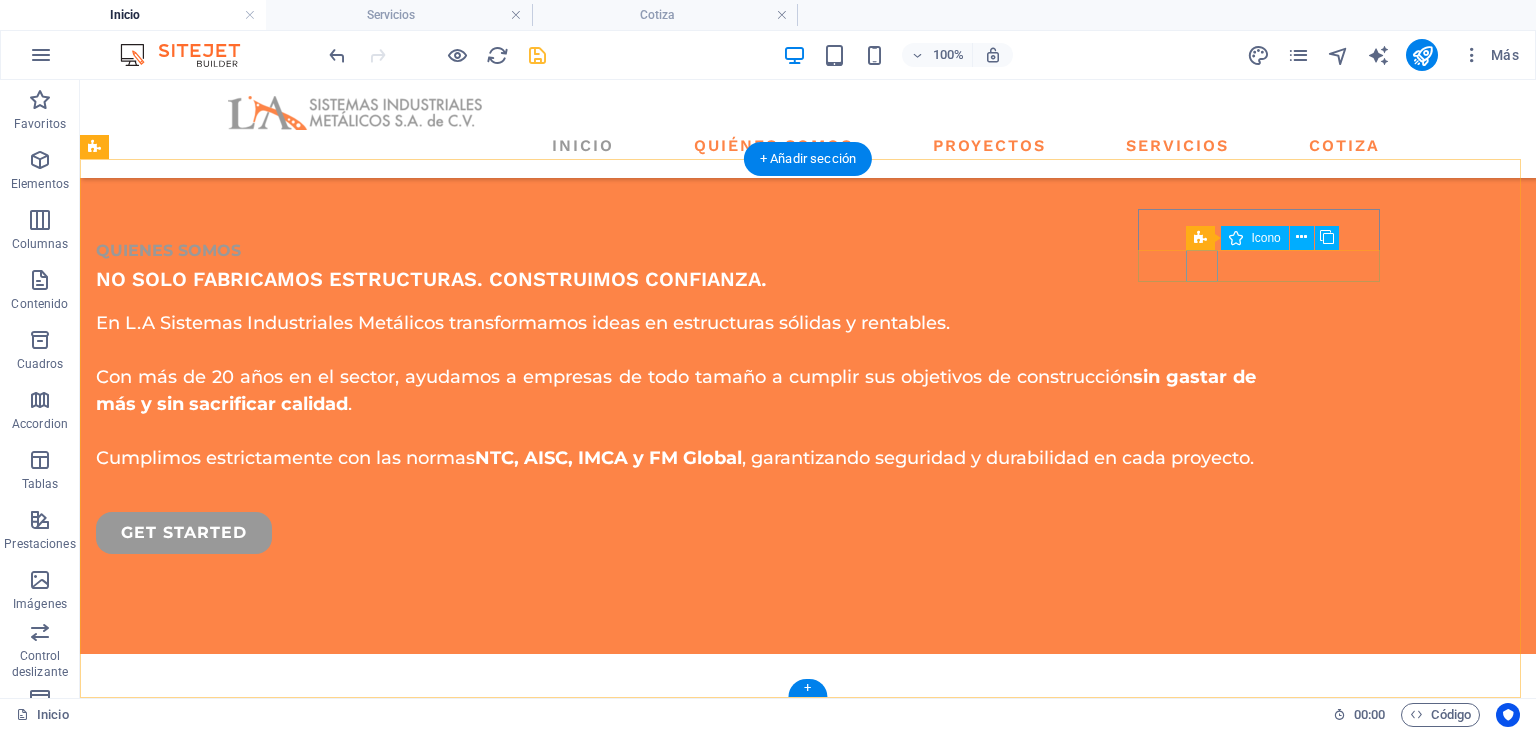 click at bounding box center [217, 2524] 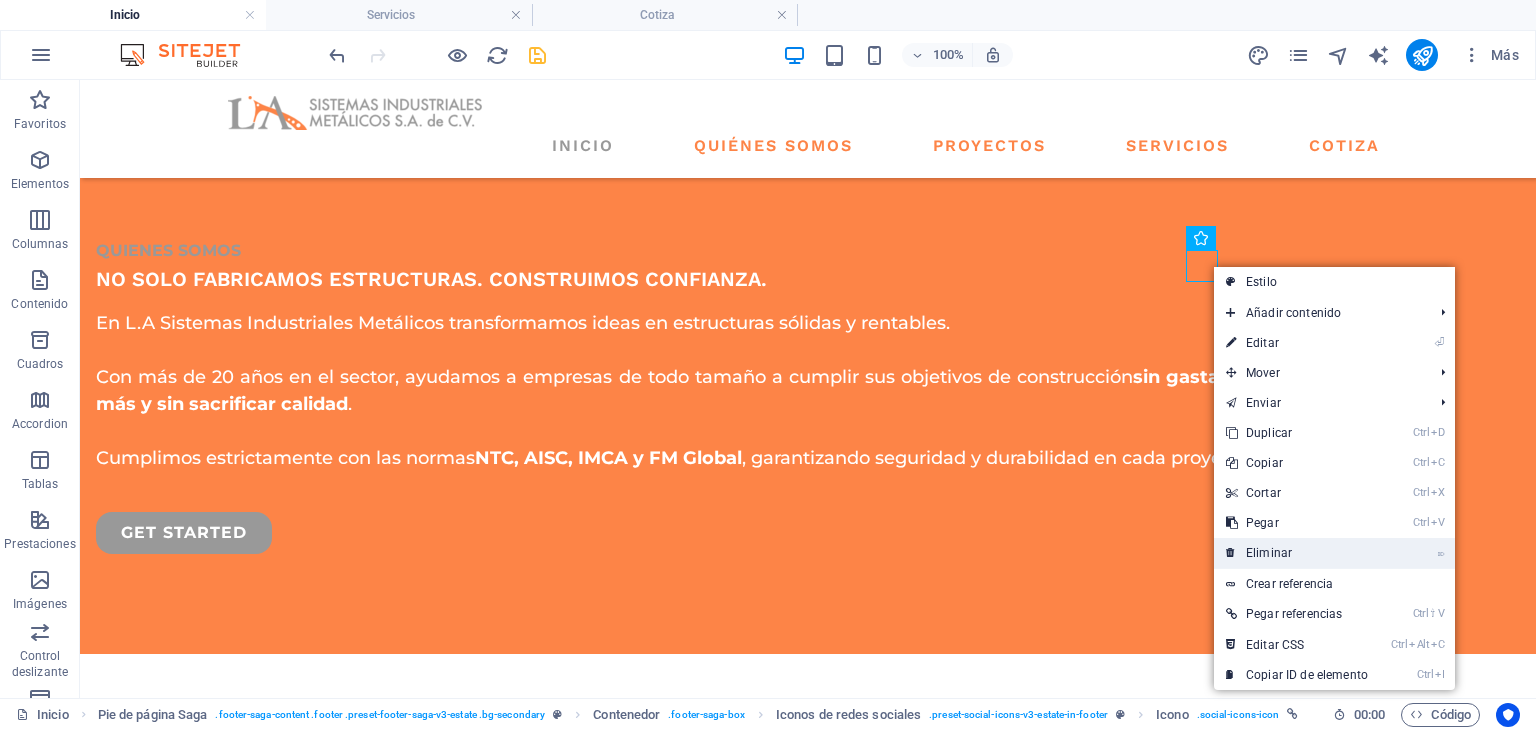click on "⌦  Eliminar" at bounding box center [1297, 553] 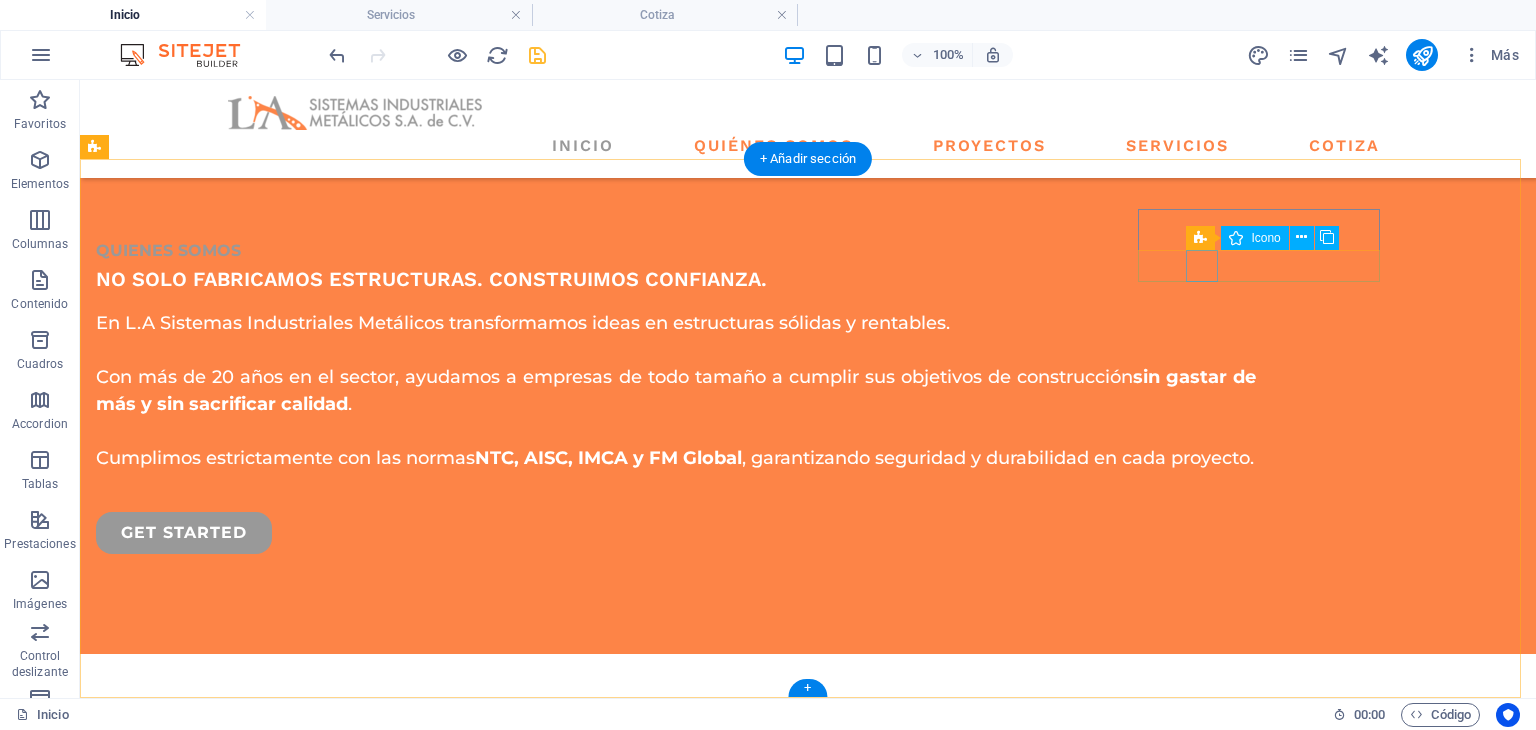 click at bounding box center (217, 2524) 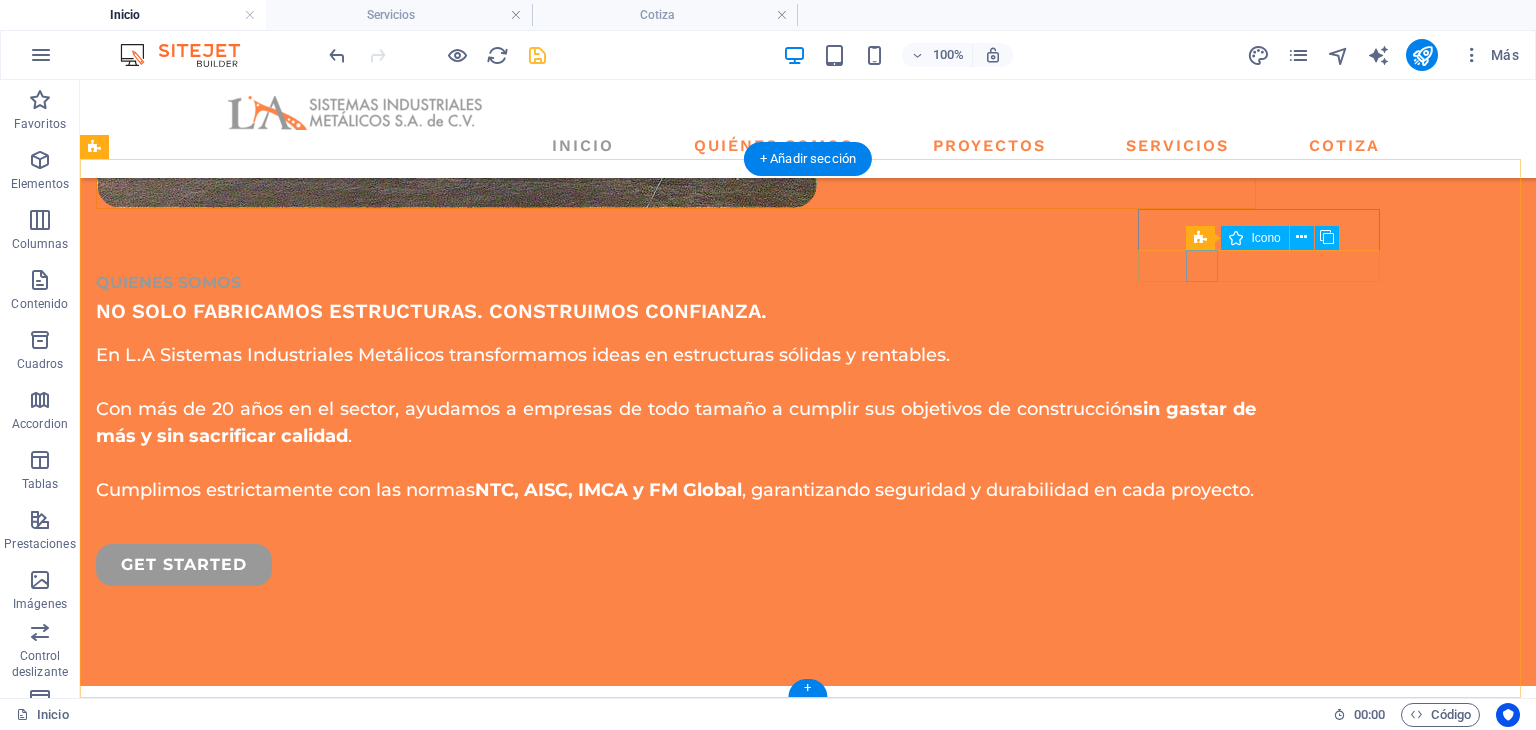 select on "xMidYMid" 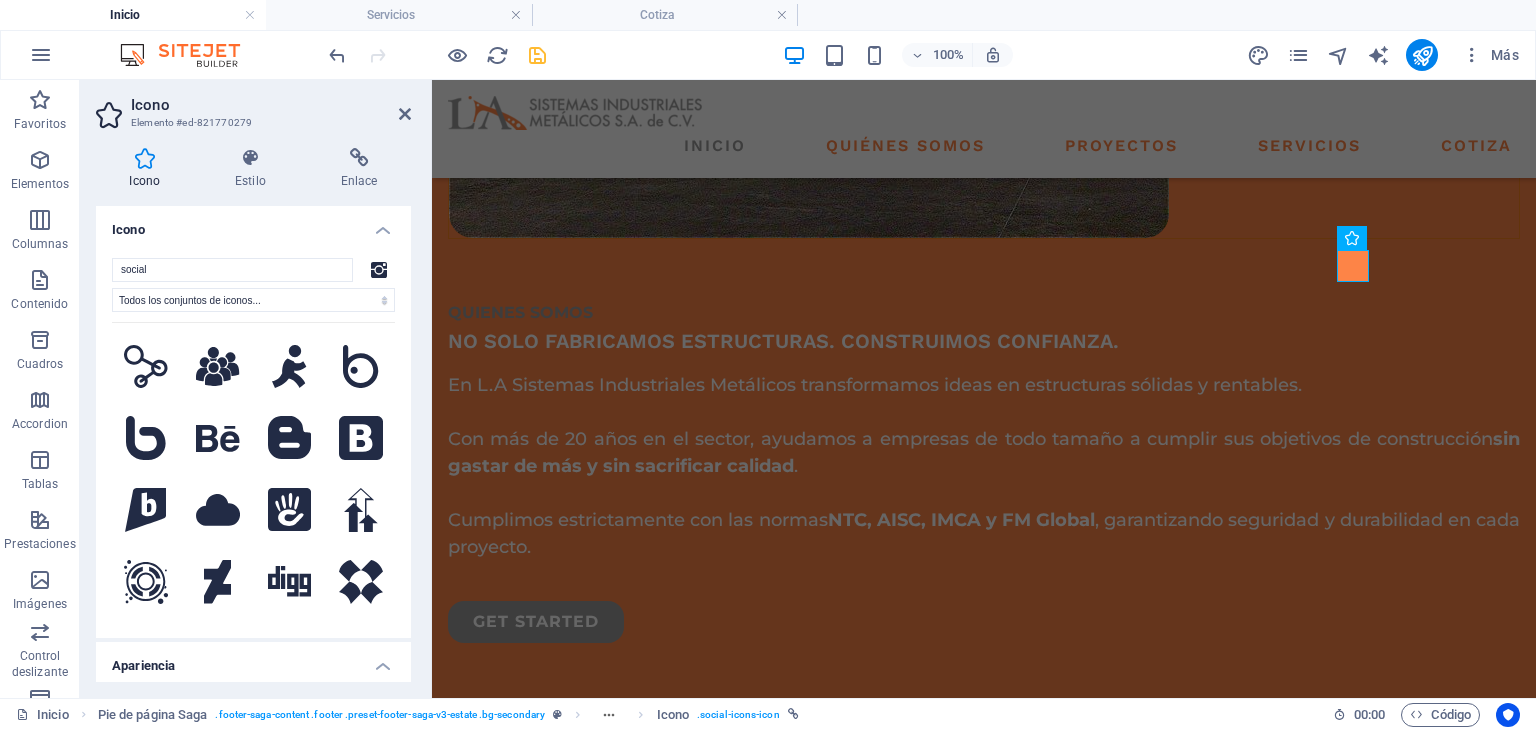 scroll, scrollTop: 3143, scrollLeft: 0, axis: vertical 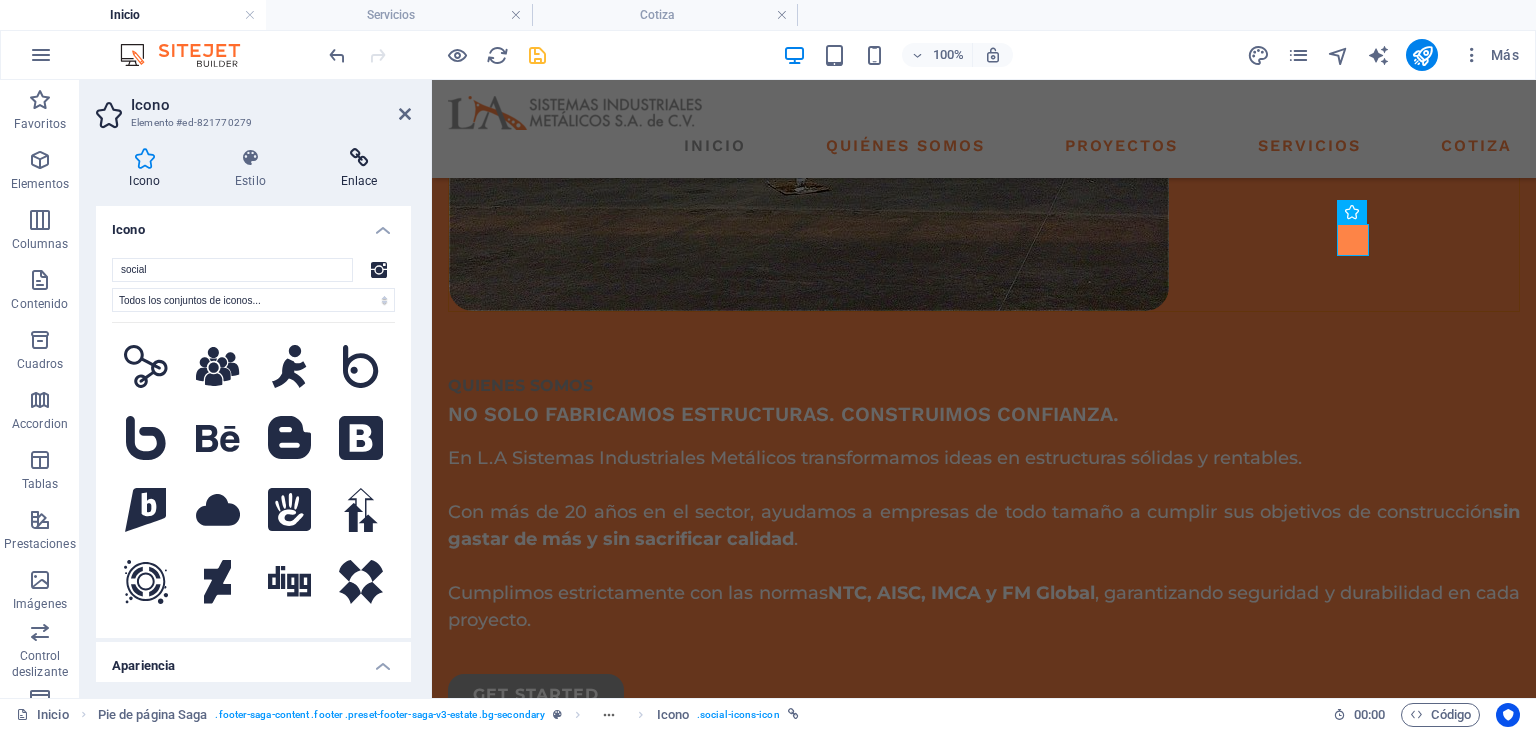 click at bounding box center (359, 158) 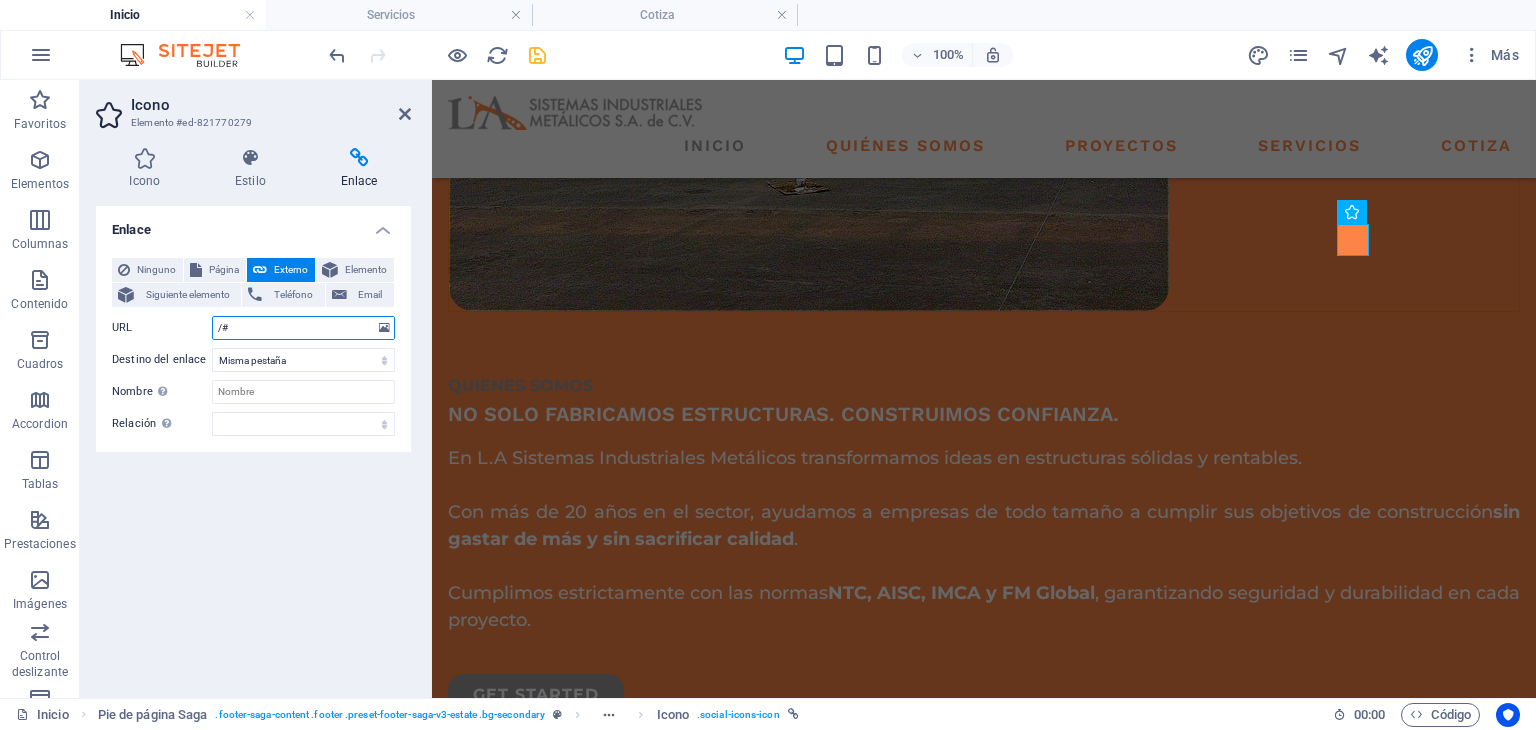 drag, startPoint x: 276, startPoint y: 330, endPoint x: 174, endPoint y: 332, distance: 102.01961 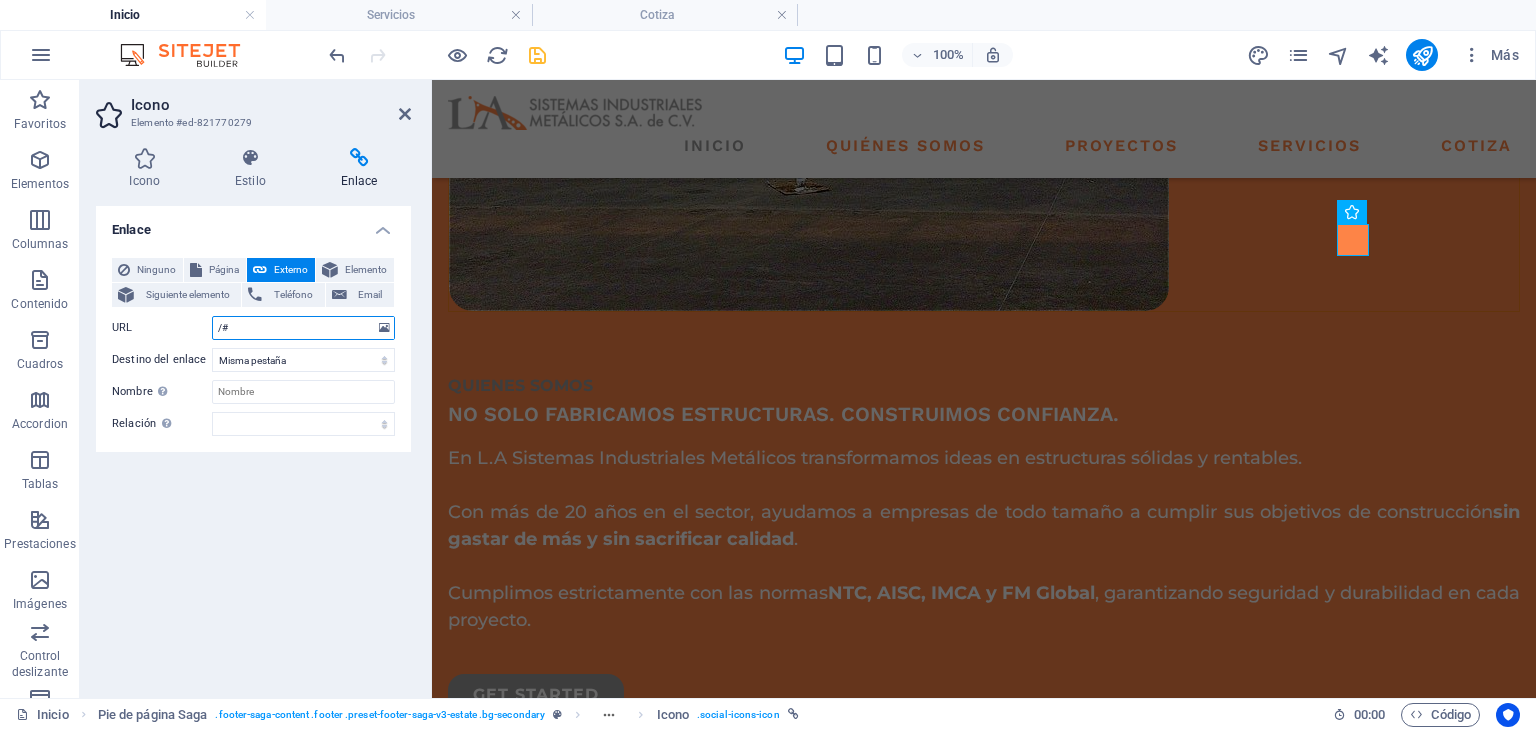 click on "URL /#" at bounding box center (253, 328) 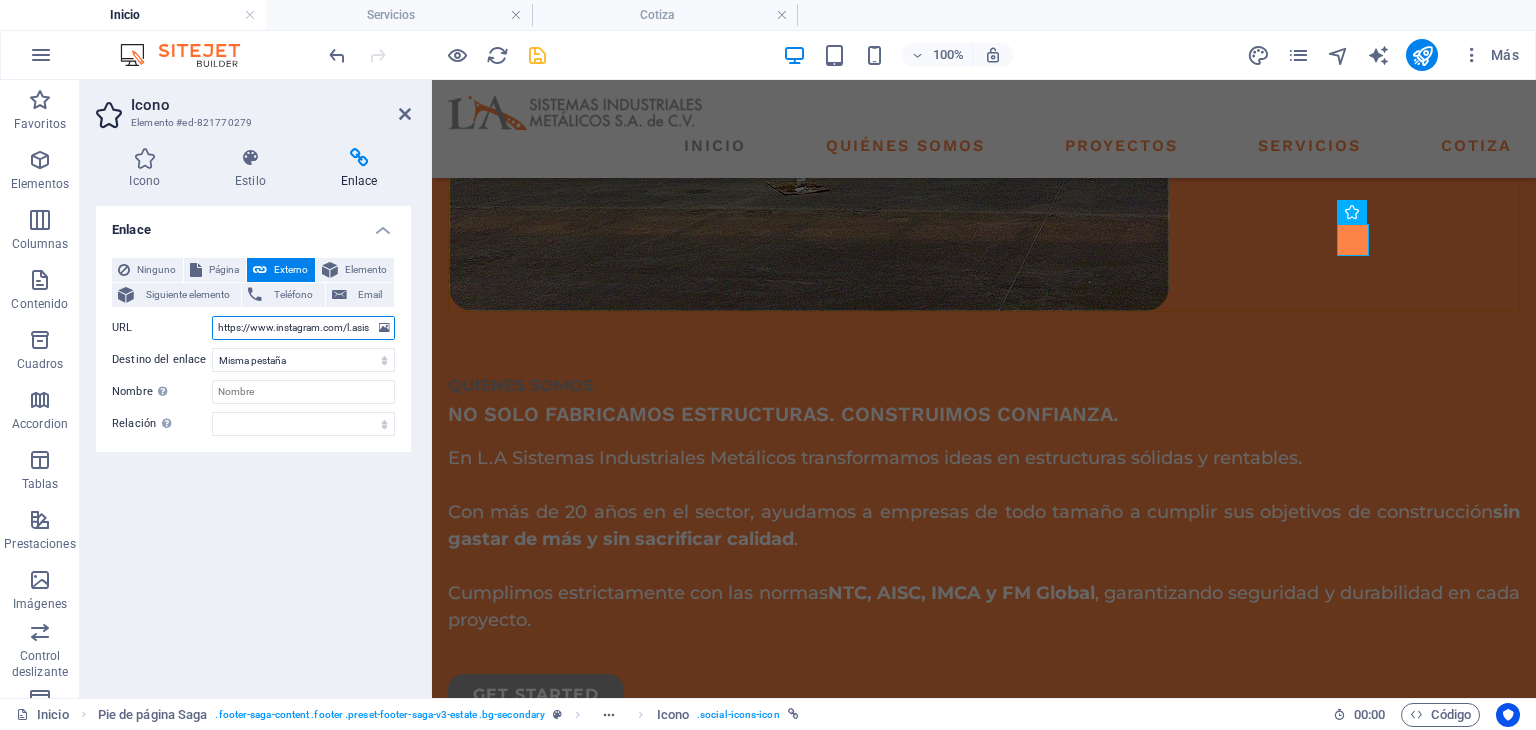 scroll, scrollTop: 0, scrollLeft: 27, axis: horizontal 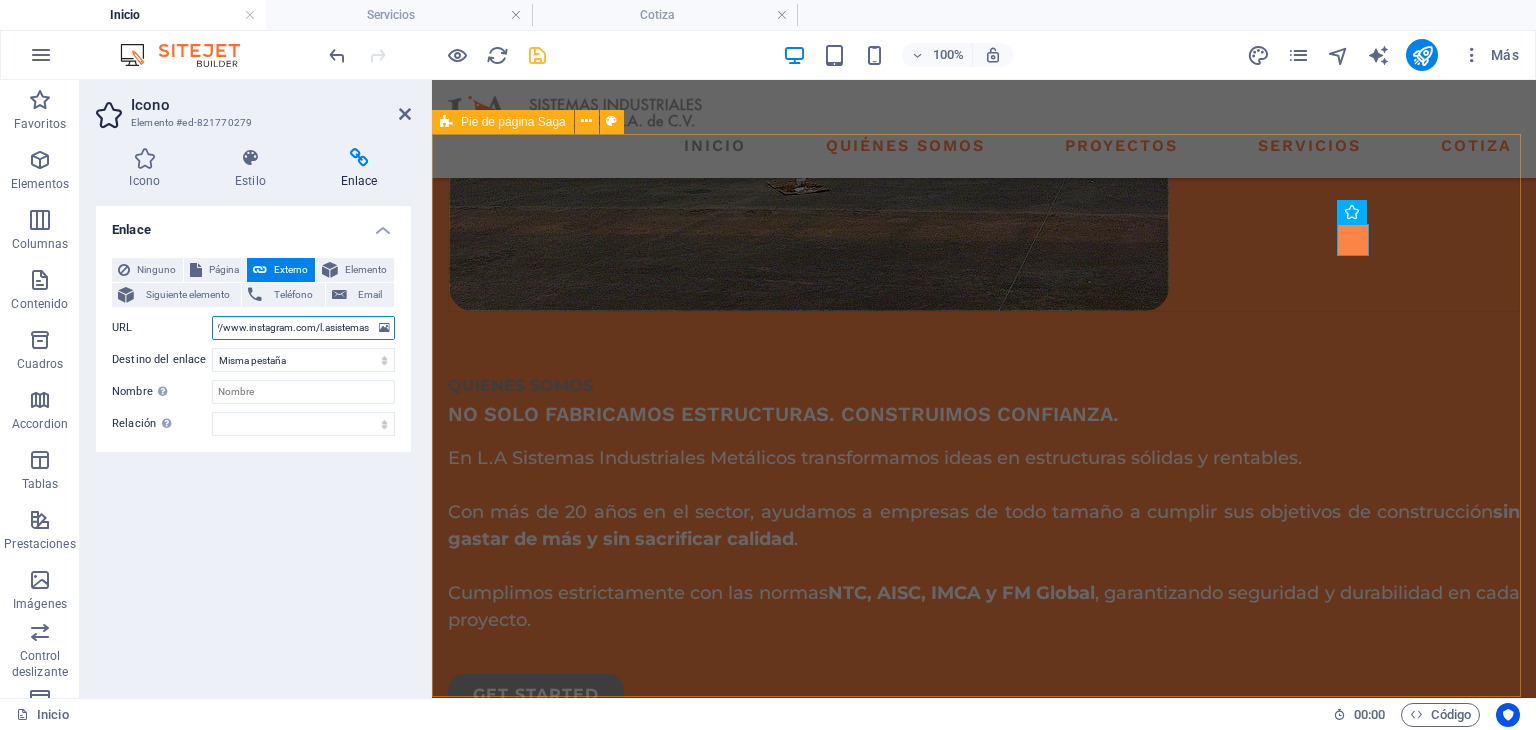 type on "https://www.instagram.com/l.asistemas" 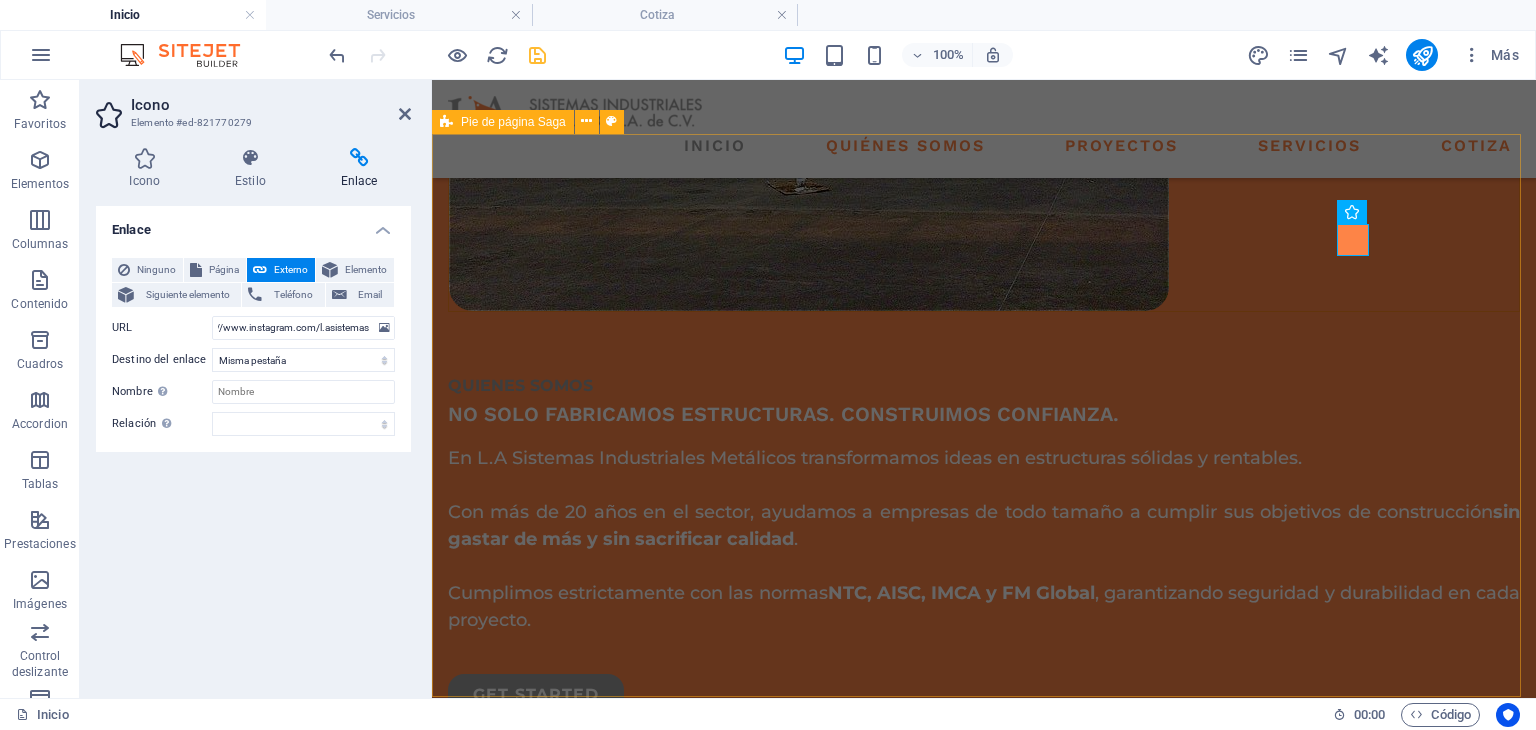 scroll, scrollTop: 0, scrollLeft: 0, axis: both 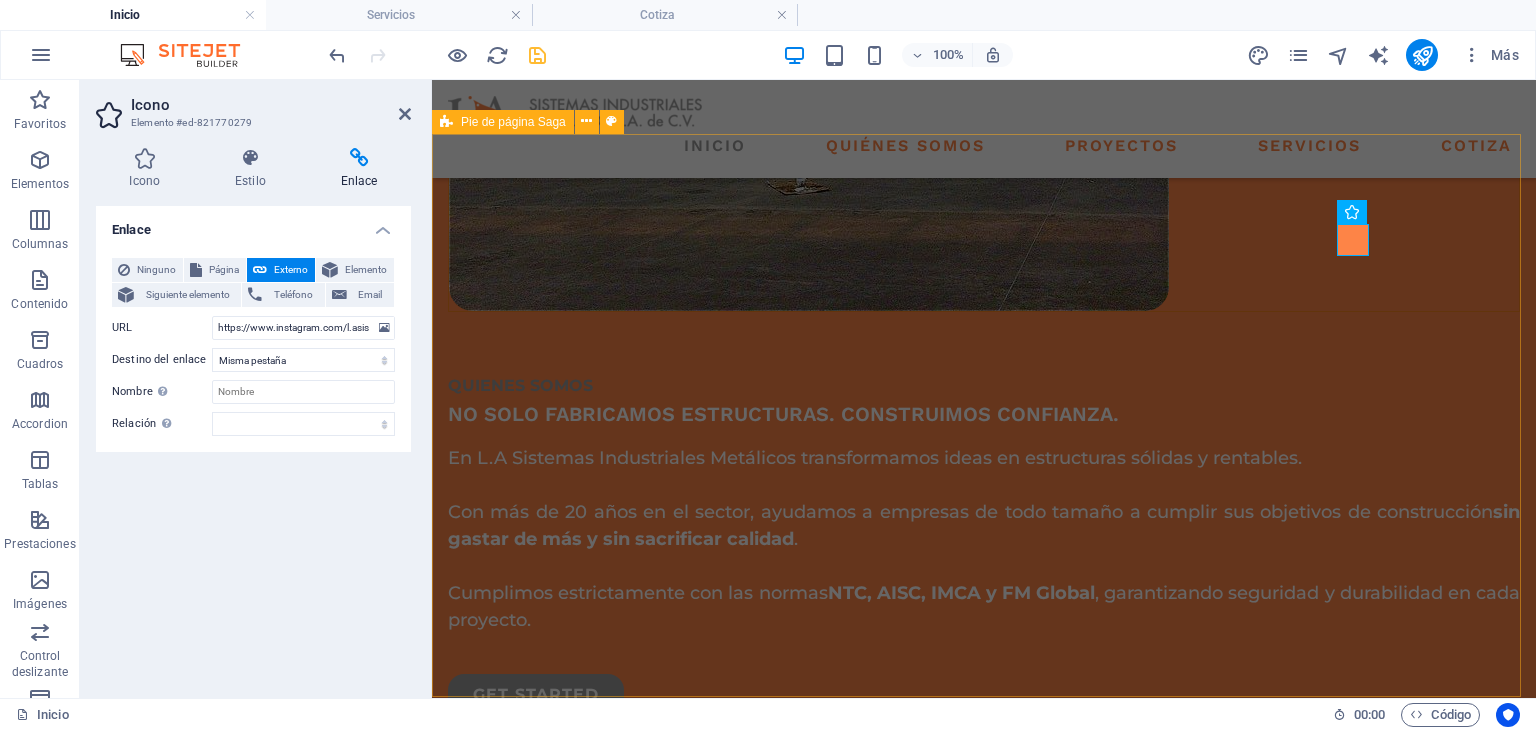 click on "PAGINAS INICIO QUIENES SOMOS PROYECTOS SERVICIOS COTIZA CONTACTO CONTACTO: UBICACION:
A. López Mateos Norte La Resurrección, 72227 Heroica Puebla de Zaragoza, Pue. EMAIL: [EMAIL]
NUMERO DE TELEFONO:
[PHONE] Social media Copyright © 2023 Estator. All rights reserved.
Privacy Policy   |   Legal Notice" at bounding box center [984, 2281] 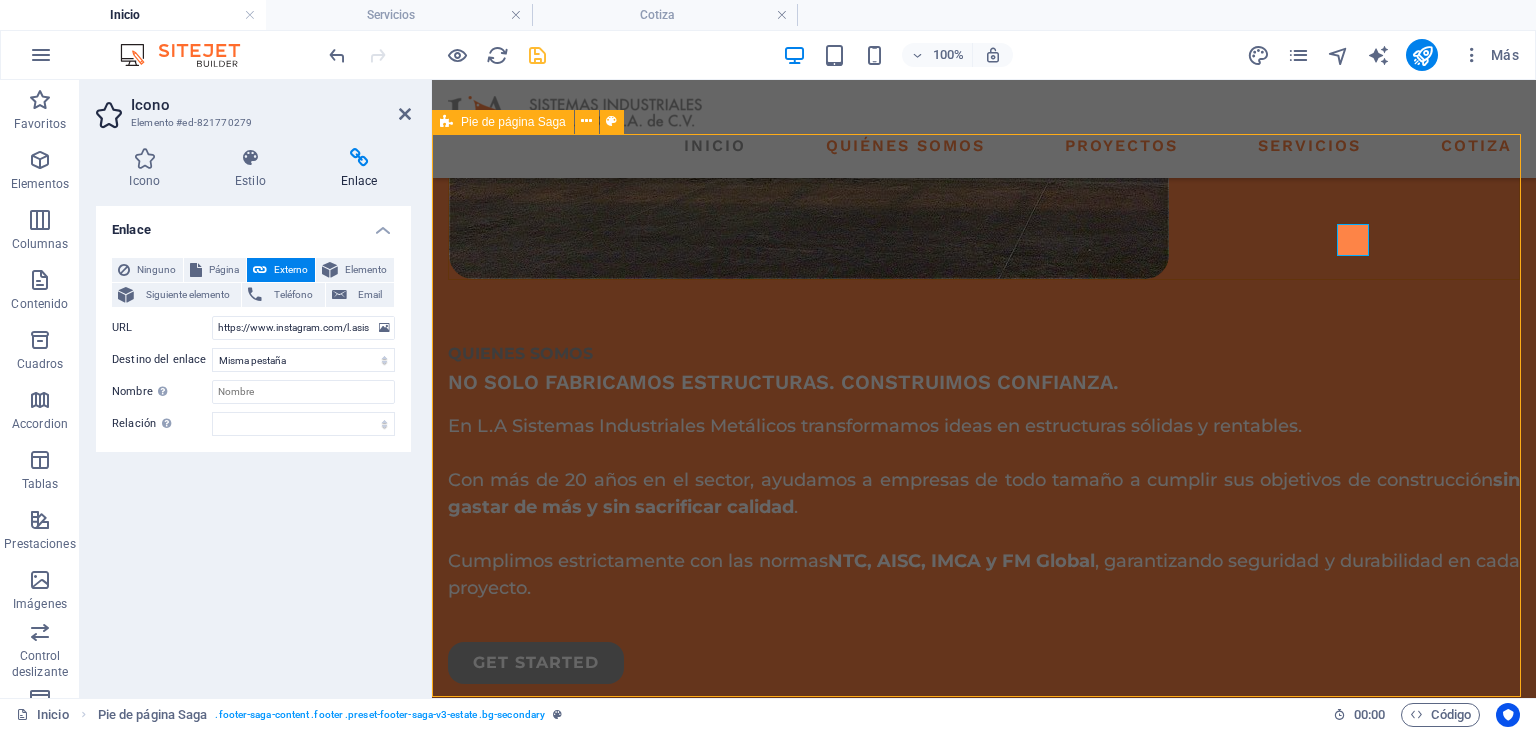 scroll, scrollTop: 3216, scrollLeft: 0, axis: vertical 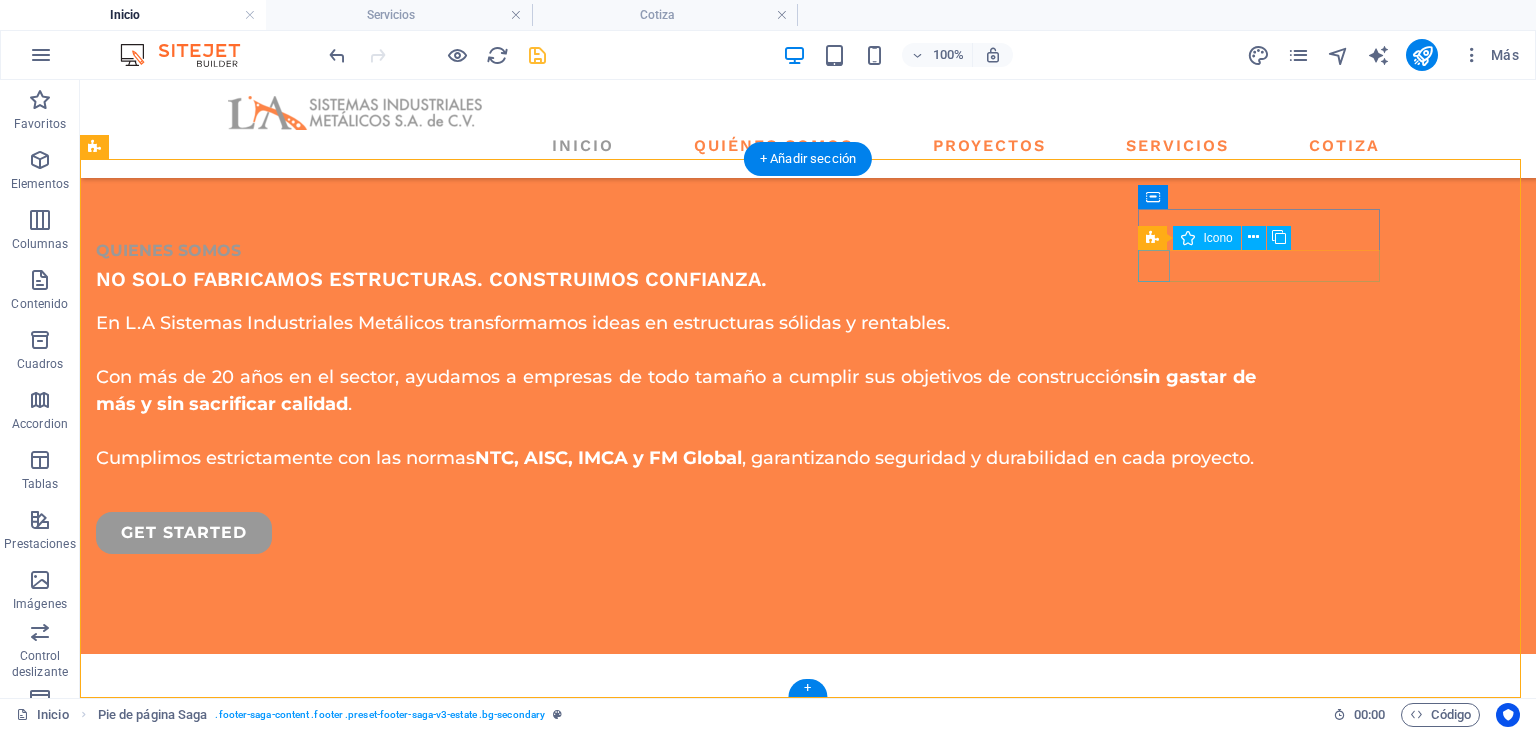 click at bounding box center (217, 2484) 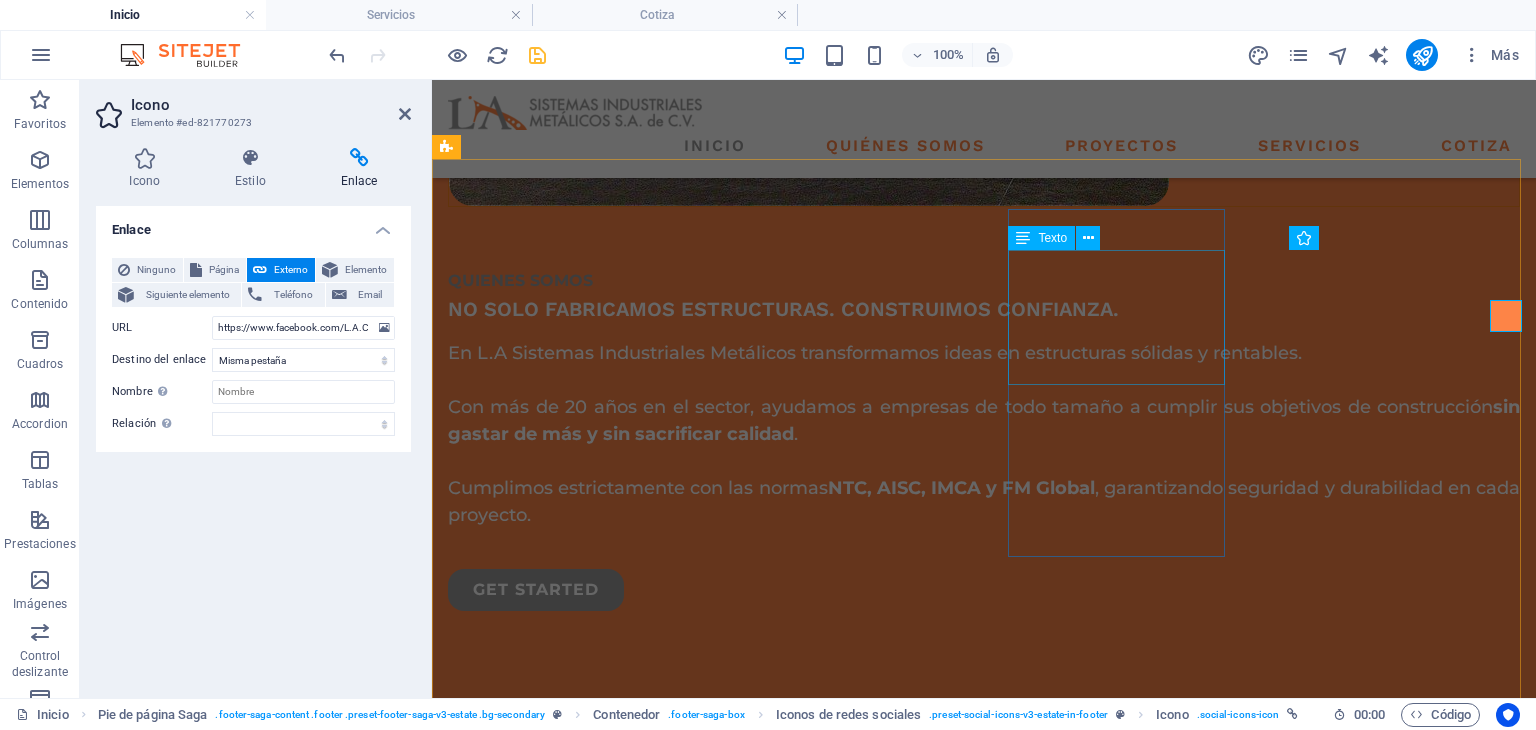 scroll, scrollTop: 3143, scrollLeft: 0, axis: vertical 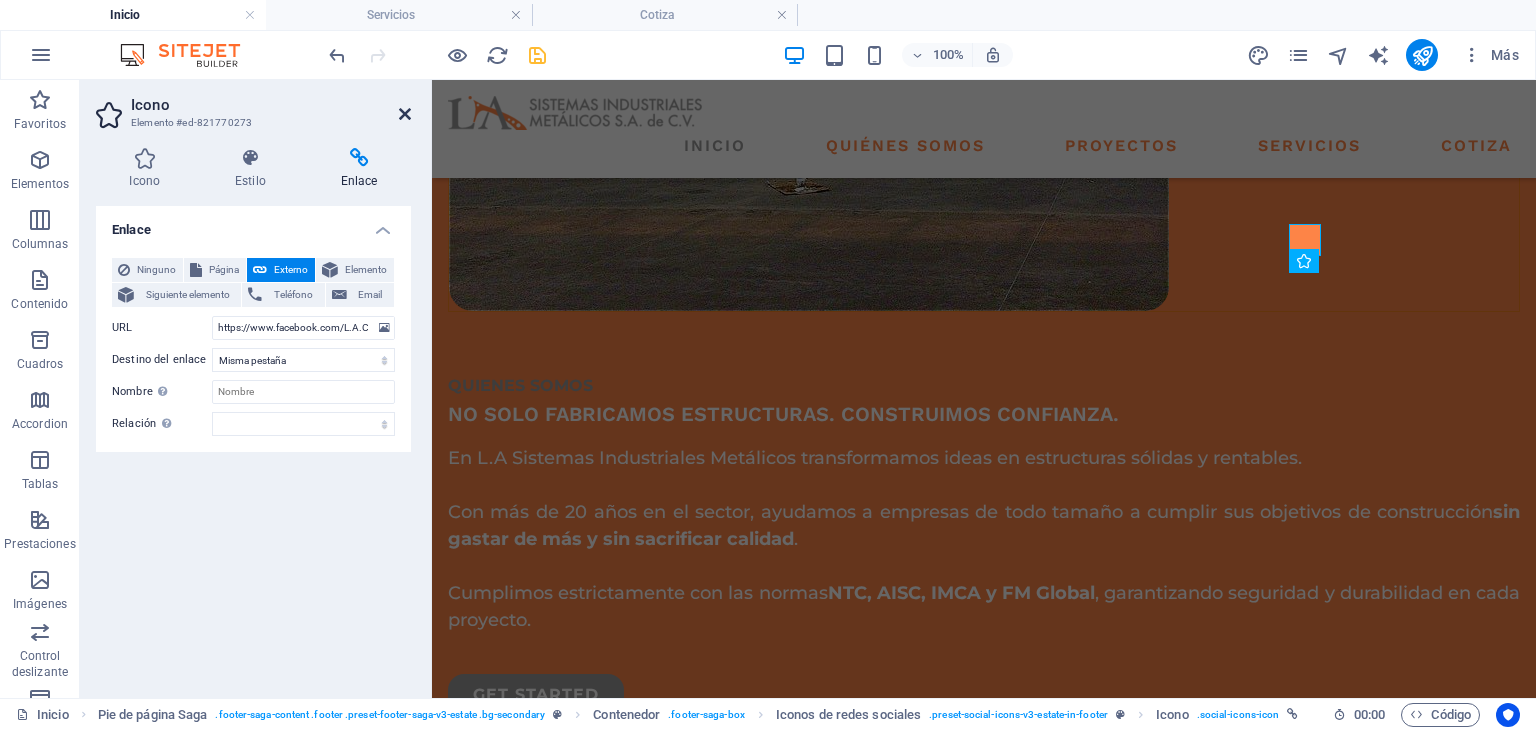 click at bounding box center [405, 114] 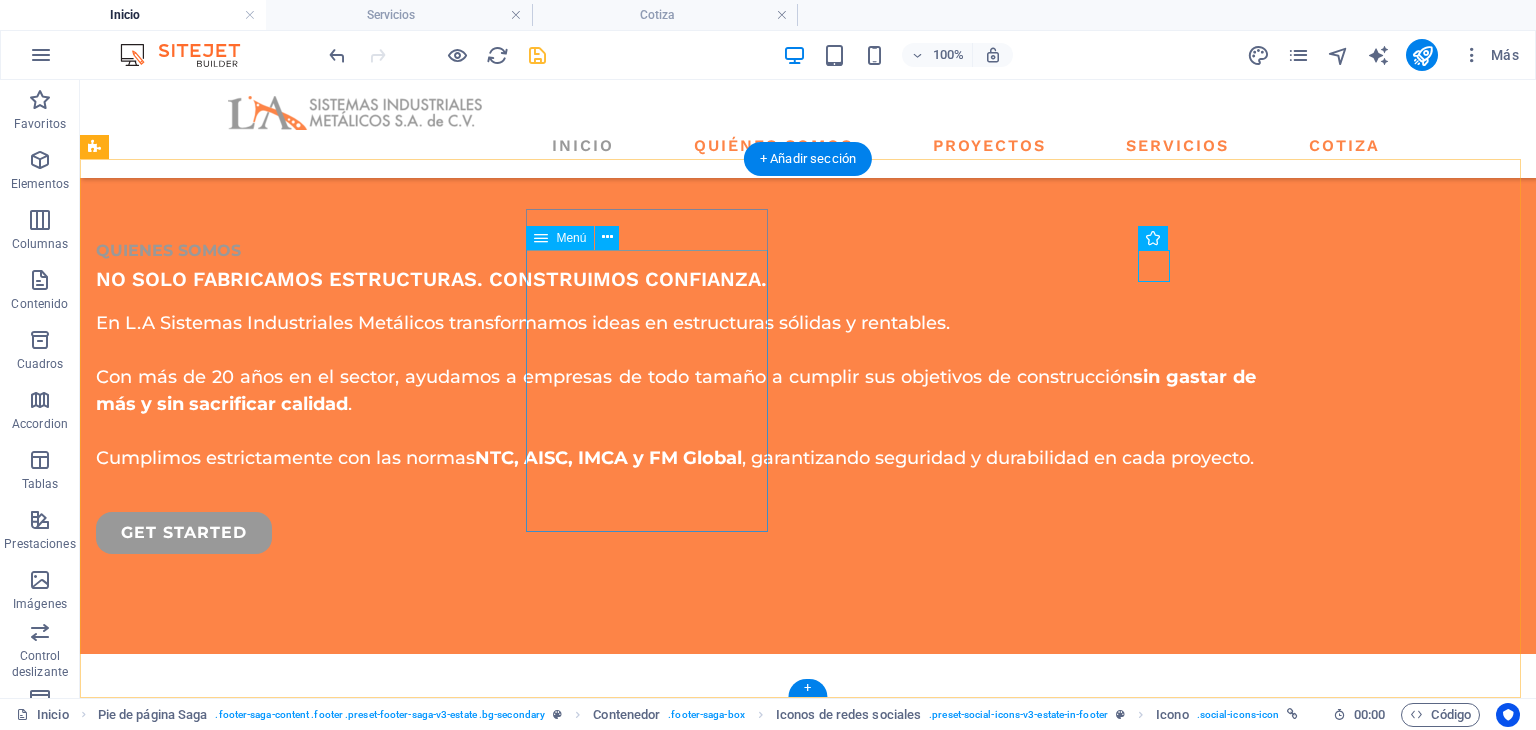 scroll, scrollTop: 3049, scrollLeft: 0, axis: vertical 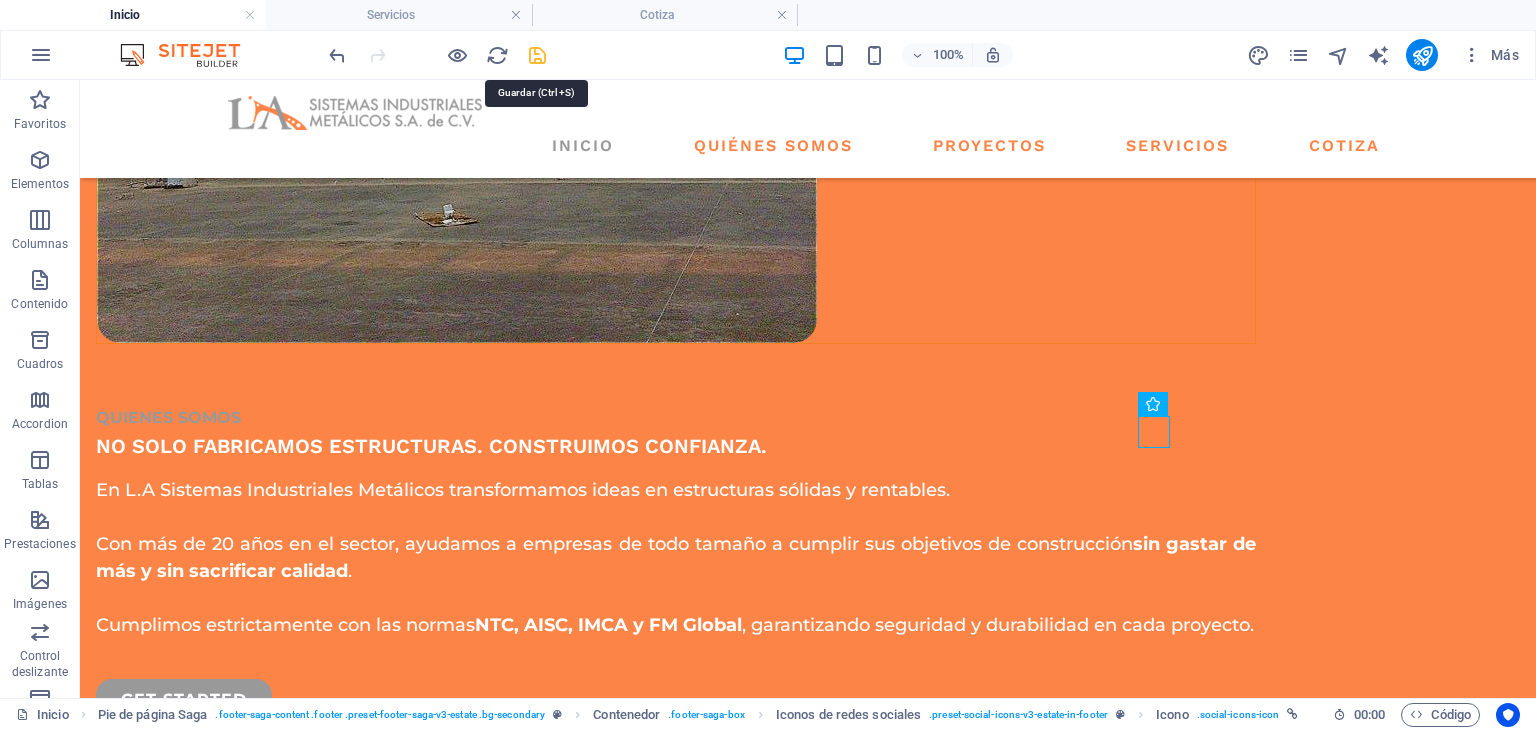 click at bounding box center [537, 55] 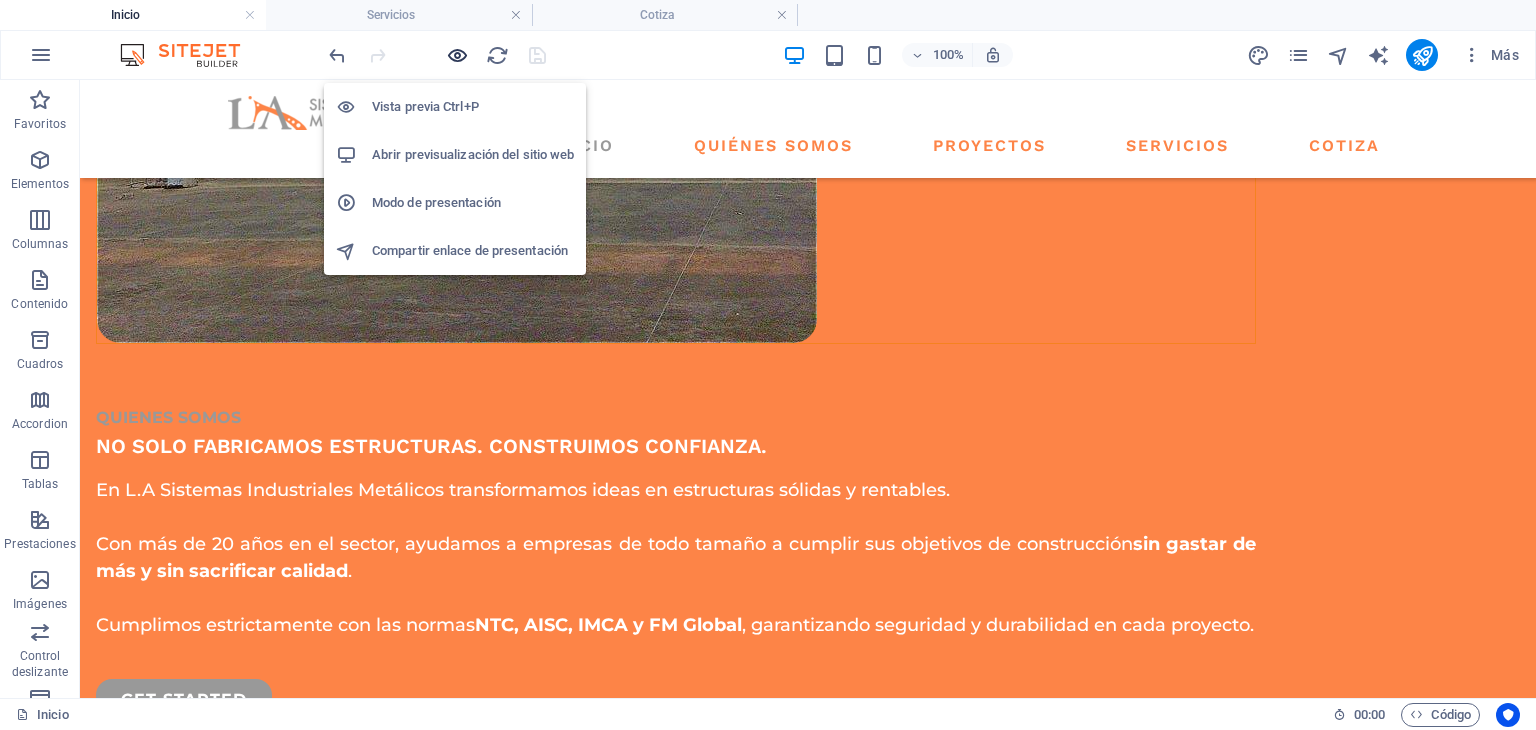 click at bounding box center (457, 55) 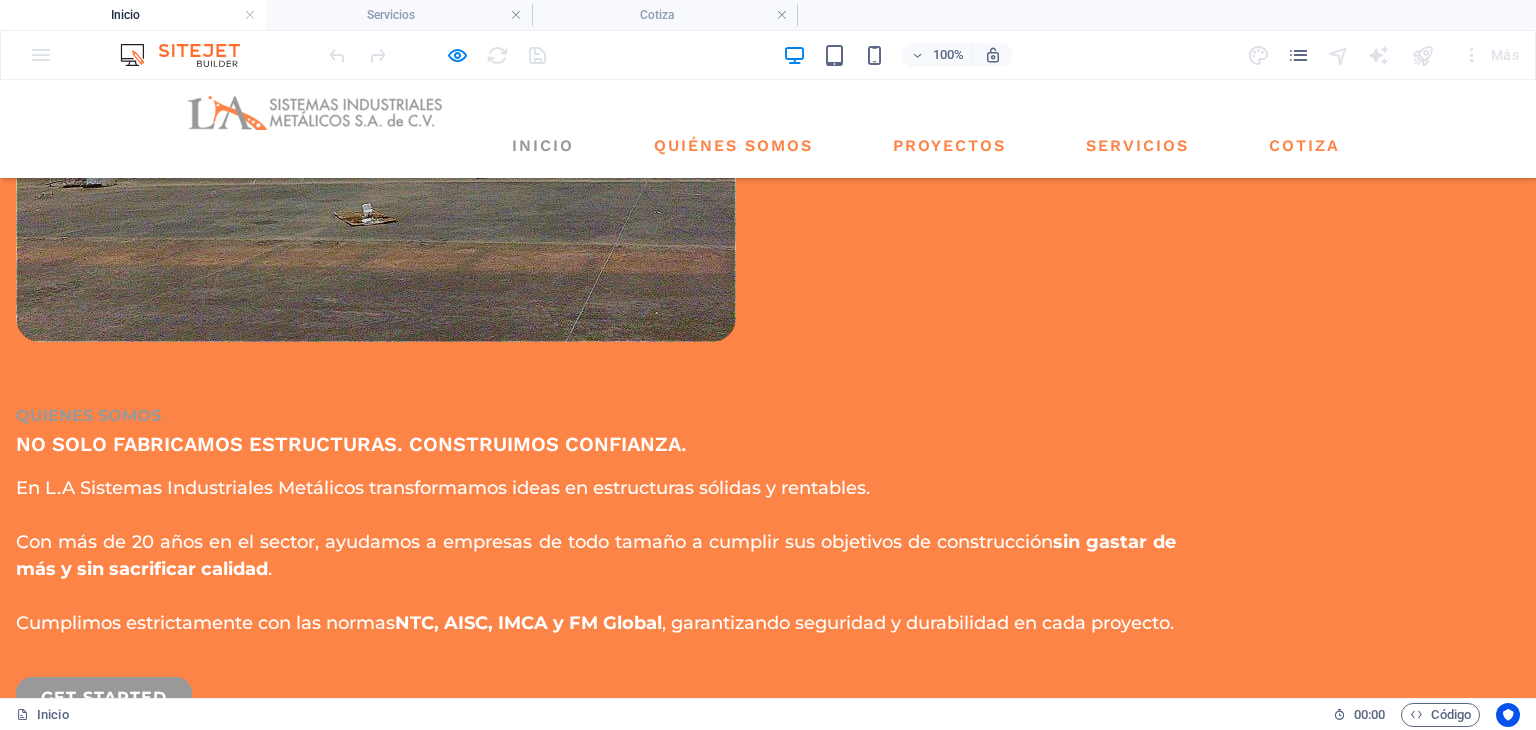 click 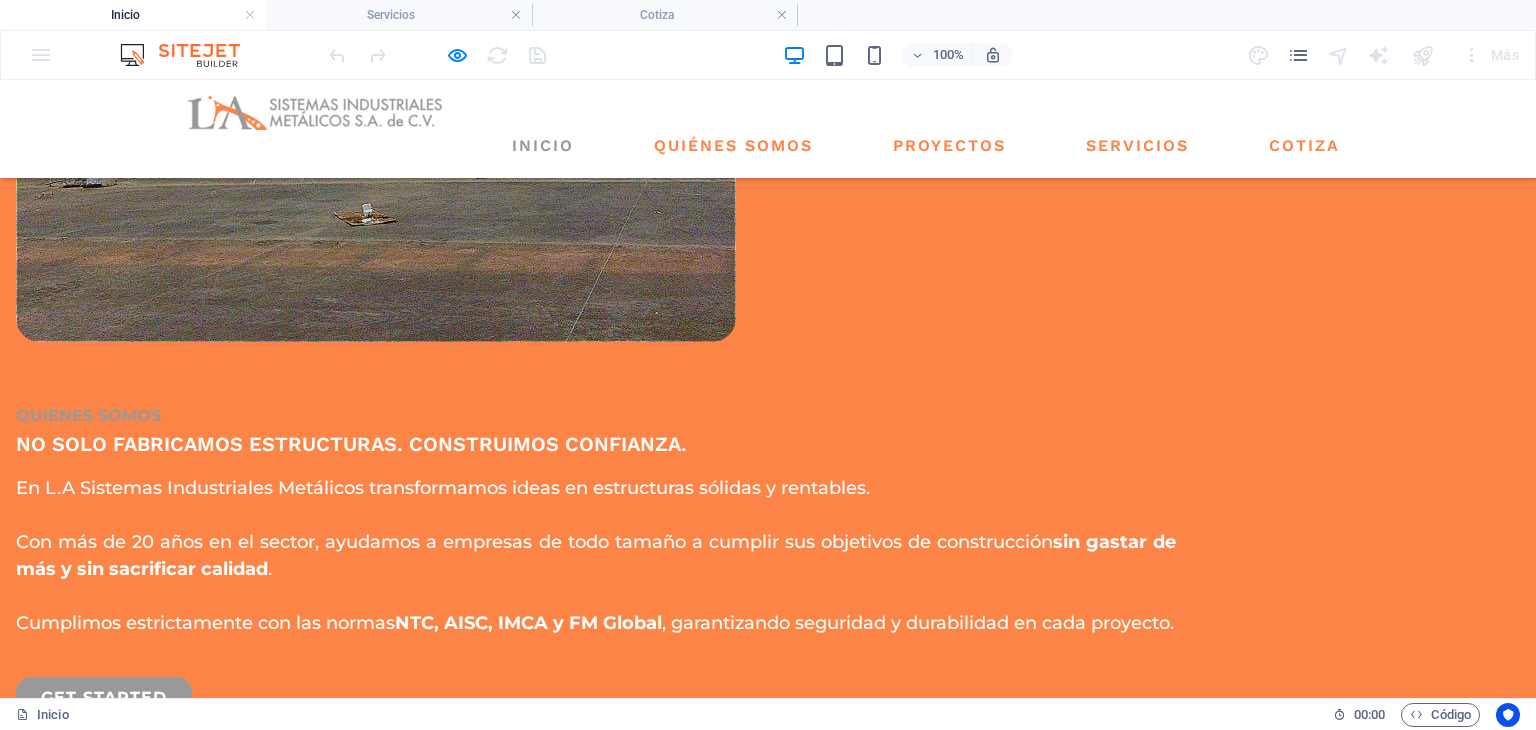 click at bounding box center [137, 2689] 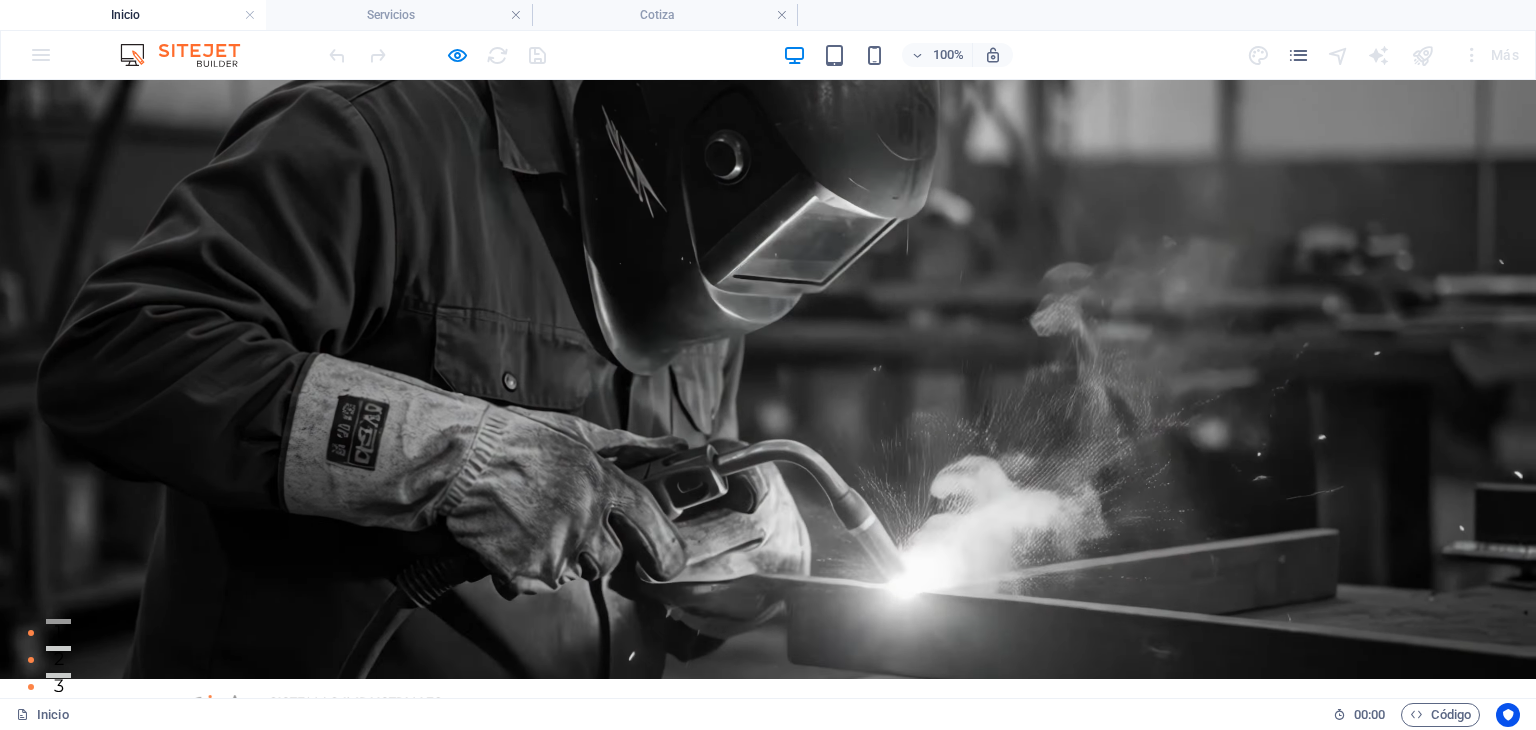 scroll, scrollTop: 0, scrollLeft: 0, axis: both 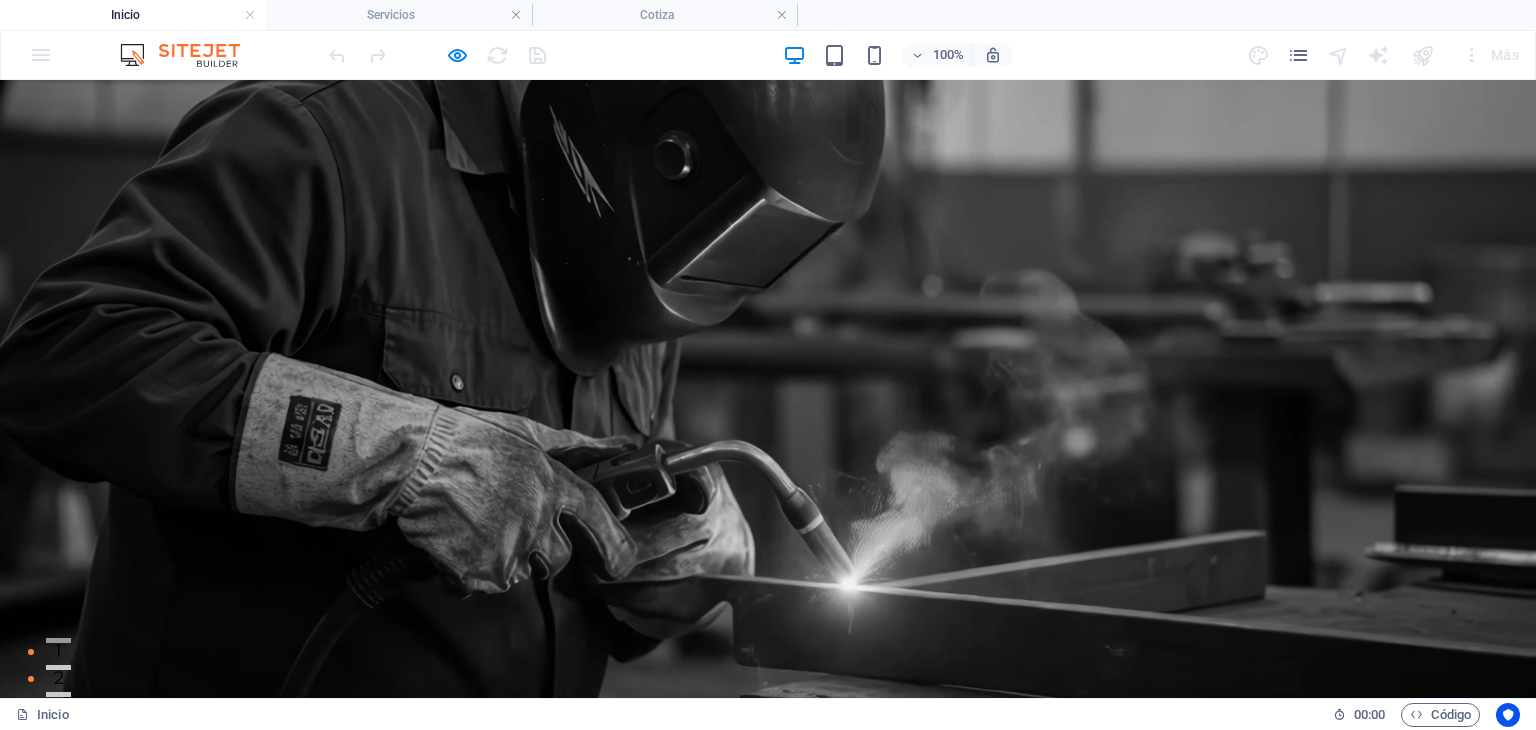 click on "Quiénes somos" at bounding box center (733, 764) 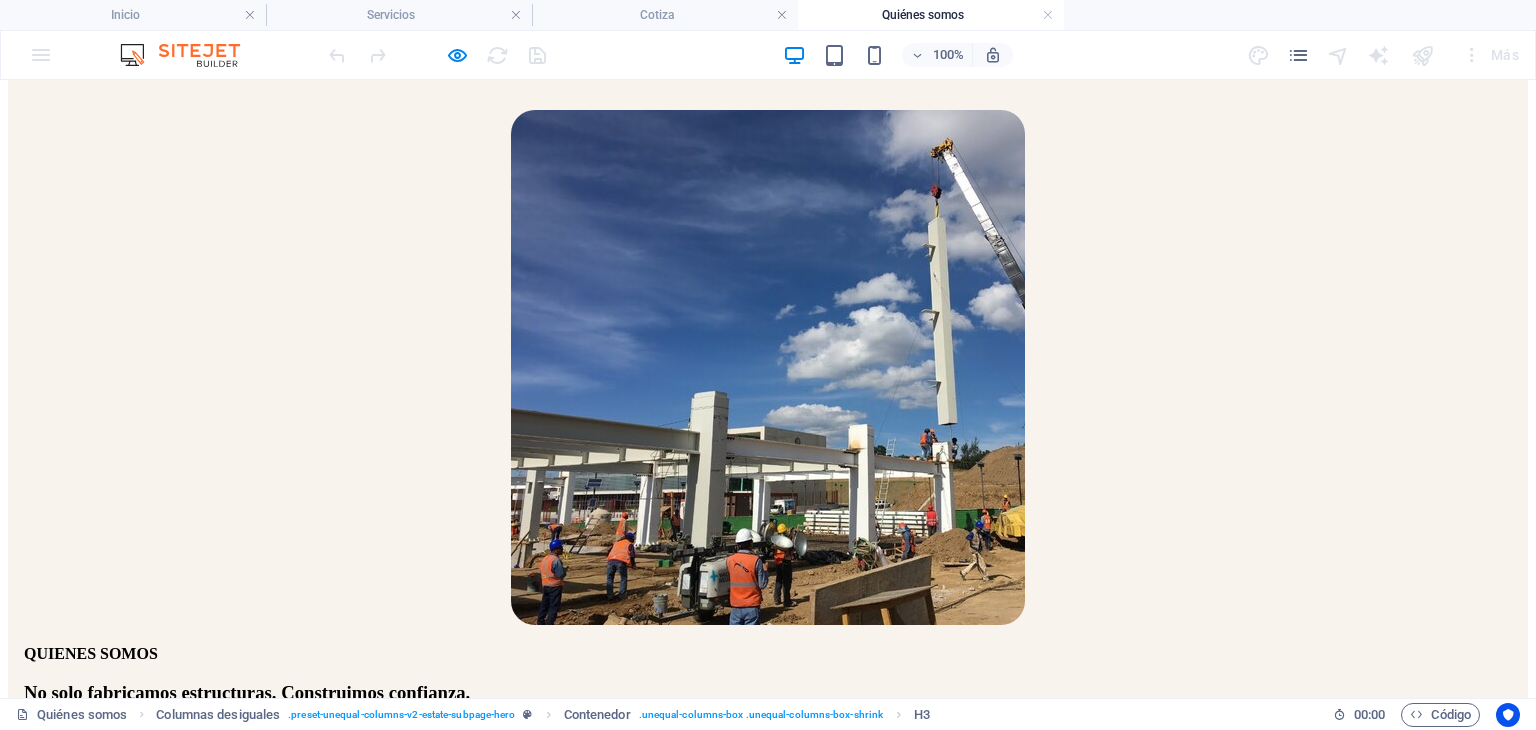 scroll, scrollTop: 0, scrollLeft: 0, axis: both 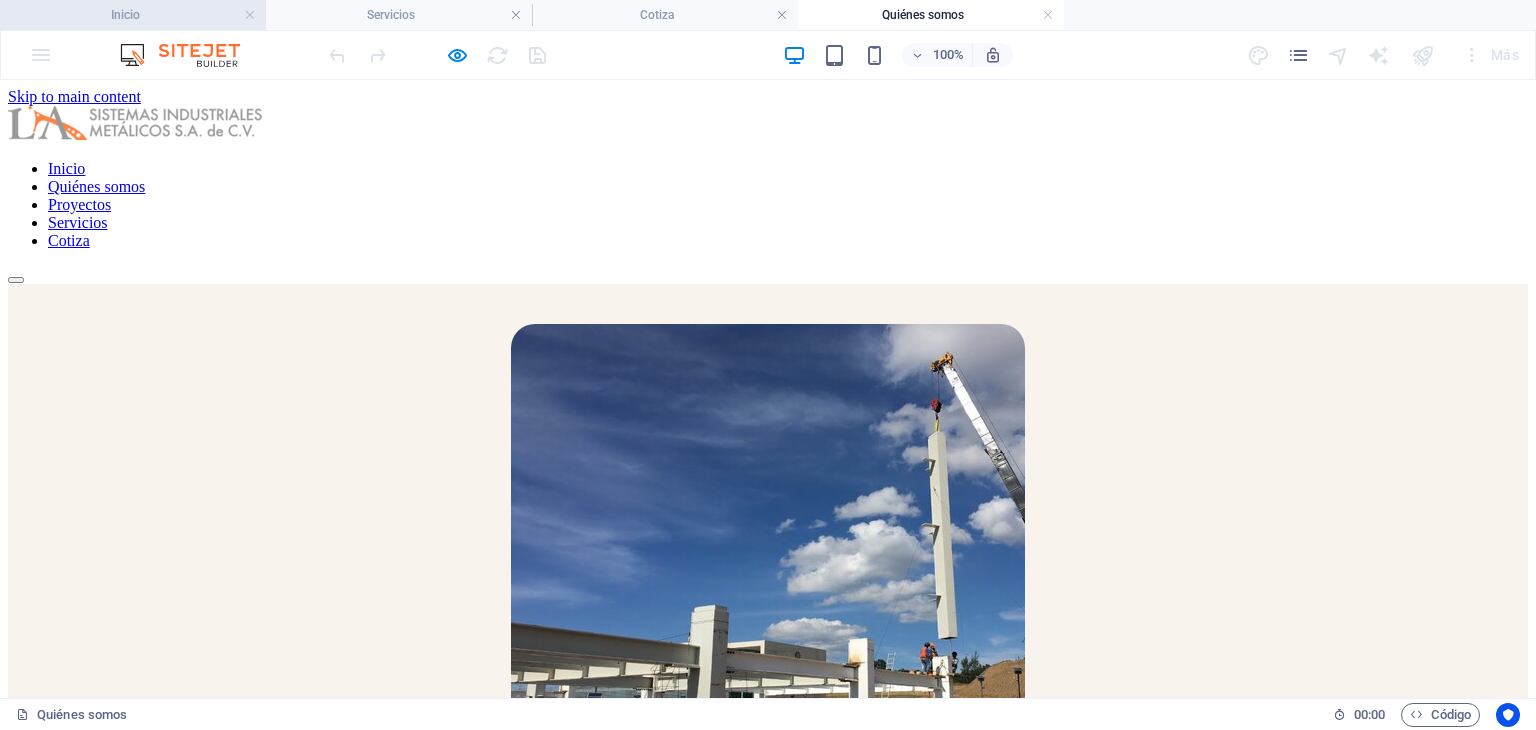 click on "Inicio" at bounding box center (133, 15) 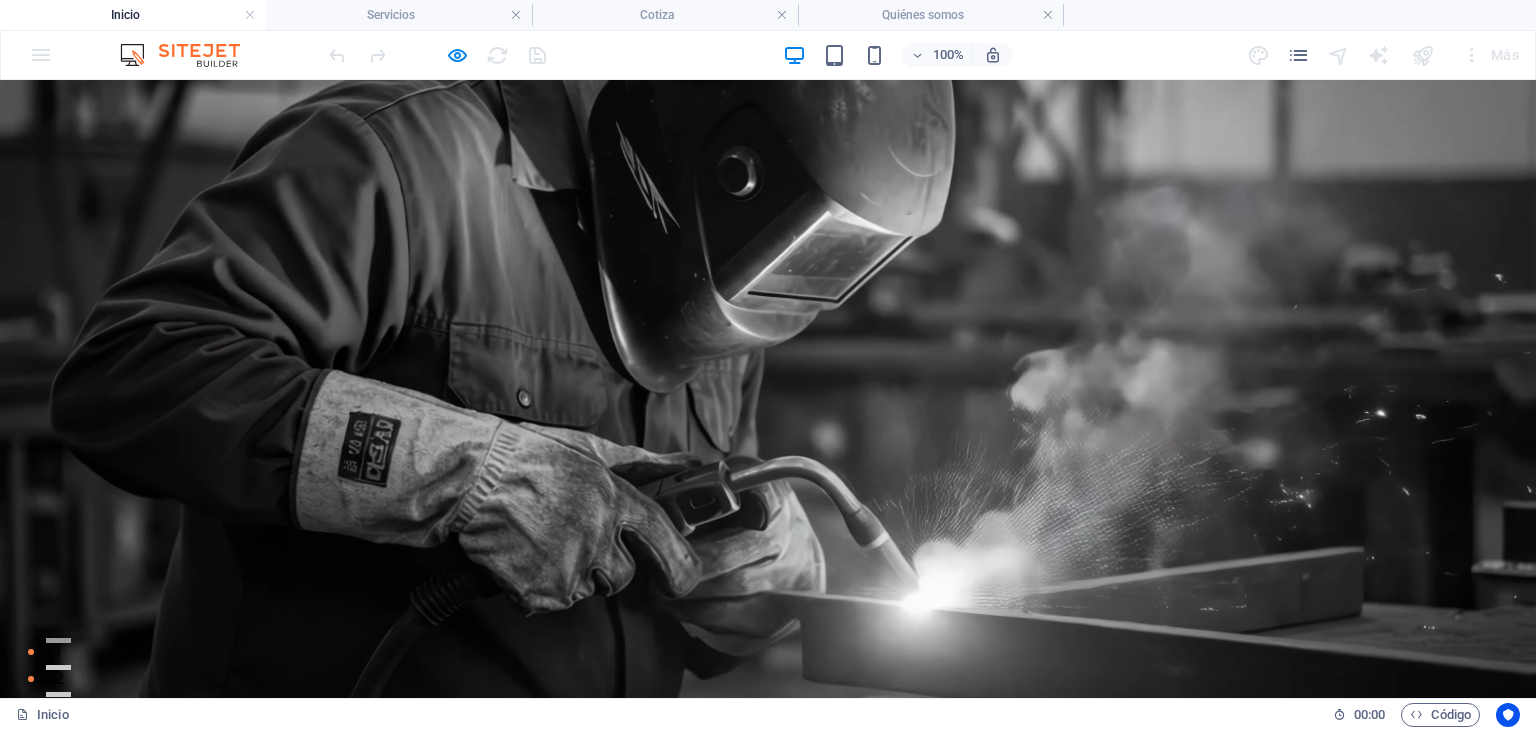 click on "Proyectos" at bounding box center [949, 764] 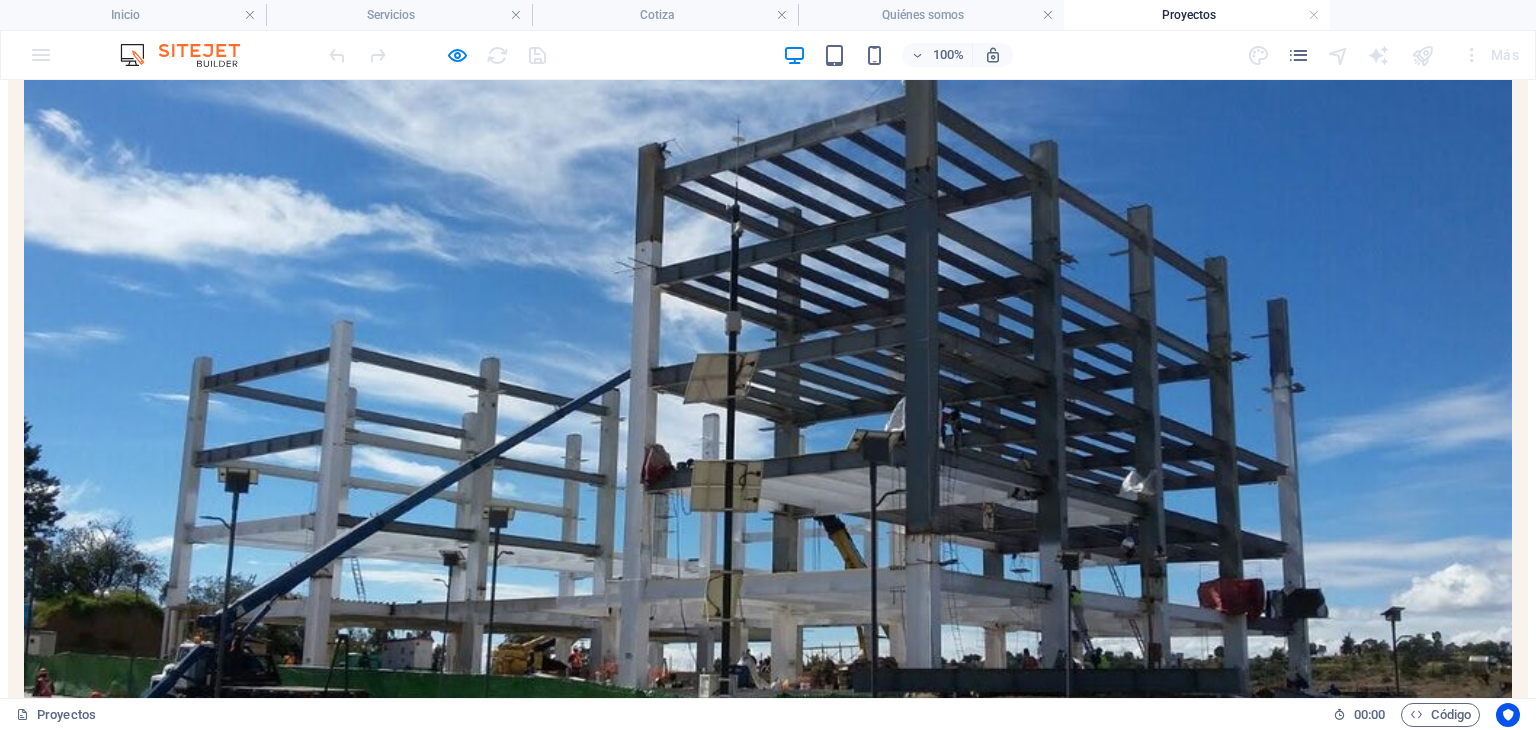 scroll, scrollTop: 248, scrollLeft: 0, axis: vertical 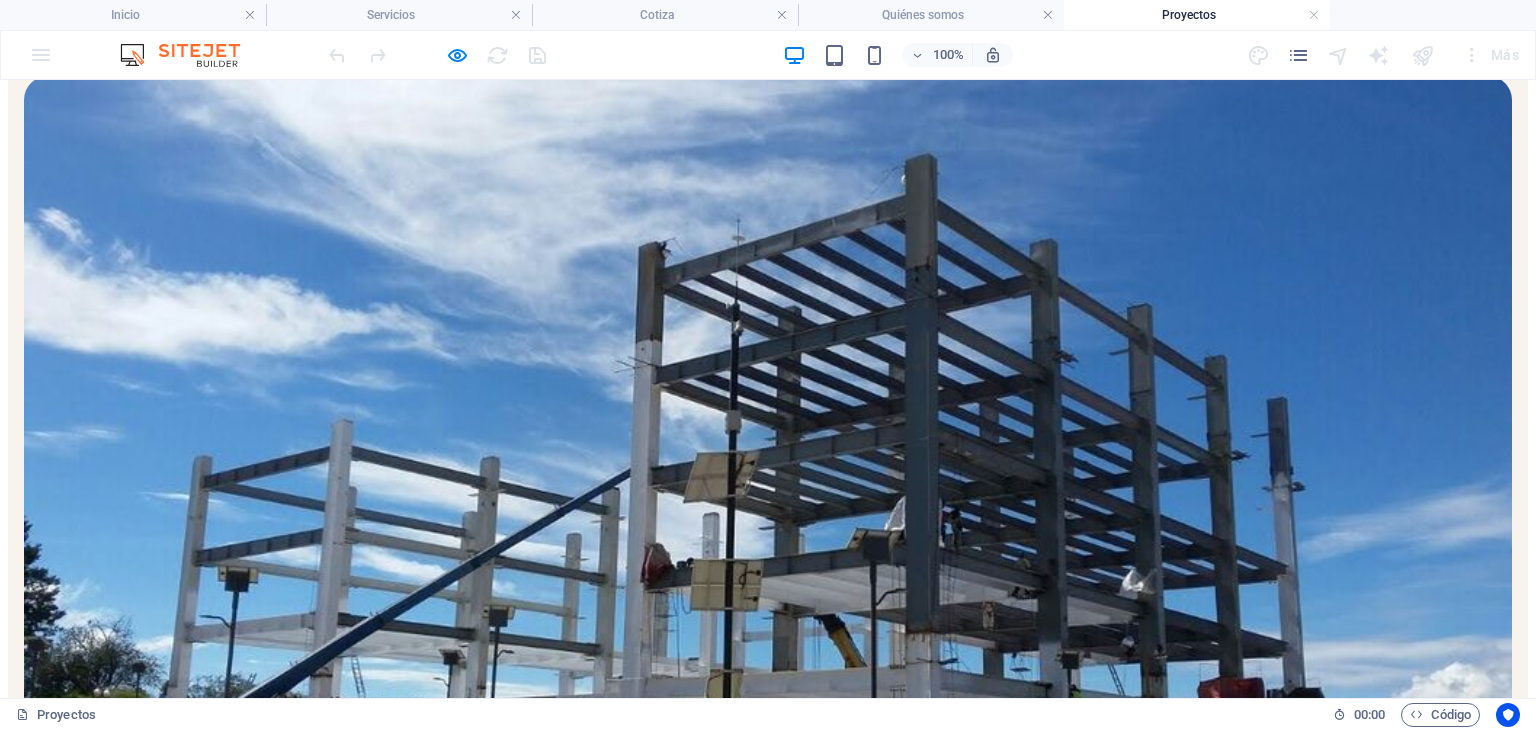 click on "INDUSTRIAL" at bounding box center [768, 1333] 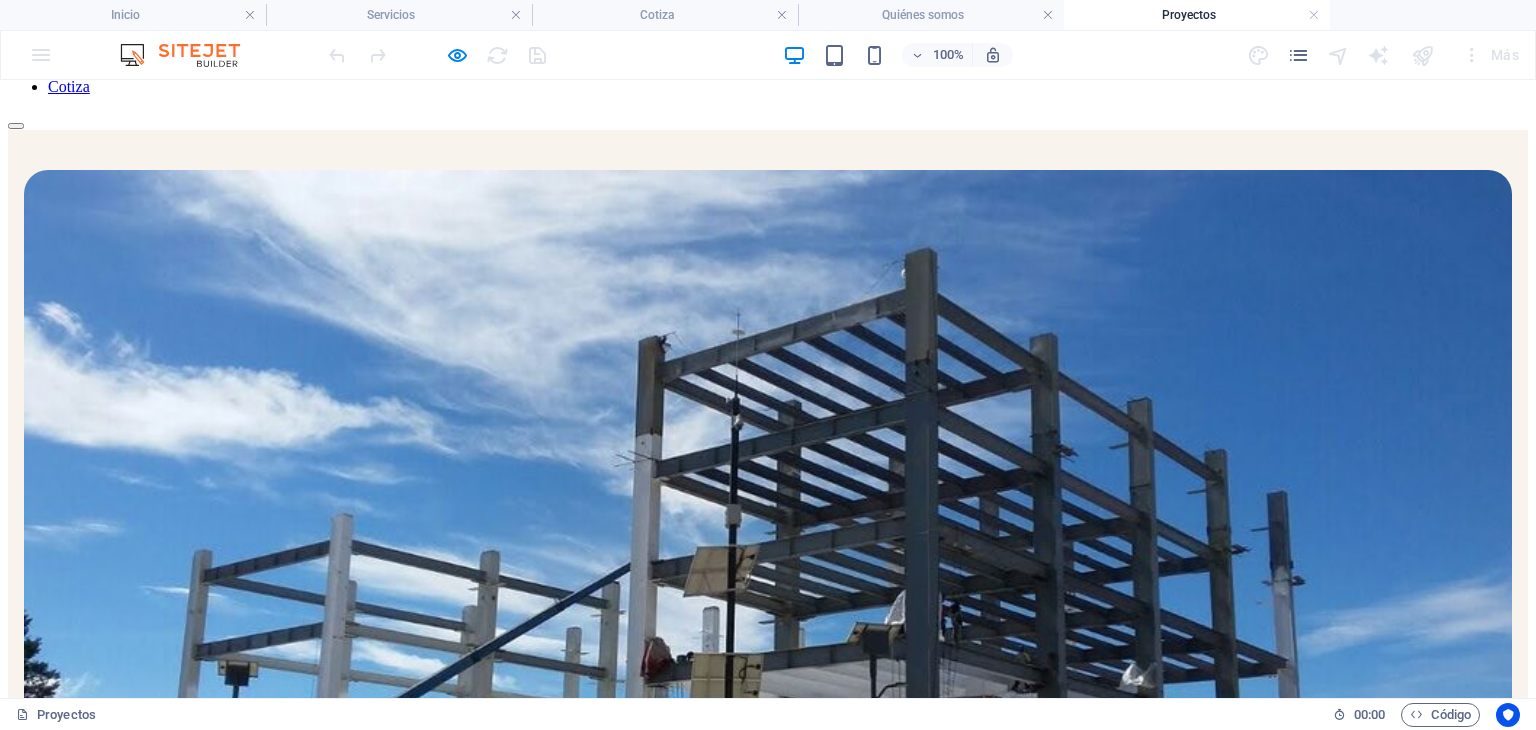 scroll, scrollTop: 0, scrollLeft: 0, axis: both 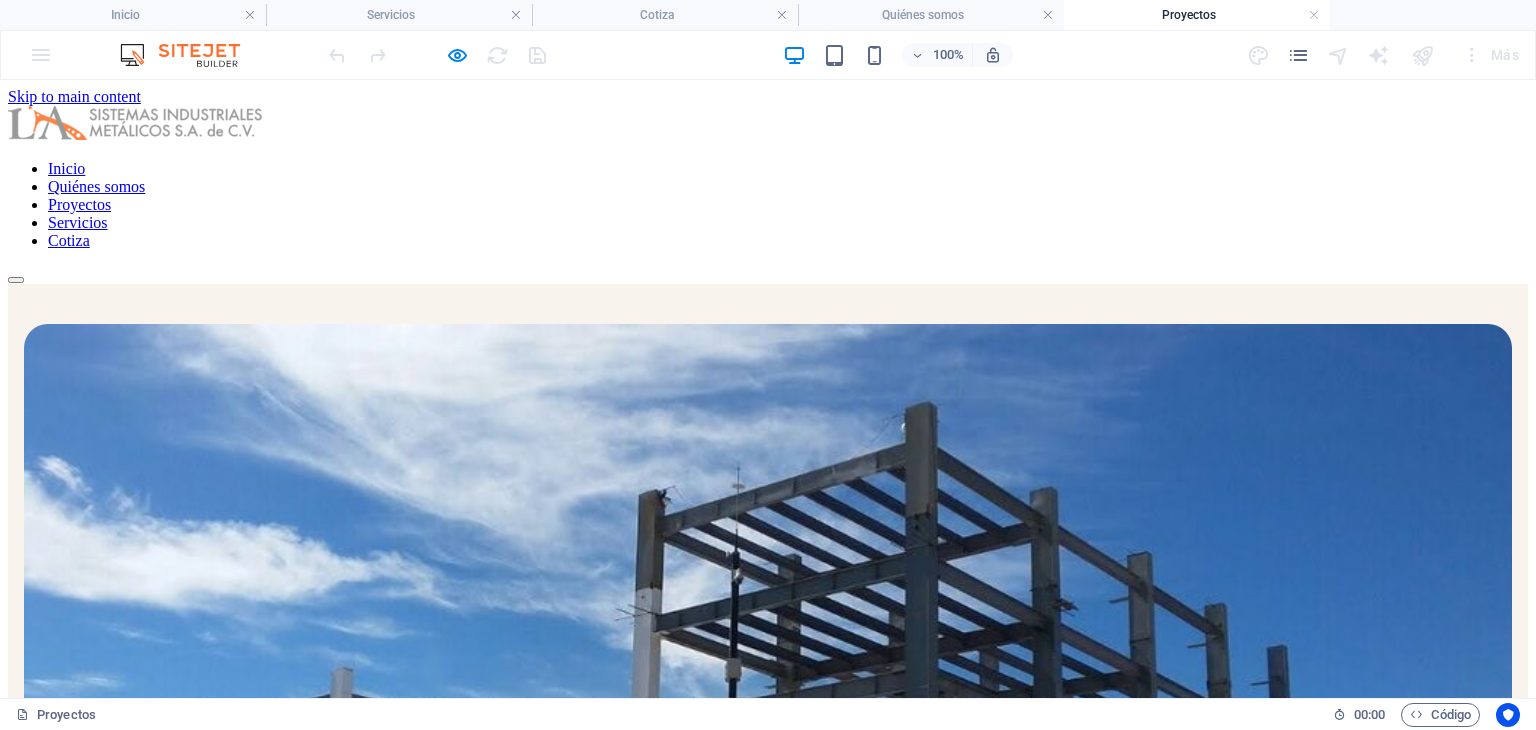 click on "INDUSTRIAL" at bounding box center [768, 1581] 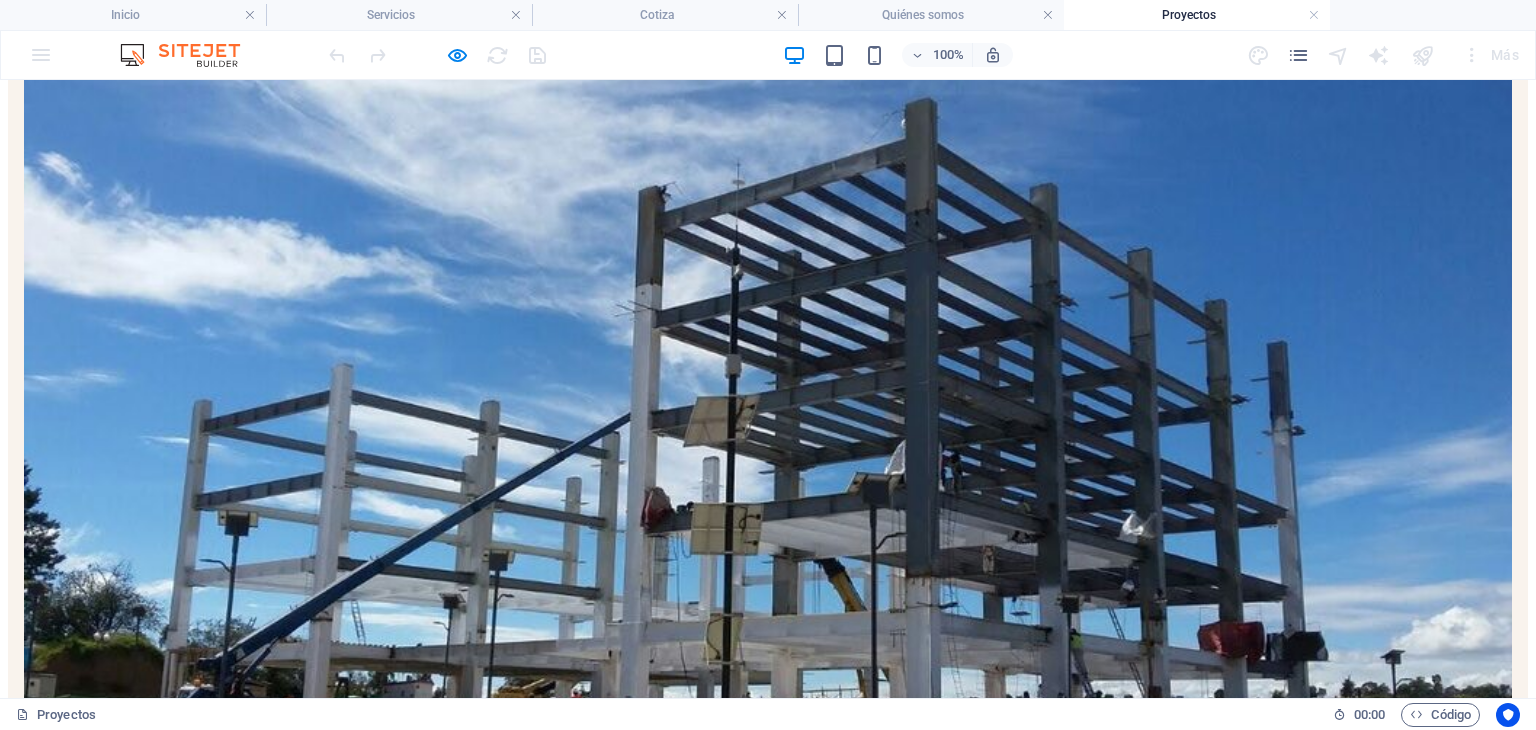 scroll, scrollTop: 333, scrollLeft: 0, axis: vertical 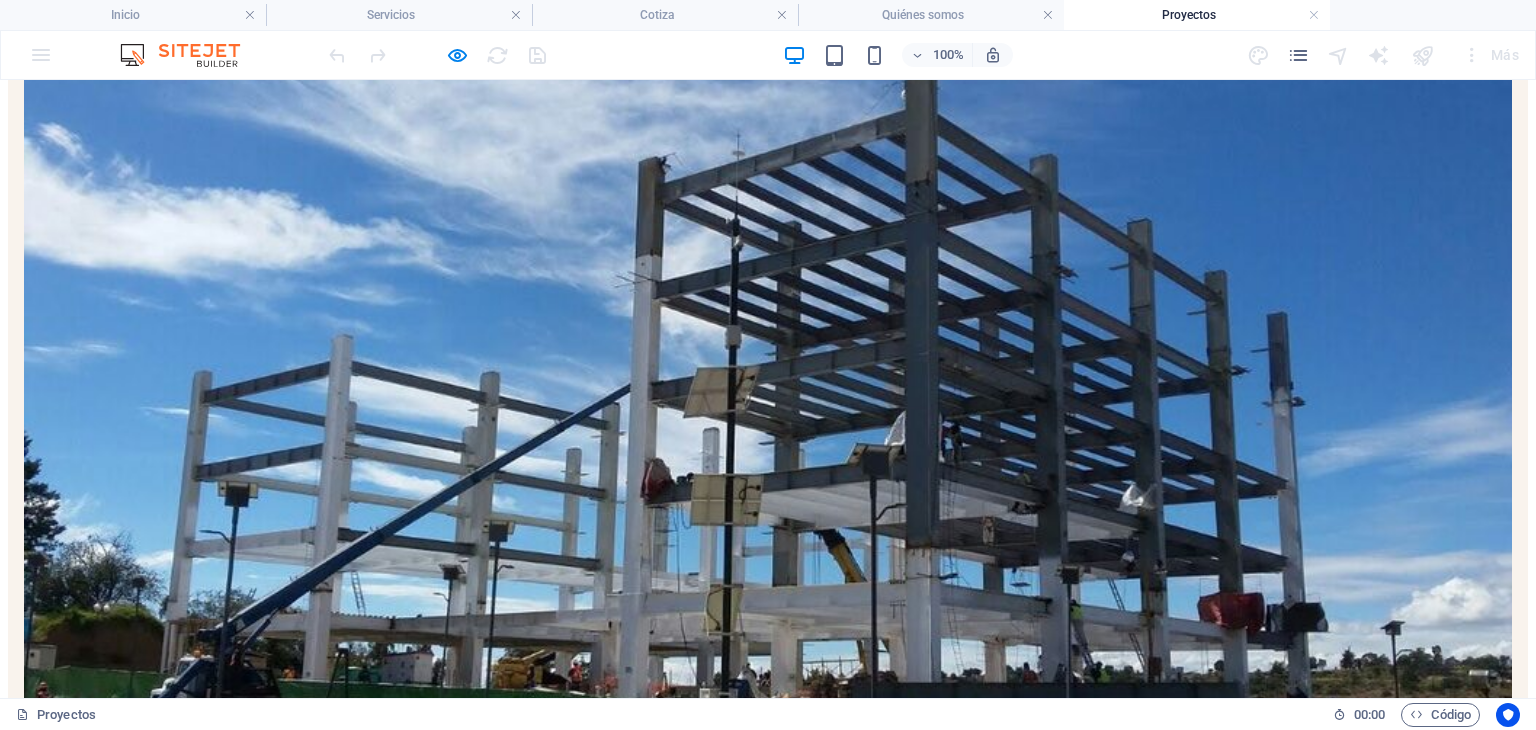 click on "Publico" at bounding box center (768, 1302) 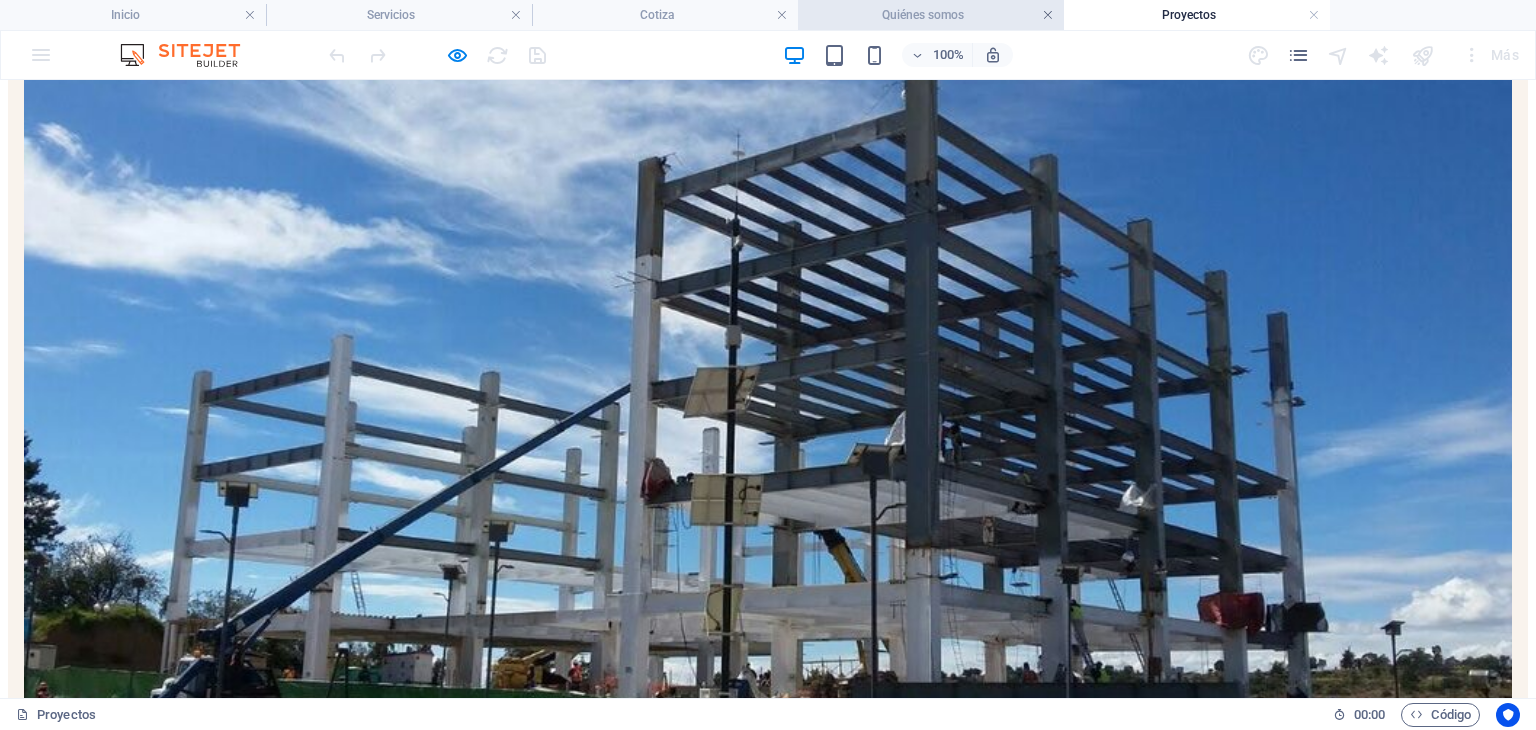 click at bounding box center (1048, 15) 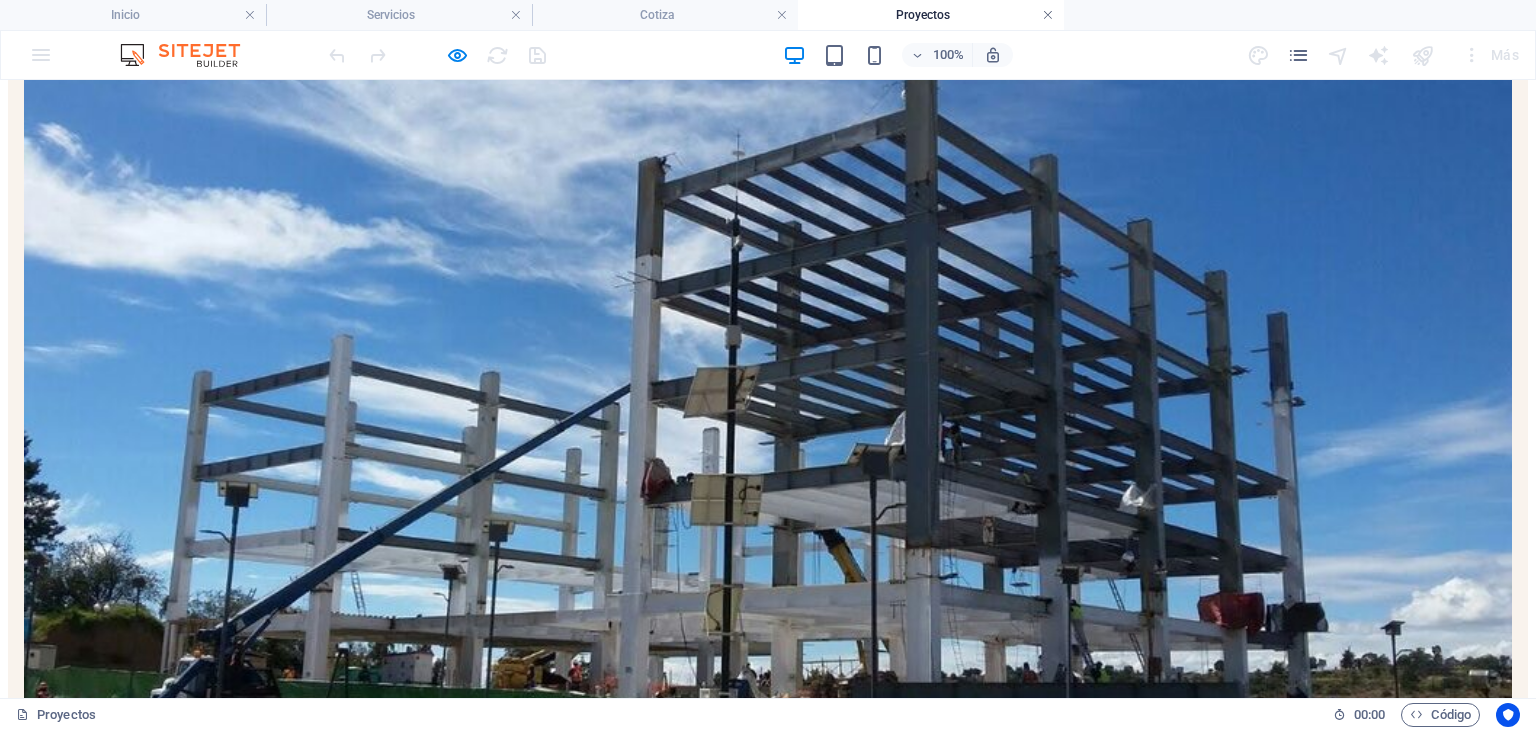 click at bounding box center [1048, 15] 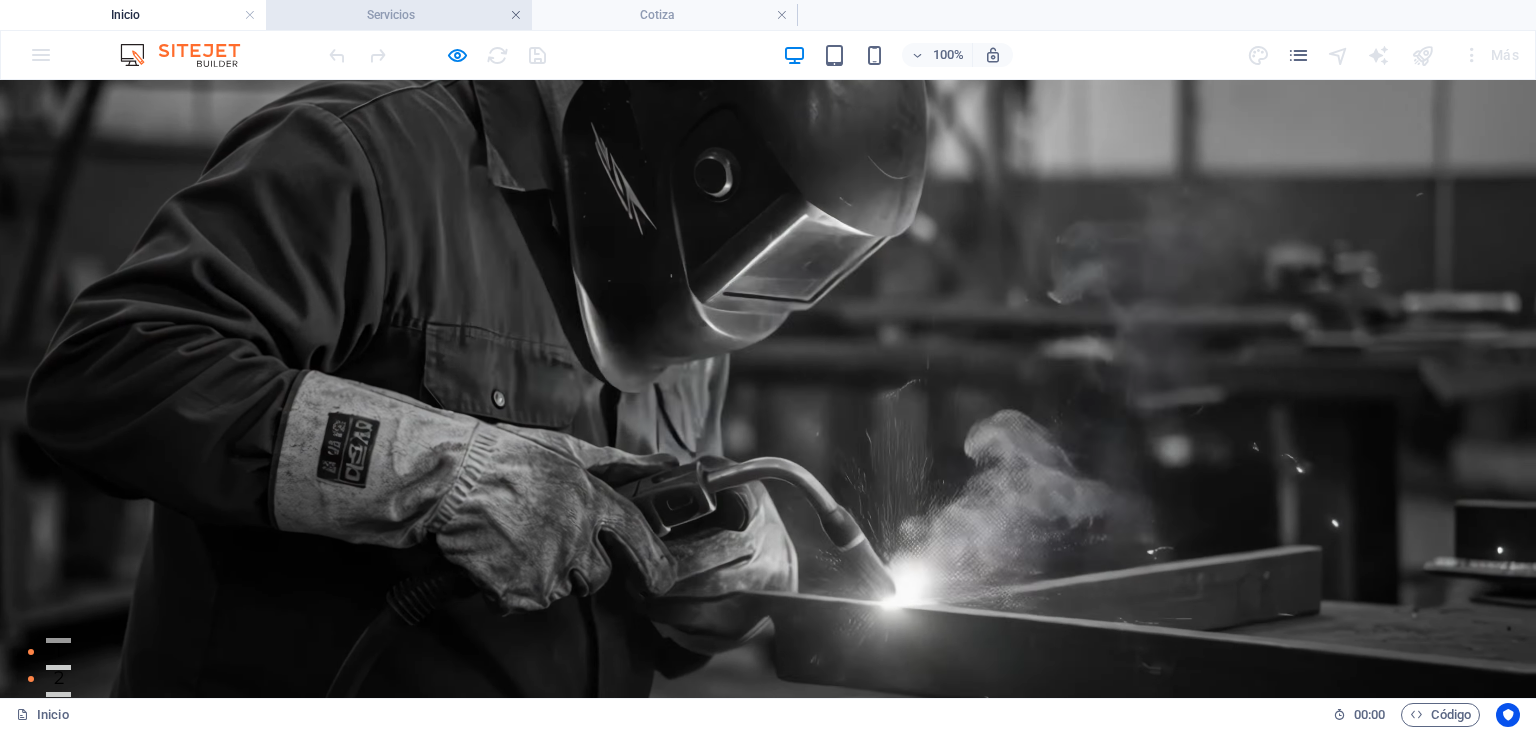 click at bounding box center (516, 15) 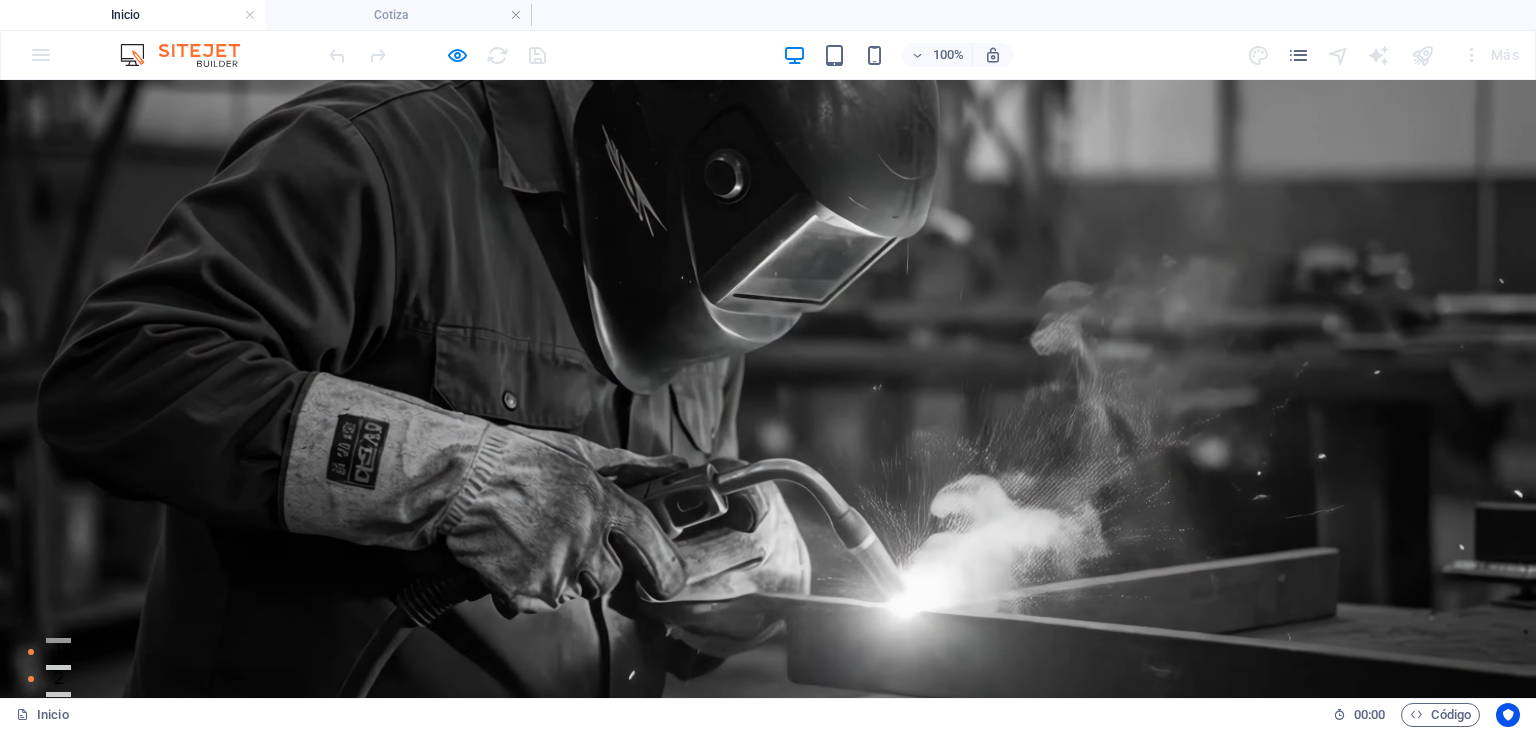 click at bounding box center (516, 15) 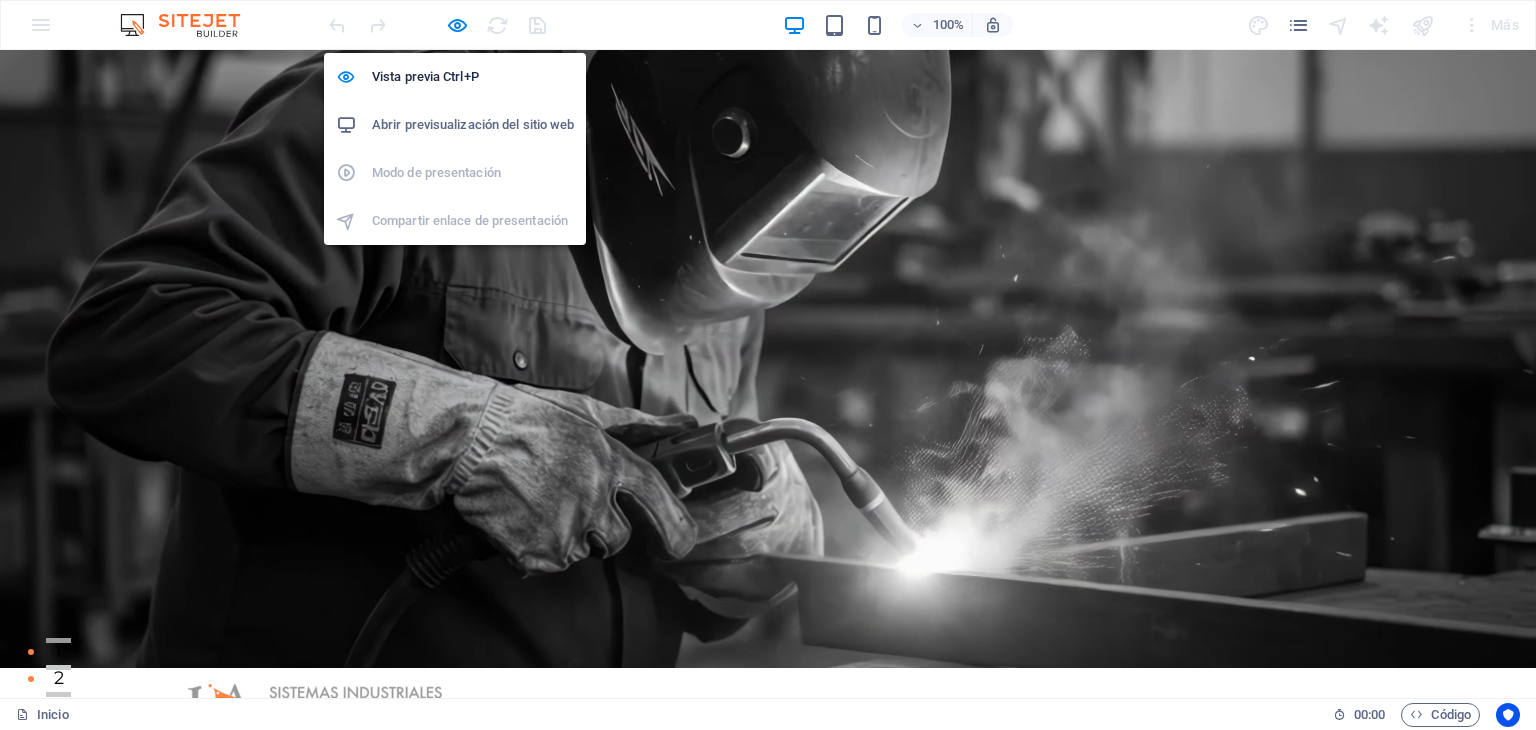 click on "Abrir previsualización del sitio web" at bounding box center [473, 125] 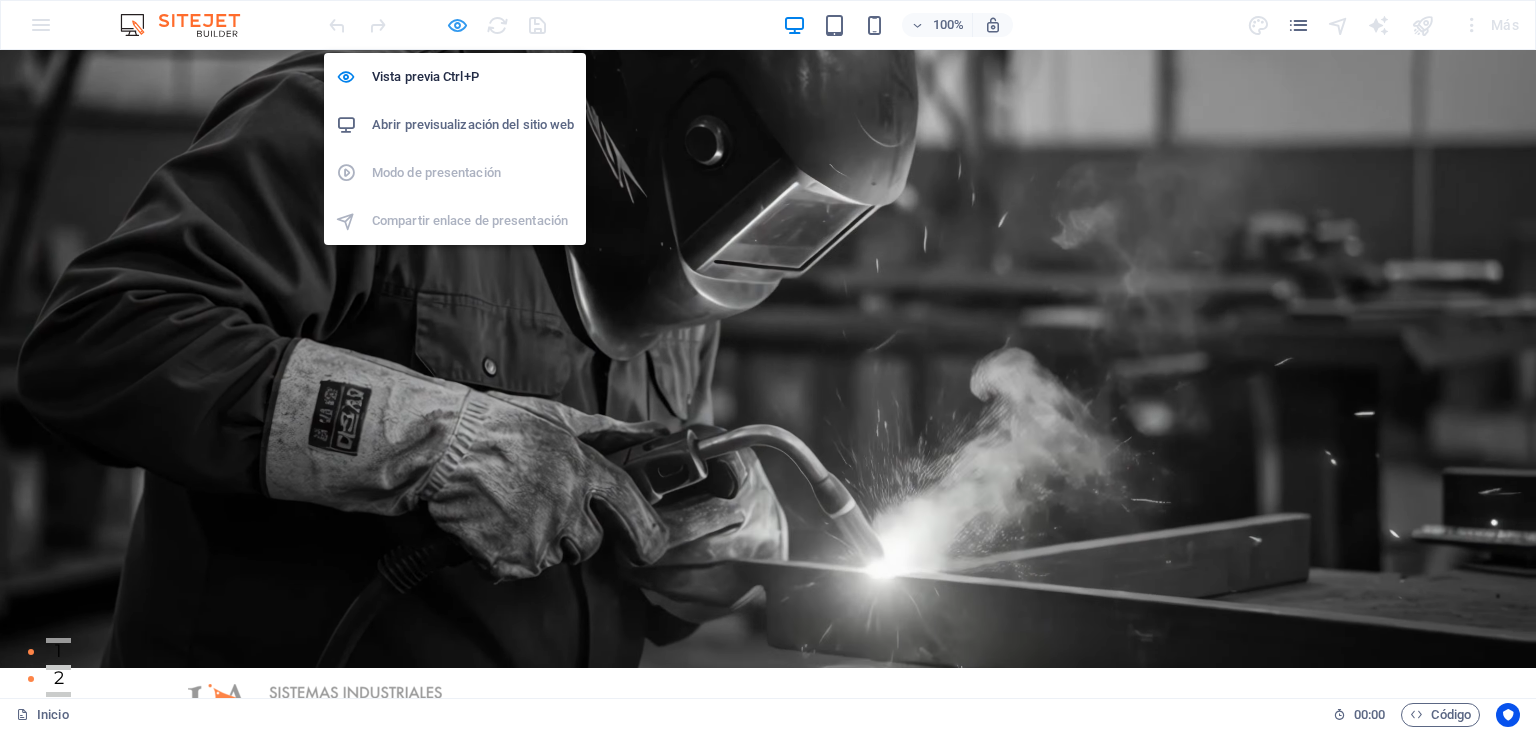 click at bounding box center (457, 25) 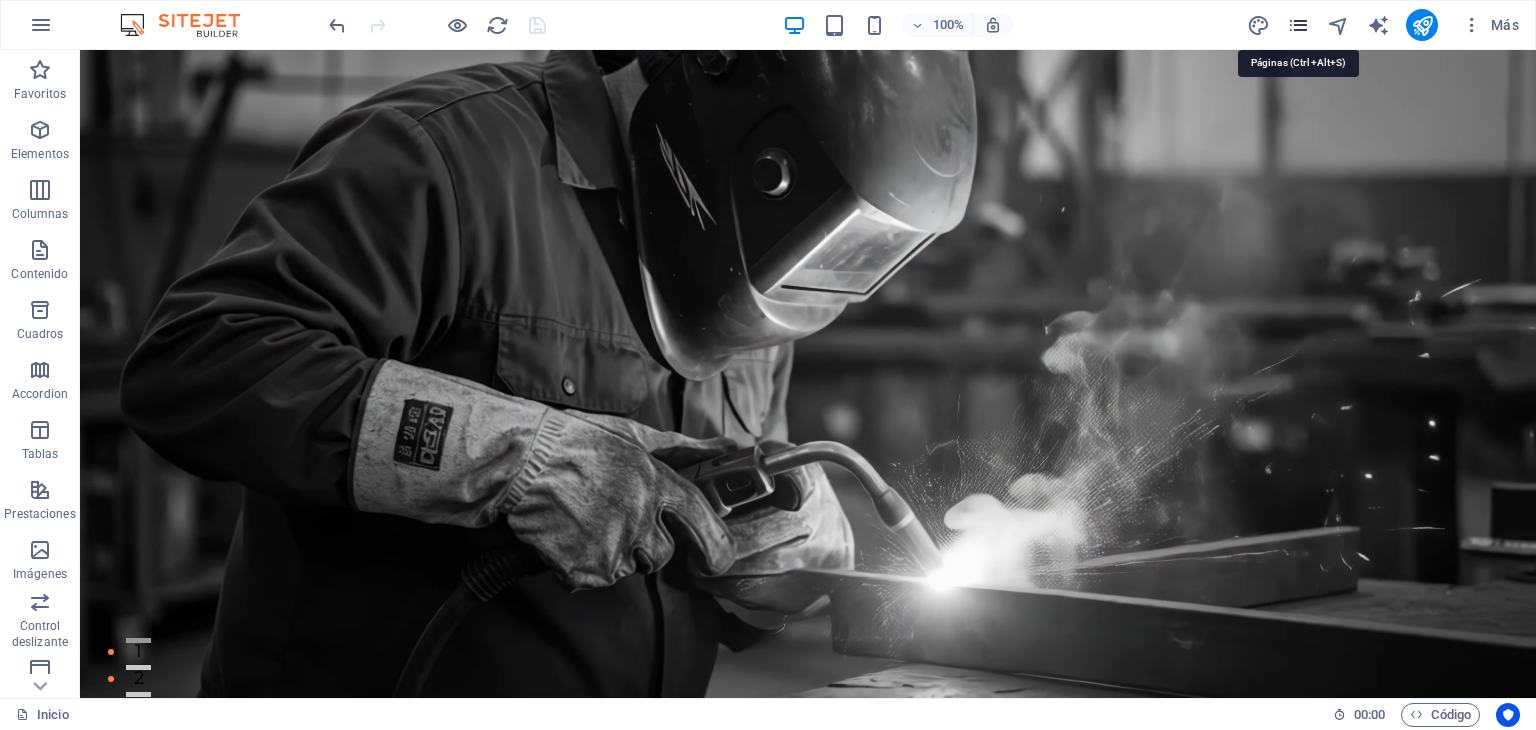 click at bounding box center [1298, 25] 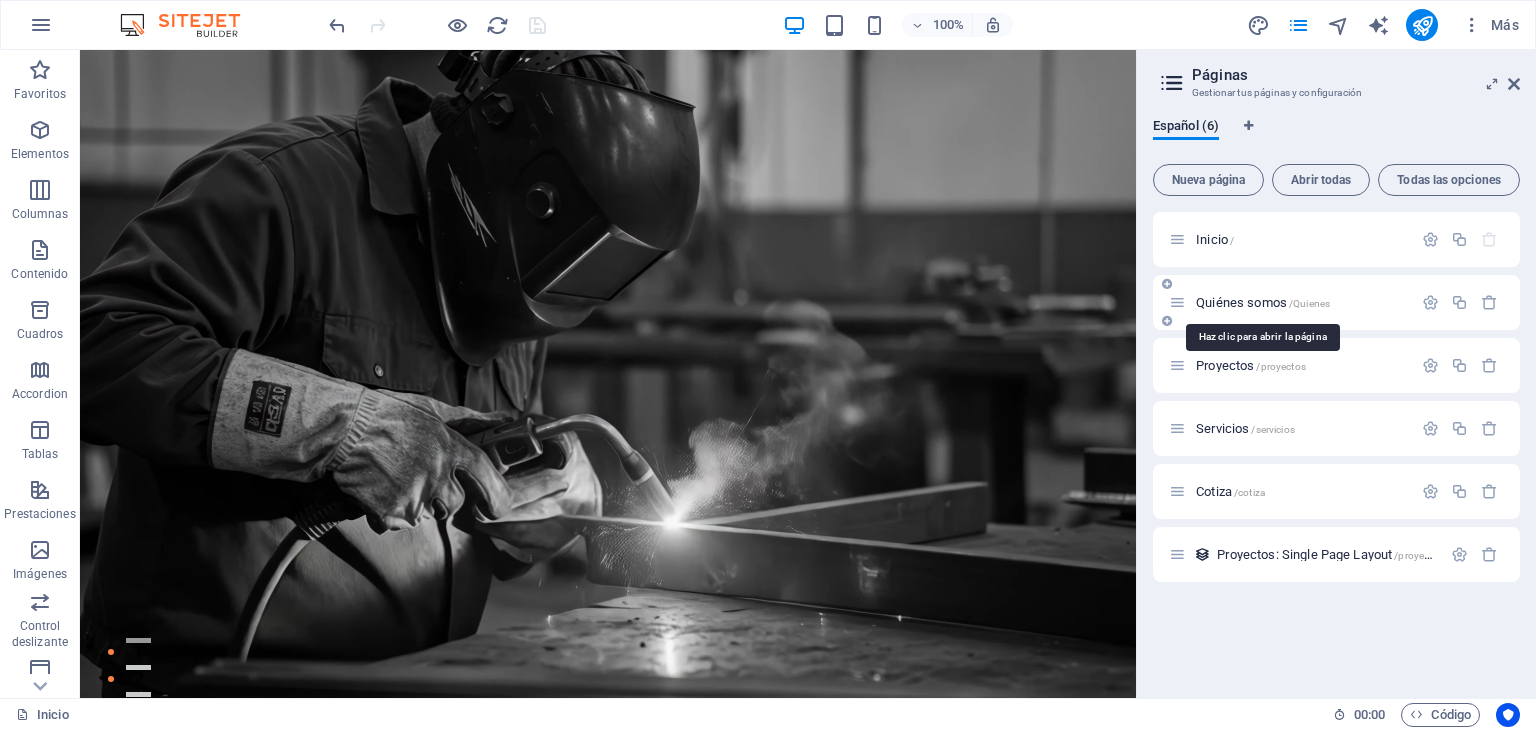 click on "Quiénes somos /Quienes" at bounding box center [1263, 302] 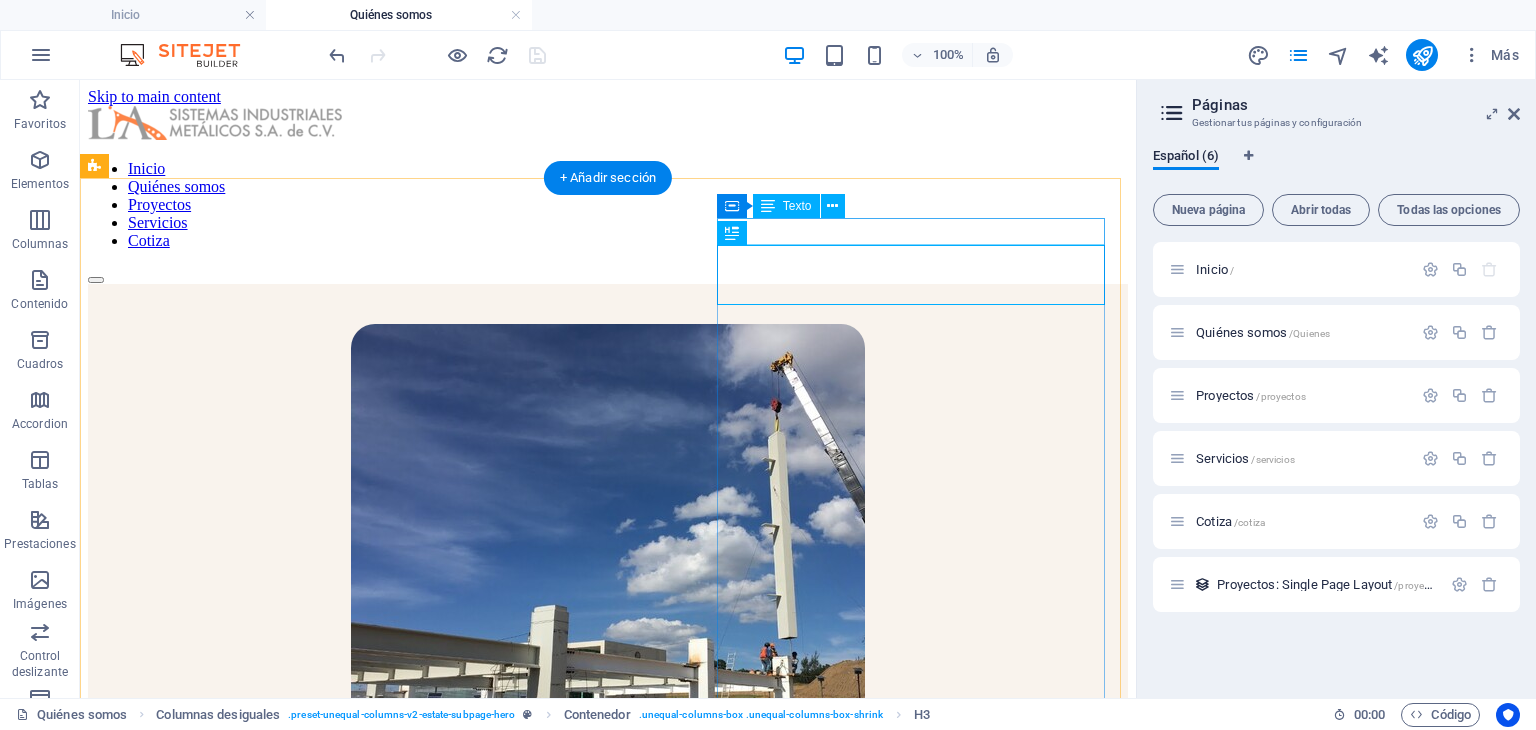 scroll, scrollTop: 0, scrollLeft: 0, axis: both 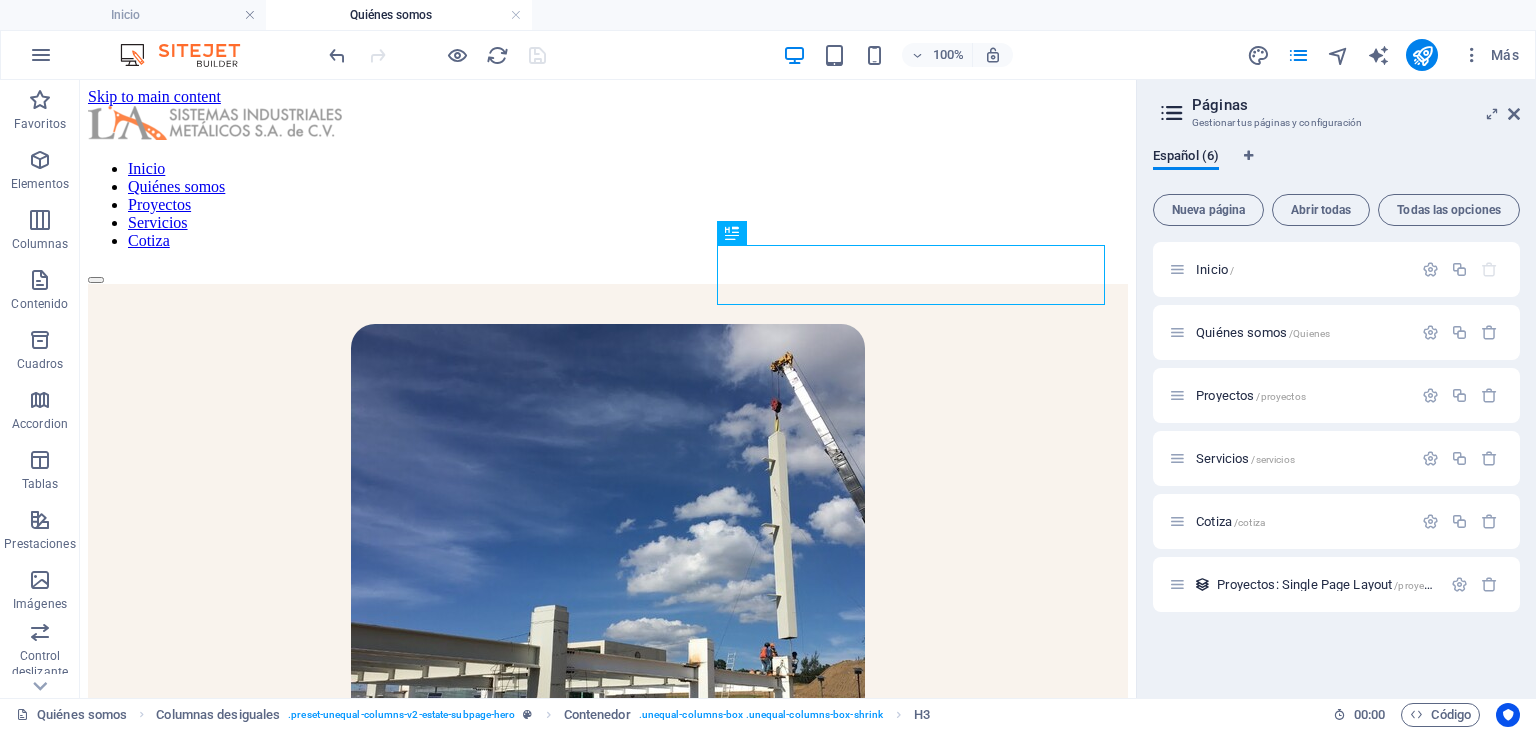 click on "Páginas Gestionar tus páginas y configuración" at bounding box center (1338, 106) 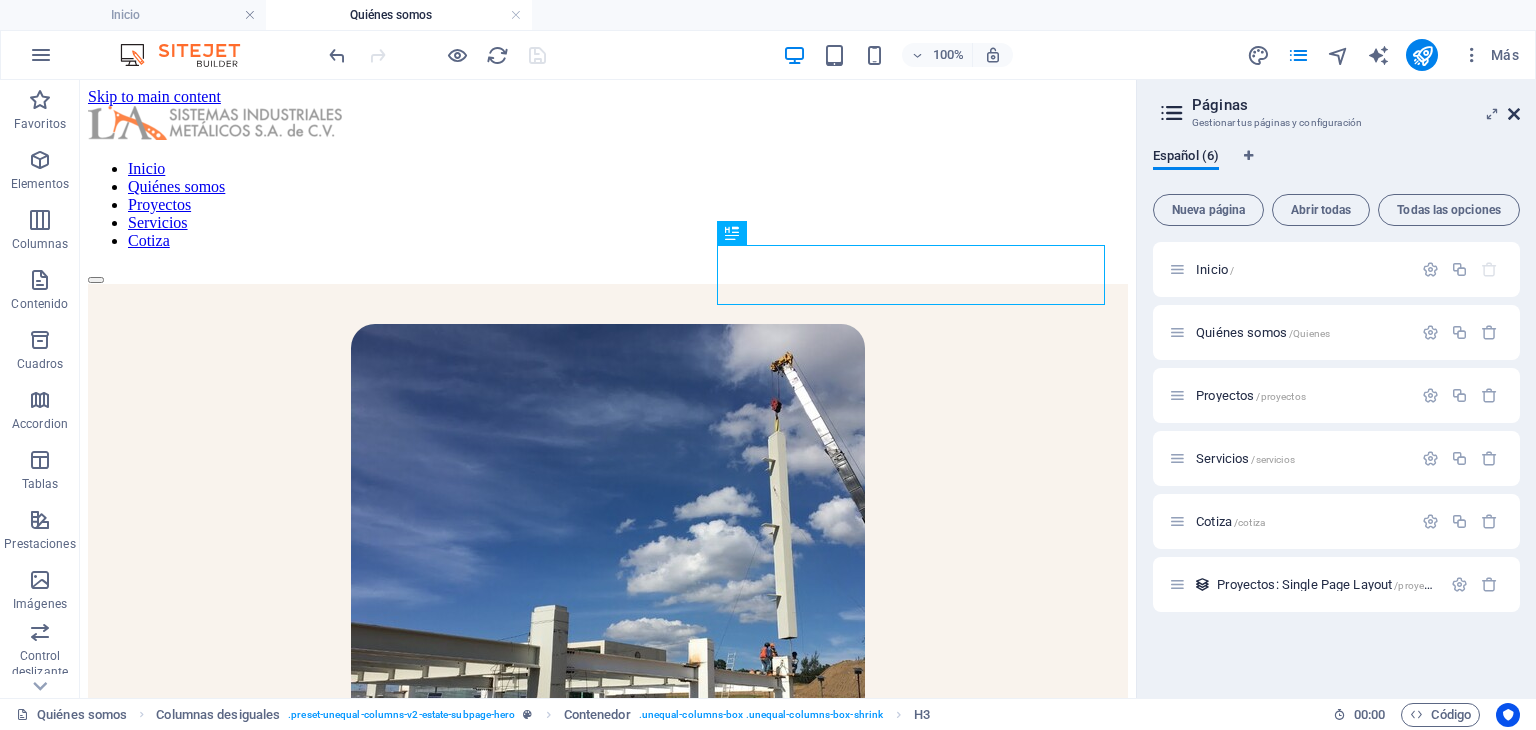 click at bounding box center [1514, 114] 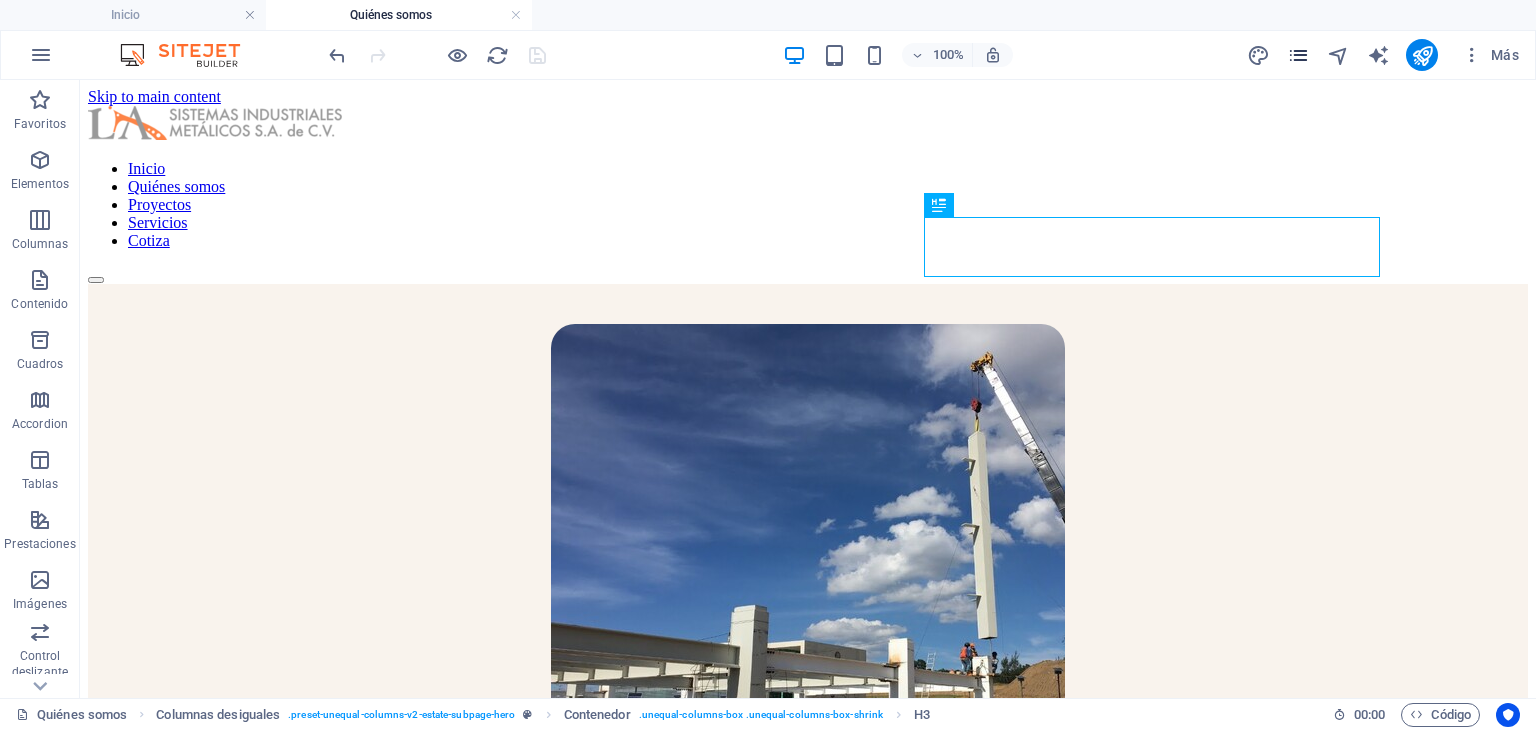 click at bounding box center (1298, 55) 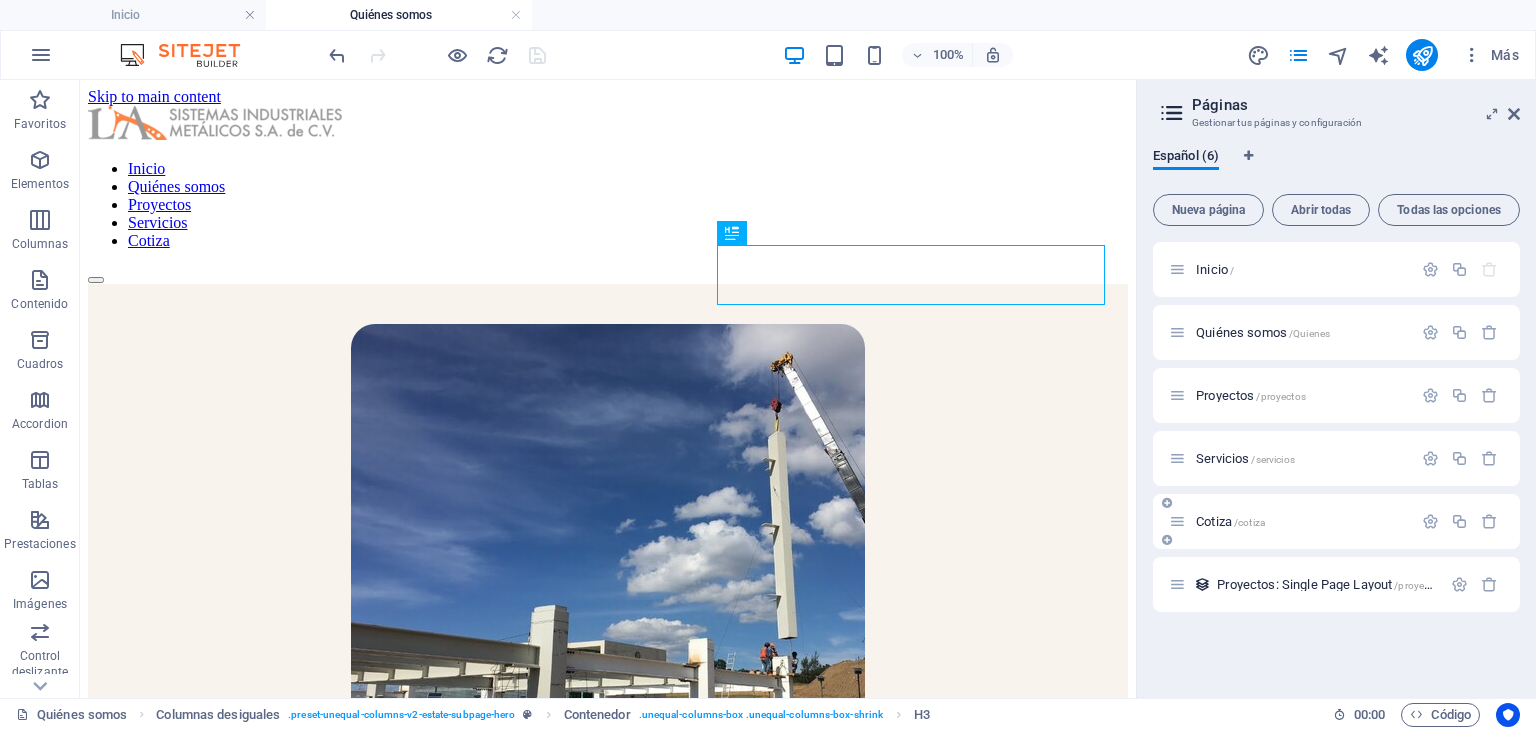 click on "Cotiza /cotiza" at bounding box center (1290, 521) 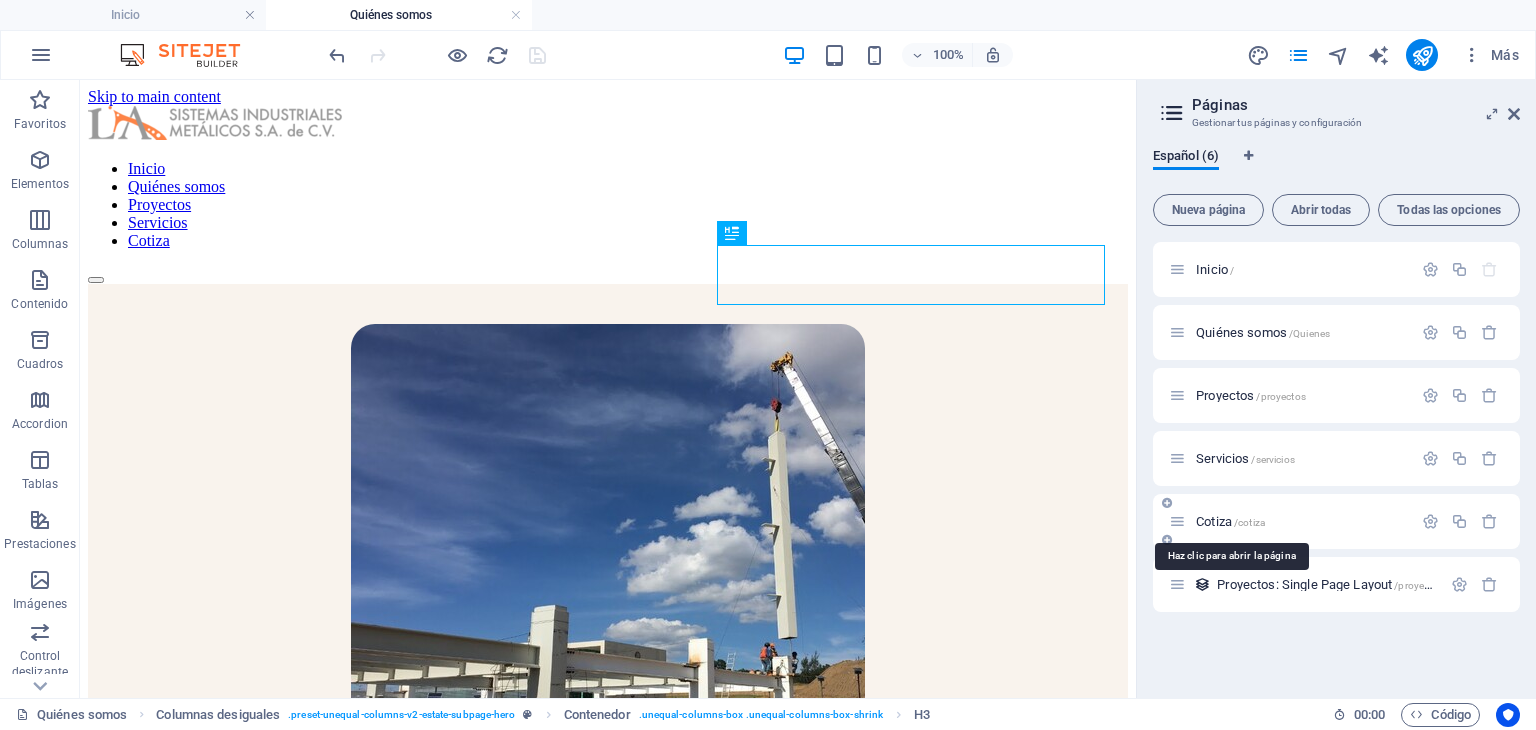click on "Cotiza /cotiza" at bounding box center [1230, 521] 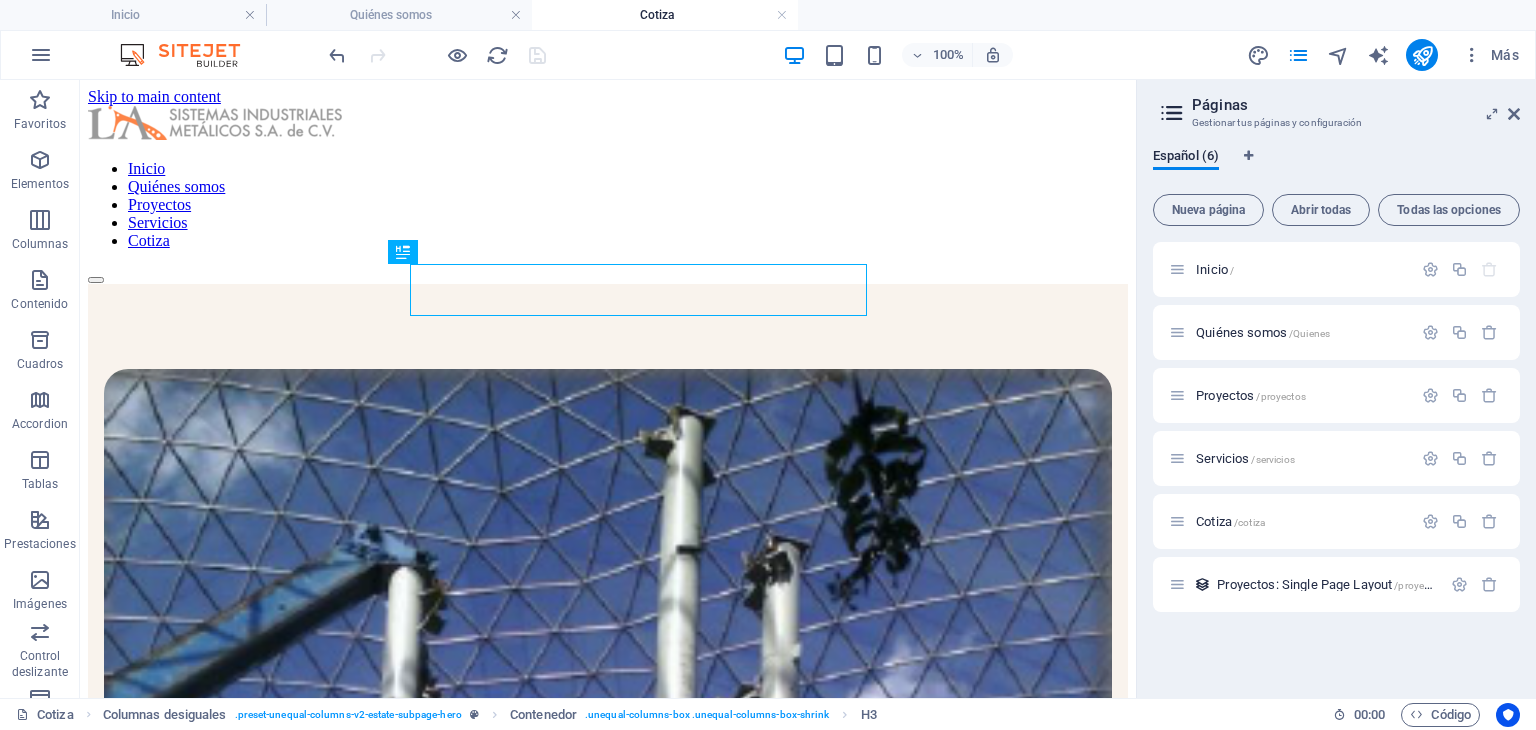 scroll, scrollTop: 0, scrollLeft: 0, axis: both 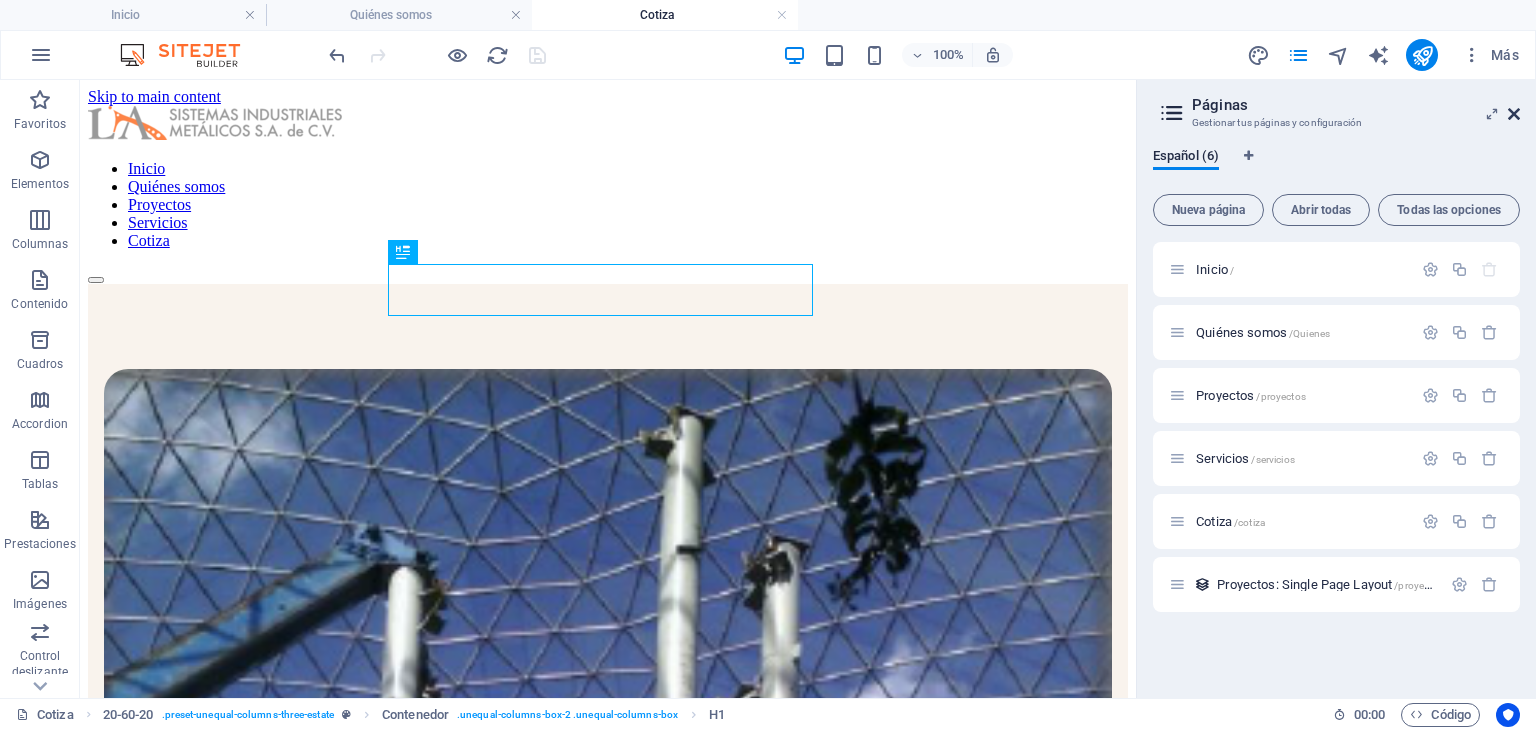 click at bounding box center (1514, 114) 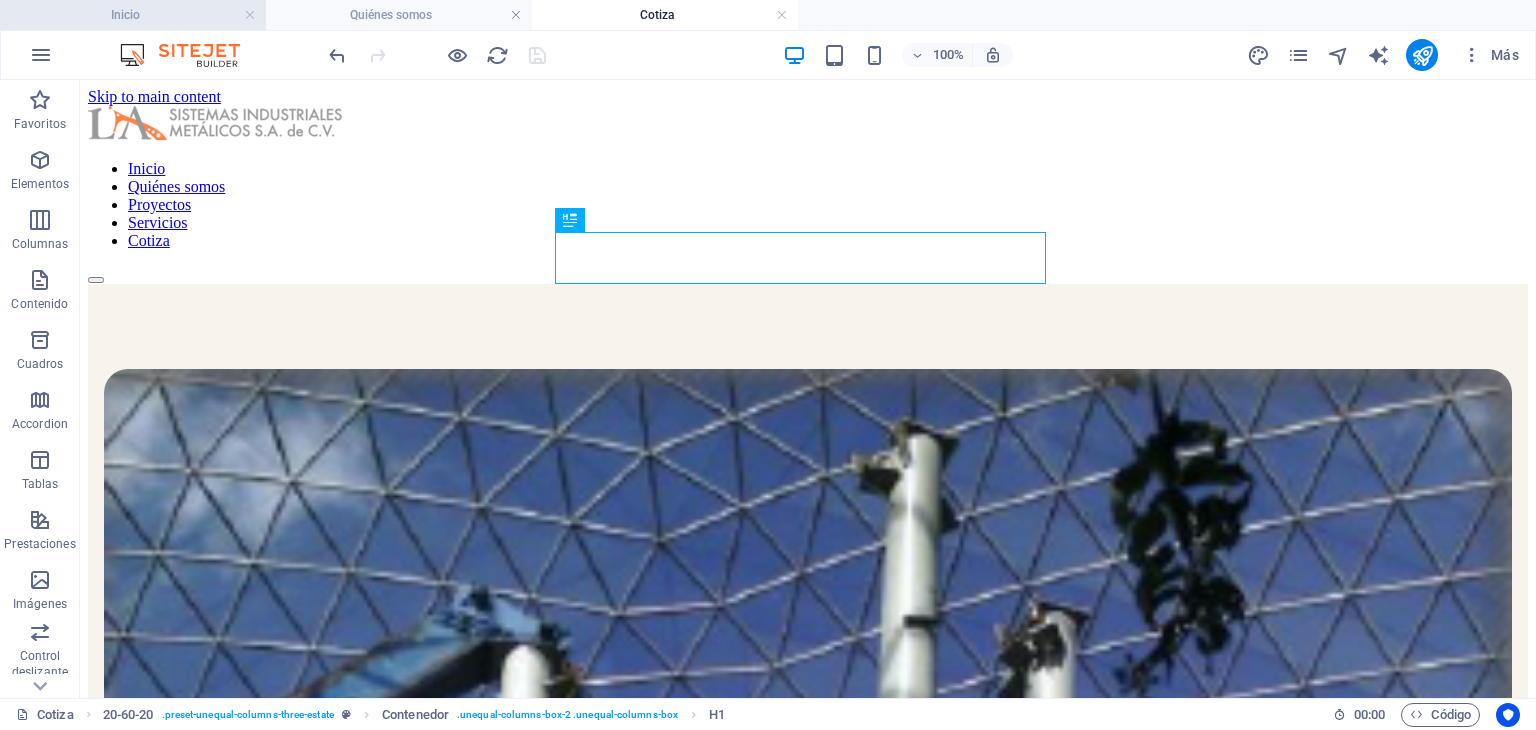 click on "Inicio" at bounding box center [133, 15] 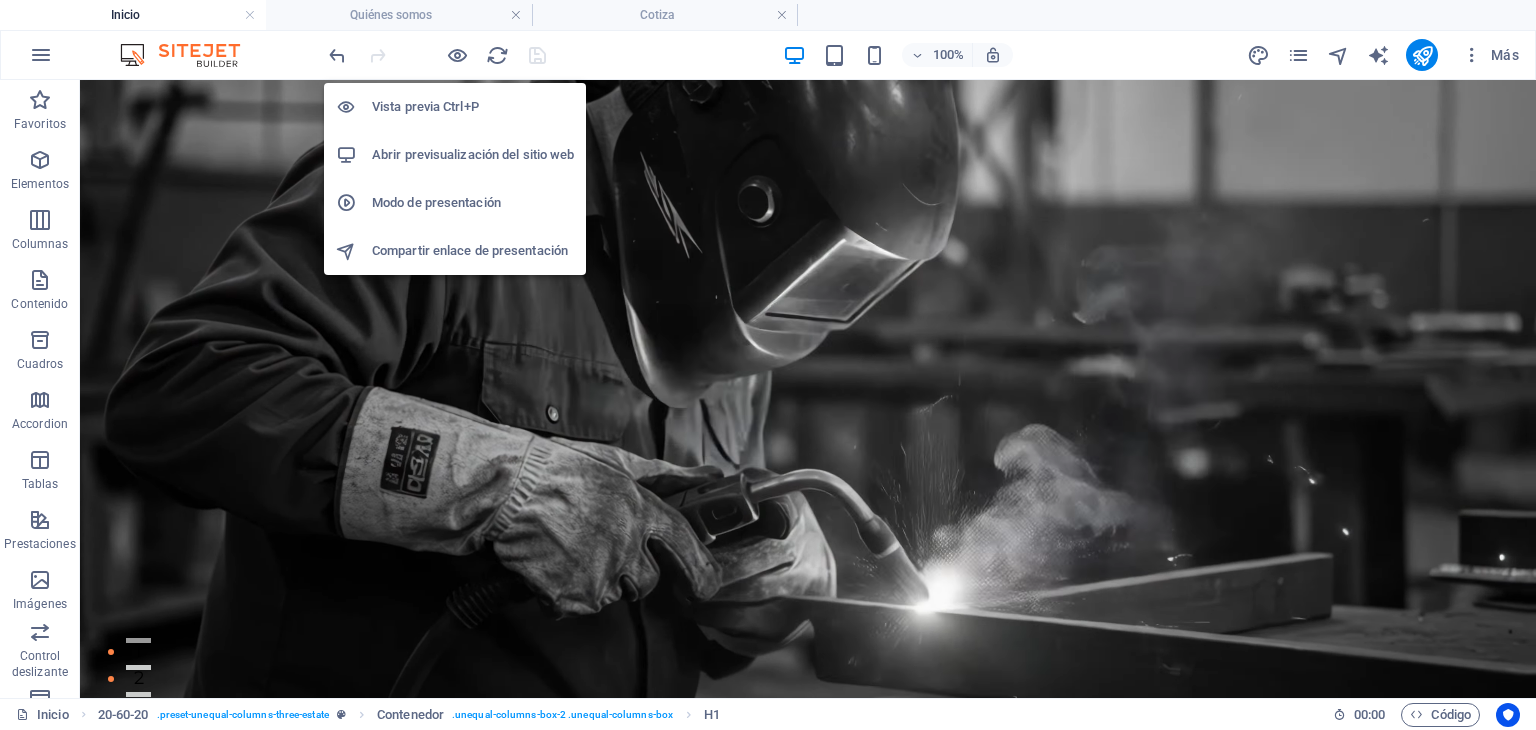 click on "Abrir previsualización del sitio web" at bounding box center (473, 155) 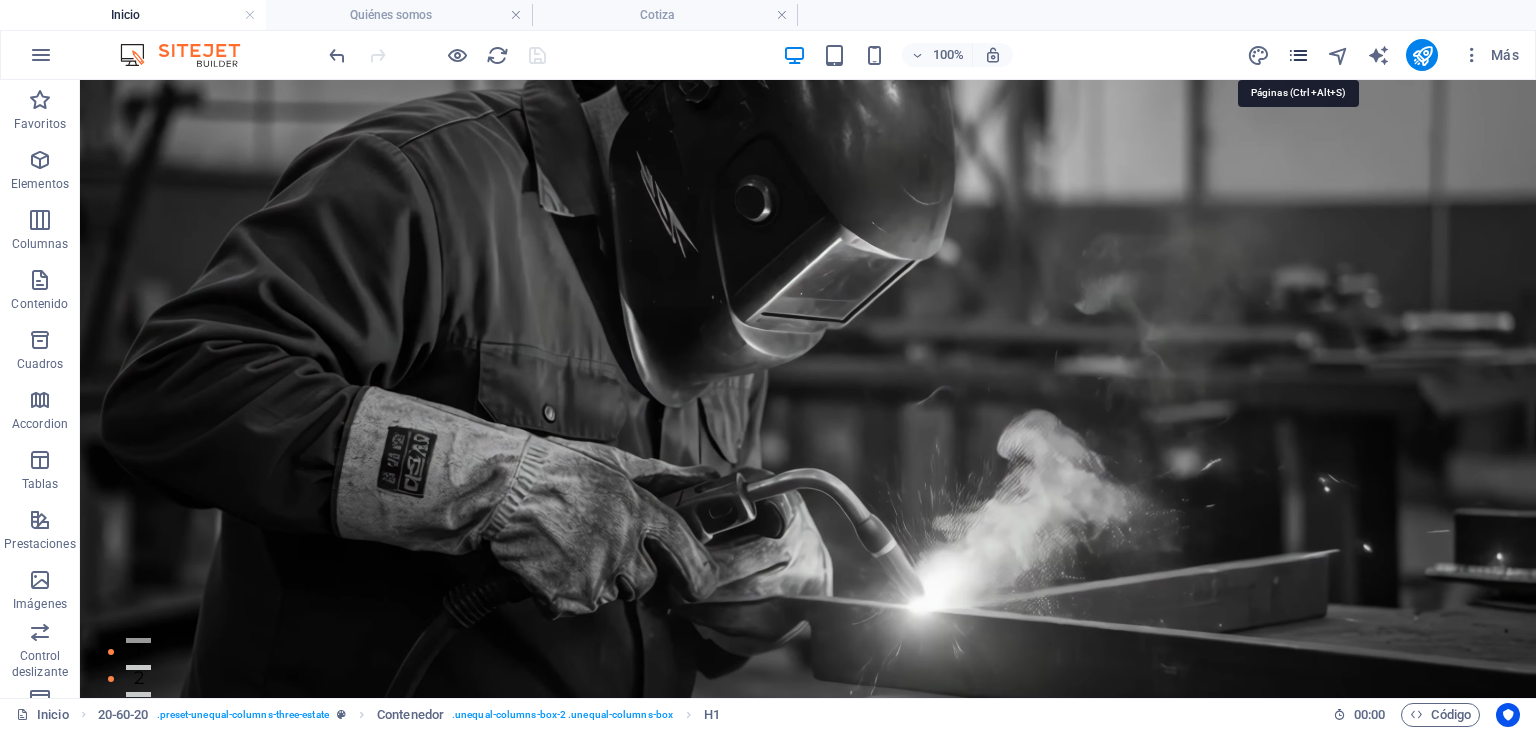 click at bounding box center [1298, 55] 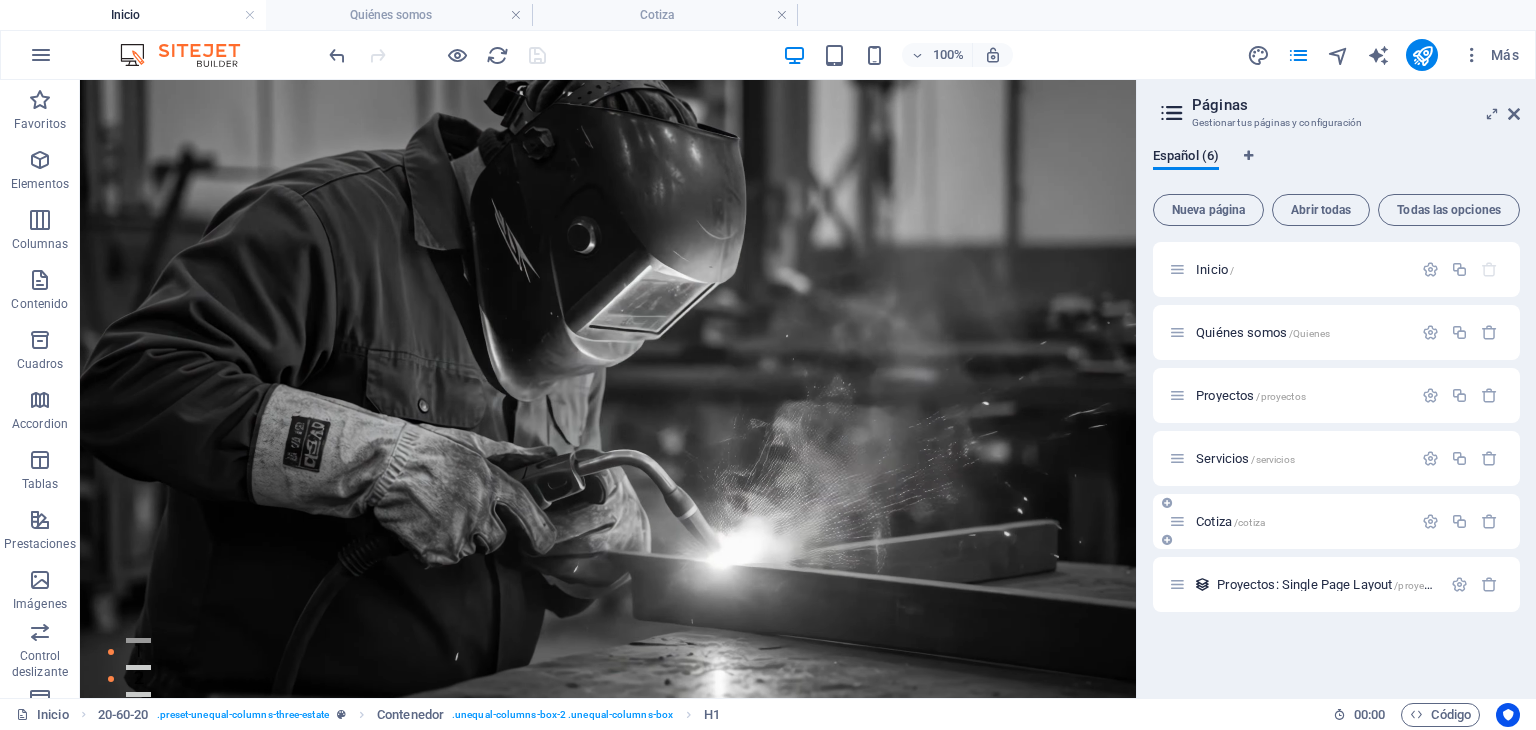 click on "Cotiza /cotiza" at bounding box center [1290, 521] 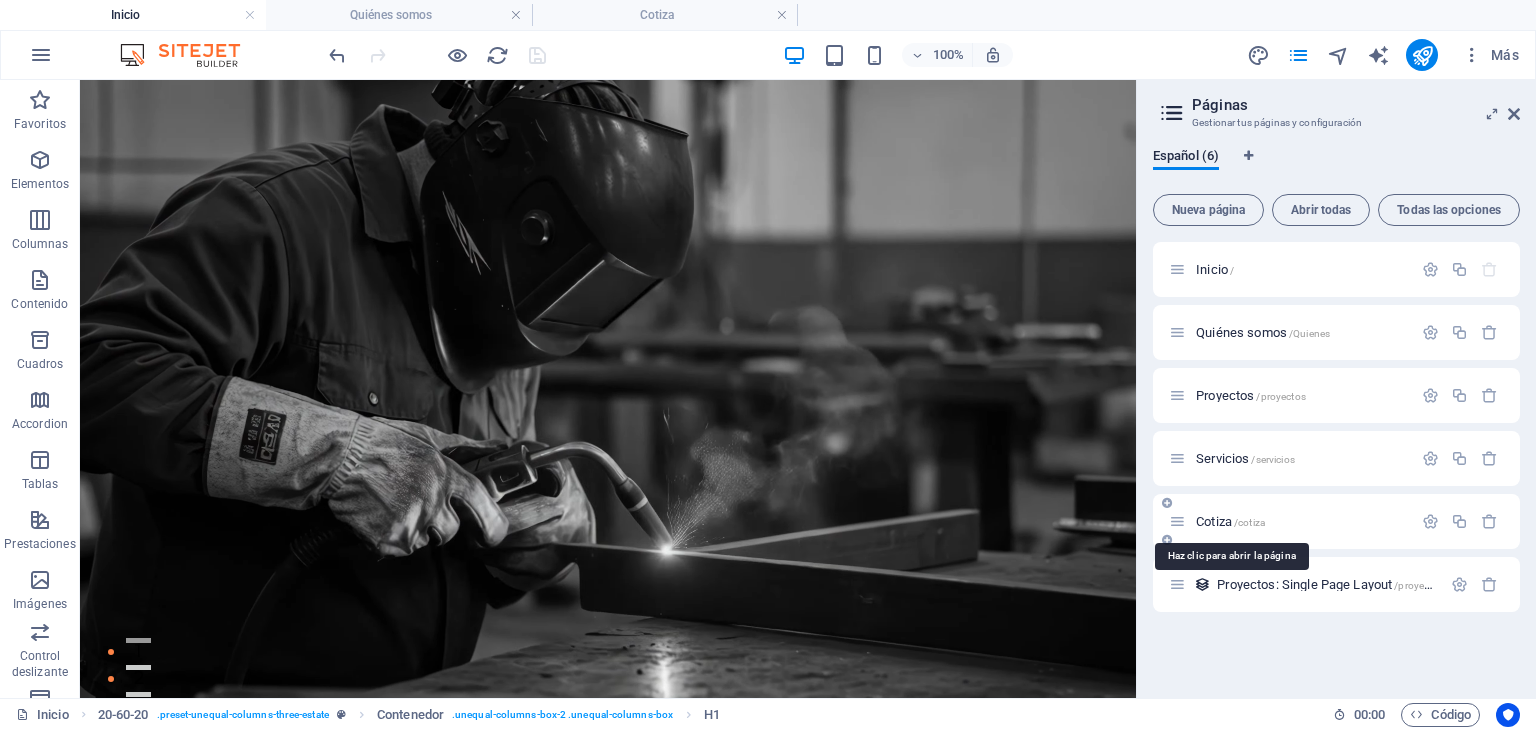 click on "Cotiza /cotiza" at bounding box center [1230, 521] 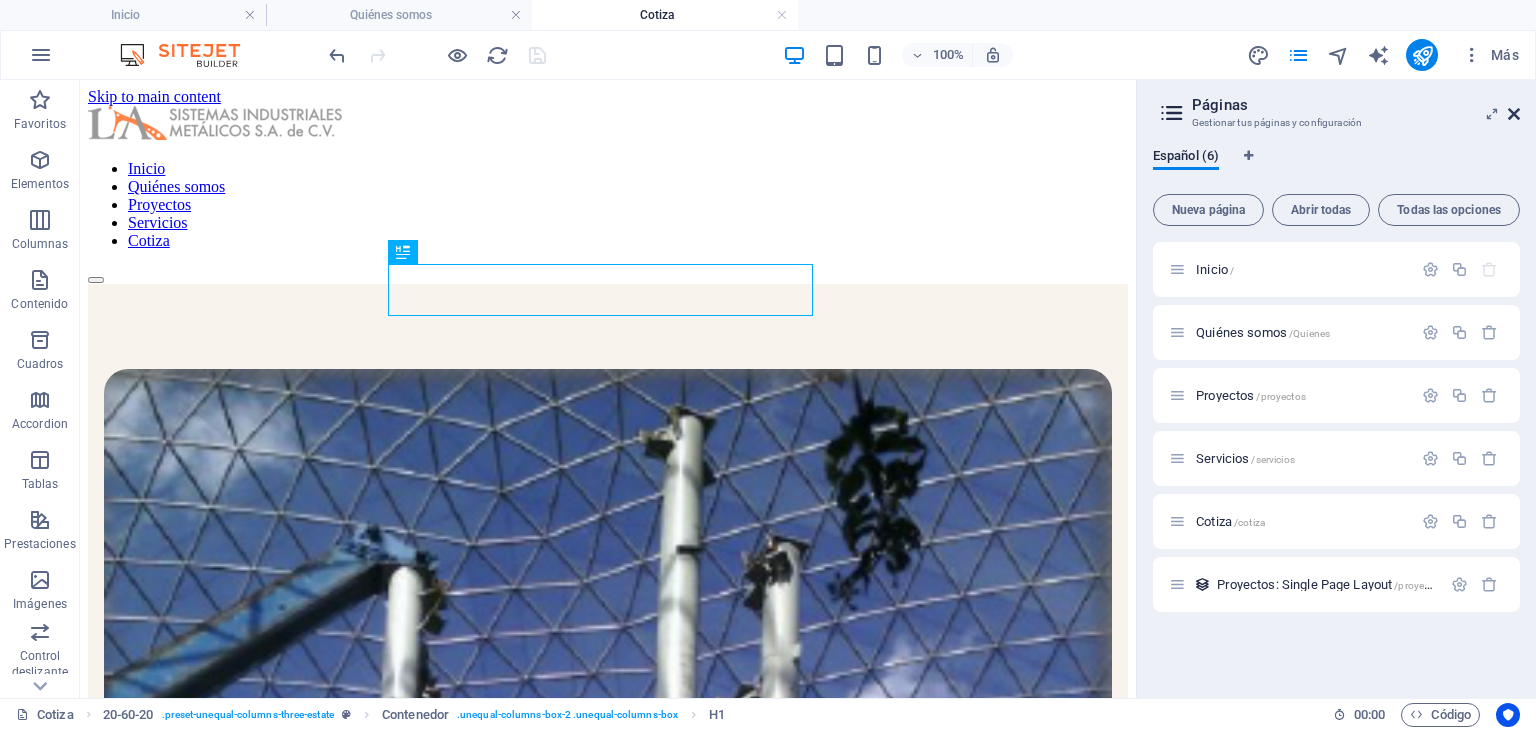 click at bounding box center [1514, 114] 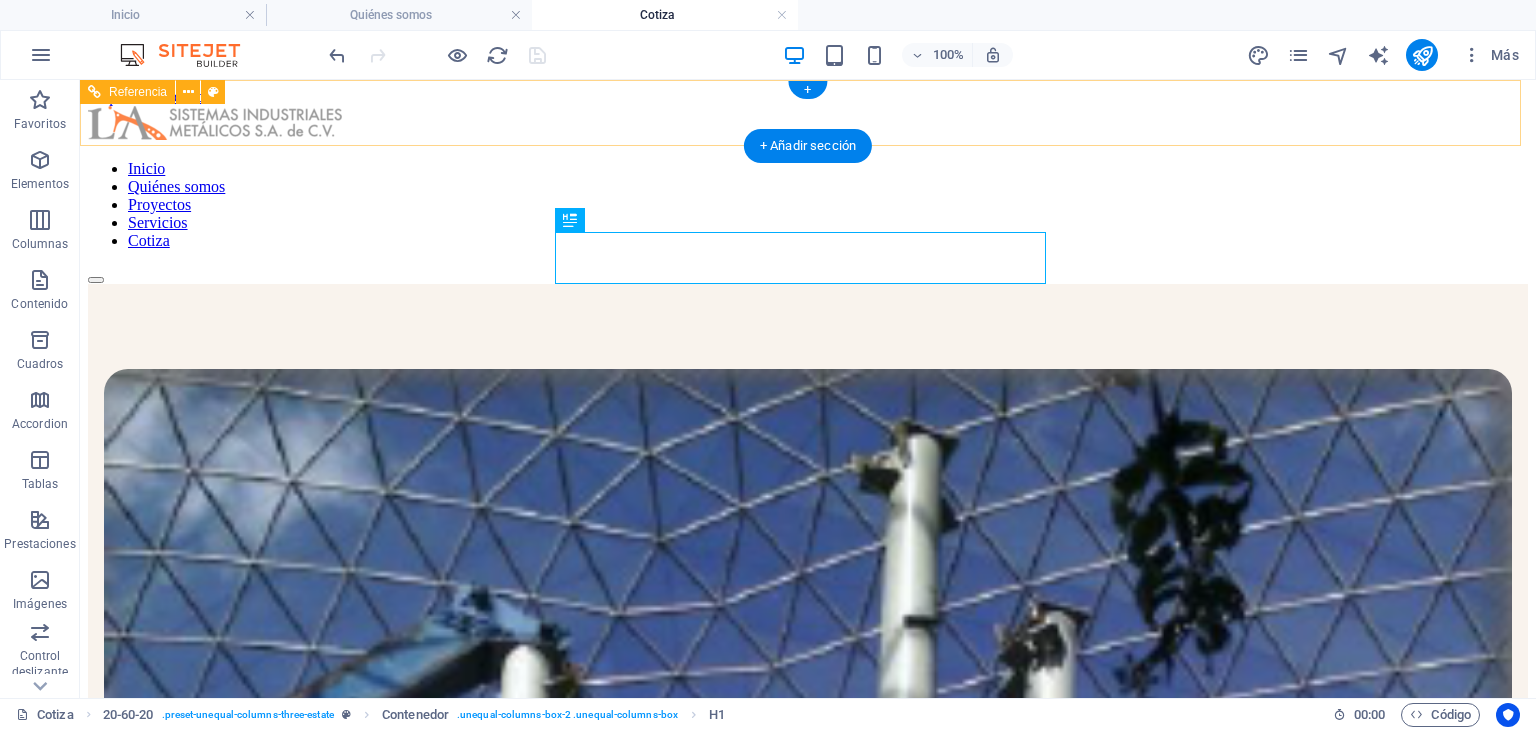click on "Inicio Quiénes somos Proyectos Servicios Cotiza" at bounding box center [808, 195] 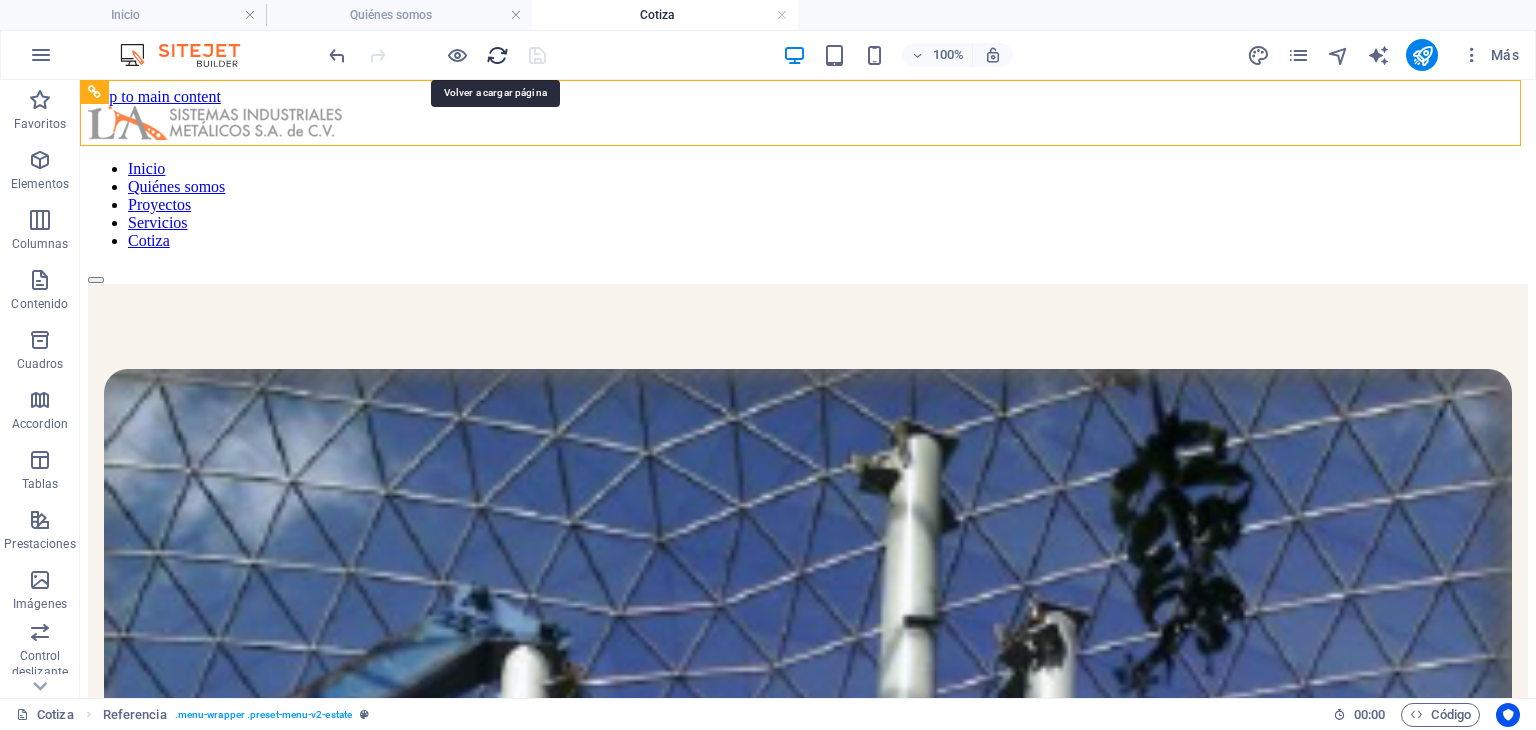 click at bounding box center [497, 55] 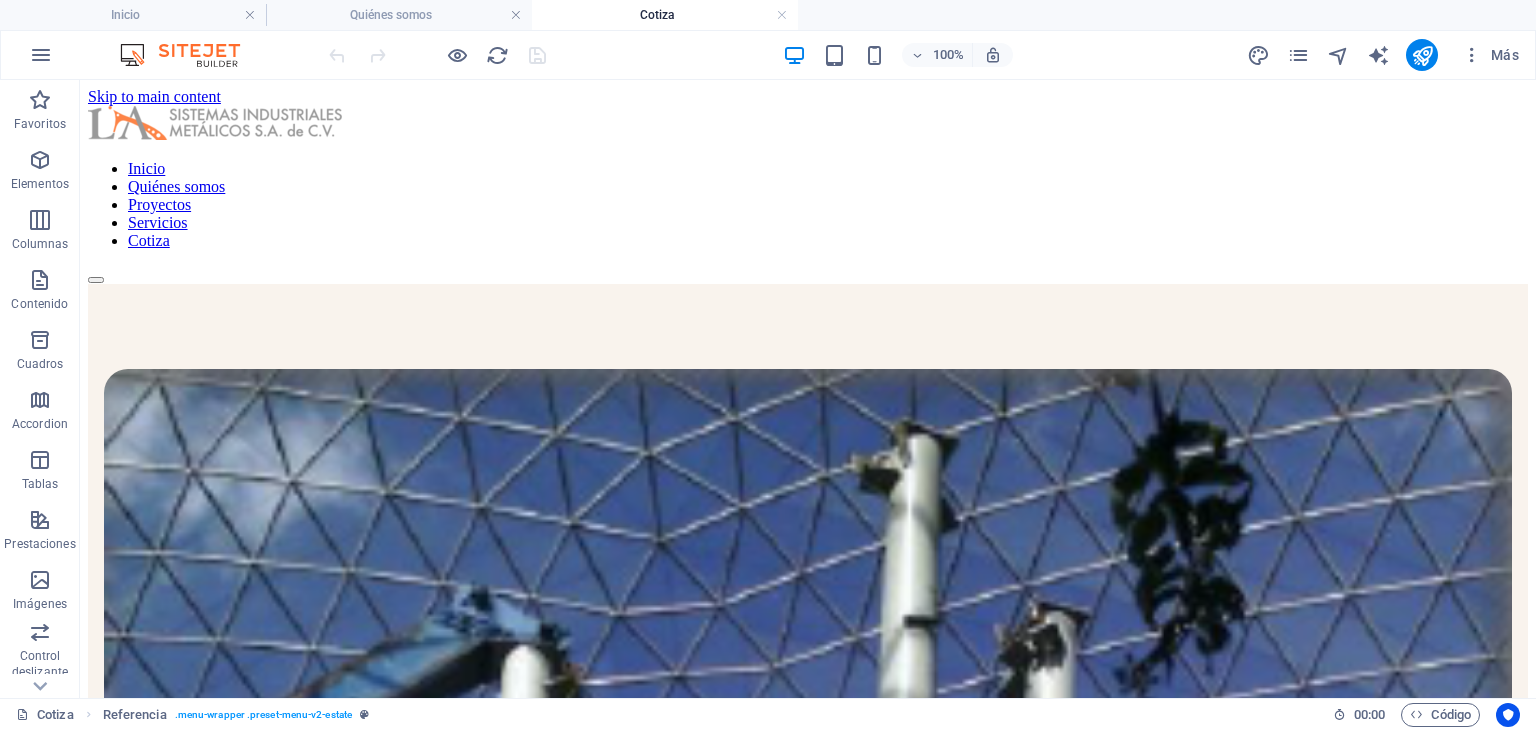 scroll, scrollTop: 0, scrollLeft: 0, axis: both 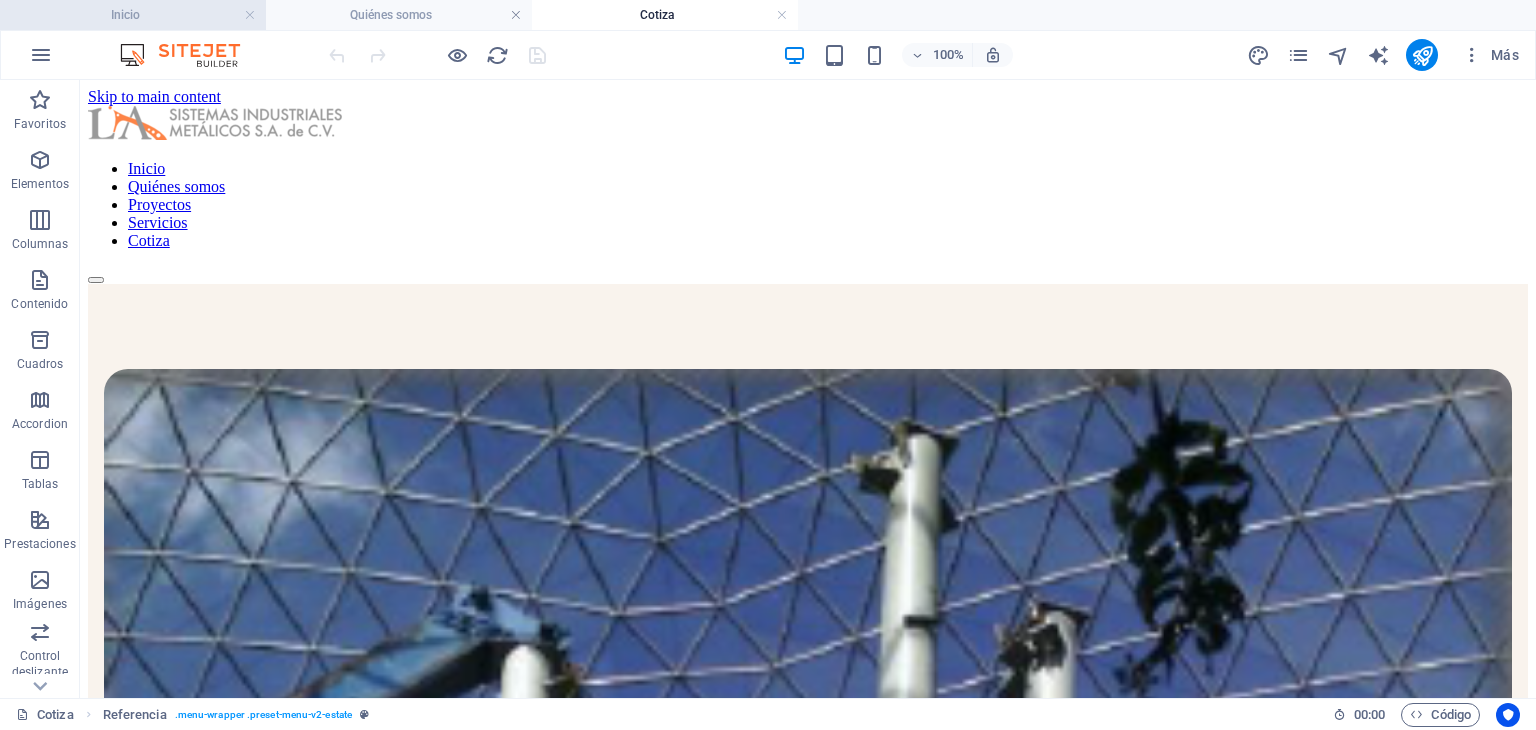 click on "Inicio" at bounding box center [133, 15] 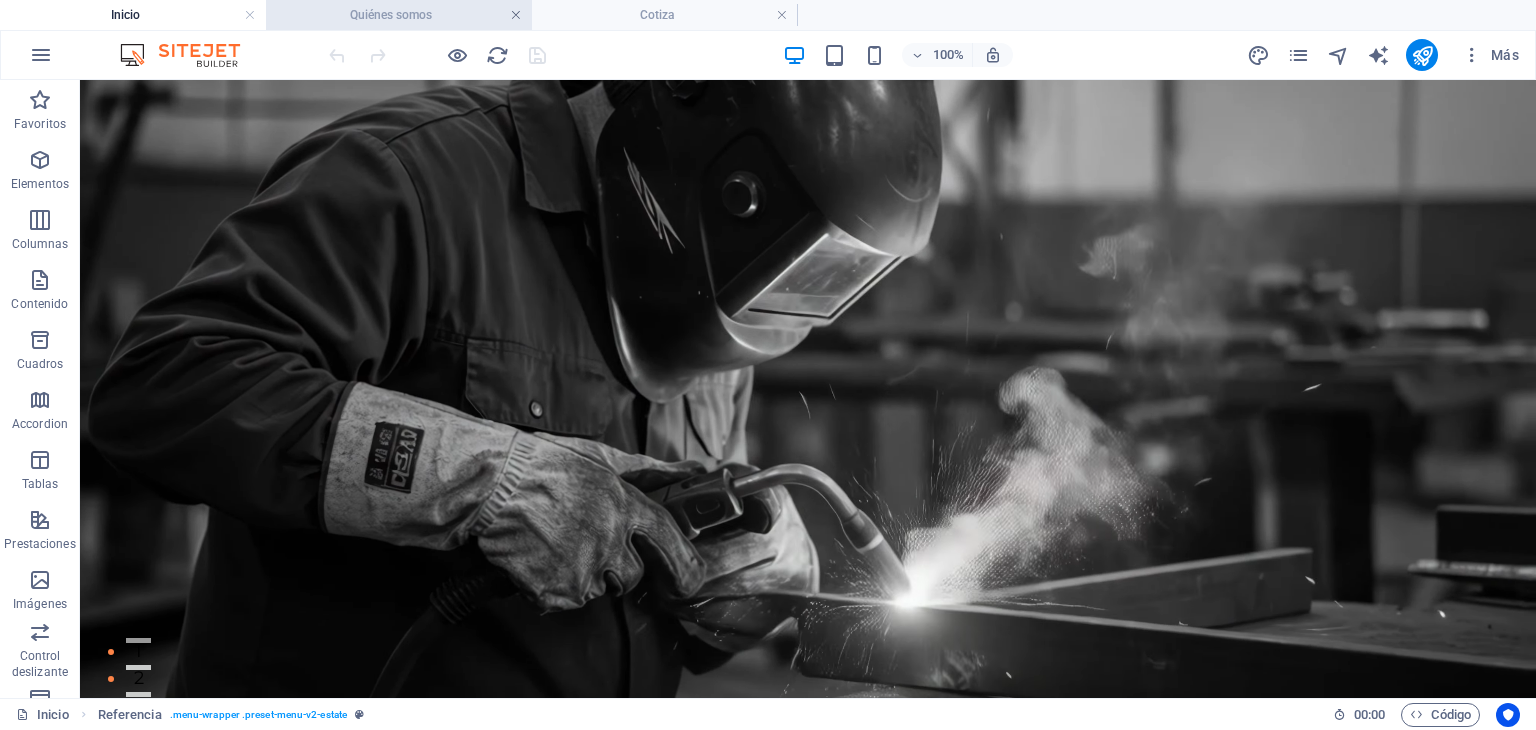 click at bounding box center (516, 15) 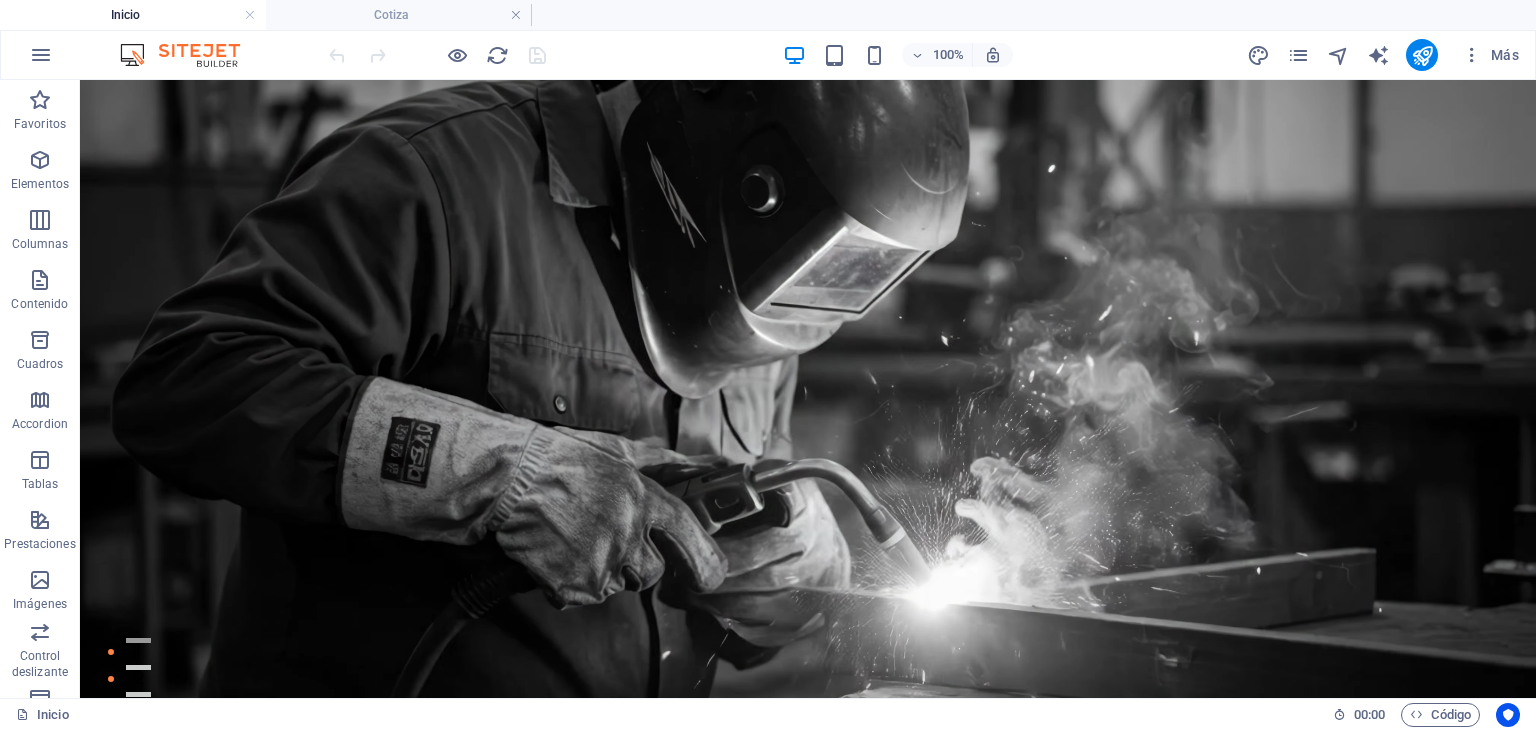 click at bounding box center (516, 15) 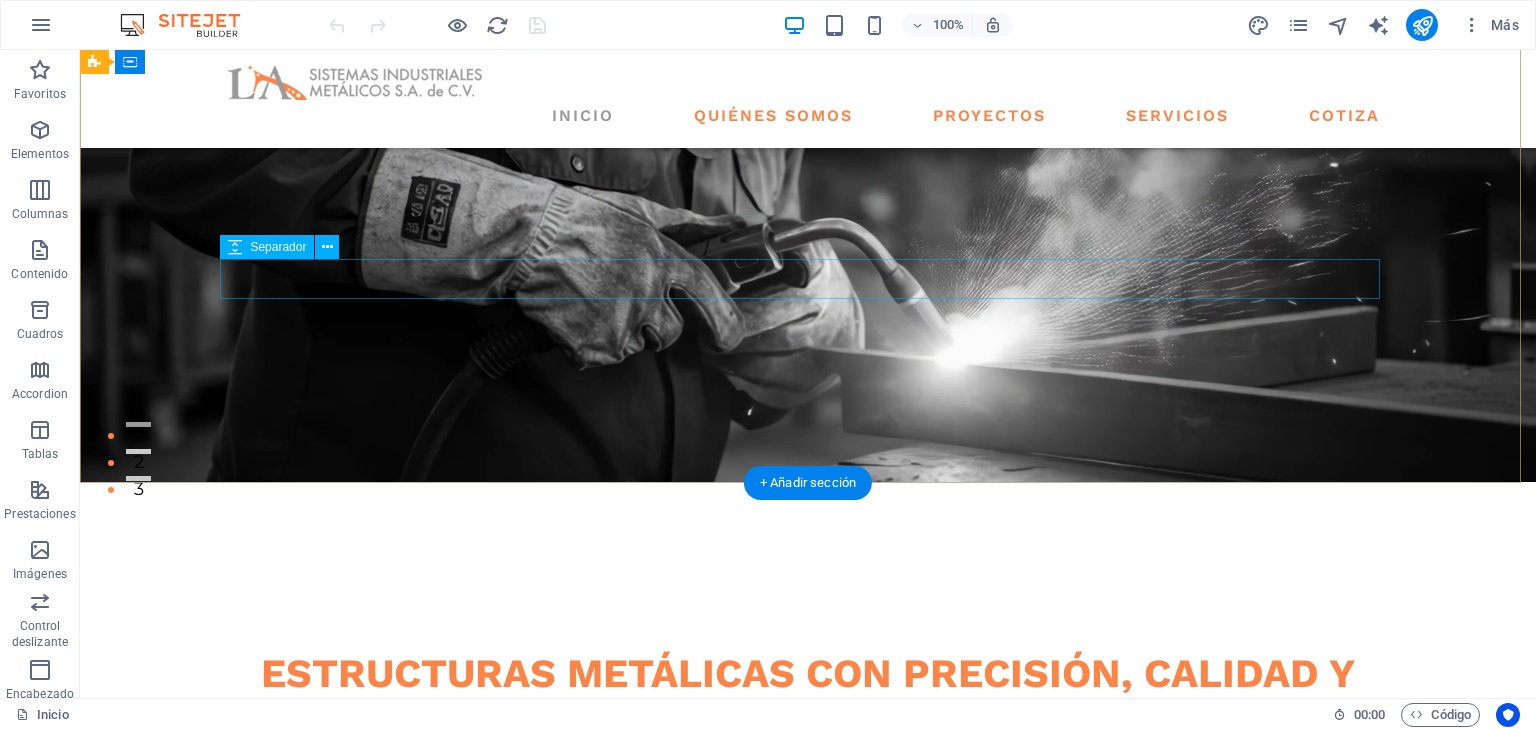 scroll, scrollTop: 0, scrollLeft: 0, axis: both 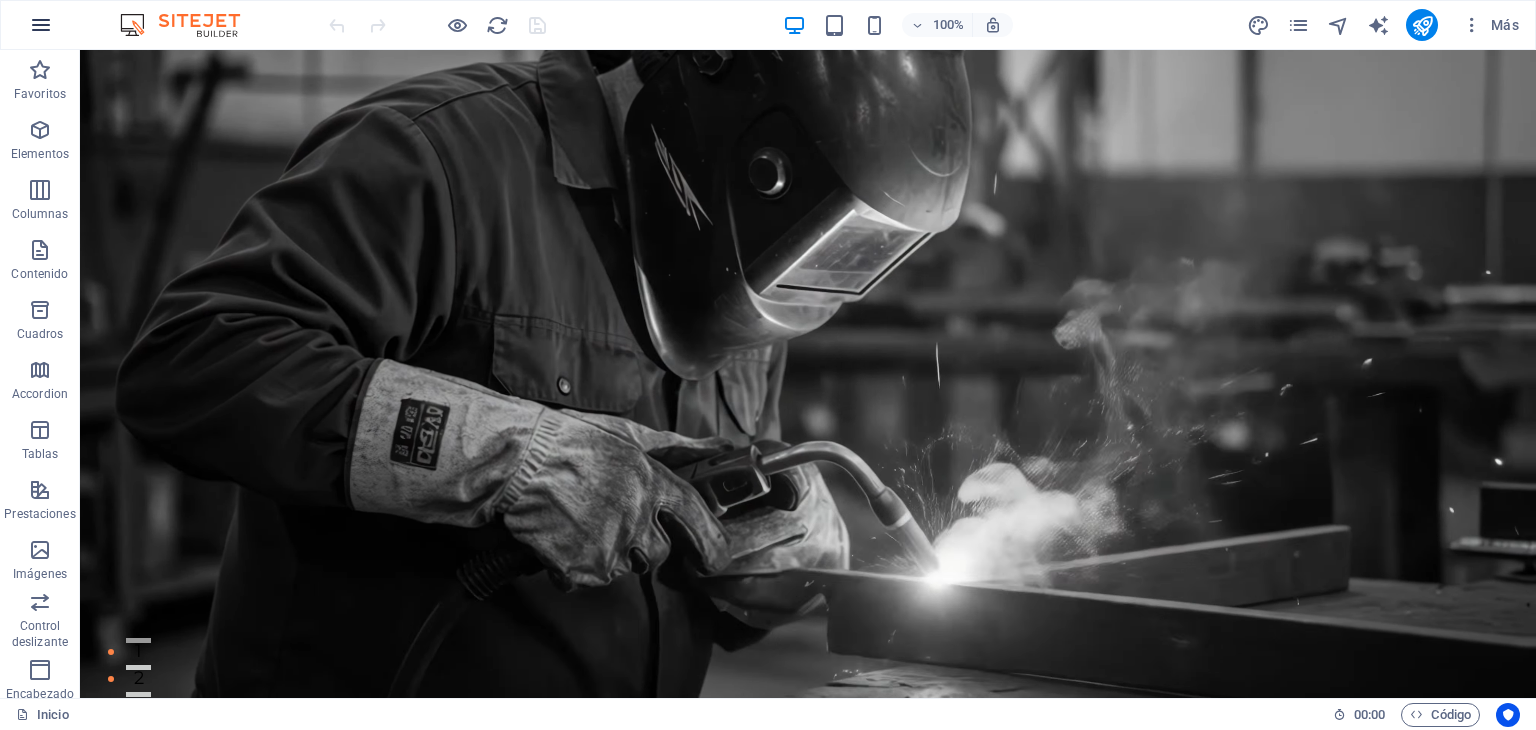 click at bounding box center [41, 25] 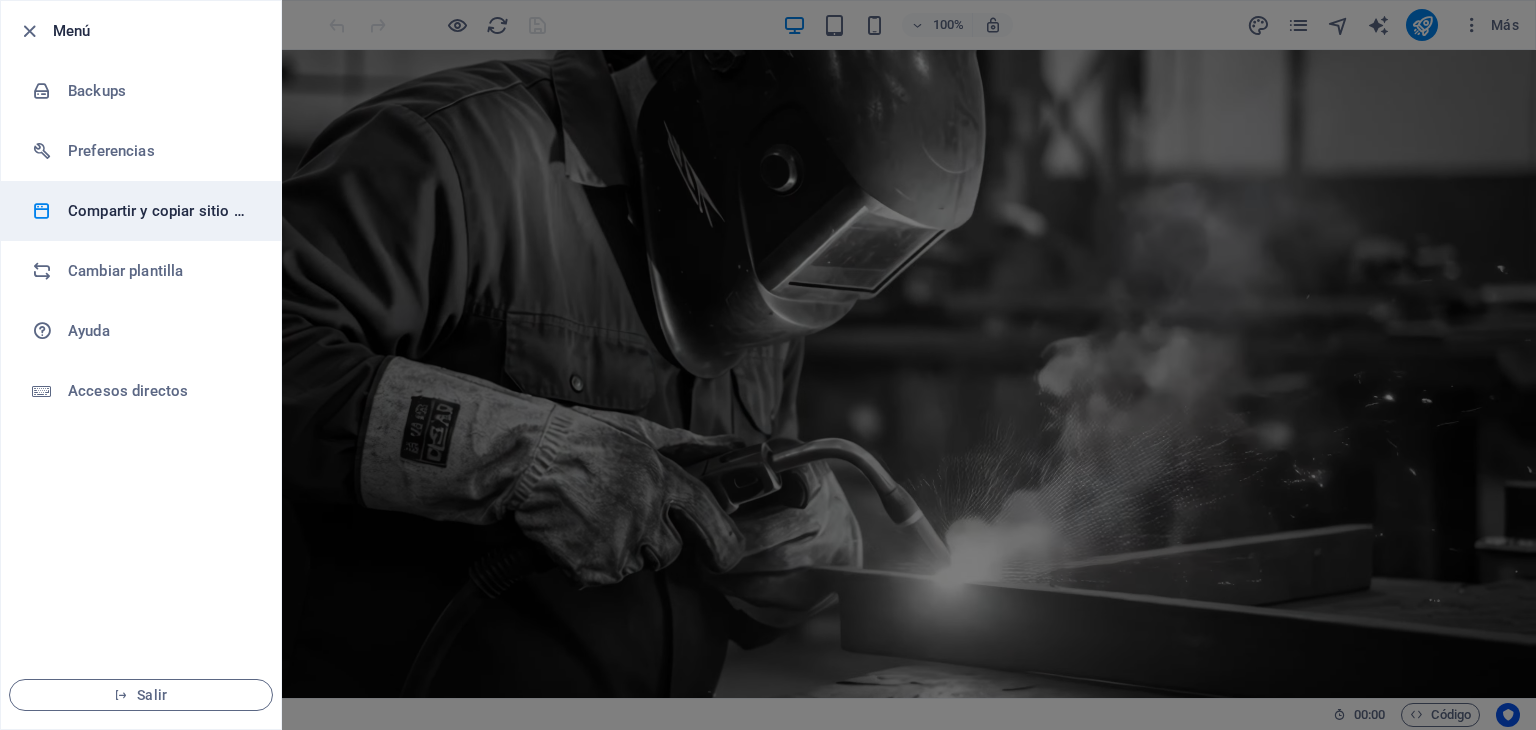 click on "Compartir y copiar sitio web" at bounding box center (160, 211) 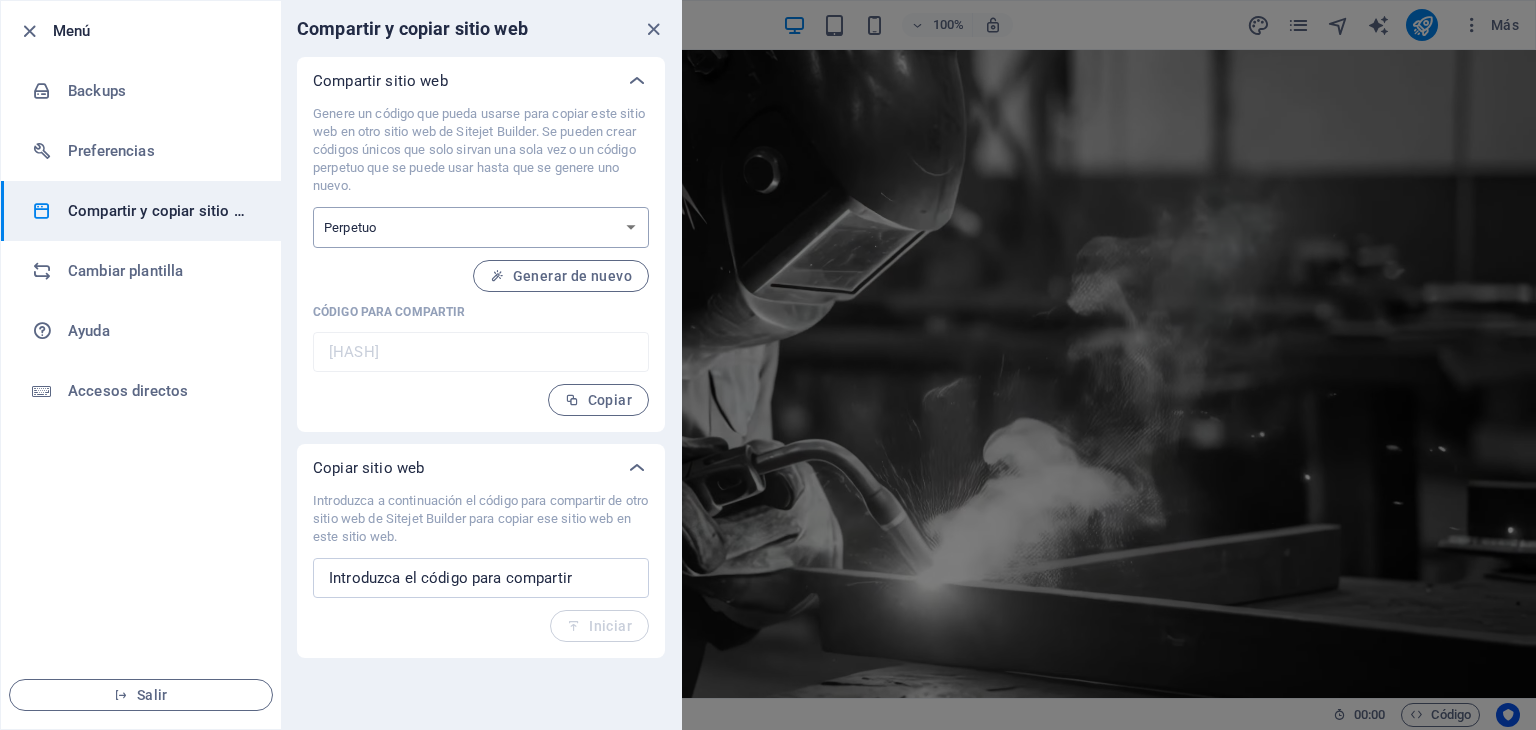 click on "Único Perpetuo" at bounding box center (481, 227) 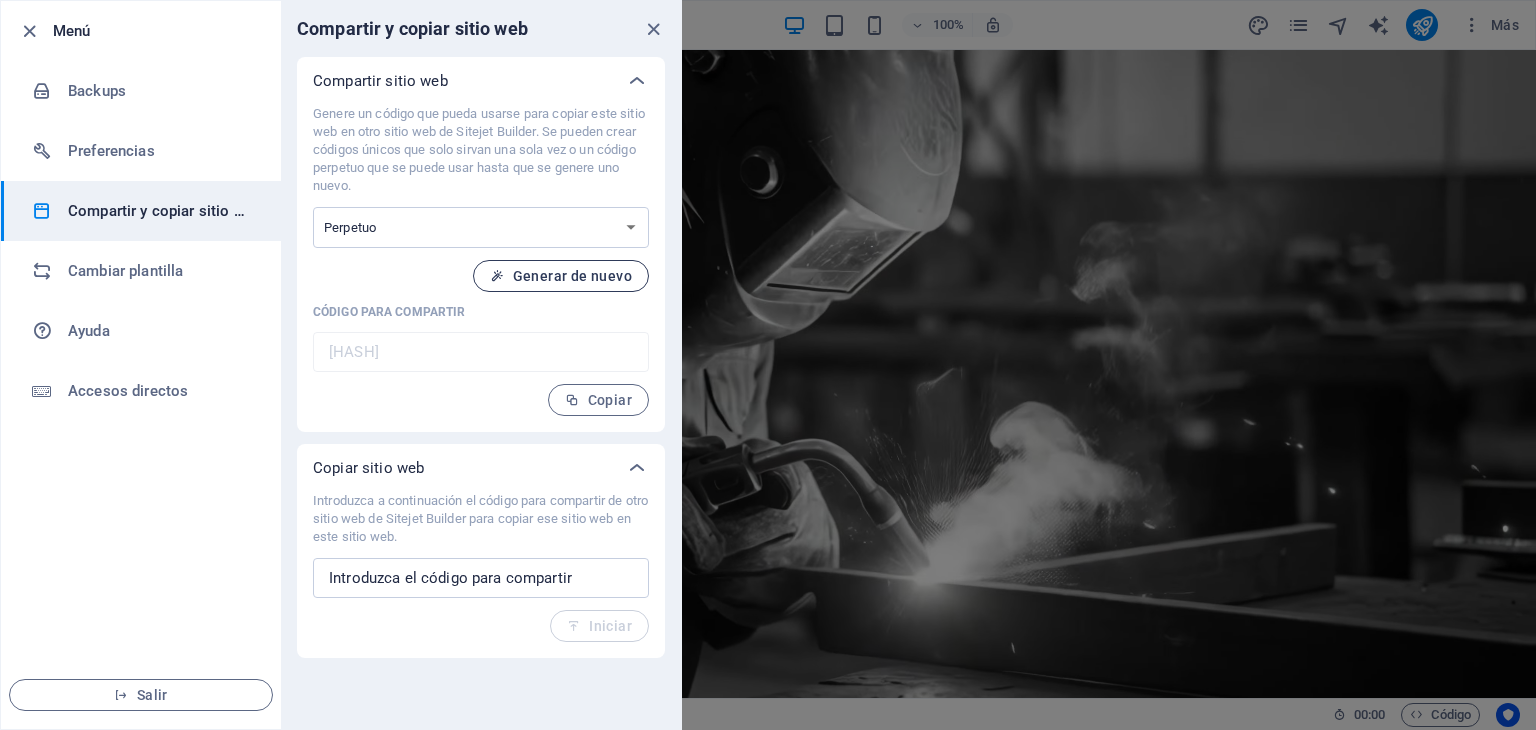 drag, startPoint x: 624, startPoint y: 225, endPoint x: 611, endPoint y: 278, distance: 54.571056 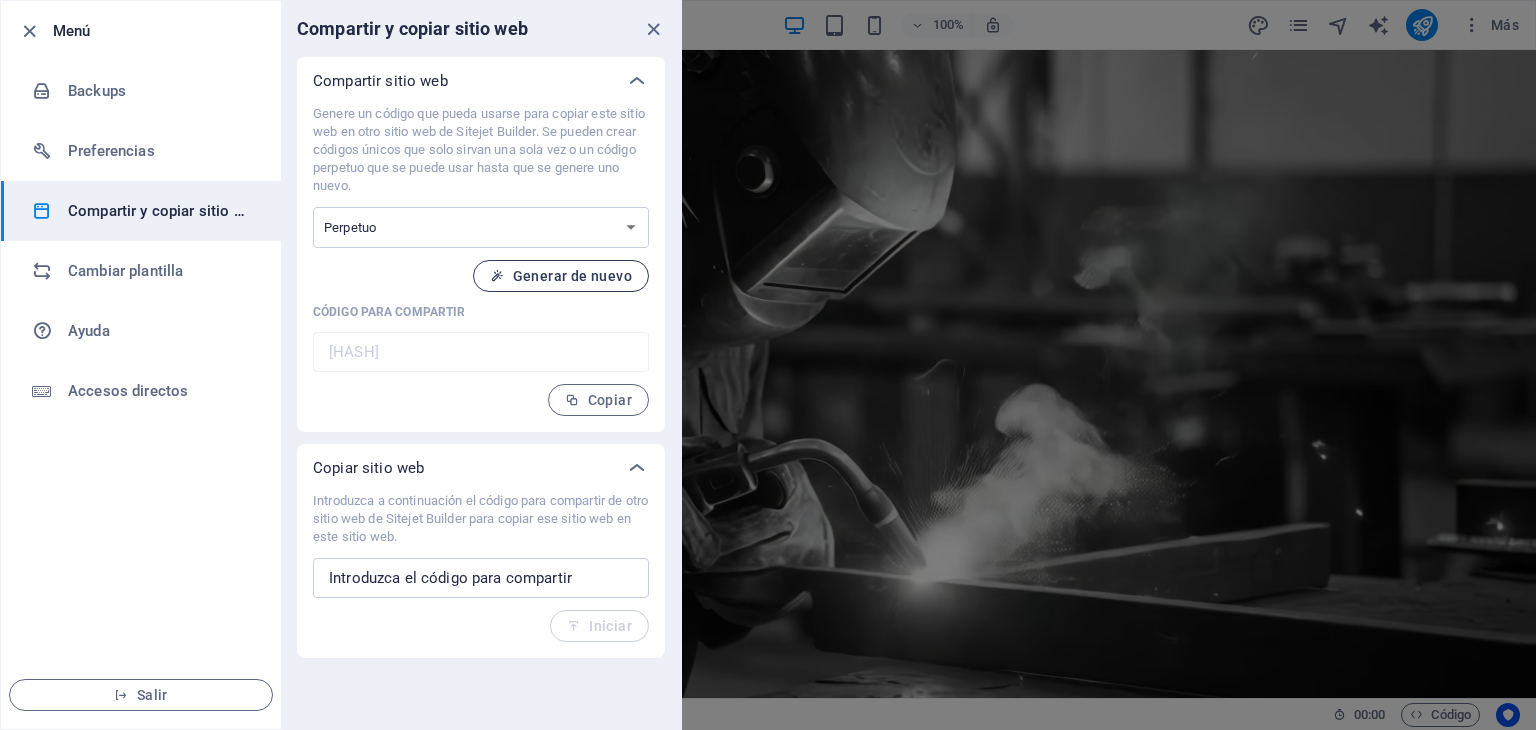 click on "Único Perpetuo" at bounding box center [481, 227] 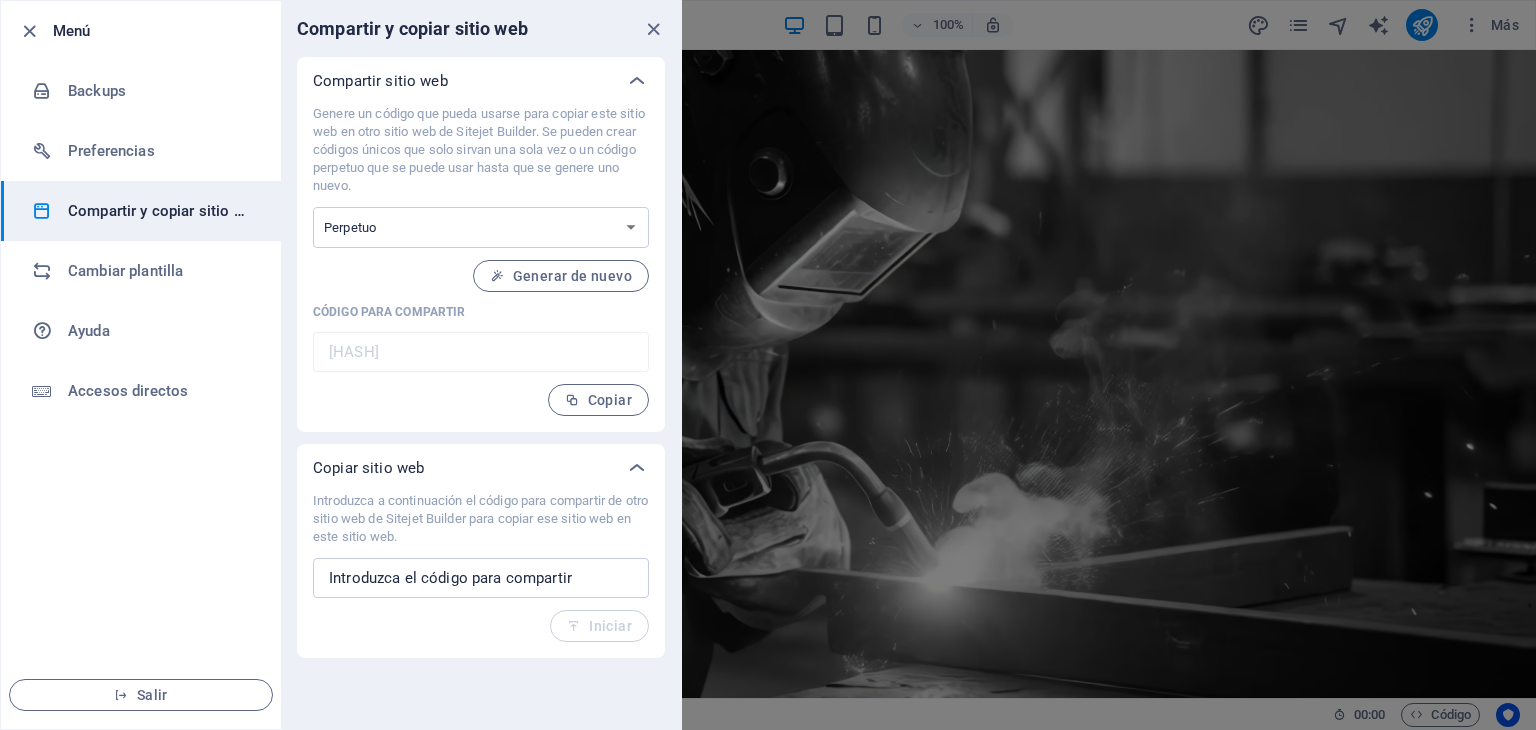 click on "Compartir y copiar sitio web" at bounding box center (160, 211) 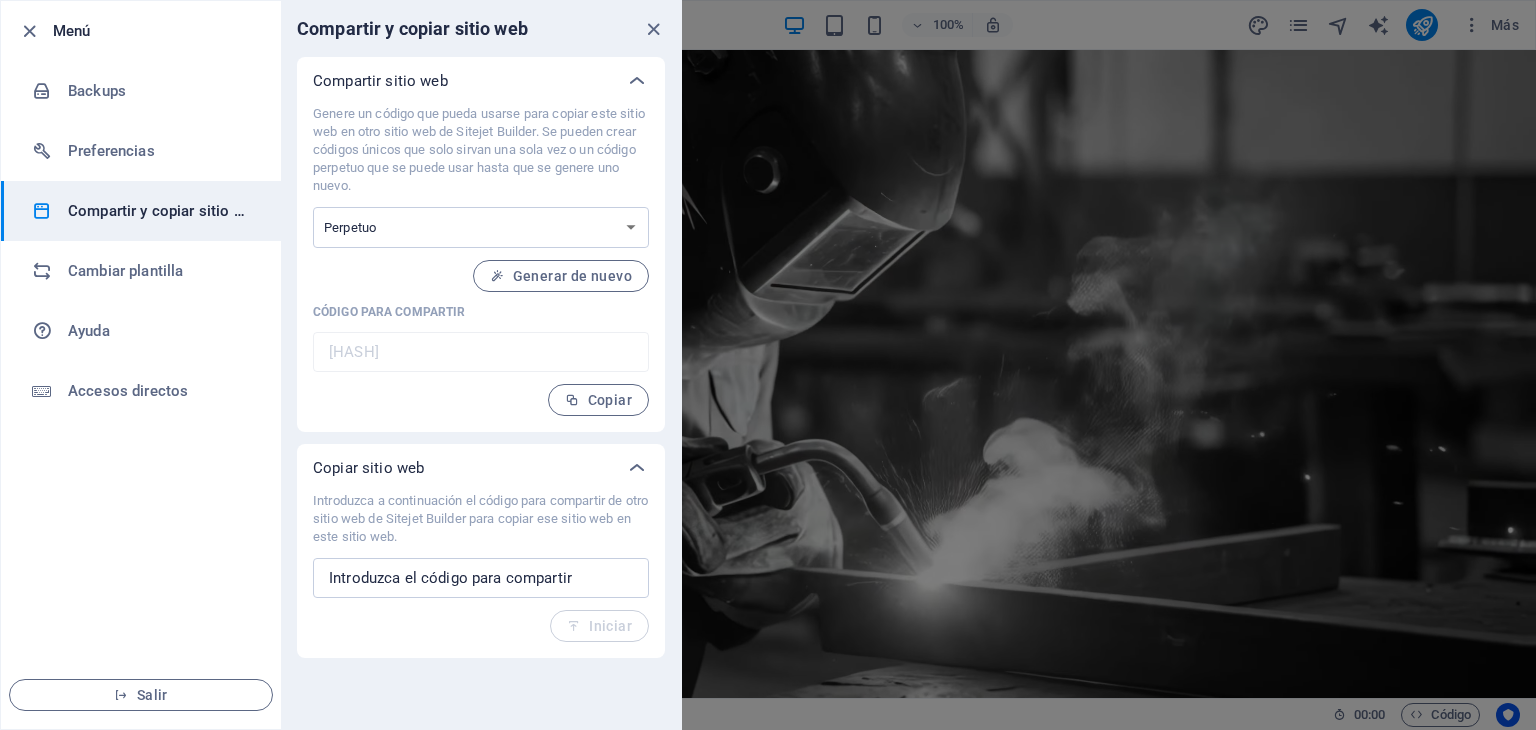 click on "Compartir y copiar sitio web" at bounding box center (481, 29) 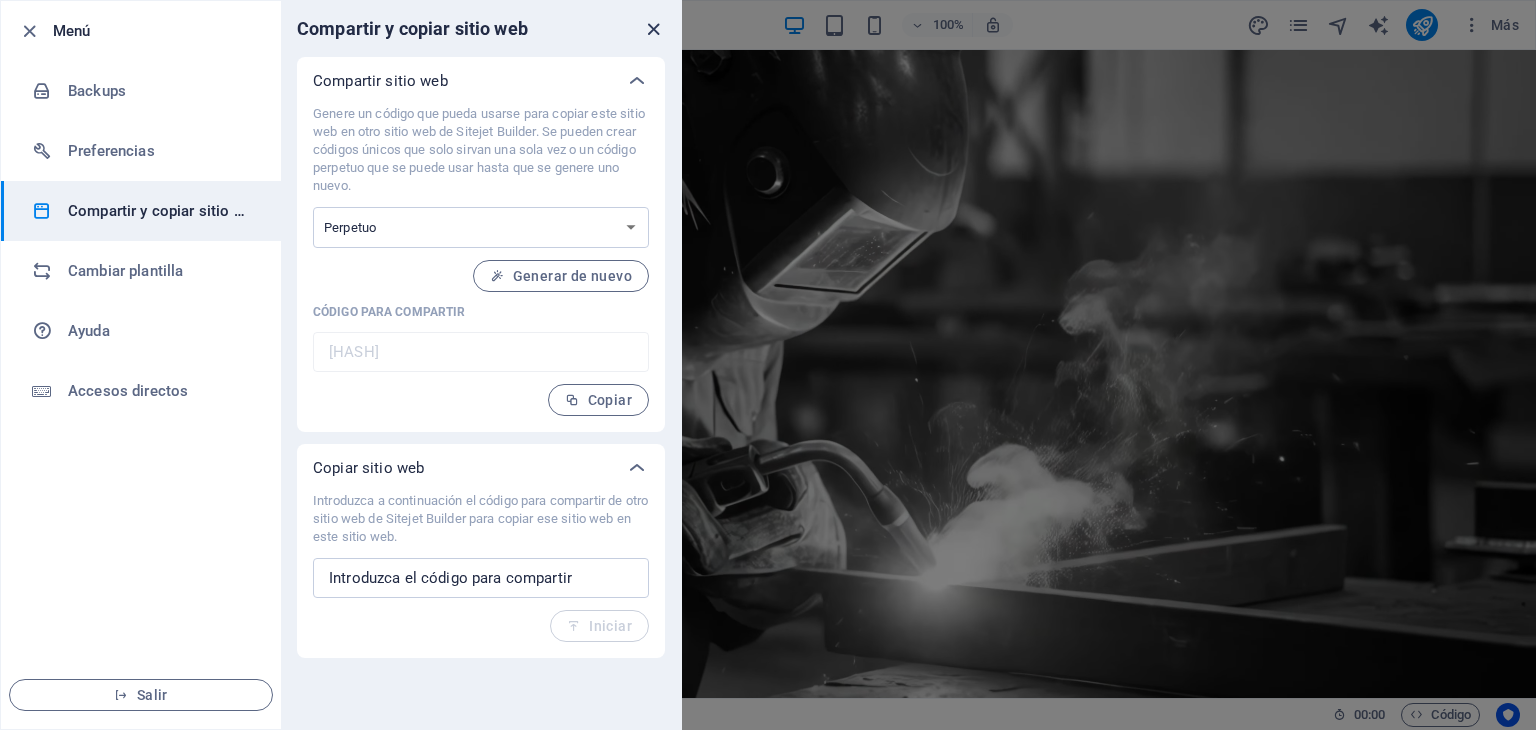 click at bounding box center [653, 29] 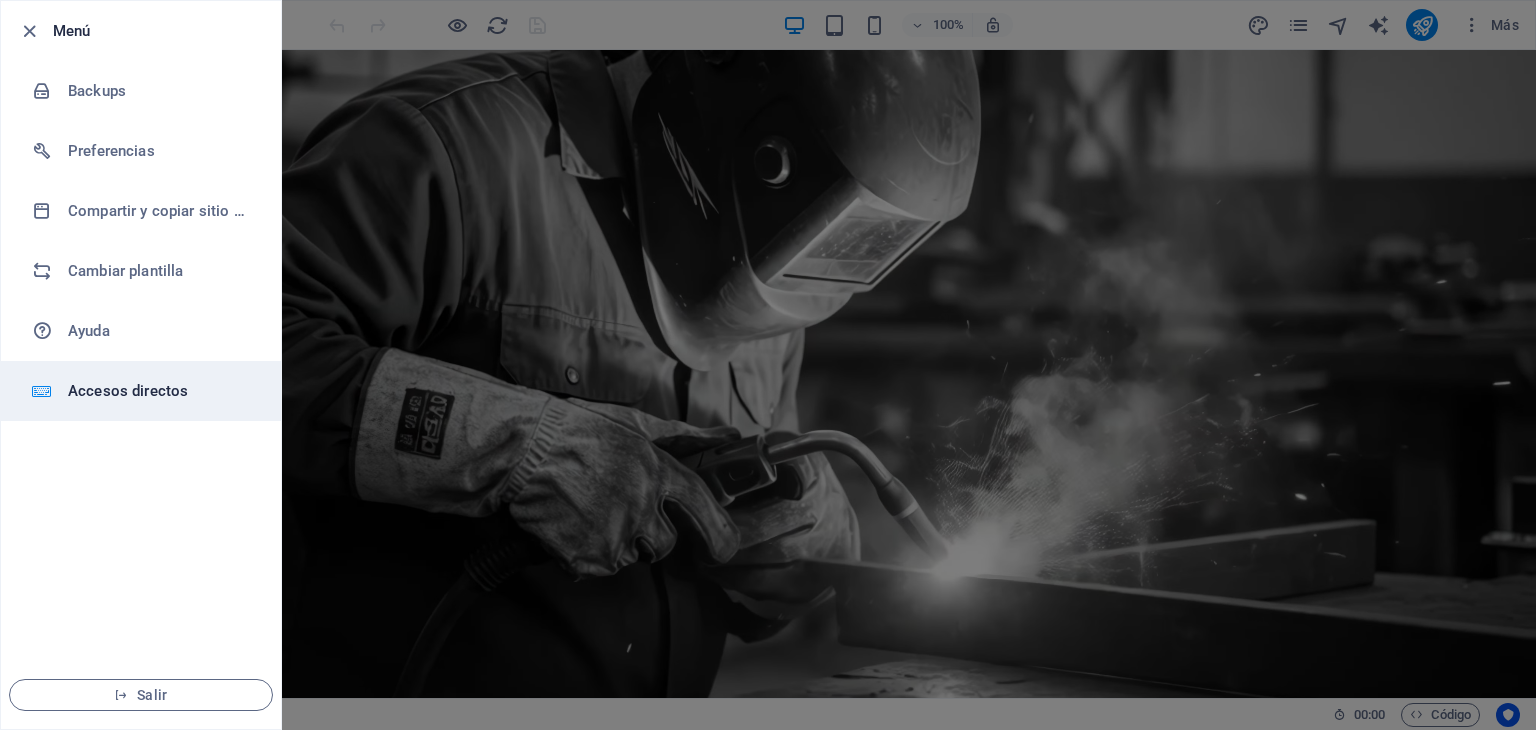 click on "Accesos directos" at bounding box center (160, 391) 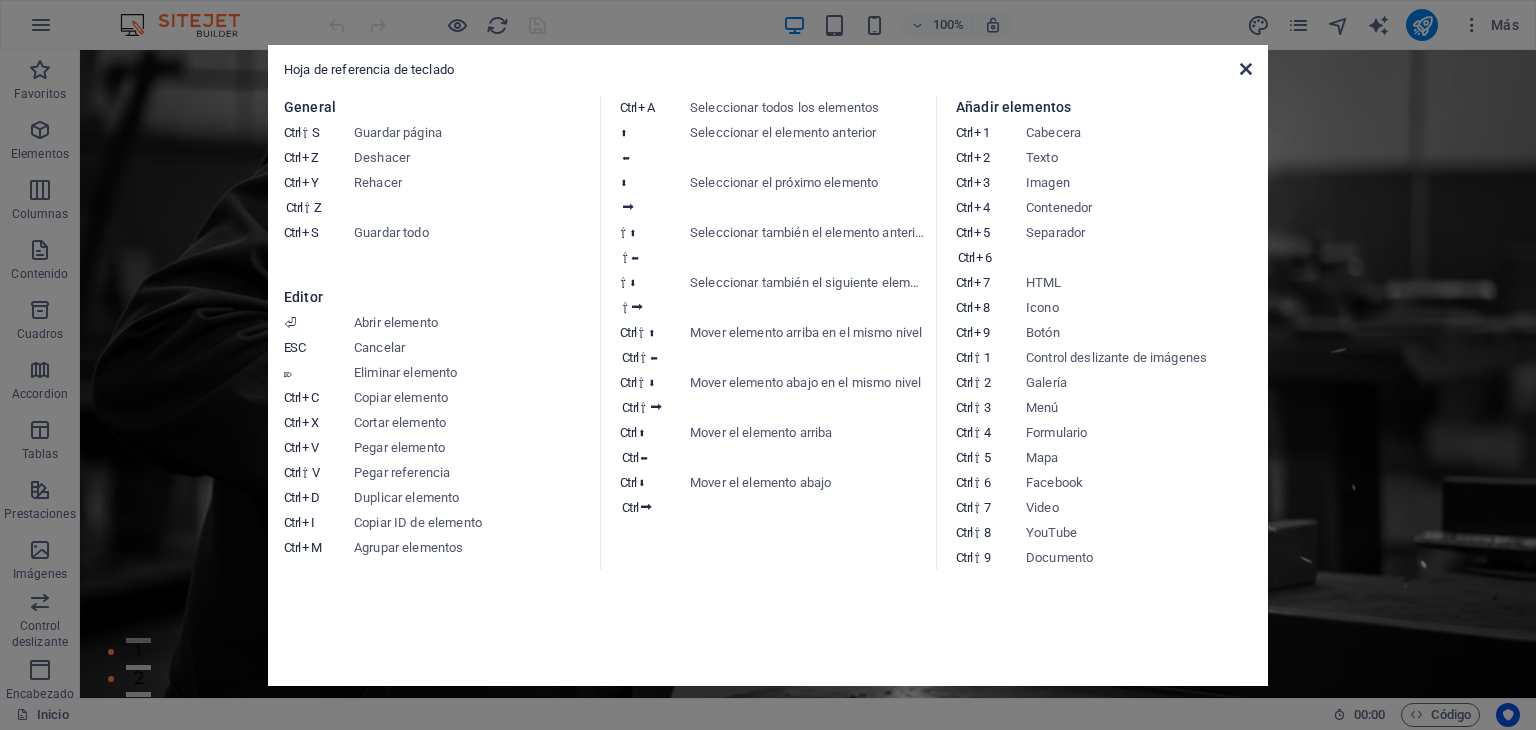 click at bounding box center (1246, 69) 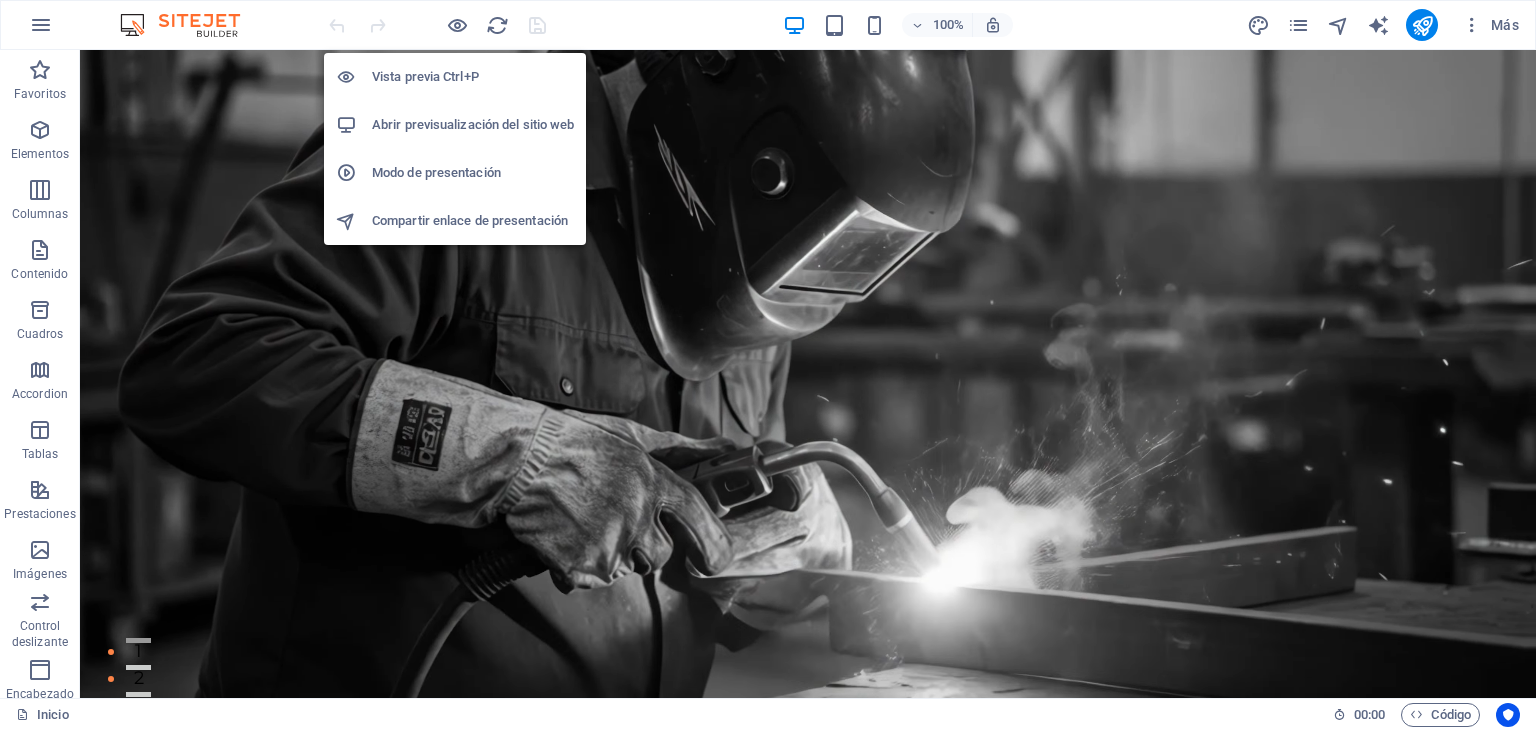 click on "Modo de presentación" at bounding box center [455, 173] 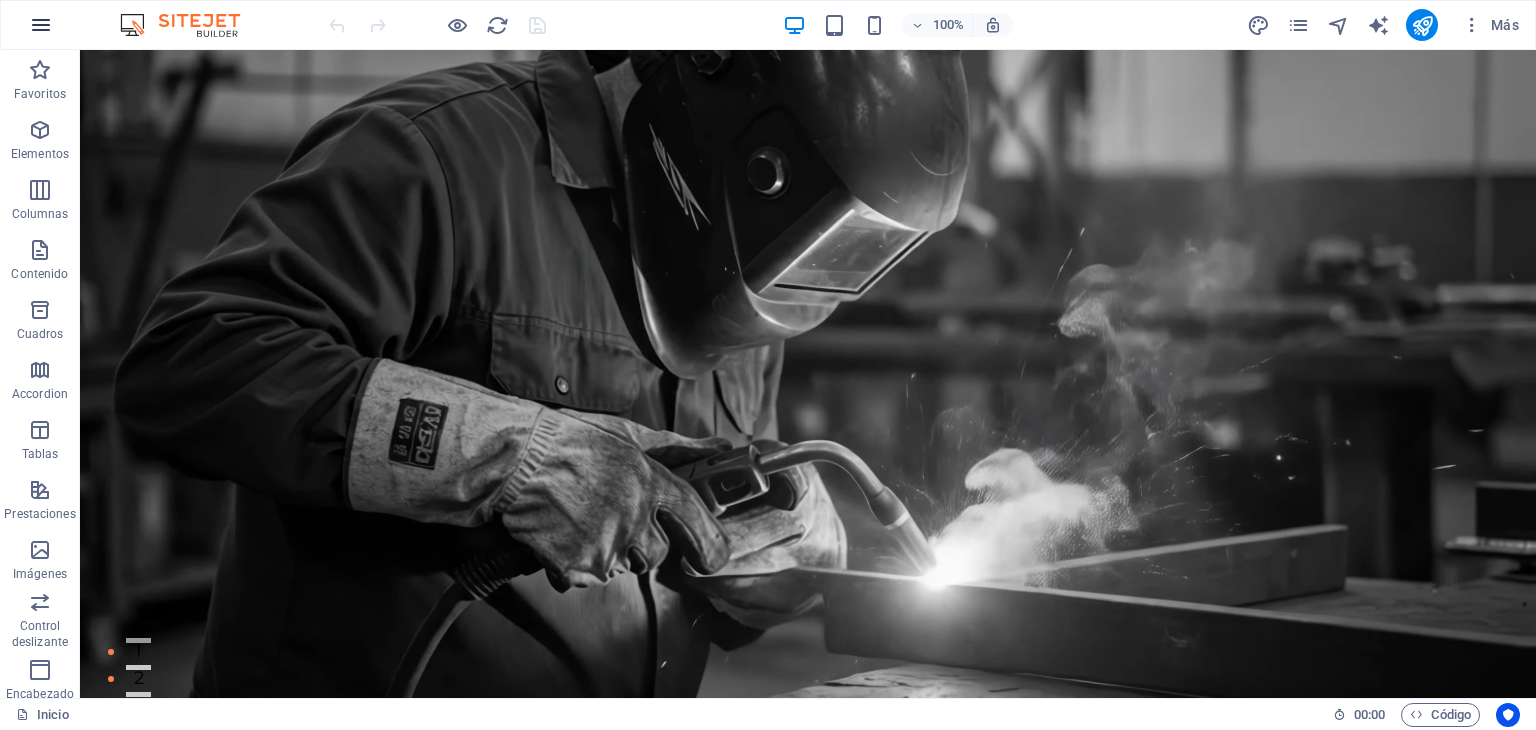 click at bounding box center [41, 25] 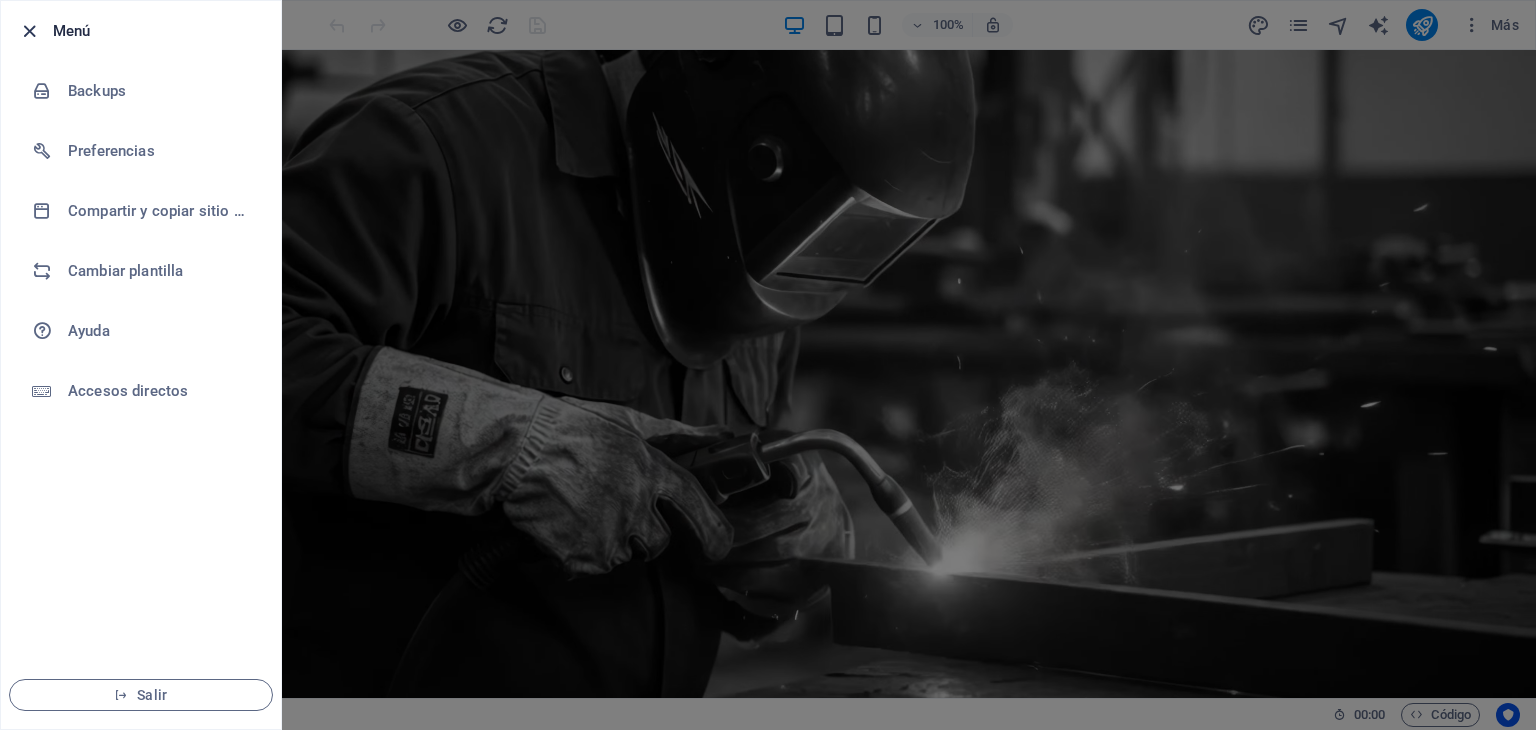 click at bounding box center [29, 31] 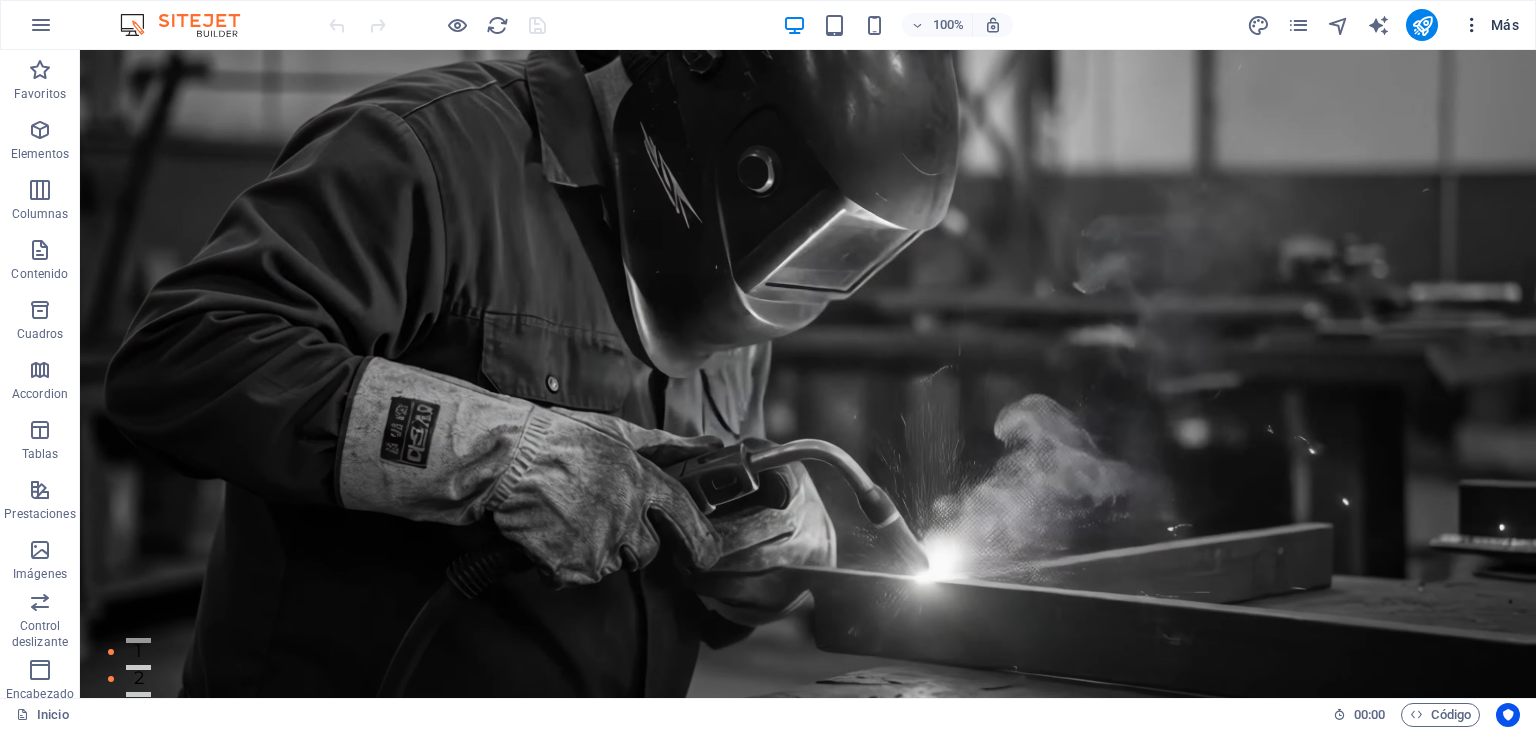 click on "Más" at bounding box center (1490, 25) 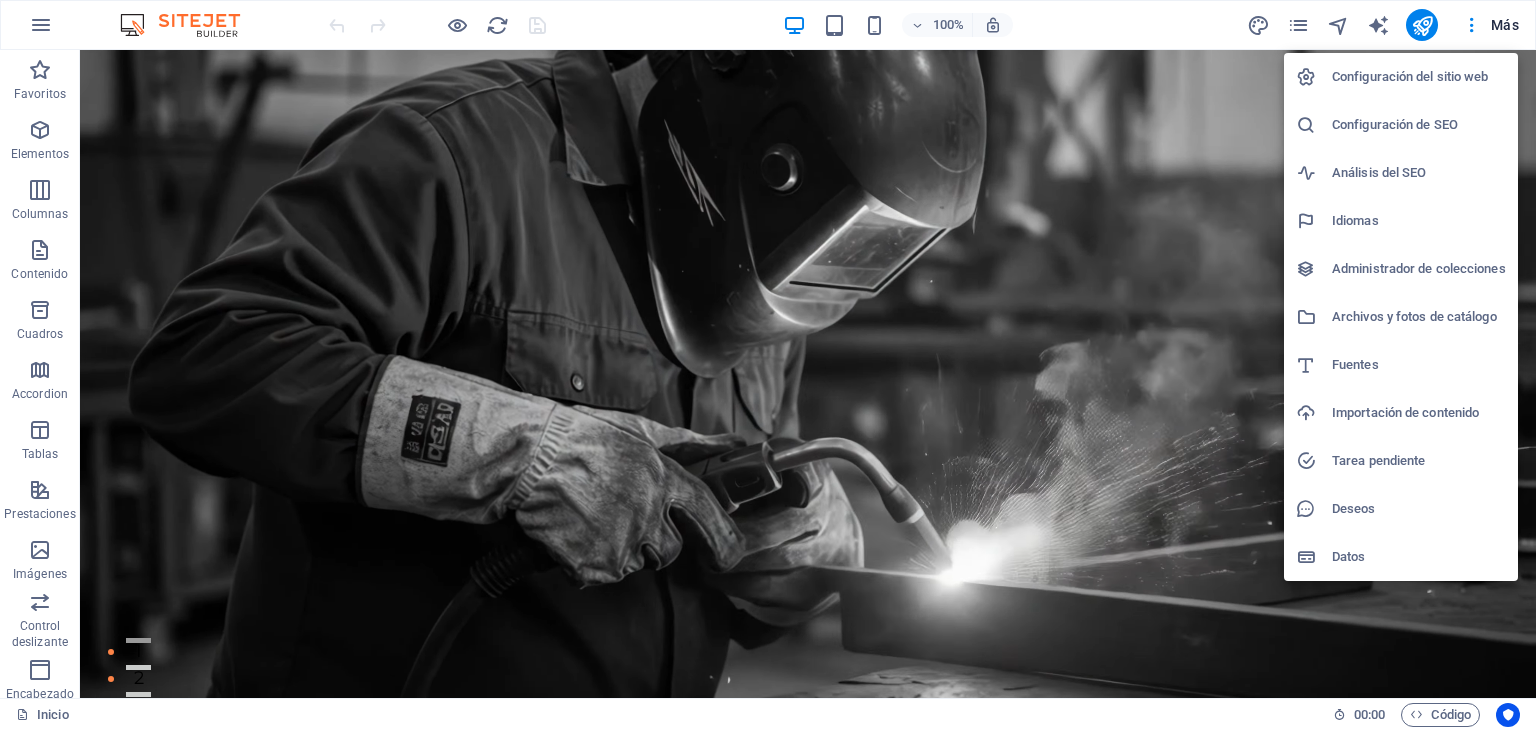 click at bounding box center (768, 365) 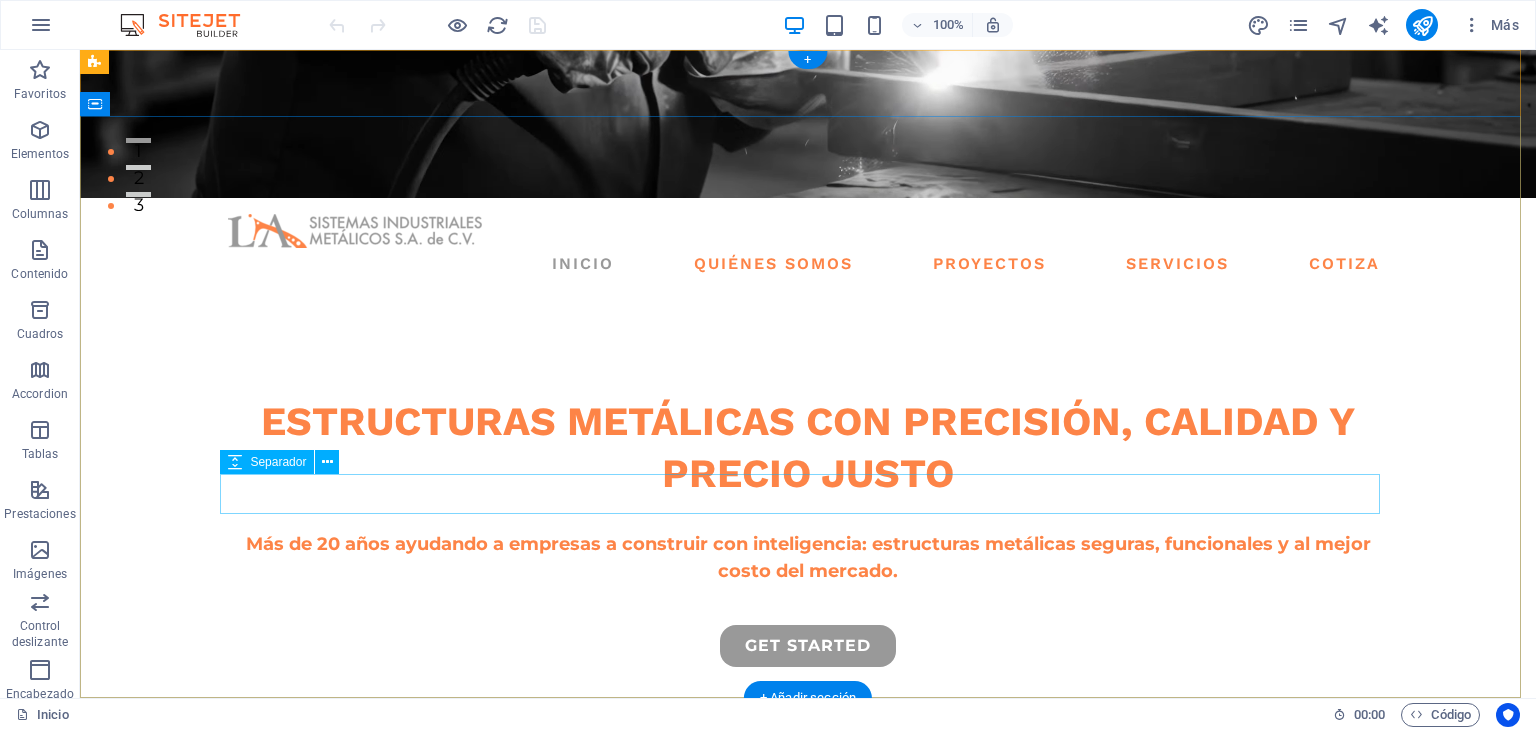 scroll, scrollTop: 0, scrollLeft: 0, axis: both 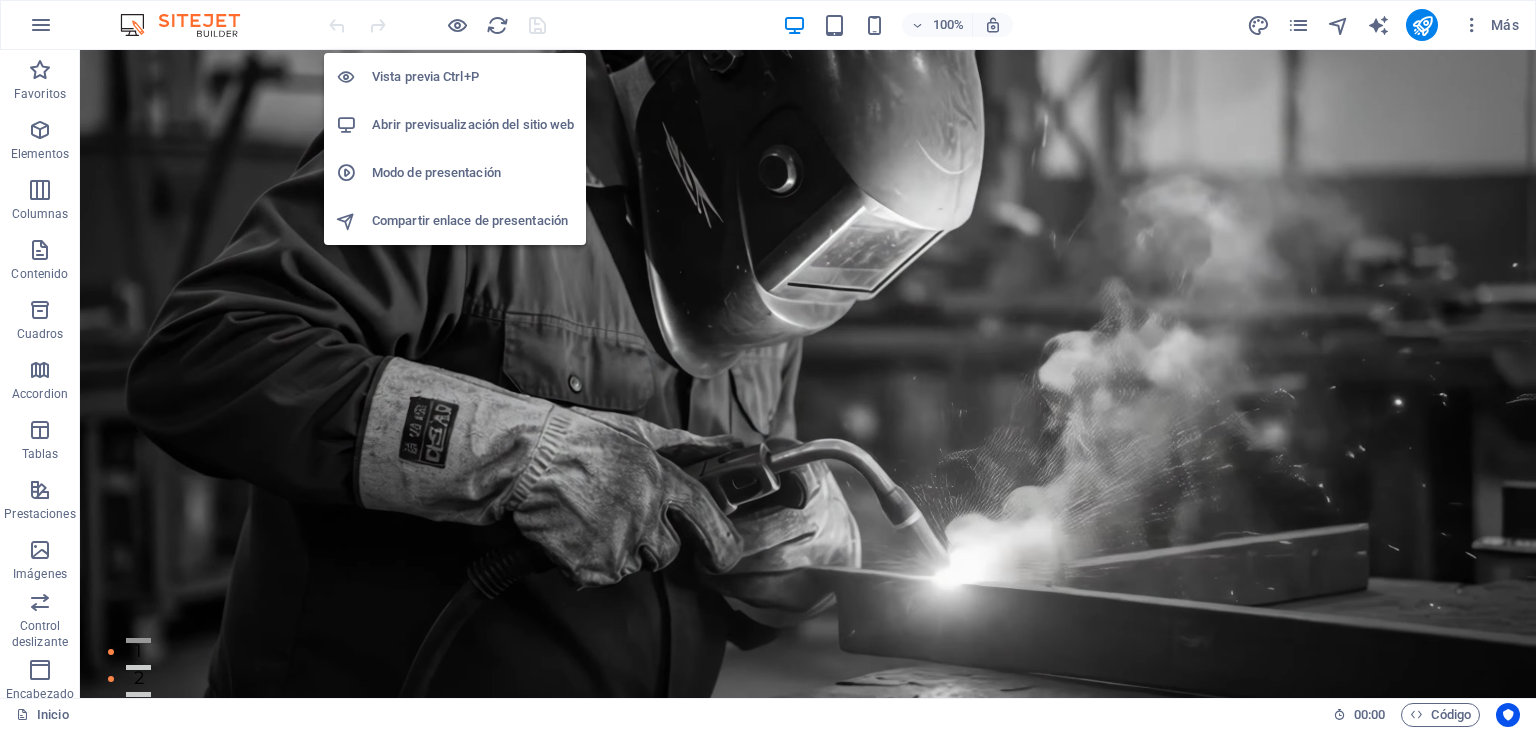 click on "Abrir previsualización del sitio web" at bounding box center [473, 125] 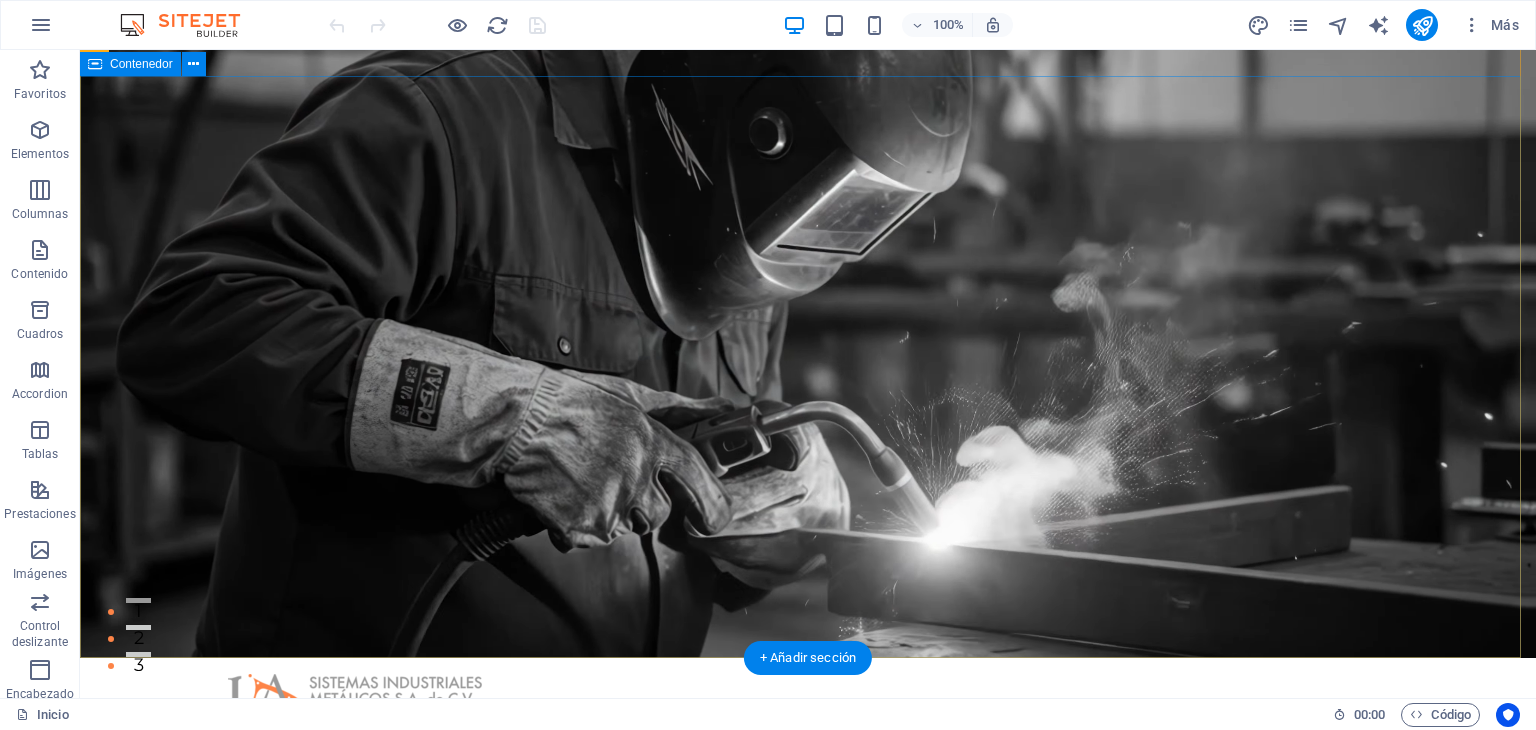 scroll, scrollTop: 0, scrollLeft: 0, axis: both 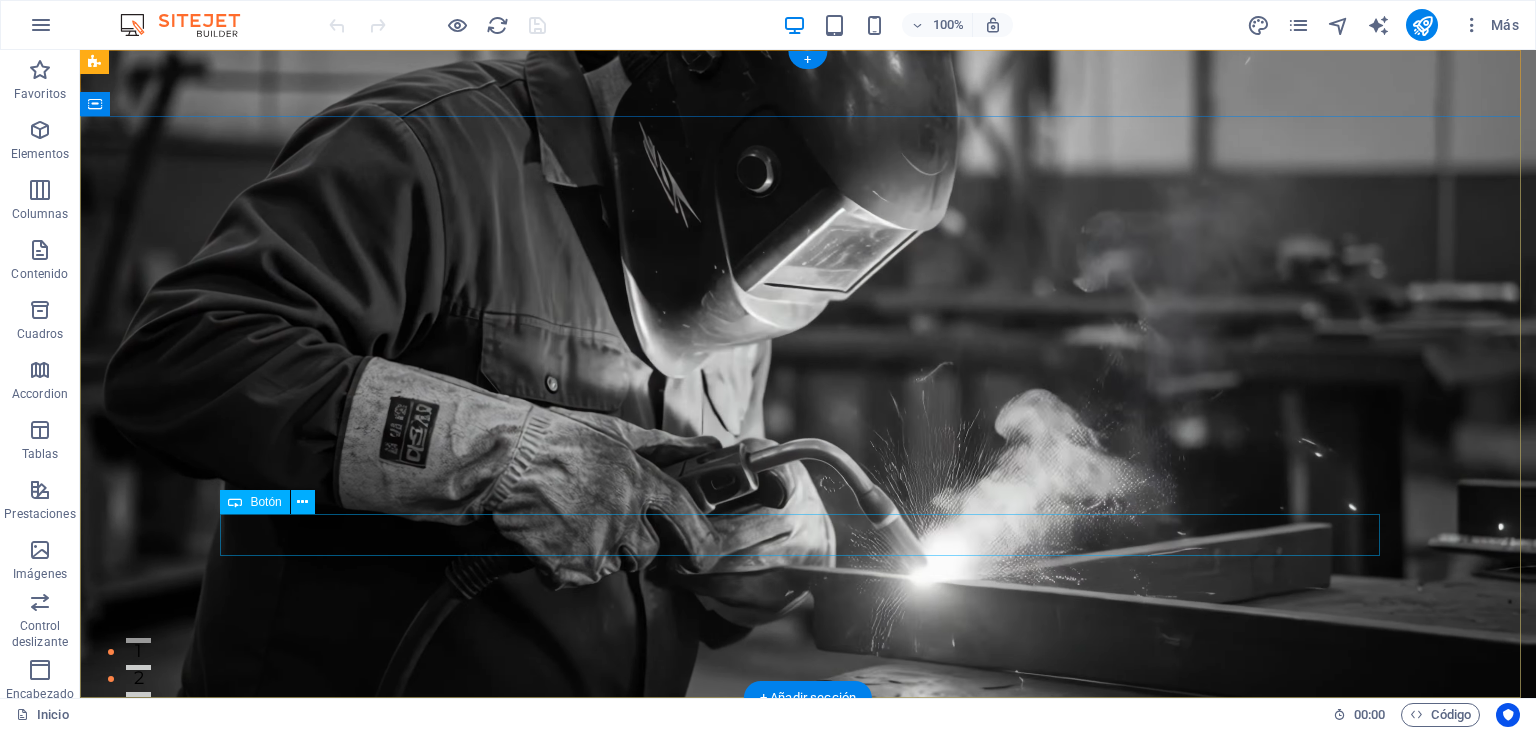 click on "get started" at bounding box center (808, 1146) 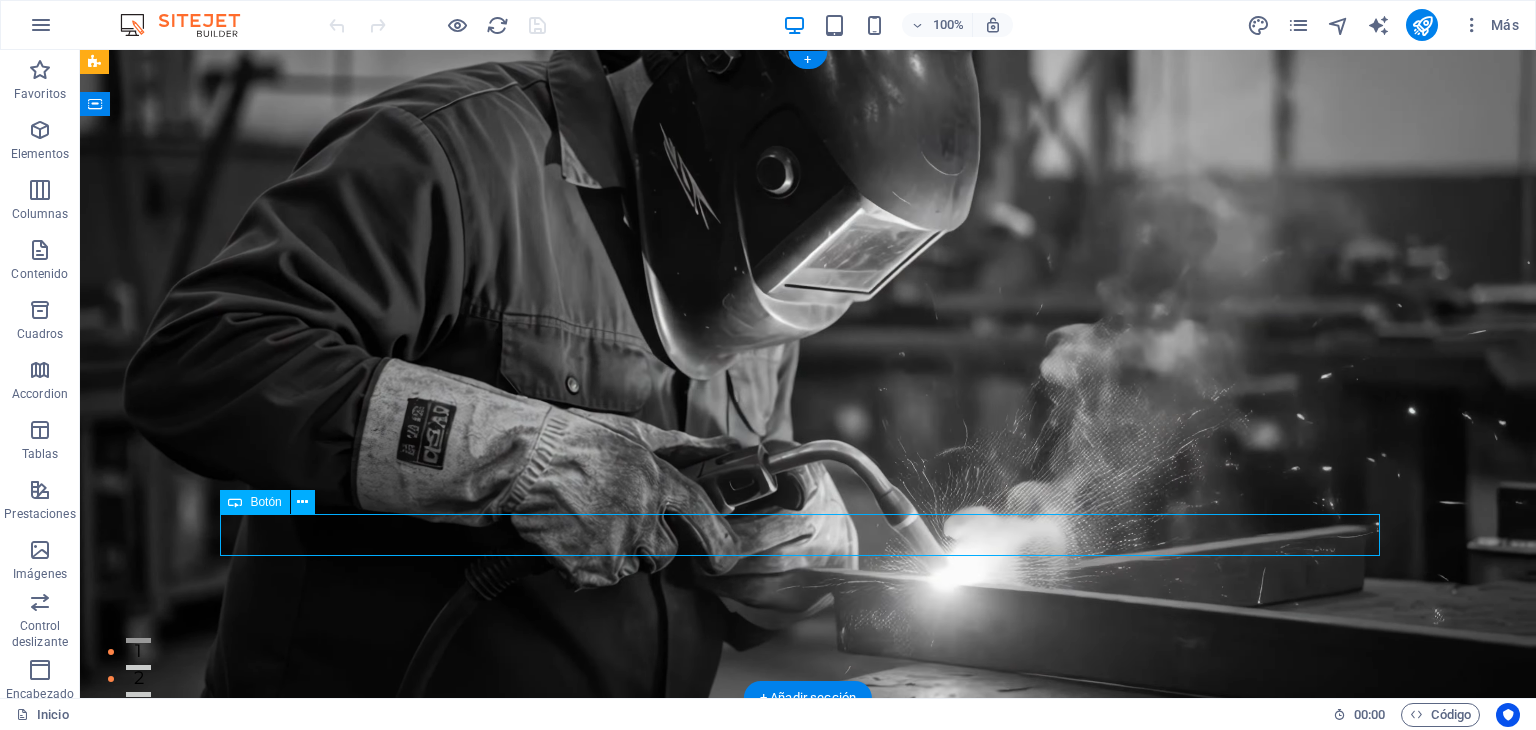 click on "get started" at bounding box center (808, 1146) 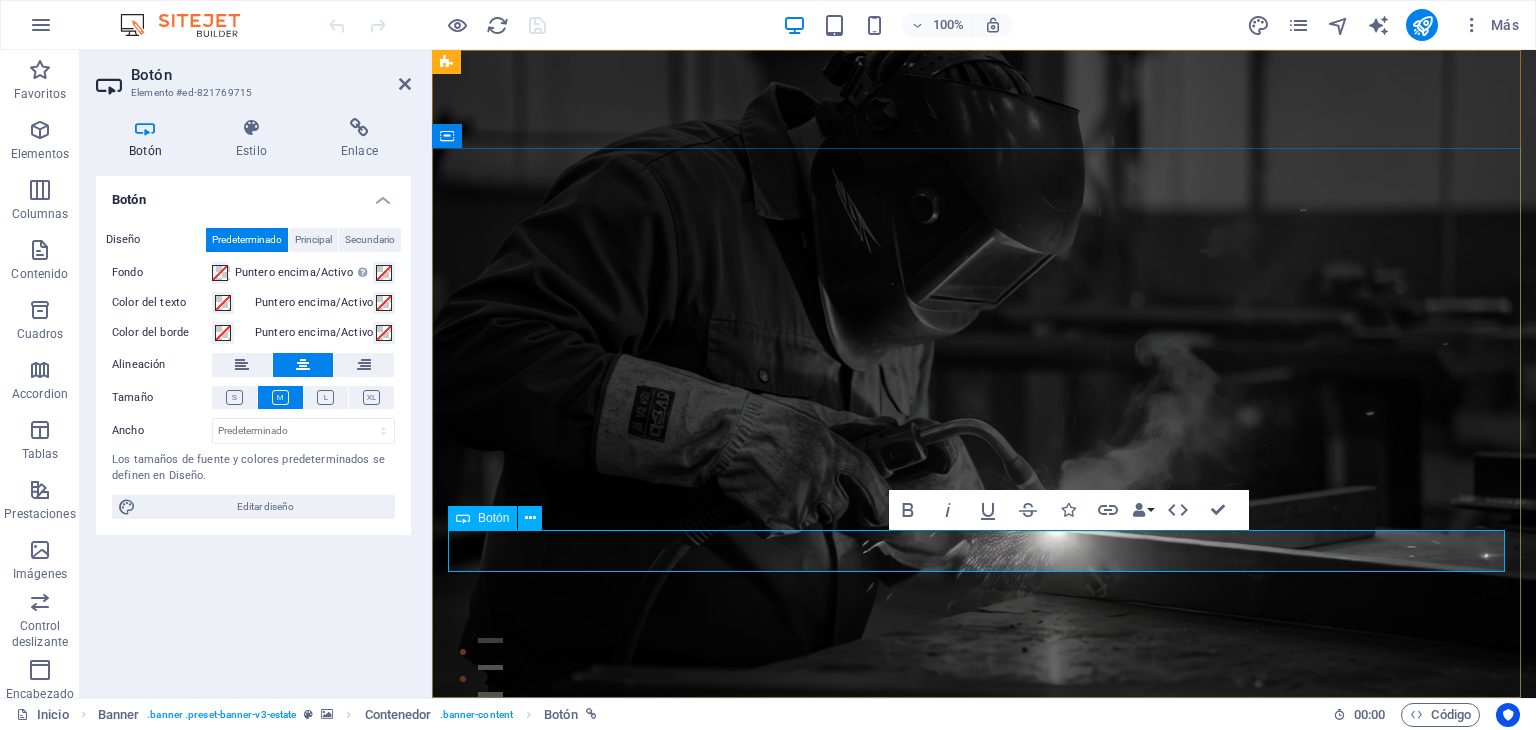type 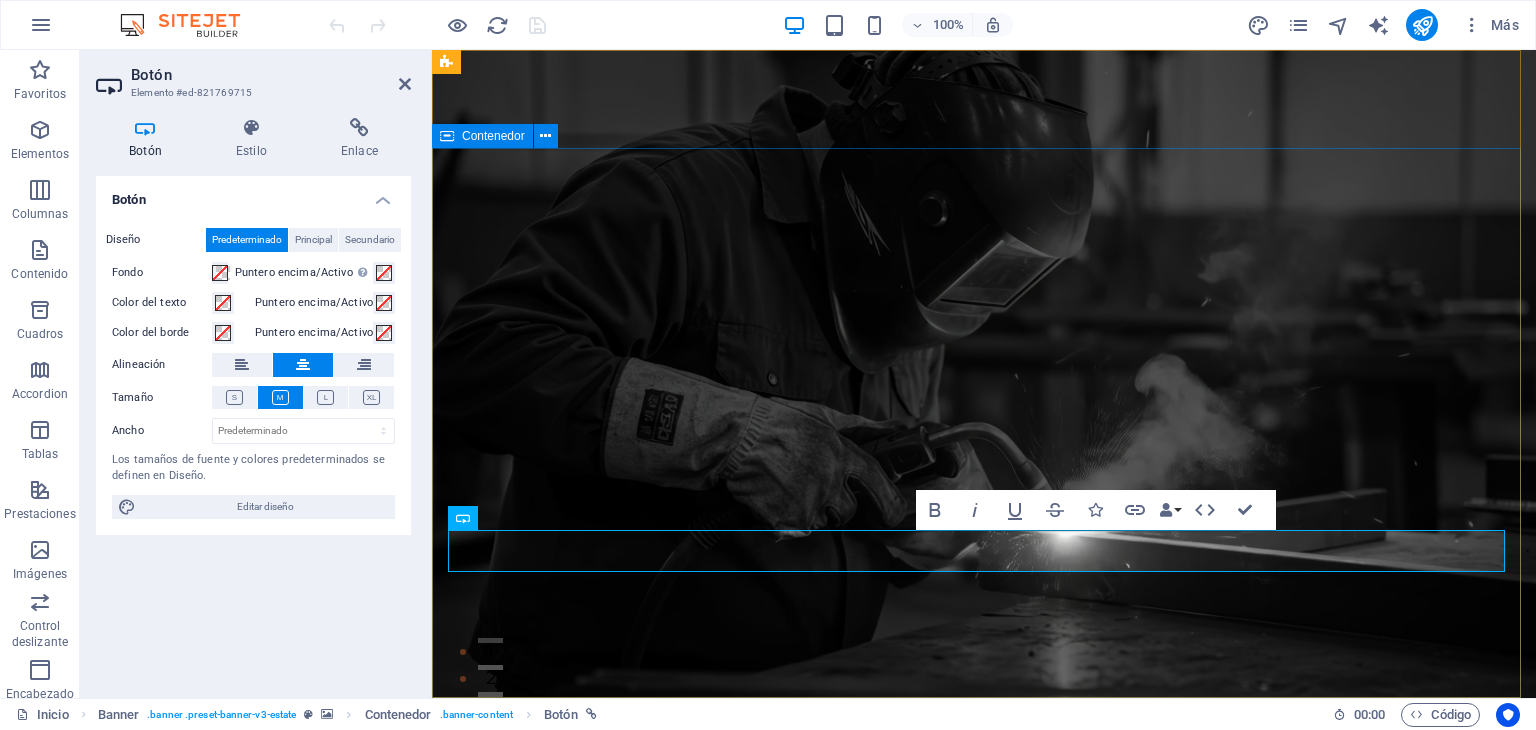 click on "Estructuras Metálicas con Precisión, Calidad y Precio Justo Más de 20 años ayudando a empresas a construir con inteligencia: estructuras metálicas seguras, funcionales y al mejor costo del mercado. INICIAR" at bounding box center [984, 1031] 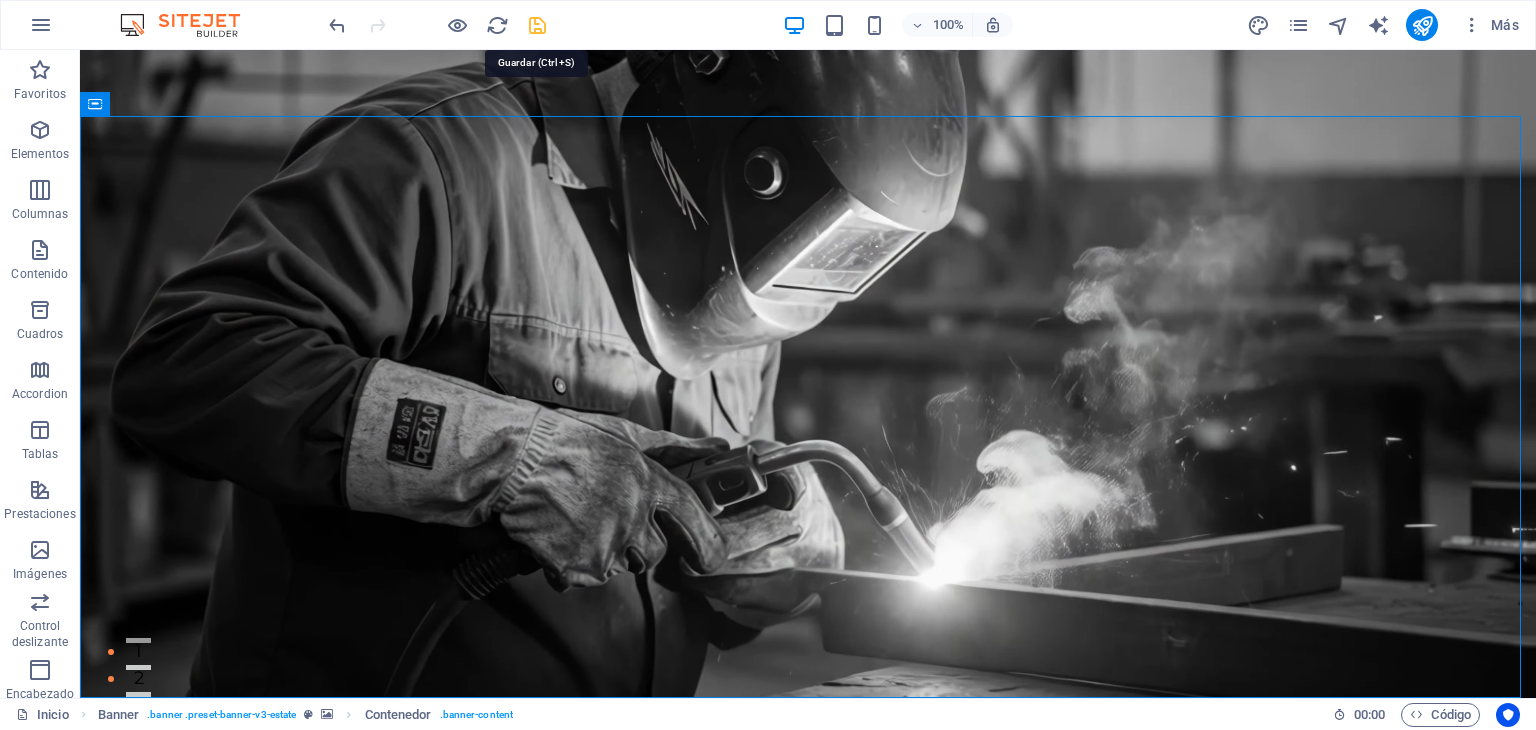click at bounding box center [537, 25] 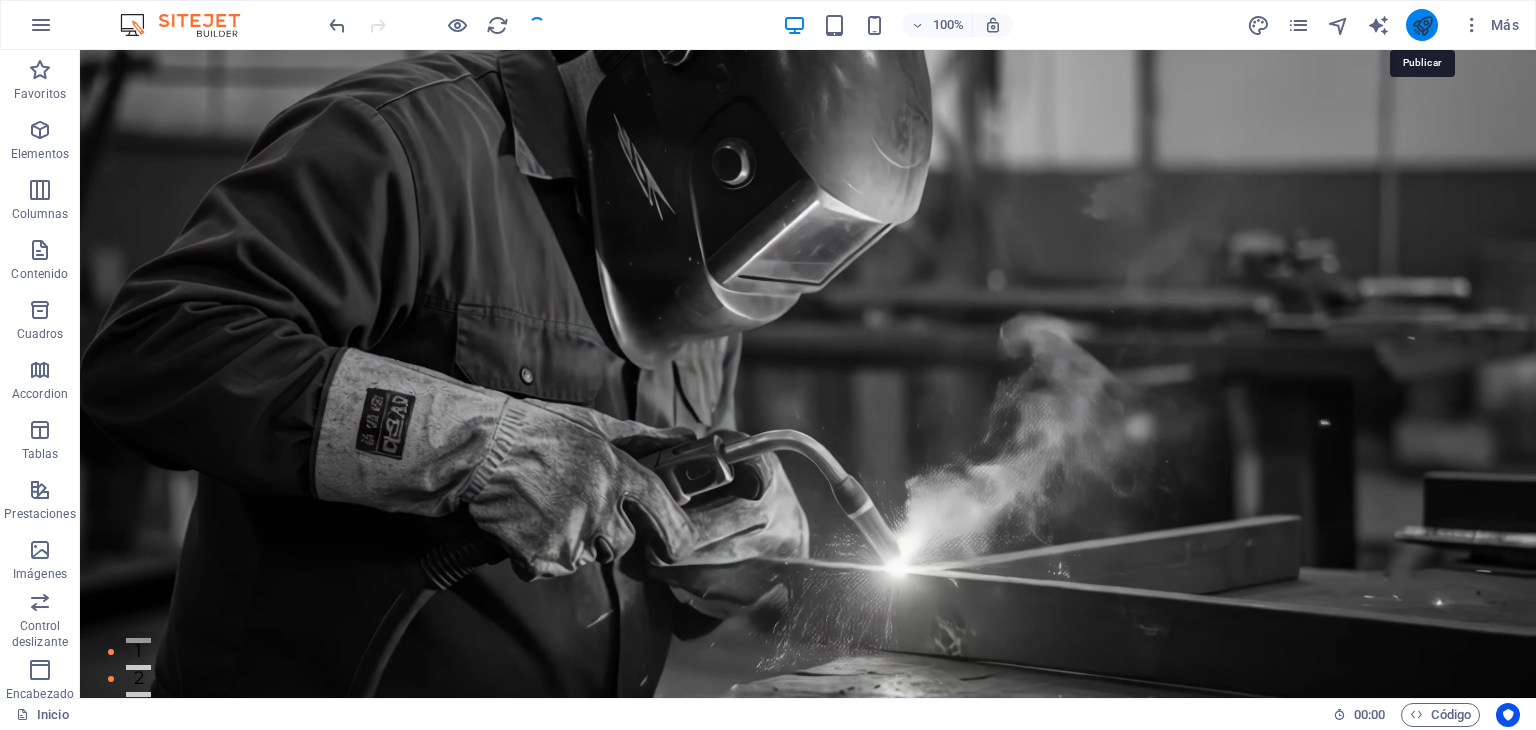 click at bounding box center (1422, 25) 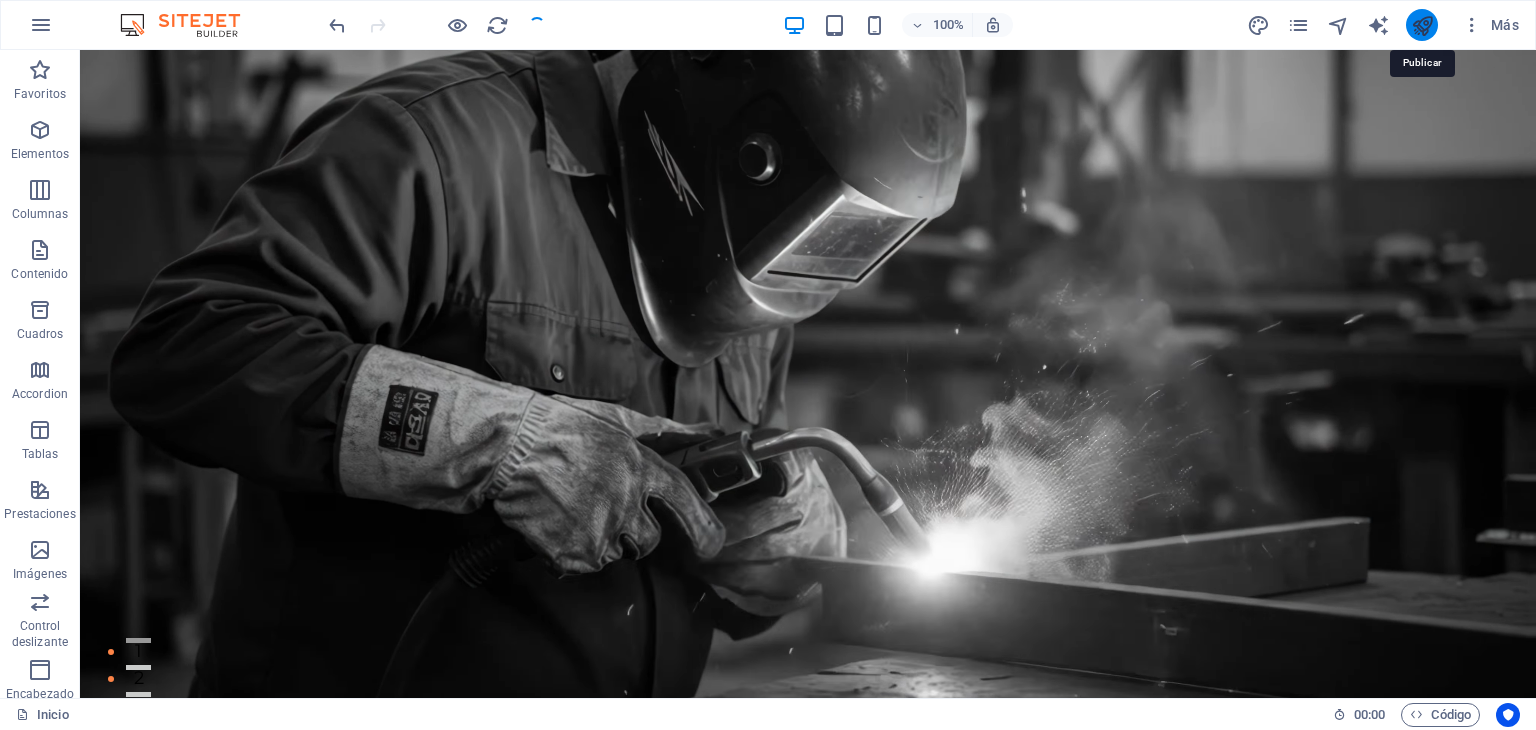 click at bounding box center [1422, 25] 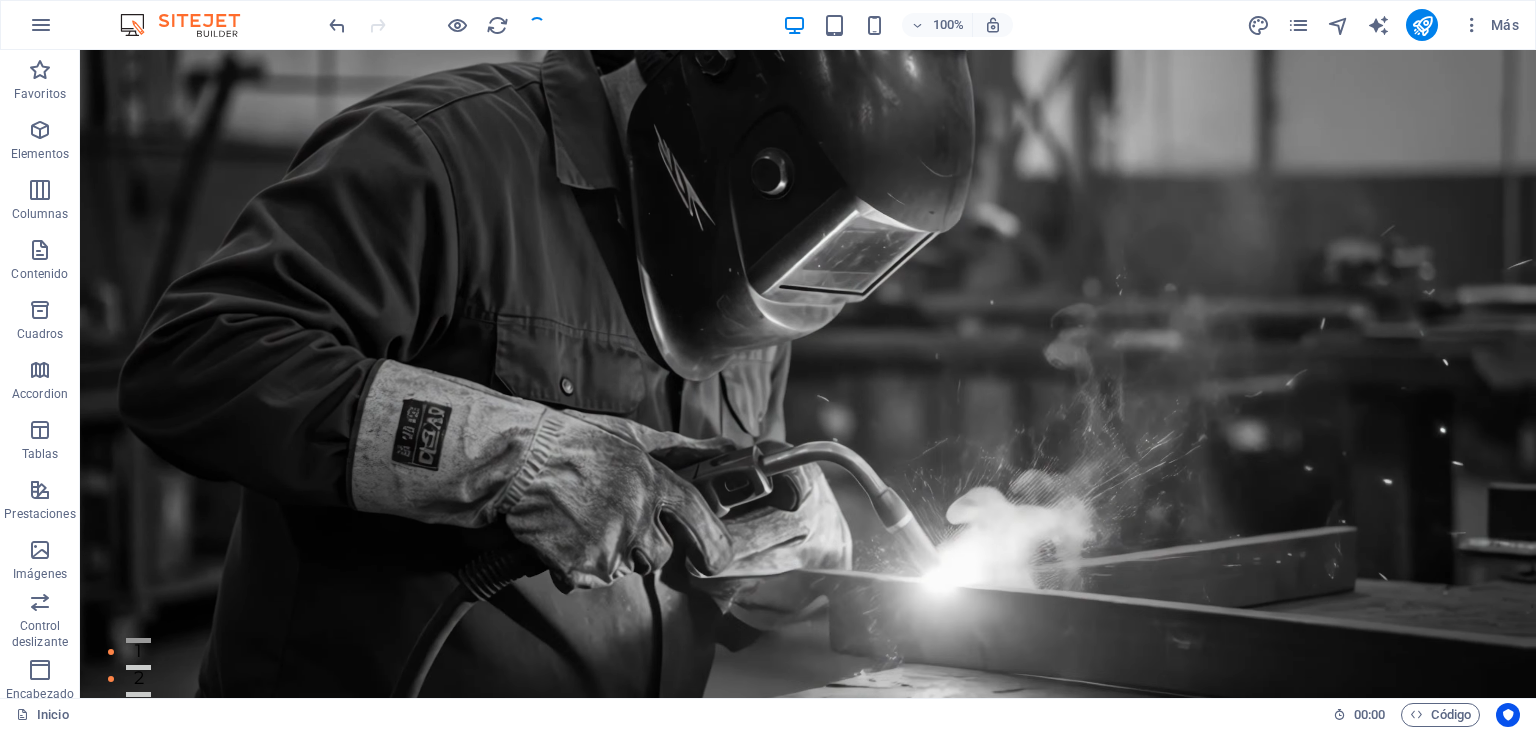 click at bounding box center [437, 25] 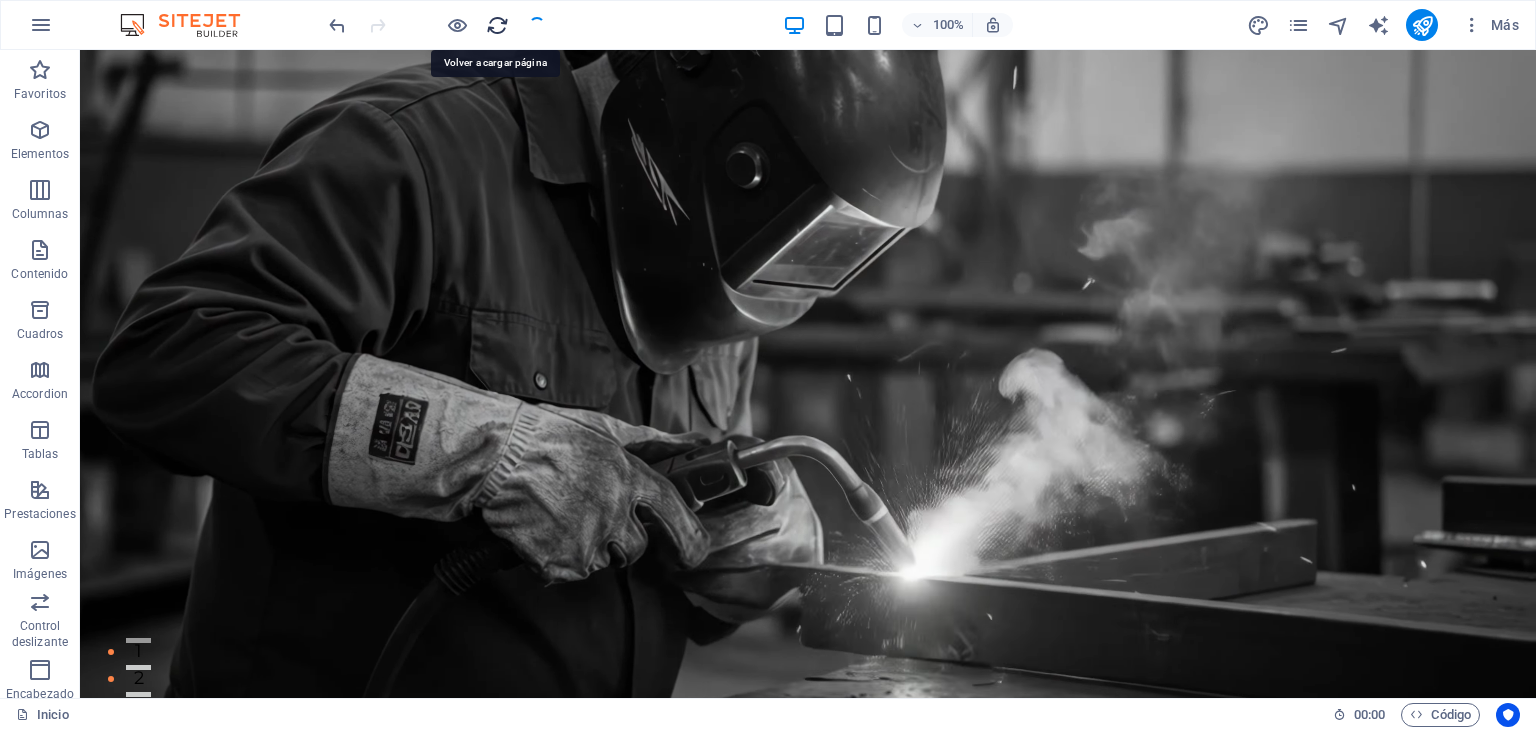 click at bounding box center [497, 25] 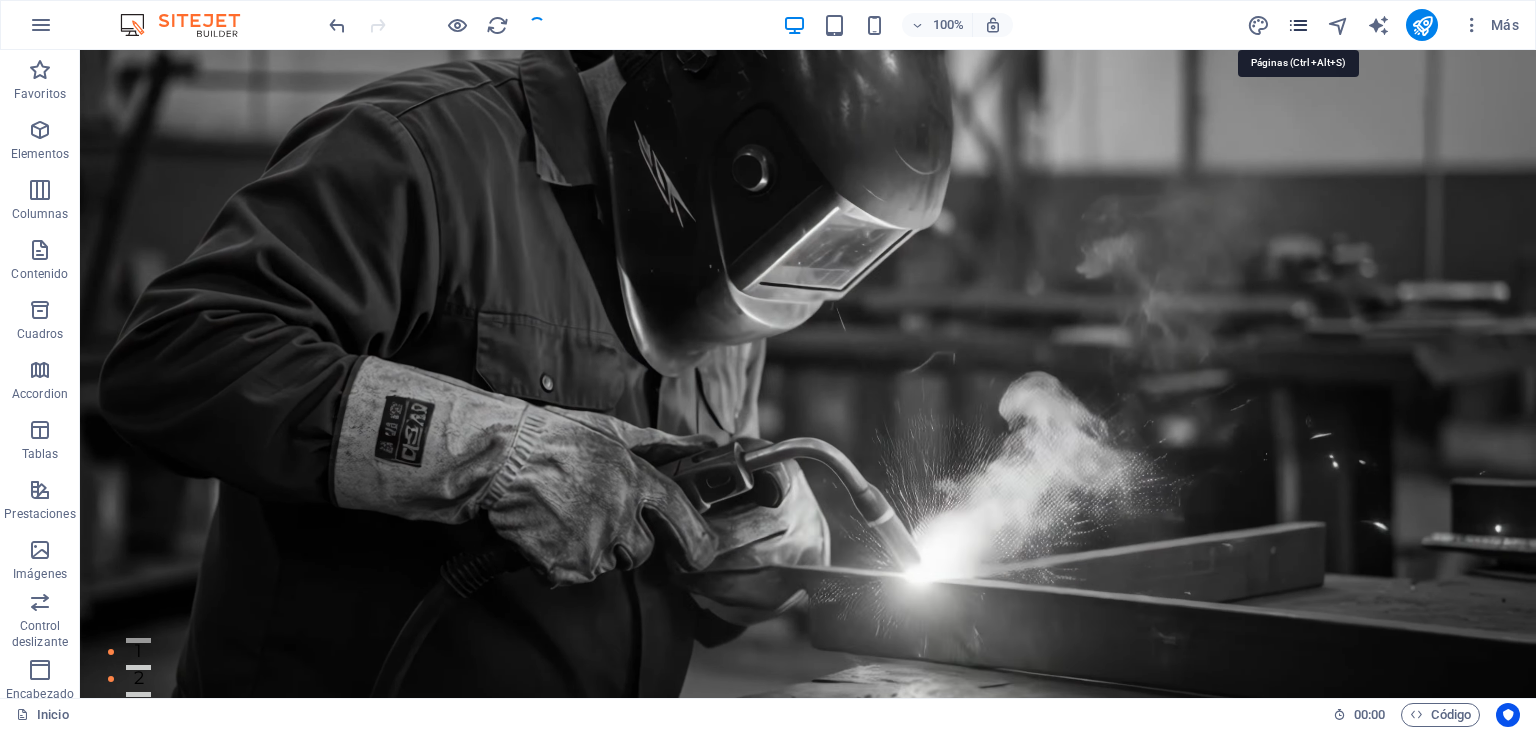 click at bounding box center (1298, 25) 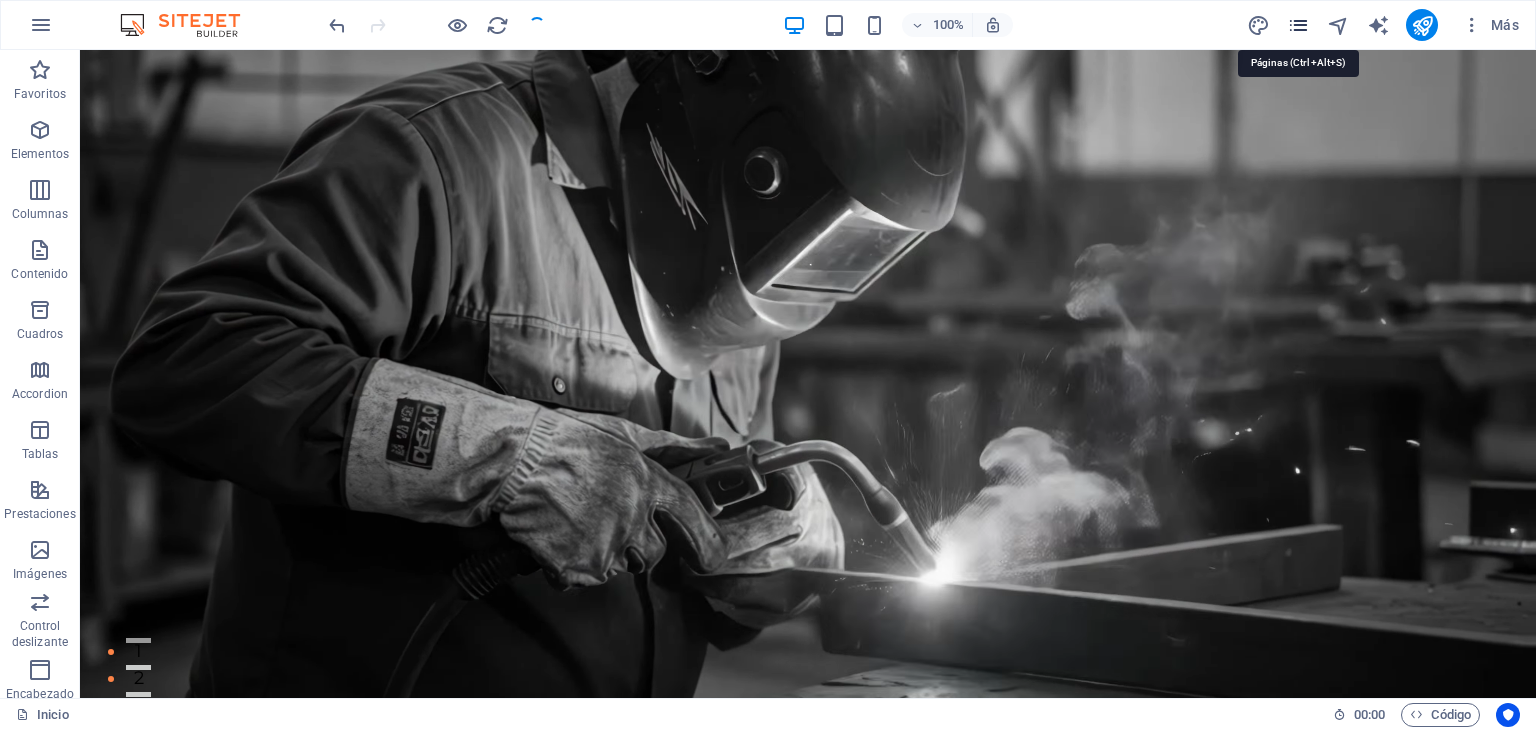 click at bounding box center [1298, 25] 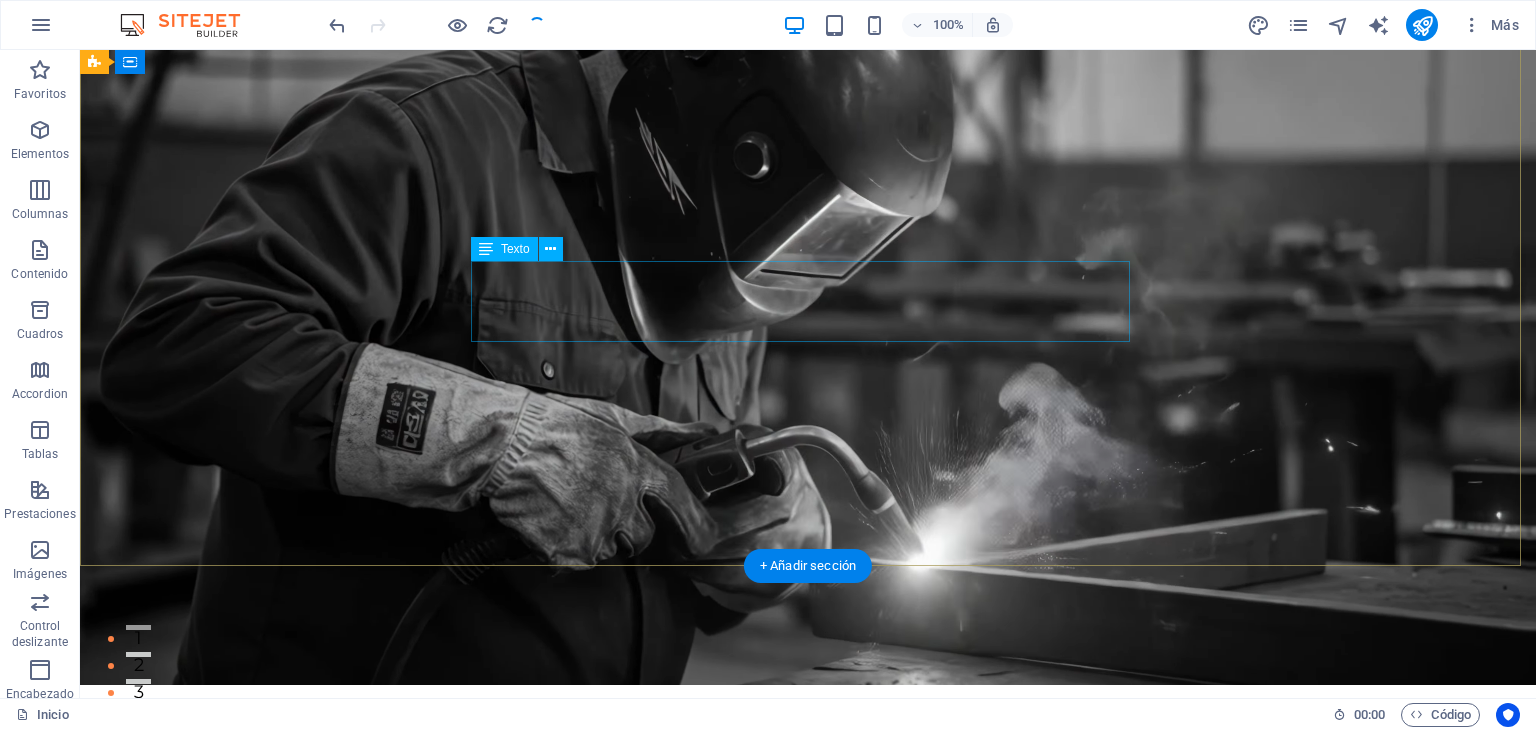 scroll, scrollTop: 0, scrollLeft: 0, axis: both 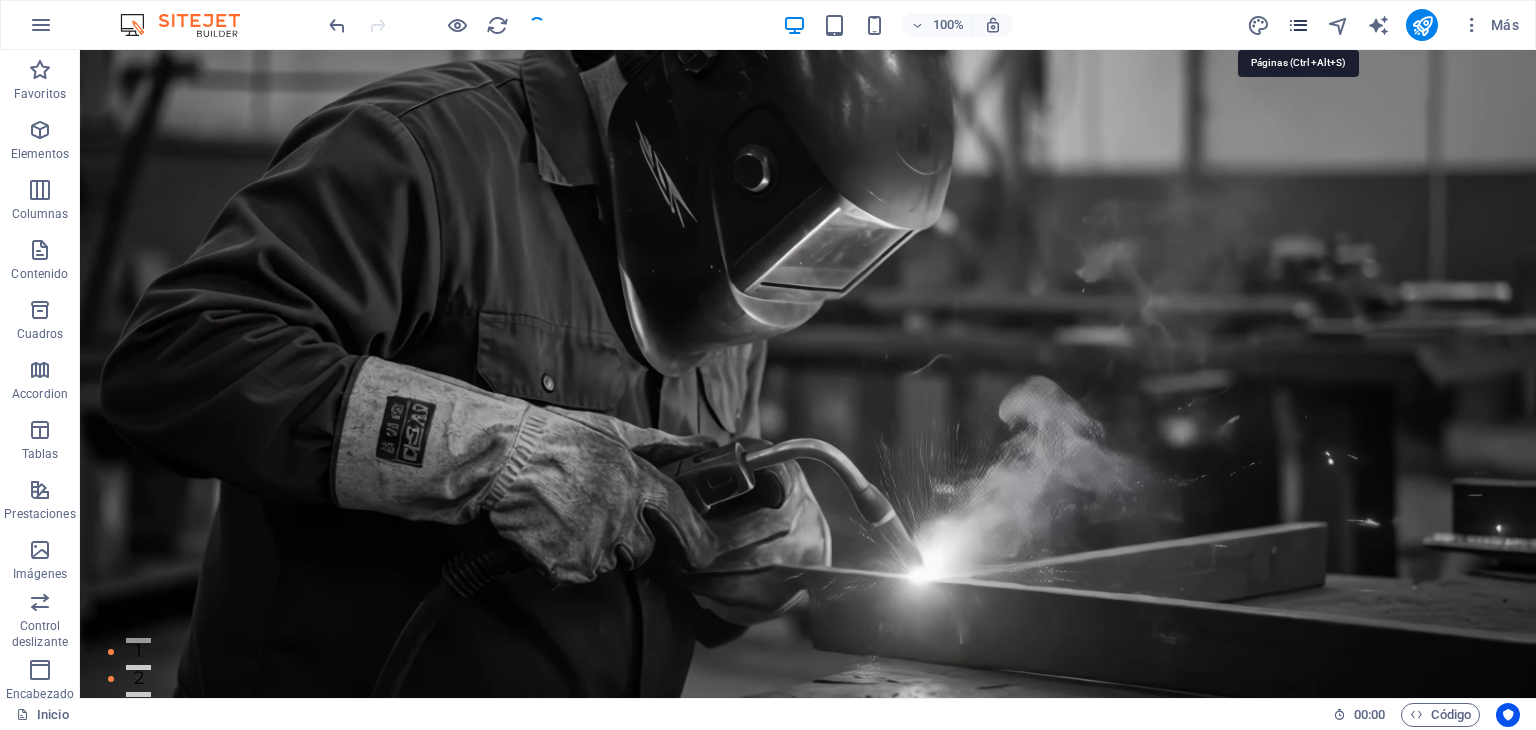 click at bounding box center [1298, 25] 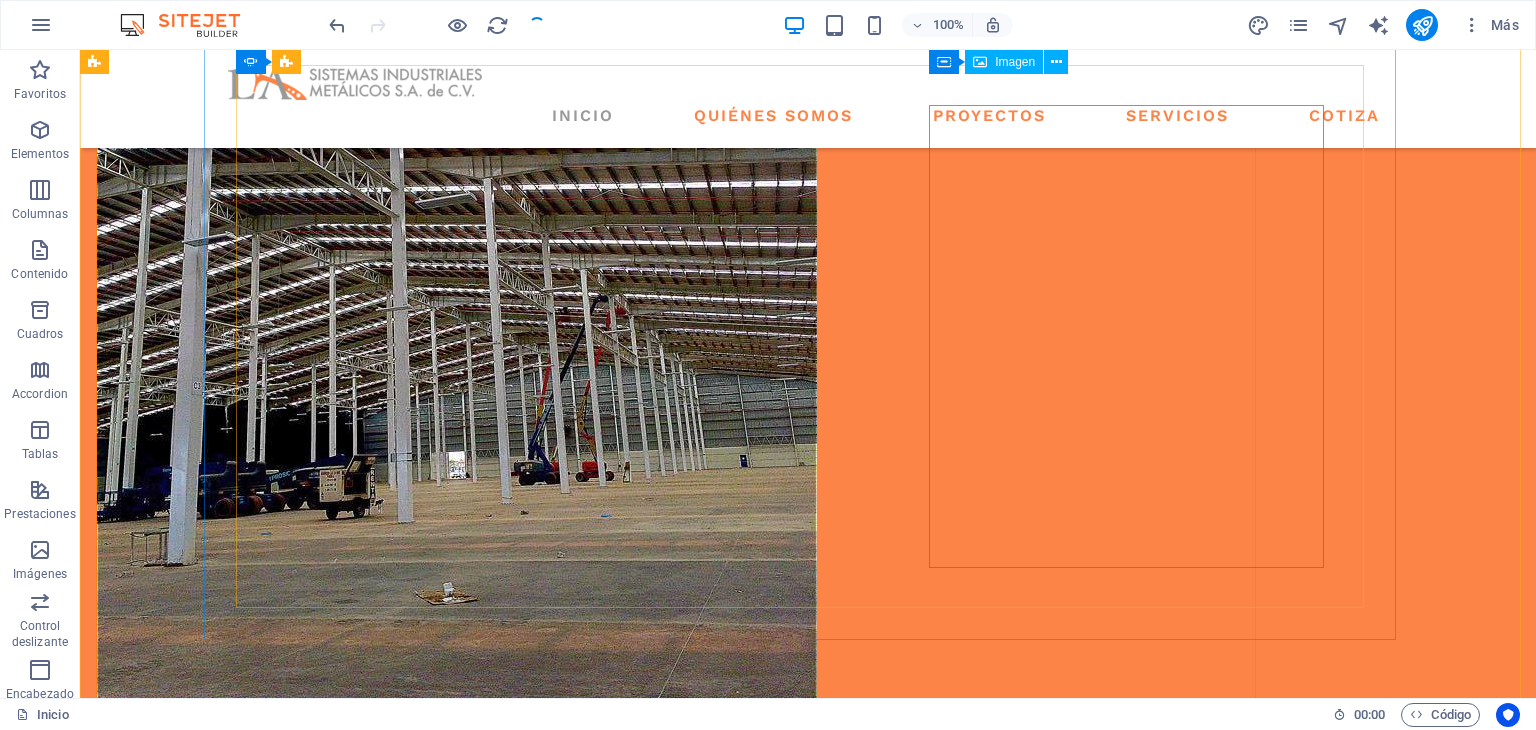 scroll, scrollTop: 2588, scrollLeft: 0, axis: vertical 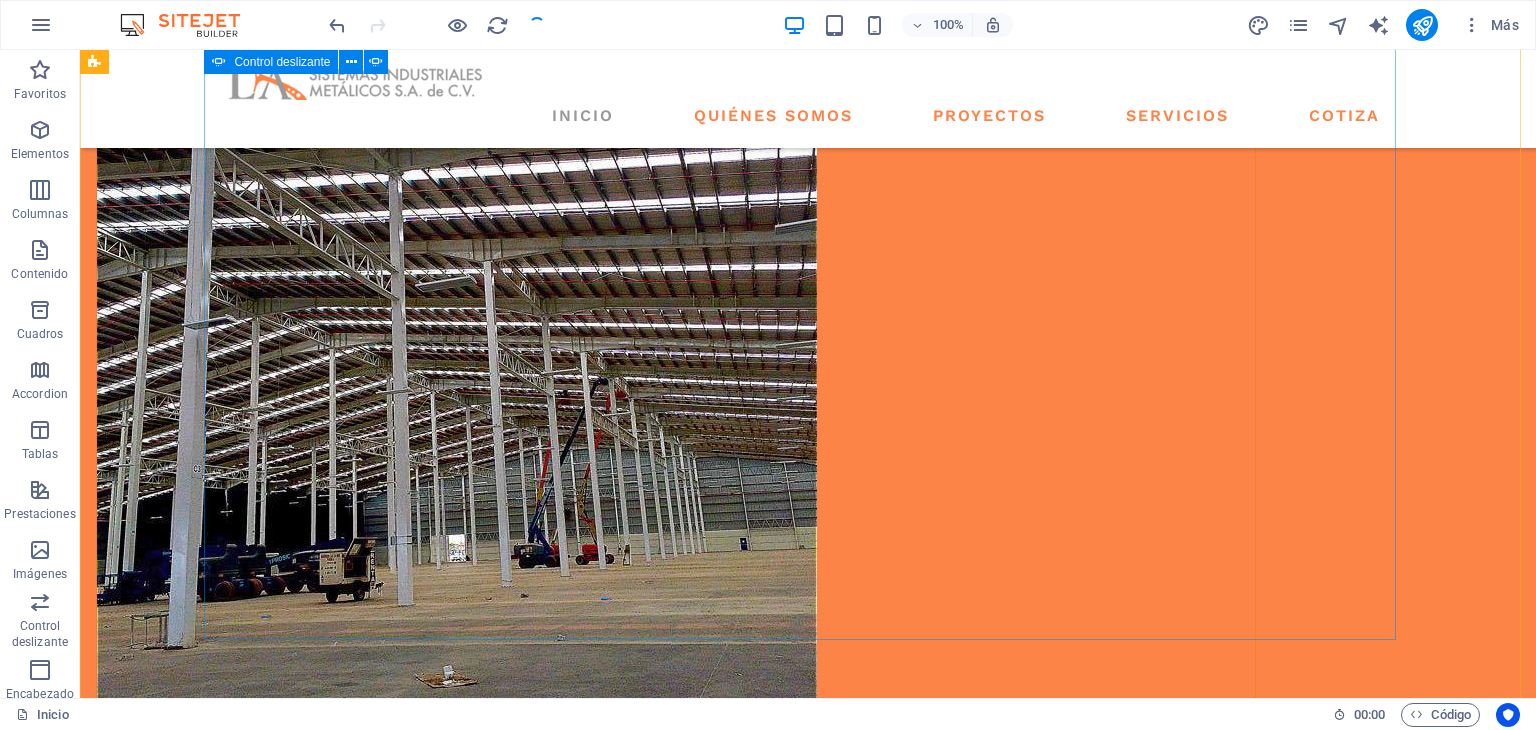 click on "2" at bounding box center (138, -1921) 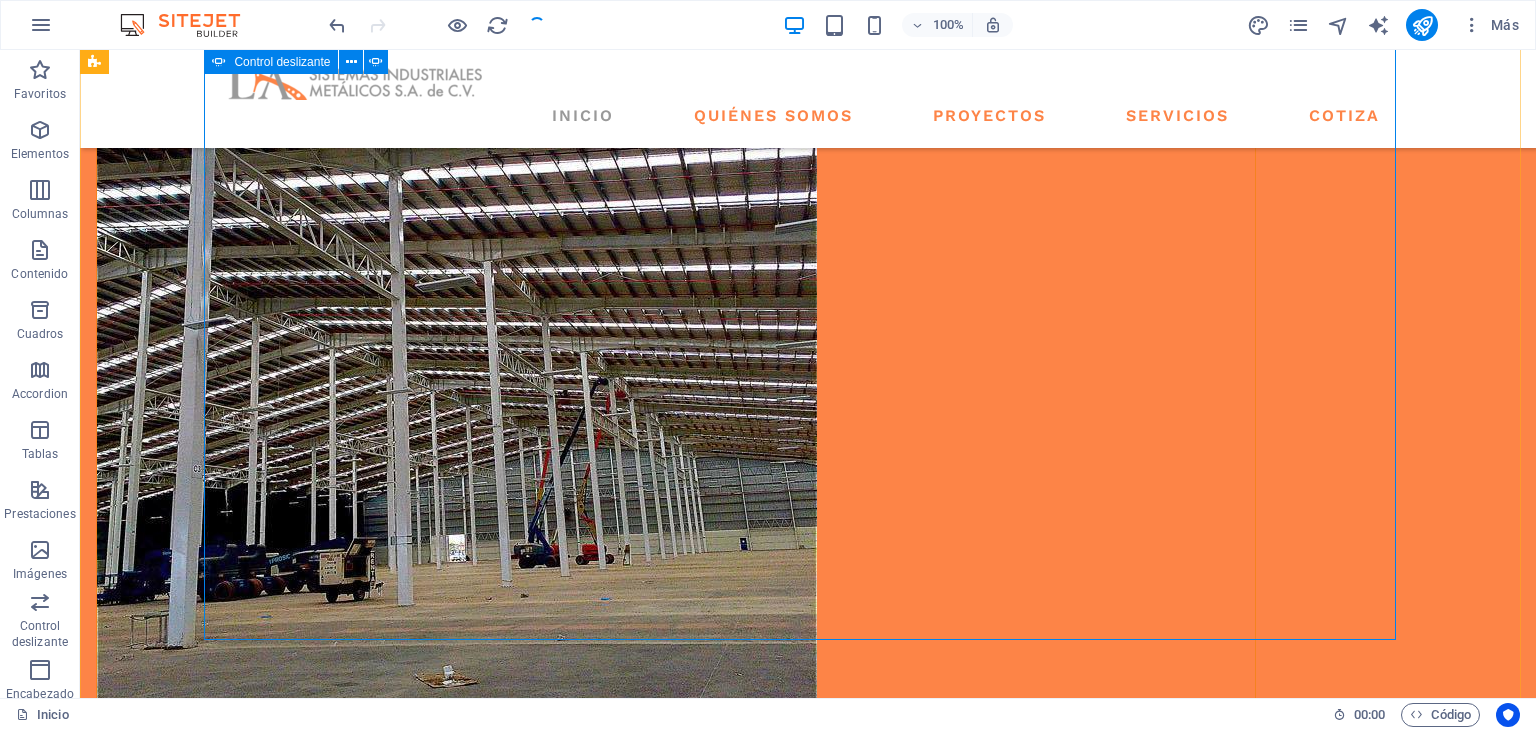 click on "3" at bounding box center (138, -1894) 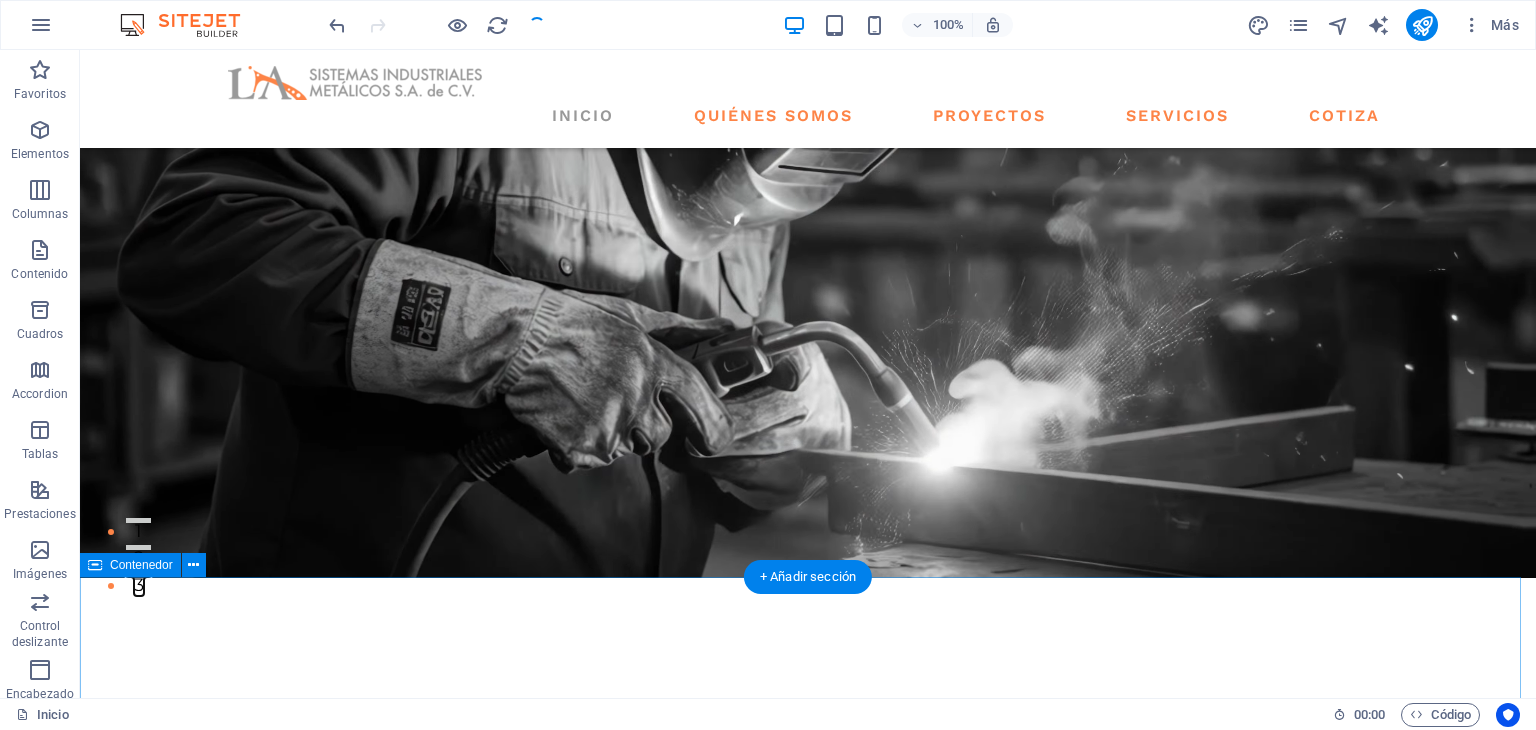 scroll, scrollTop: 0, scrollLeft: 0, axis: both 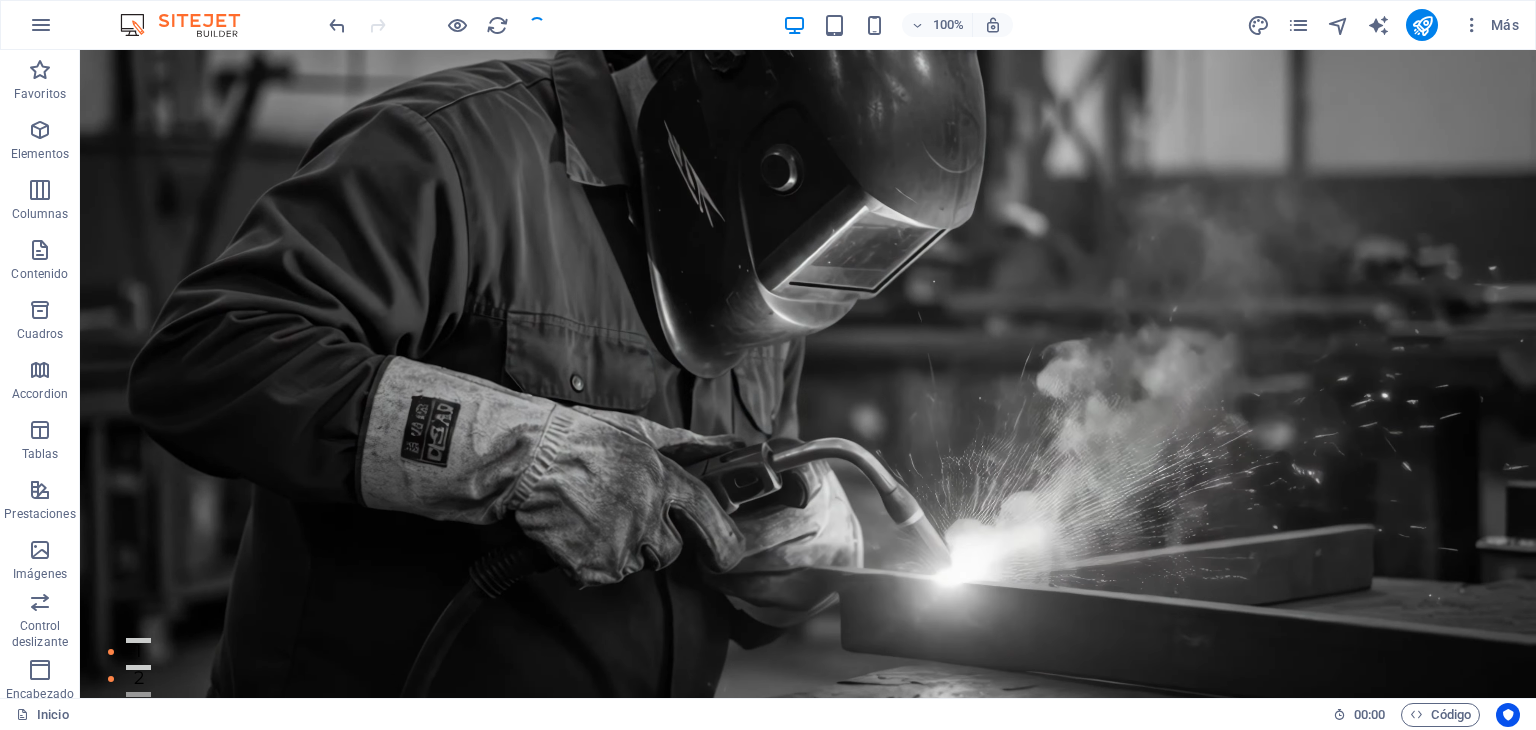 click at bounding box center [437, 25] 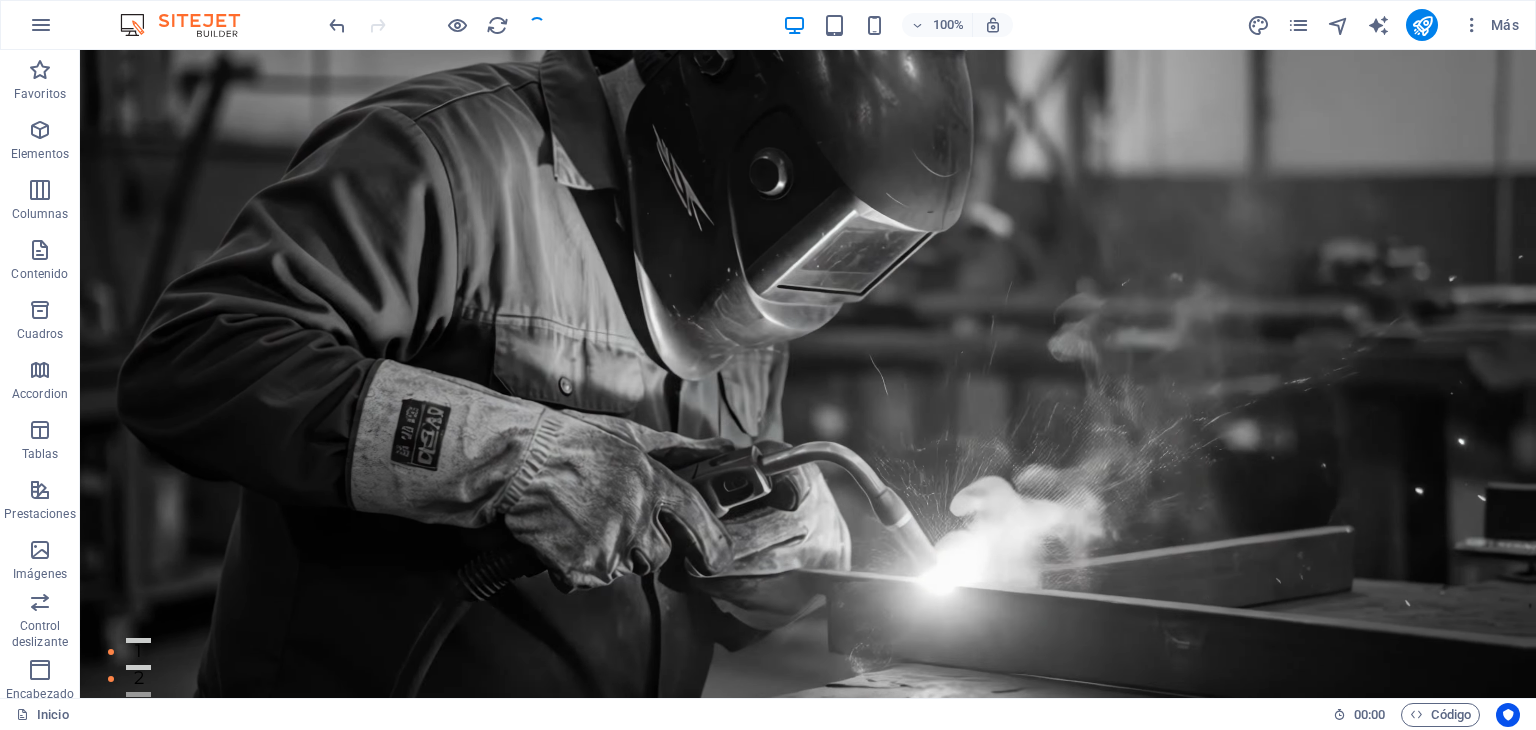 click at bounding box center (437, 25) 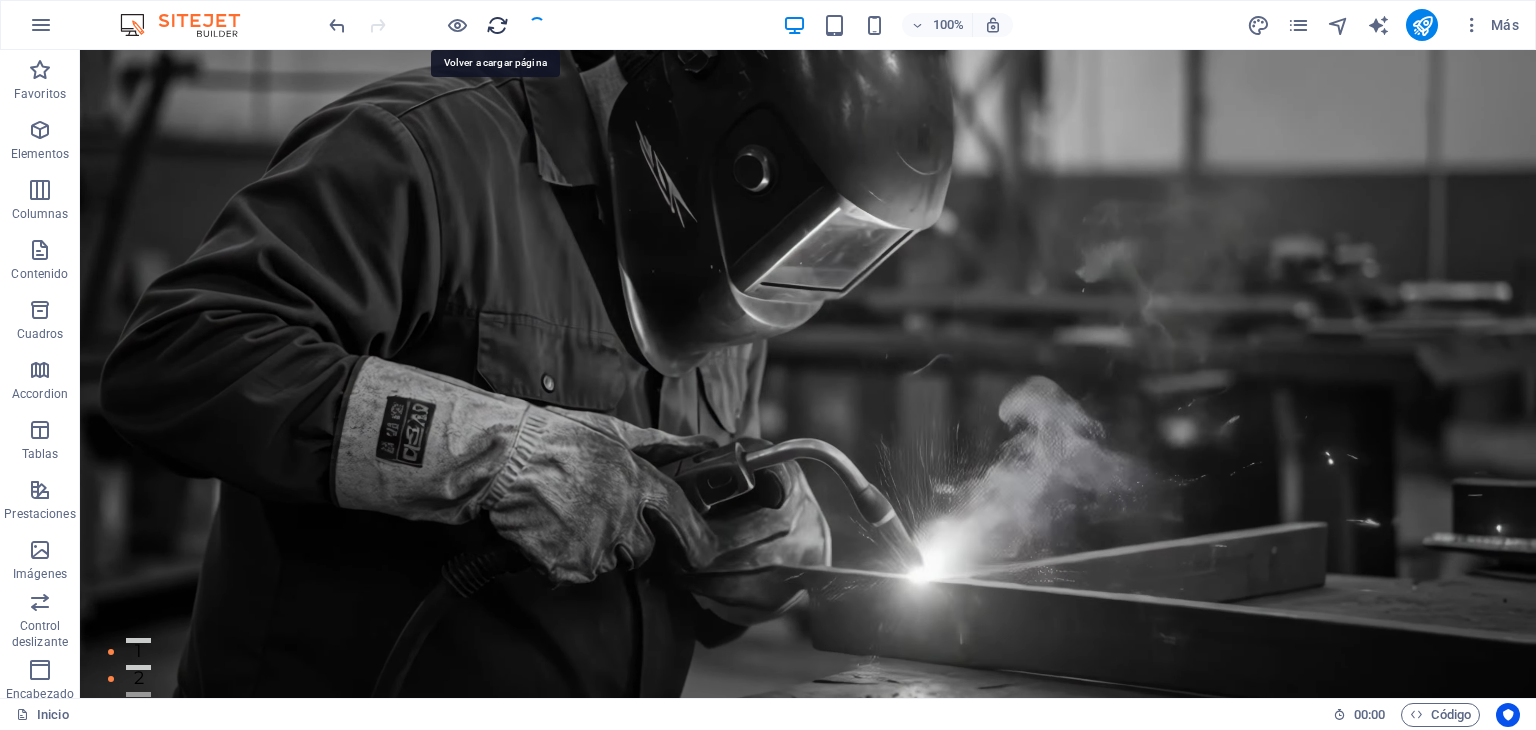 click at bounding box center [497, 25] 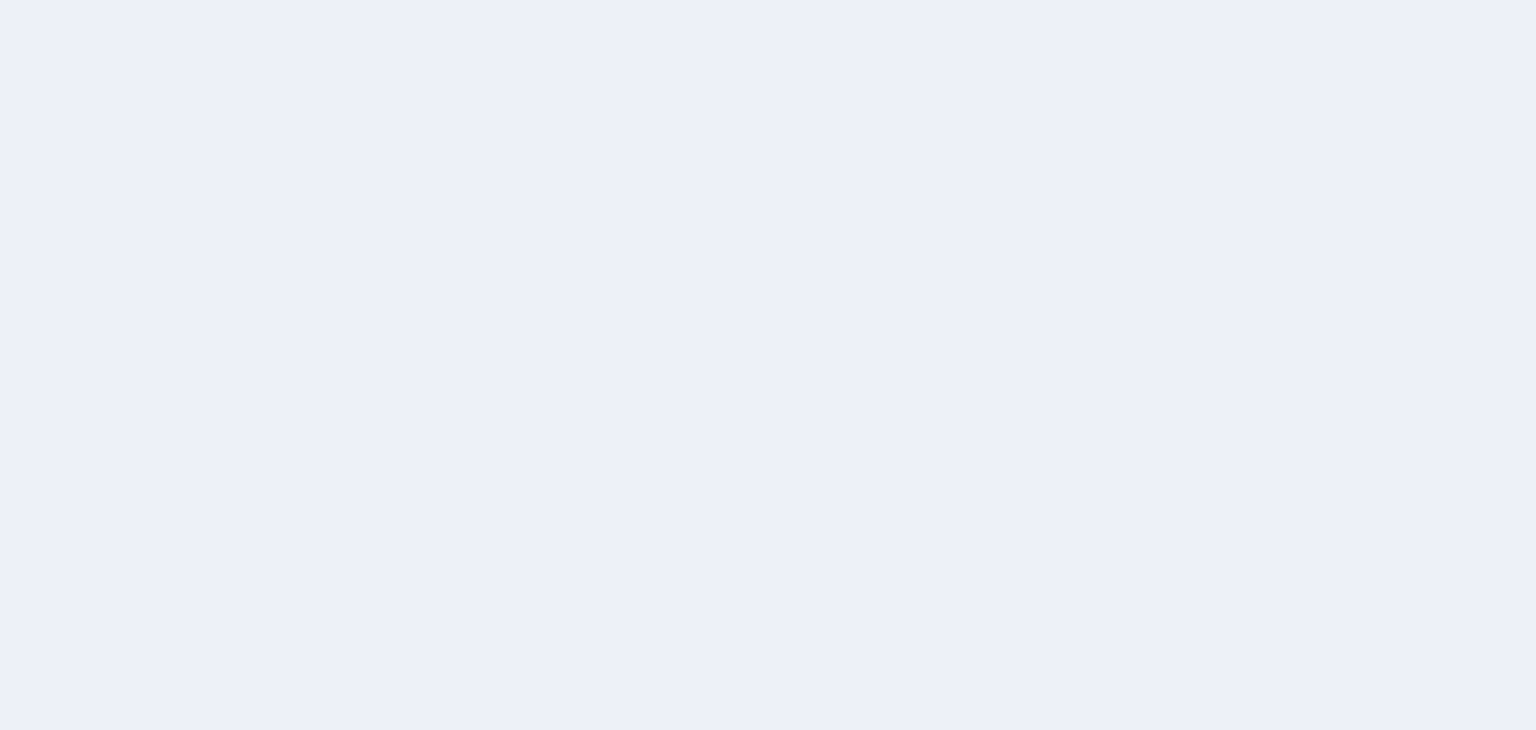 scroll, scrollTop: 0, scrollLeft: 0, axis: both 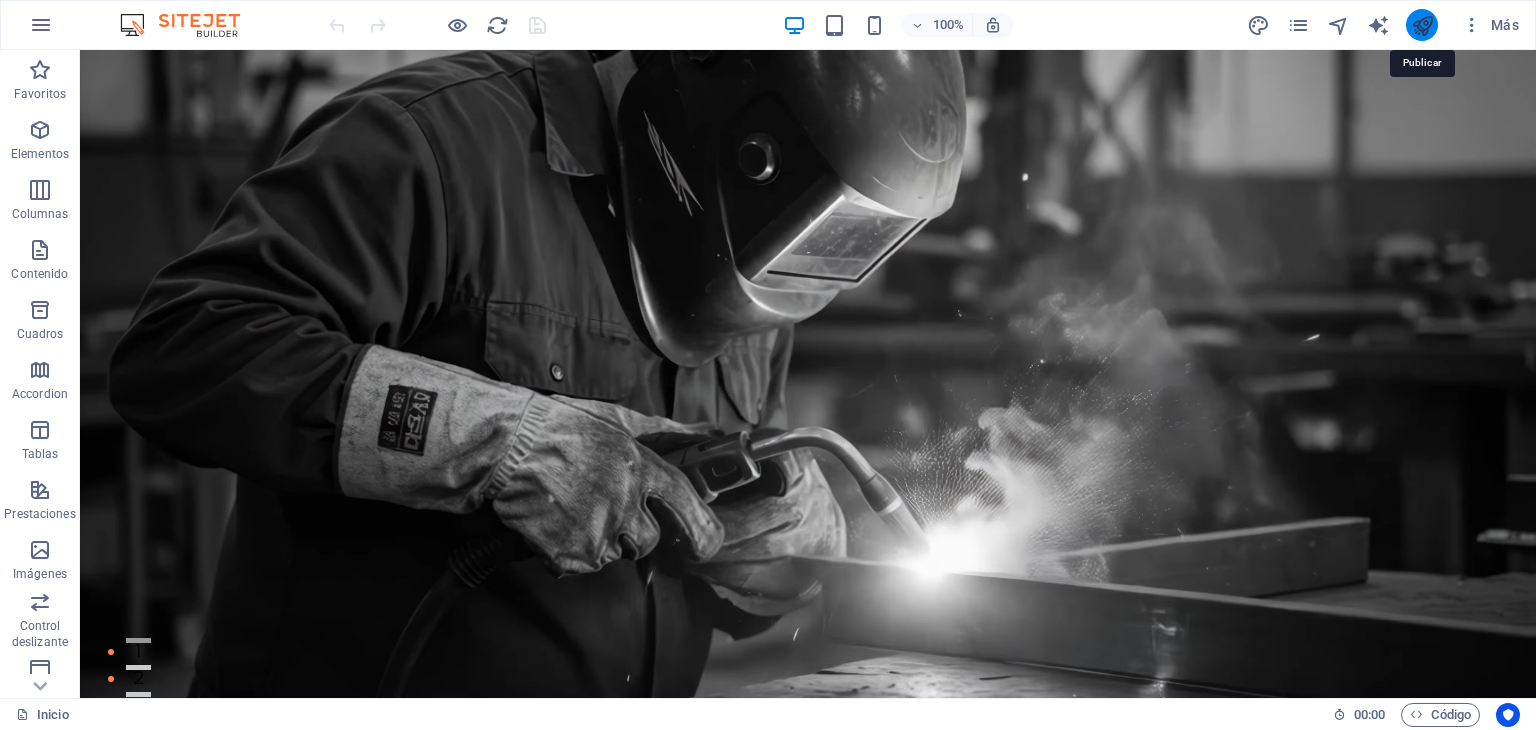click at bounding box center [1422, 25] 